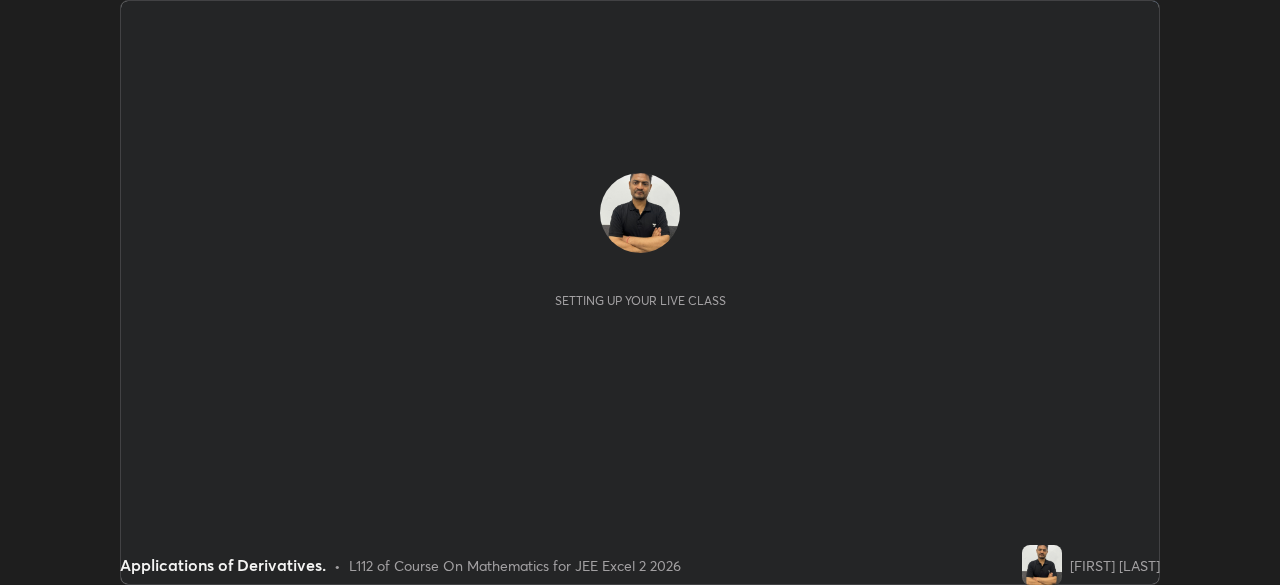 scroll, scrollTop: 0, scrollLeft: 0, axis: both 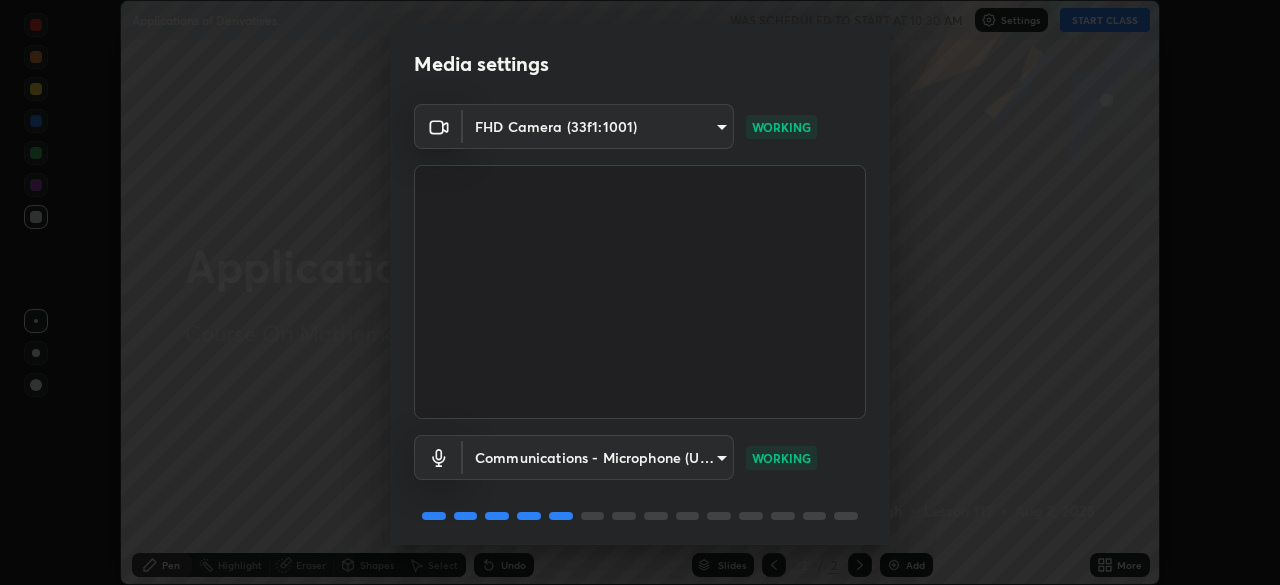 click on "Erase all Applications of Derivatives. WAS SCHEDULED TO START AT  10:30 AM Settings START CLASS Setting up your live class Applications of Derivatives. • L112 of Course On Mathematics for JEE Excel 2 2026 Jagdish Singh Pen Highlight Eraser Shapes Select Undo Slides 2 / 2 Add More Enable hand raising Enable raise hand to speak to learners. Once enabled, chat will be turned off temporarily. Enable x   No doubts shared Encourage your learners to ask a doubt for better clarity Report an issue Reason for reporting Buffering Chat not working Audio - Video sync issue Educator video quality low ​ Attach an image Report Media settings FHD Camera (33f1:1001) b04d3f4aab0507a607fcb058103082b40897ea5b56942dd6fa8112f95d025699 WORKING Communications - Microphone (USB PnP Sound Device) communications WORKING 1 / 5 Next" at bounding box center [640, 292] 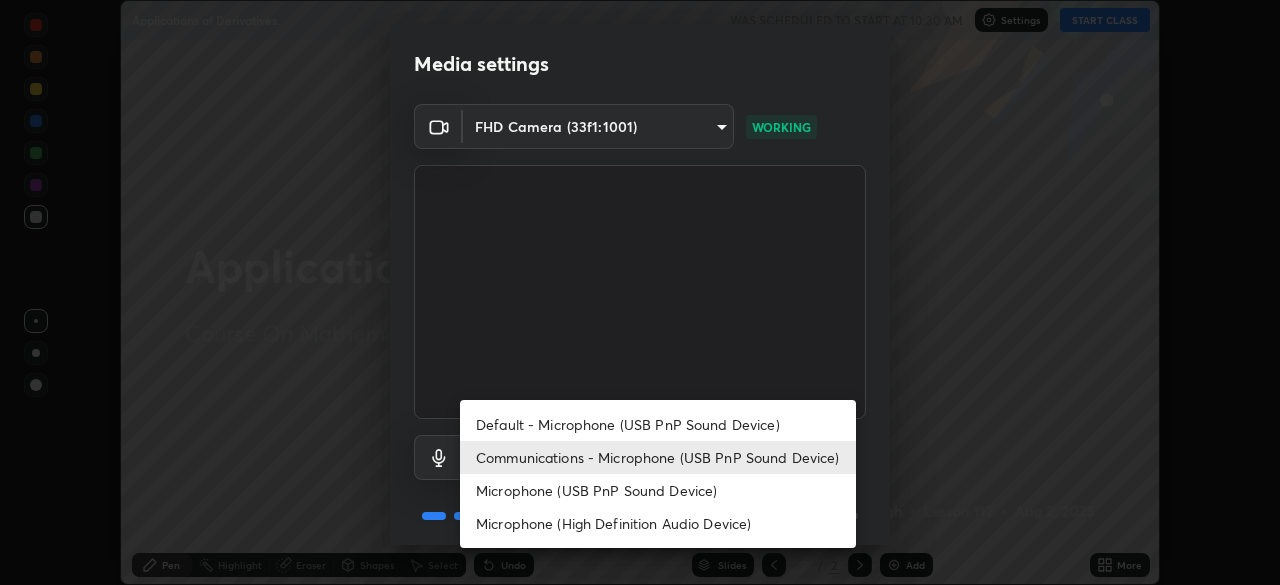 click on "Communications - Microphone (USB PnP Sound Device)" at bounding box center [658, 457] 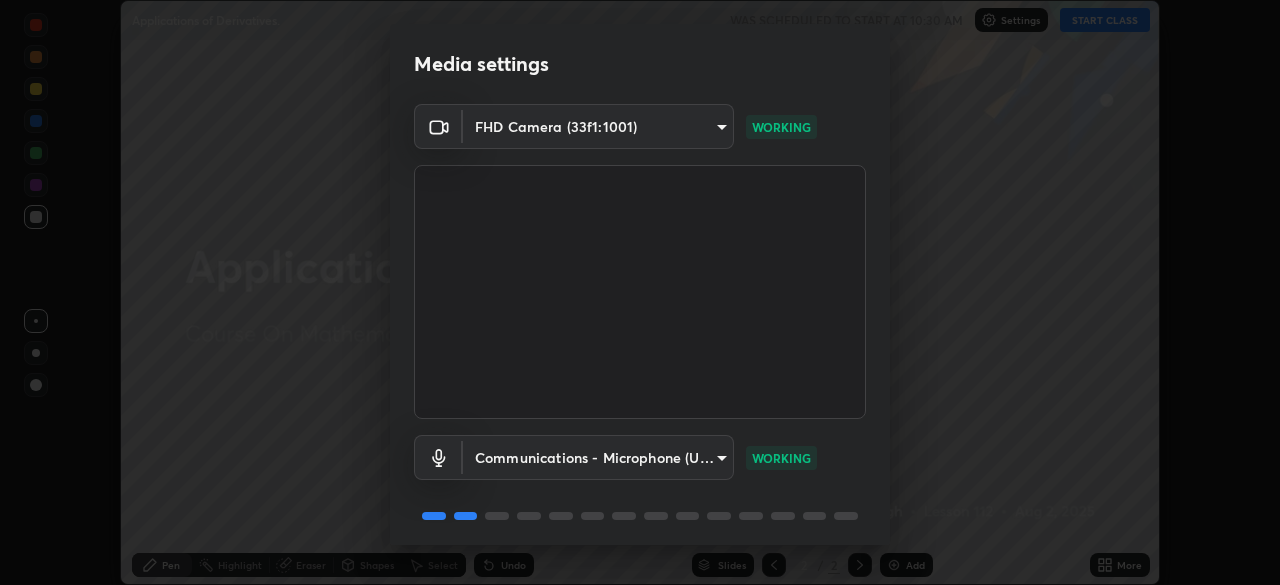 scroll, scrollTop: 71, scrollLeft: 0, axis: vertical 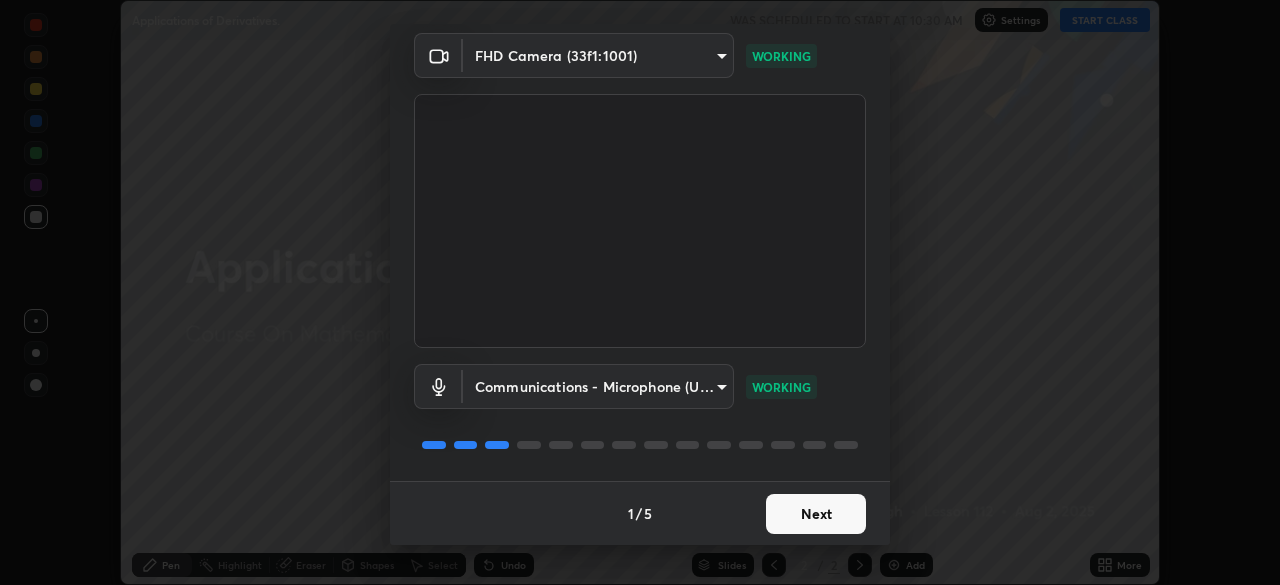click on "Next" at bounding box center (816, 514) 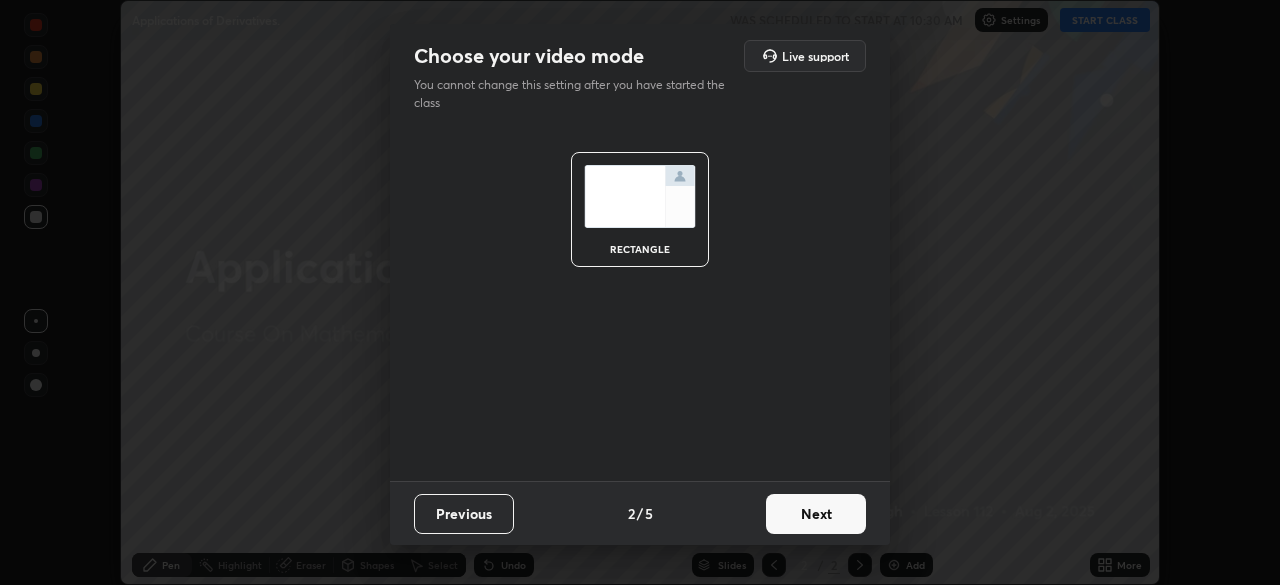 click on "Next" at bounding box center [816, 514] 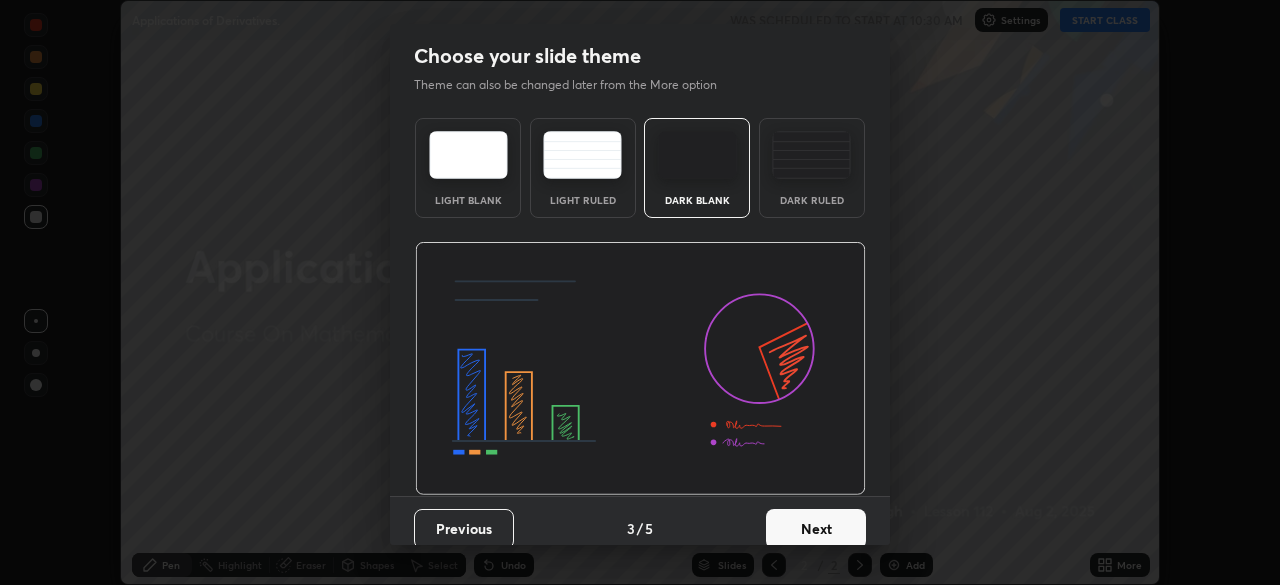 click on "Next" at bounding box center (816, 529) 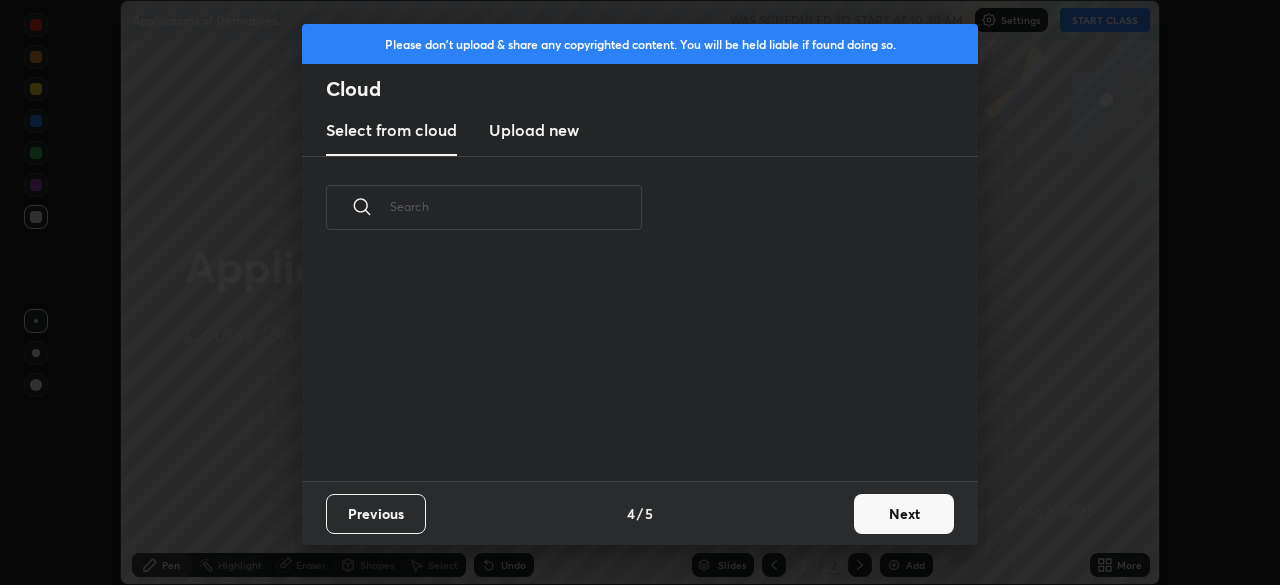 click on "Next" at bounding box center [904, 514] 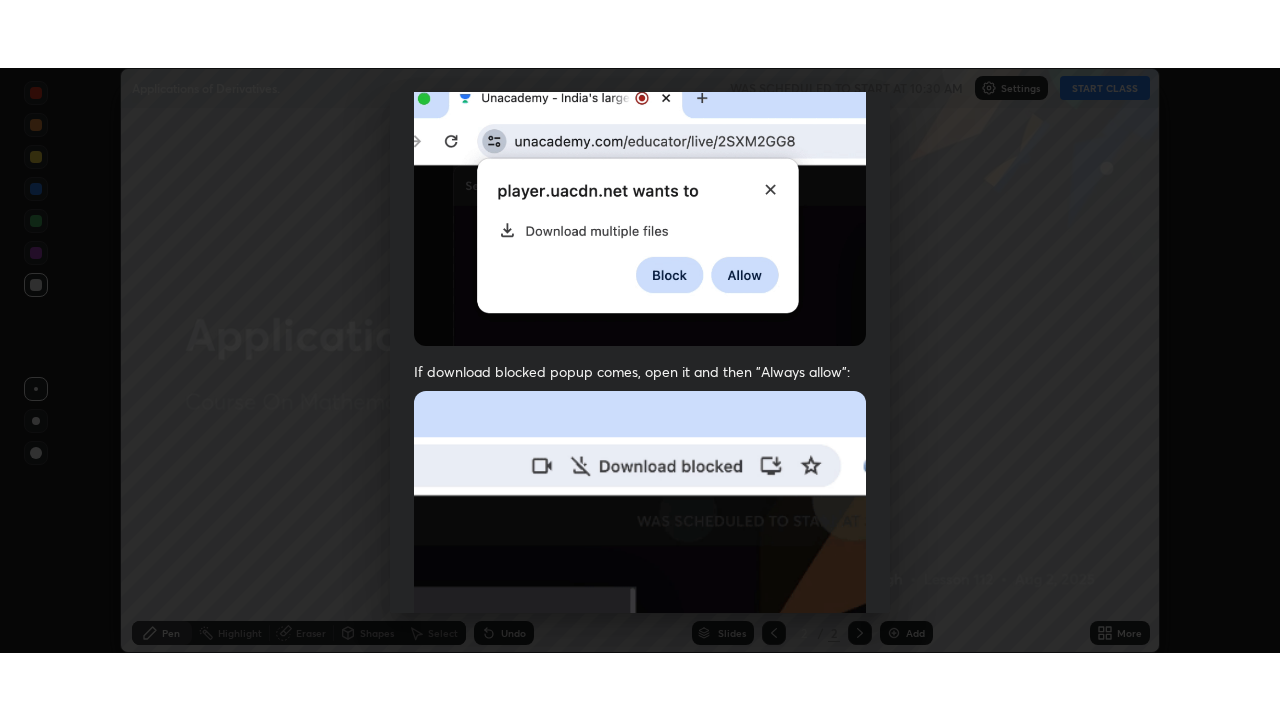 scroll, scrollTop: 479, scrollLeft: 0, axis: vertical 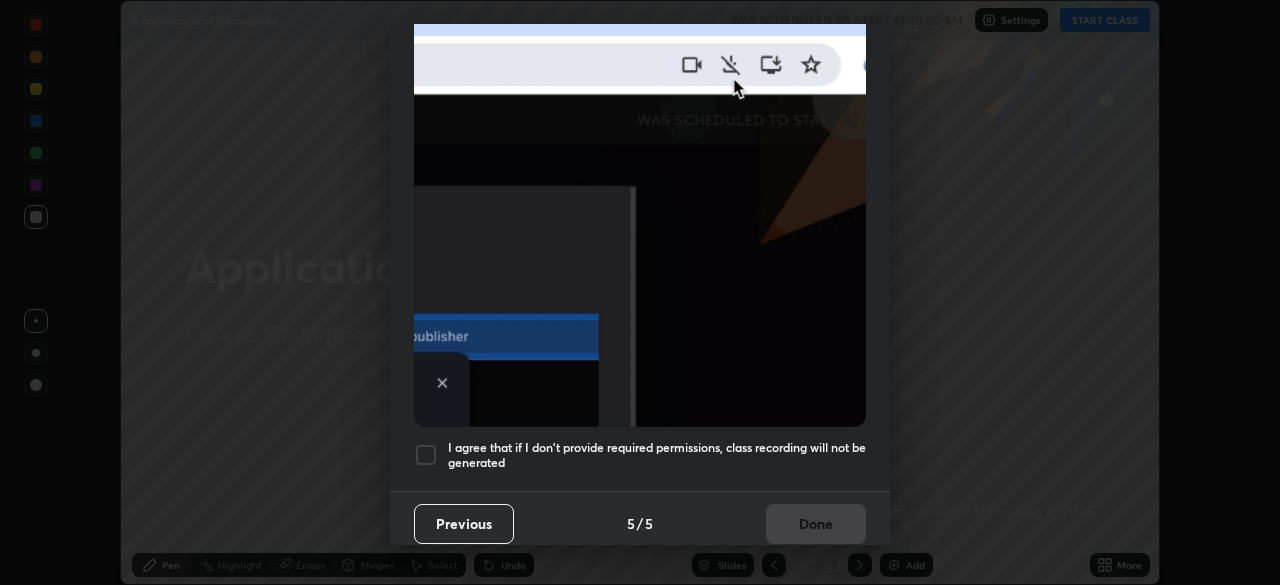 click at bounding box center (426, 455) 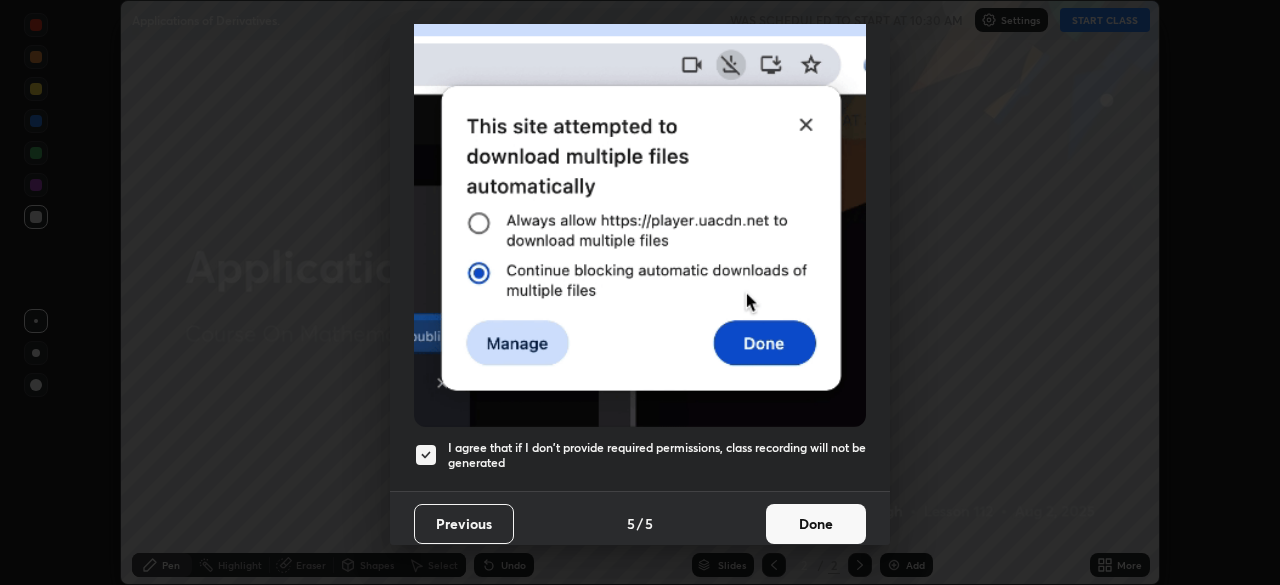 click on "Done" at bounding box center [816, 524] 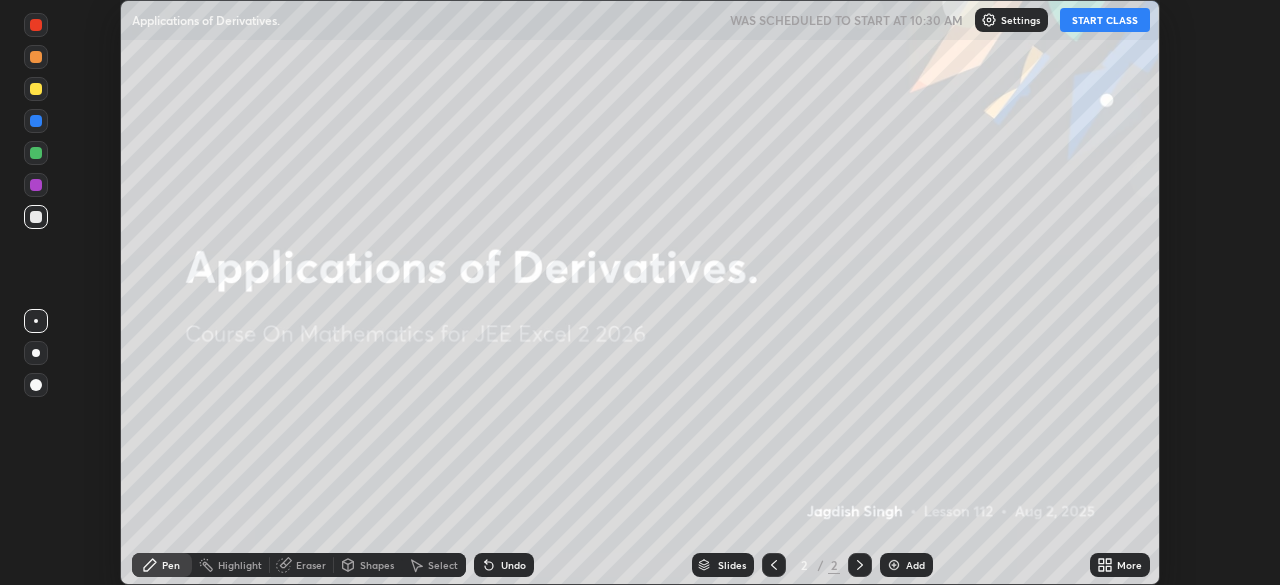 click 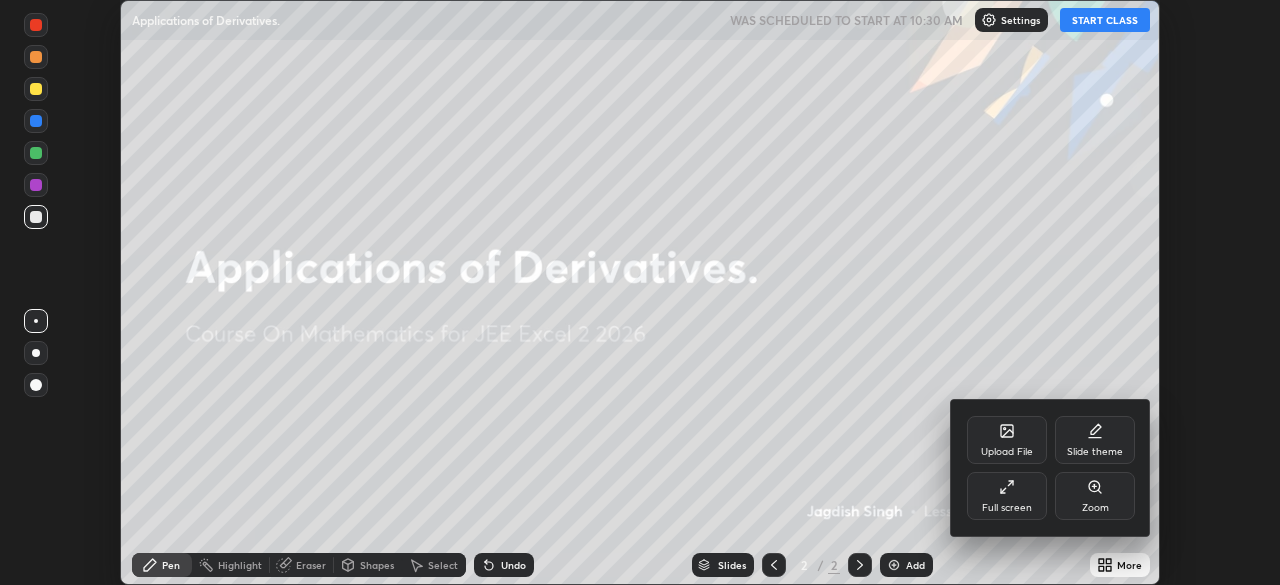 click on "Full screen" at bounding box center (1007, 508) 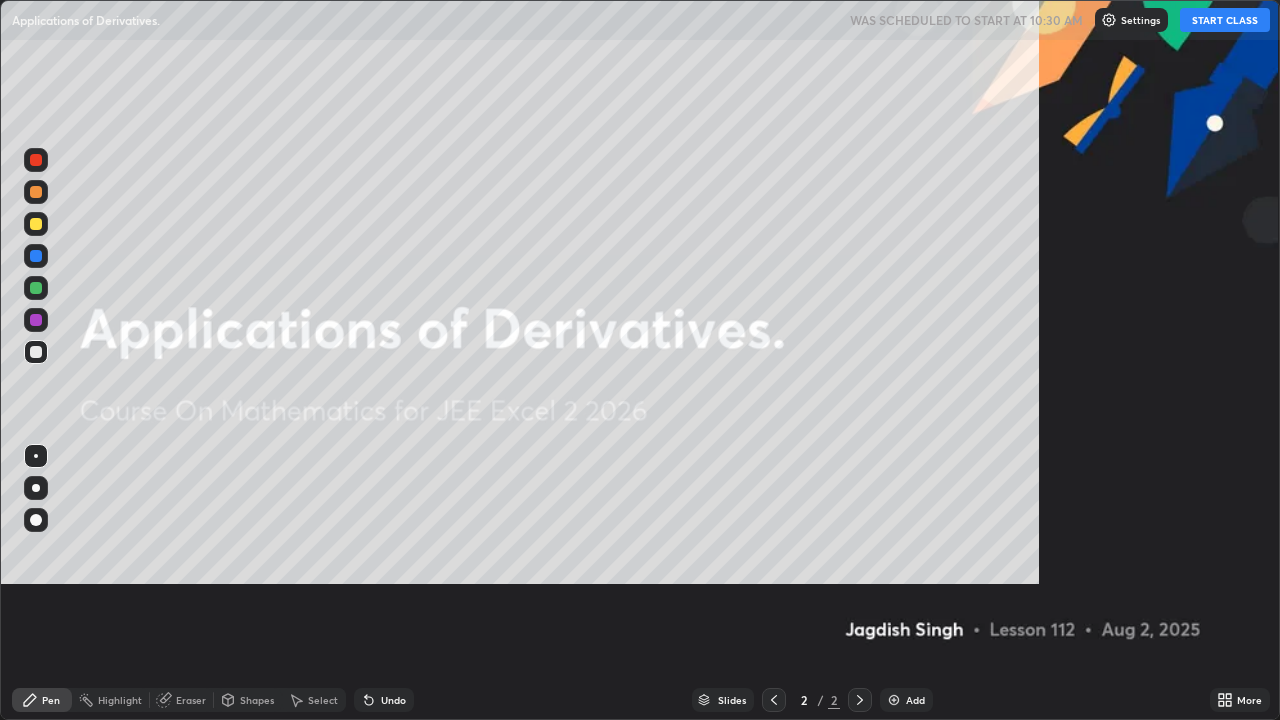 scroll, scrollTop: 99280, scrollLeft: 98720, axis: both 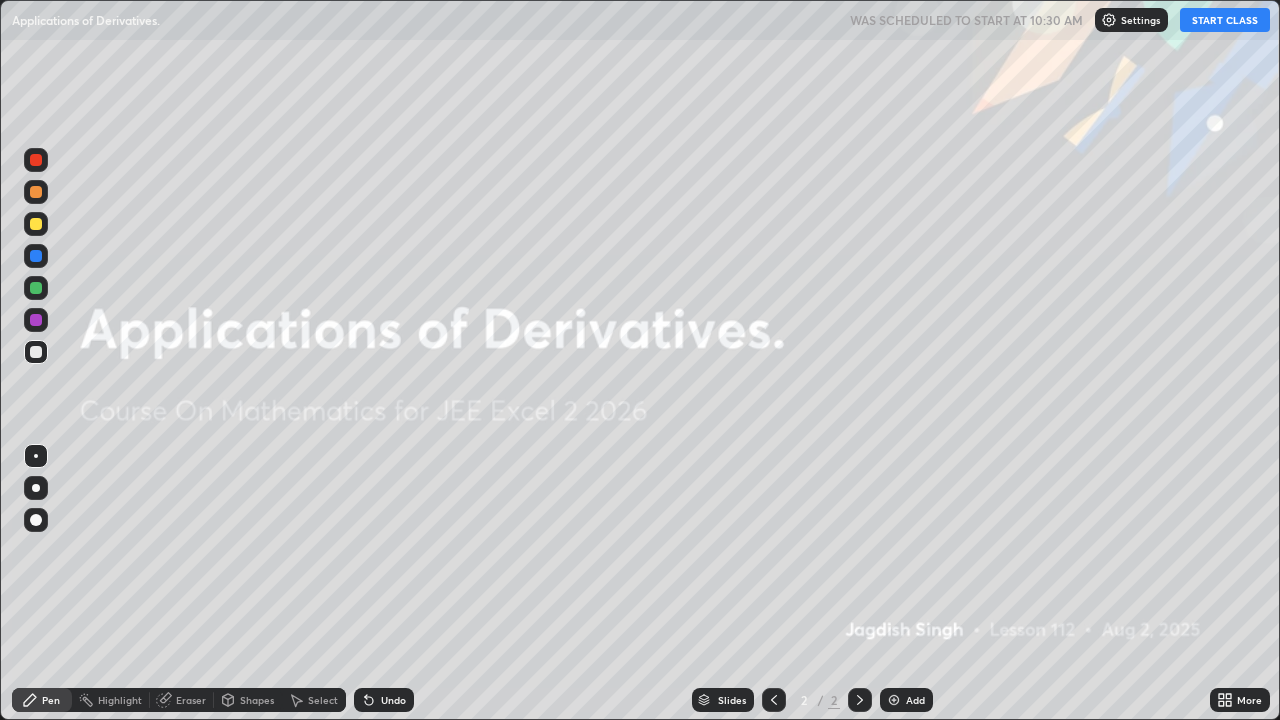 click on "START CLASS" at bounding box center (1225, 20) 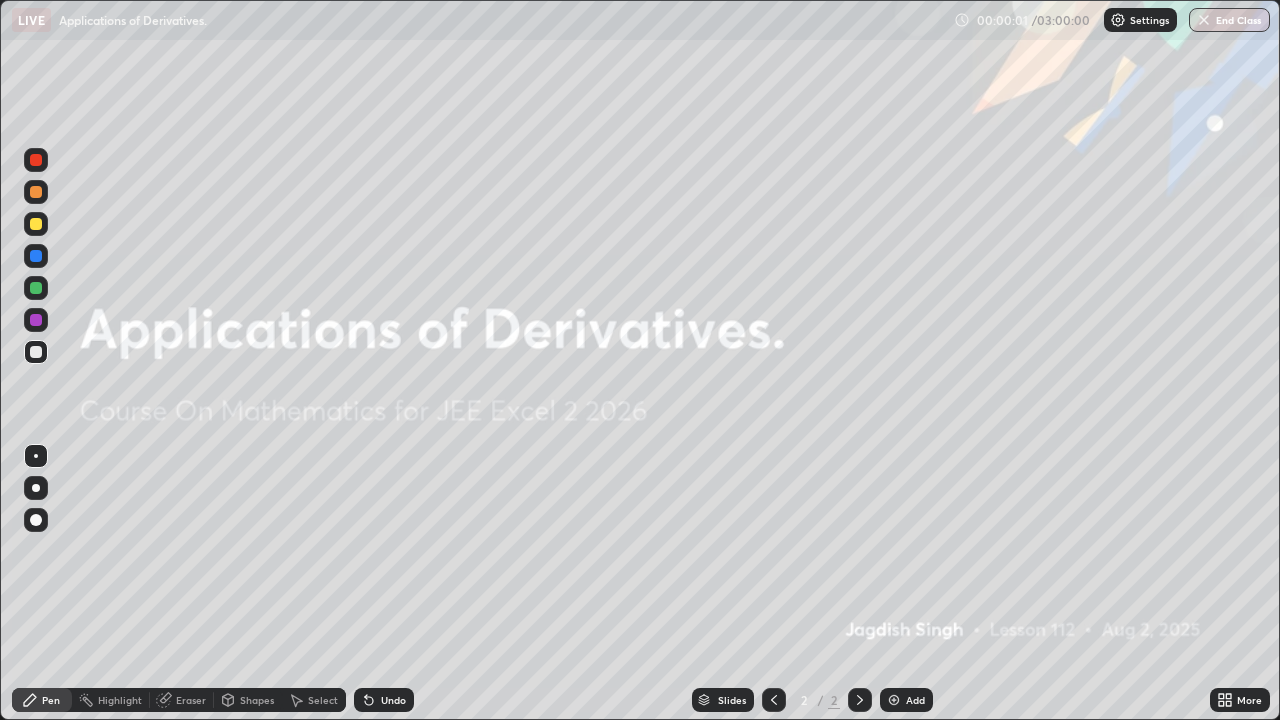 click on "Add" at bounding box center [906, 700] 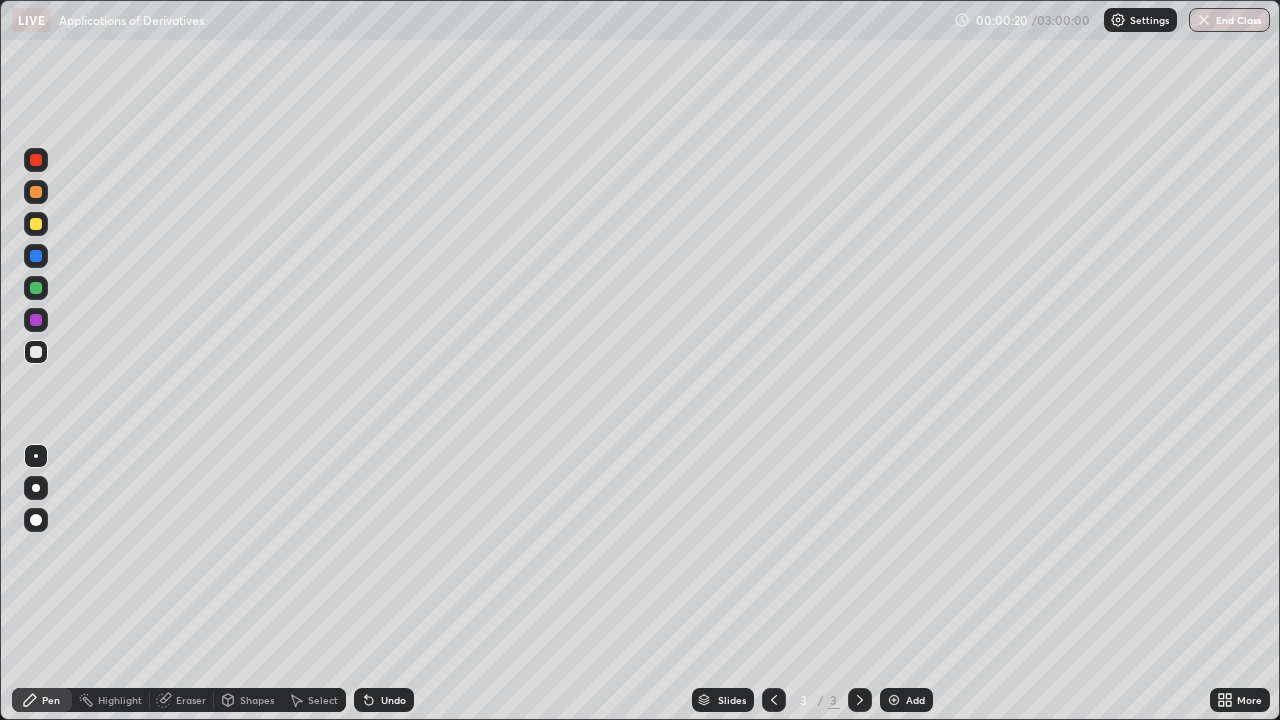 click at bounding box center (36, 224) 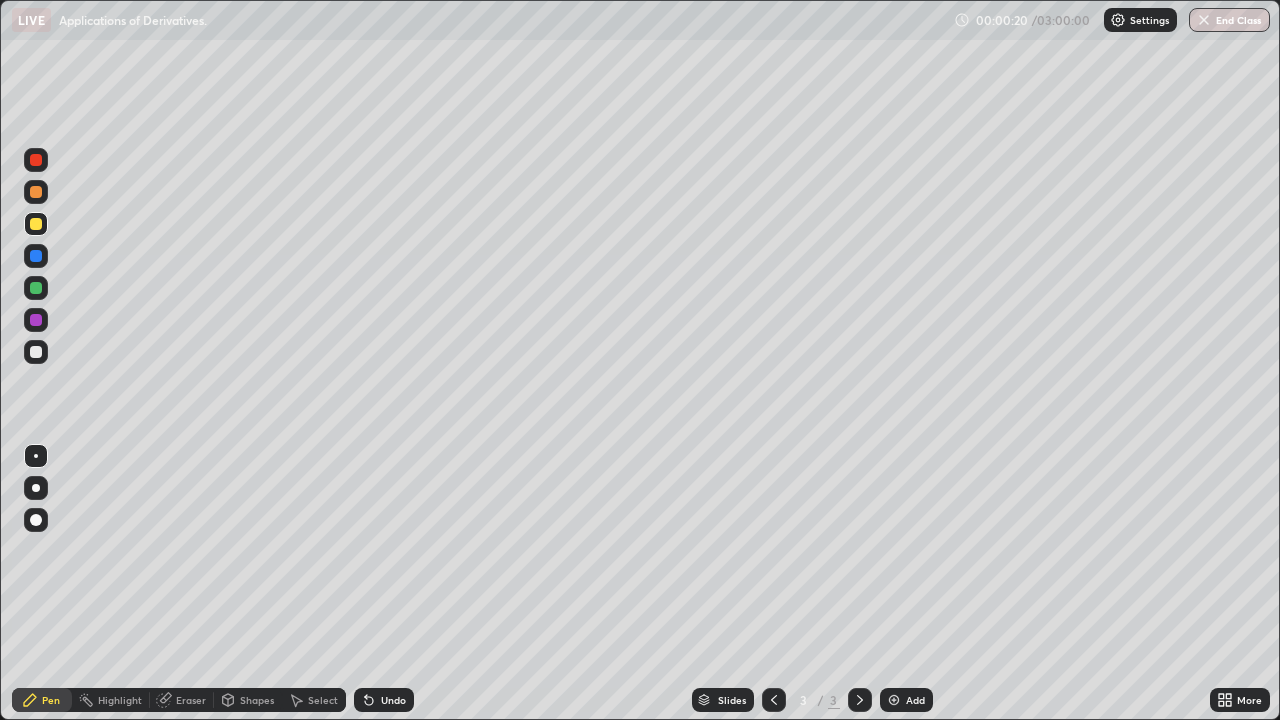 click at bounding box center [36, 224] 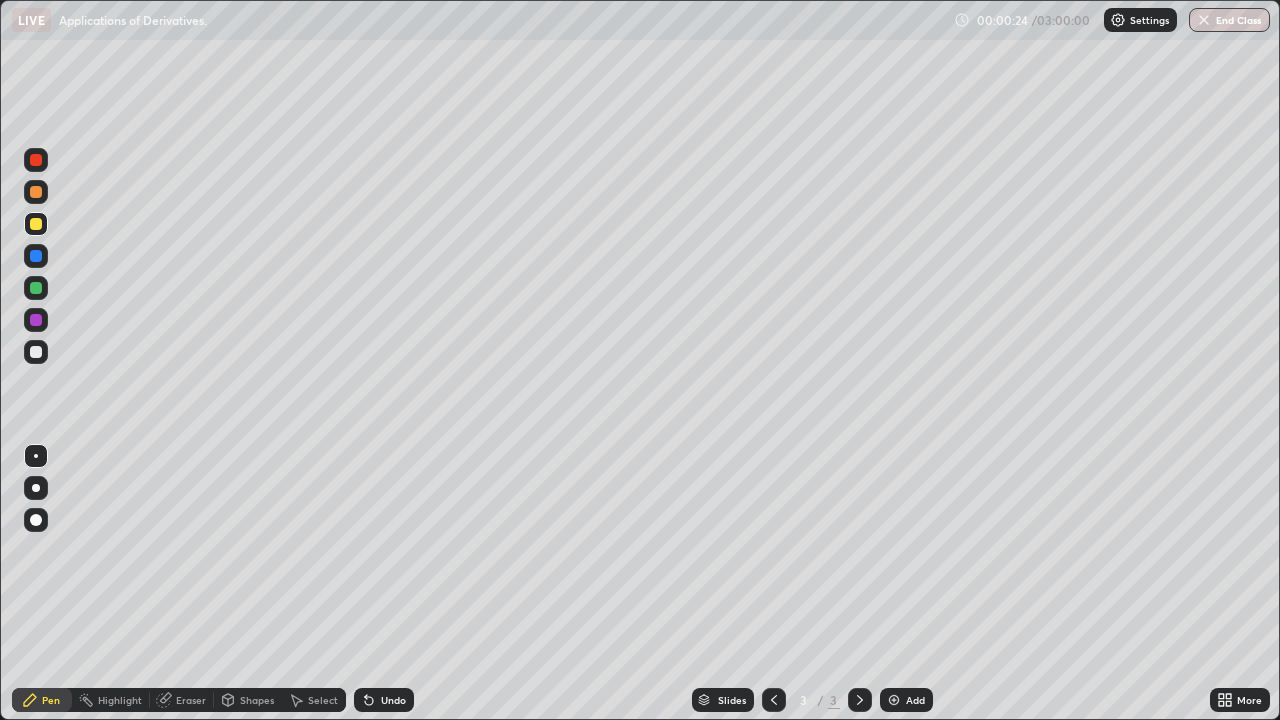 click on "00:00:24 /  03:00:00 Settings End Class" at bounding box center (1112, 20) 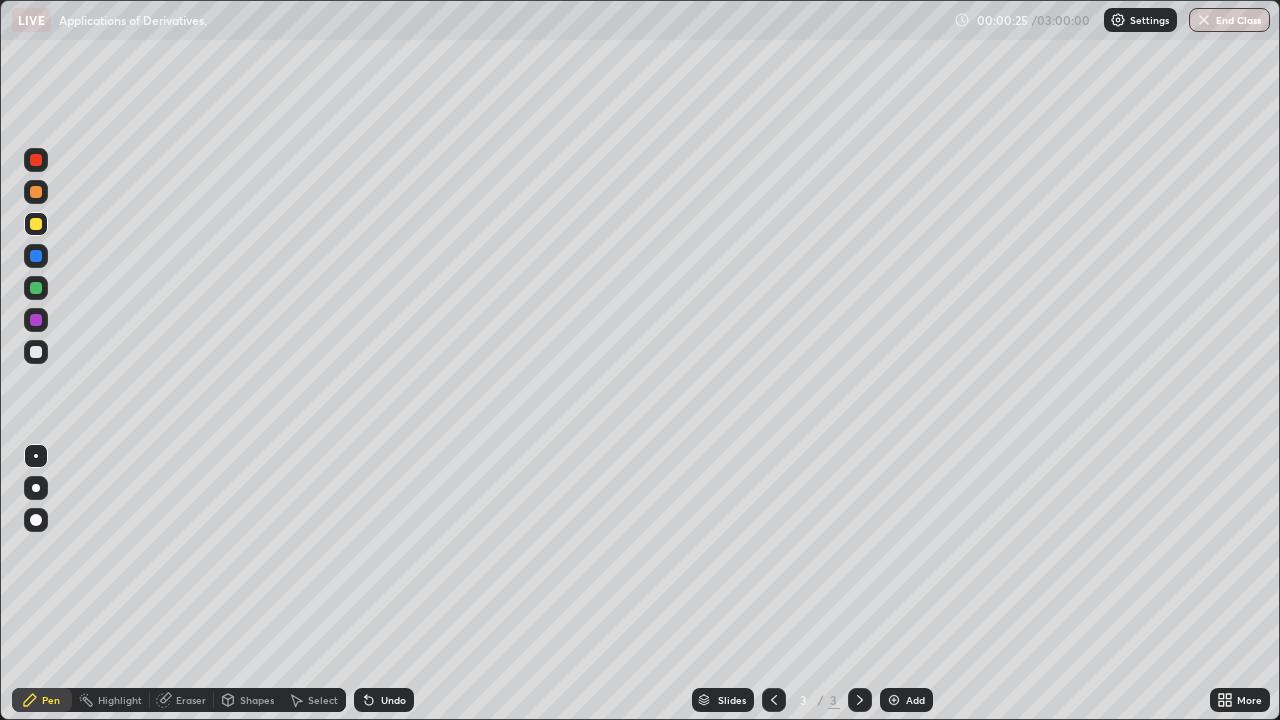 click on "Settings" at bounding box center [1140, 20] 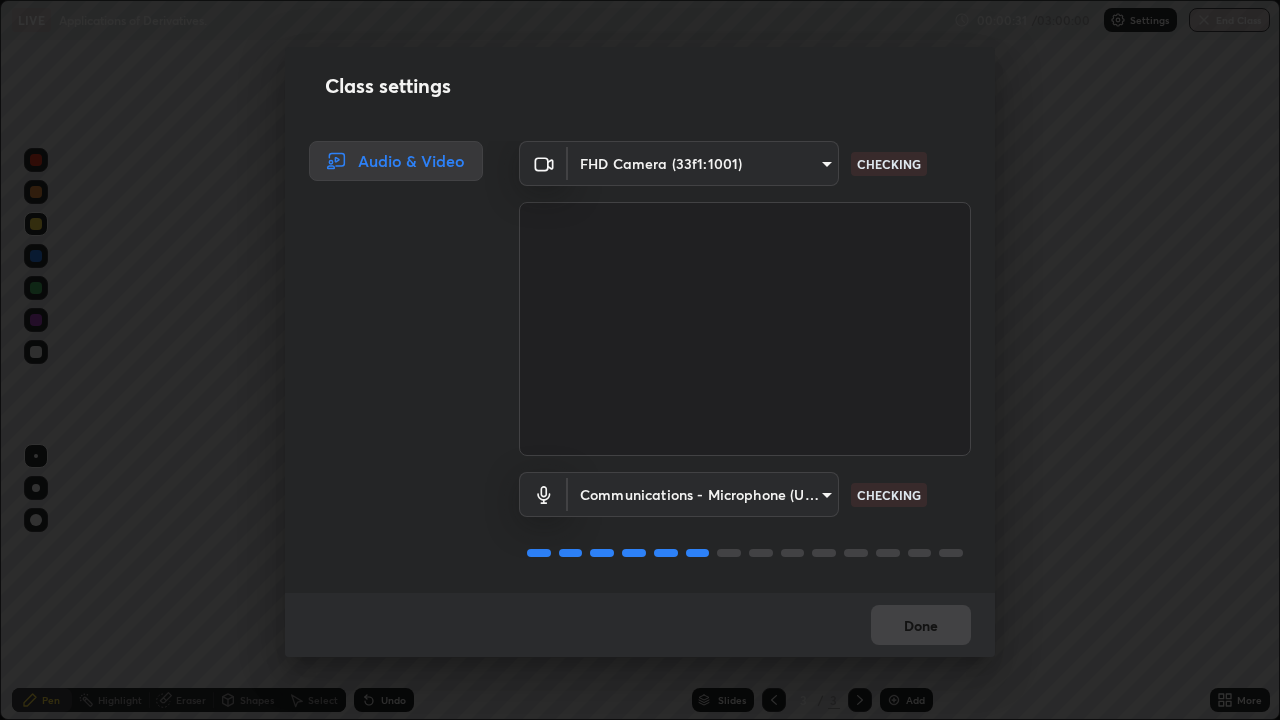click on "Erase all LIVE Applications of Derivatives. 00:00:31 /  03:00:00 Settings End Class Setting up your live class Applications of Derivatives. • L112 of Course On Mathematics for JEE Excel 2 2026 Jagdish Singh Pen Highlight Eraser Shapes Select Undo Slides 3 / 3 Add More Enable hand raising Enable raise hand to speak to learners. Once enabled, chat will be turned off temporarily. Enable x   No doubts shared Encourage your learners to ask a doubt for better clarity Report an issue Reason for reporting Buffering Chat not working Audio - Video sync issue Educator video quality low ​ Attach an image Report Class settings Audio & Video FHD Camera (33f1:1001) b04d3f4aab0507a607fcb058103082b40897ea5b56942dd6fa8112f95d025699 CHECKING Communications - Microphone (USB PnP Sound Device) communications CHECKING Done" at bounding box center [640, 360] 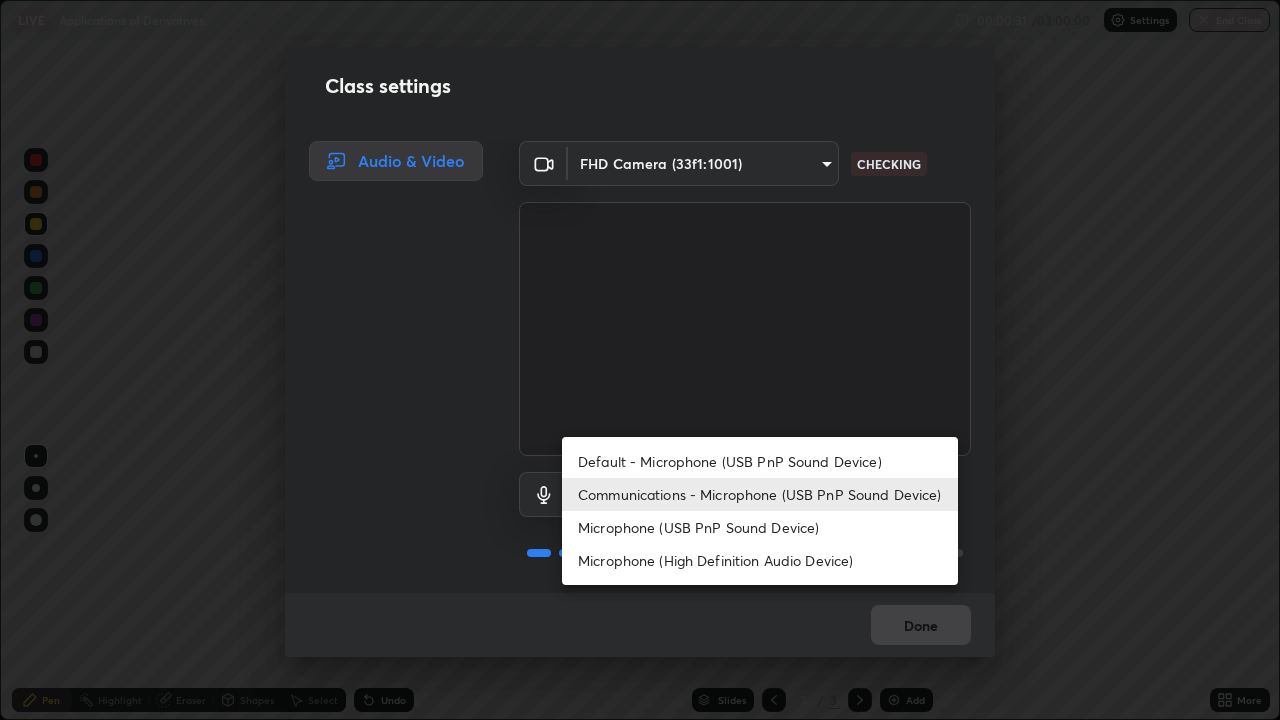 click on "Communications - Microphone (USB PnP Sound Device)" at bounding box center (760, 494) 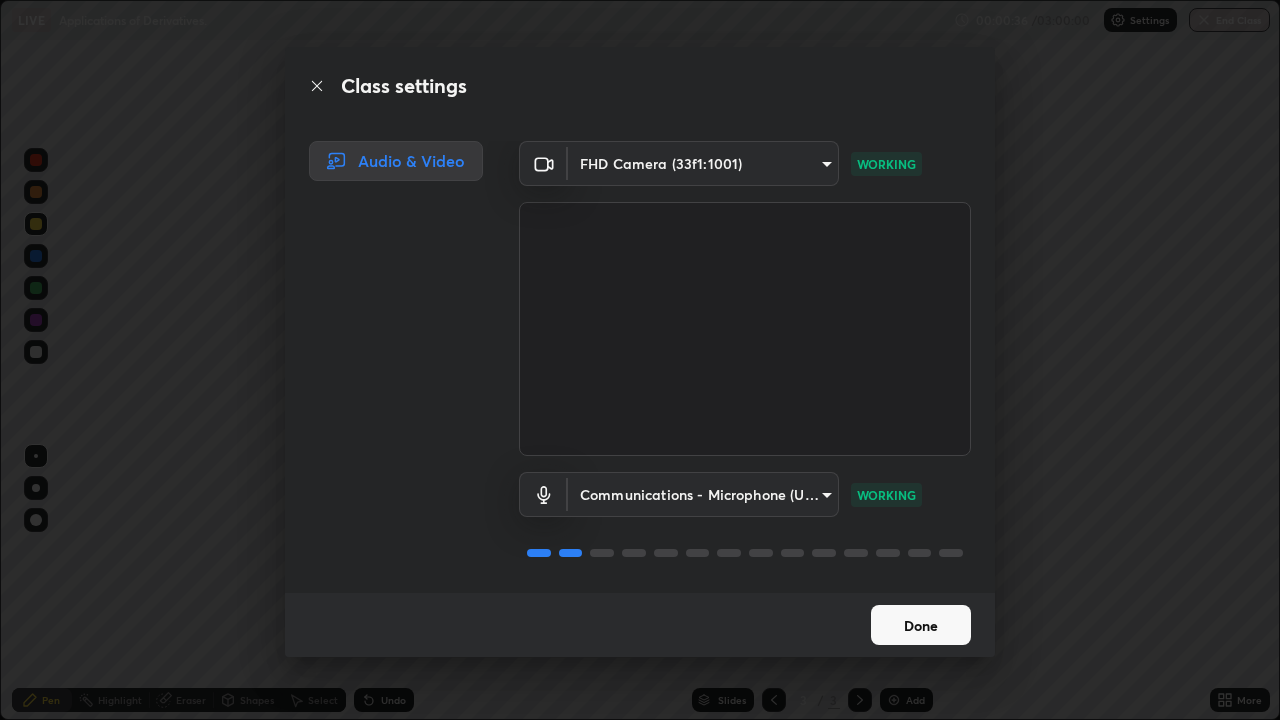 click on "Done" at bounding box center [921, 625] 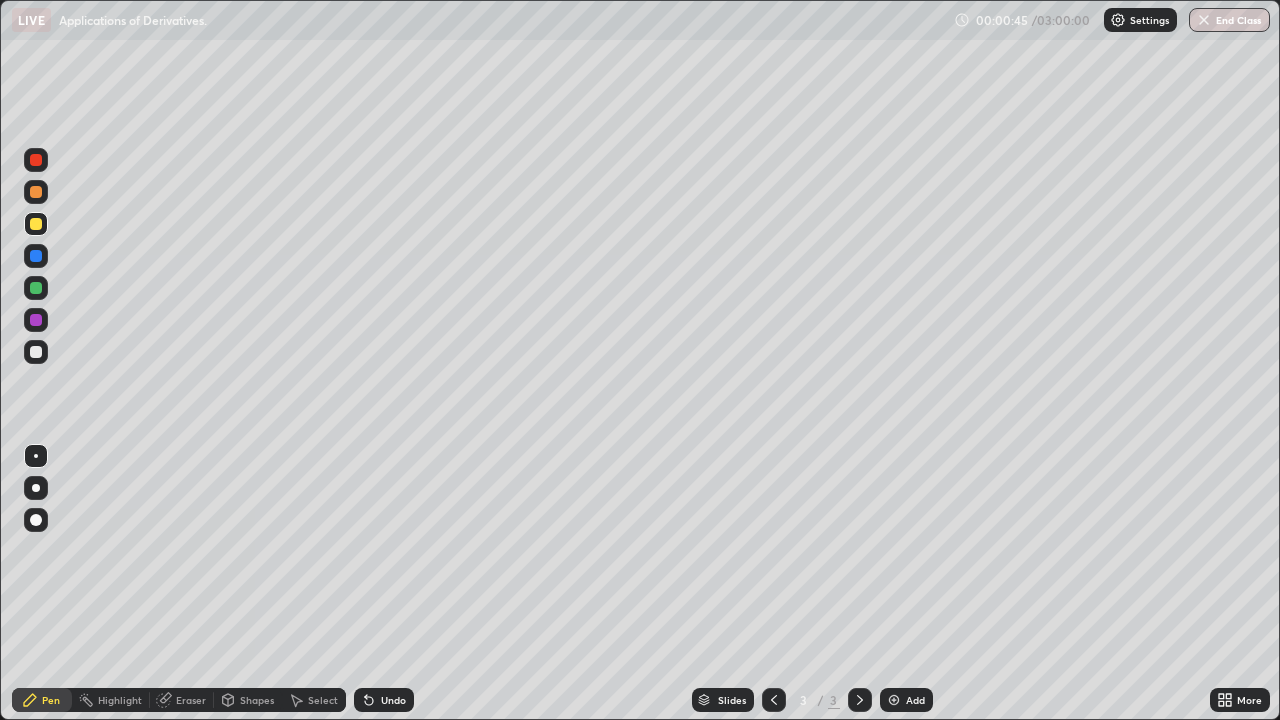 click at bounding box center (36, 192) 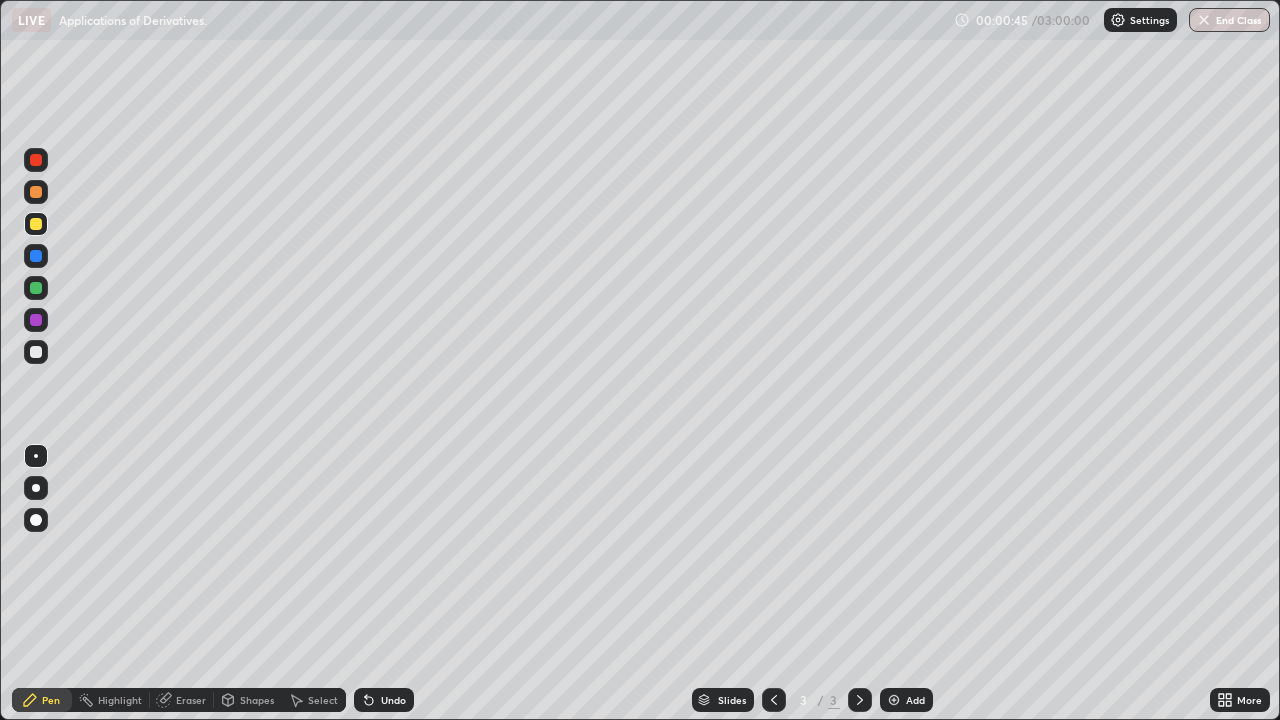 click at bounding box center (36, 192) 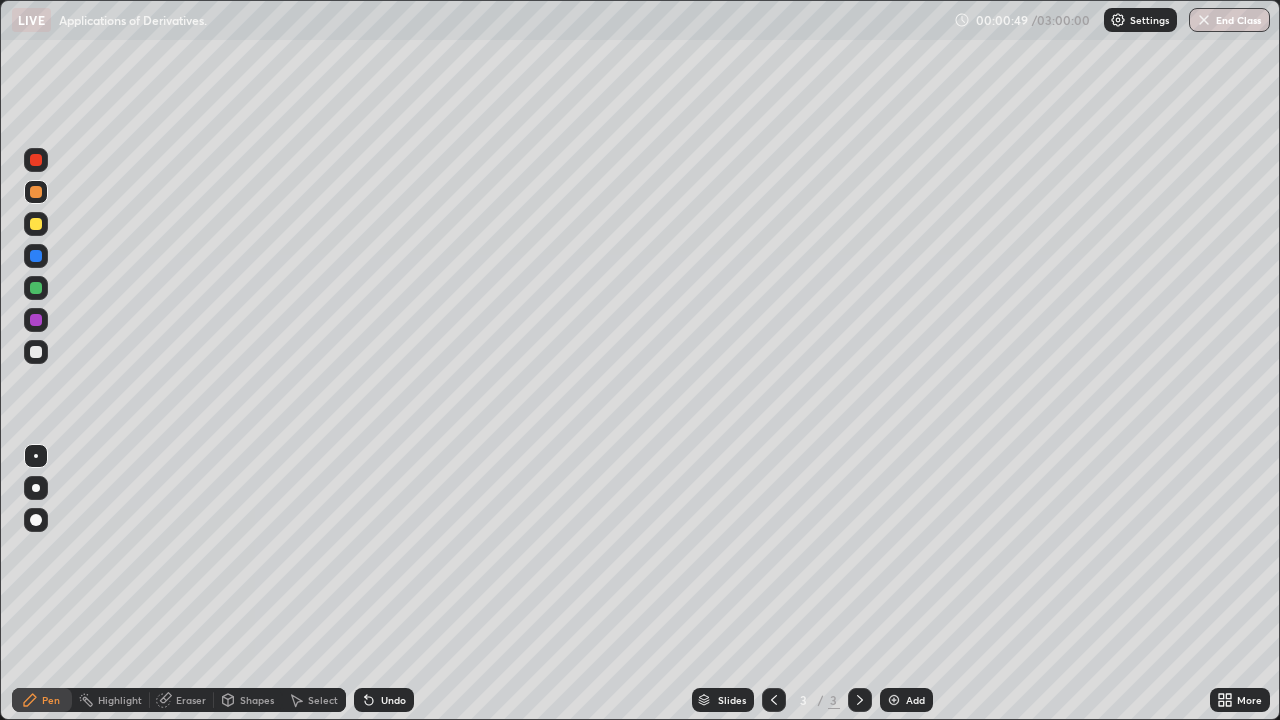click at bounding box center [36, 352] 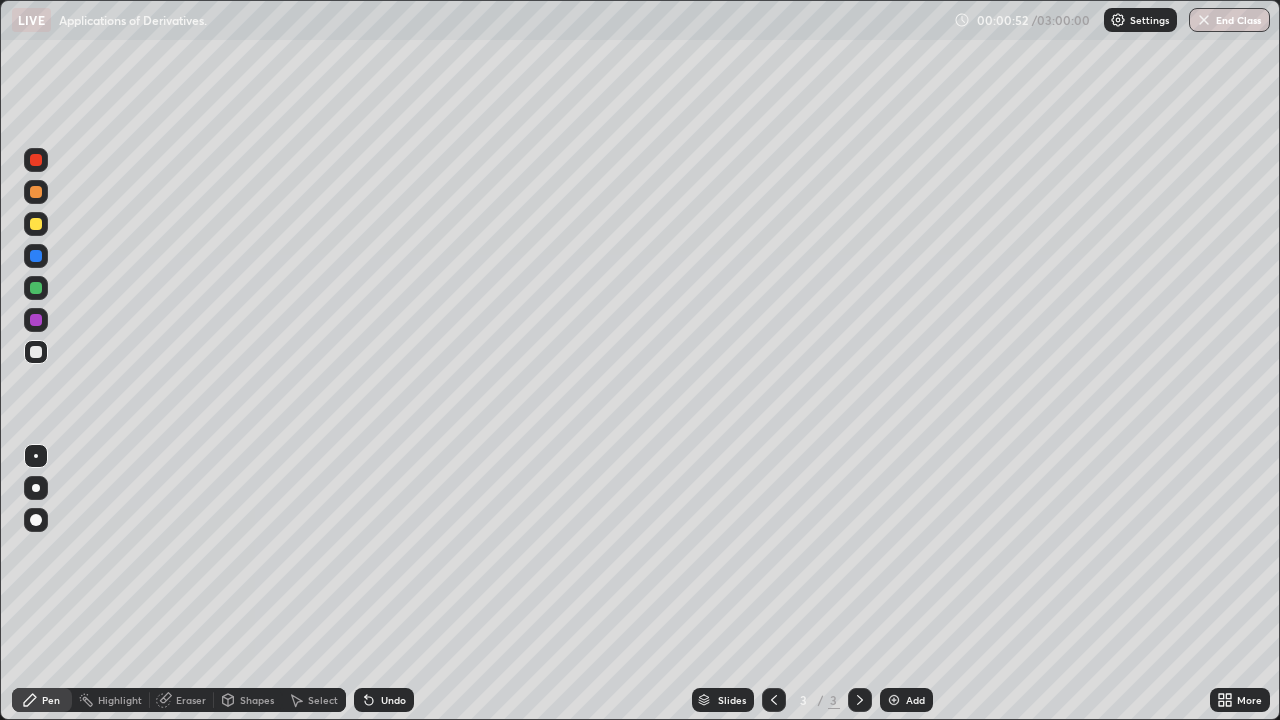 click at bounding box center [36, 224] 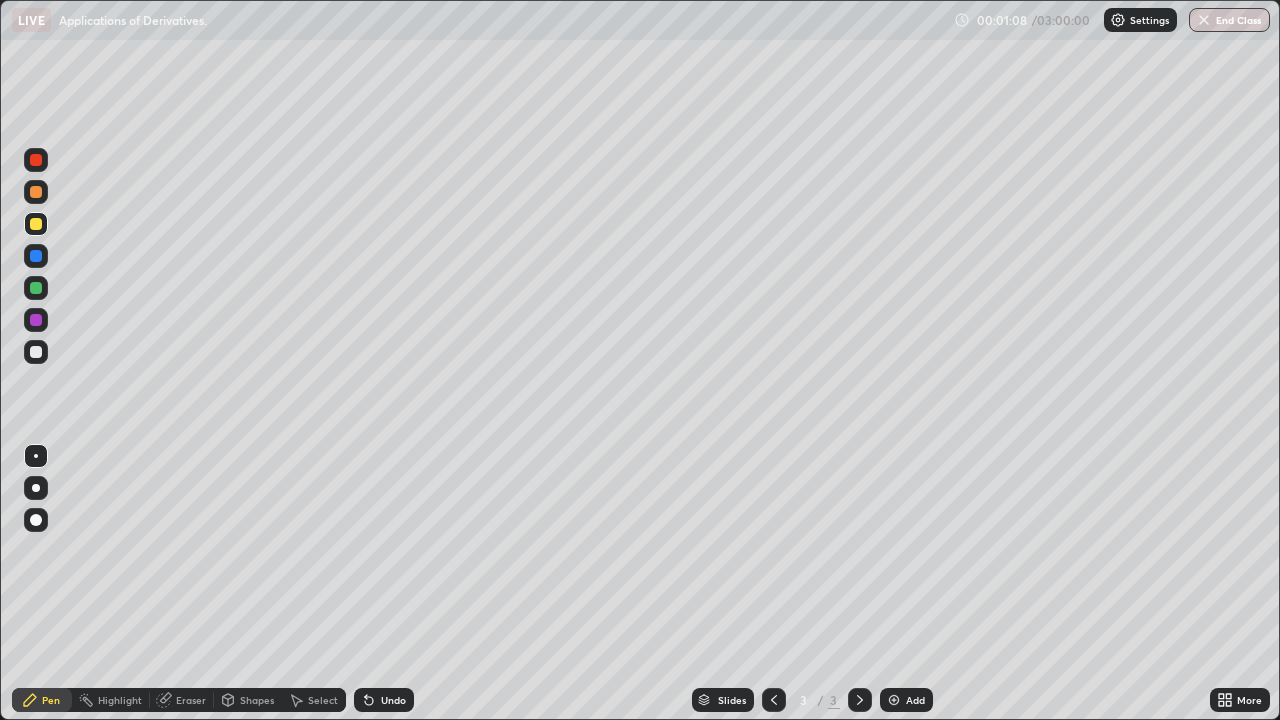 click on "More" at bounding box center [1249, 700] 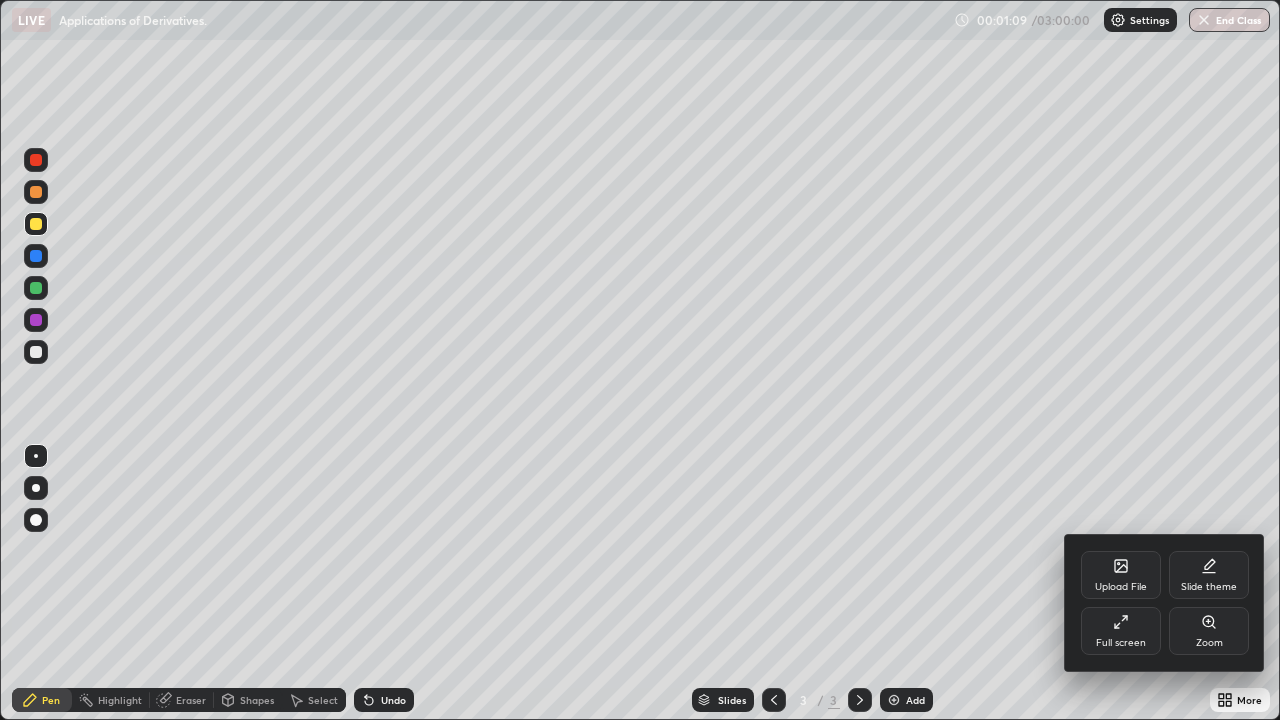 click on "Full screen" at bounding box center [1121, 643] 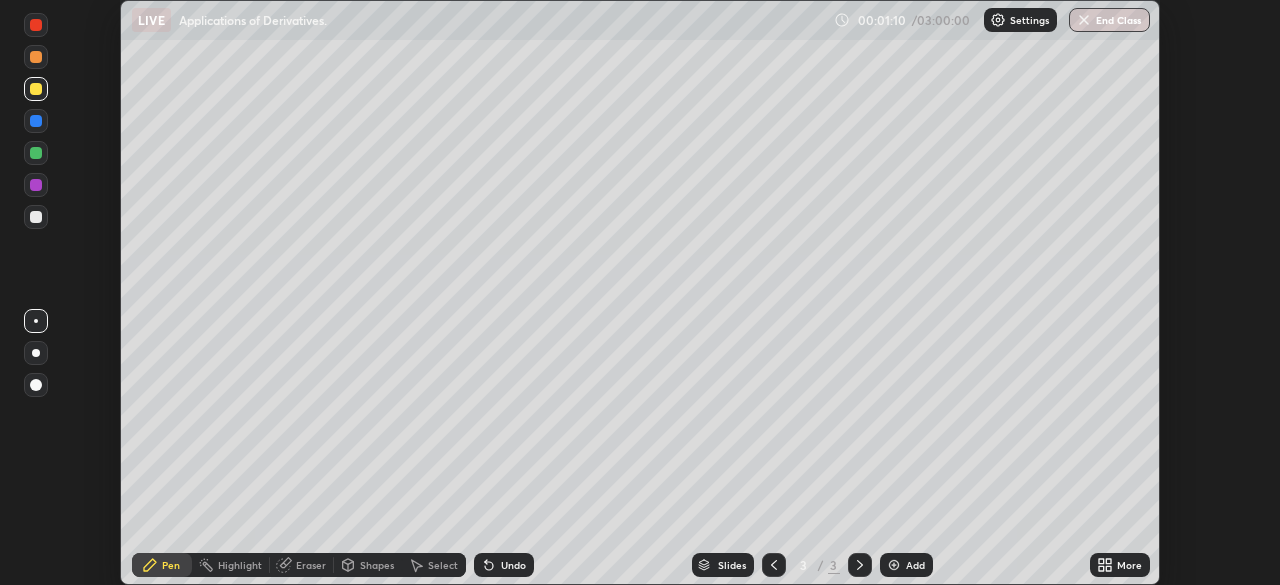 scroll, scrollTop: 585, scrollLeft: 1280, axis: both 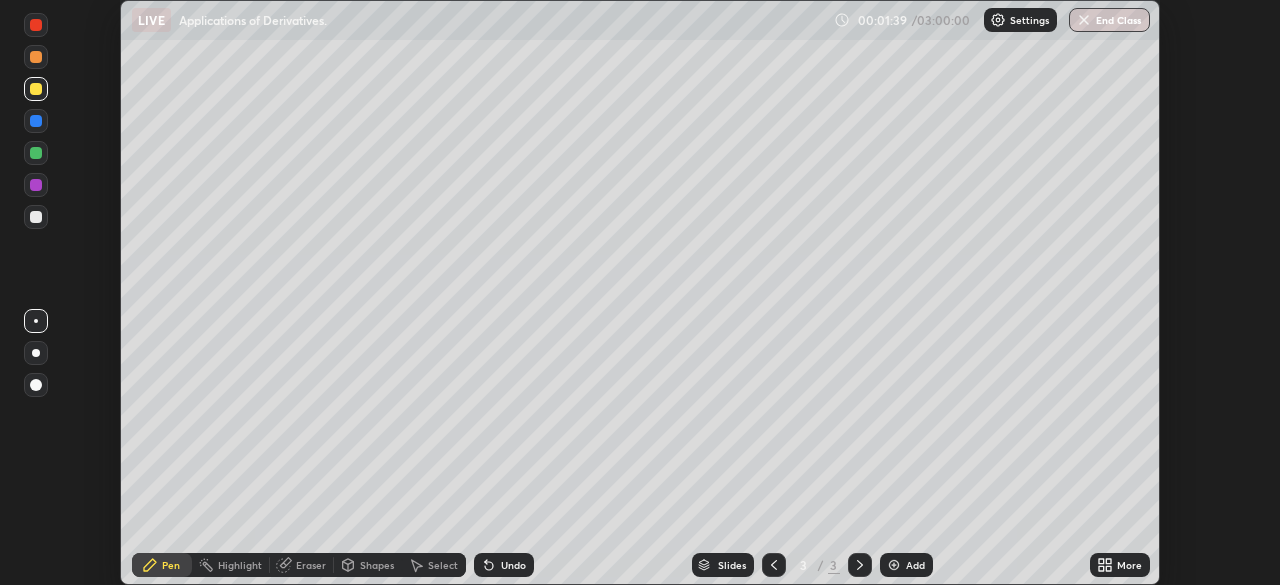 click on "More" at bounding box center [1129, 565] 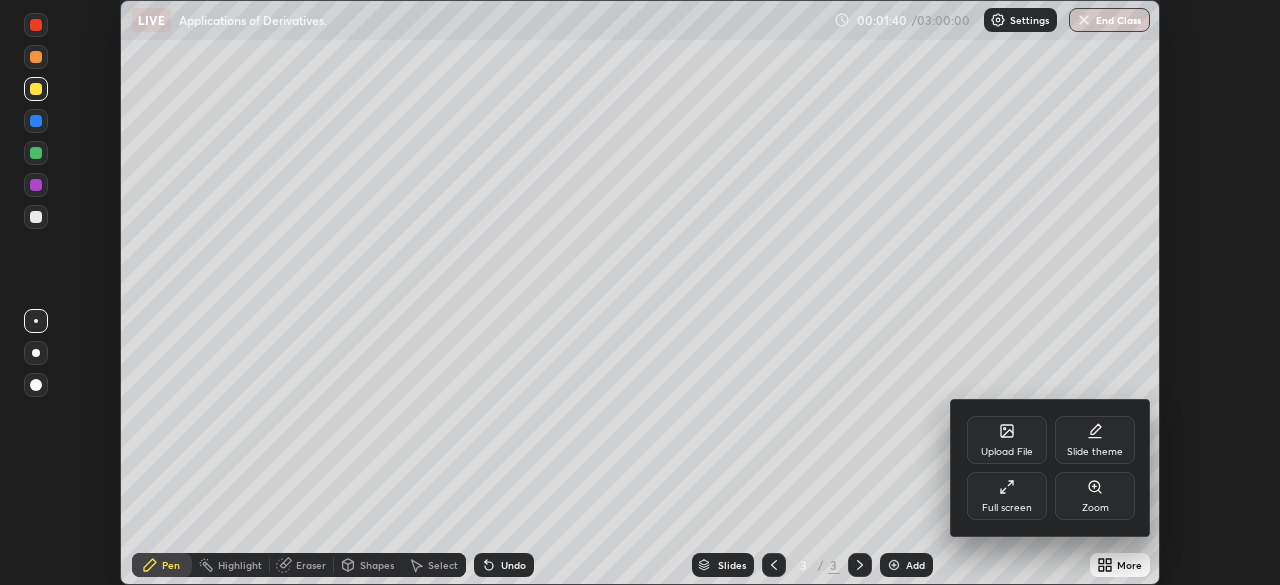 click on "Full screen" at bounding box center [1007, 496] 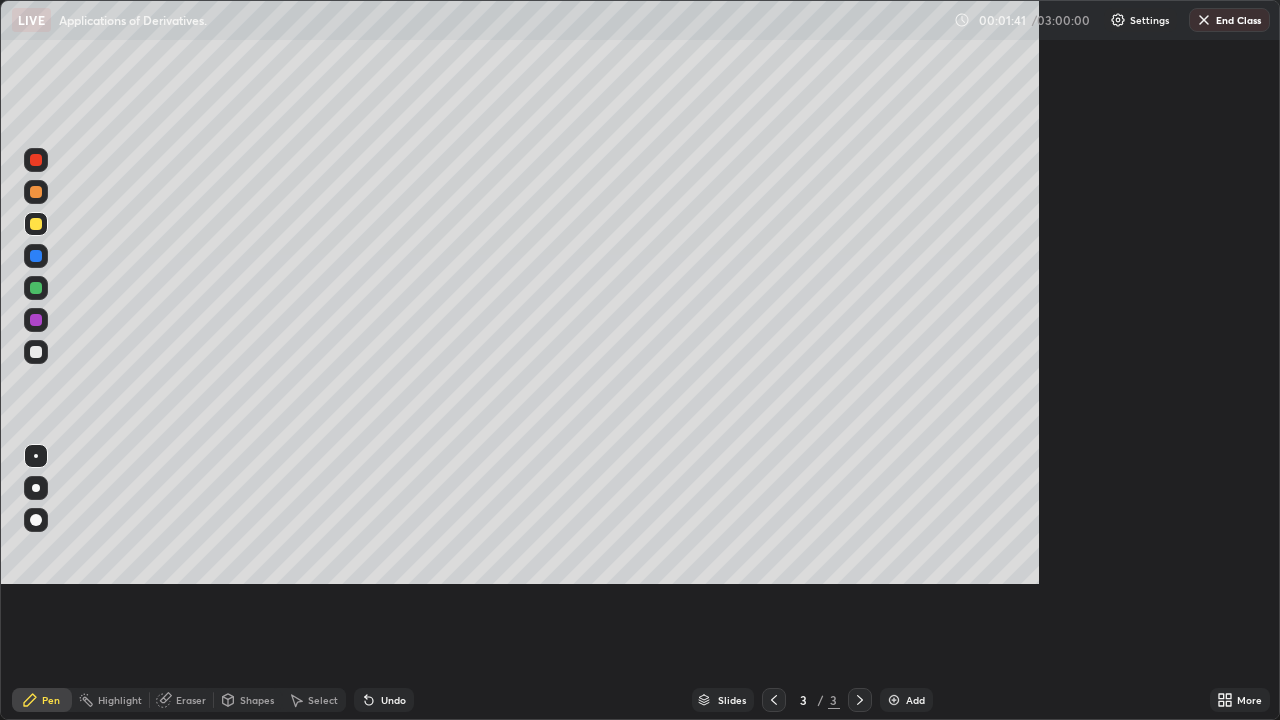 scroll, scrollTop: 99280, scrollLeft: 98720, axis: both 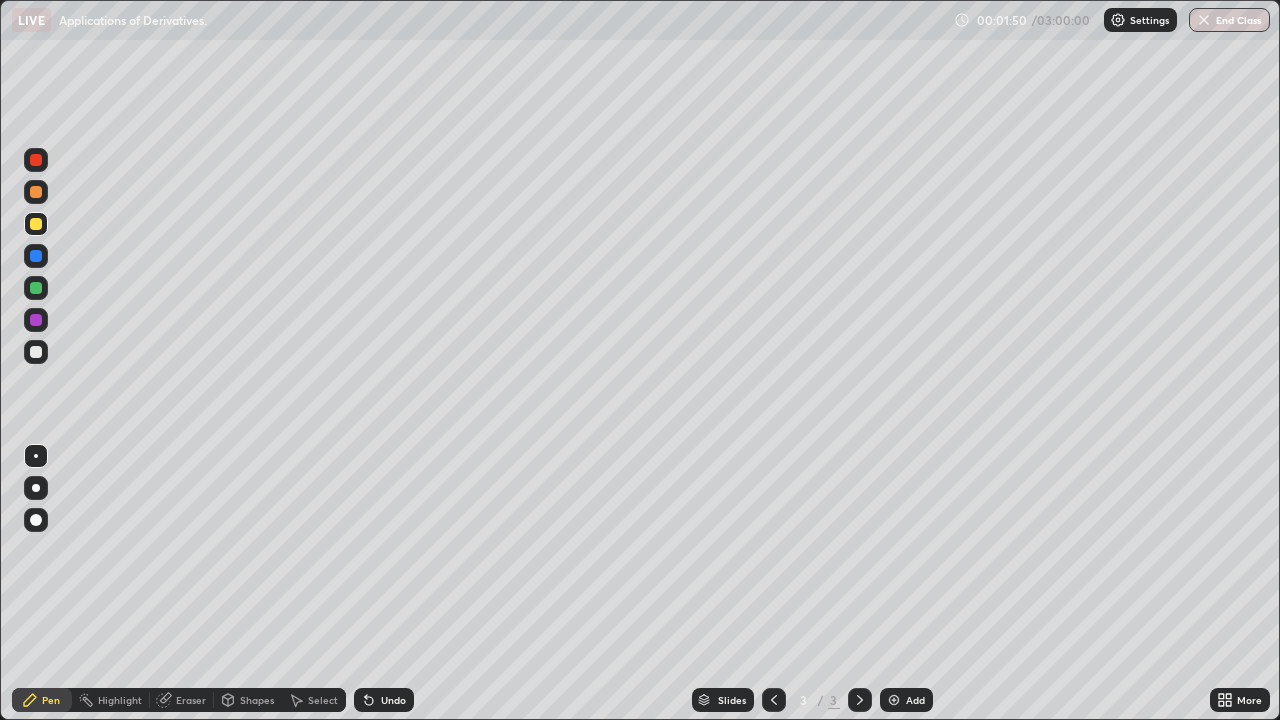 click at bounding box center (36, 224) 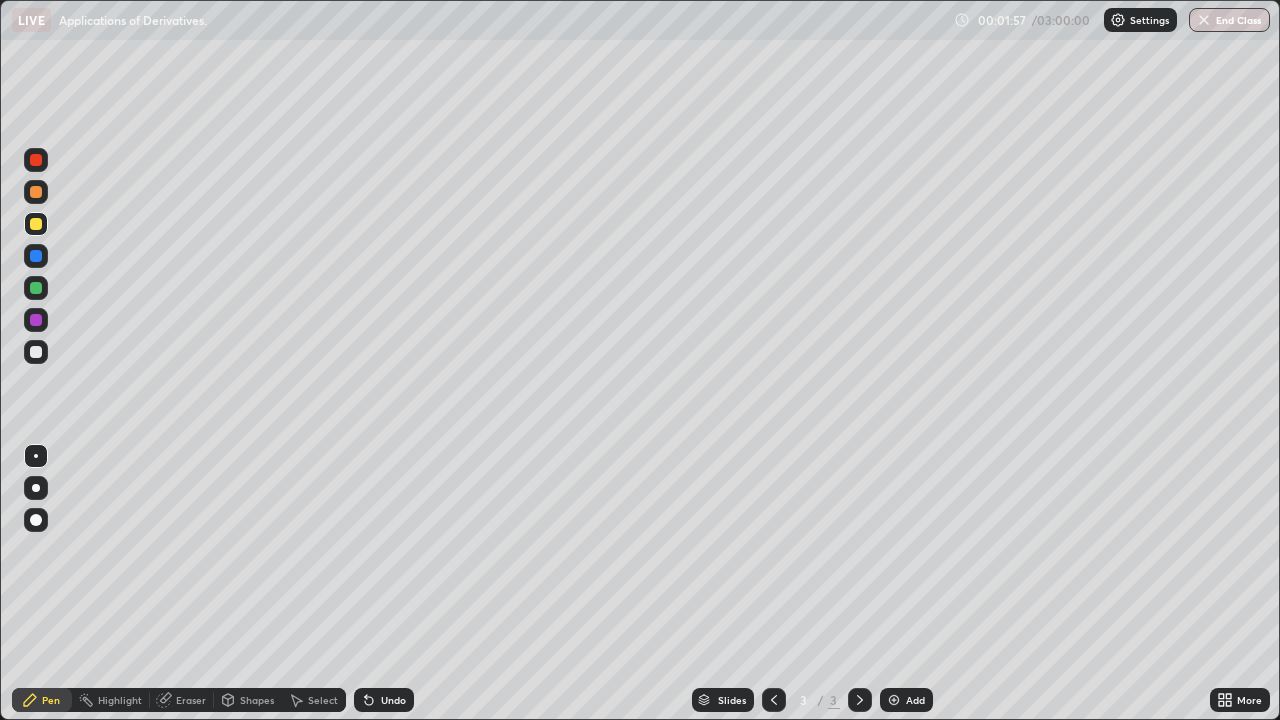 click at bounding box center (36, 192) 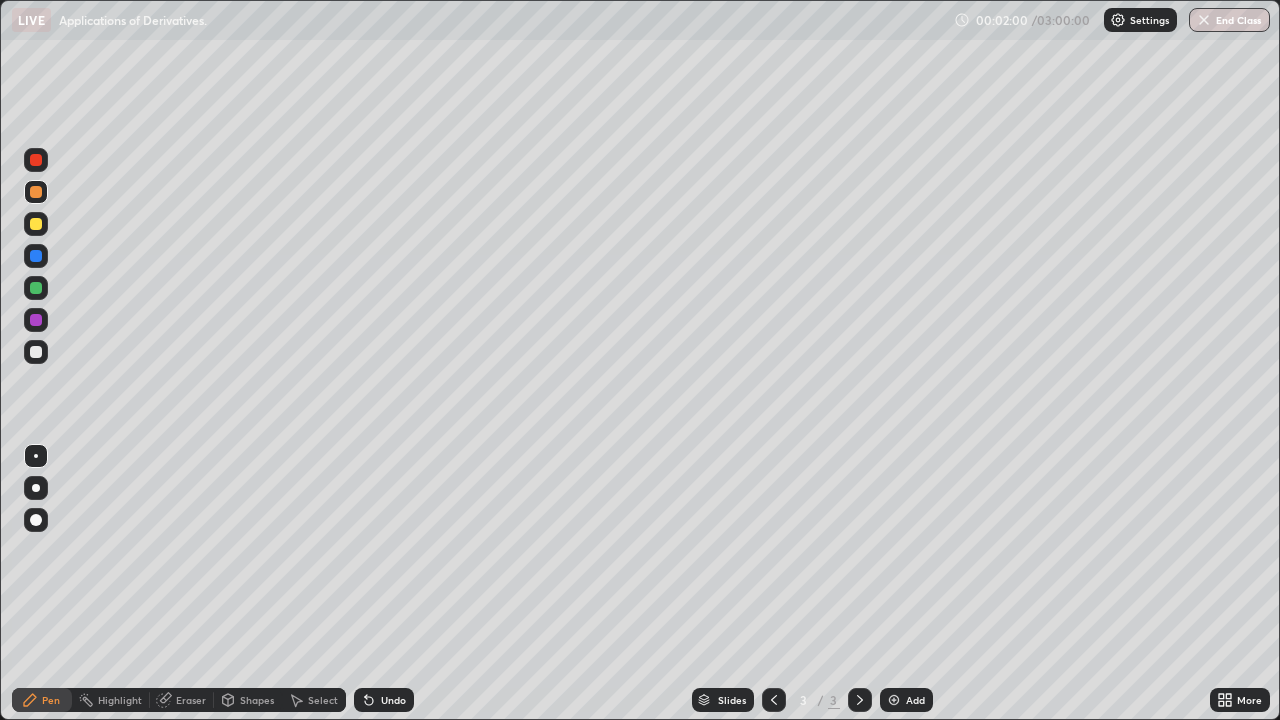 click at bounding box center (36, 352) 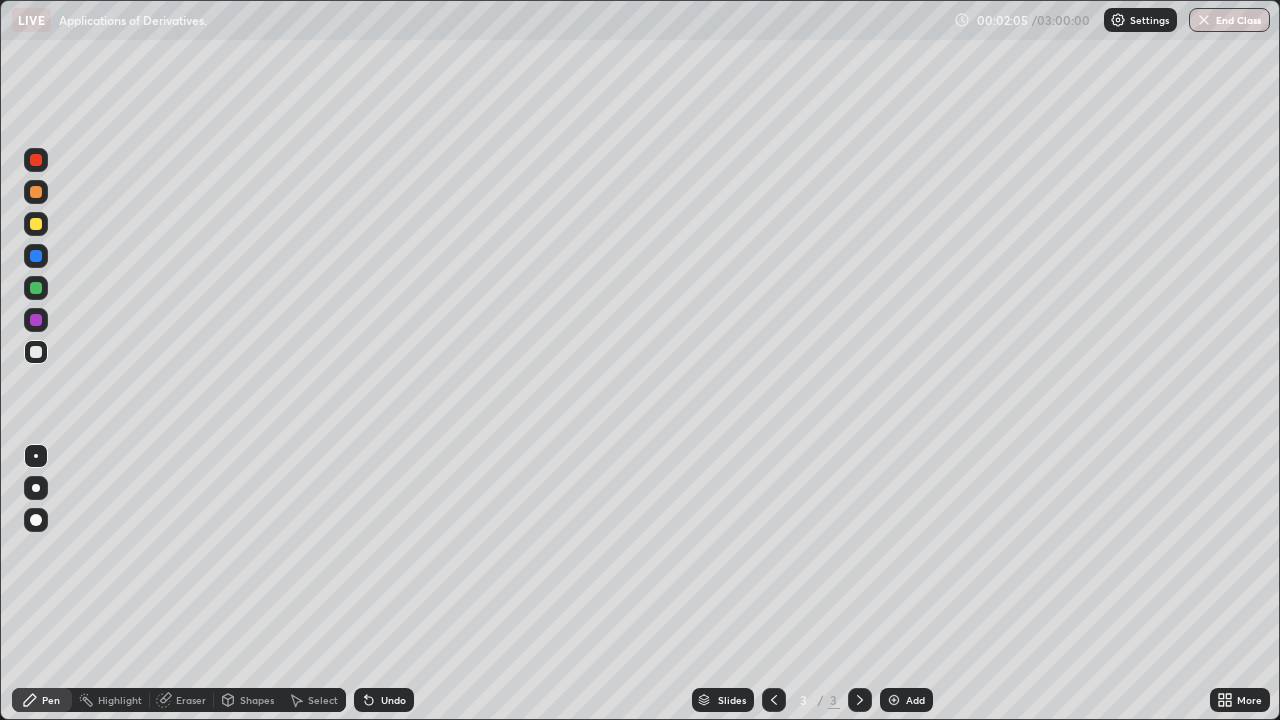 click at bounding box center [36, 352] 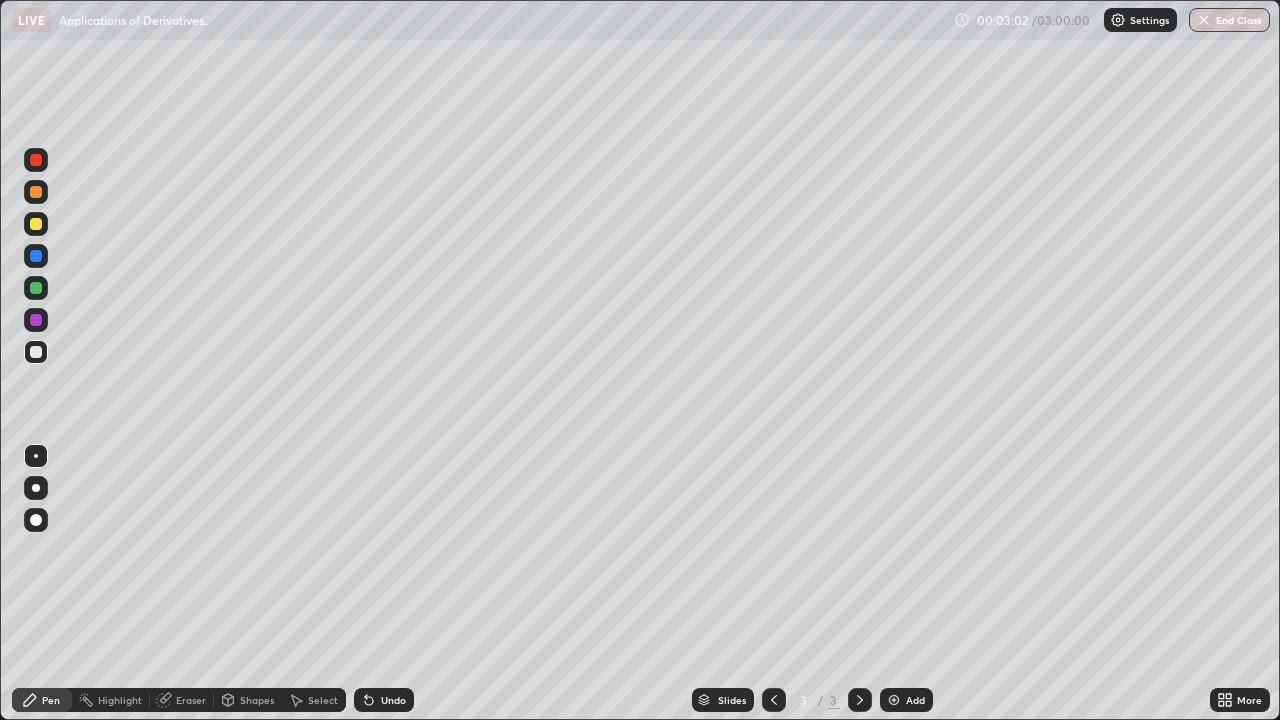click at bounding box center [36, 288] 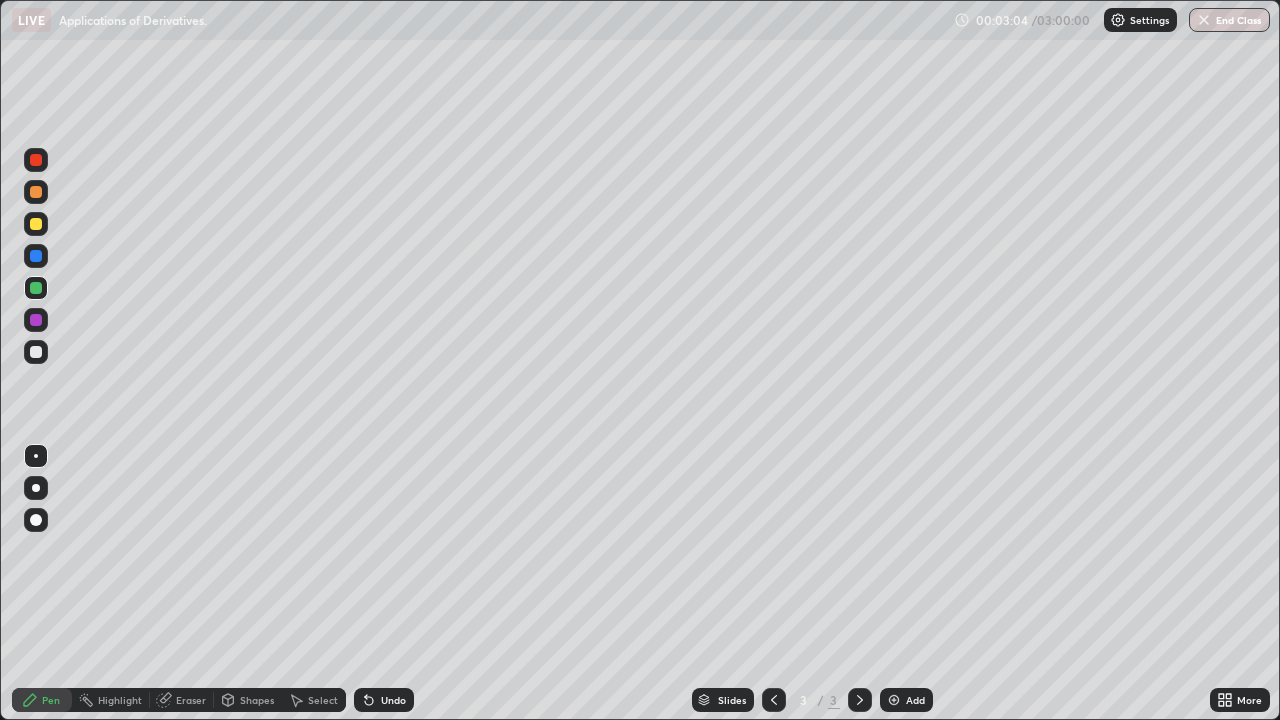 click on "Eraser" at bounding box center (182, 700) 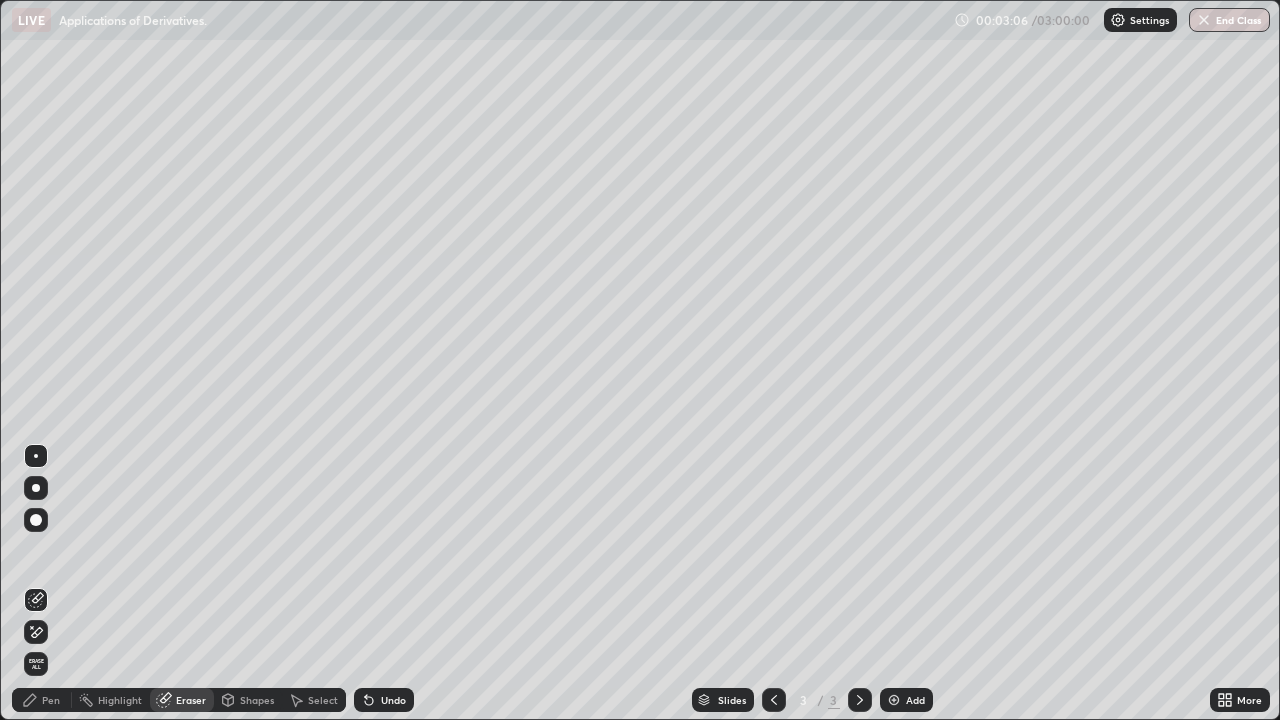click on "Pen" at bounding box center [42, 700] 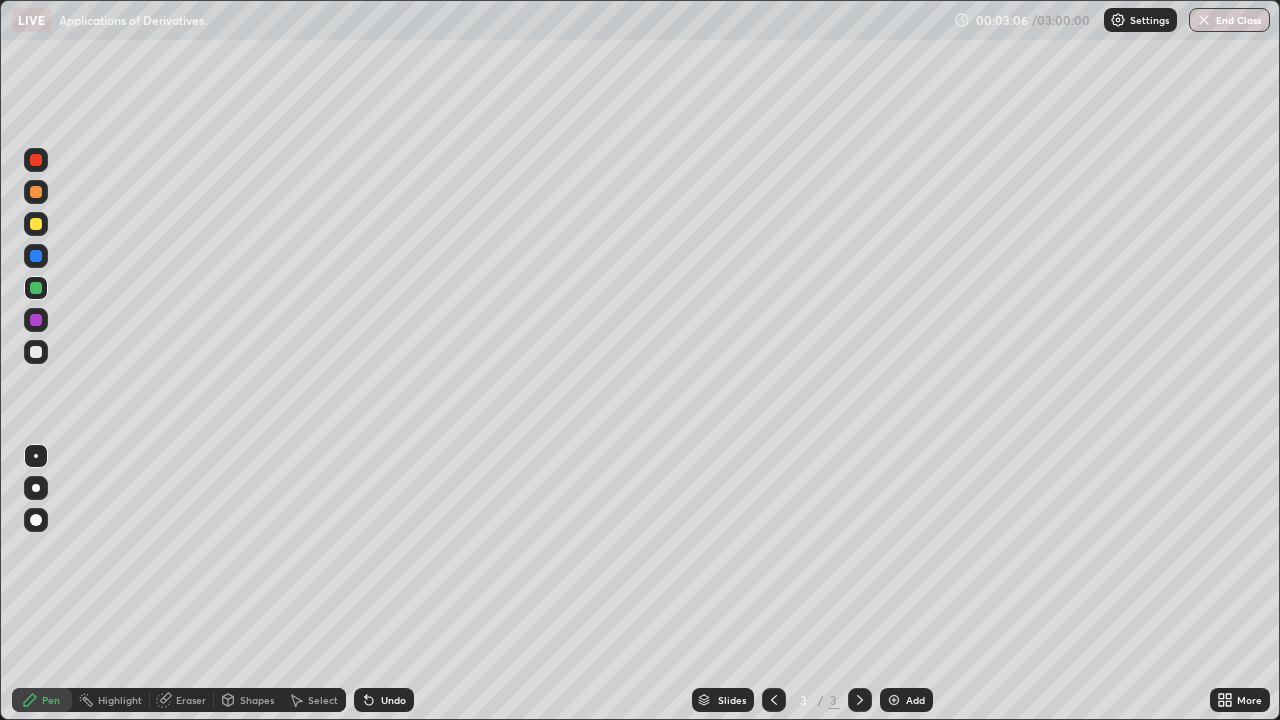 click at bounding box center (36, 352) 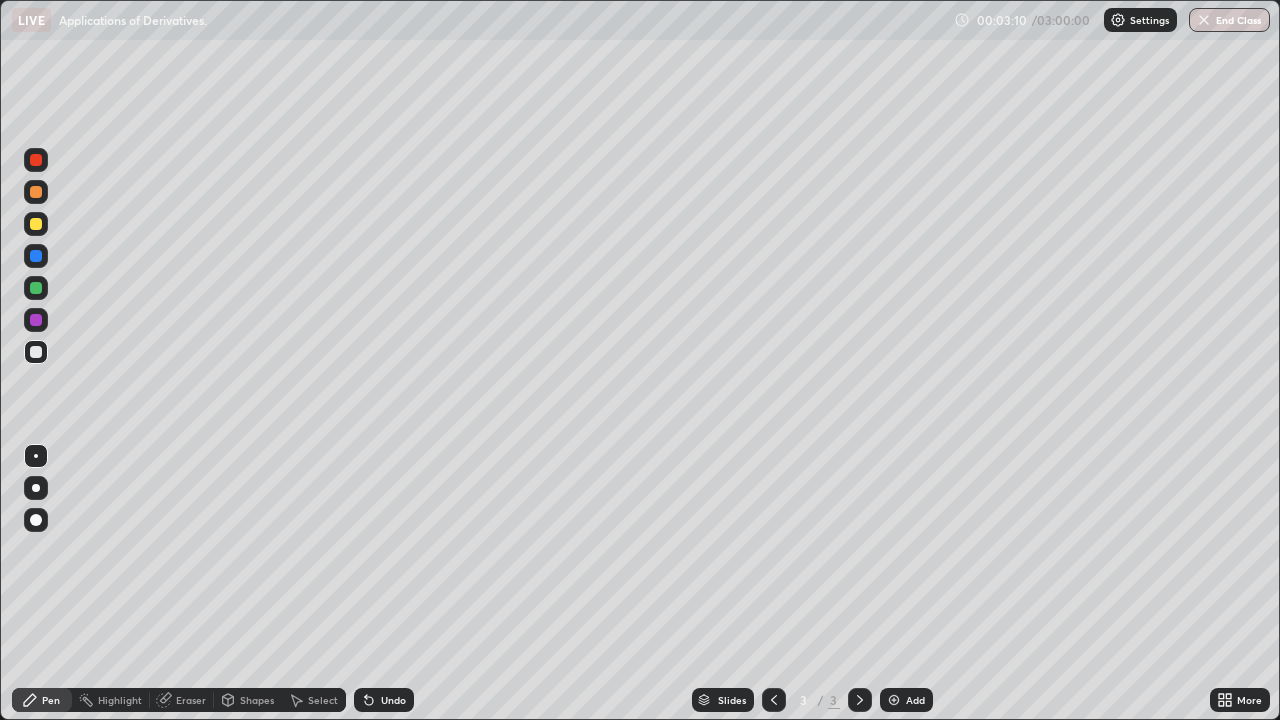 click at bounding box center [36, 320] 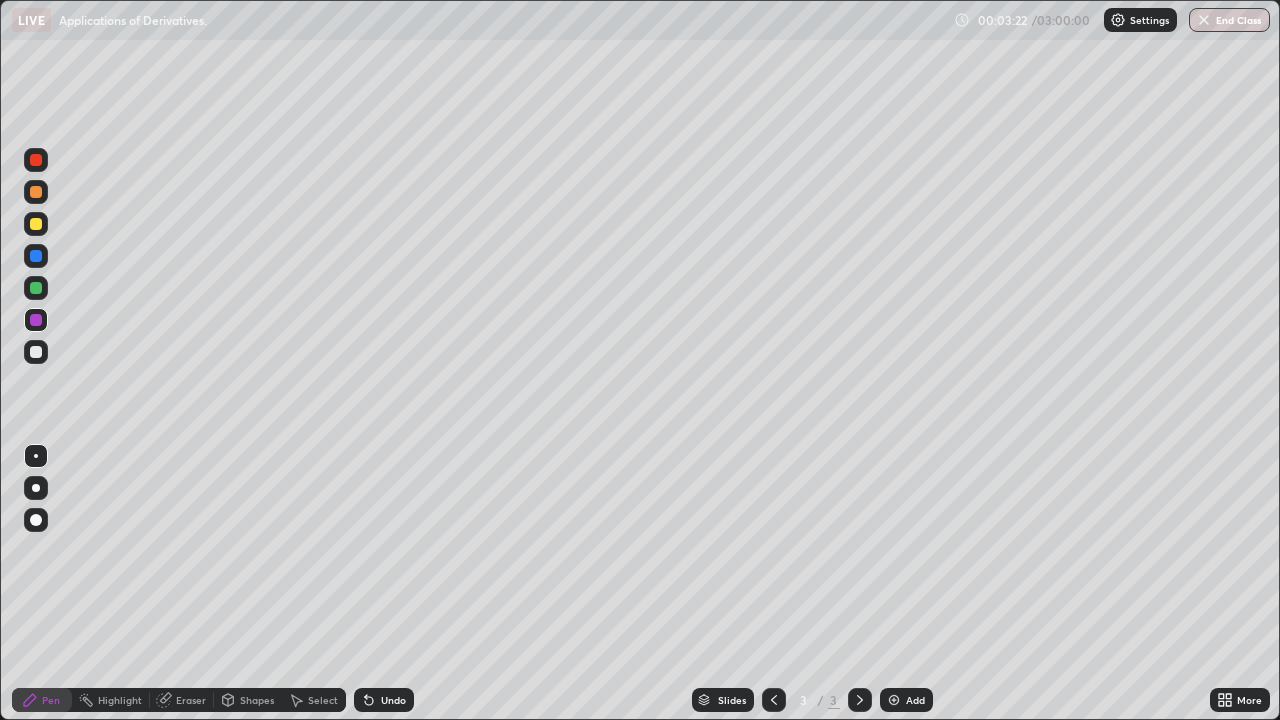 click at bounding box center (36, 288) 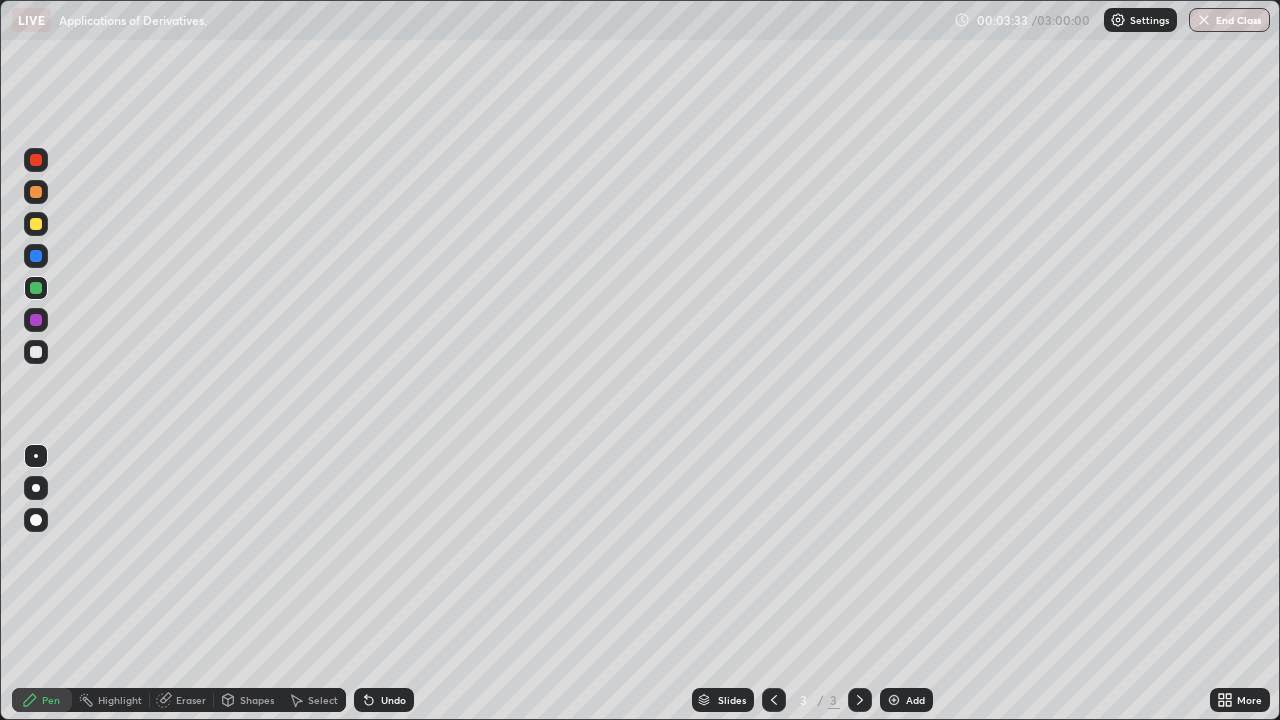 click at bounding box center (36, 224) 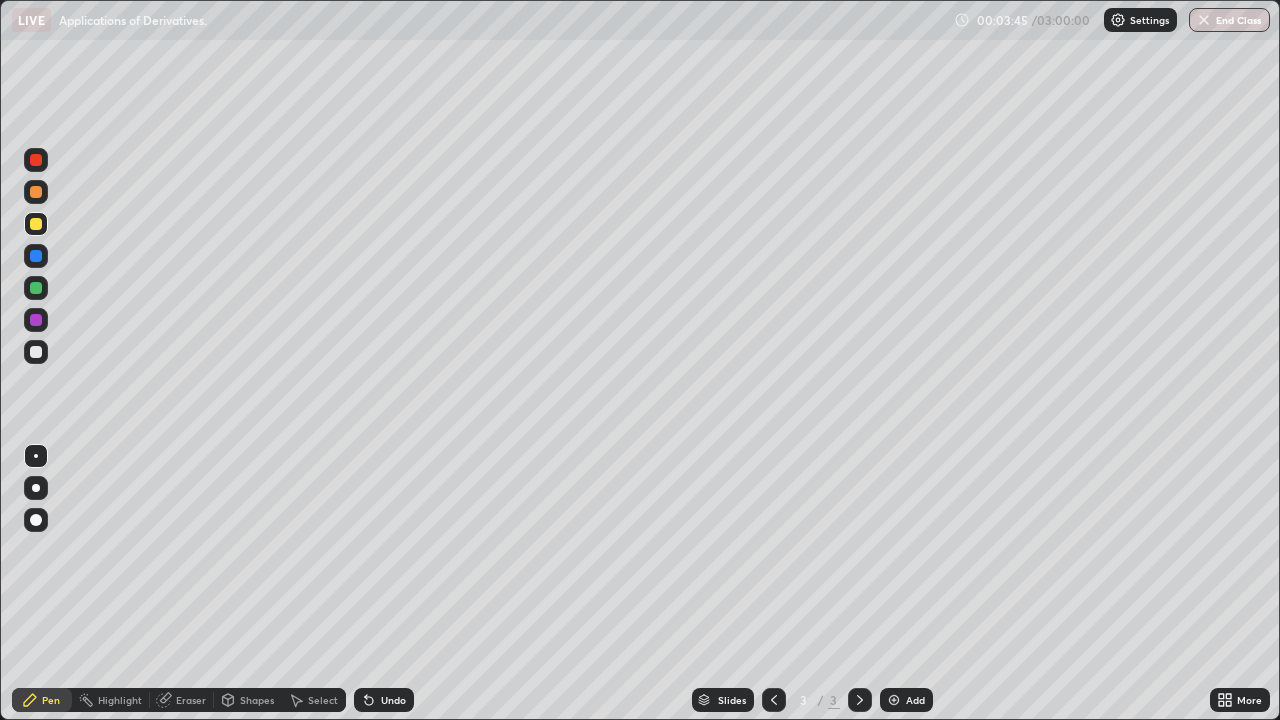 click at bounding box center (36, 352) 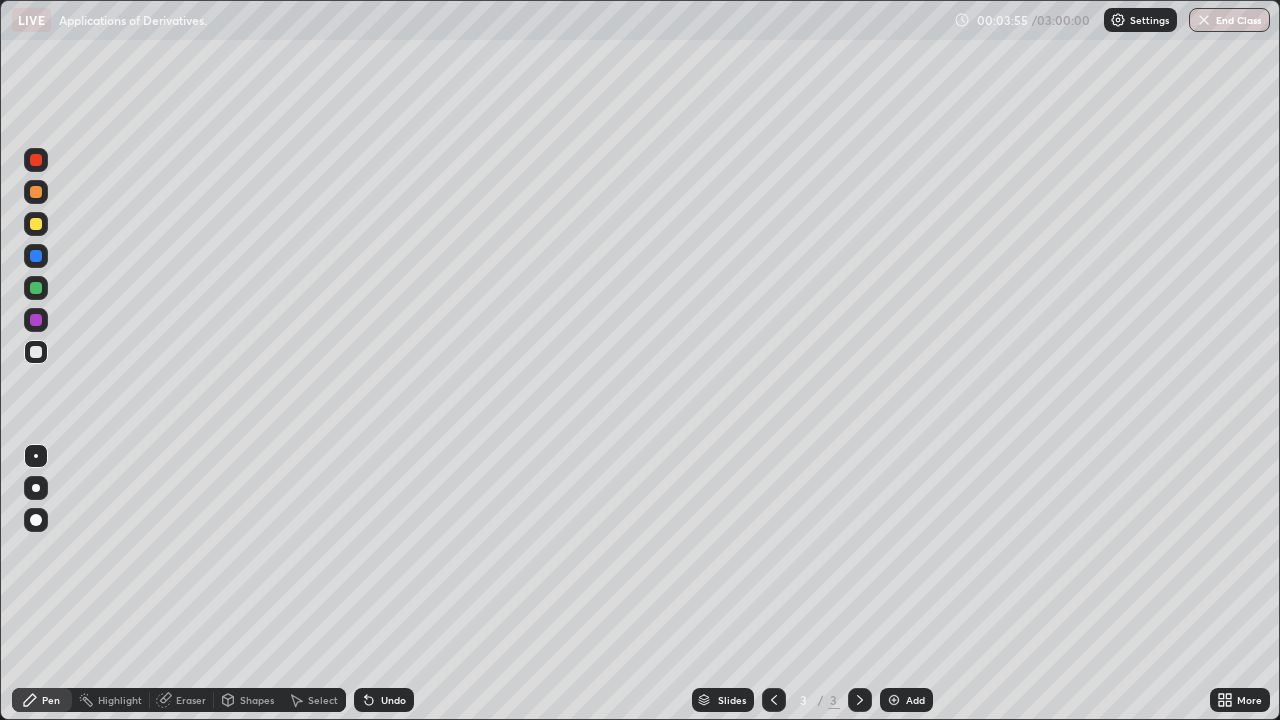 click at bounding box center [36, 352] 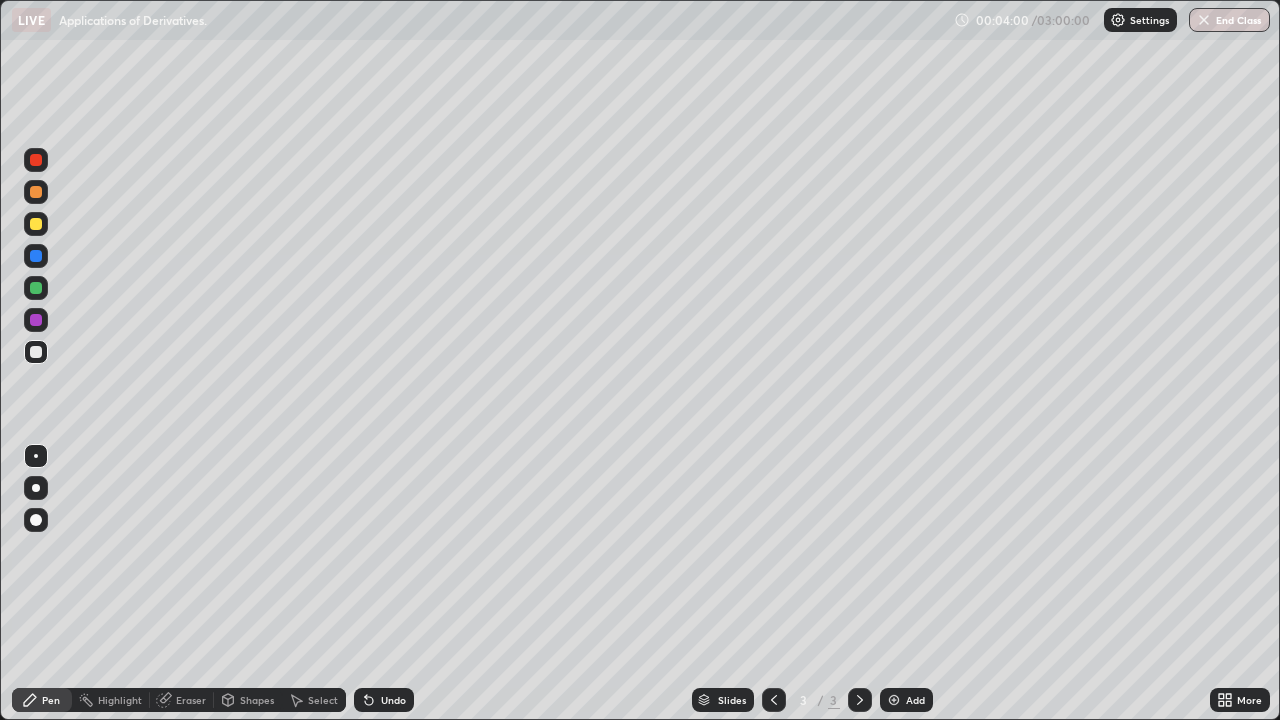 click at bounding box center (36, 288) 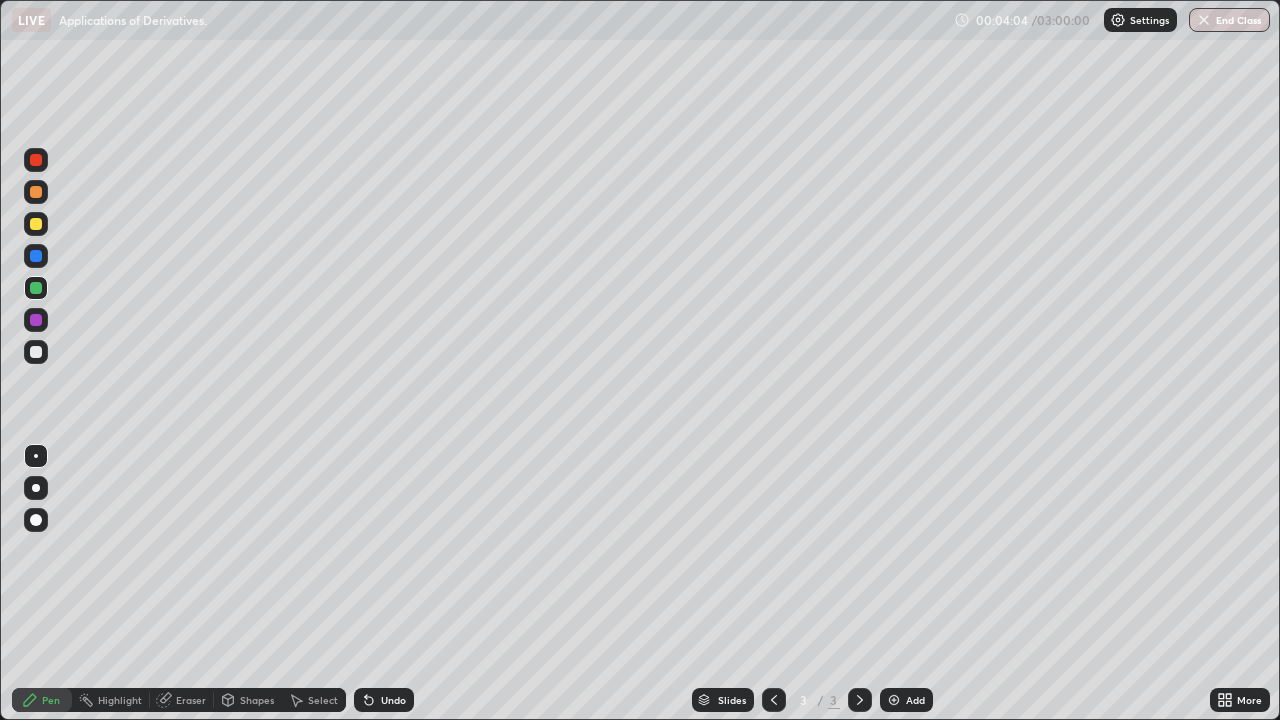 click at bounding box center [36, 352] 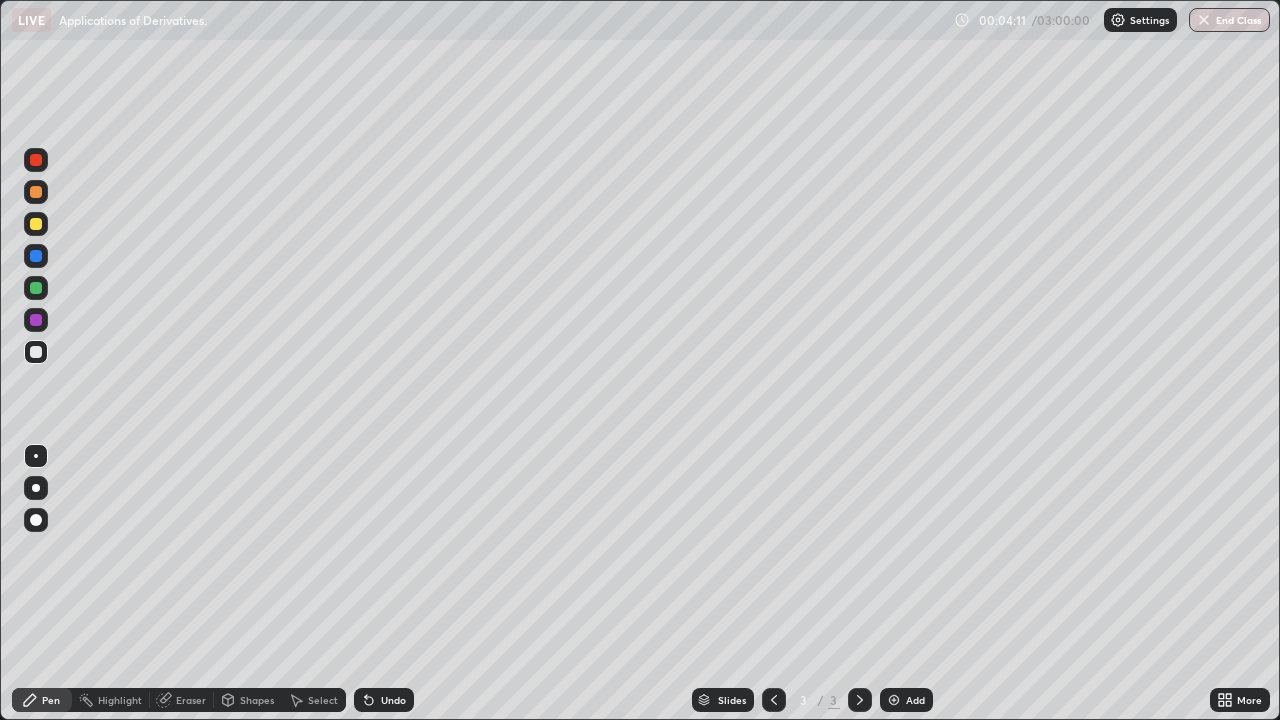 click at bounding box center [36, 288] 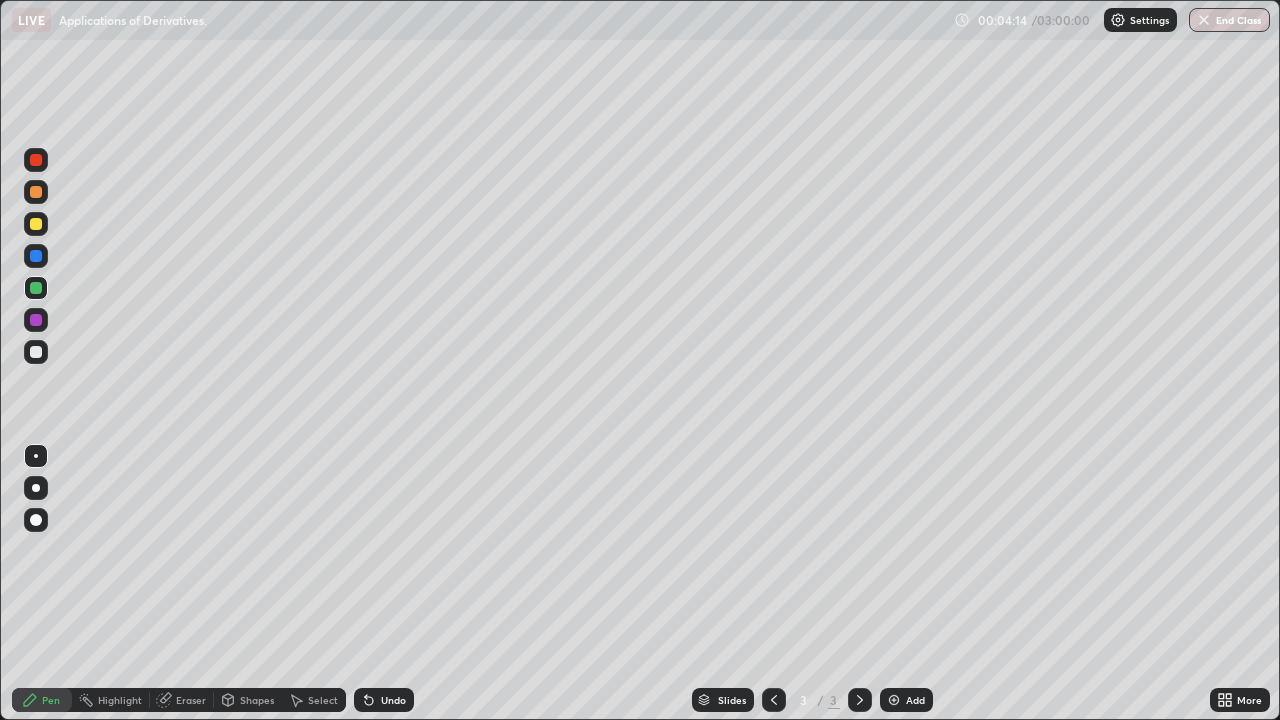 click at bounding box center (36, 352) 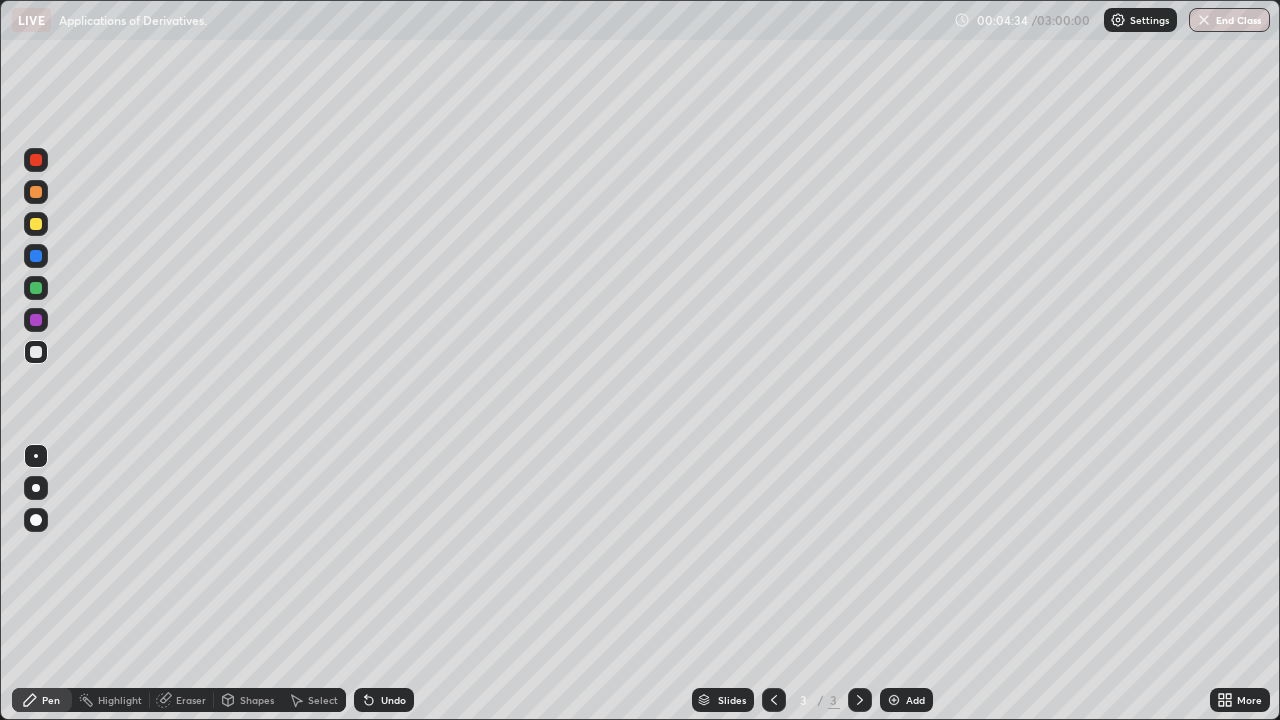 click at bounding box center [36, 288] 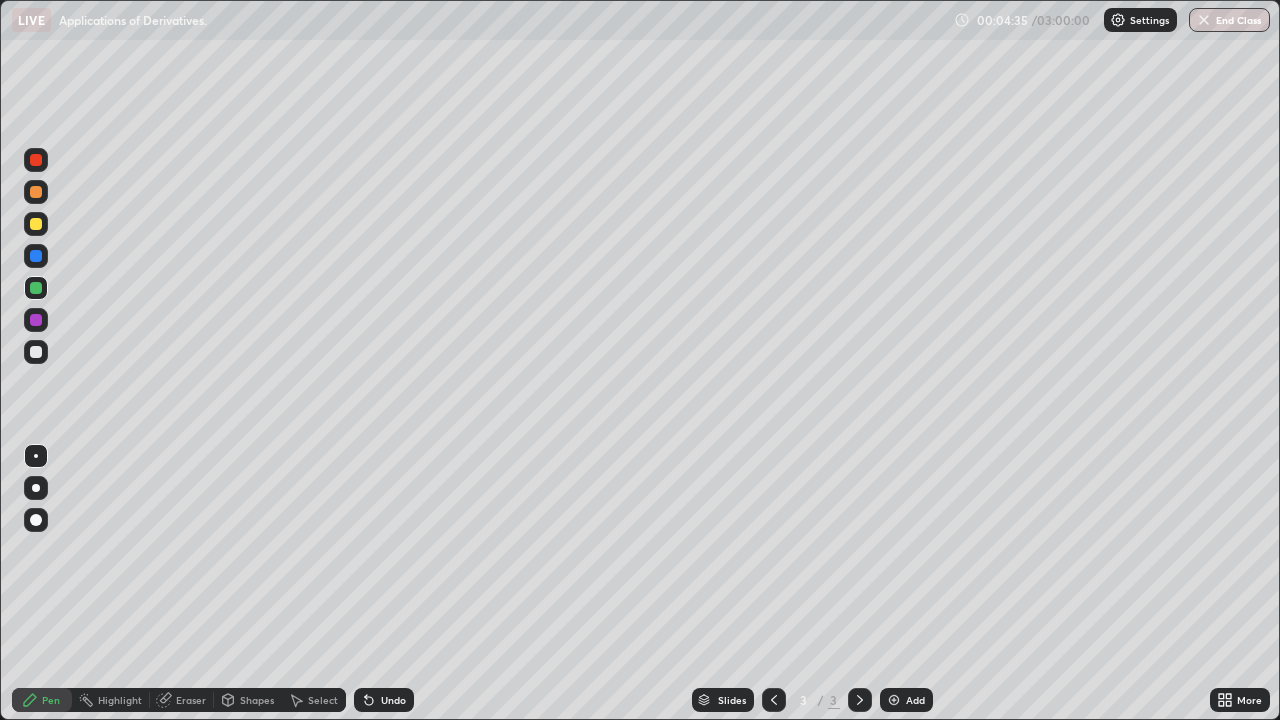 click at bounding box center (36, 160) 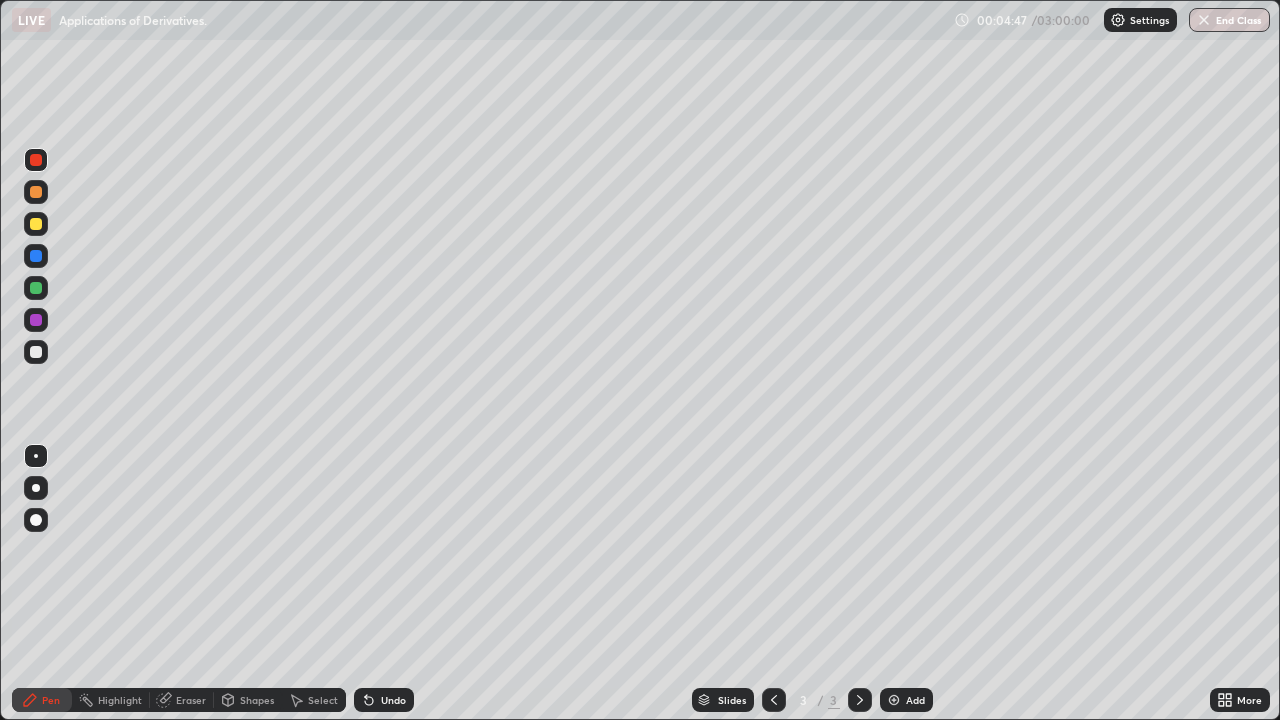 click at bounding box center [36, 224] 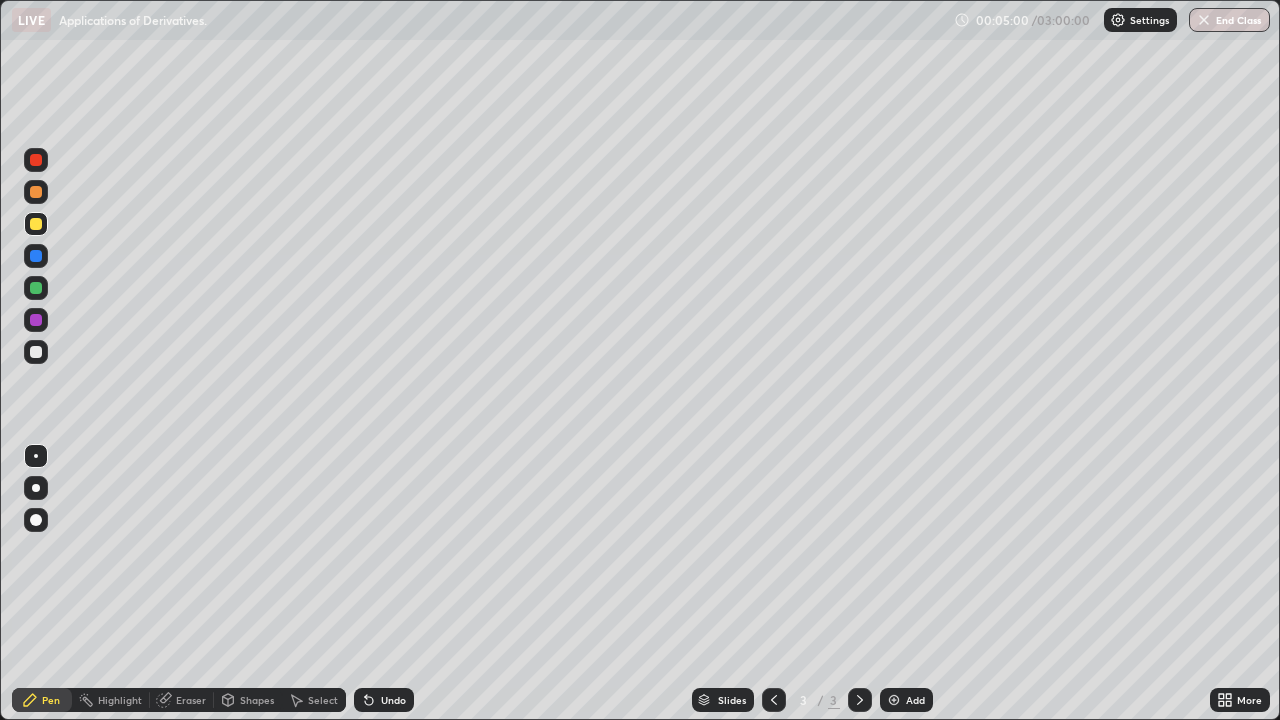 click at bounding box center (36, 352) 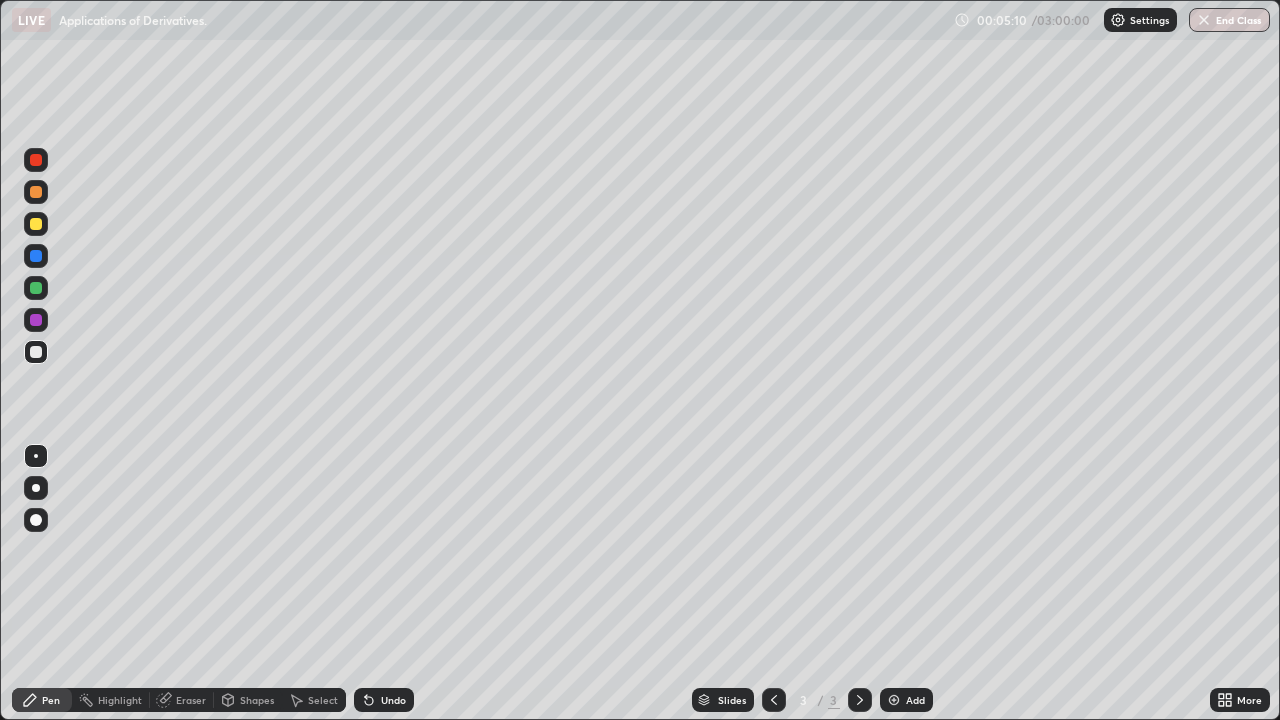 click at bounding box center (36, 256) 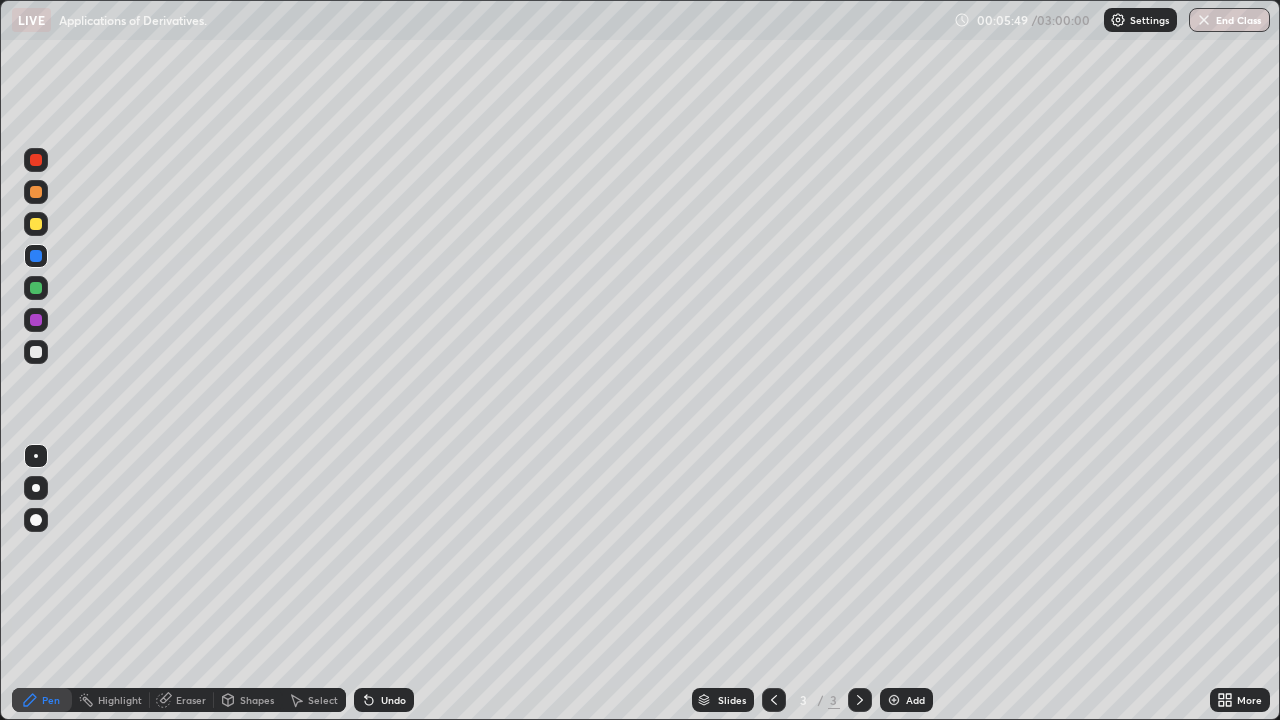 click at bounding box center [36, 352] 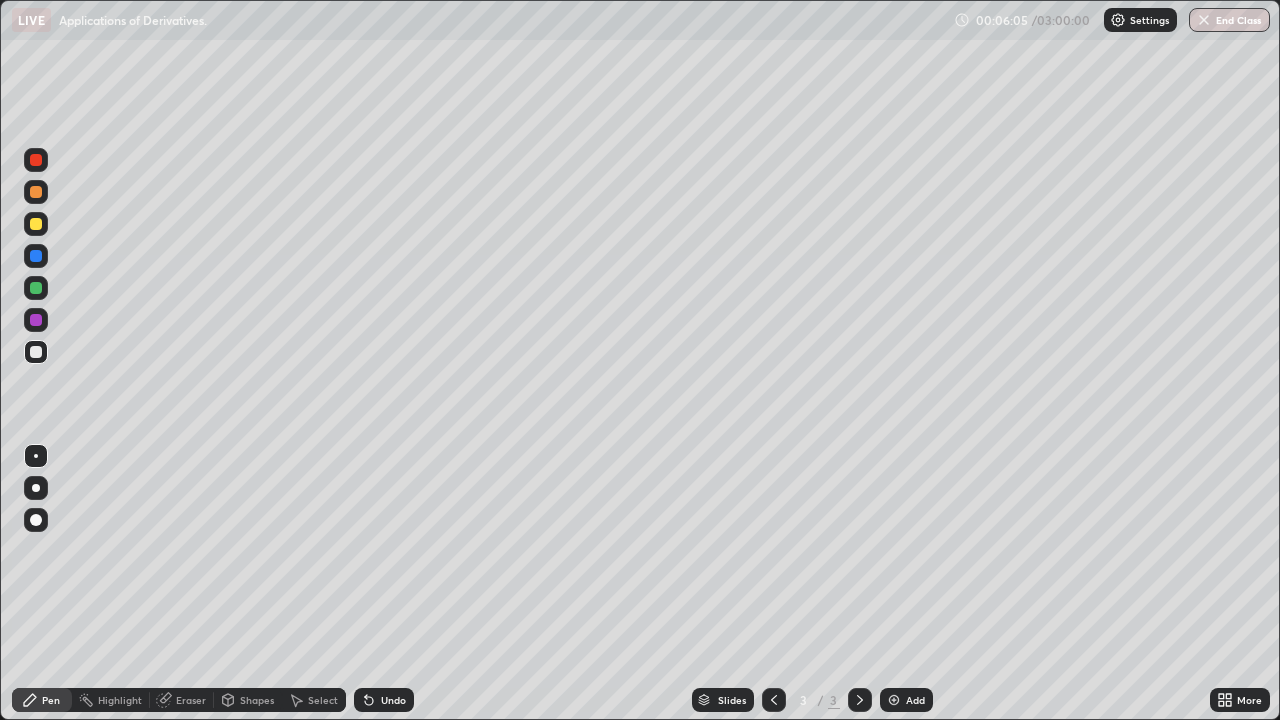 click on "Eraser" at bounding box center [191, 700] 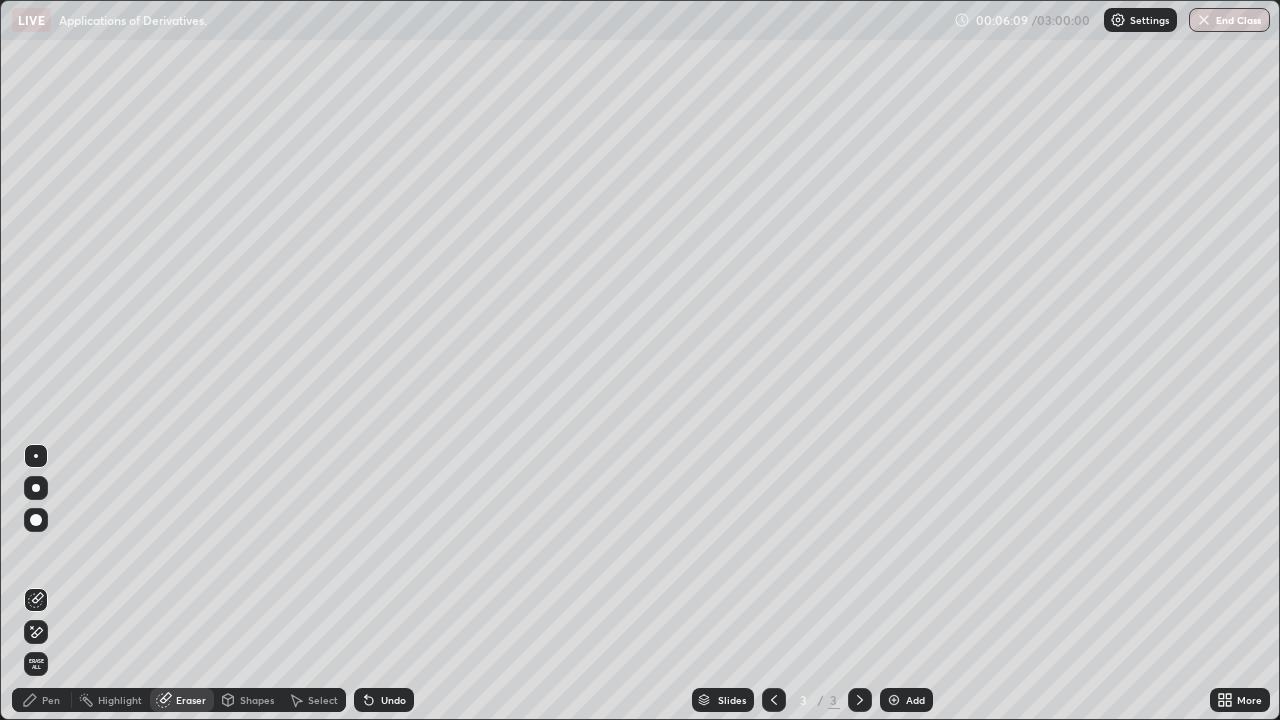click on "Pen" at bounding box center (42, 700) 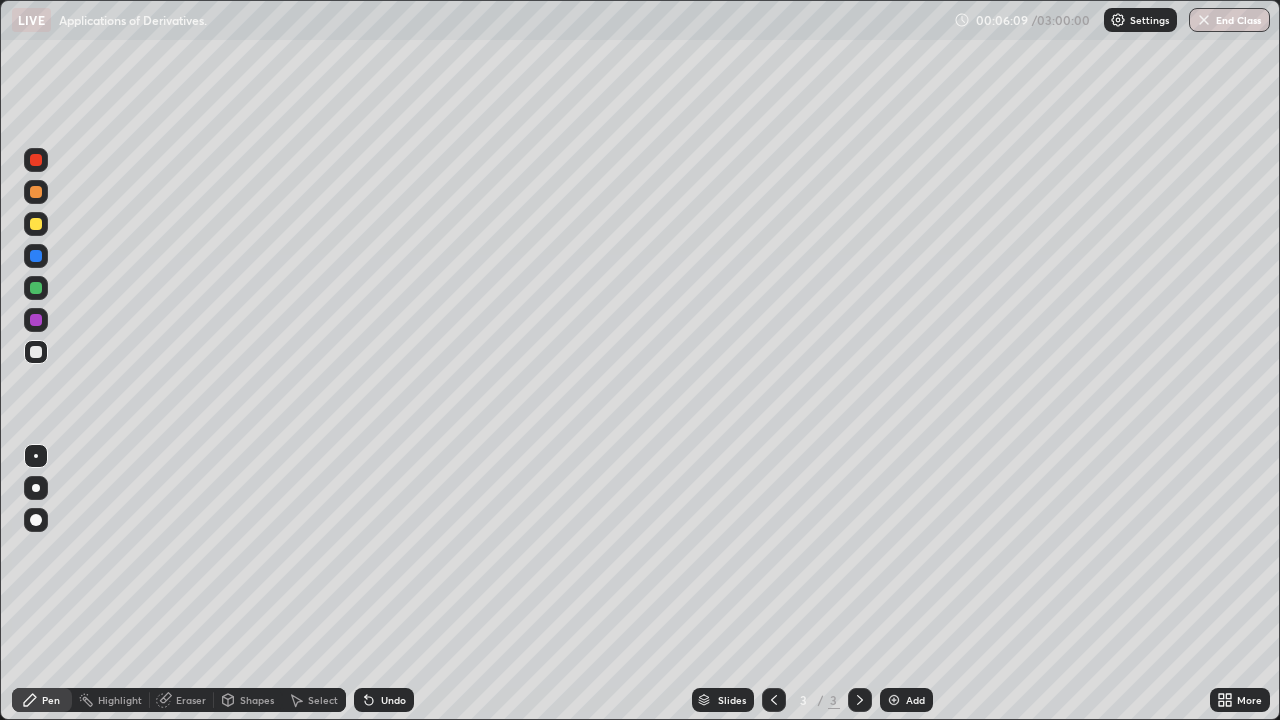 click at bounding box center [36, 352] 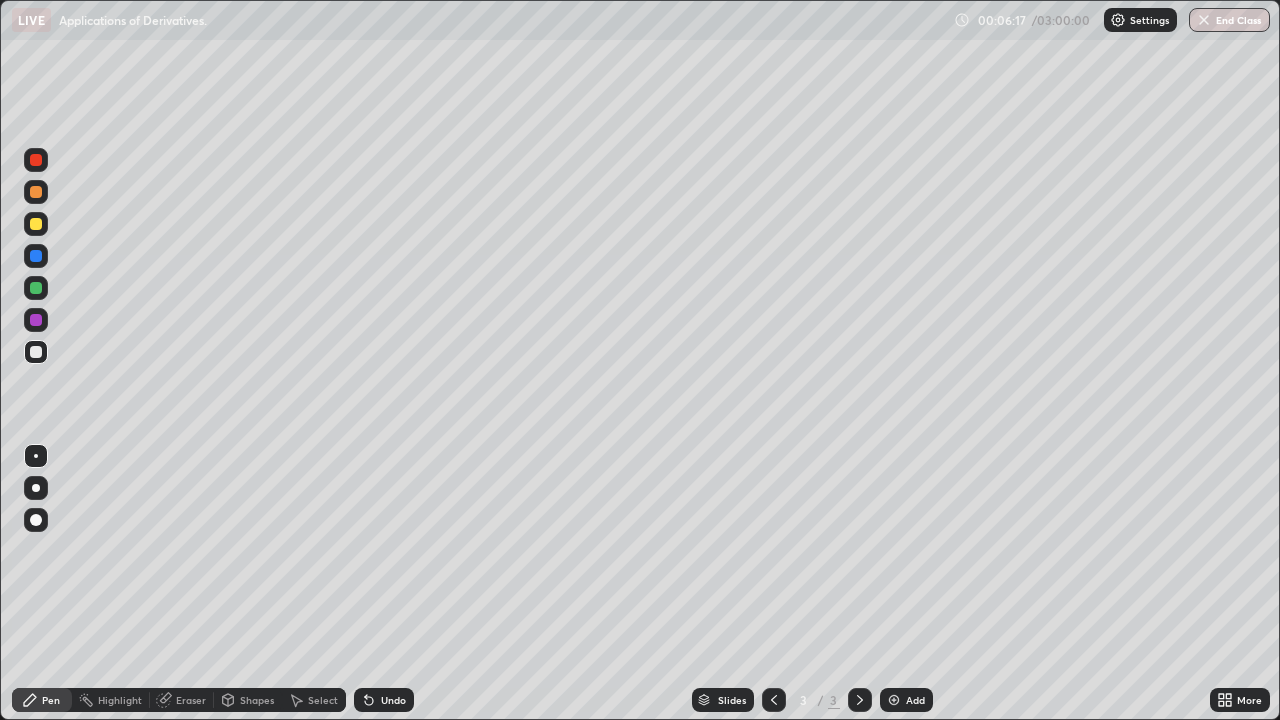 click at bounding box center [36, 192] 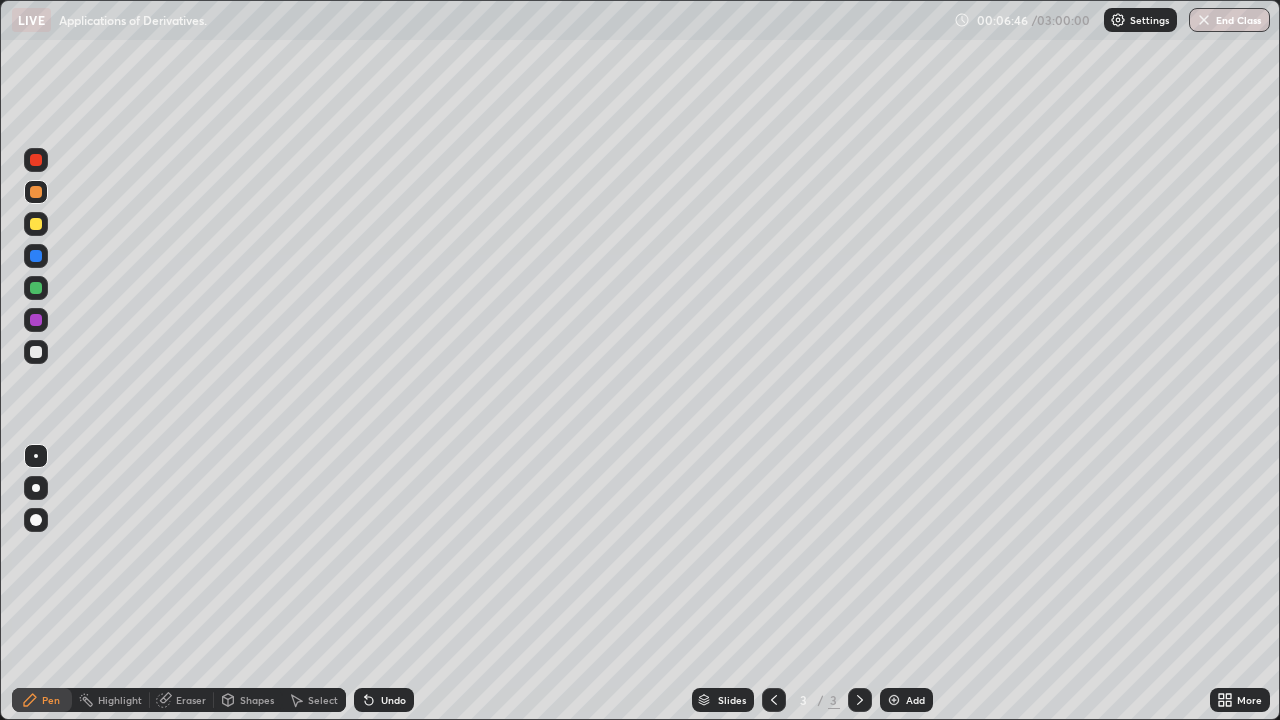 click at bounding box center [36, 352] 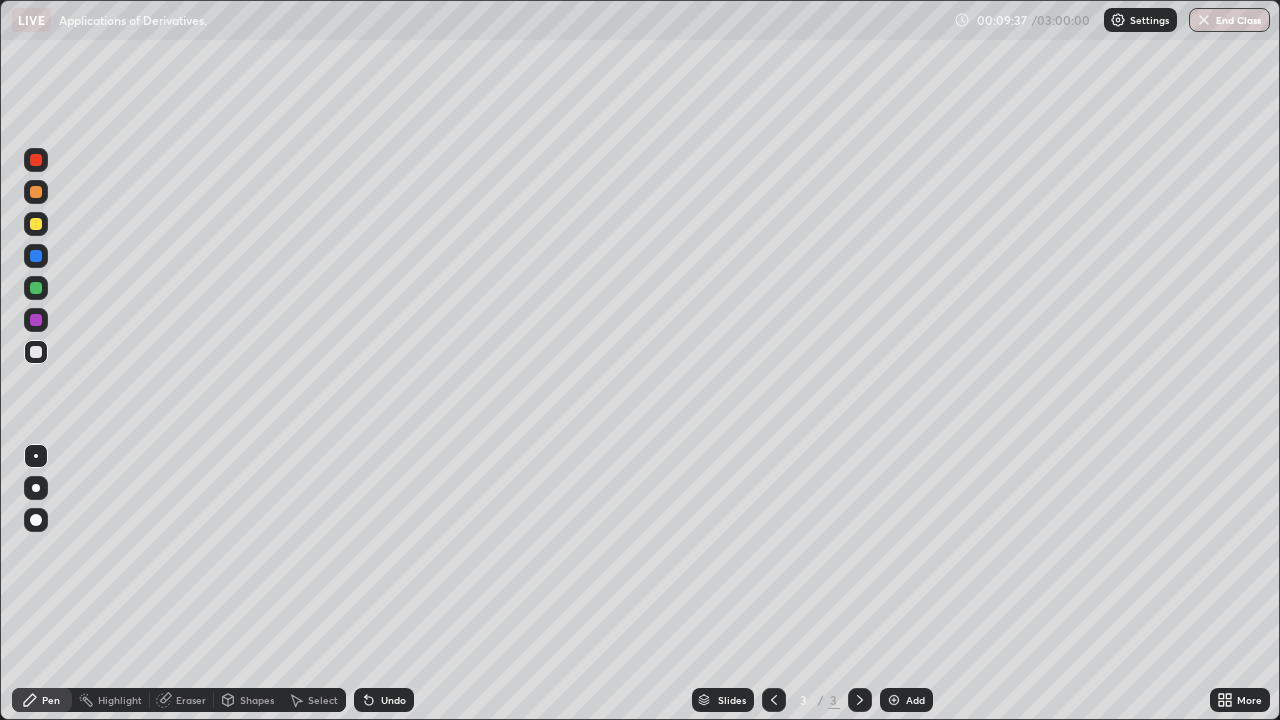 click at bounding box center [894, 700] 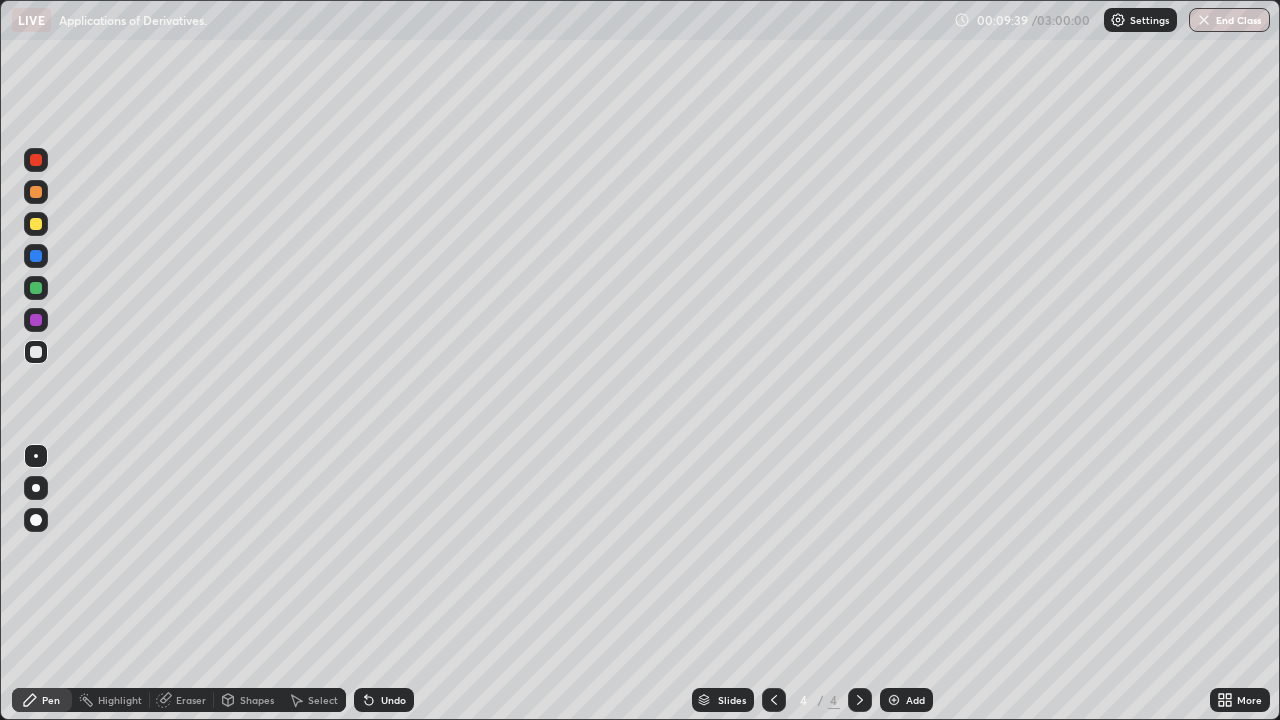 click at bounding box center [36, 352] 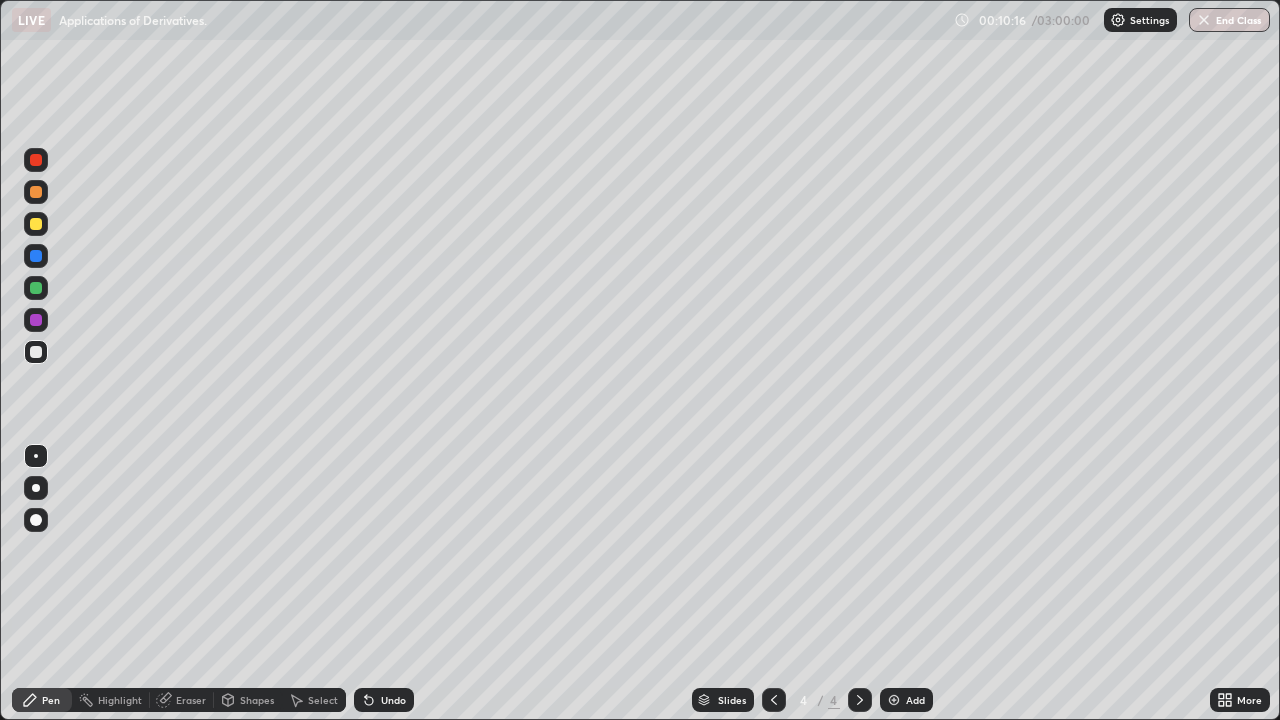 click at bounding box center (36, 320) 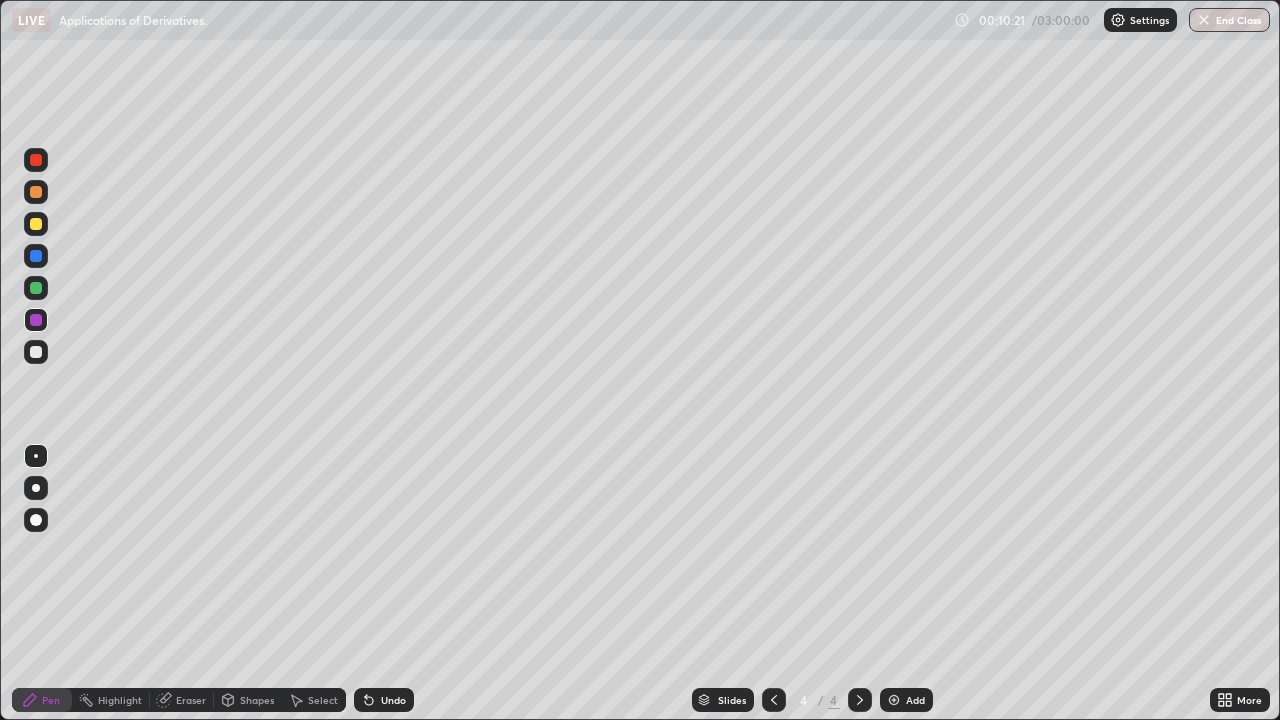 click at bounding box center (36, 320) 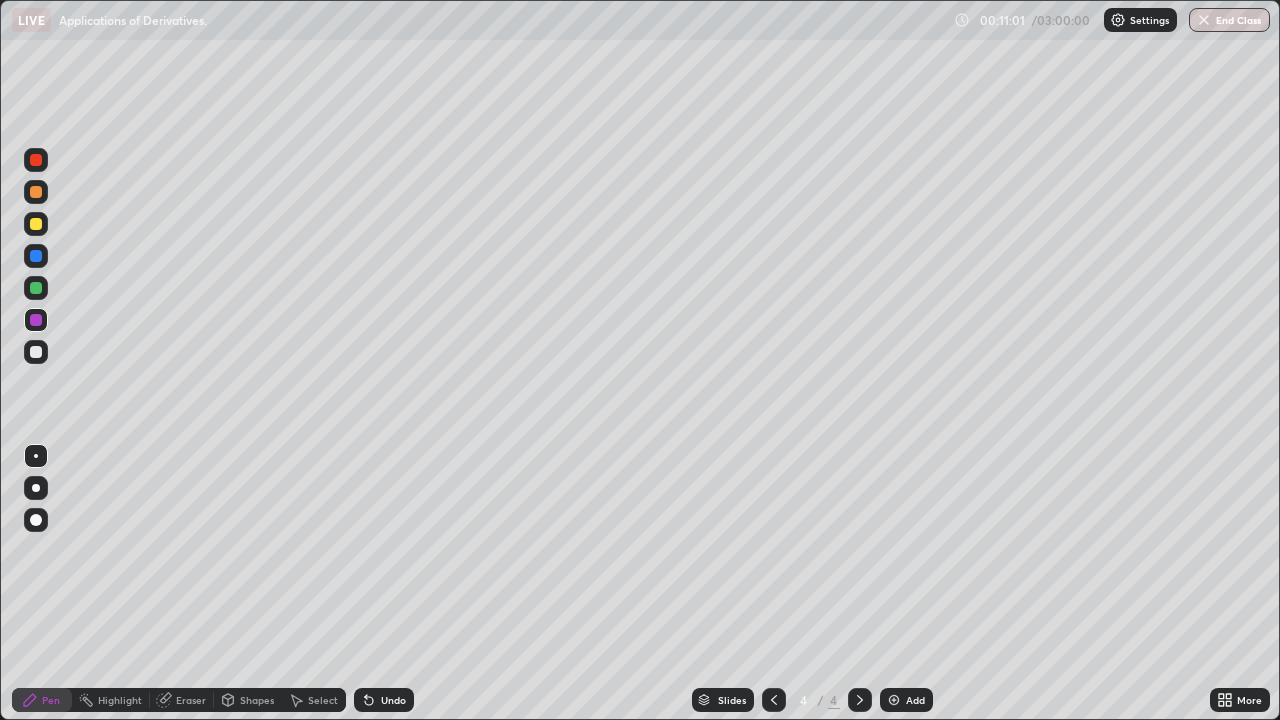 click at bounding box center (36, 352) 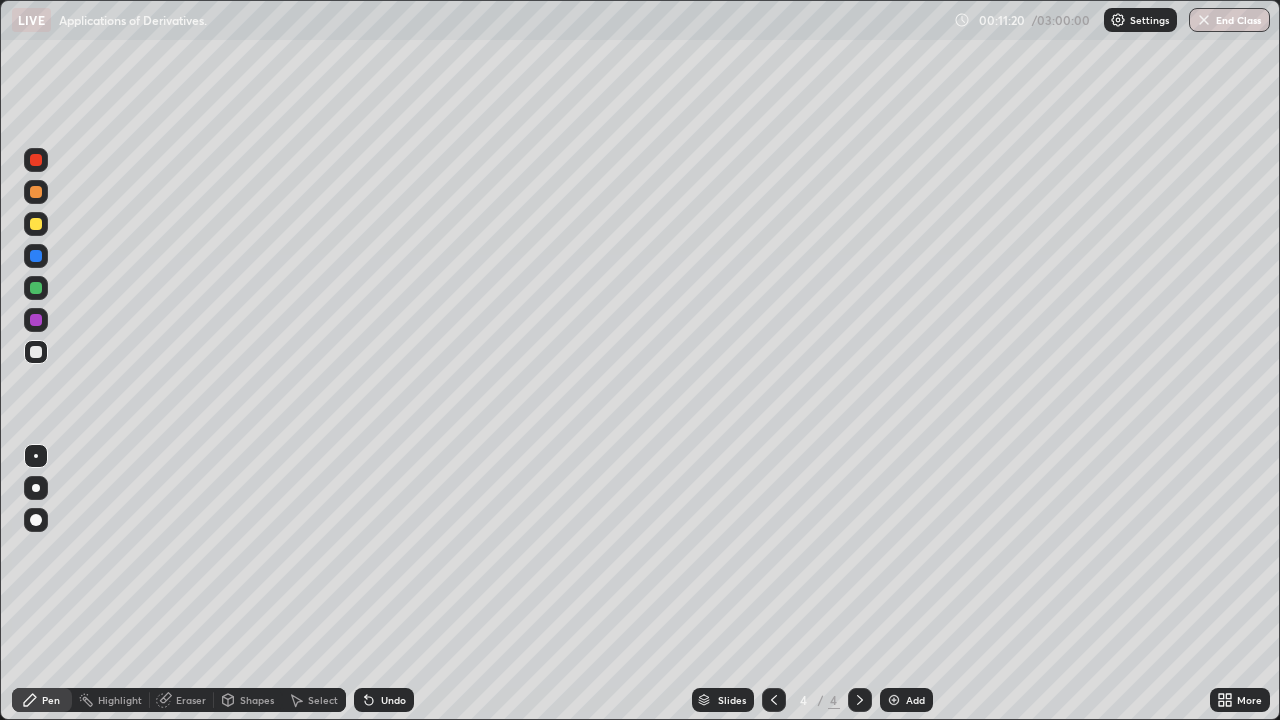 click at bounding box center (36, 288) 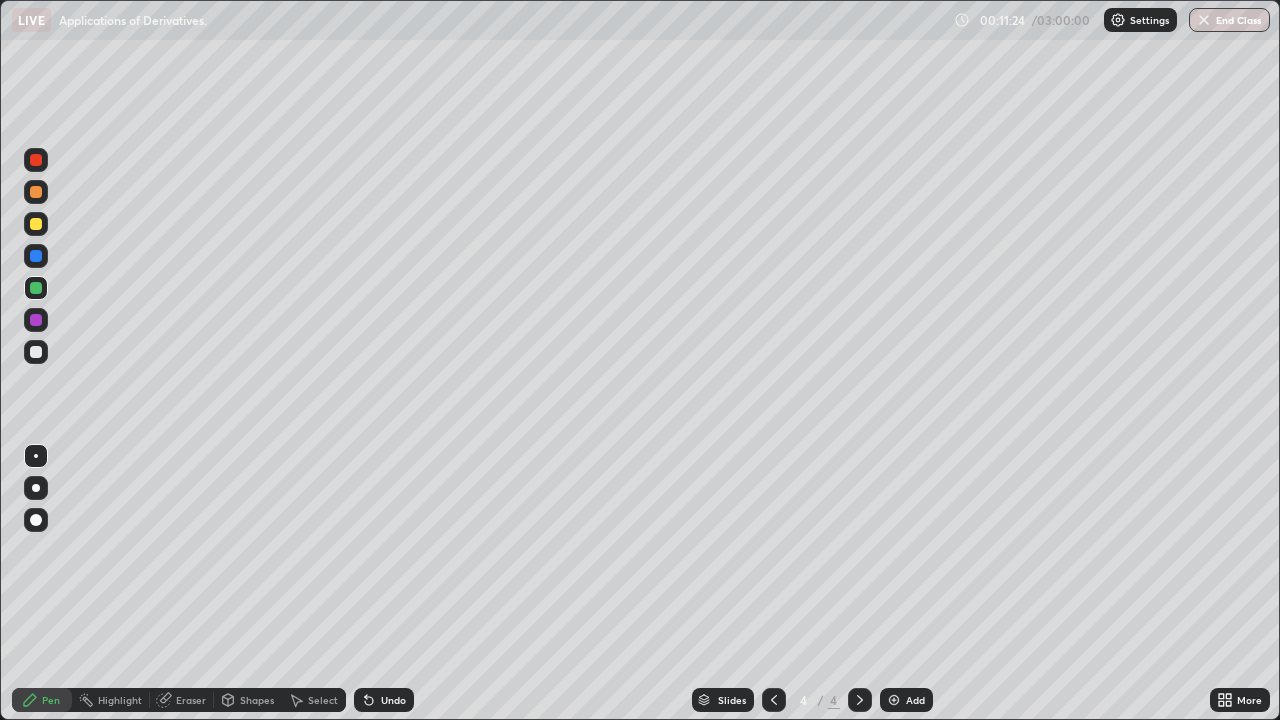 click at bounding box center [36, 288] 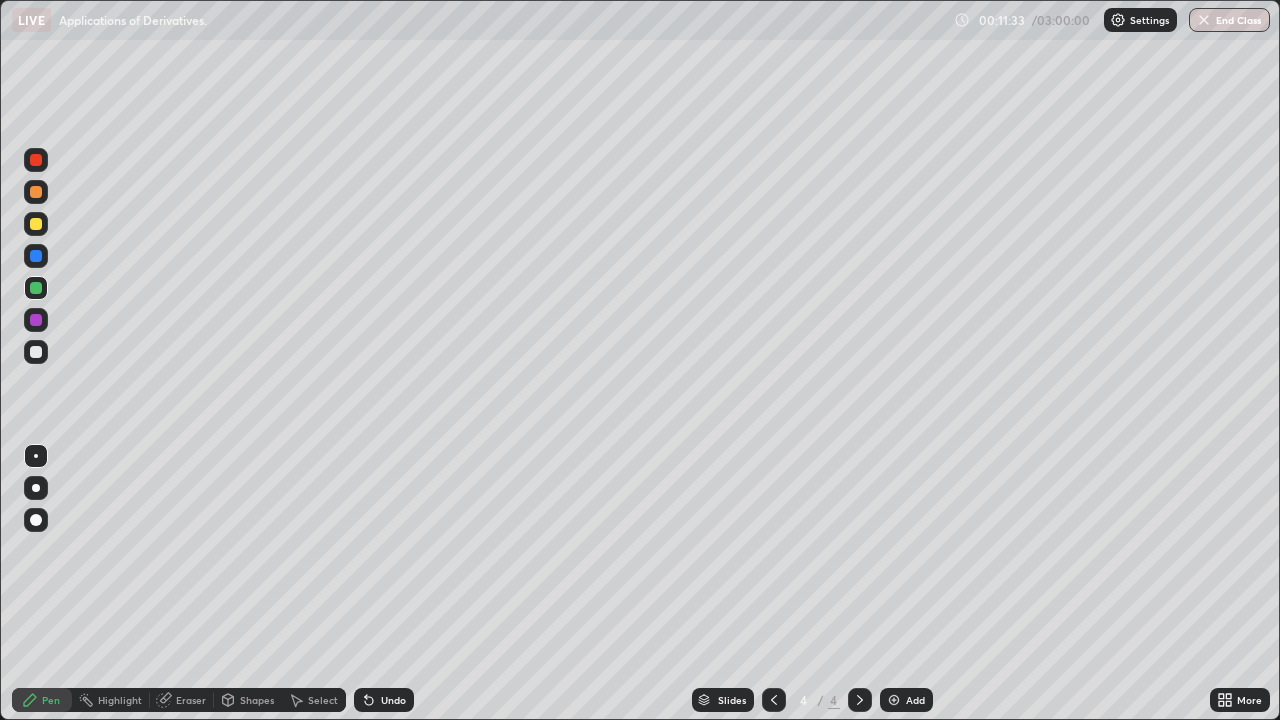 click at bounding box center (36, 352) 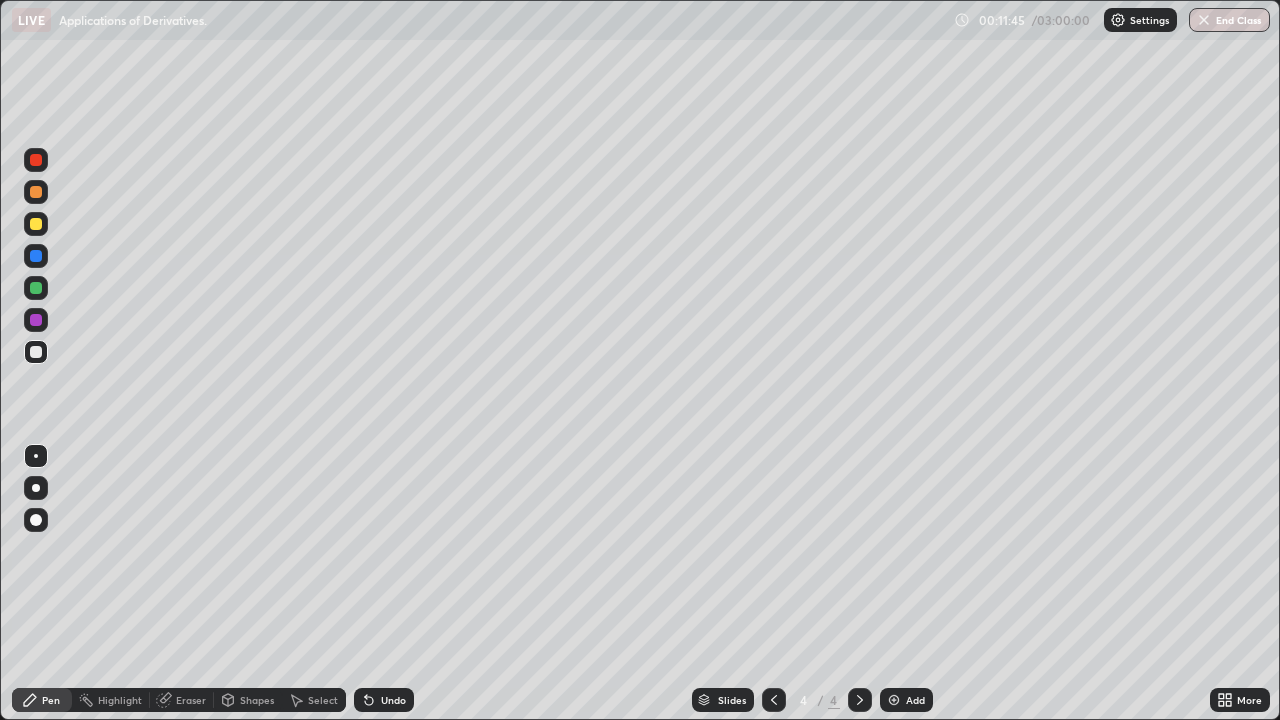 click at bounding box center [36, 320] 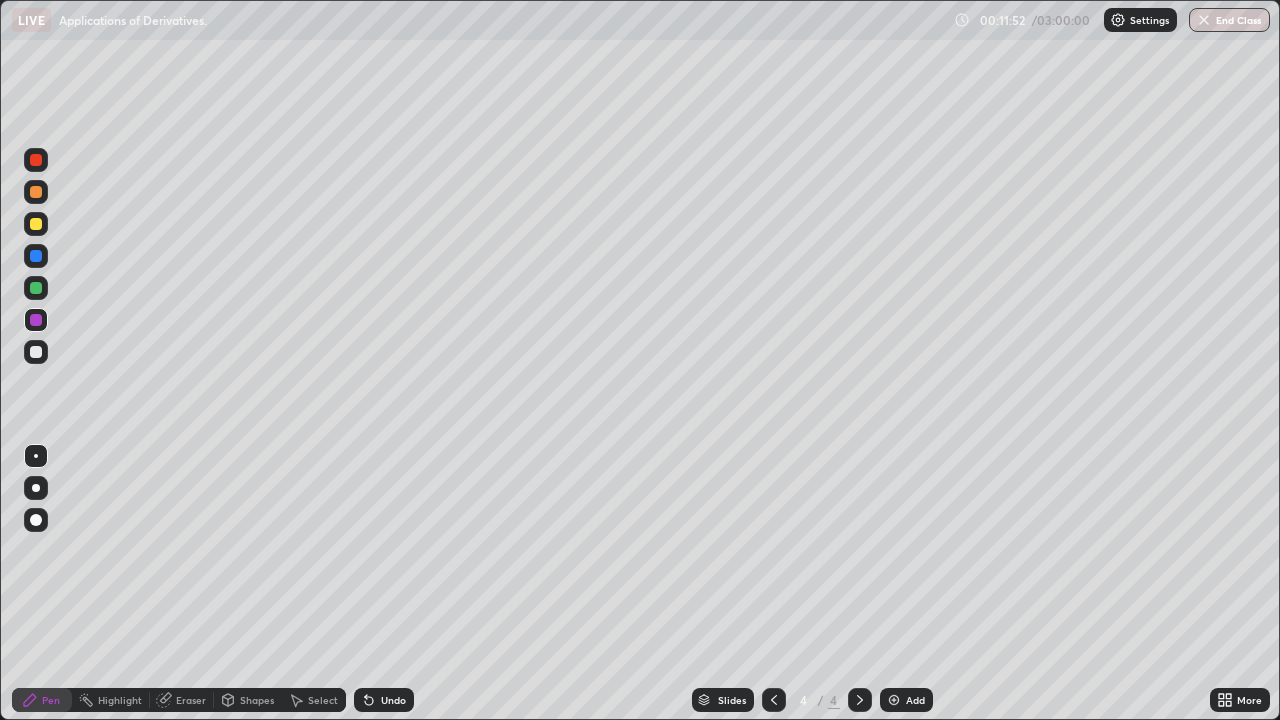 click at bounding box center (36, 224) 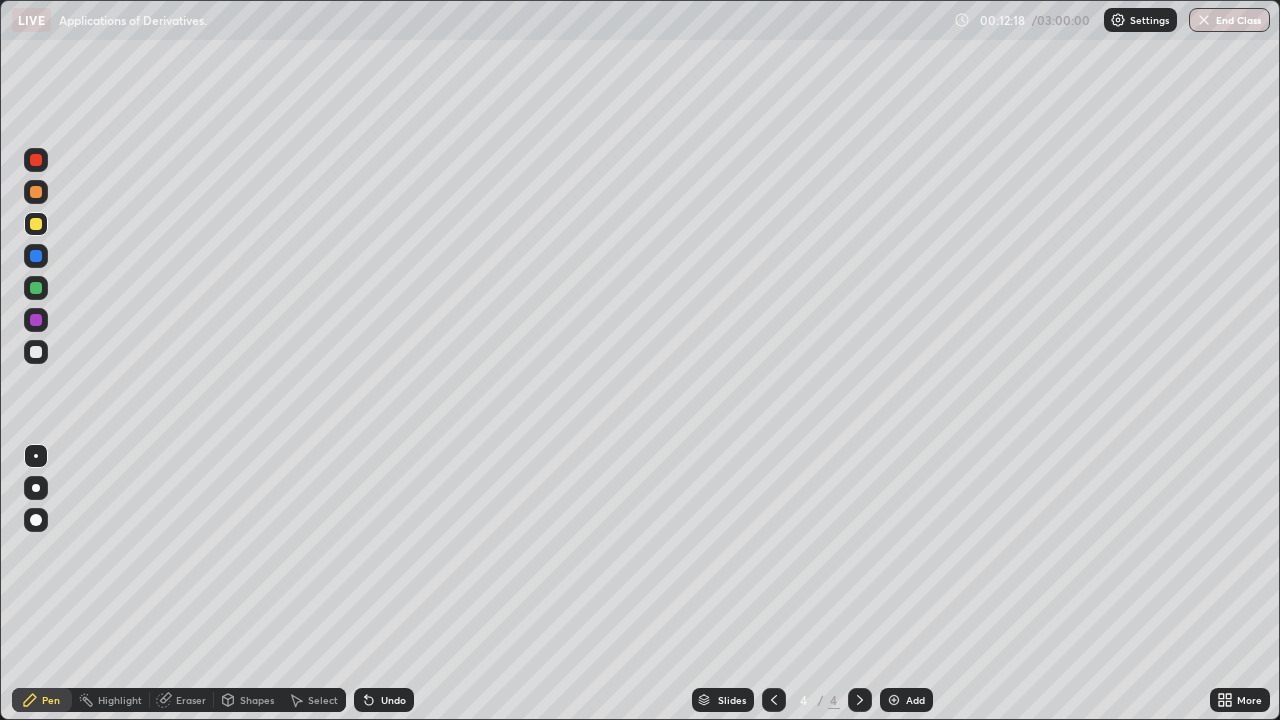 click at bounding box center (36, 352) 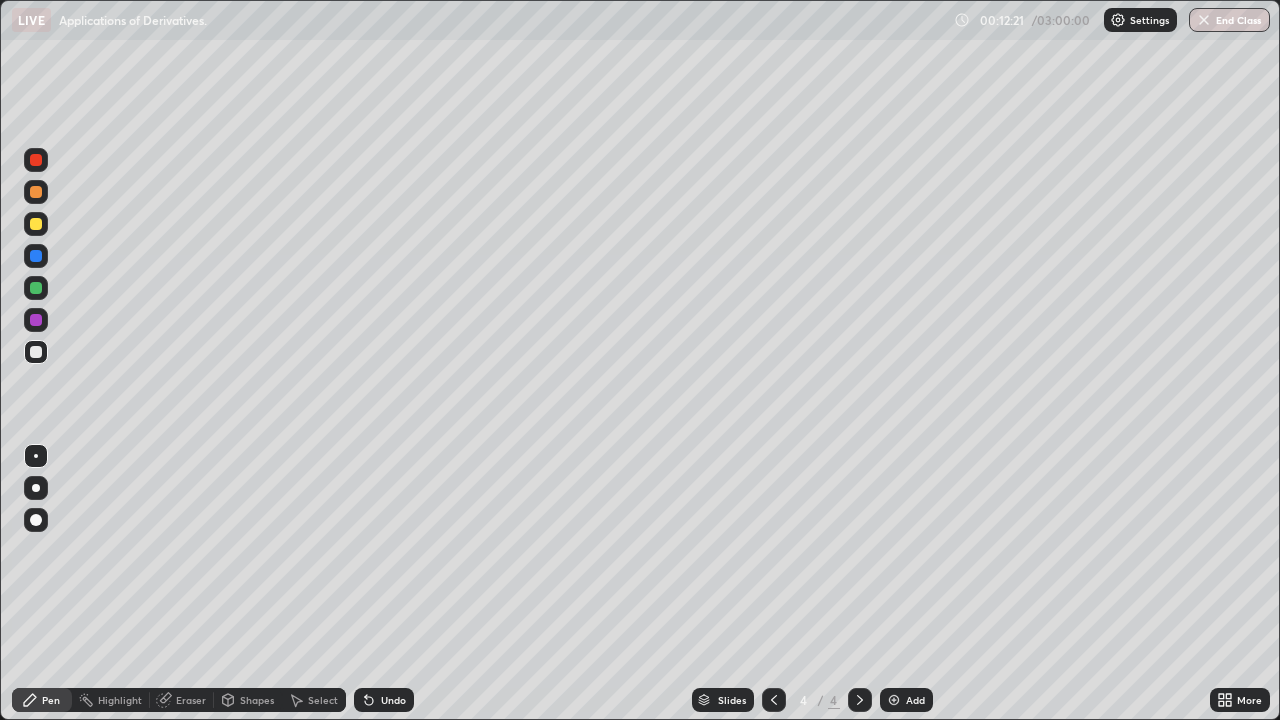 click on "Eraser" at bounding box center [182, 700] 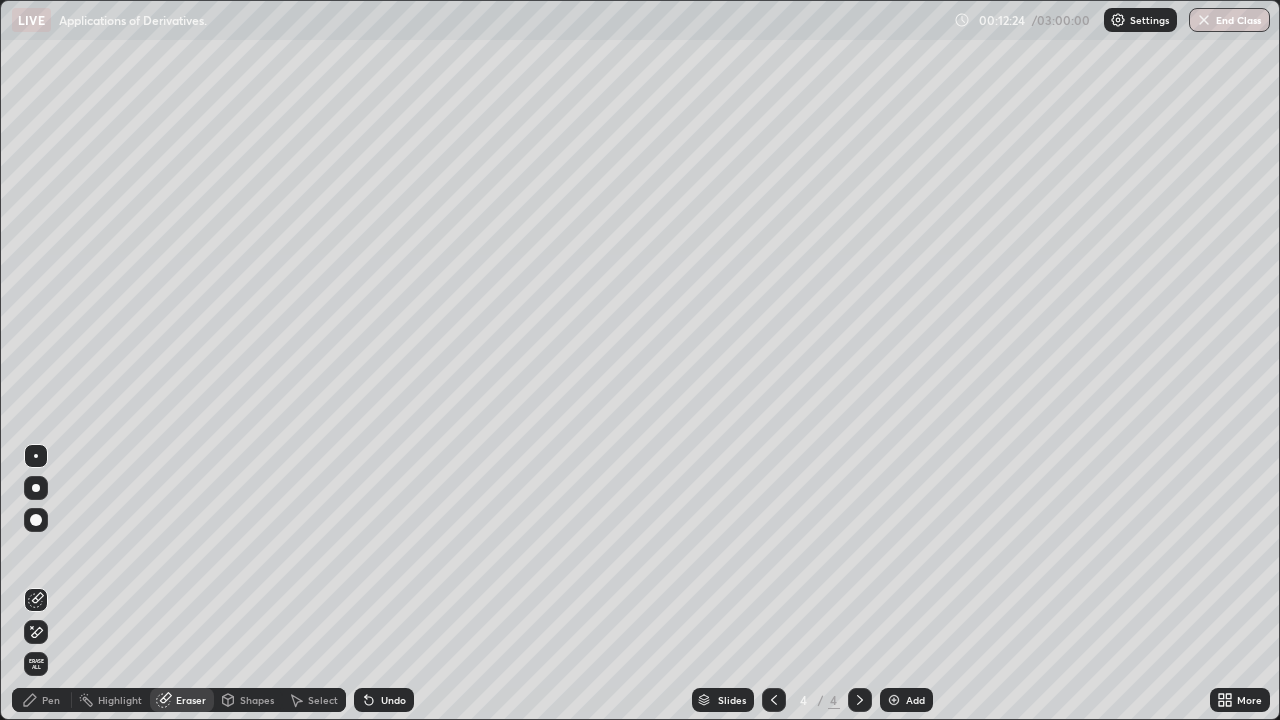 click on "Pen" at bounding box center [42, 700] 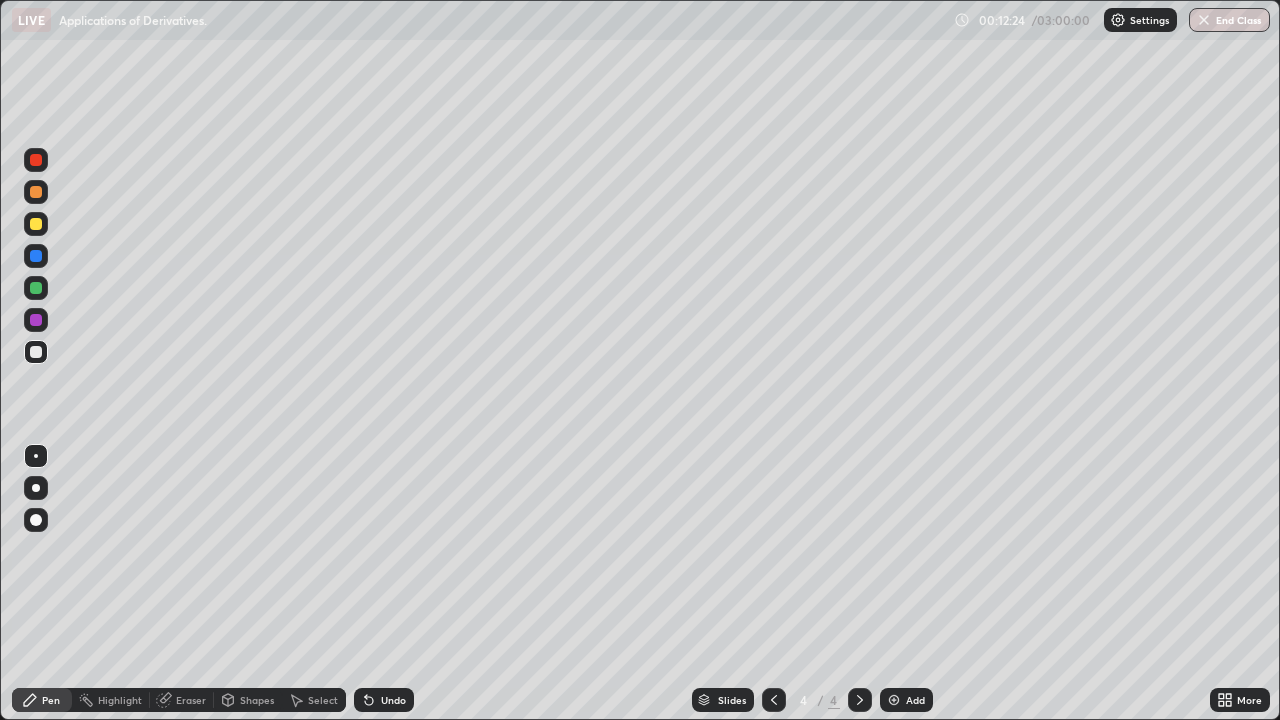 click at bounding box center (36, 352) 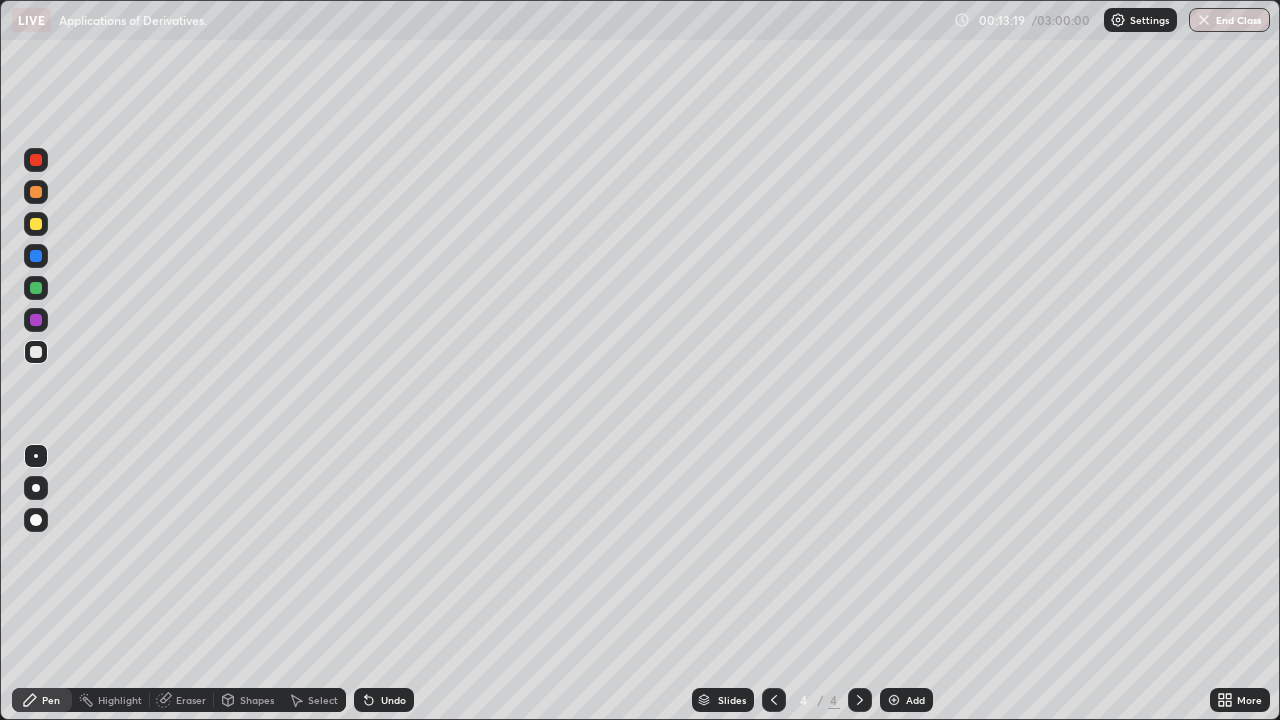 click on "Eraser" at bounding box center (191, 700) 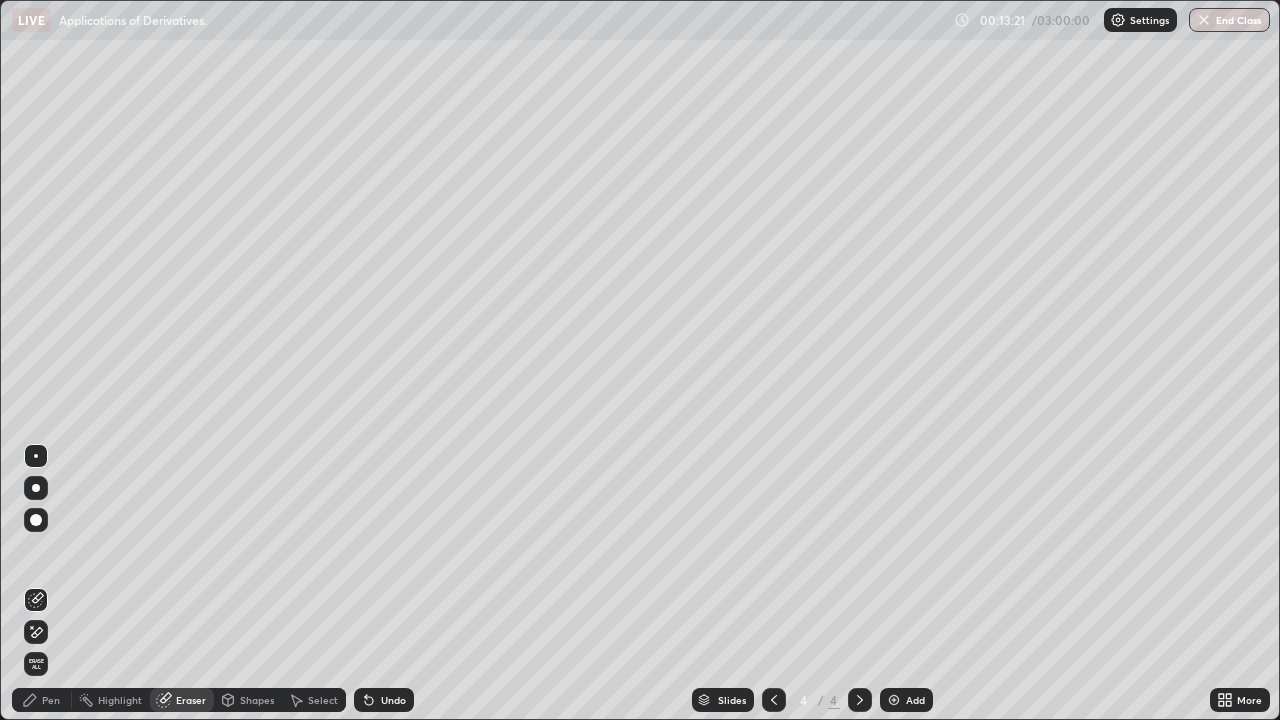 click on "Pen" at bounding box center (51, 700) 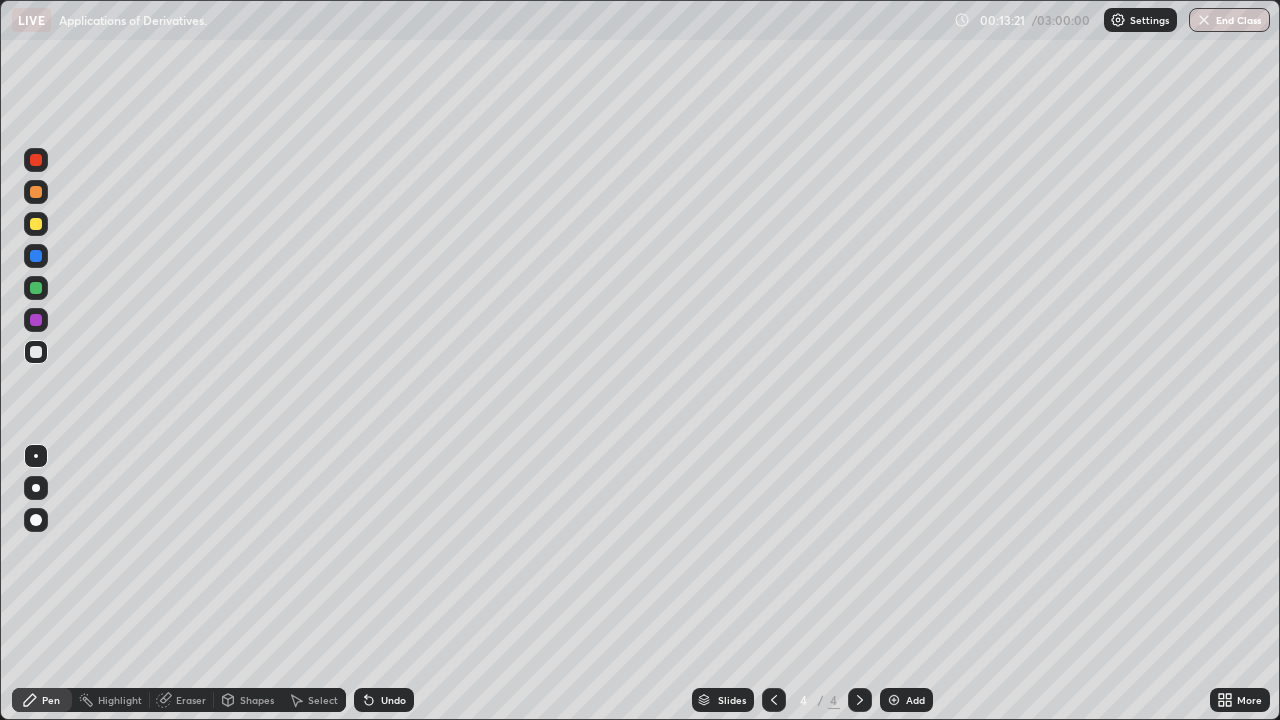 click at bounding box center (36, 352) 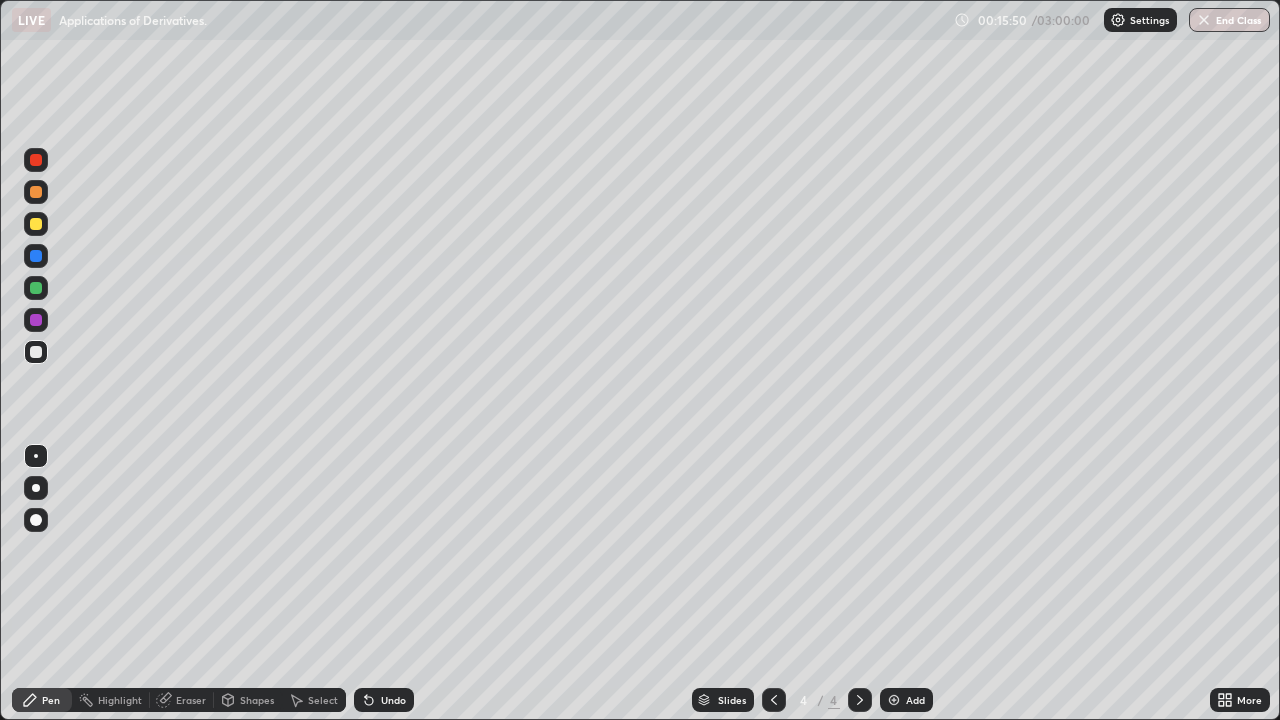 click at bounding box center (36, 288) 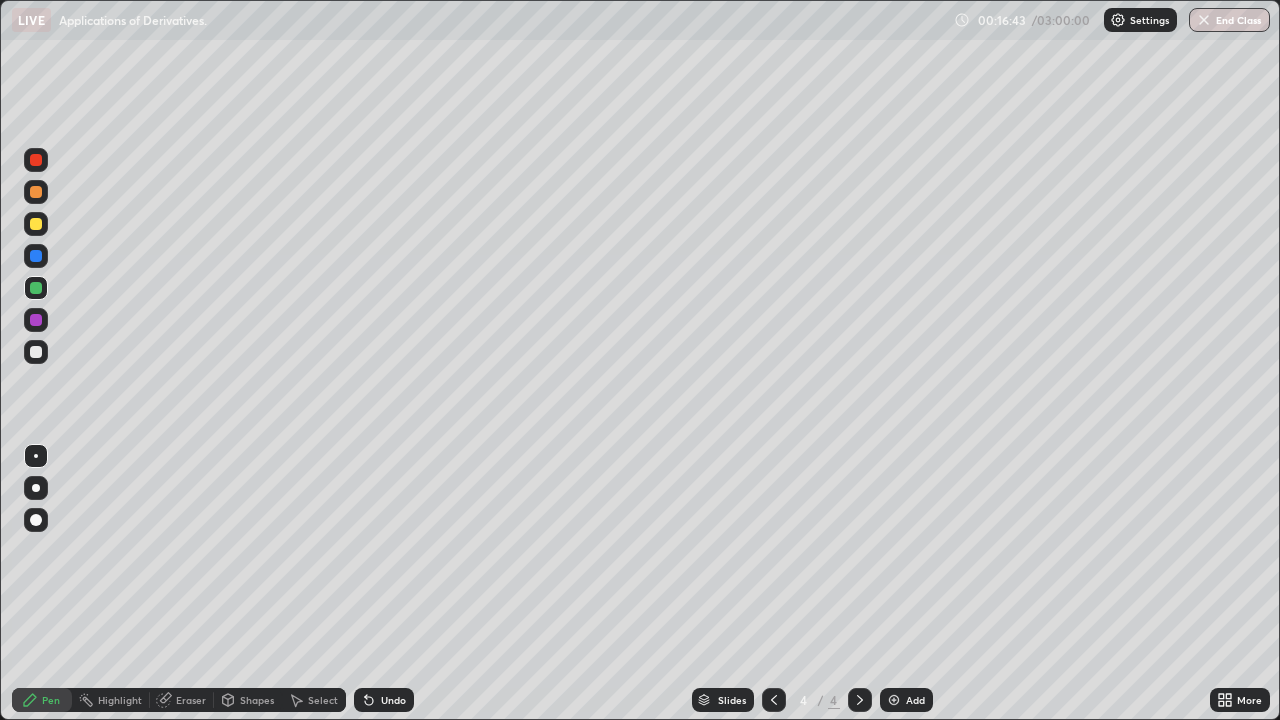 click at bounding box center (36, 160) 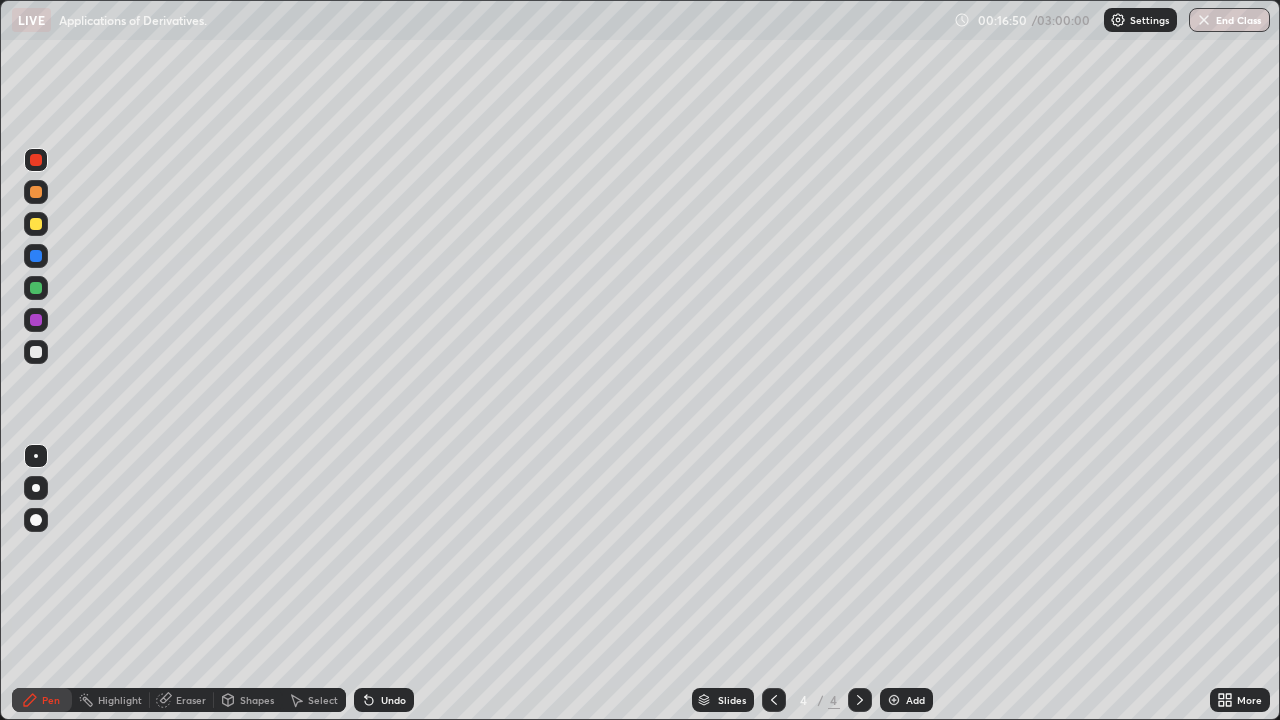 click at bounding box center [36, 224] 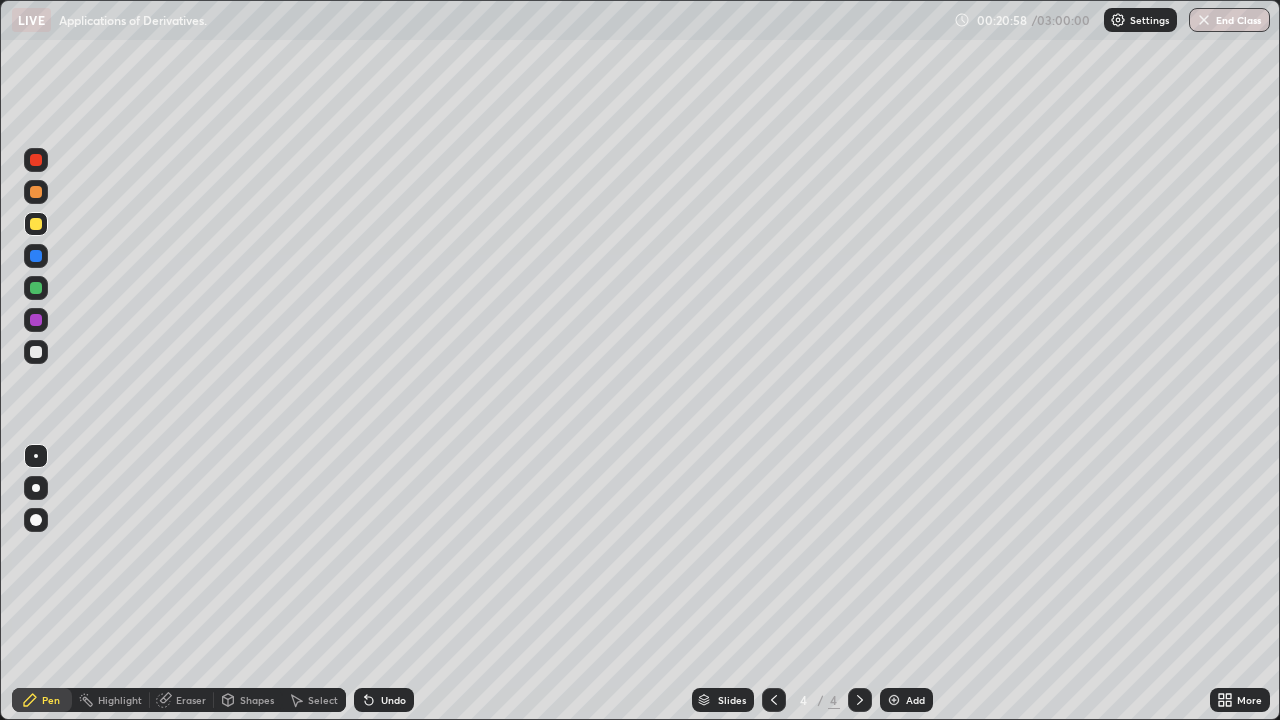 click on "Add" at bounding box center [915, 700] 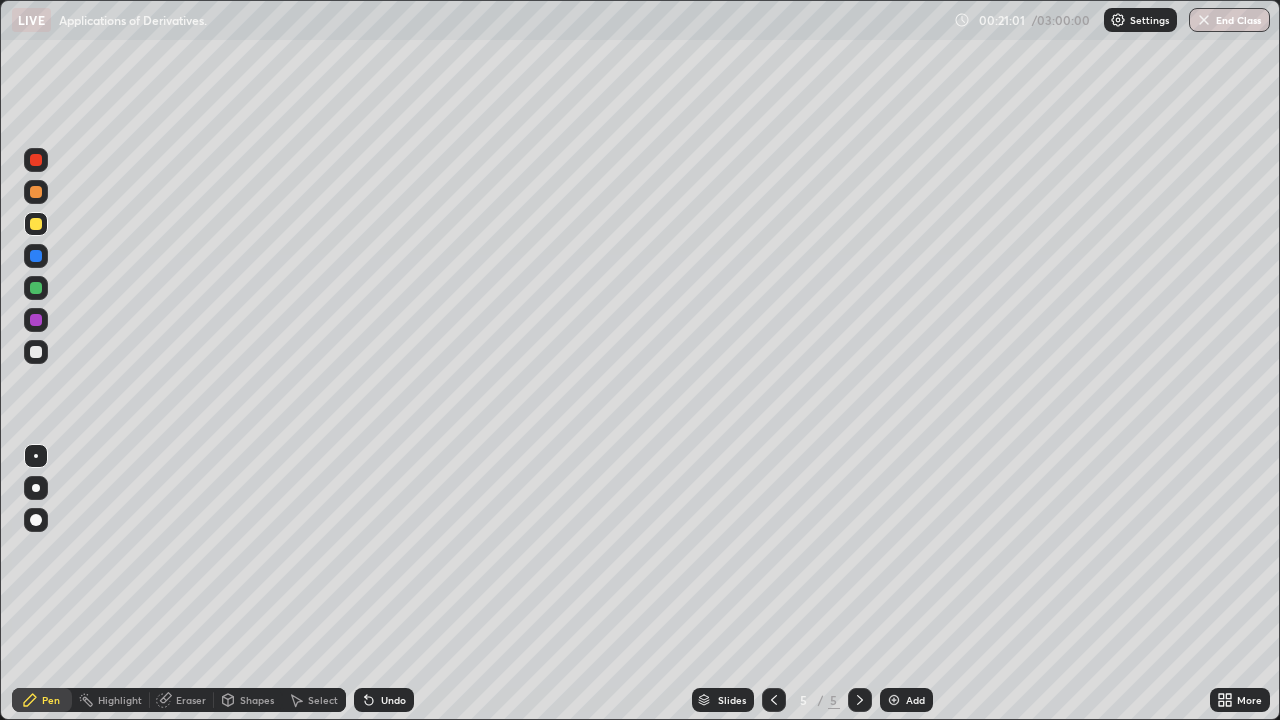 click at bounding box center [36, 224] 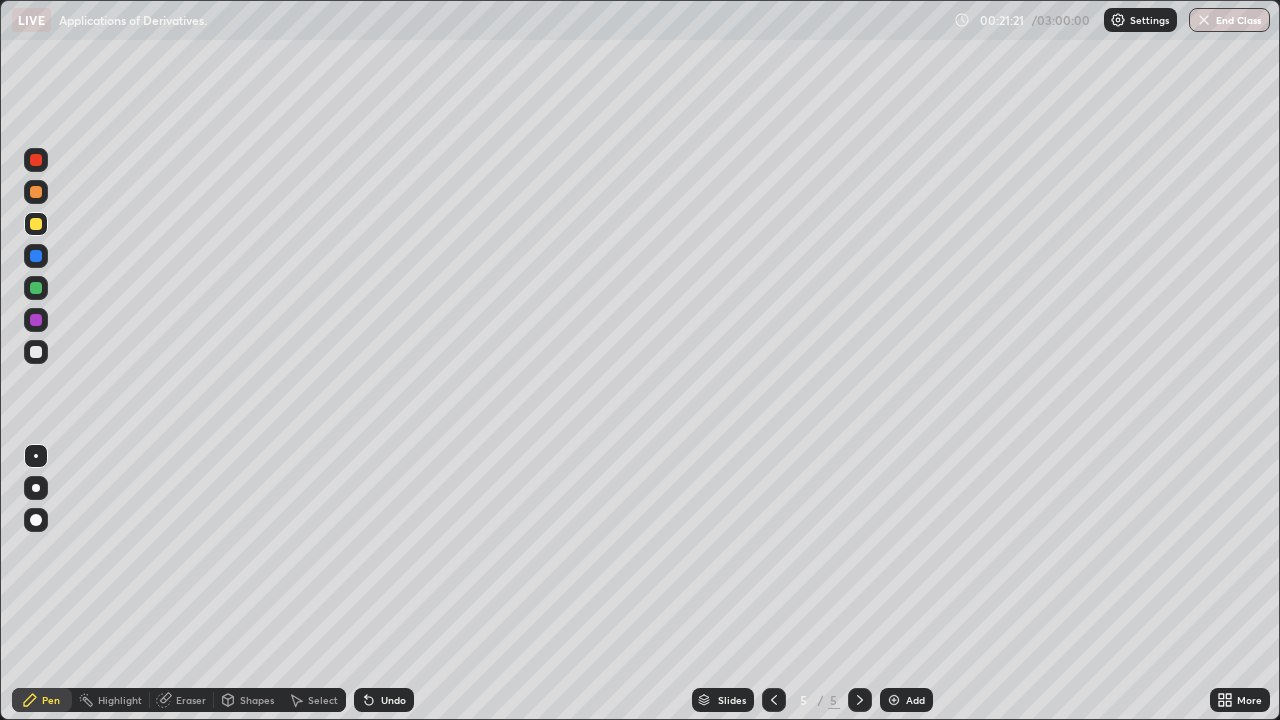click at bounding box center [36, 352] 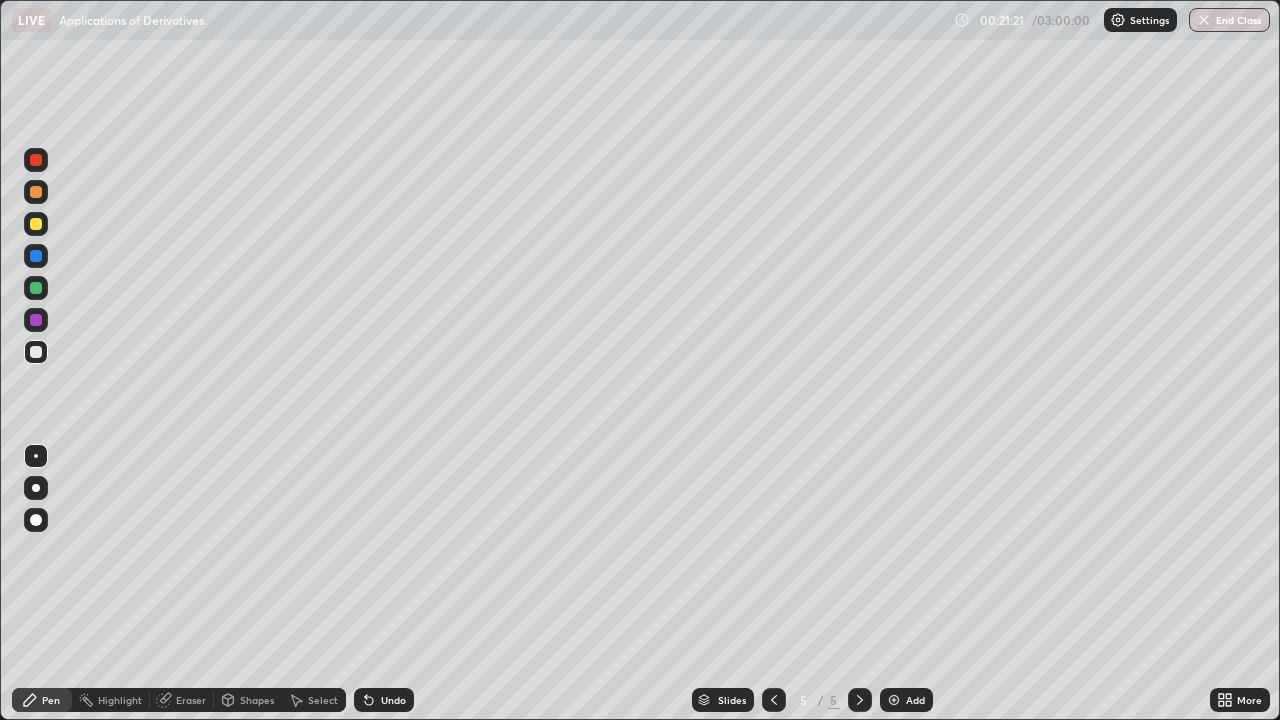 click at bounding box center (36, 352) 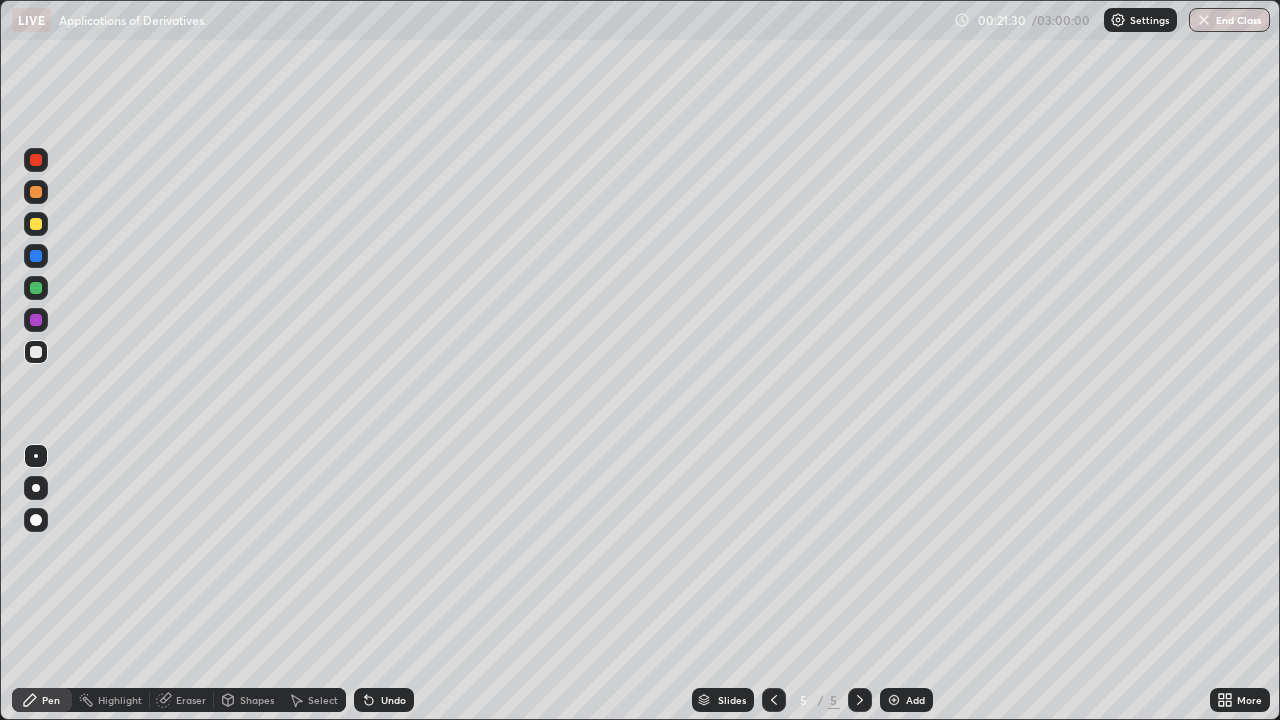 click at bounding box center [36, 352] 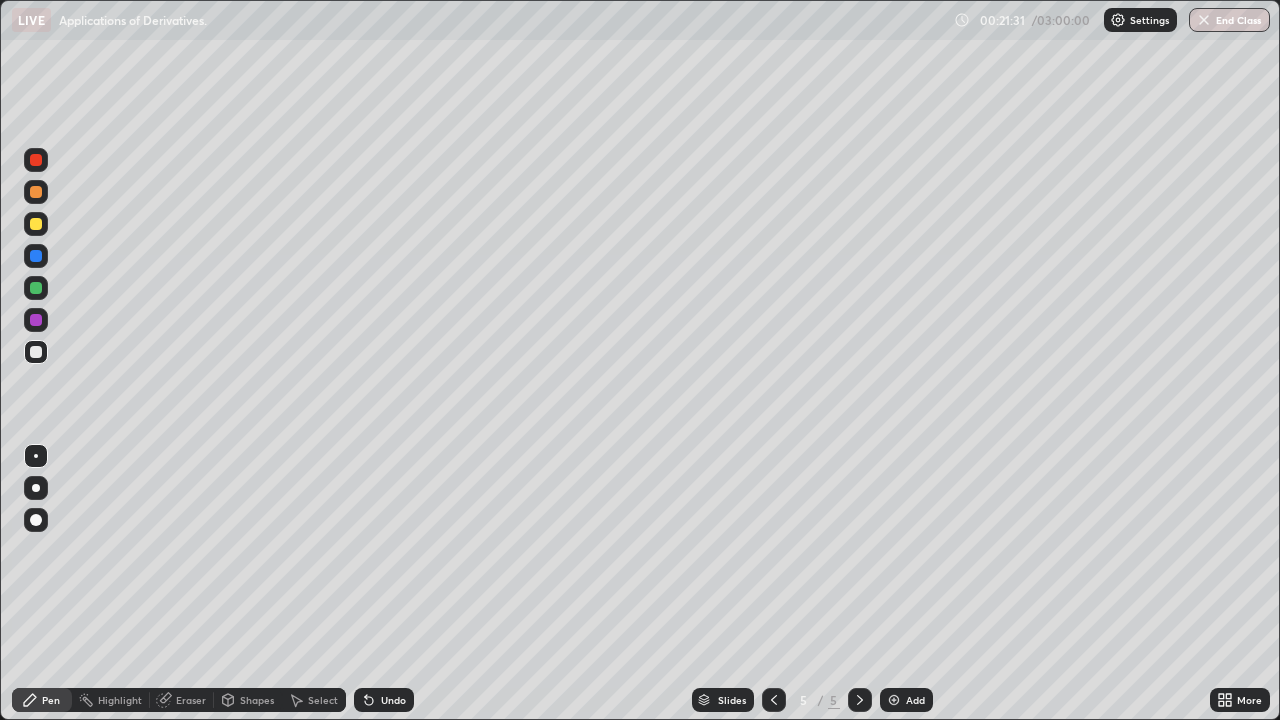 click at bounding box center [36, 288] 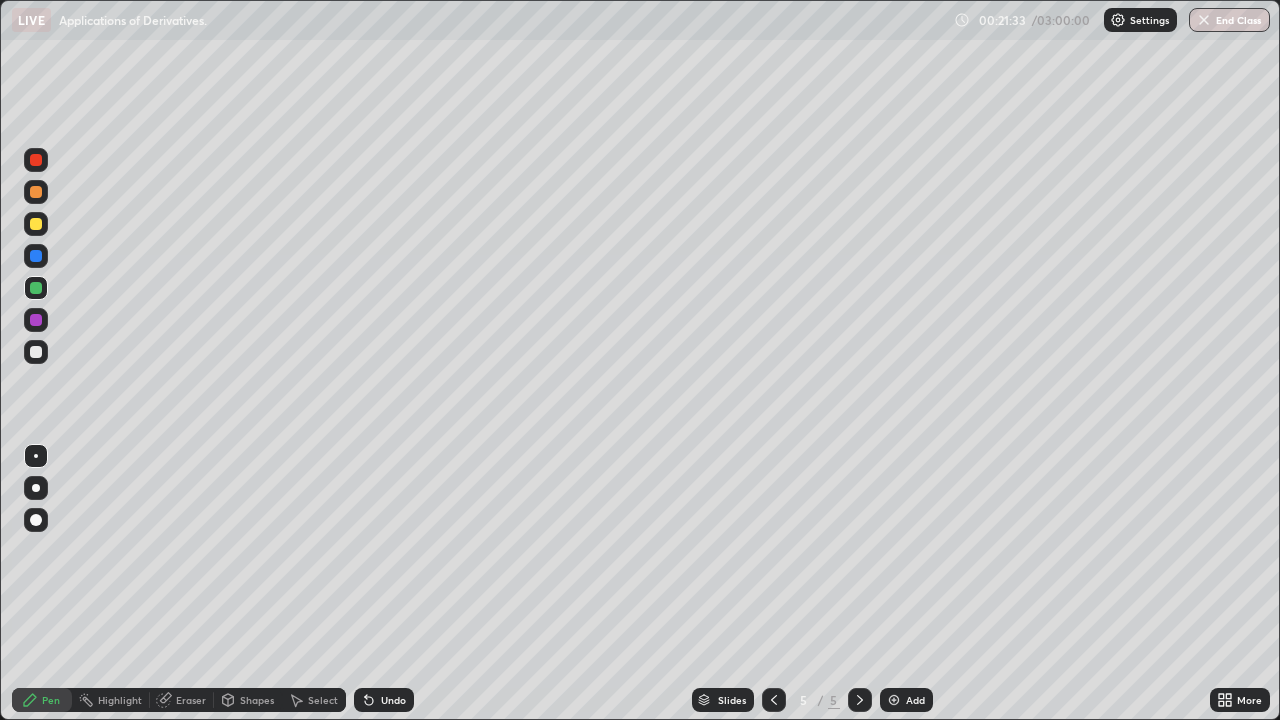 click at bounding box center [36, 352] 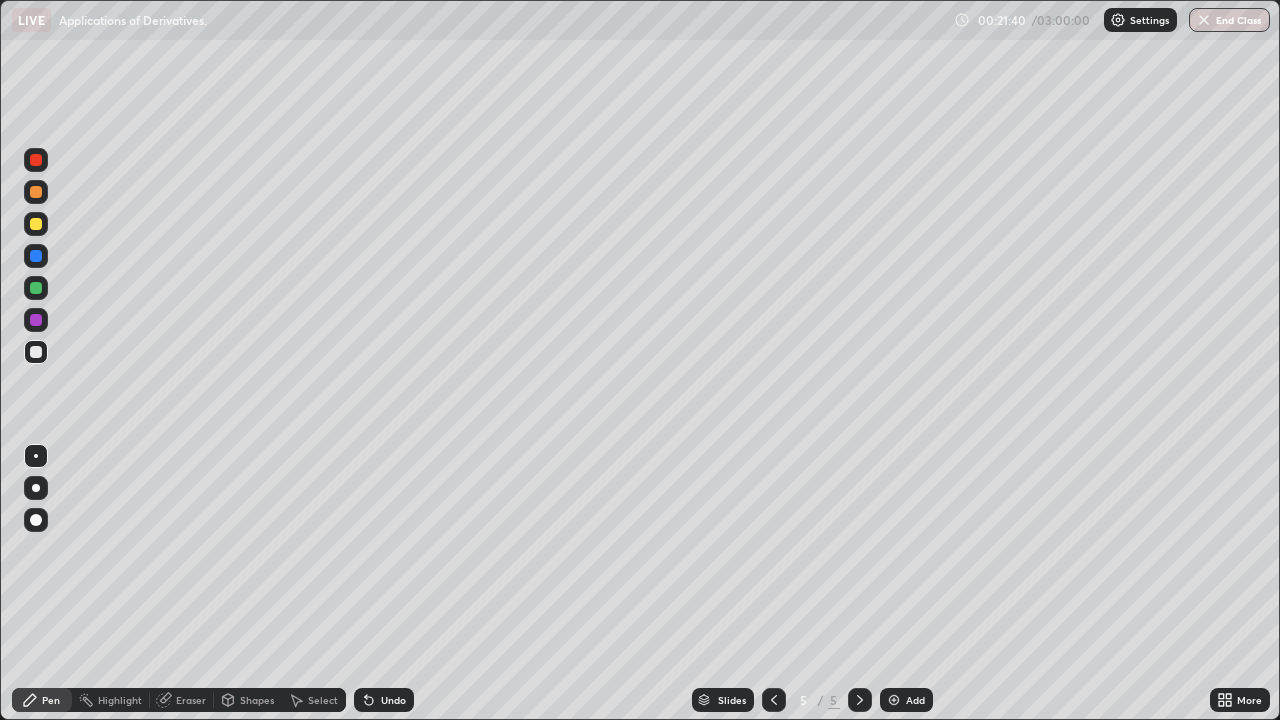 click at bounding box center (36, 320) 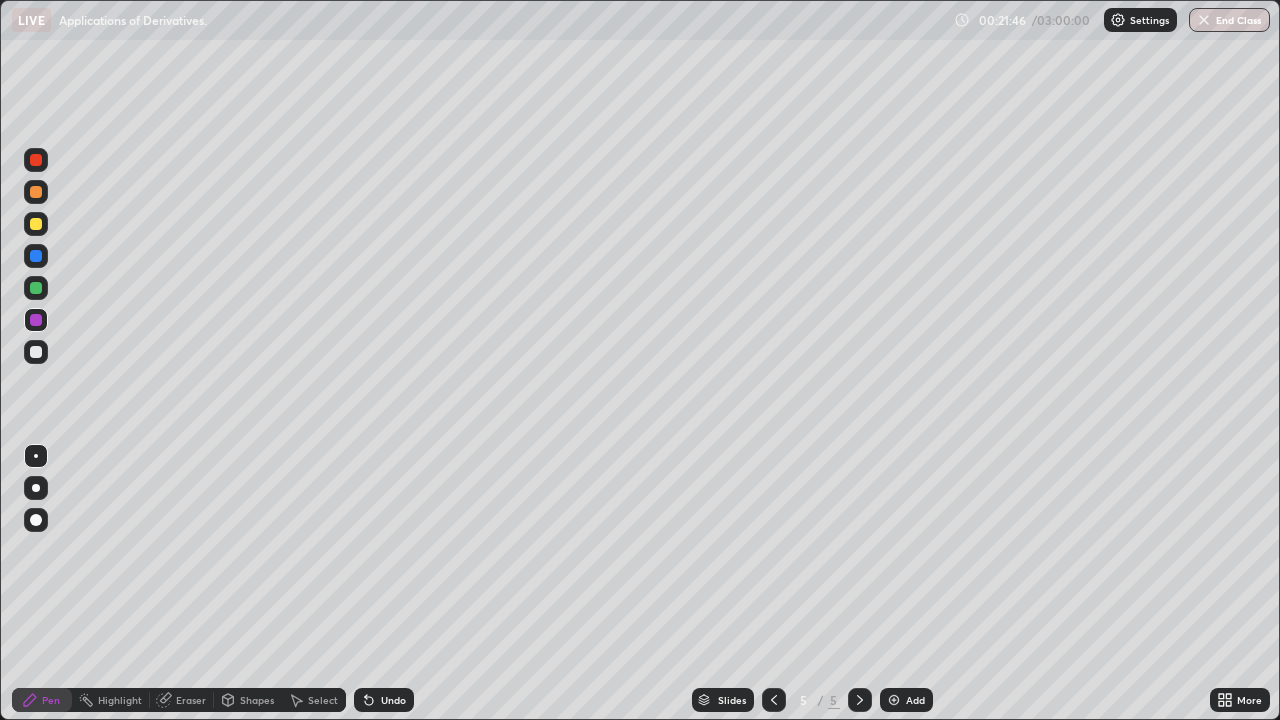 click at bounding box center (36, 224) 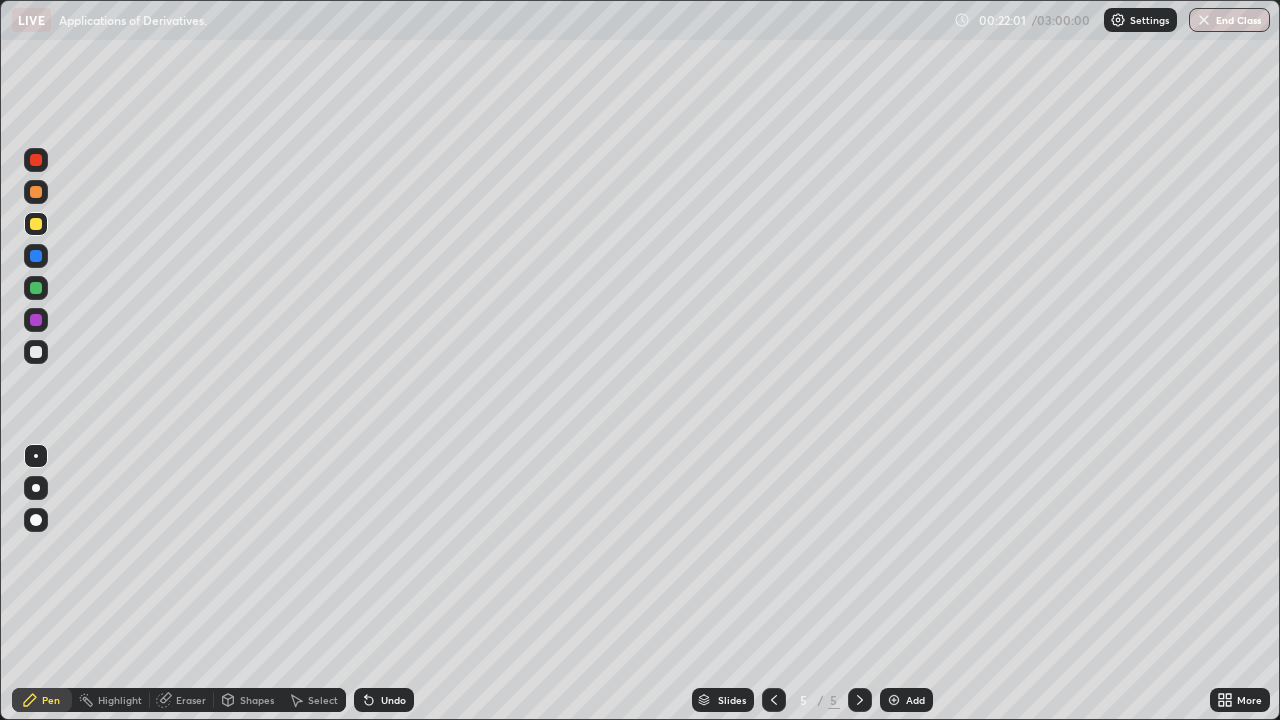 click at bounding box center (36, 256) 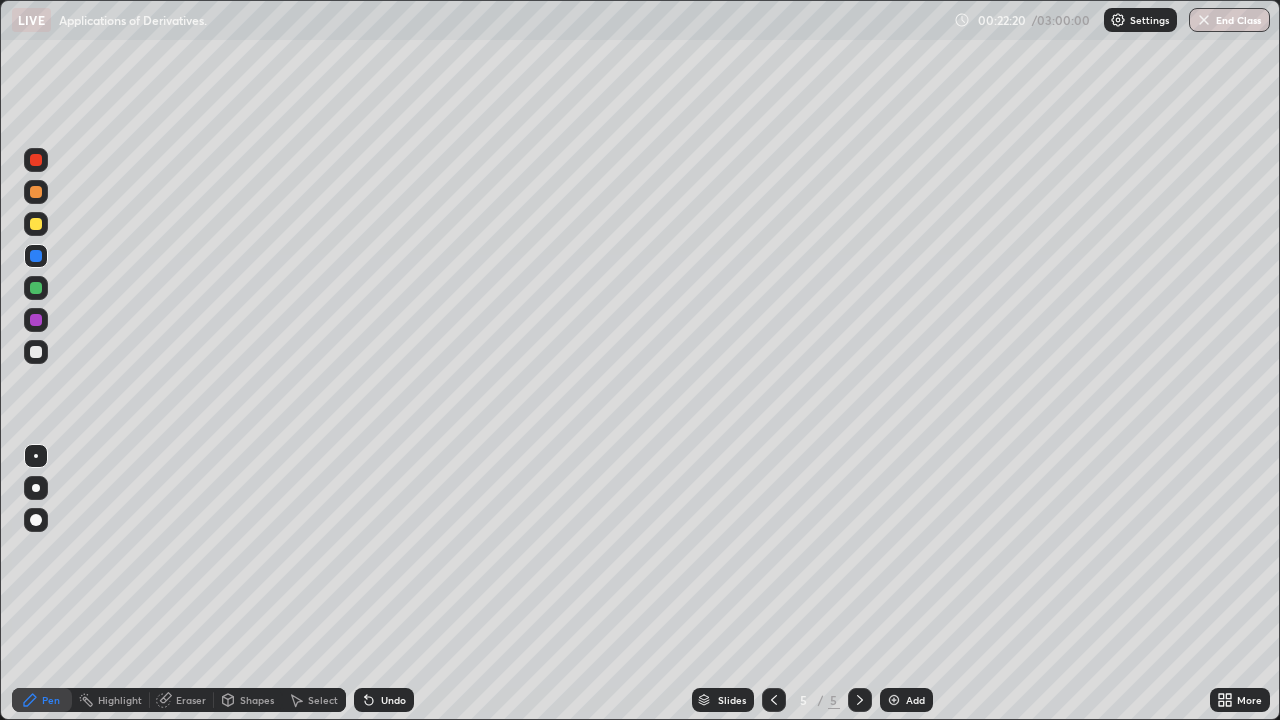 click at bounding box center (36, 352) 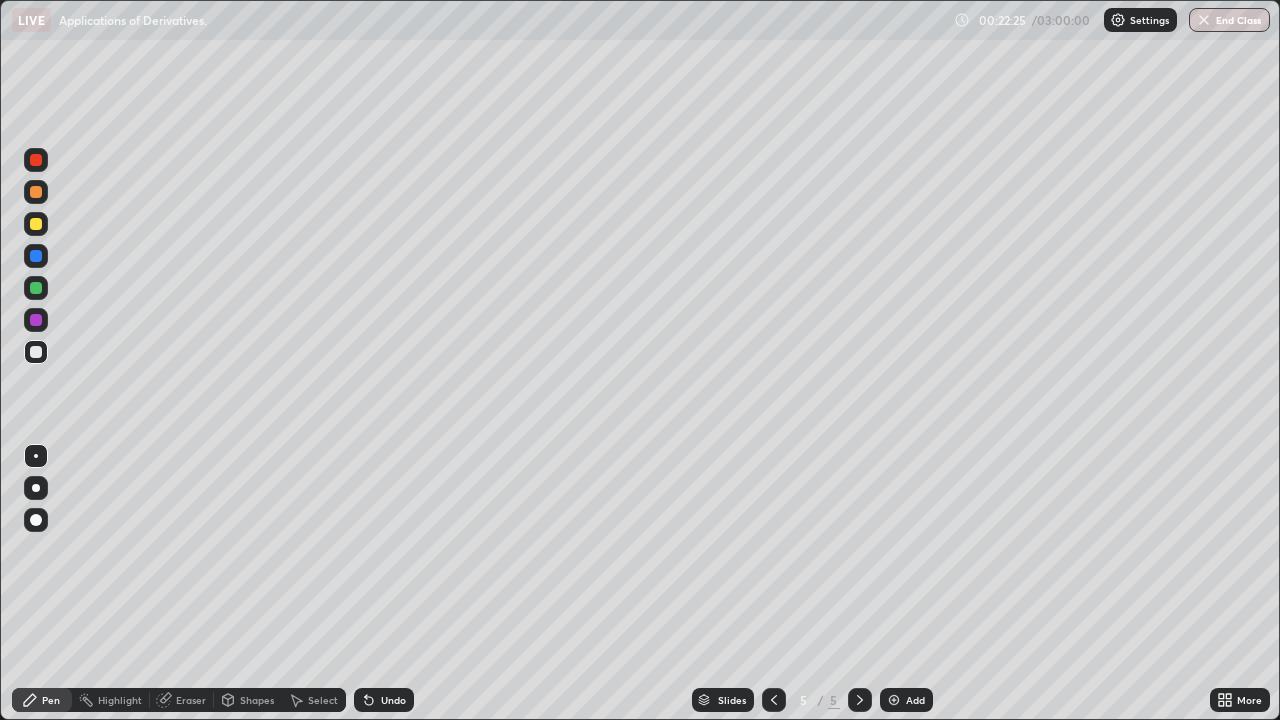 click at bounding box center (36, 224) 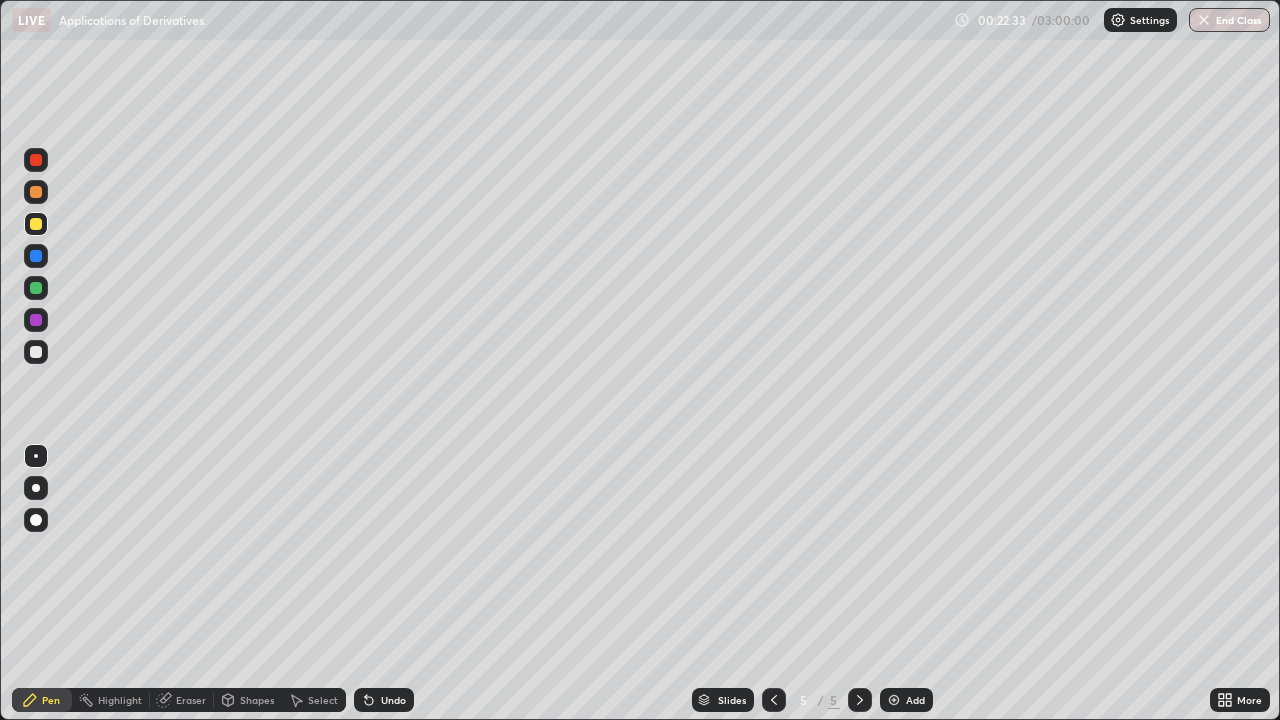 click on "Eraser" at bounding box center (182, 700) 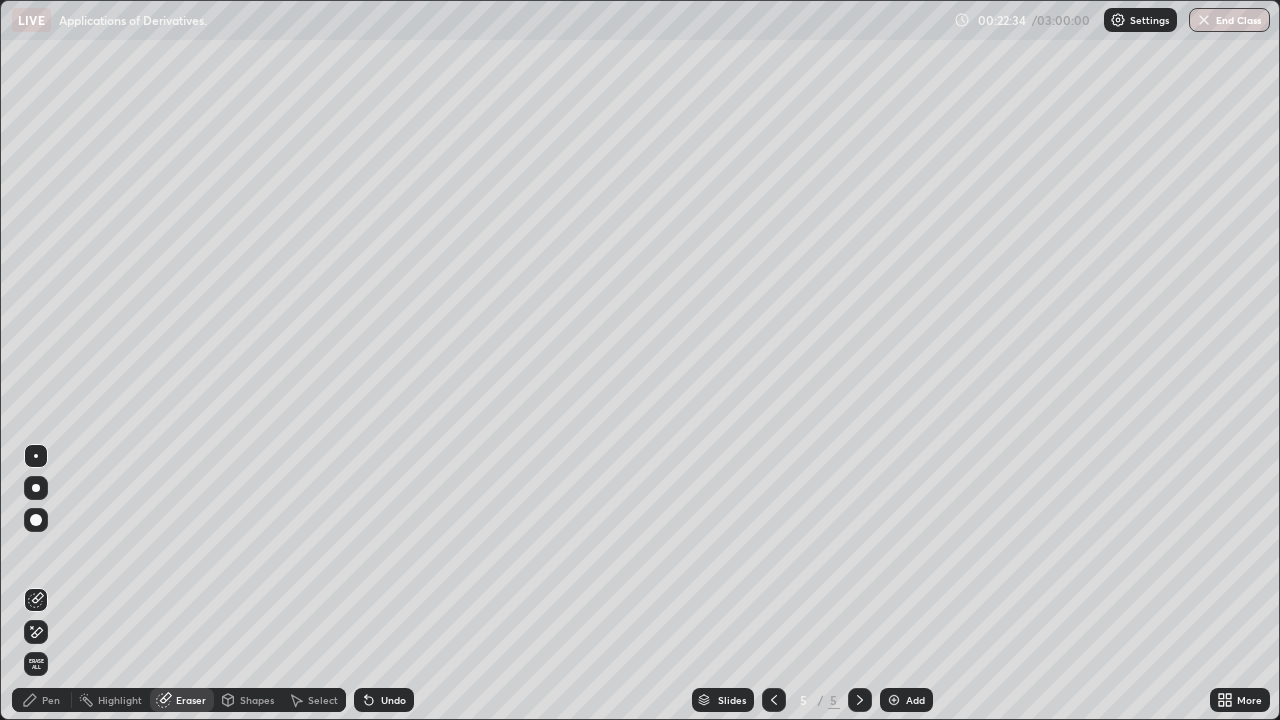 click on "Pen" at bounding box center (51, 700) 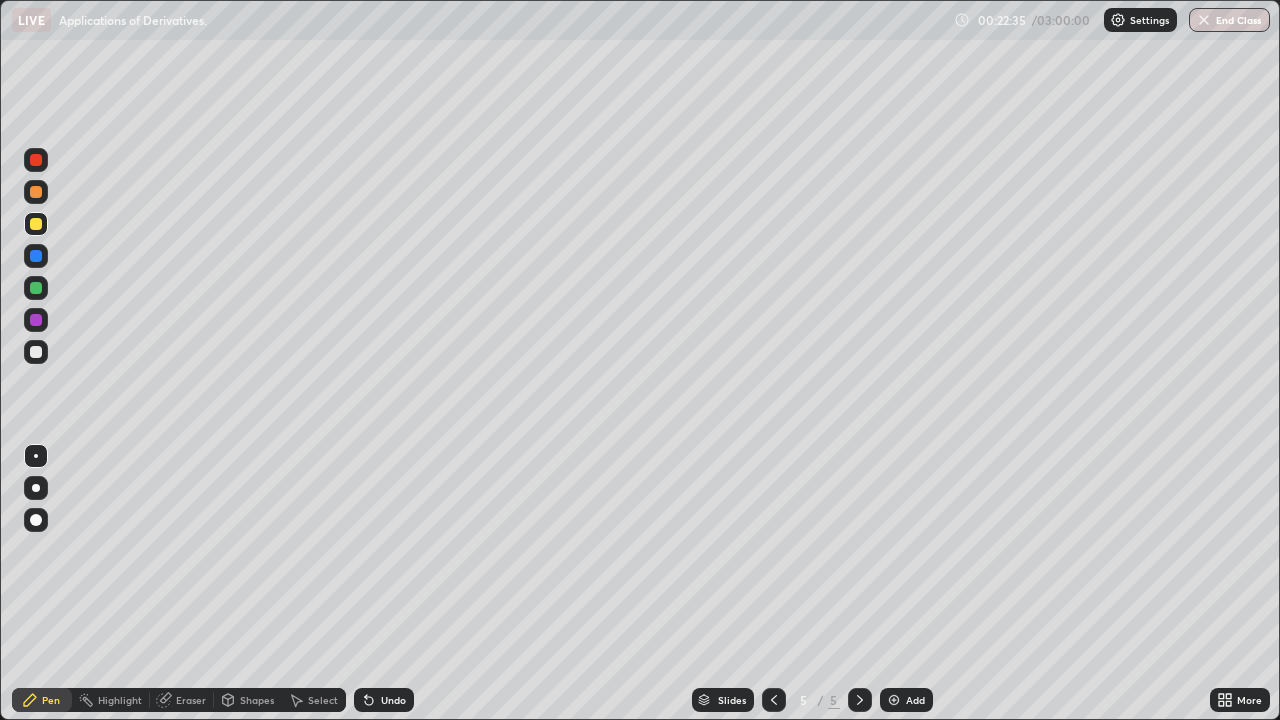 click at bounding box center (36, 352) 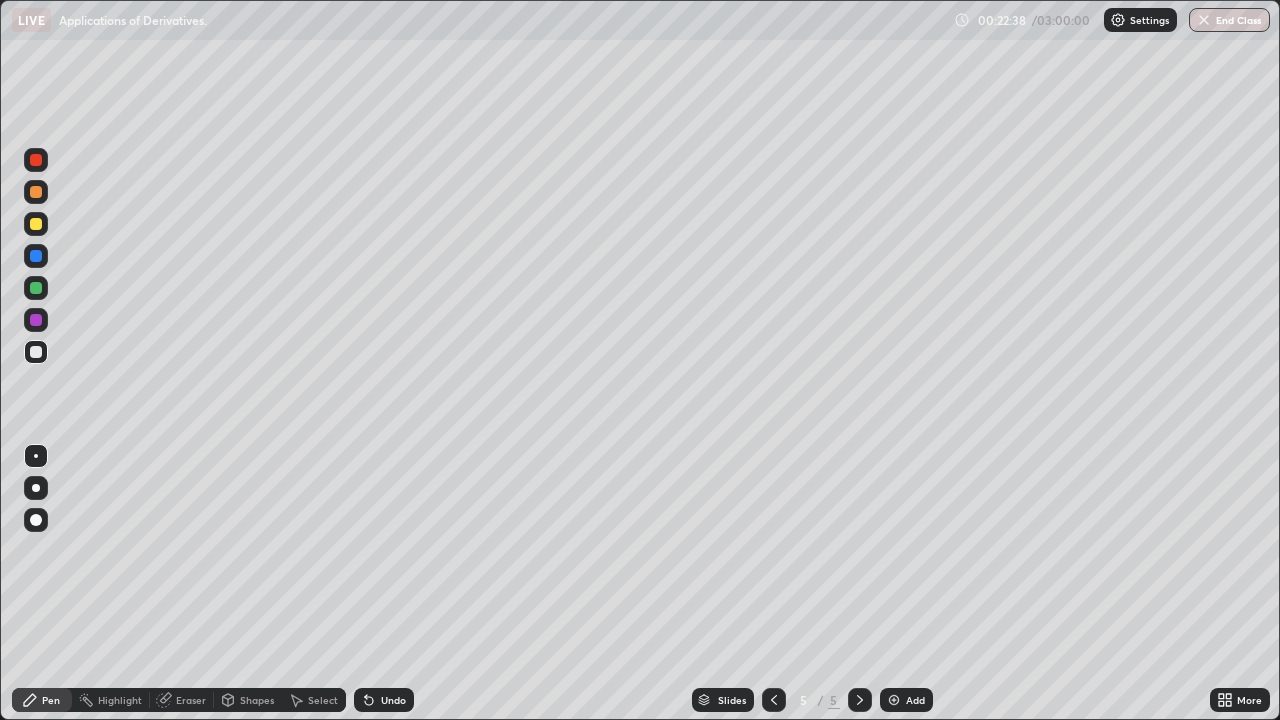 click at bounding box center (36, 352) 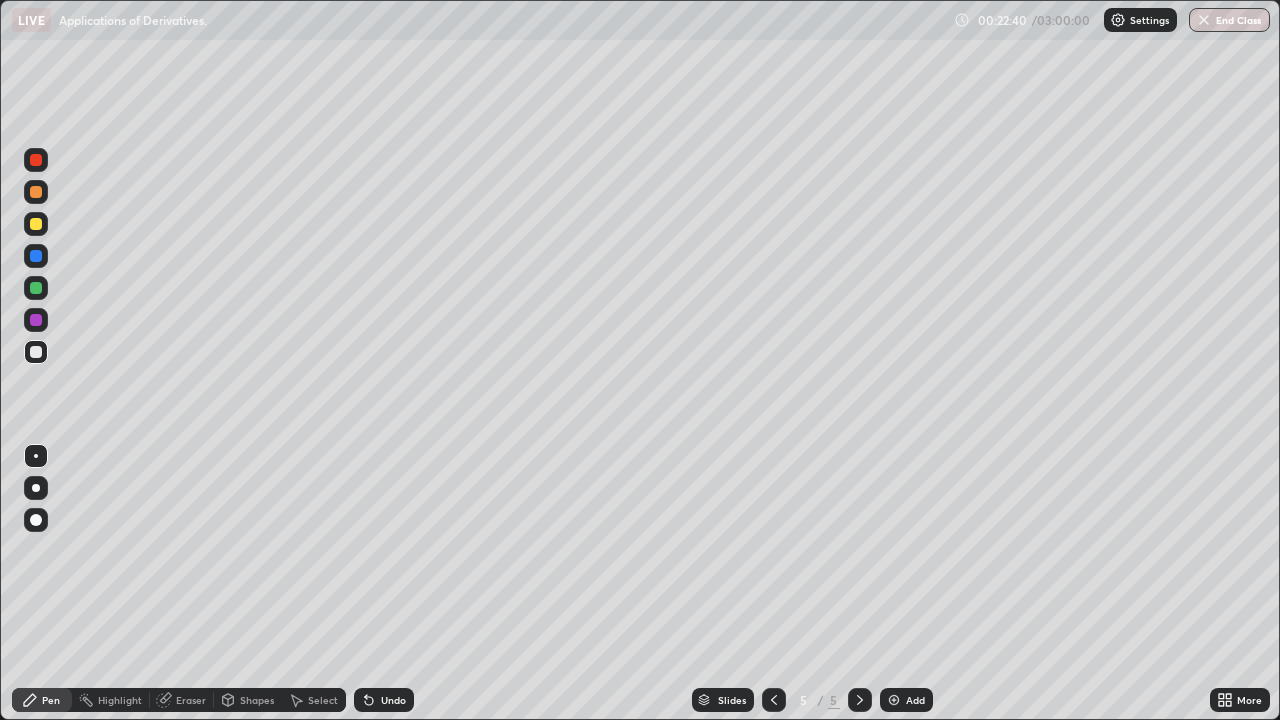 click at bounding box center [36, 224] 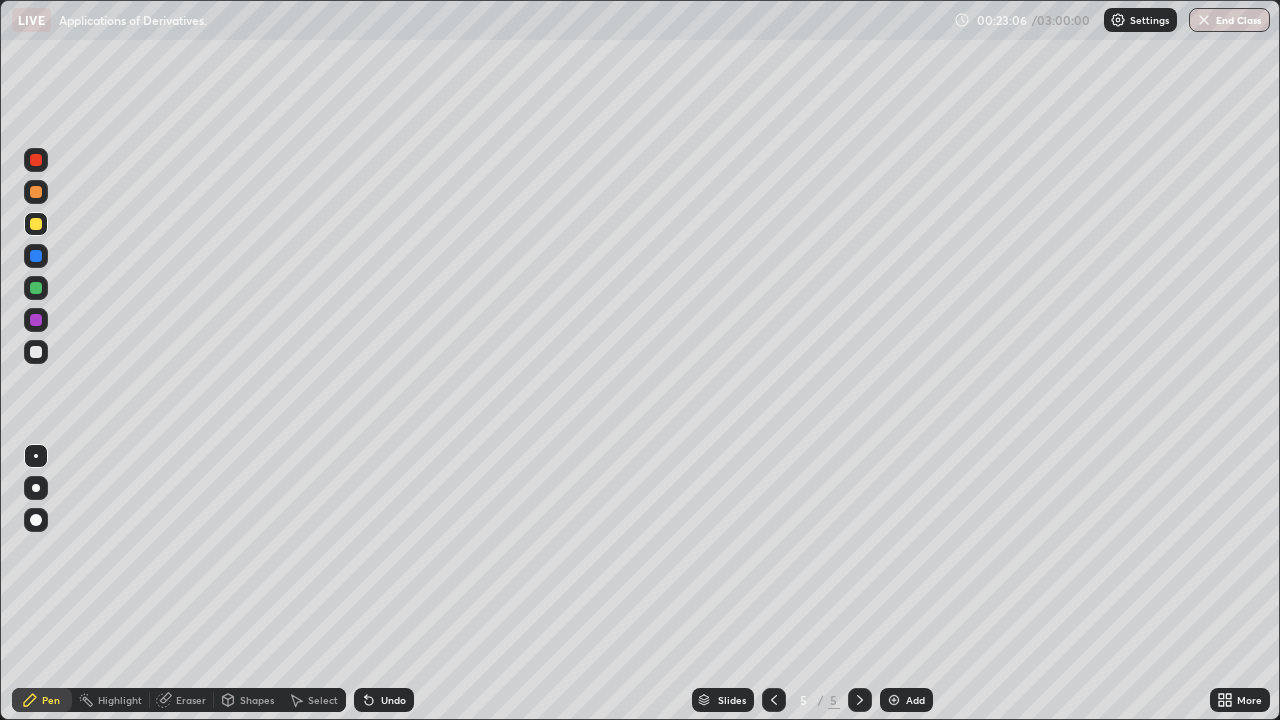click at bounding box center (36, 352) 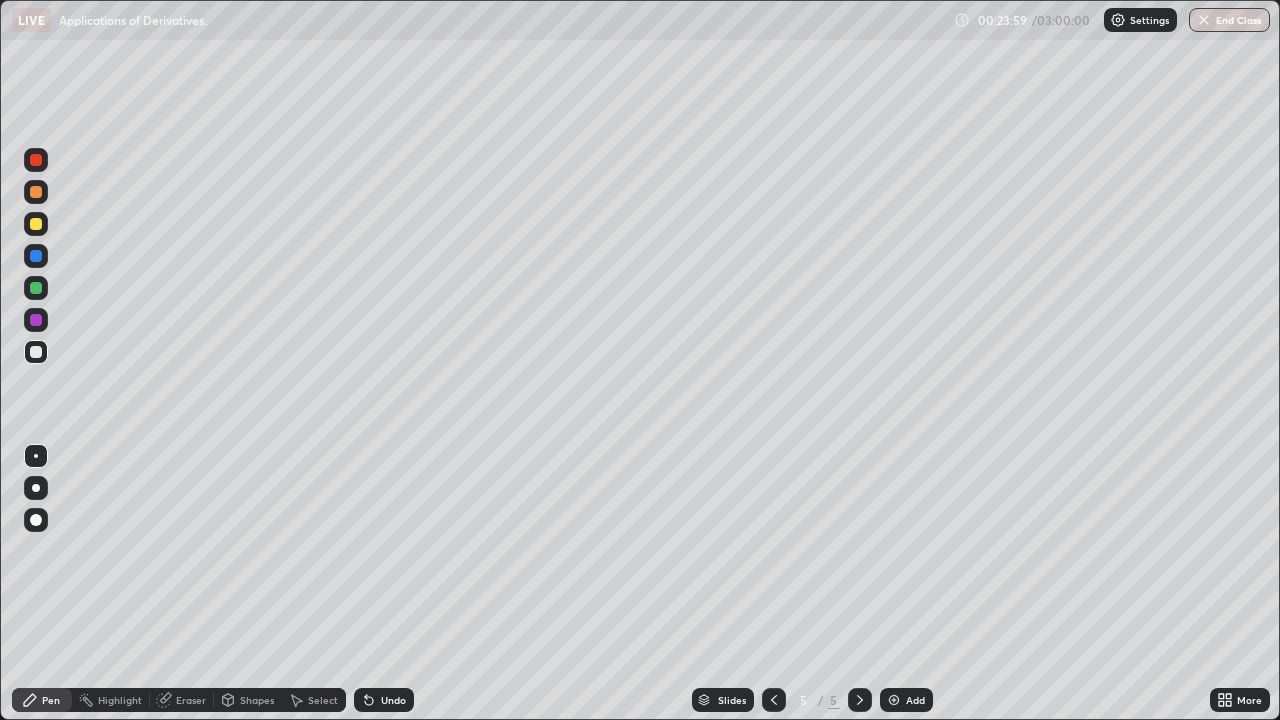 click at bounding box center (36, 352) 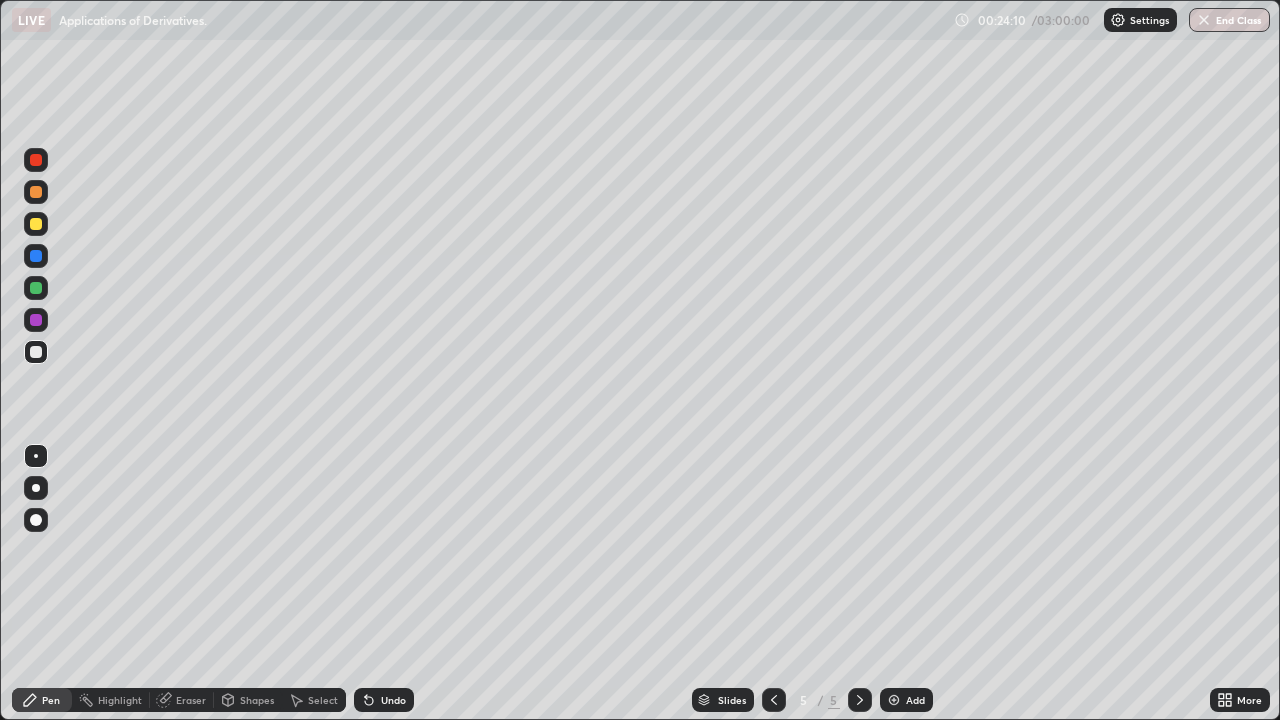 click on "Eraser" at bounding box center [191, 700] 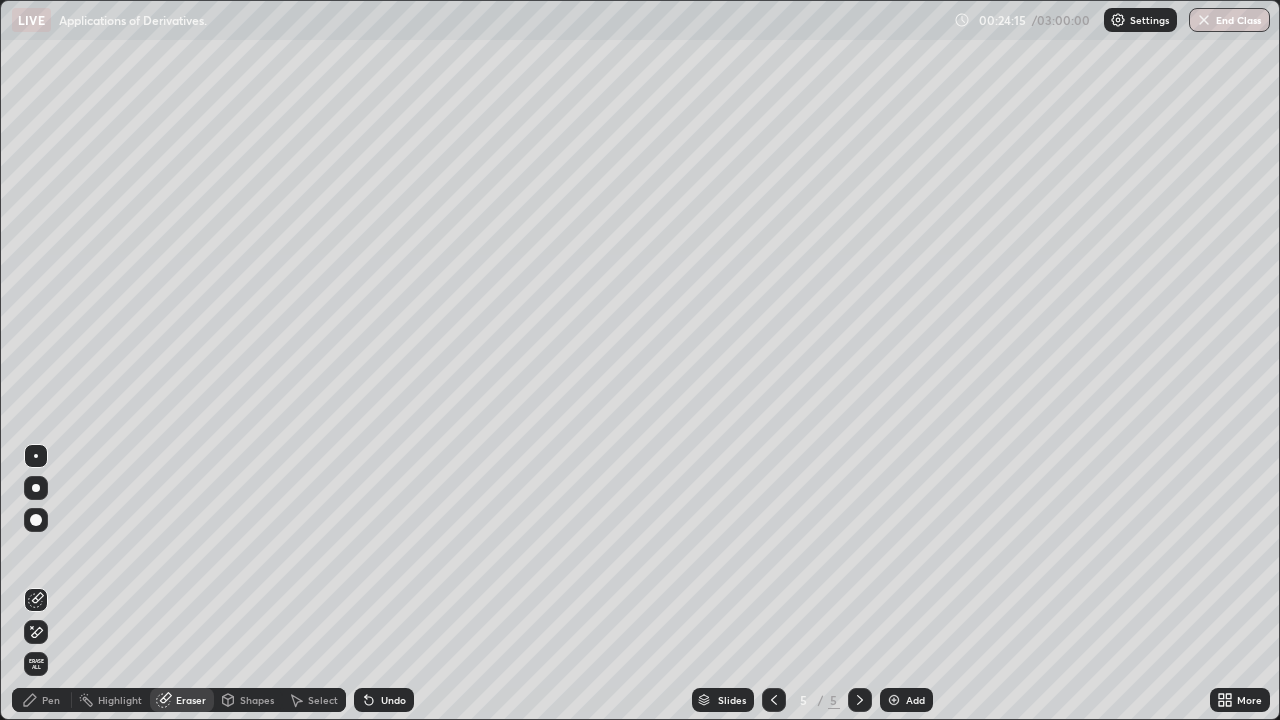 click on "Pen" at bounding box center (42, 700) 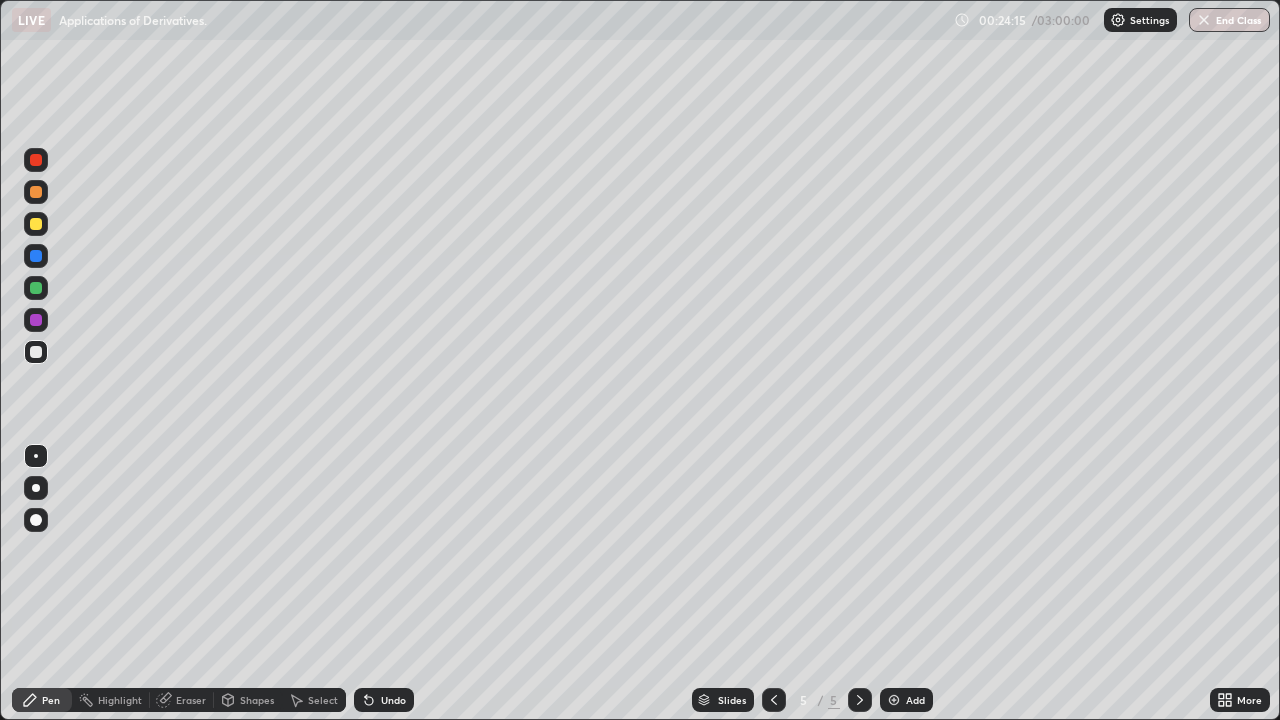 click at bounding box center [36, 352] 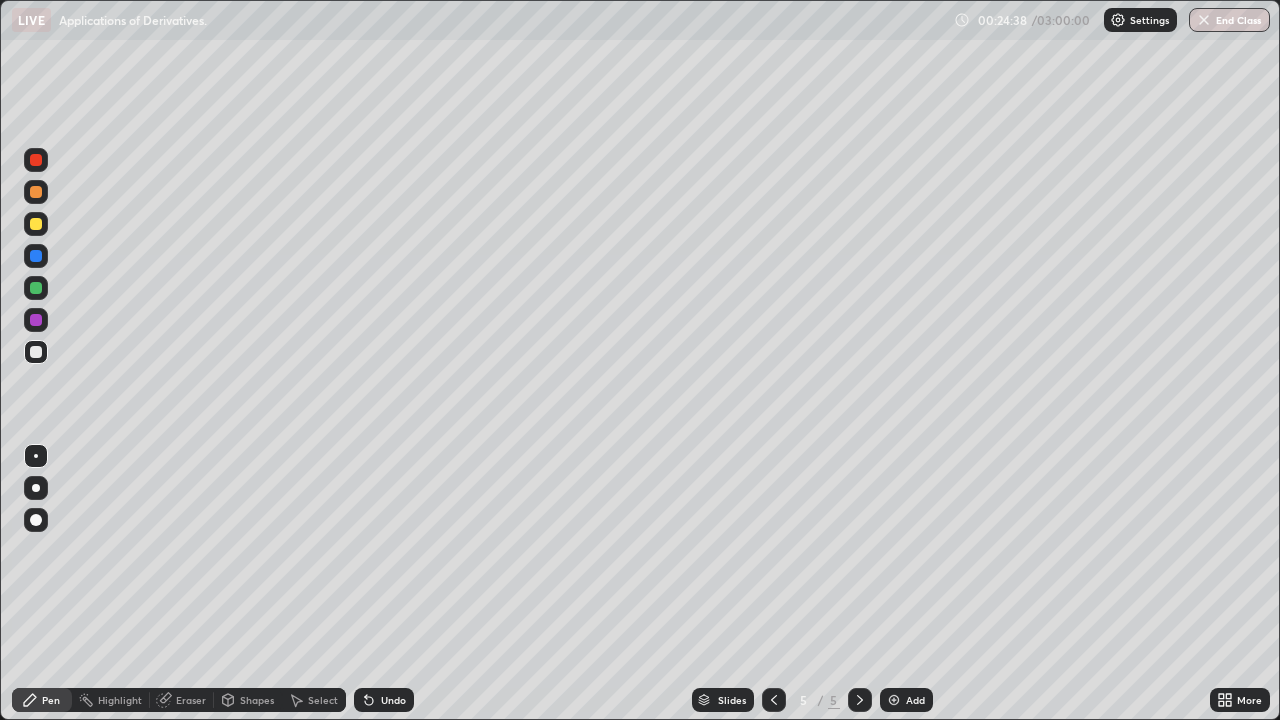 click at bounding box center [36, 192] 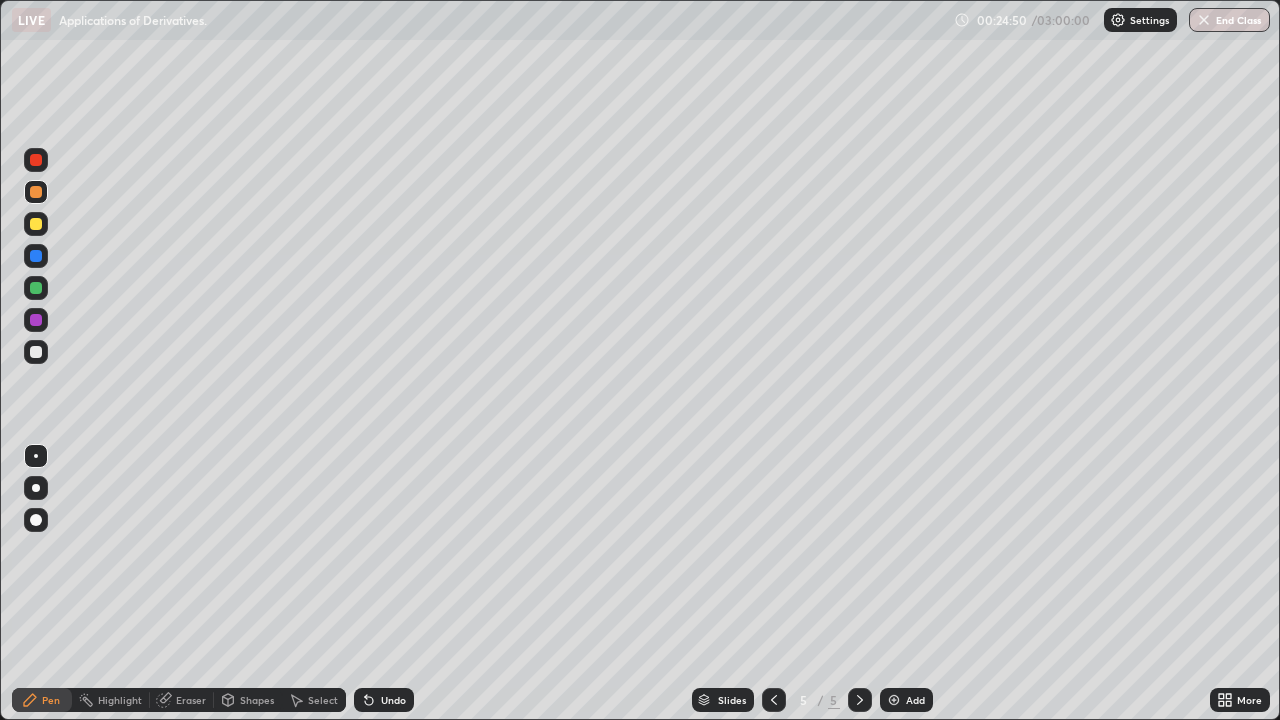 click on "Eraser" at bounding box center (191, 700) 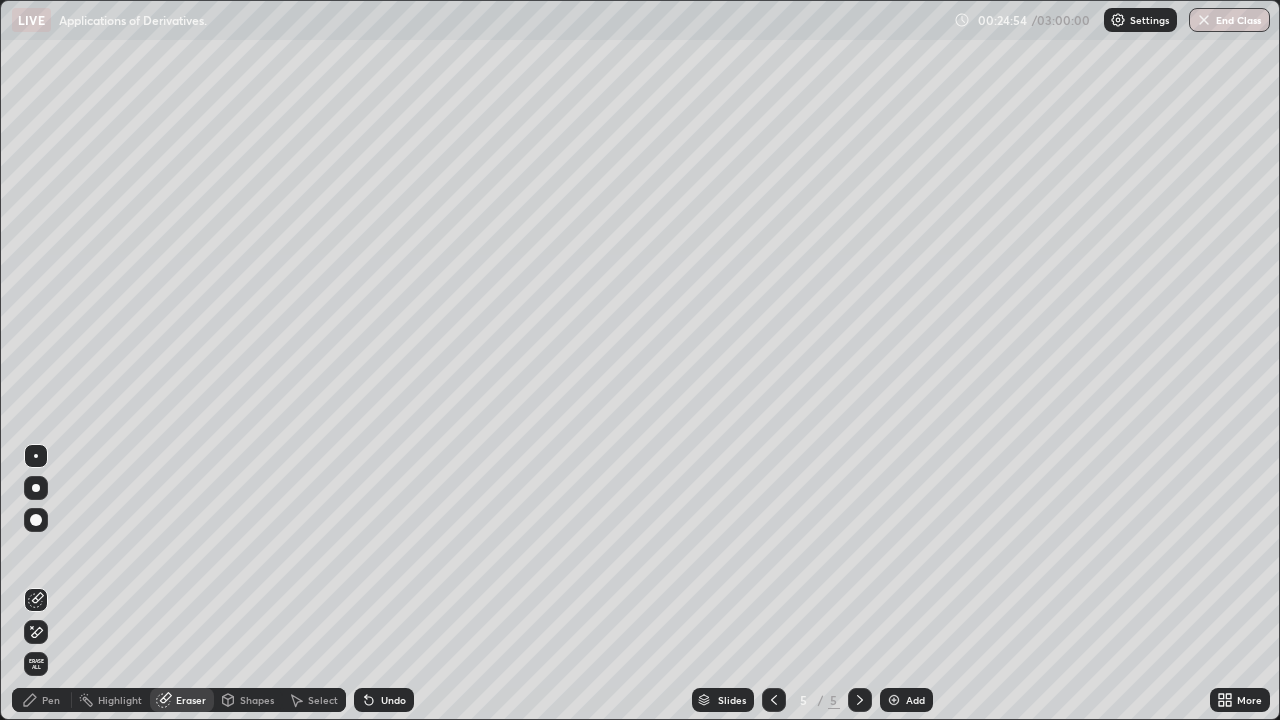 click on "Pen" at bounding box center (42, 700) 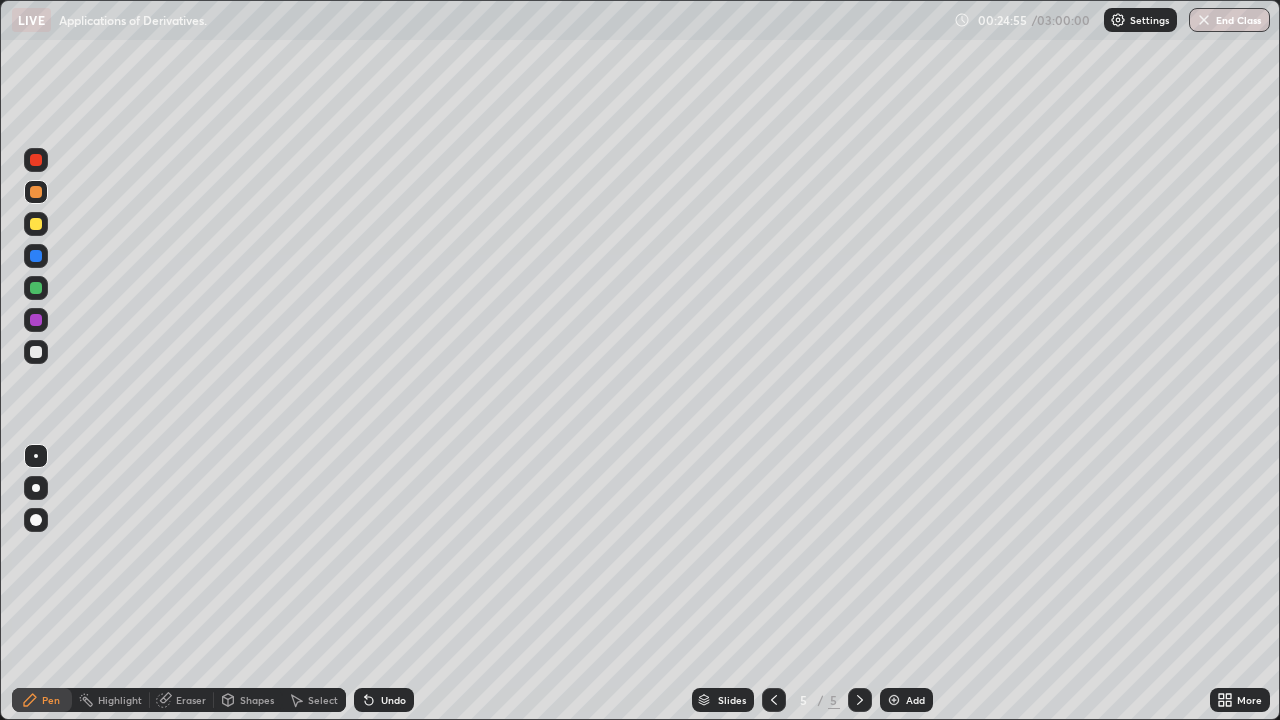 click at bounding box center [36, 192] 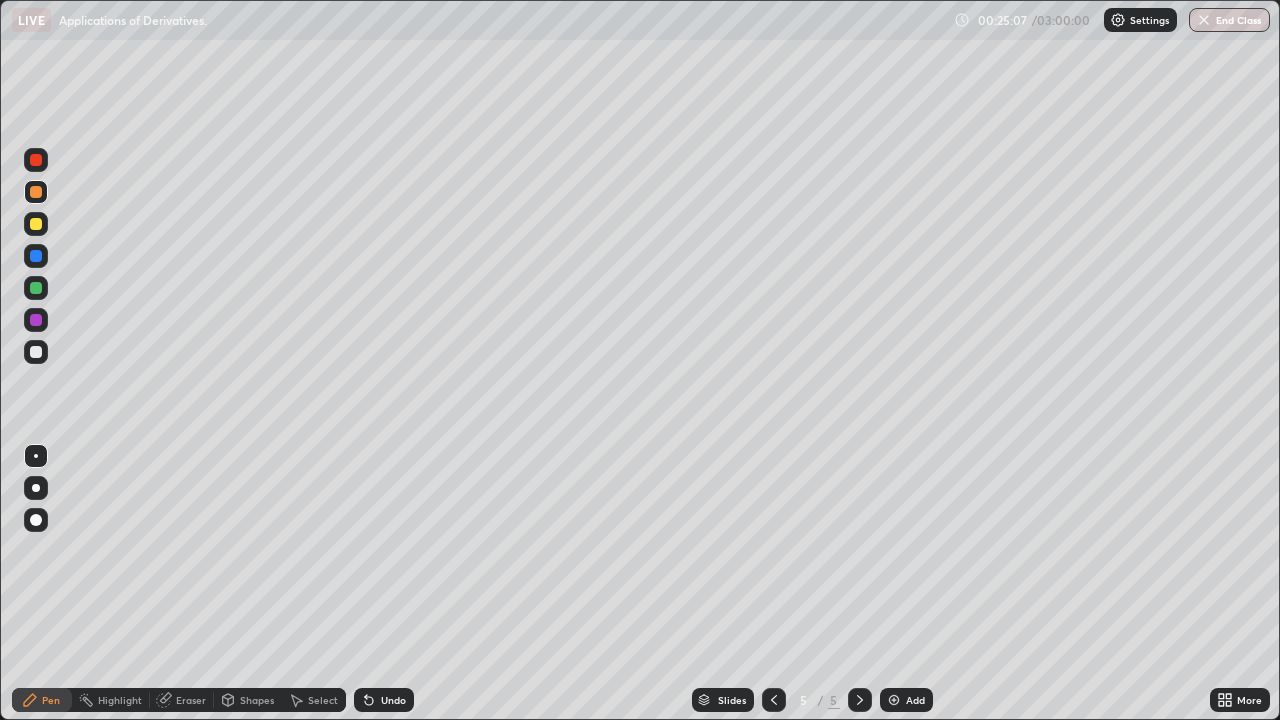 click at bounding box center [36, 288] 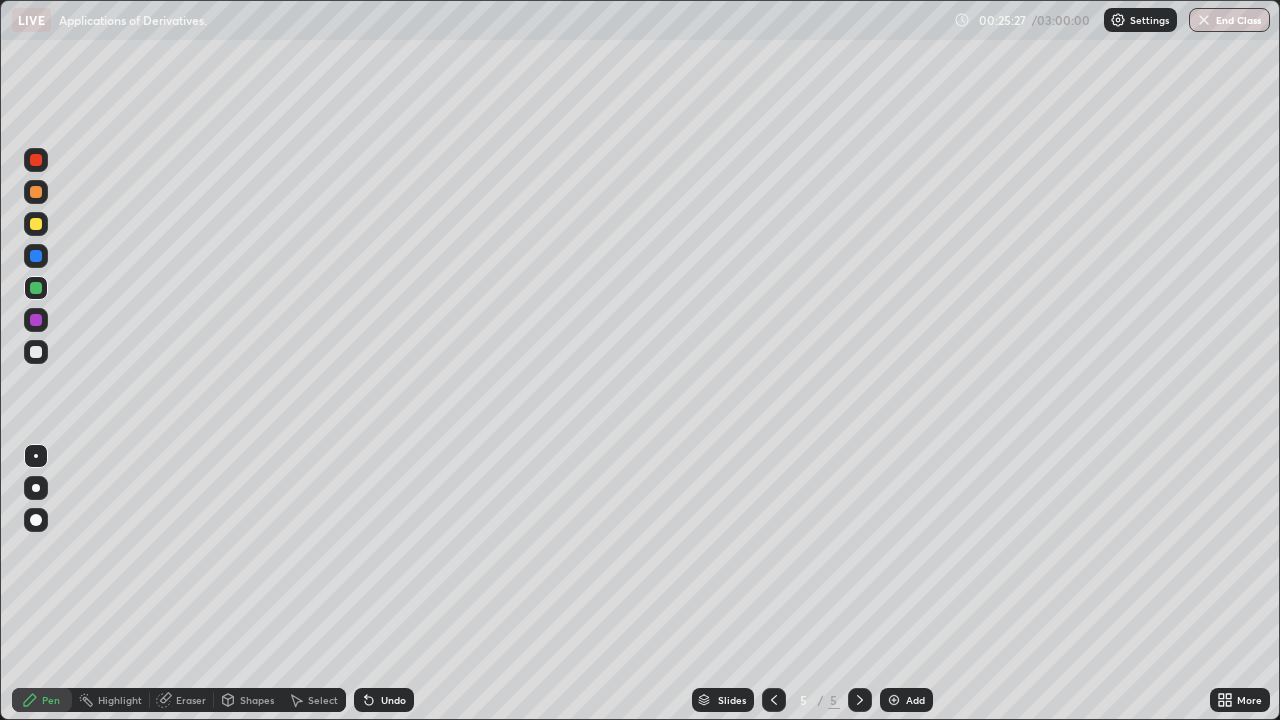 click at bounding box center [36, 224] 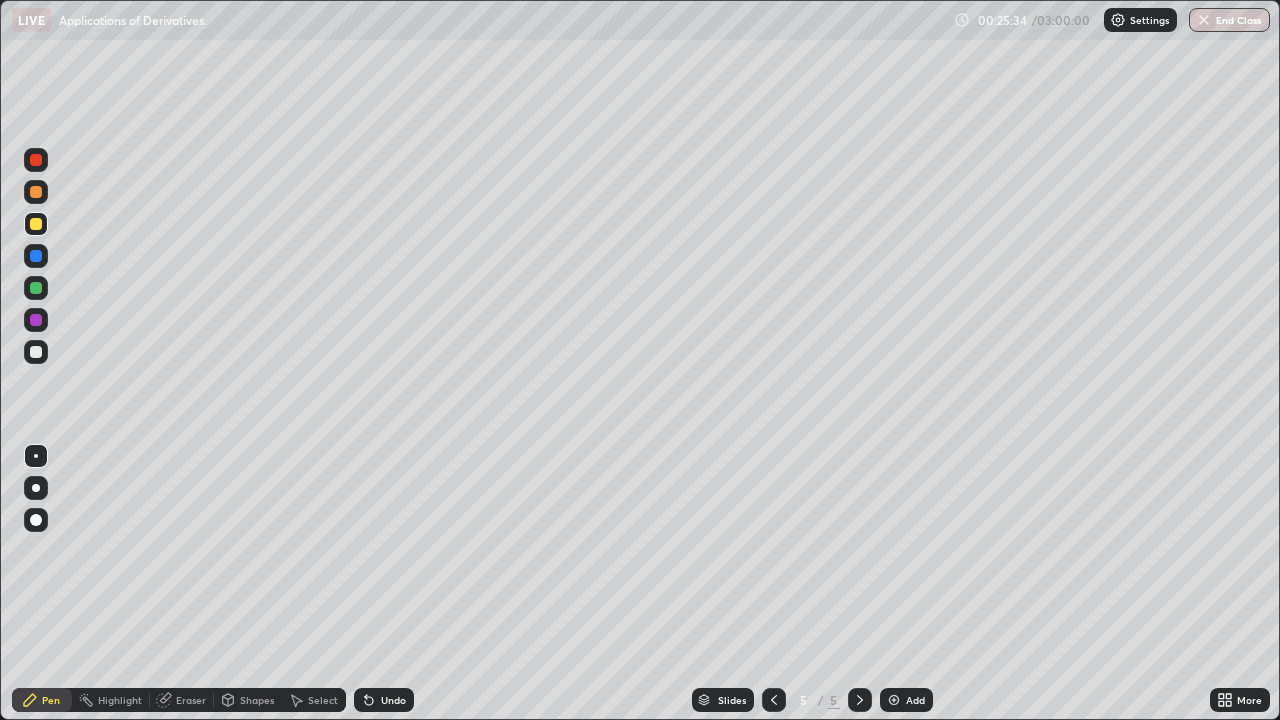 click on "Eraser" at bounding box center [182, 700] 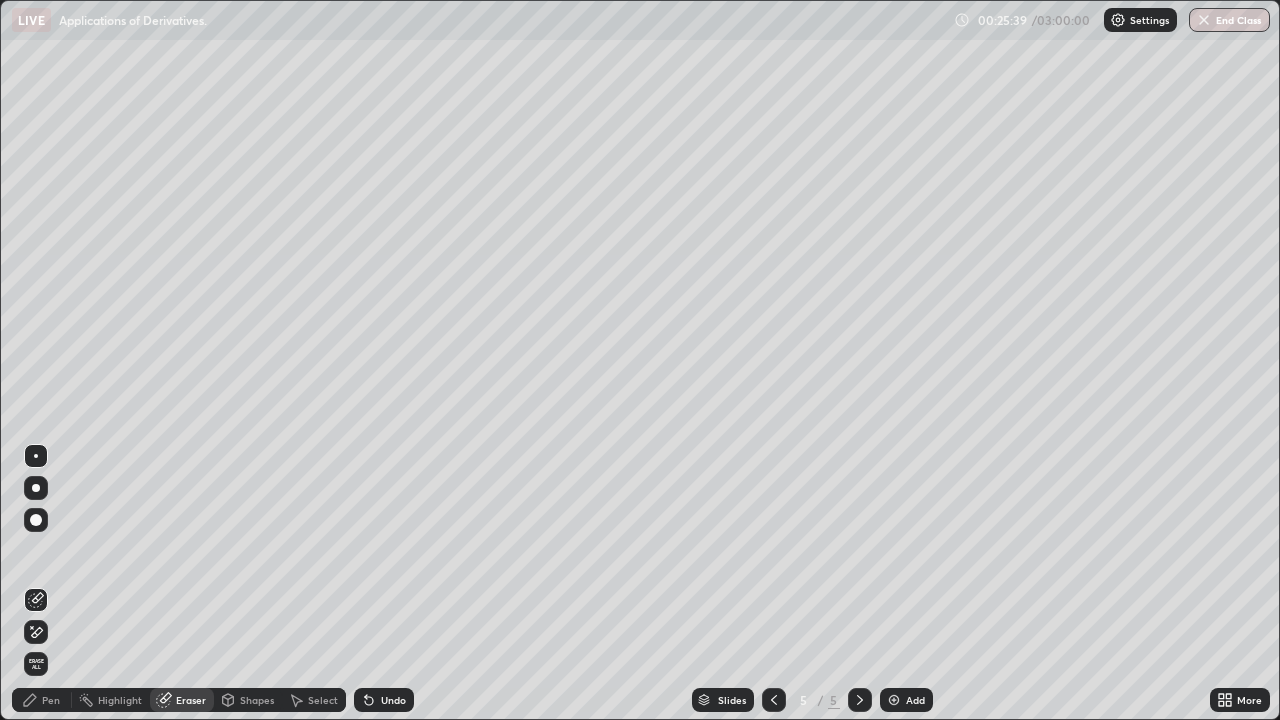 click on "Pen" at bounding box center [42, 700] 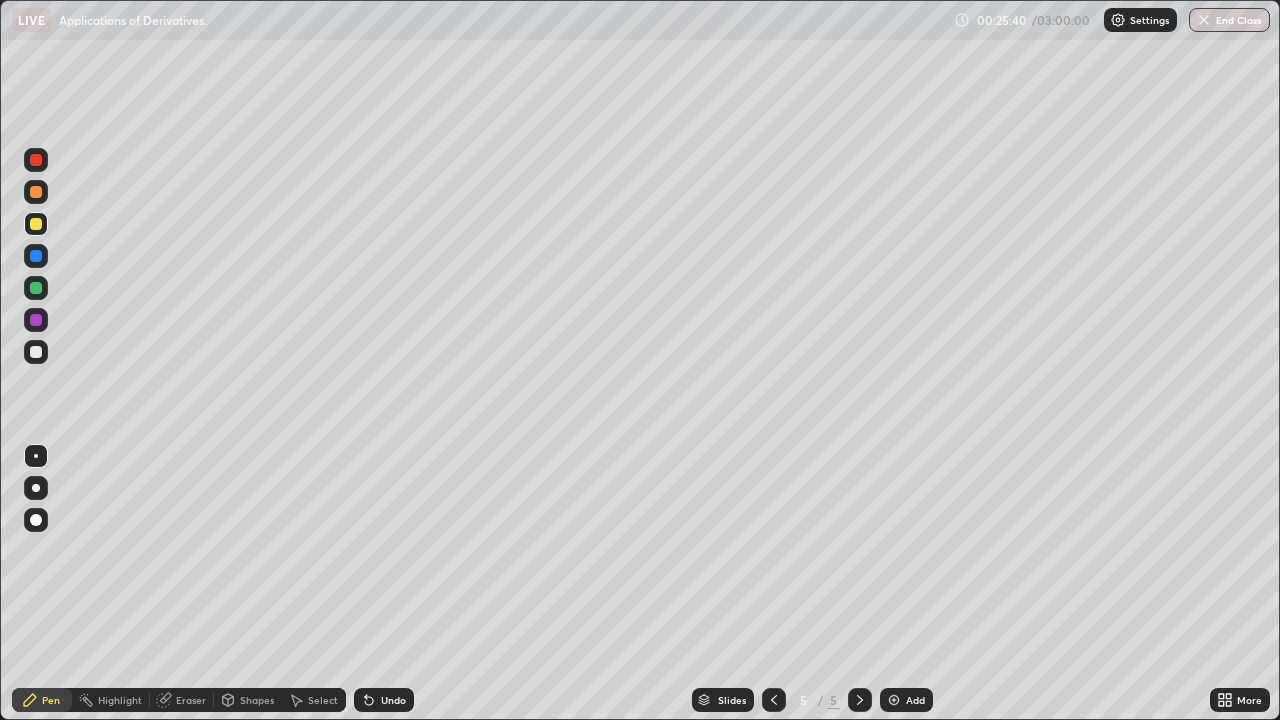 click at bounding box center (36, 160) 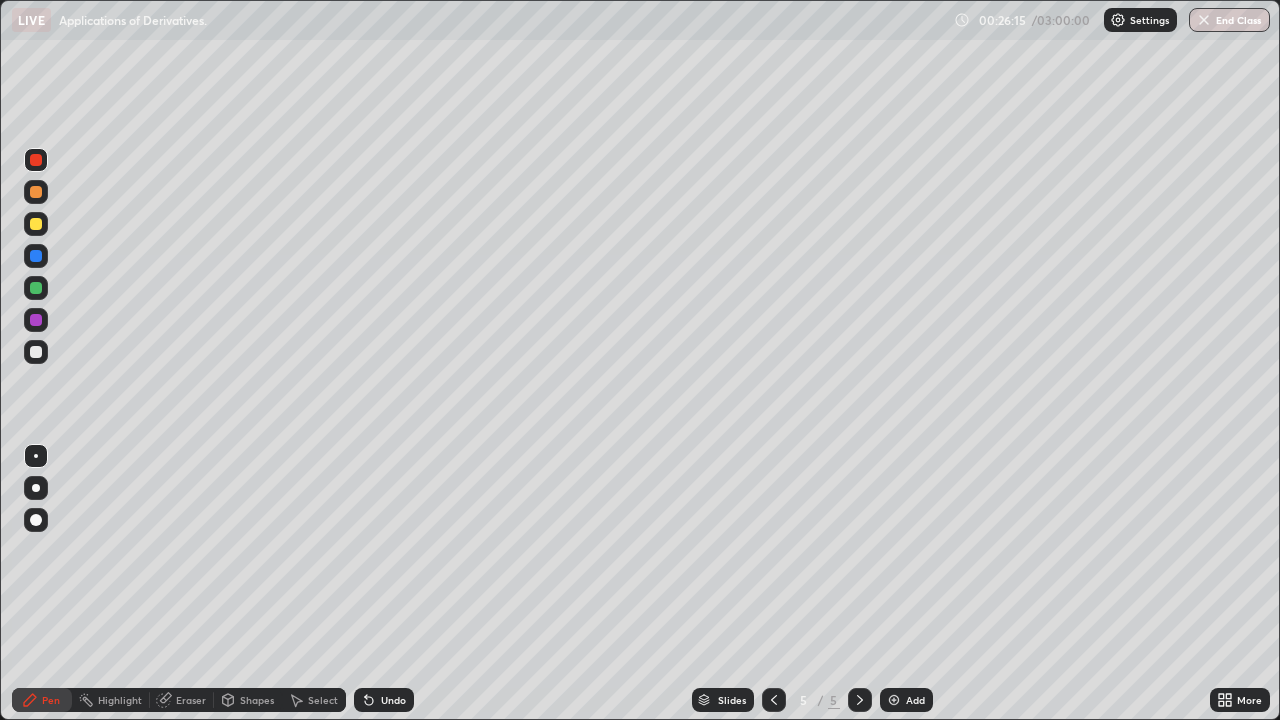 click at bounding box center (36, 352) 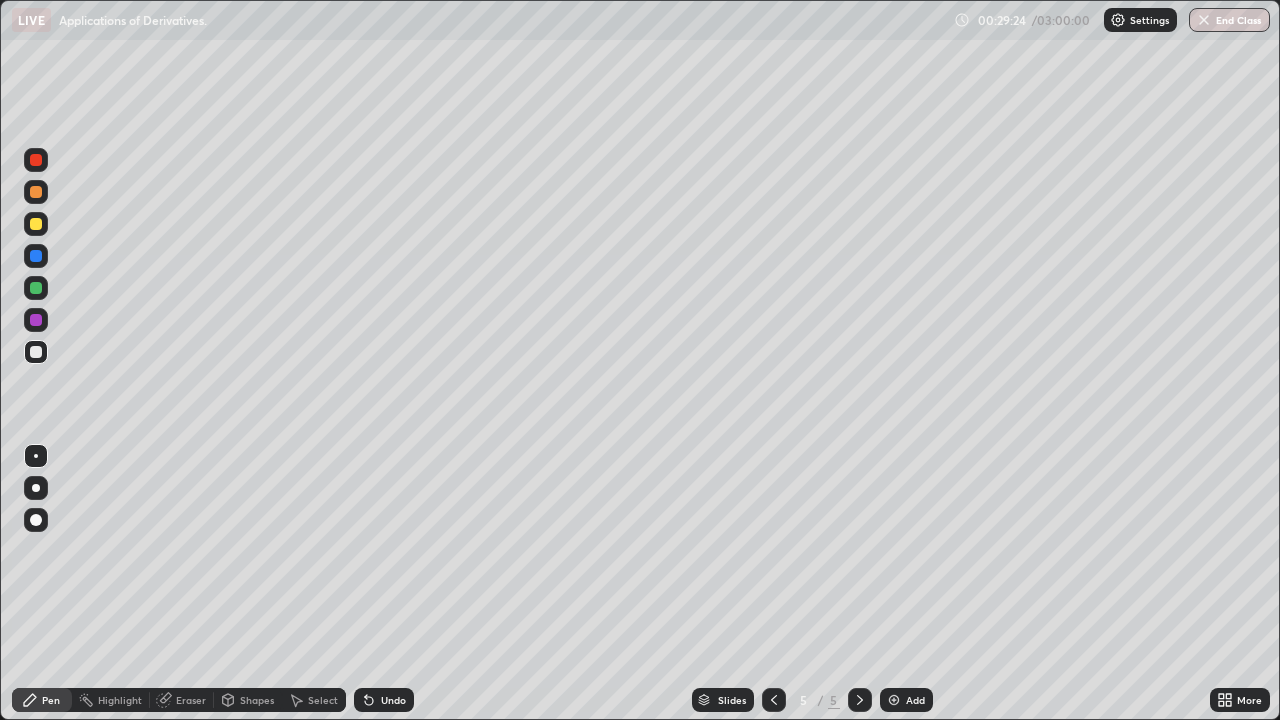 click on "Add" at bounding box center [906, 700] 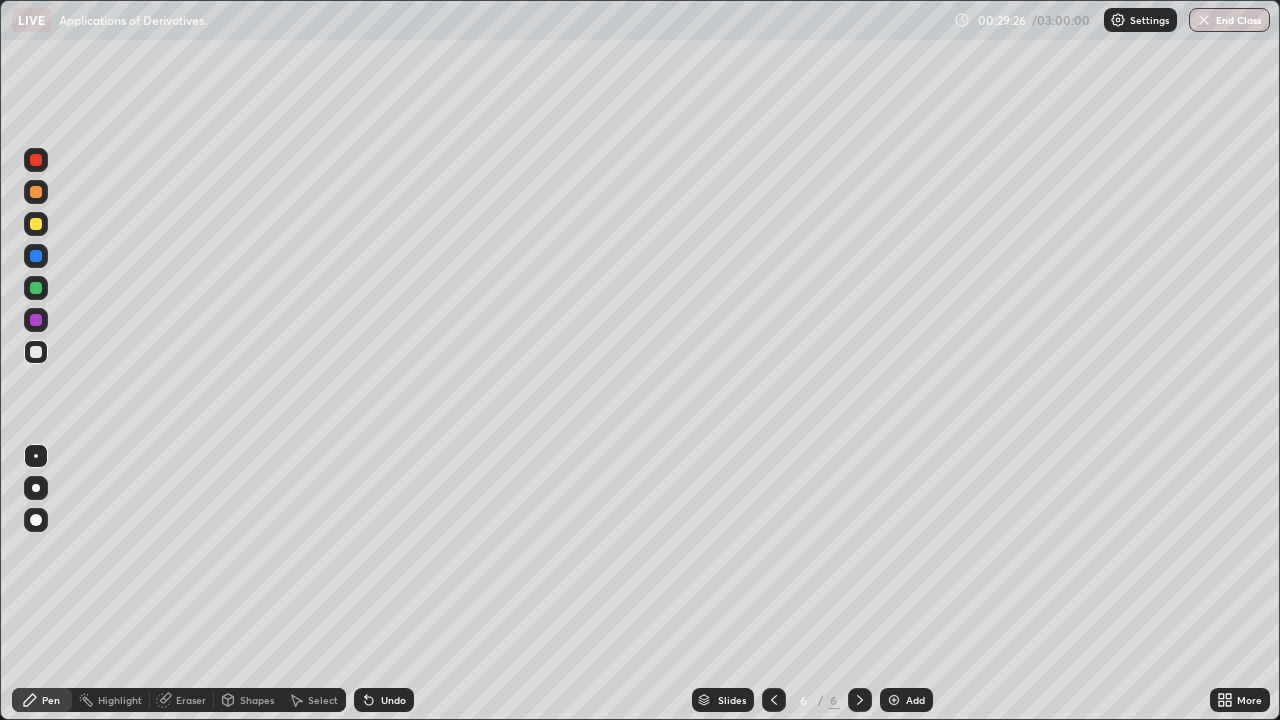 click at bounding box center [36, 352] 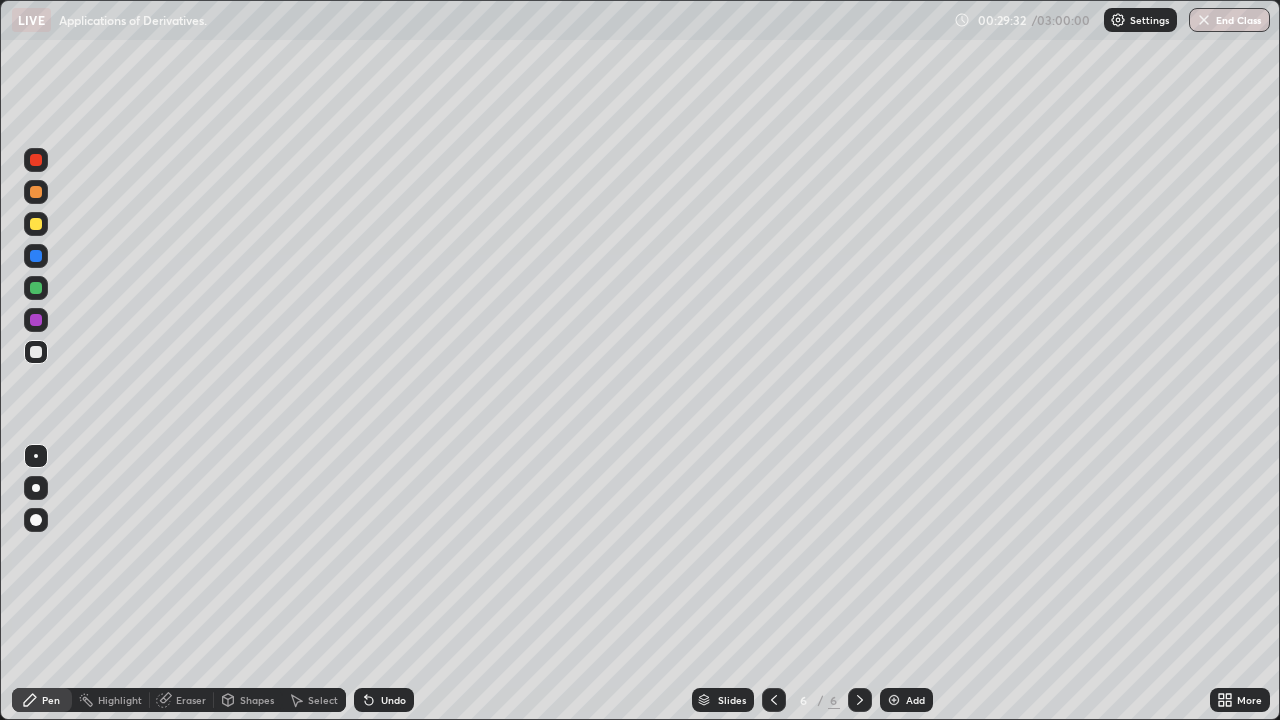 click at bounding box center [36, 224] 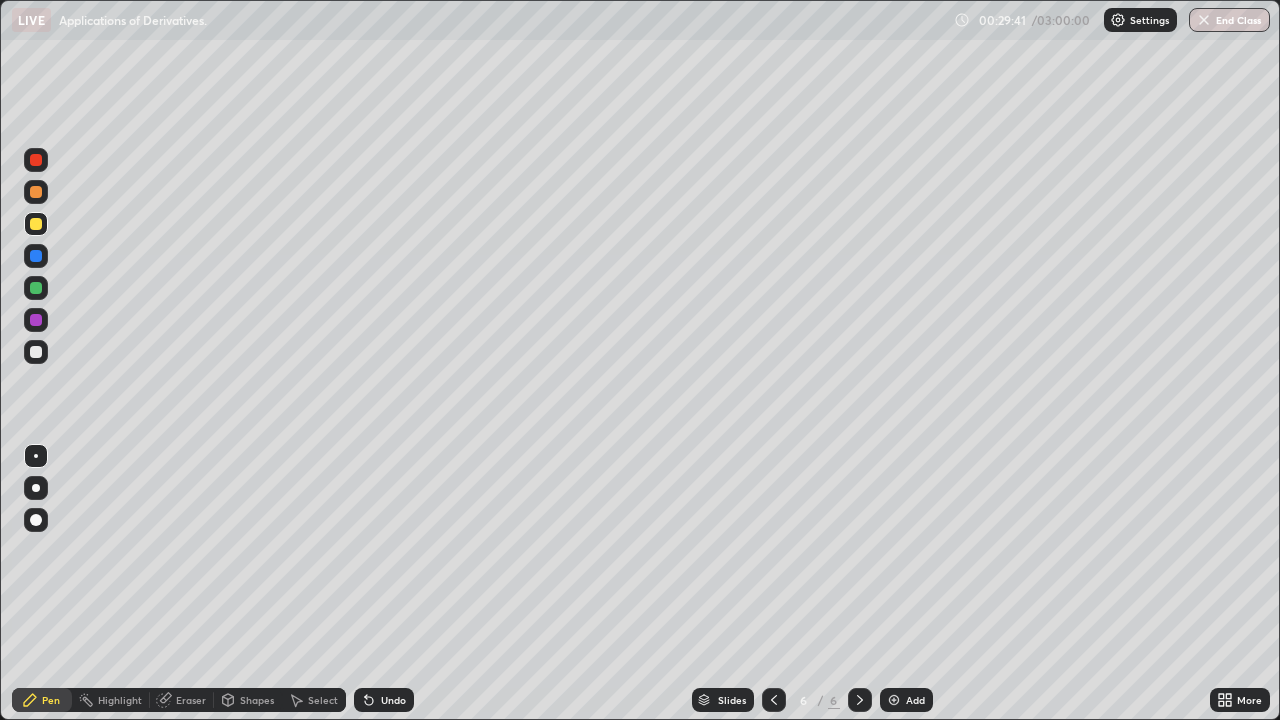 click at bounding box center [36, 320] 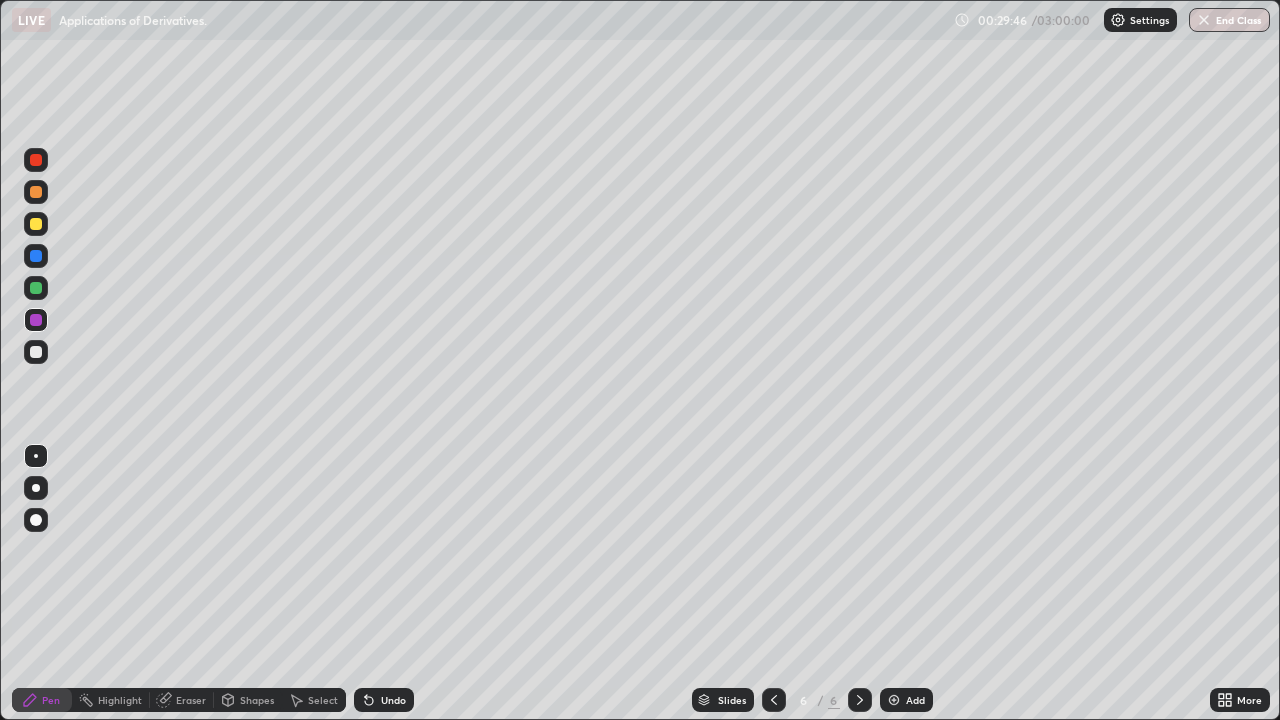 click on "Eraser" at bounding box center (191, 700) 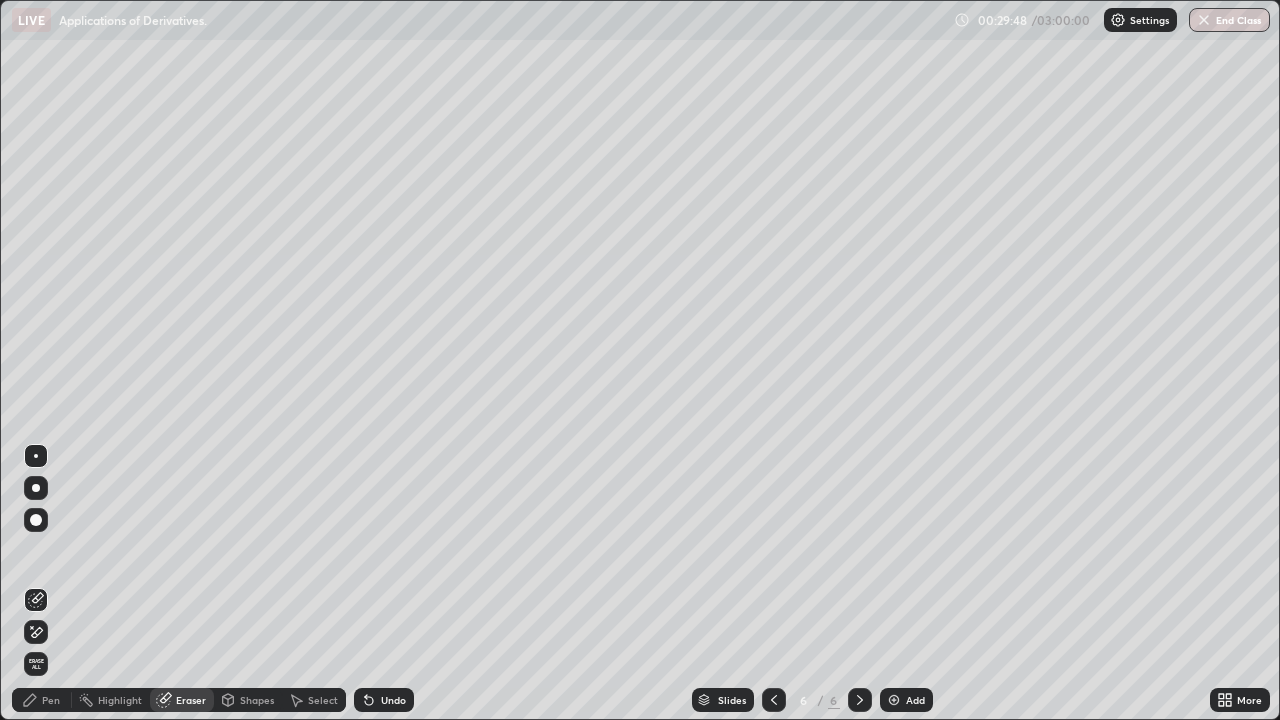 click on "Pen" at bounding box center (42, 700) 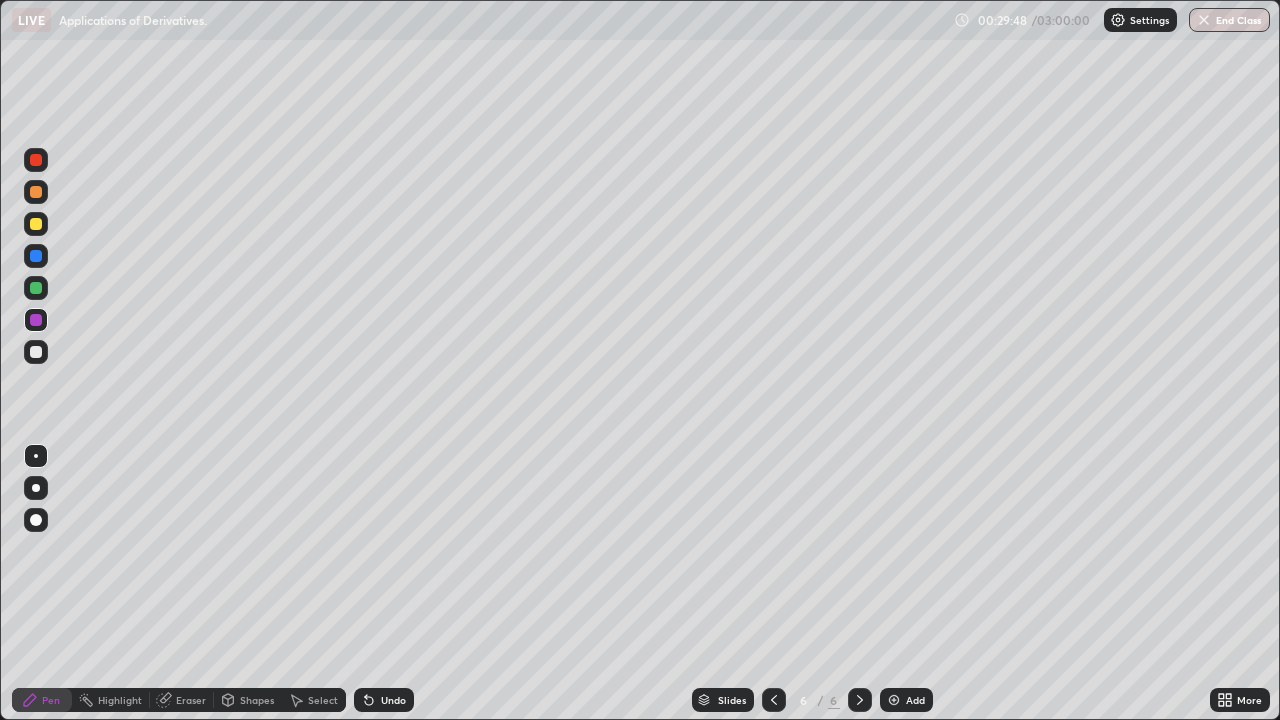 click at bounding box center [36, 352] 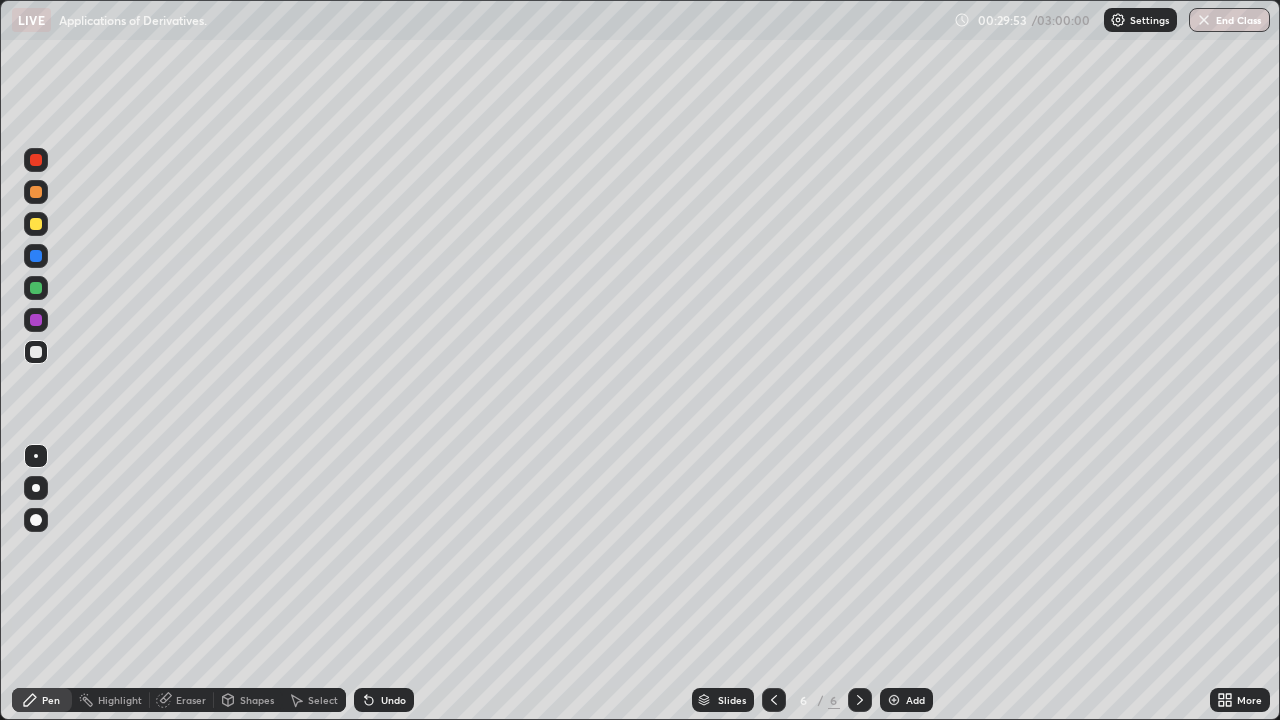 click at bounding box center (36, 288) 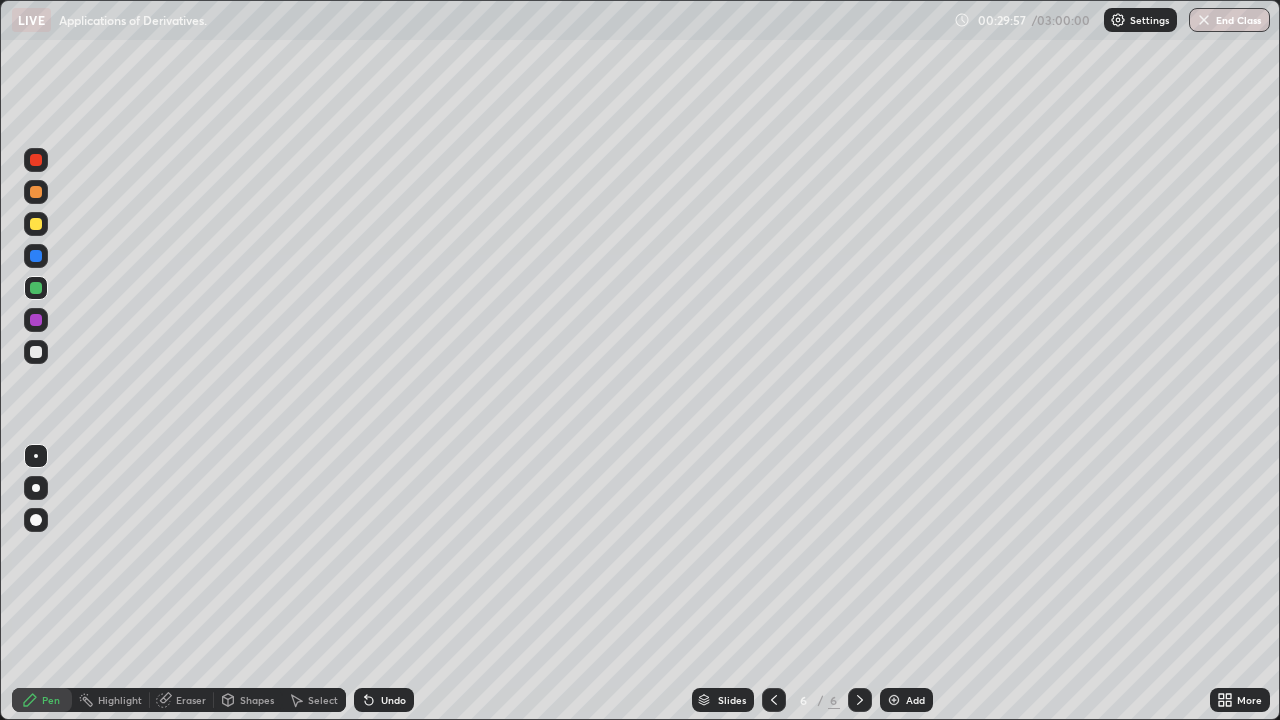 click at bounding box center [36, 320] 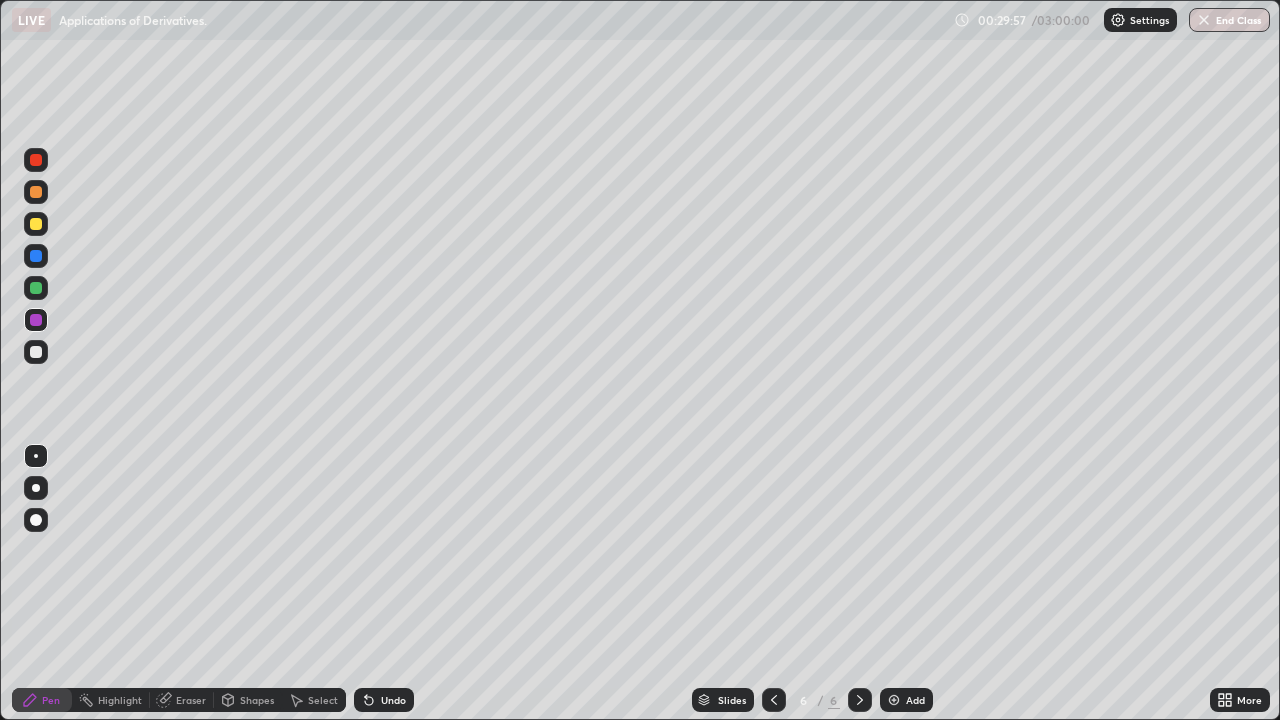 click at bounding box center (36, 288) 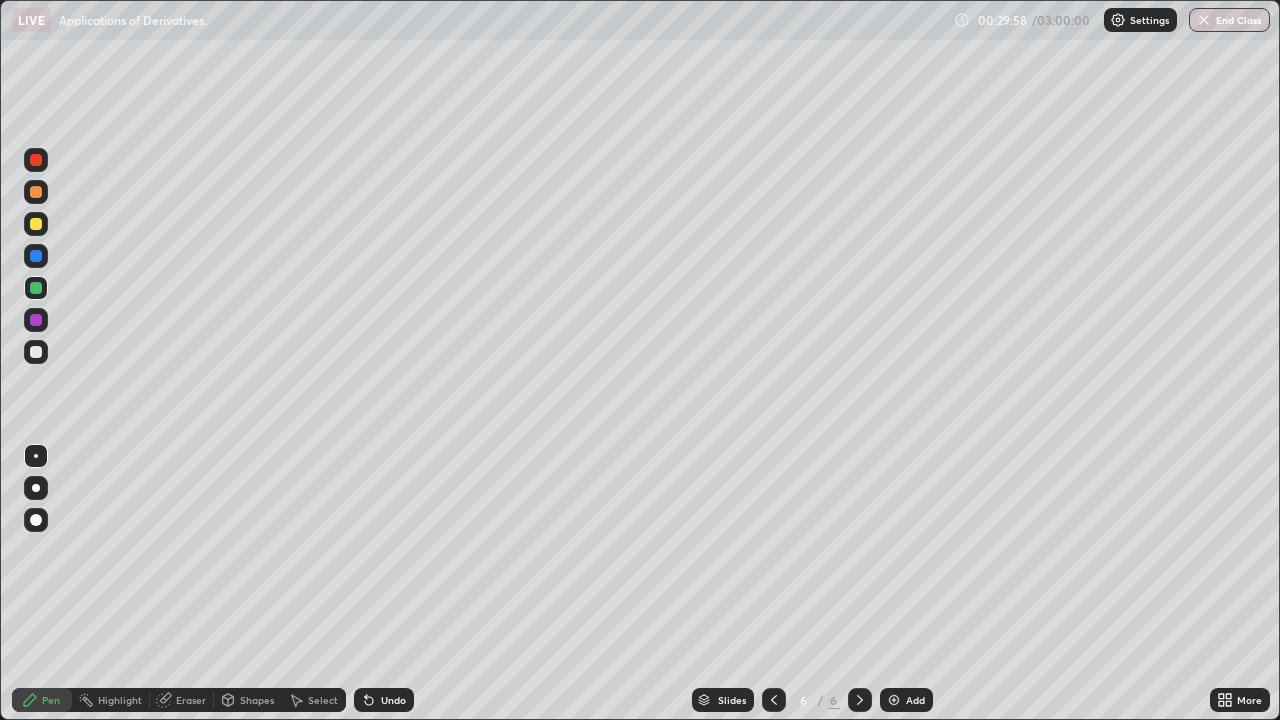 click at bounding box center (36, 320) 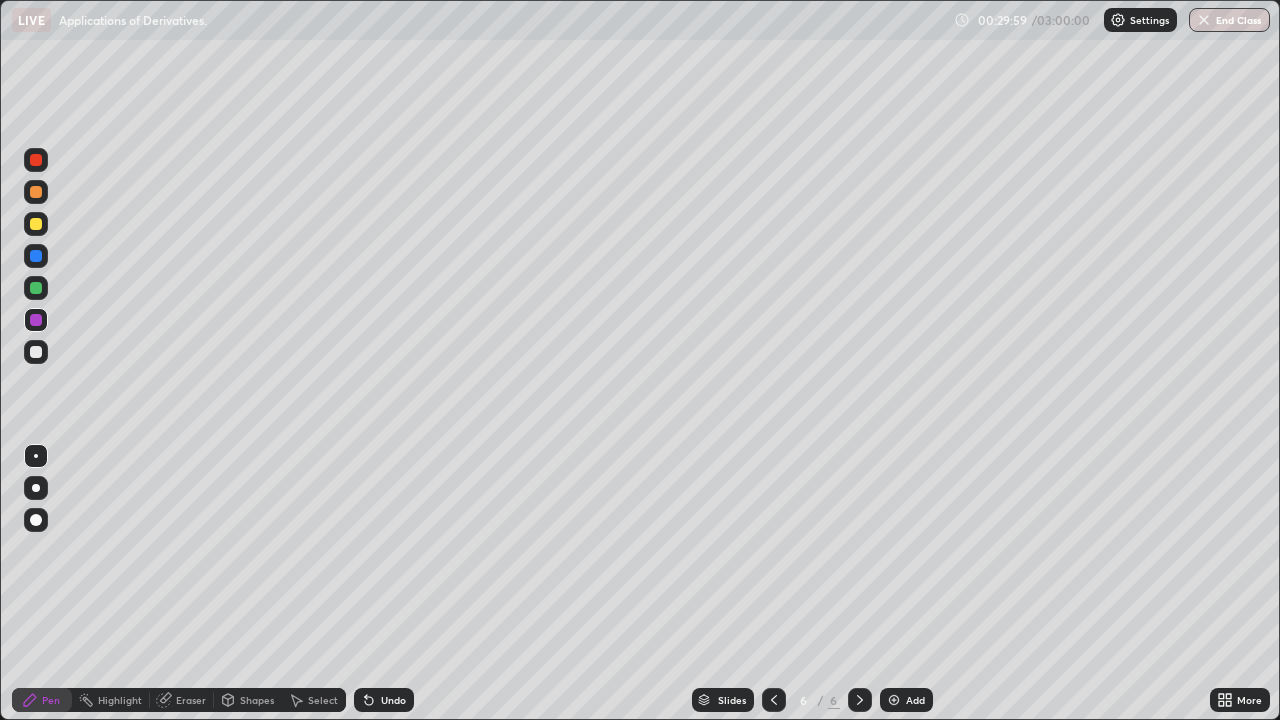 click at bounding box center (36, 160) 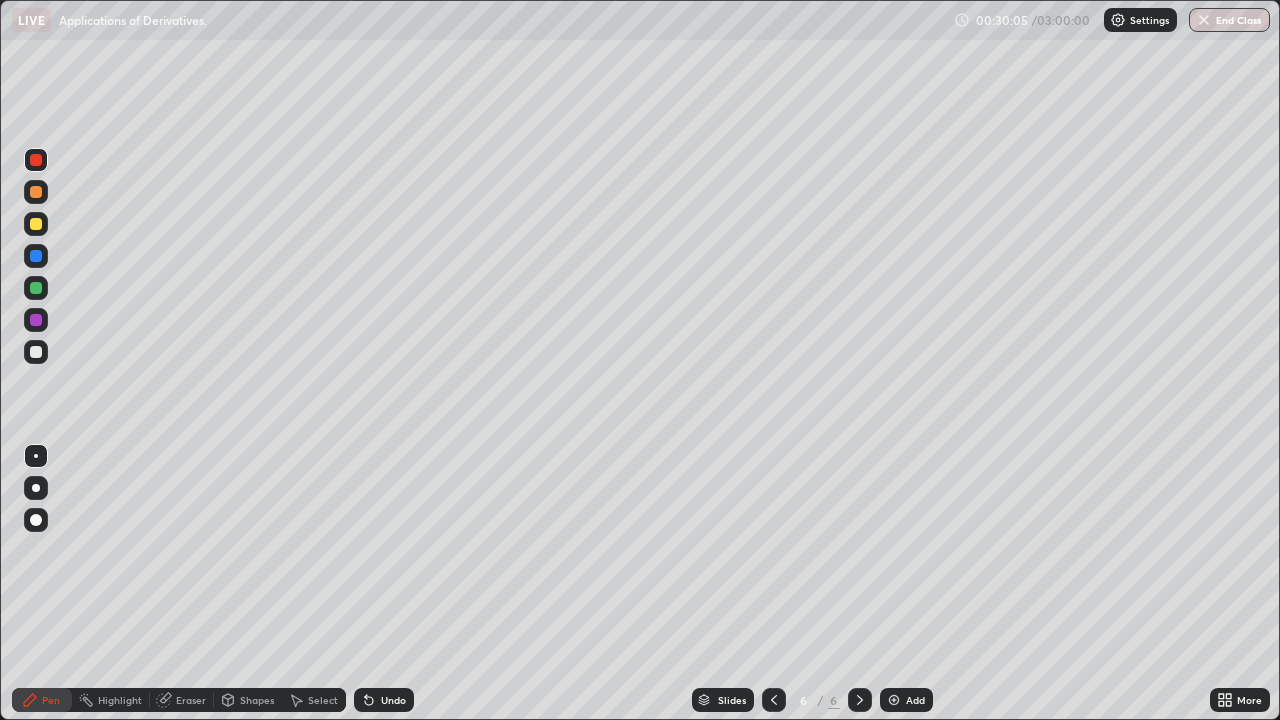 click at bounding box center [36, 352] 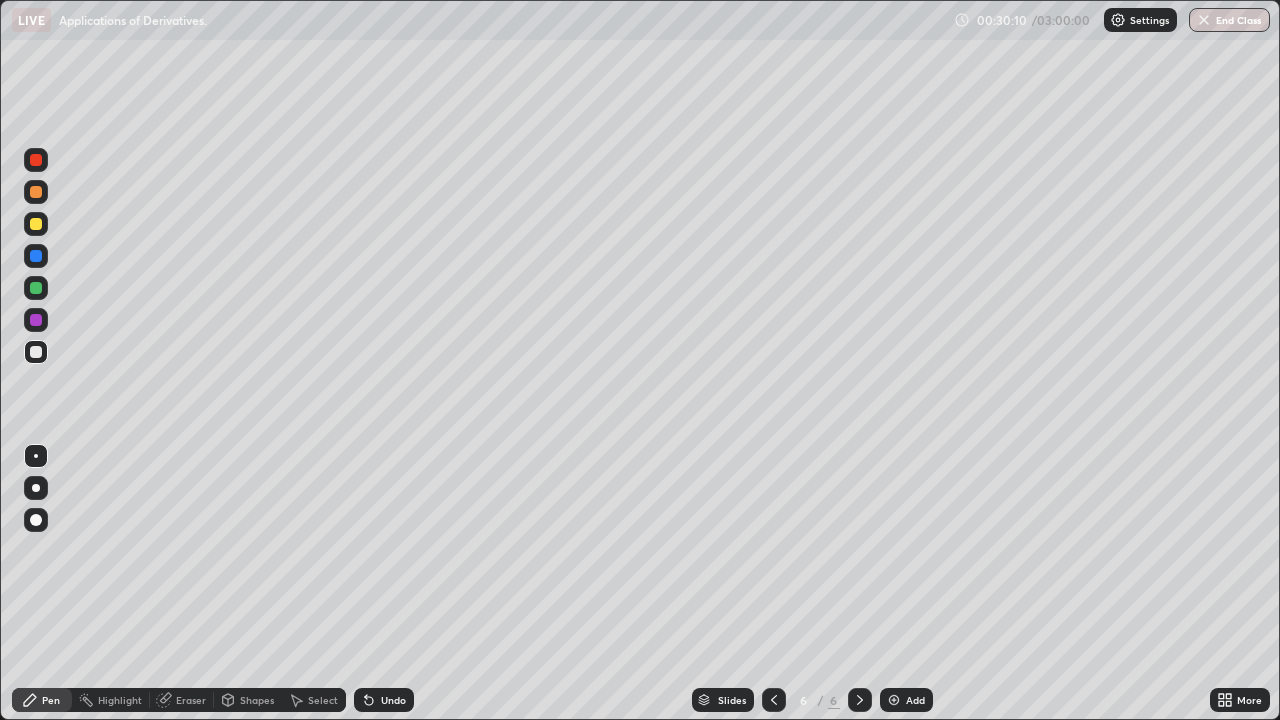 click on "Setting up your live class" at bounding box center (640, 360) 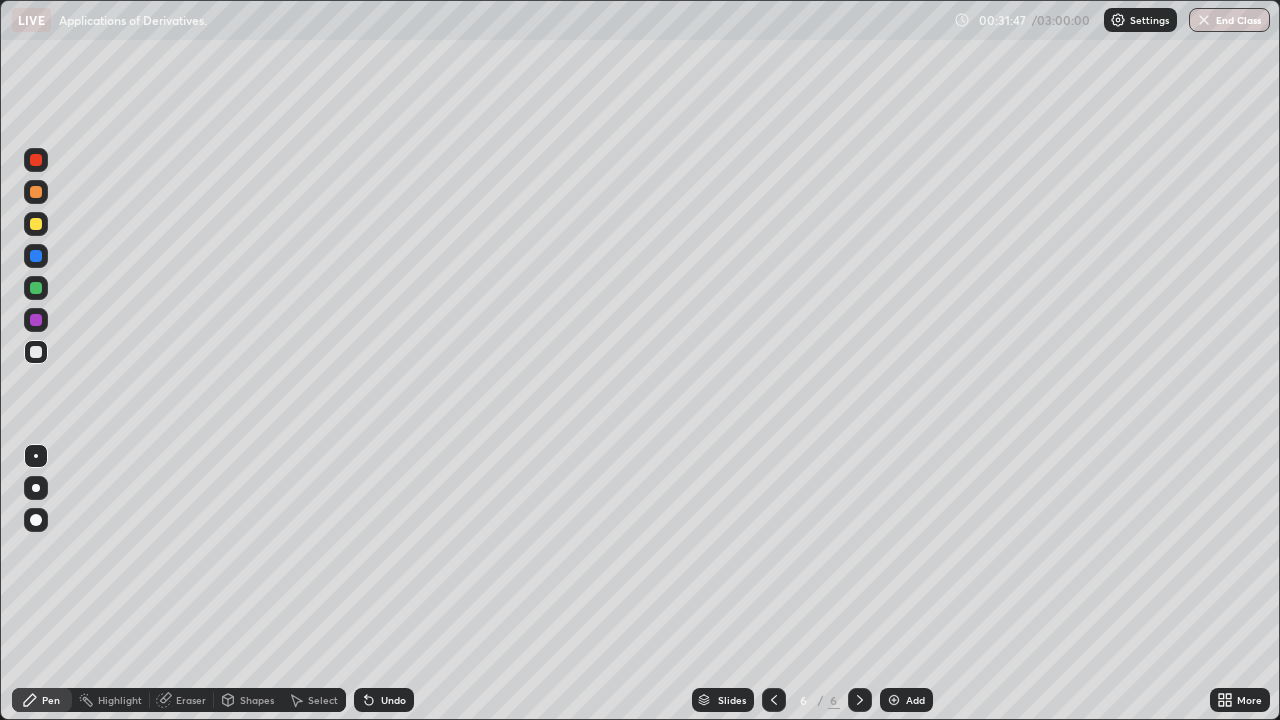 click at bounding box center (36, 352) 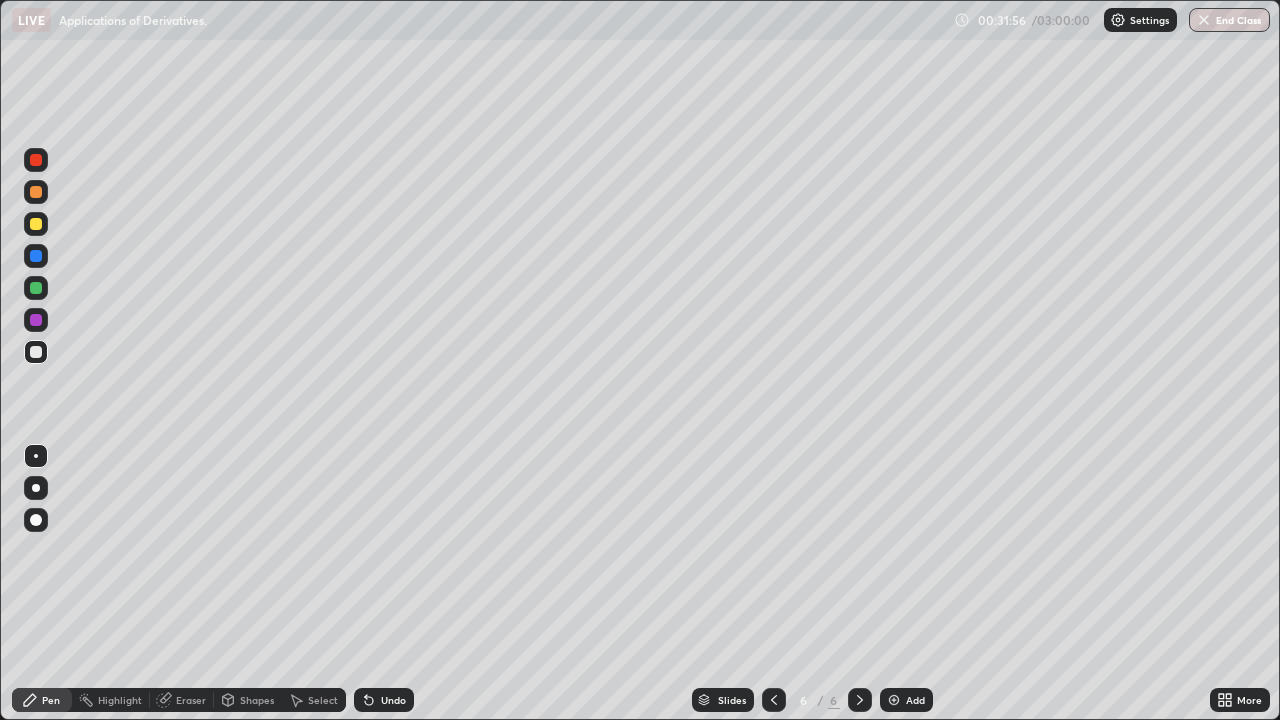click at bounding box center [36, 352] 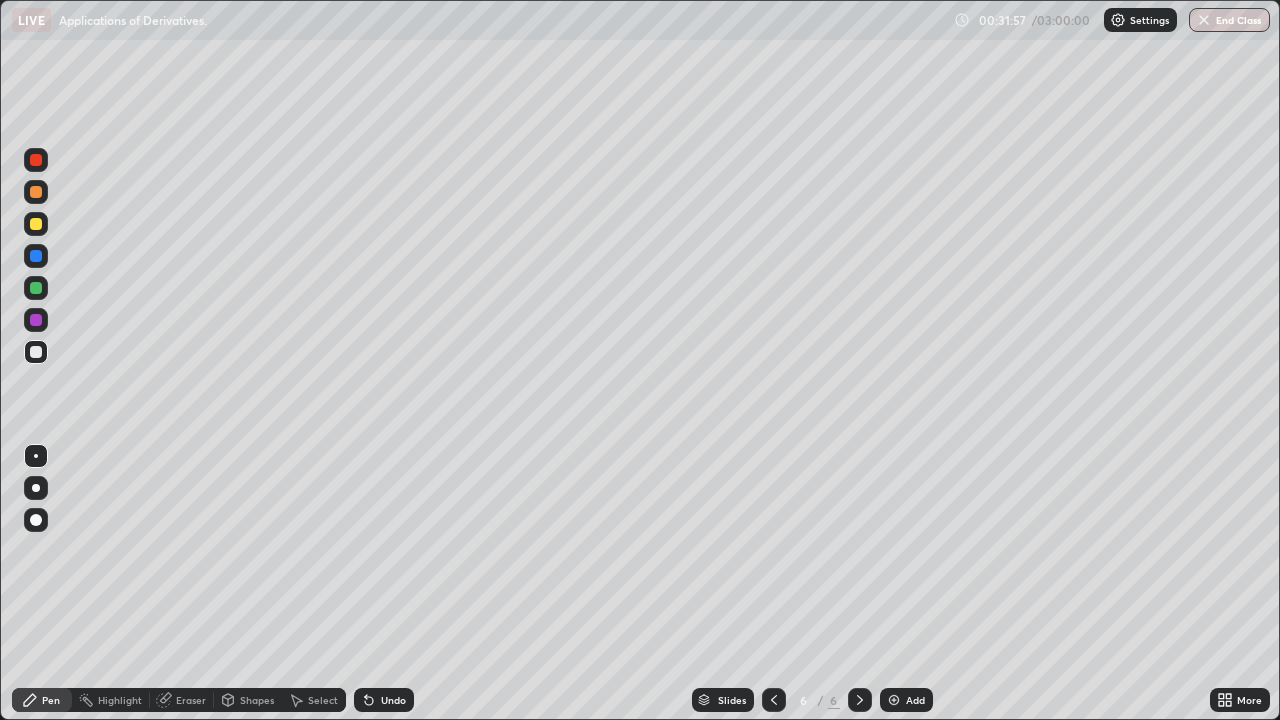click at bounding box center (36, 352) 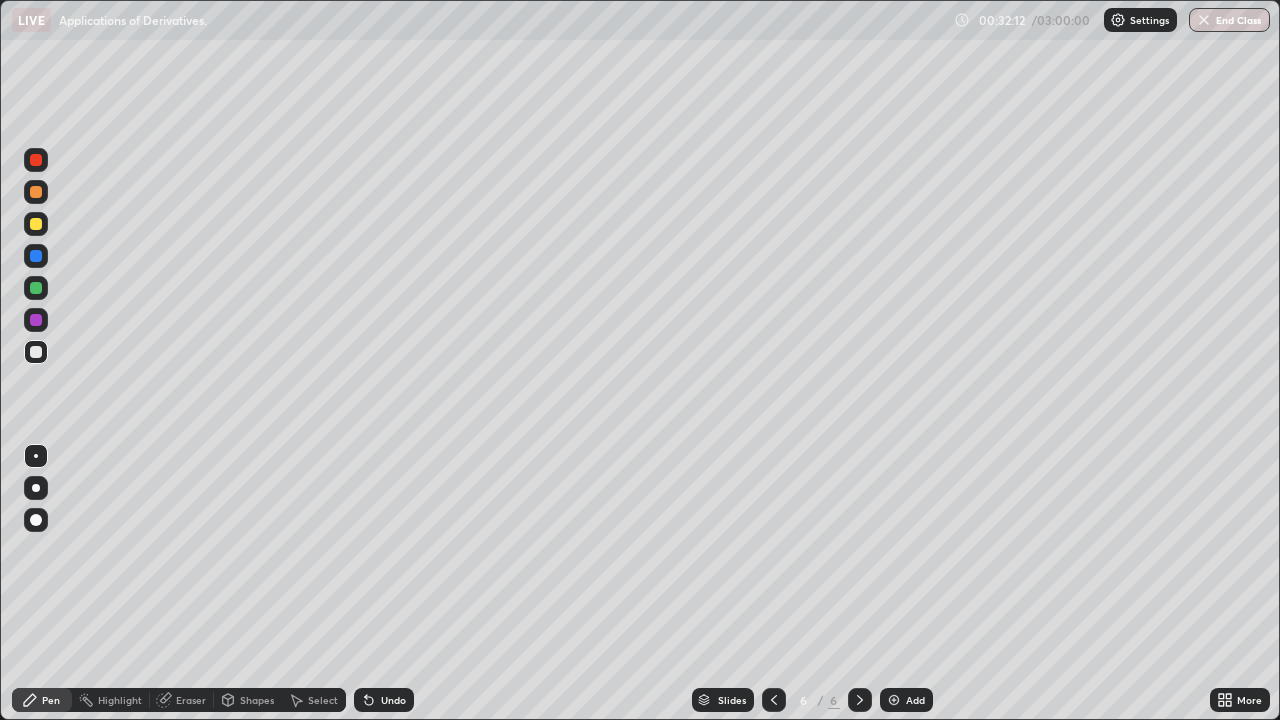 click on "Eraser" at bounding box center (191, 700) 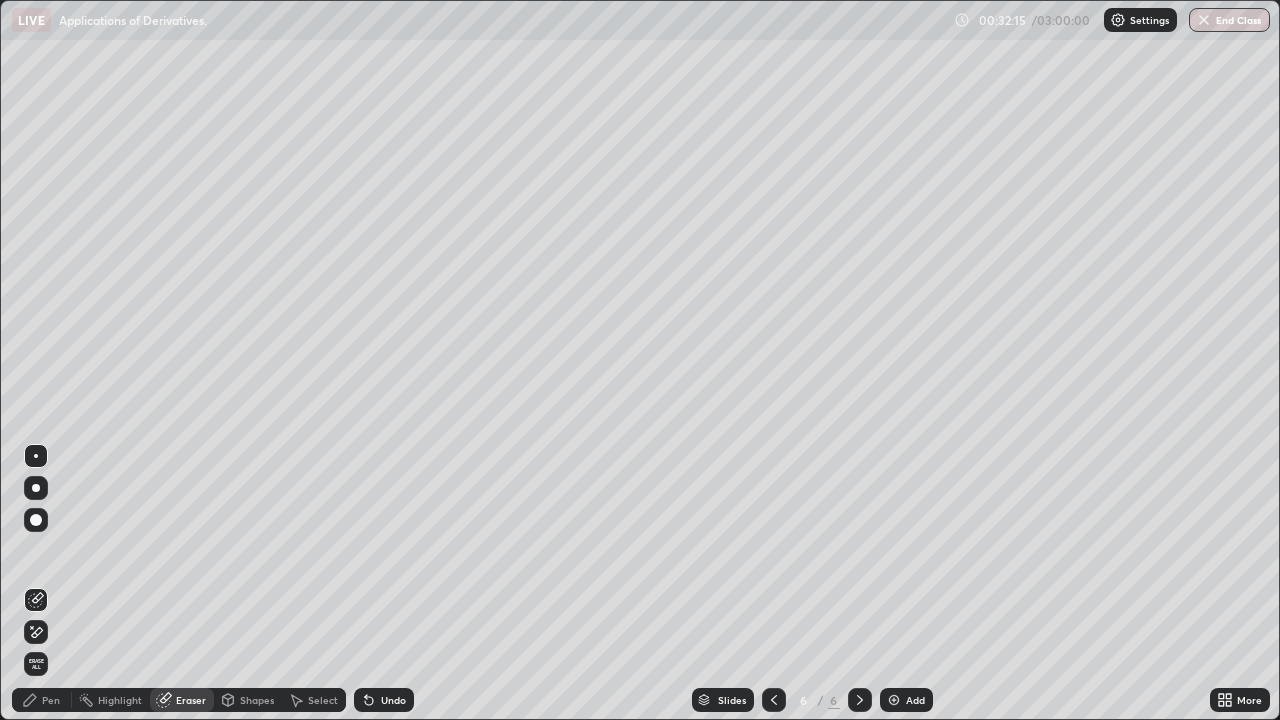 click on "Pen" at bounding box center (42, 700) 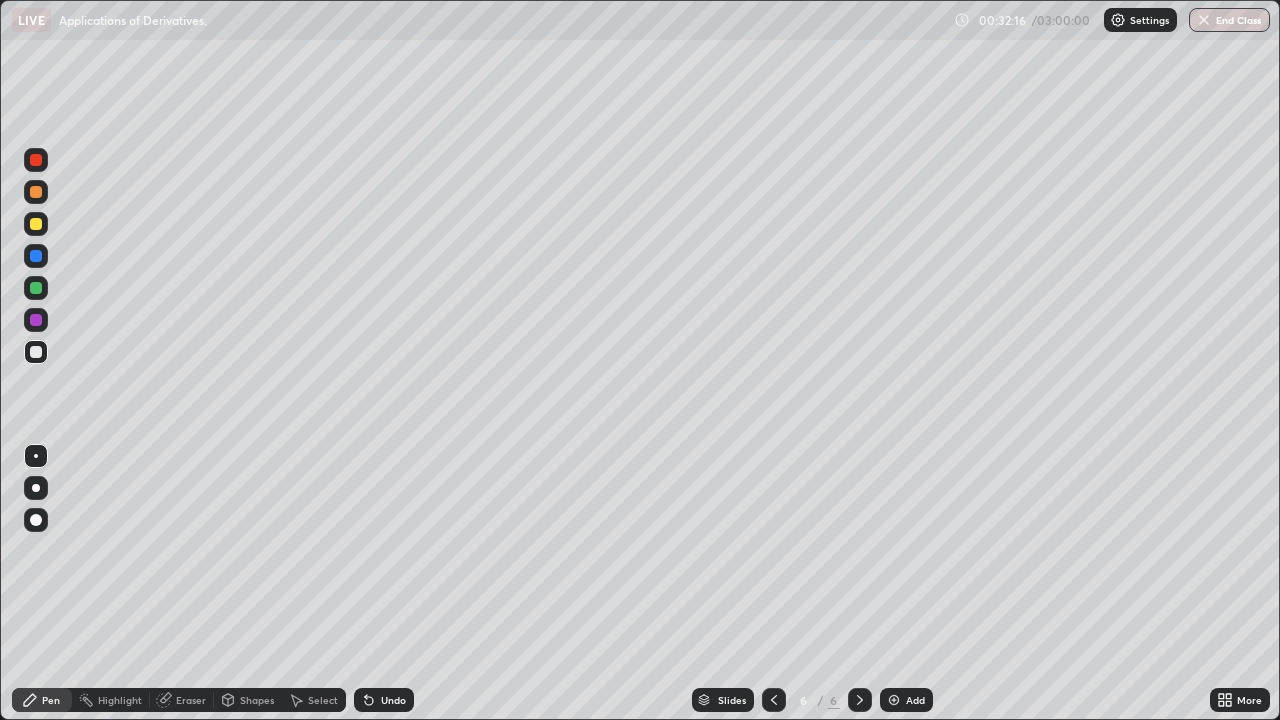 click at bounding box center (36, 352) 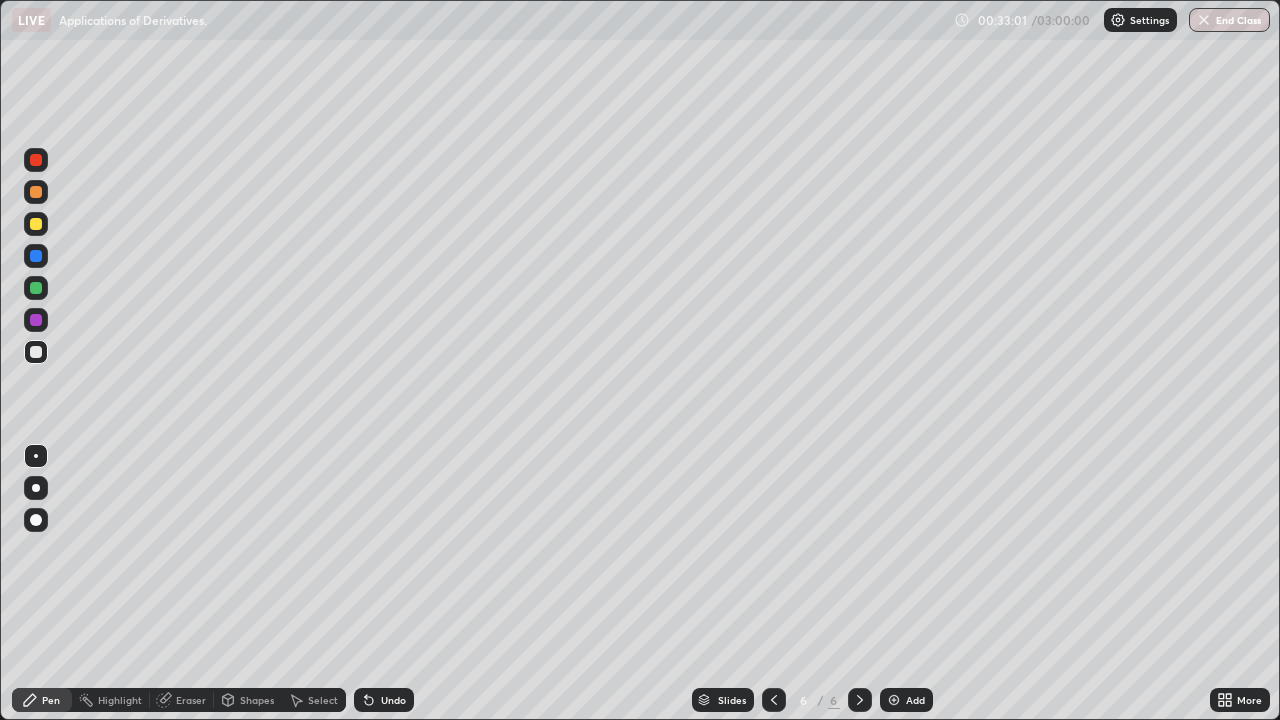 click at bounding box center [36, 352] 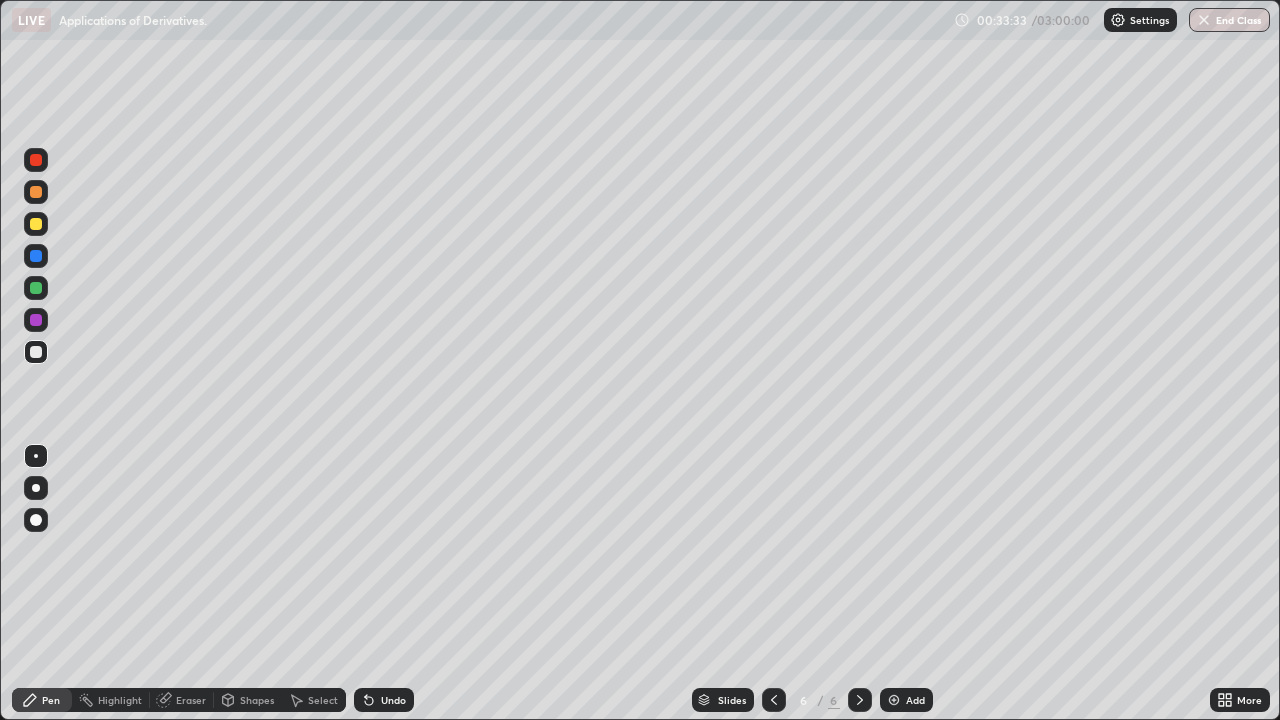 click at bounding box center (36, 288) 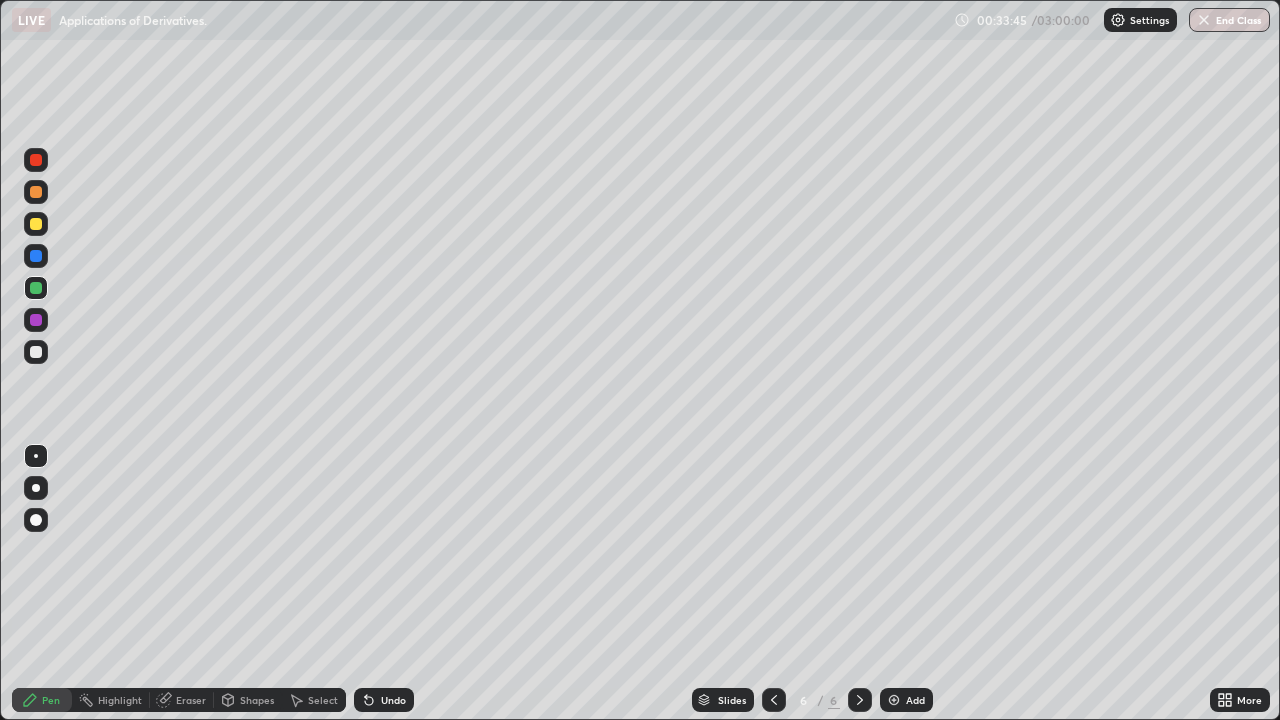 click at bounding box center (36, 288) 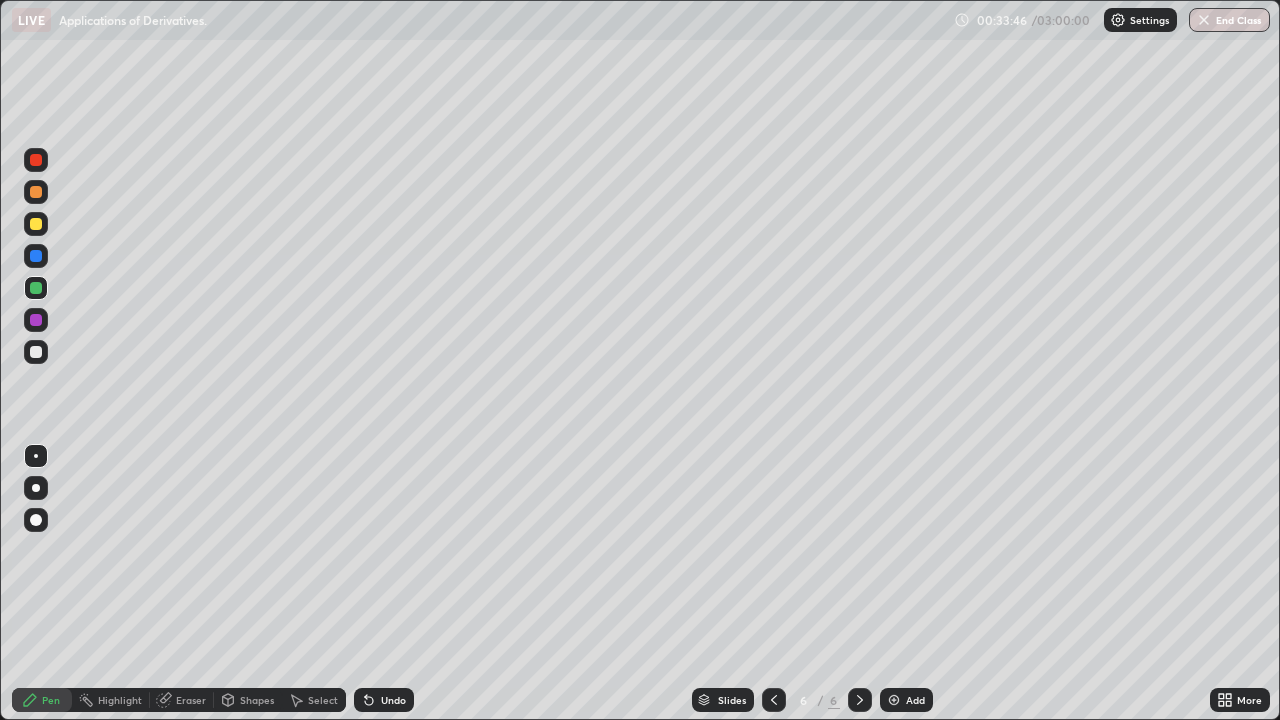 click at bounding box center [36, 352] 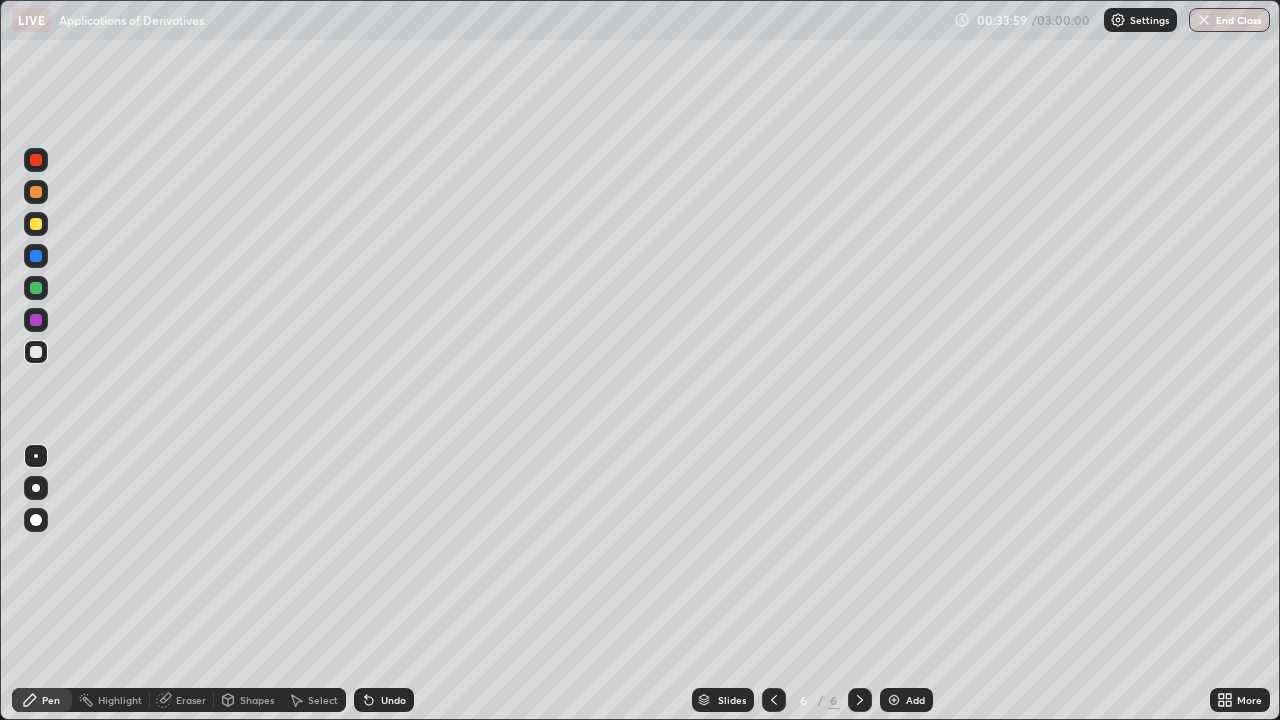 click at bounding box center [36, 192] 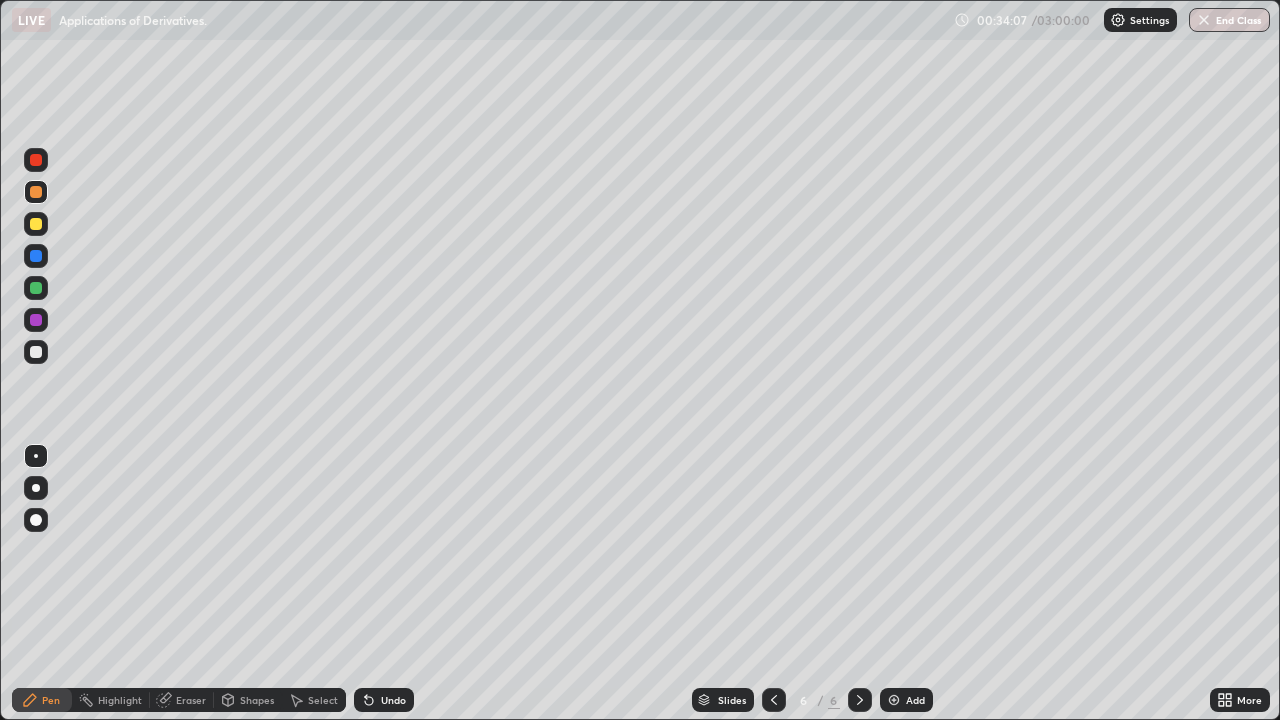 click at bounding box center [36, 320] 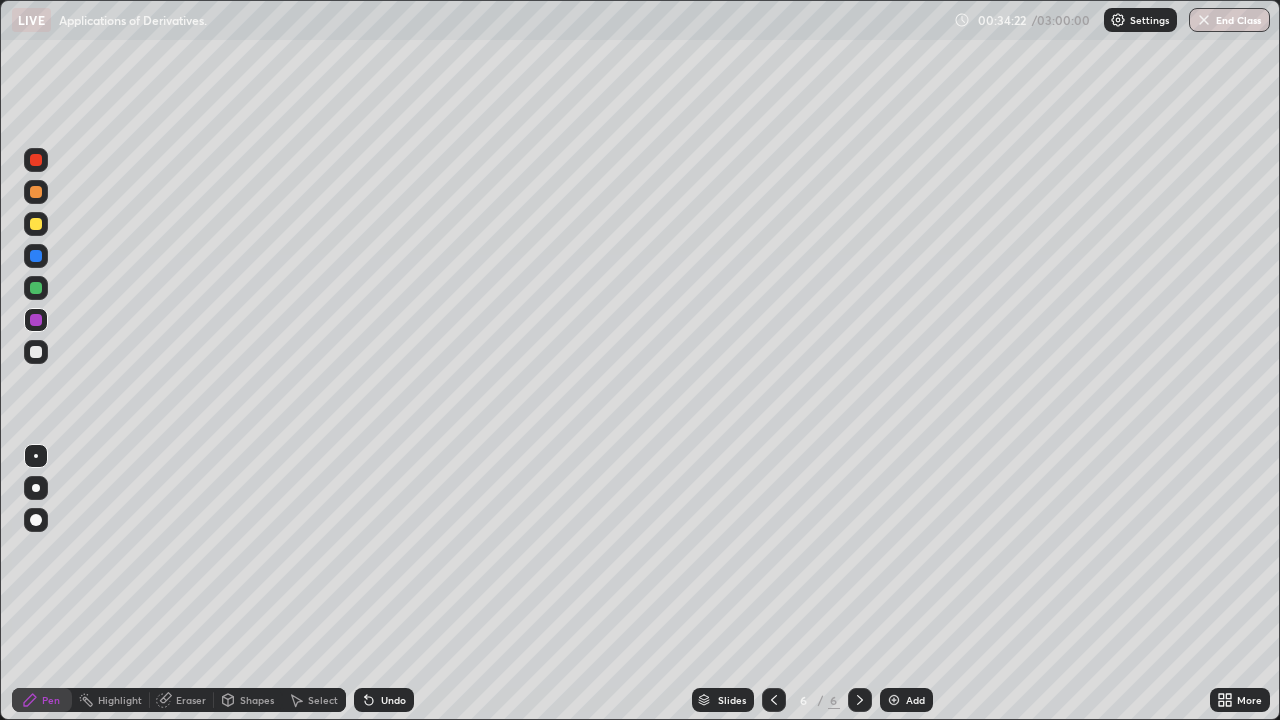 click at bounding box center (36, 352) 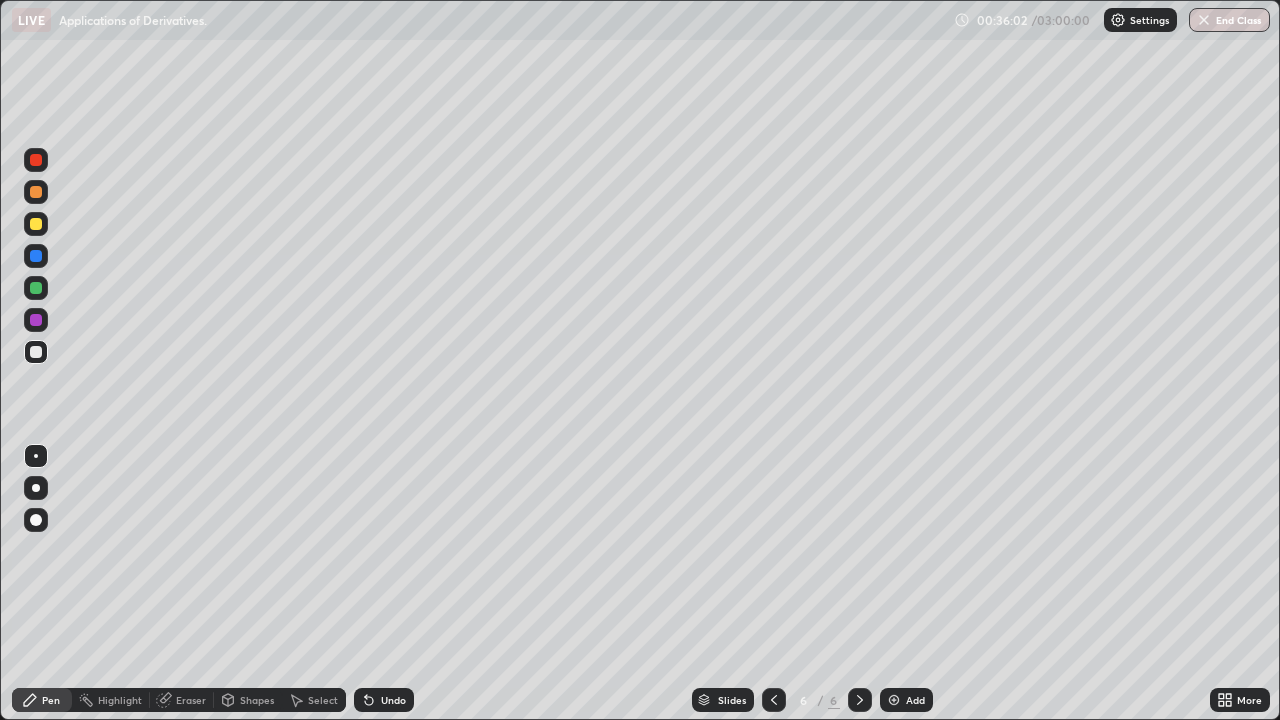 click at bounding box center [36, 352] 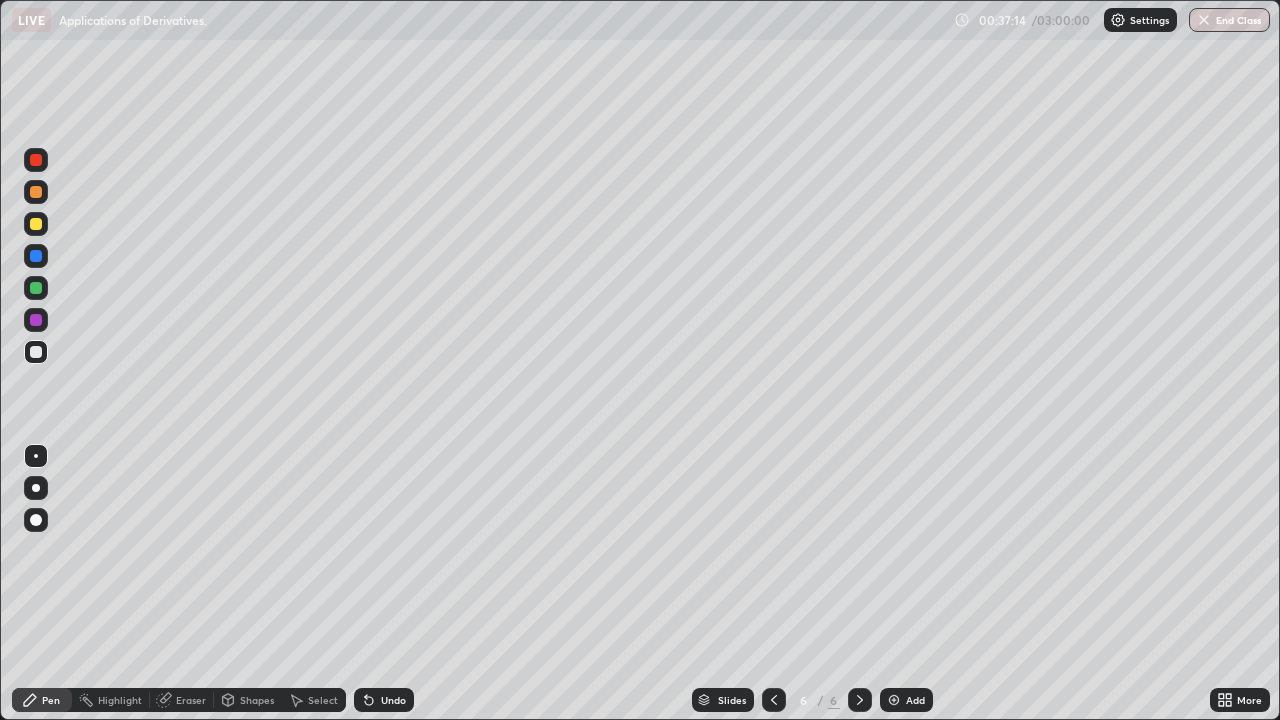 click on "Add" at bounding box center [906, 700] 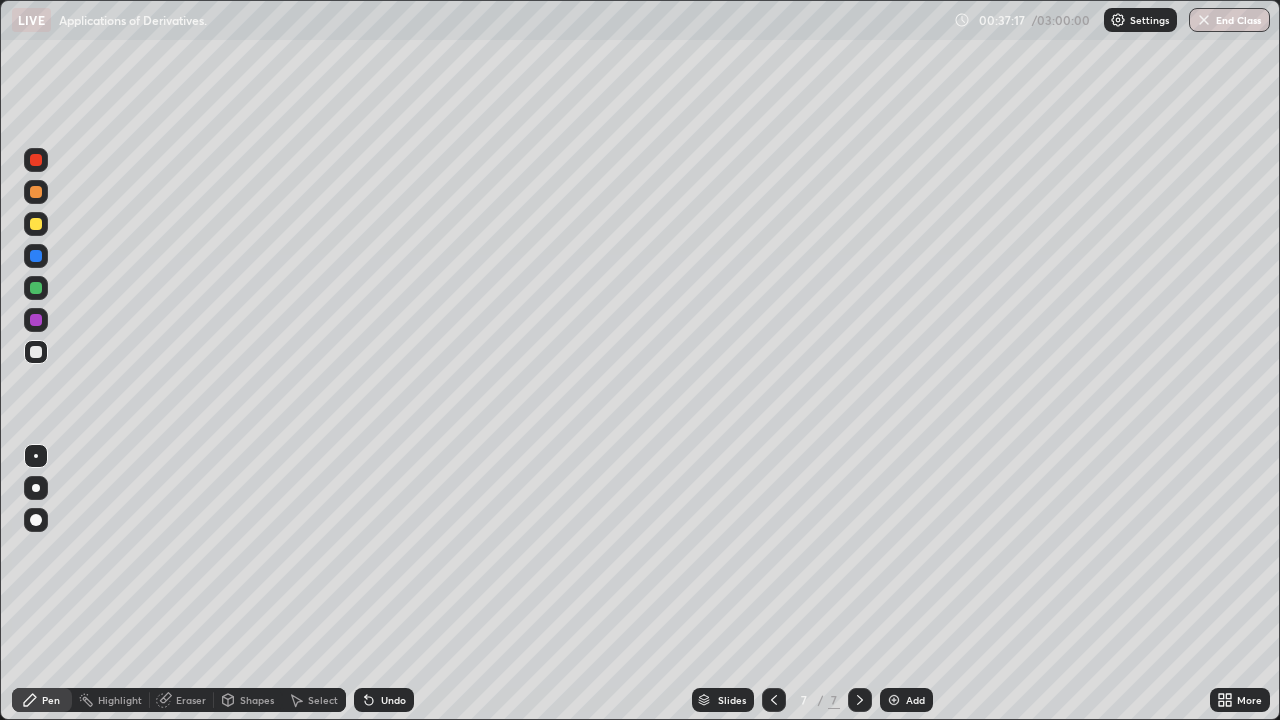 click 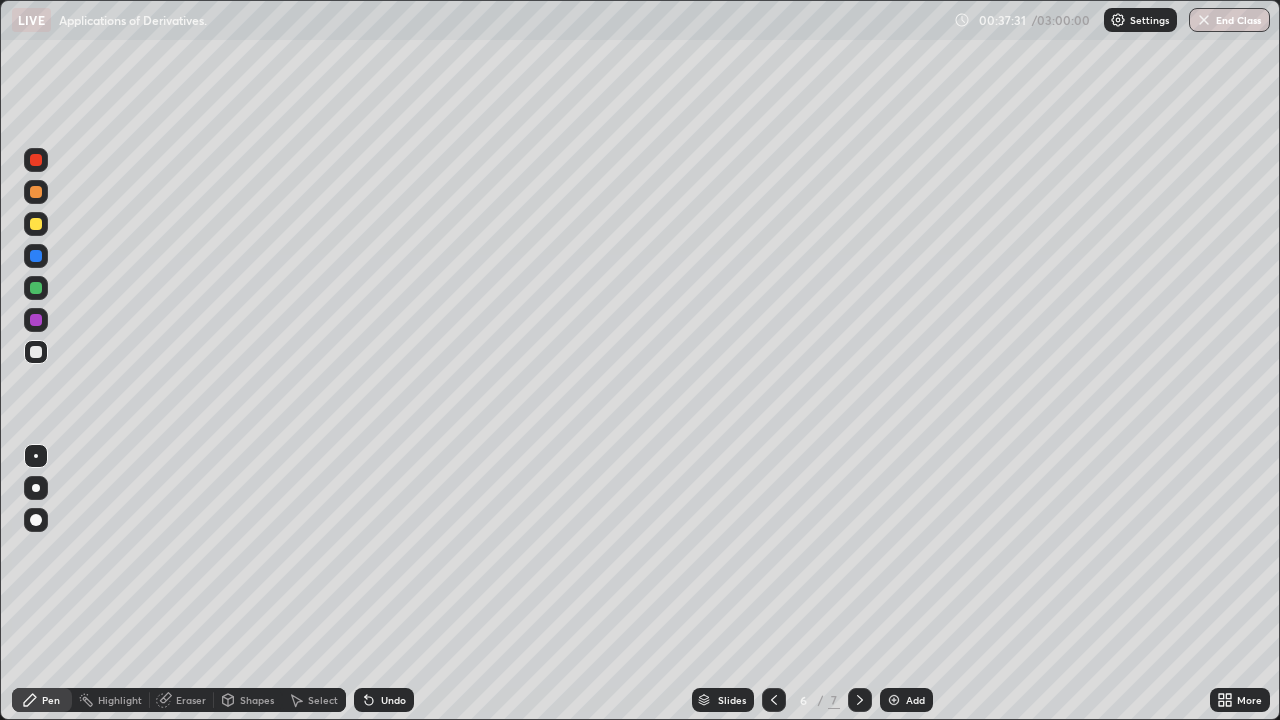 click 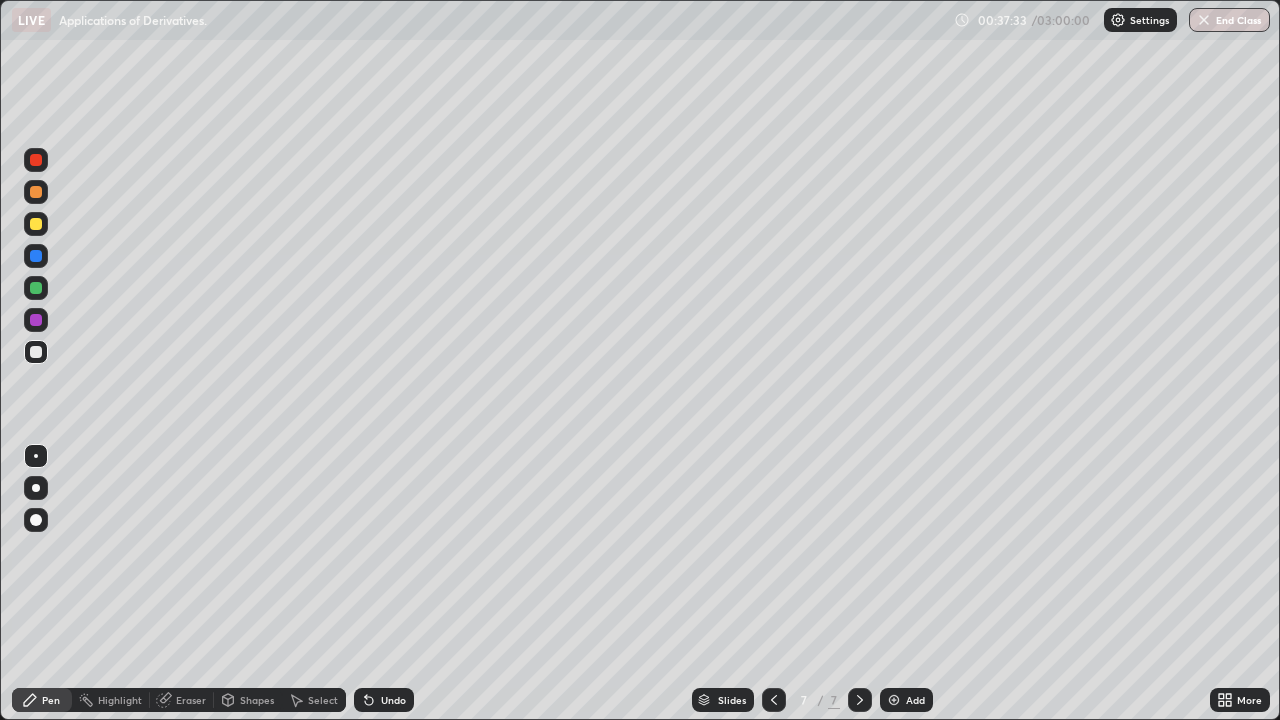 click at bounding box center [36, 352] 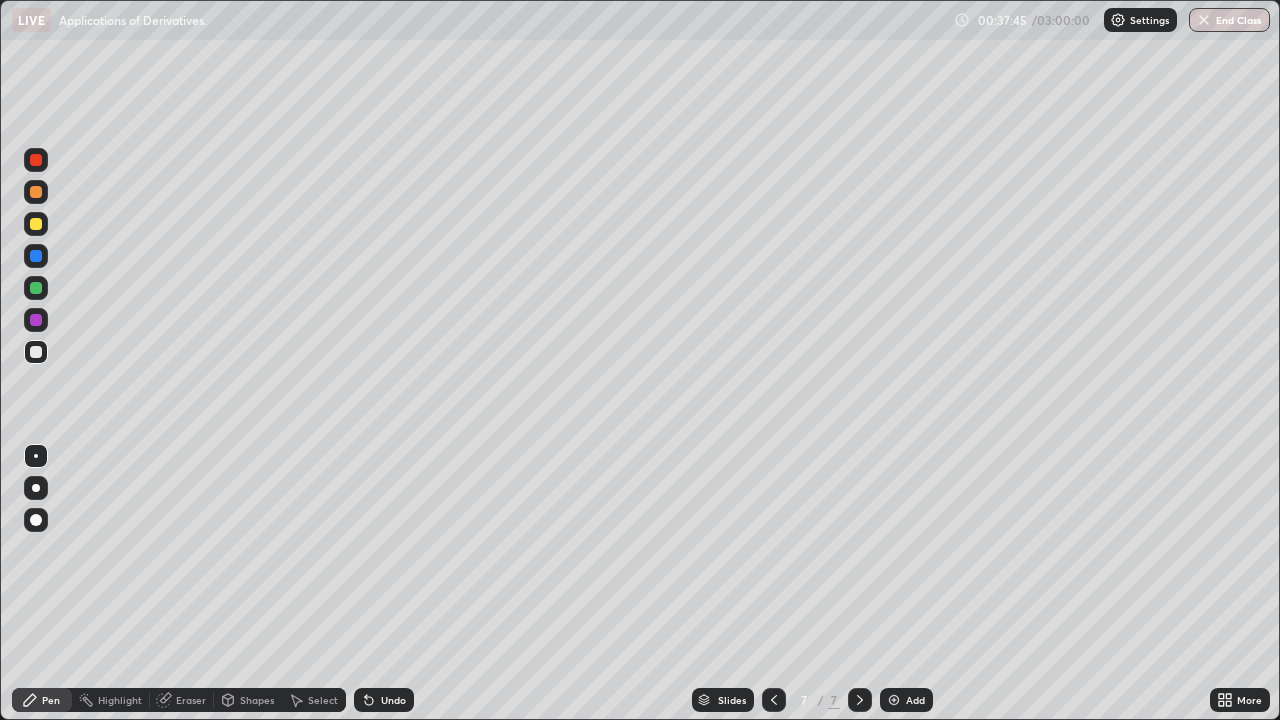 click at bounding box center [36, 352] 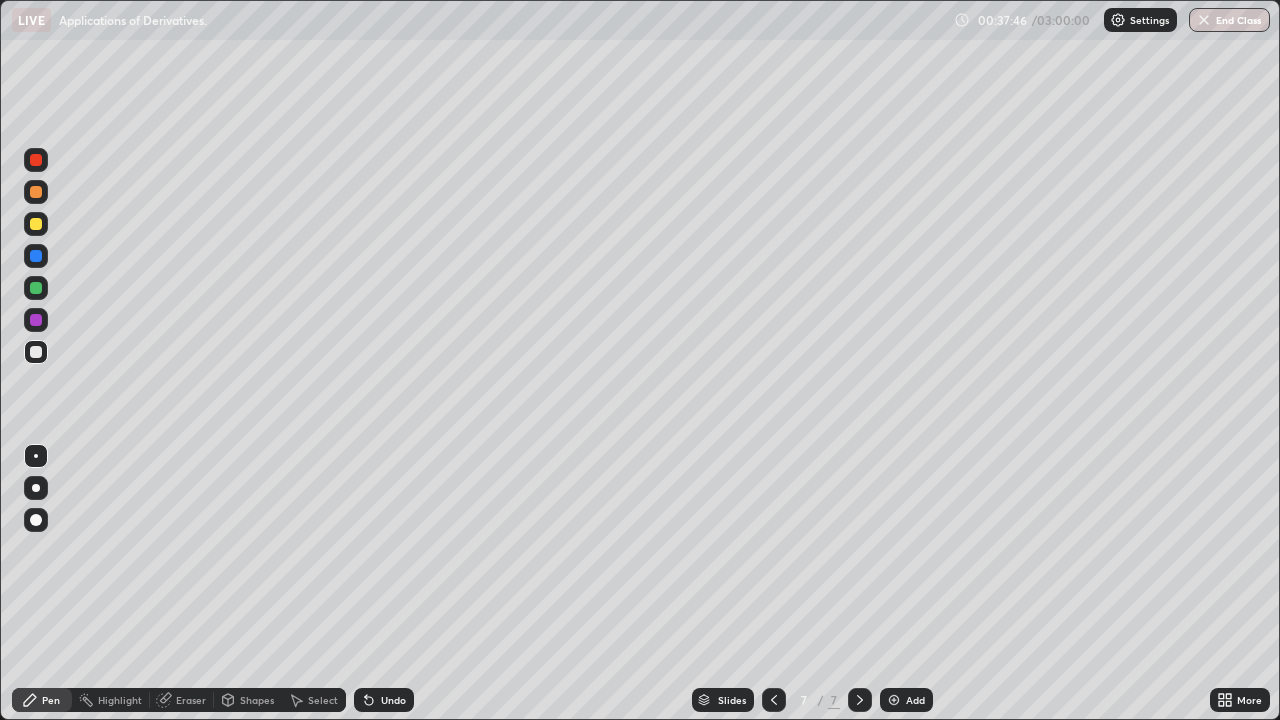click at bounding box center (36, 224) 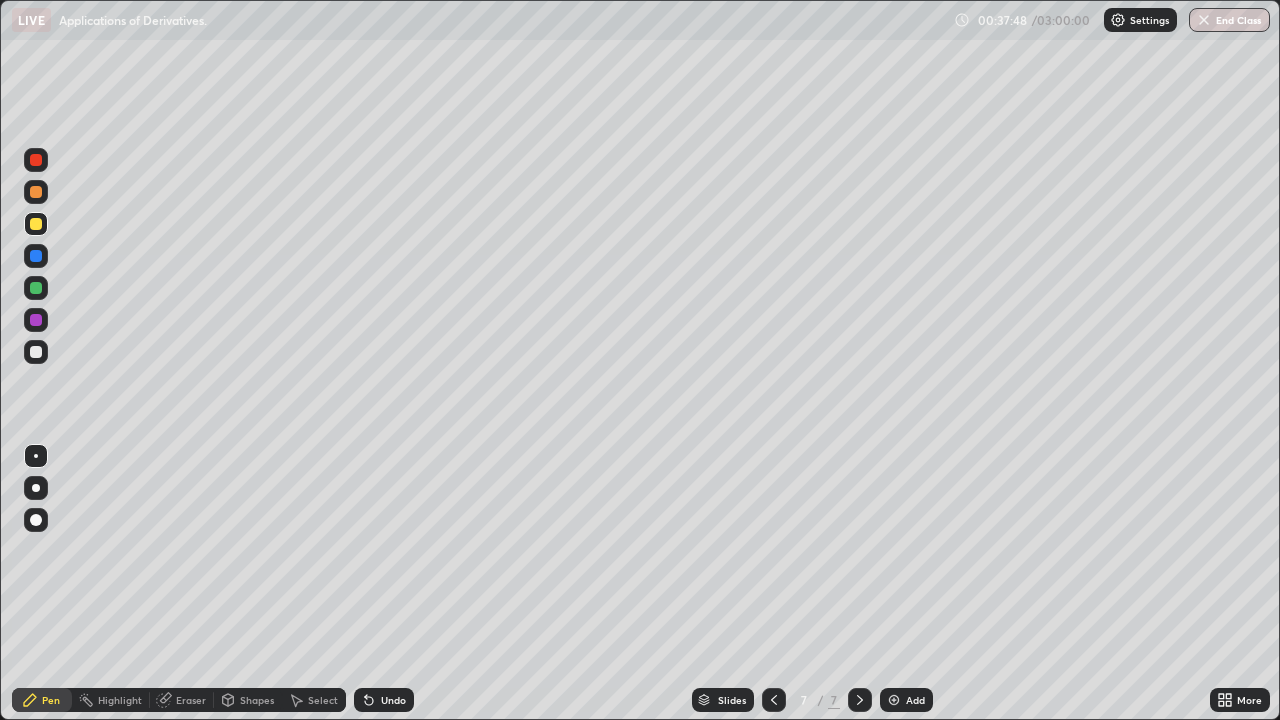 click on "Eraser" at bounding box center (182, 700) 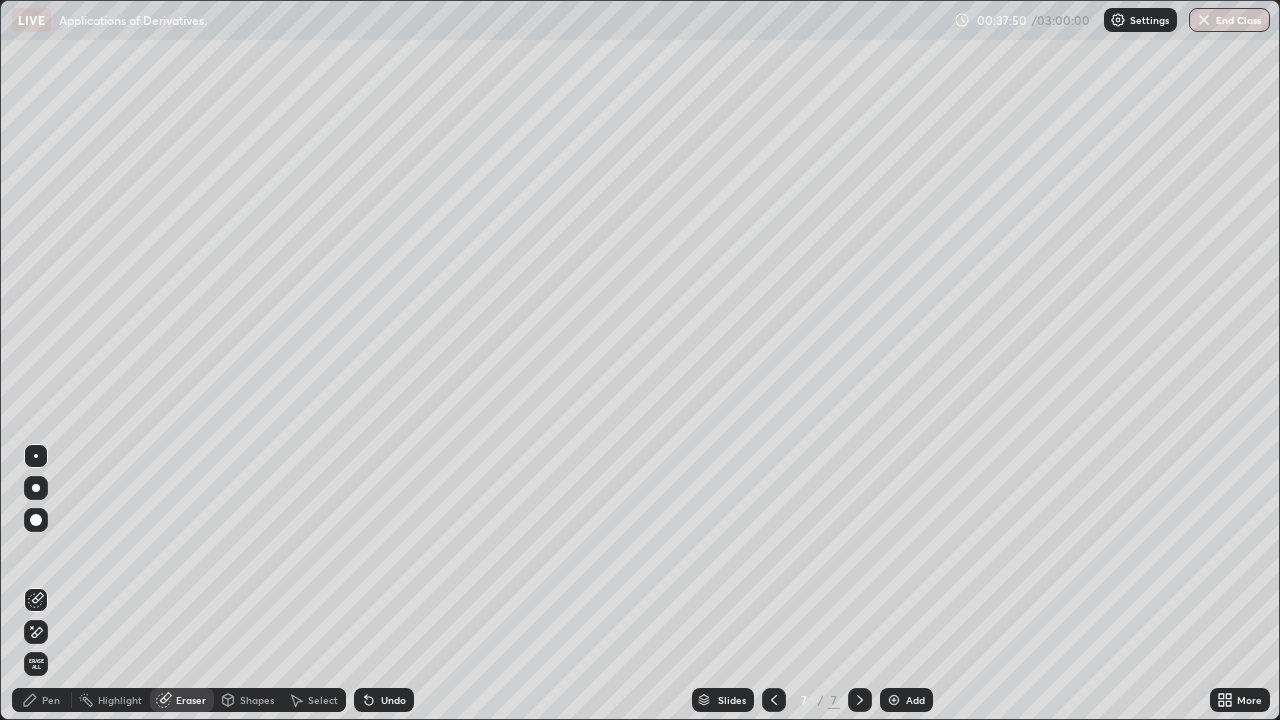 click on "Pen" at bounding box center [42, 700] 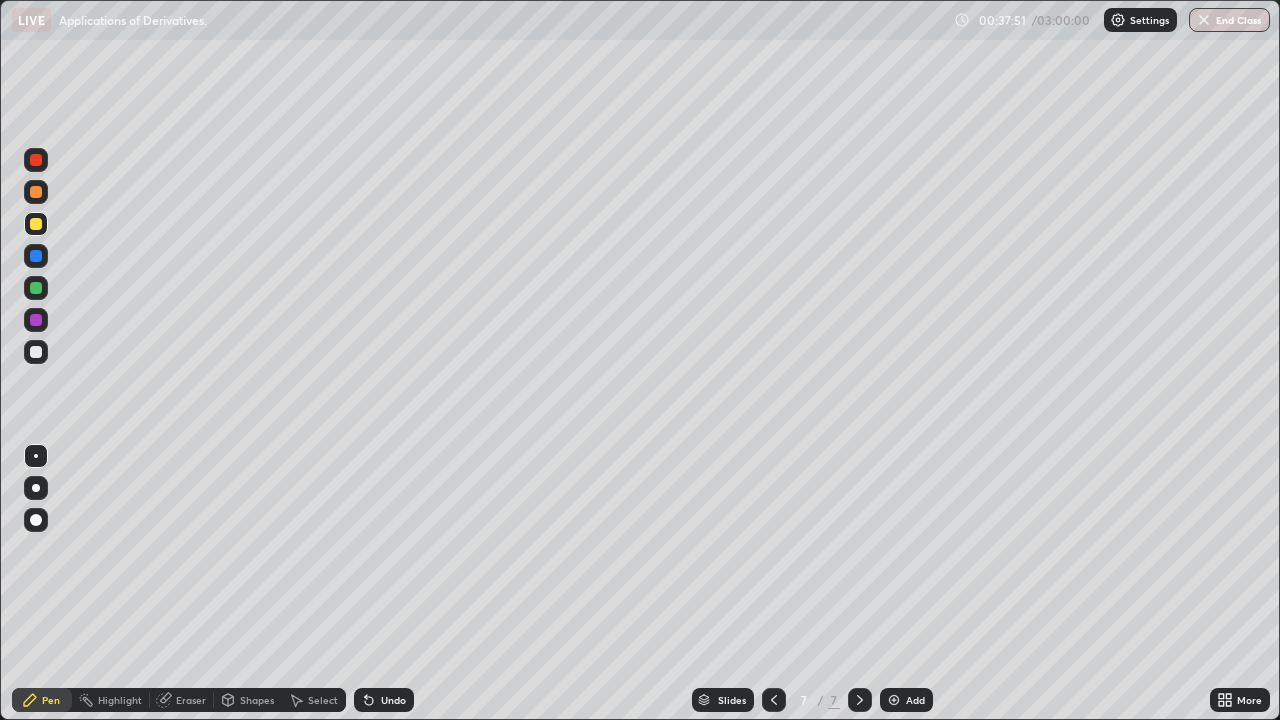 click at bounding box center [36, 192] 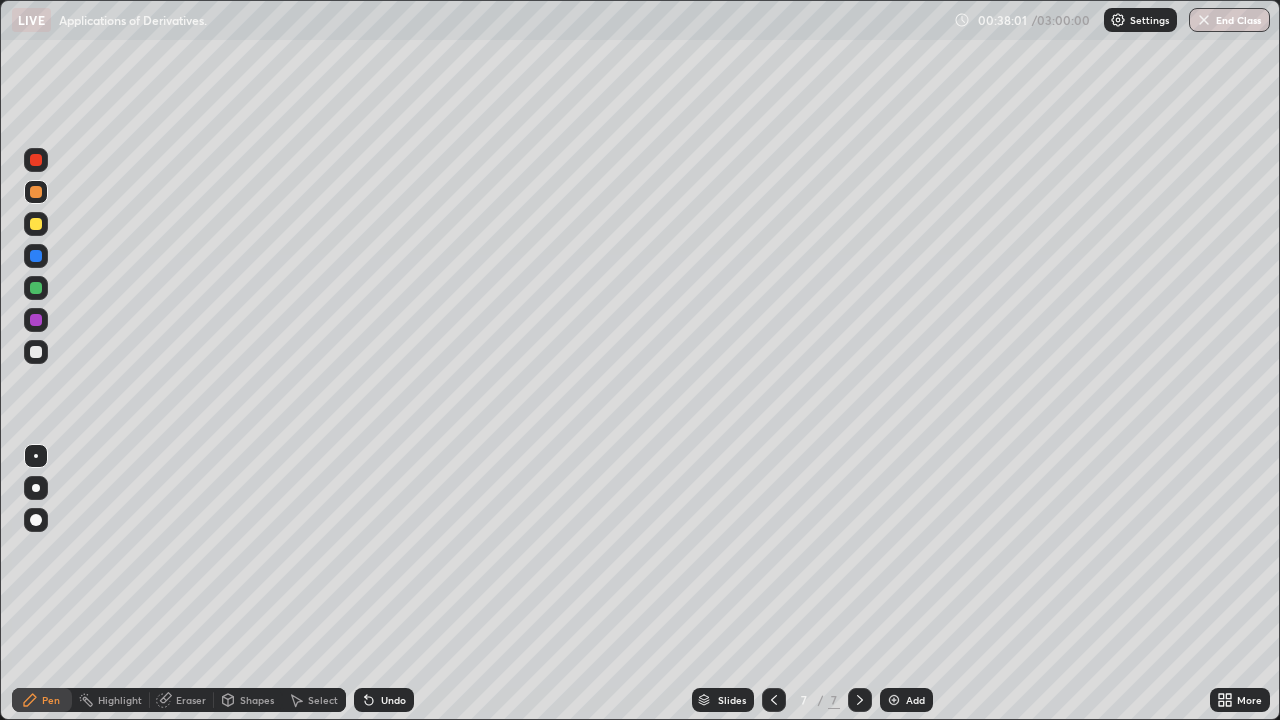 click at bounding box center [36, 352] 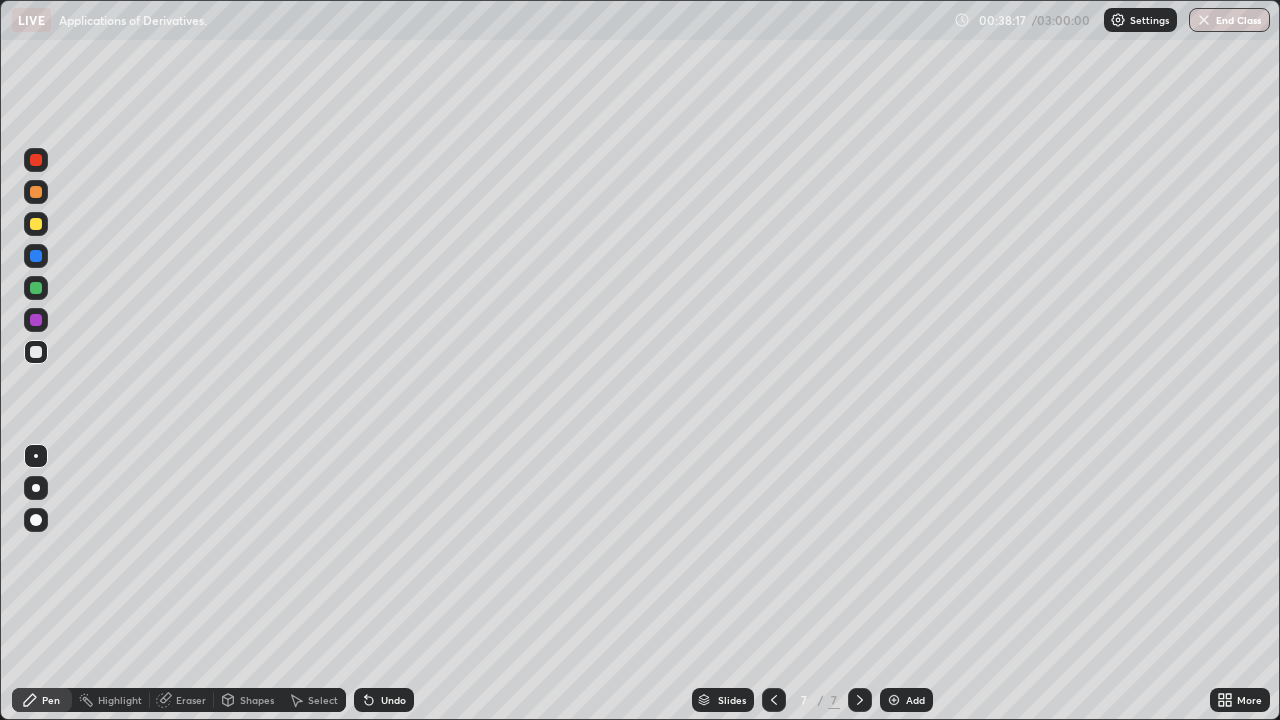 click at bounding box center [36, 288] 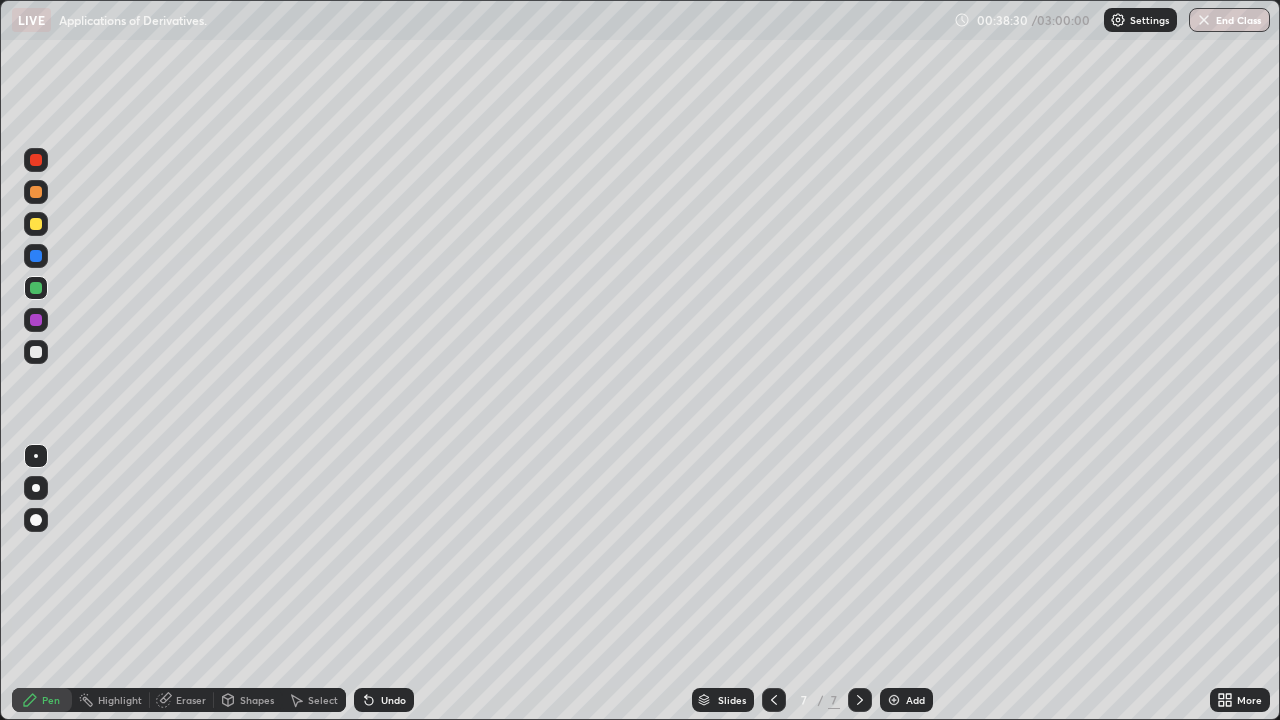 click at bounding box center (36, 352) 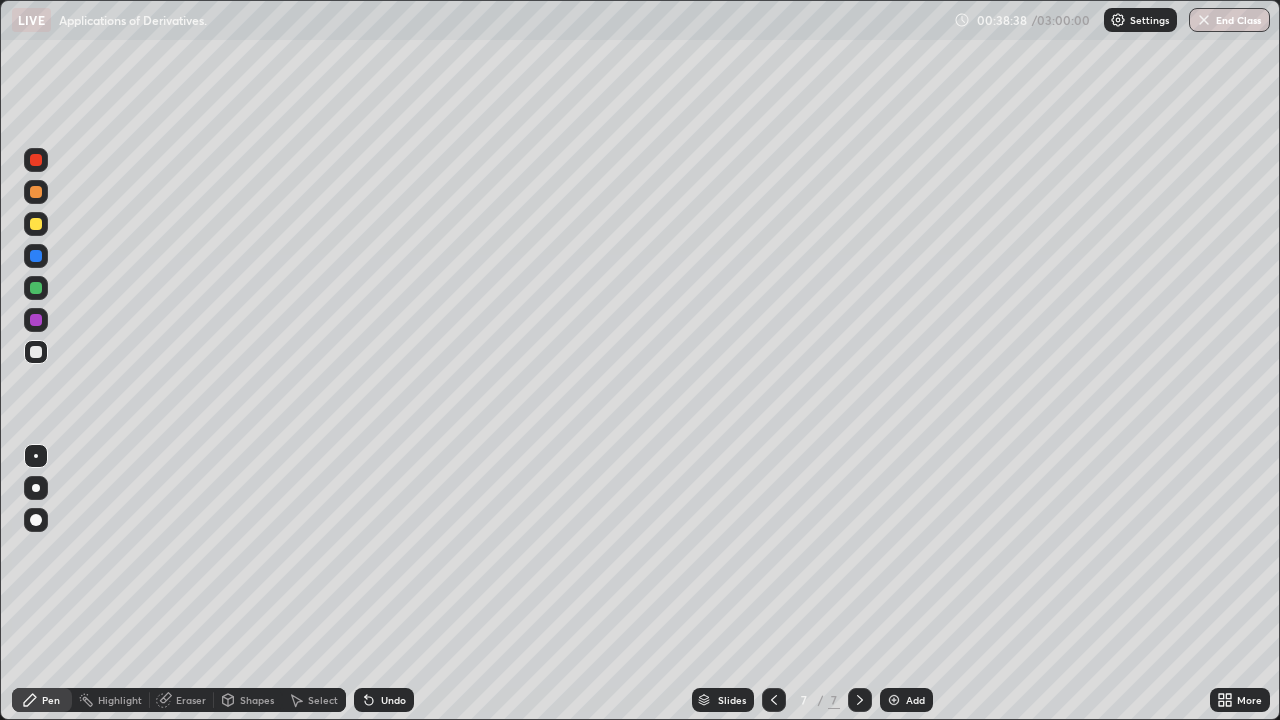 click on "Eraser" at bounding box center [182, 700] 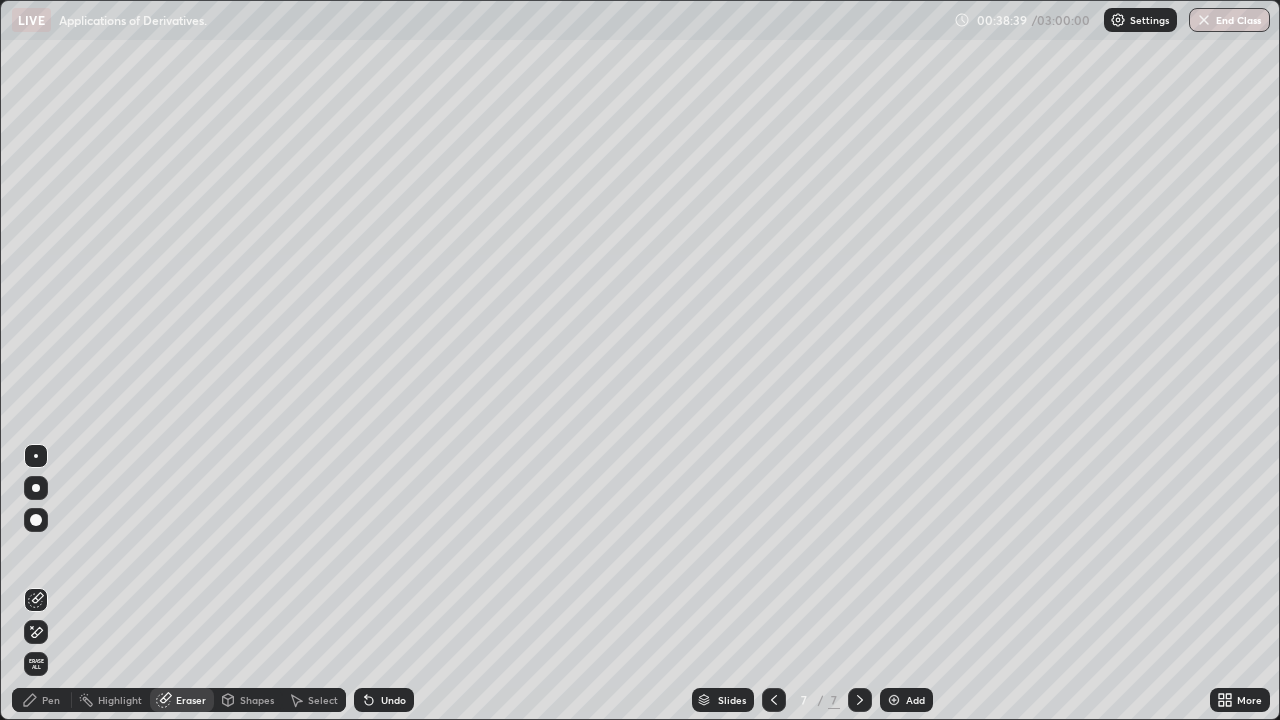 click on "Pen" at bounding box center (42, 700) 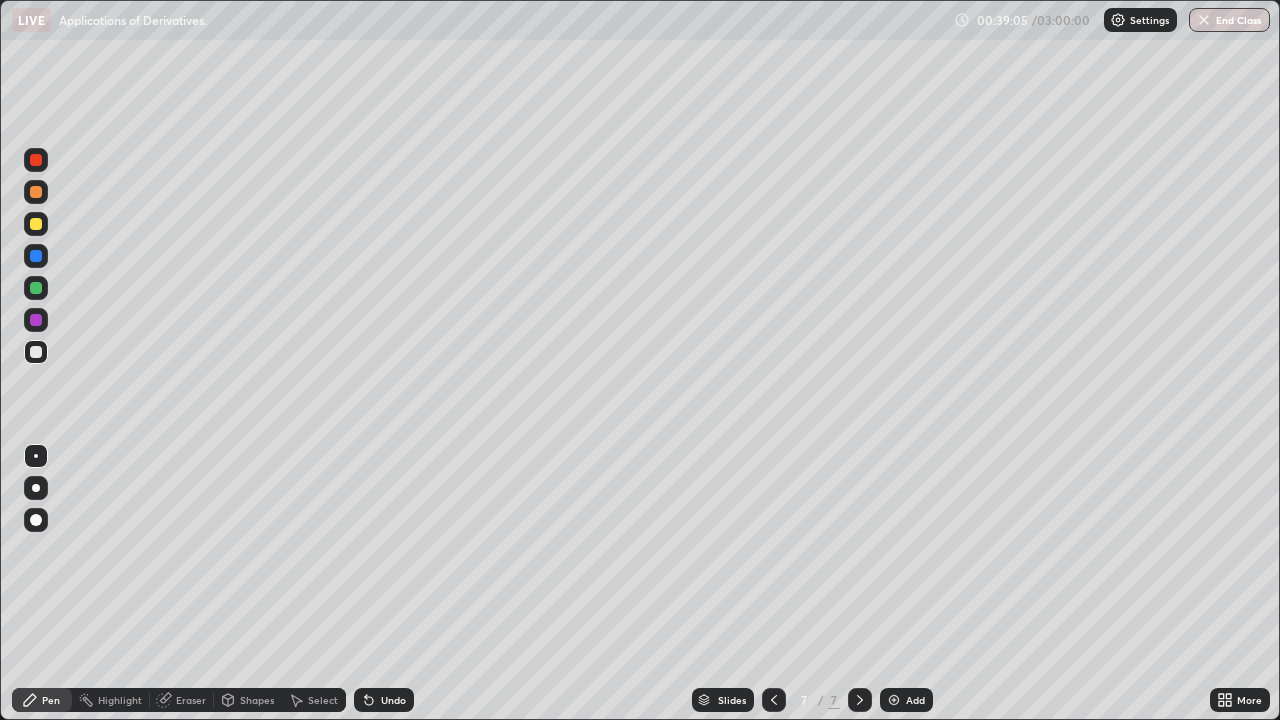click at bounding box center [36, 352] 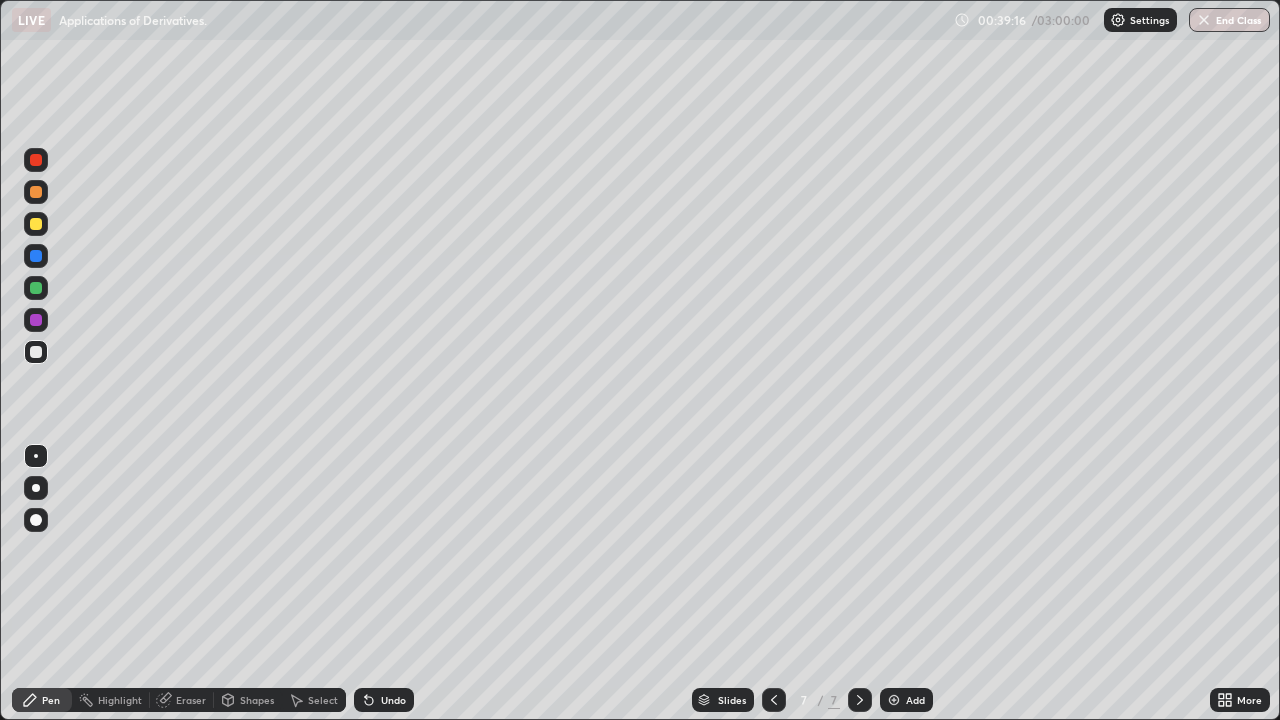 click at bounding box center [36, 192] 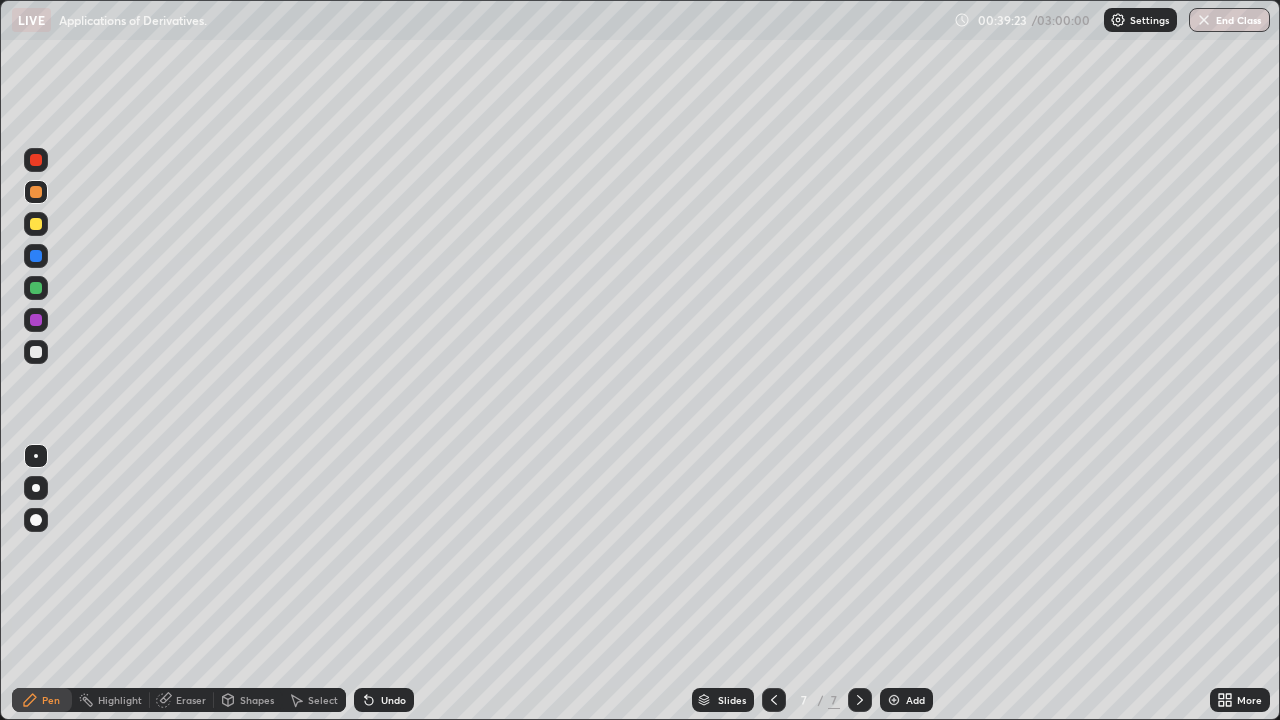 click at bounding box center (36, 352) 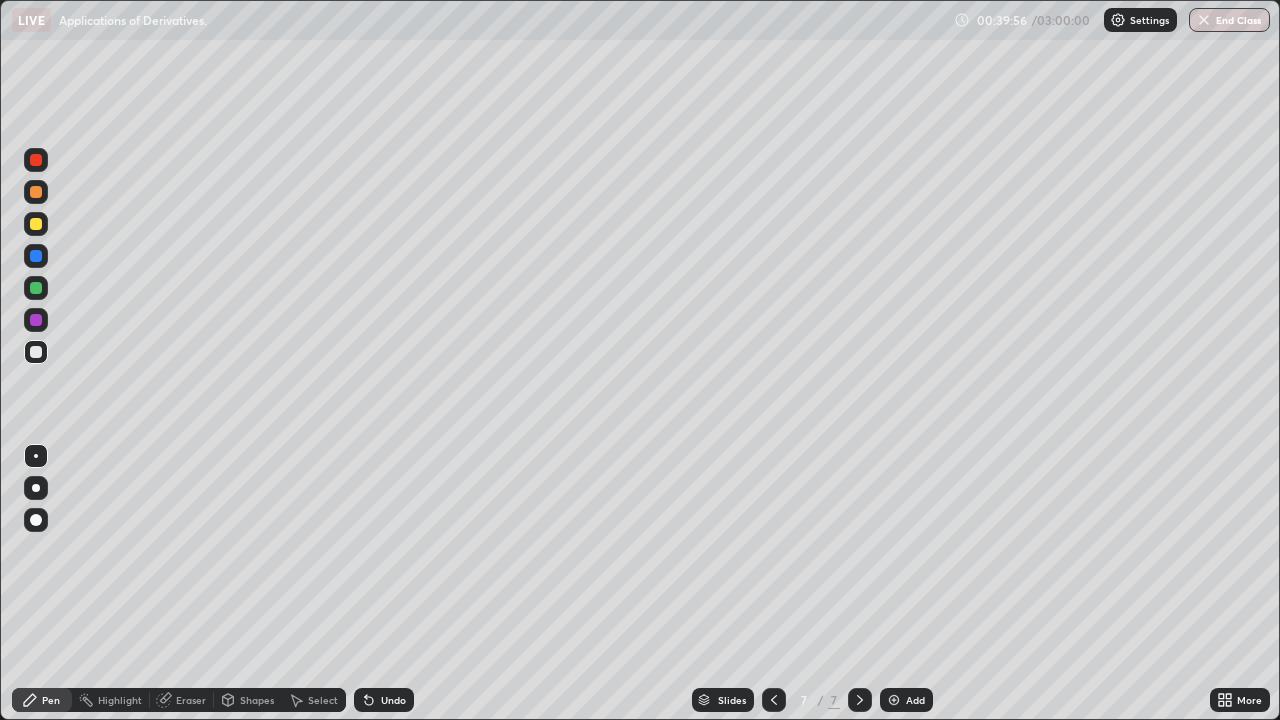 click at bounding box center [36, 224] 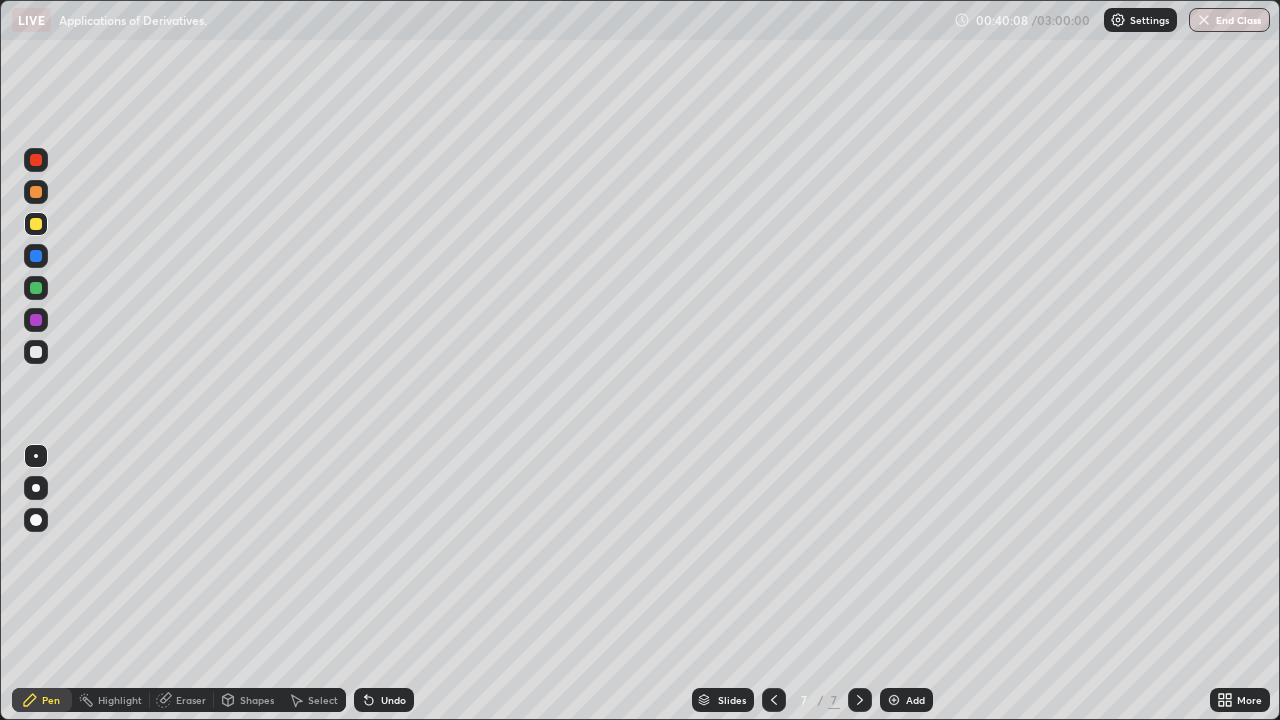 click at bounding box center (36, 352) 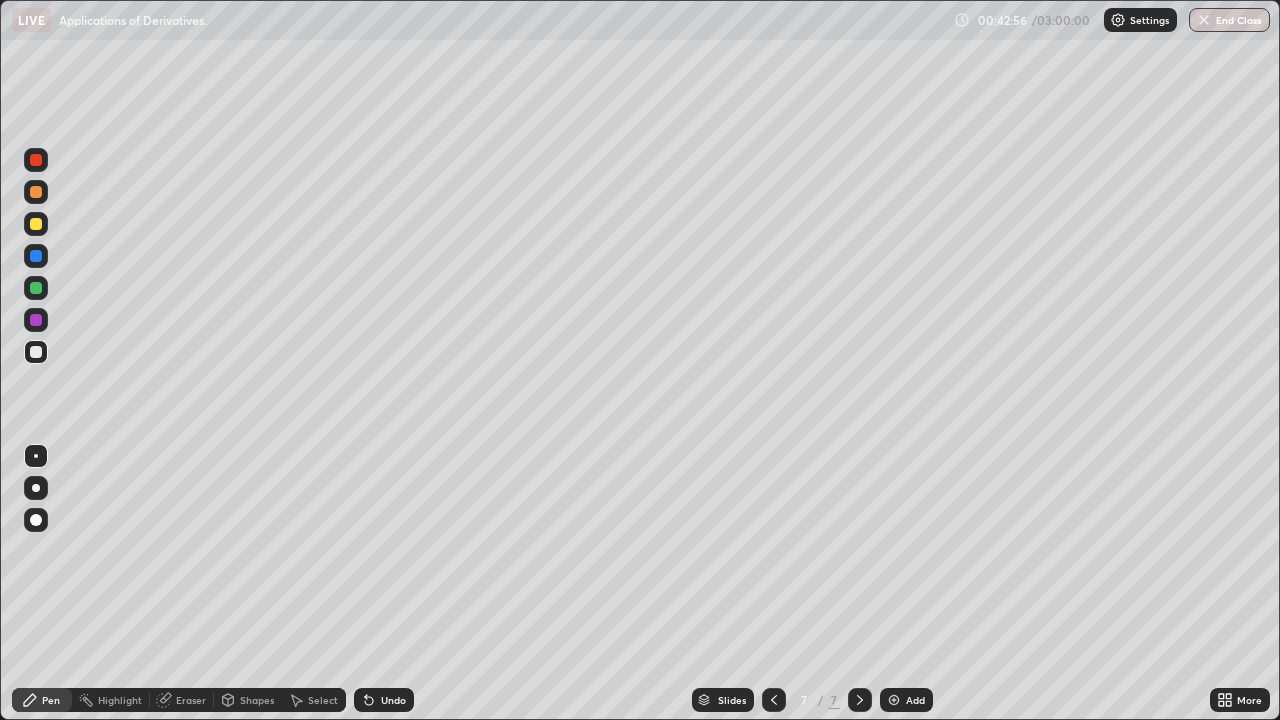 click on "Add" at bounding box center [906, 700] 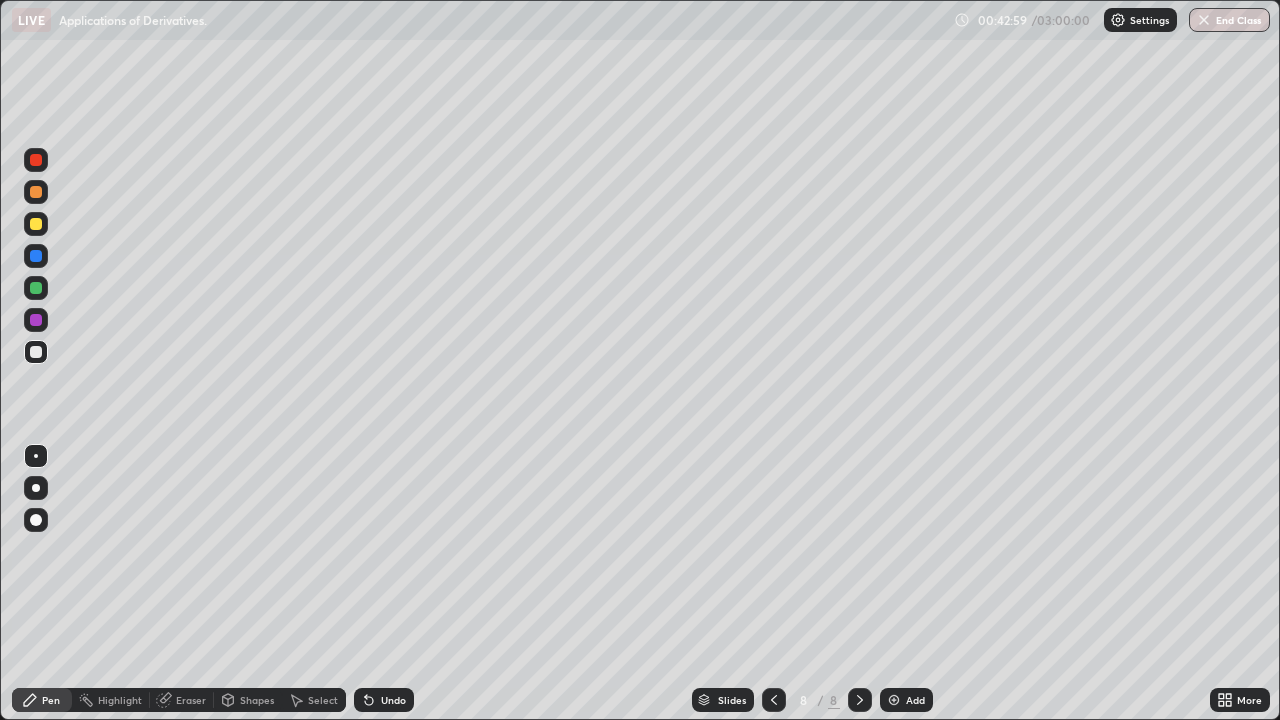 click at bounding box center [36, 352] 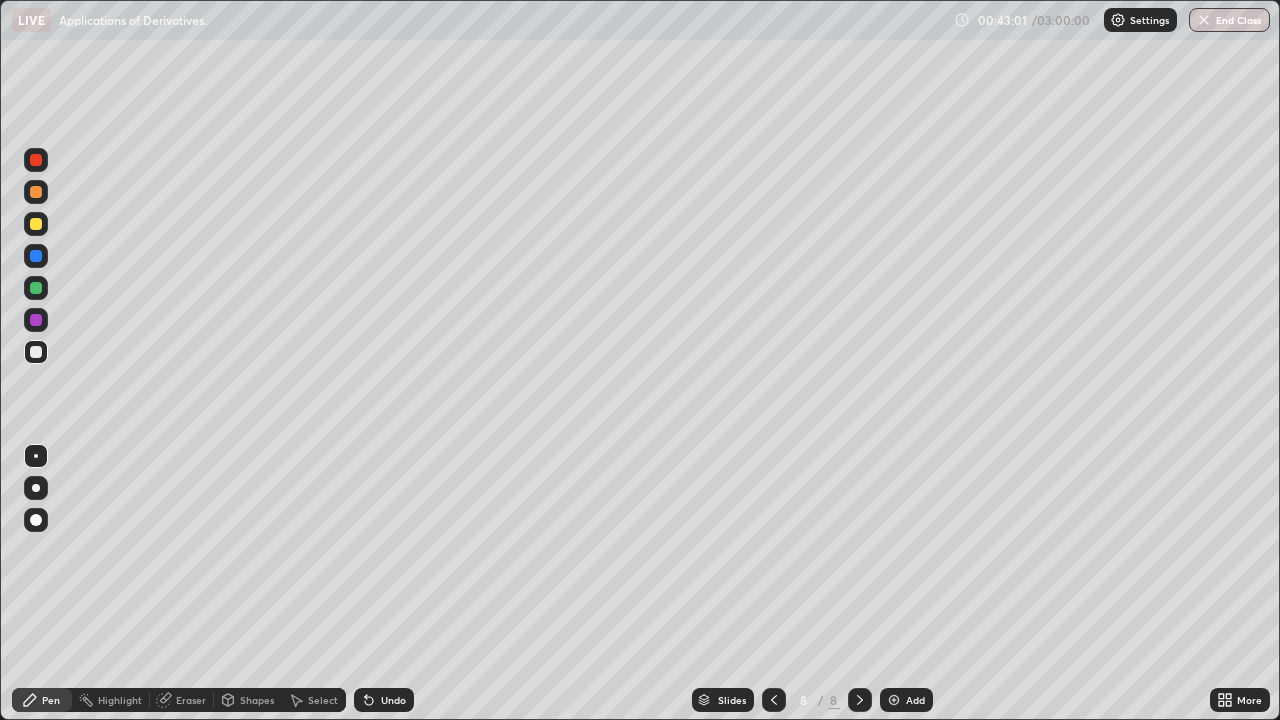 click at bounding box center [36, 352] 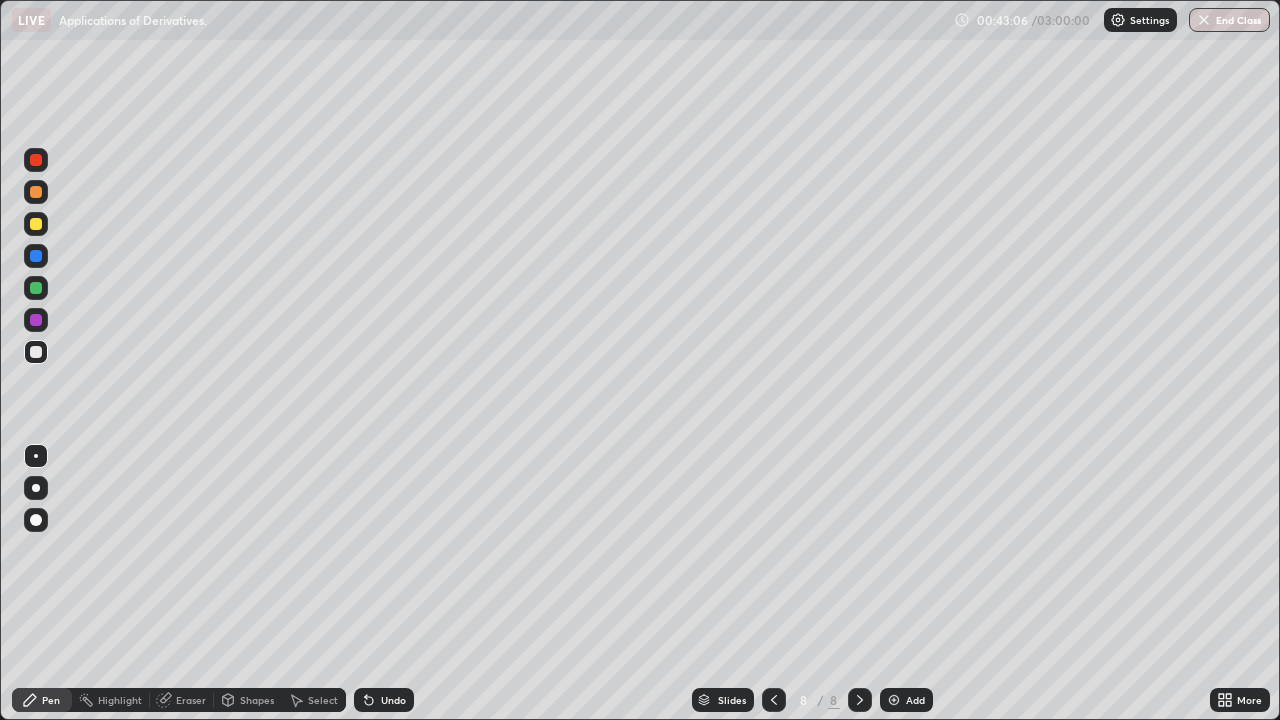 click at bounding box center (36, 352) 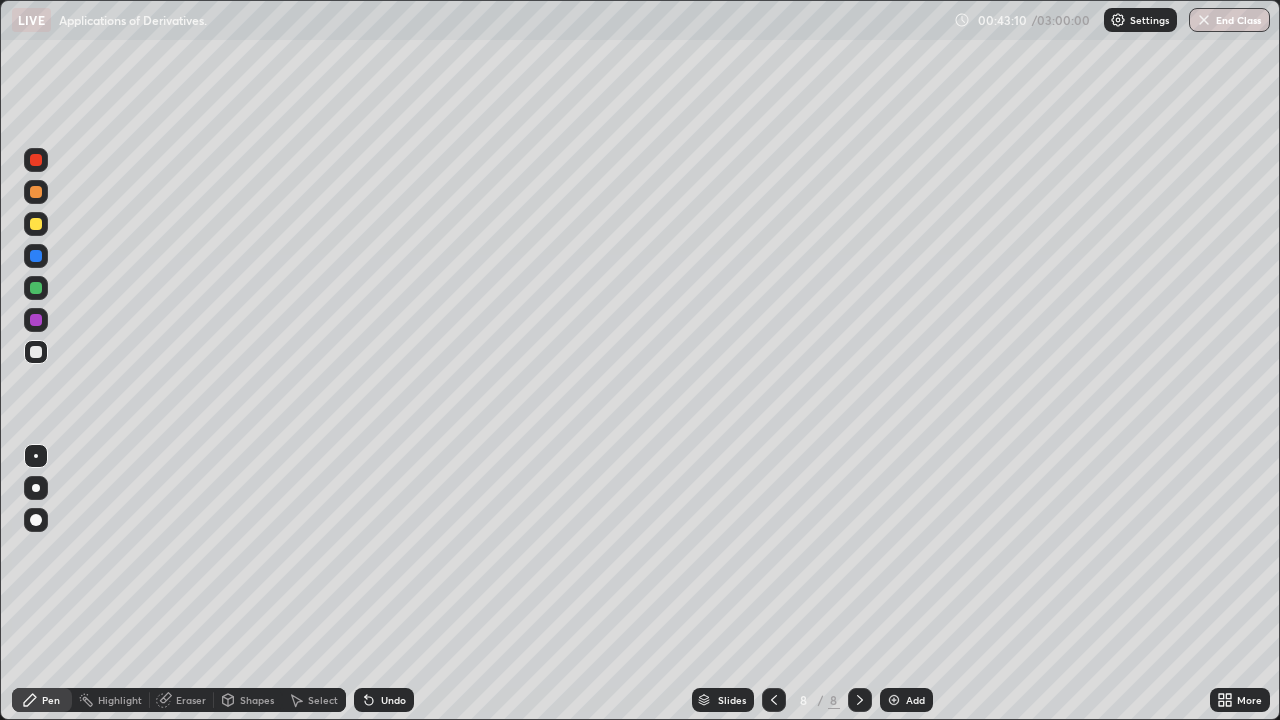 click at bounding box center [36, 352] 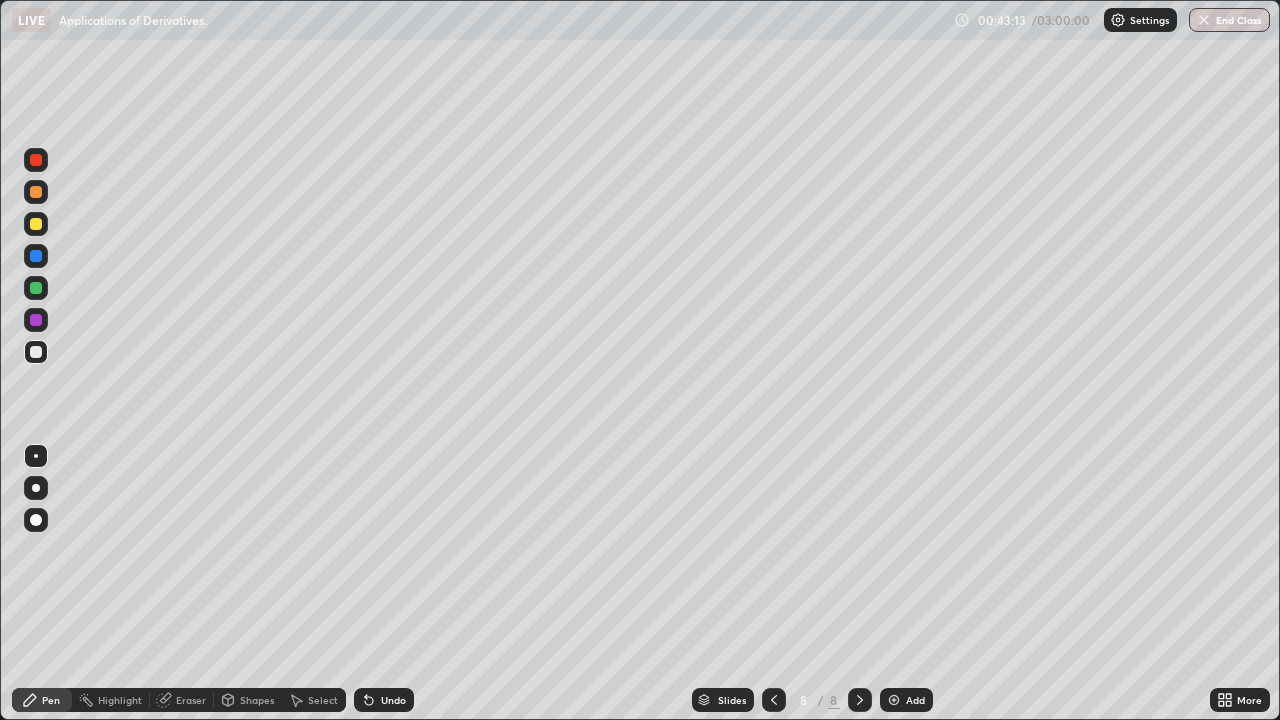 click at bounding box center (36, 224) 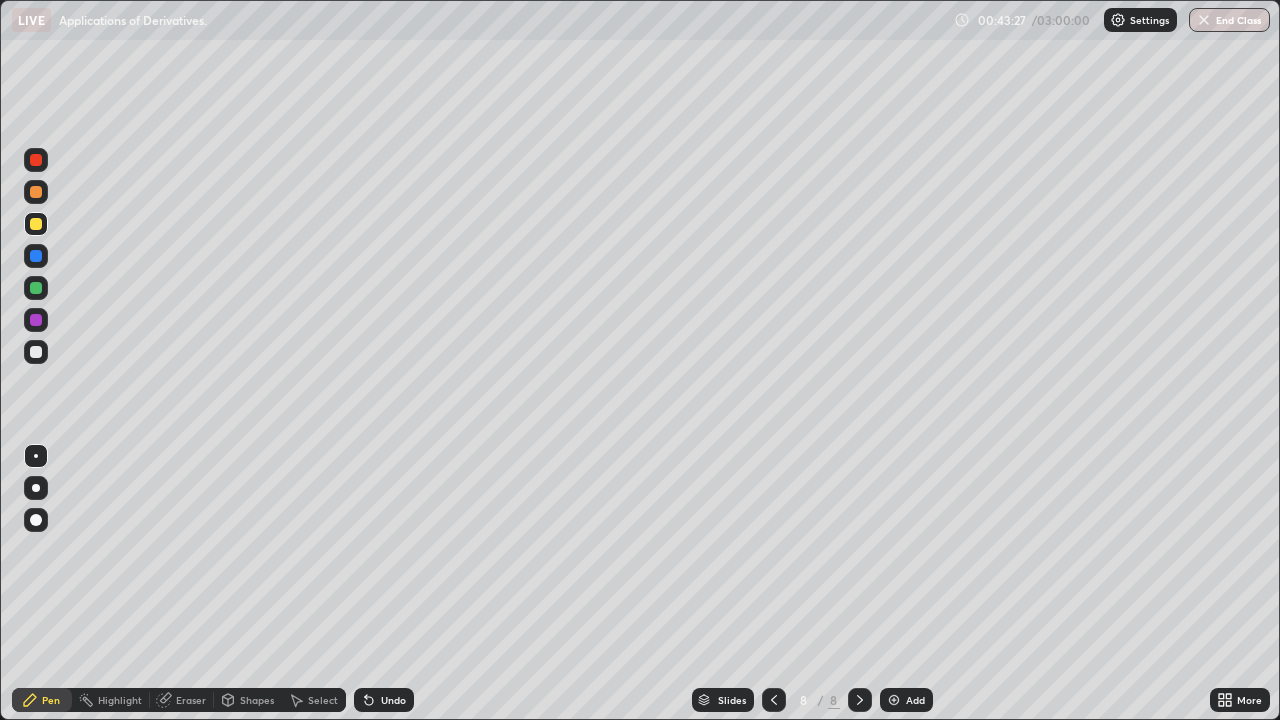 click at bounding box center (36, 352) 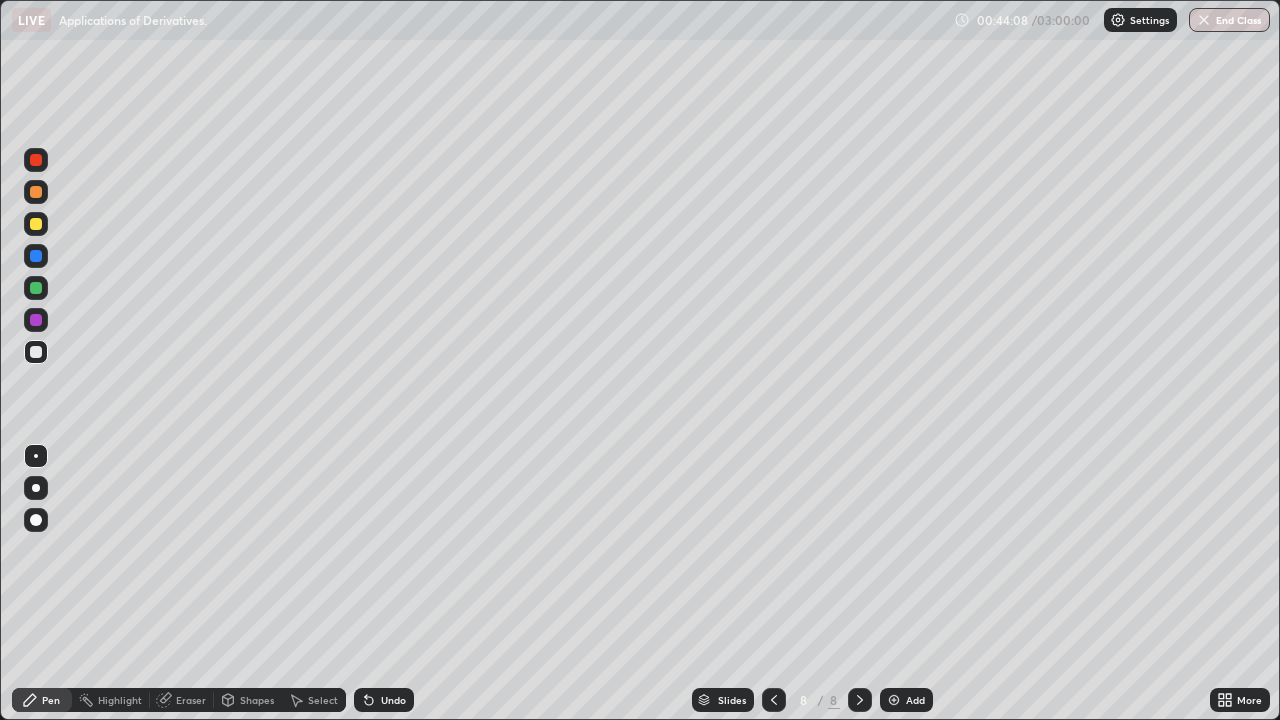 click at bounding box center [36, 352] 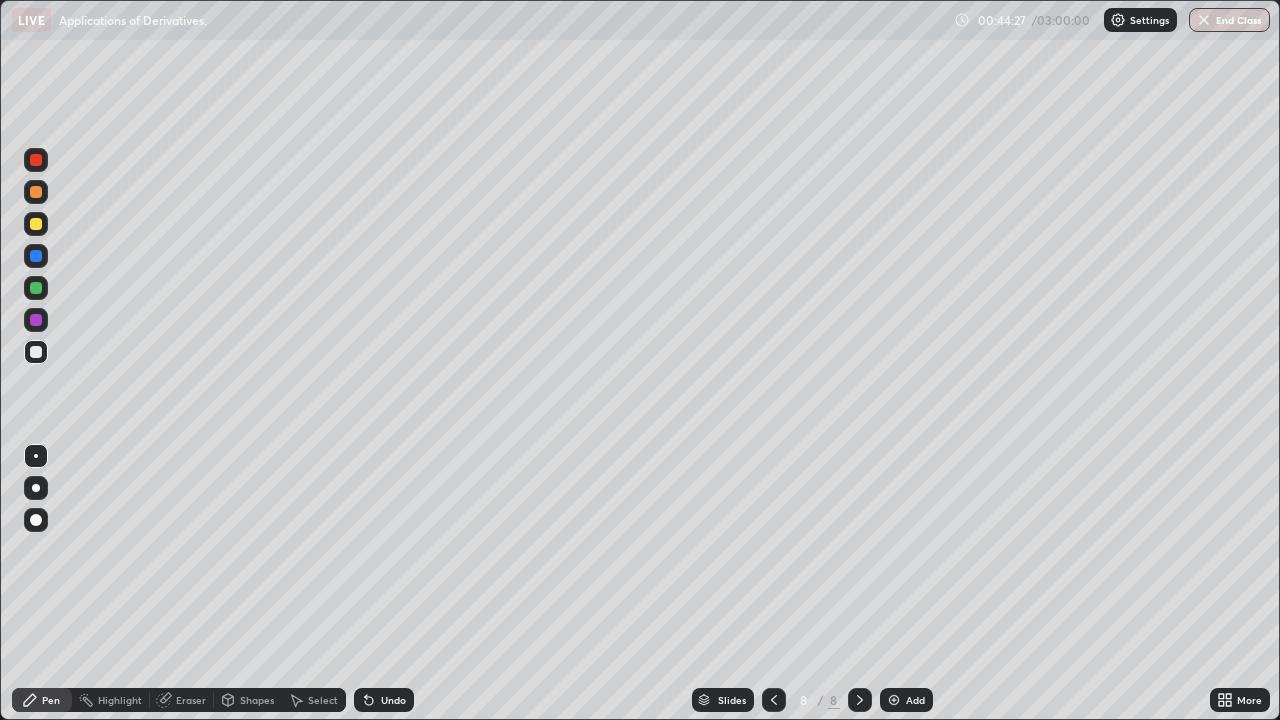 click on "Eraser" at bounding box center (182, 700) 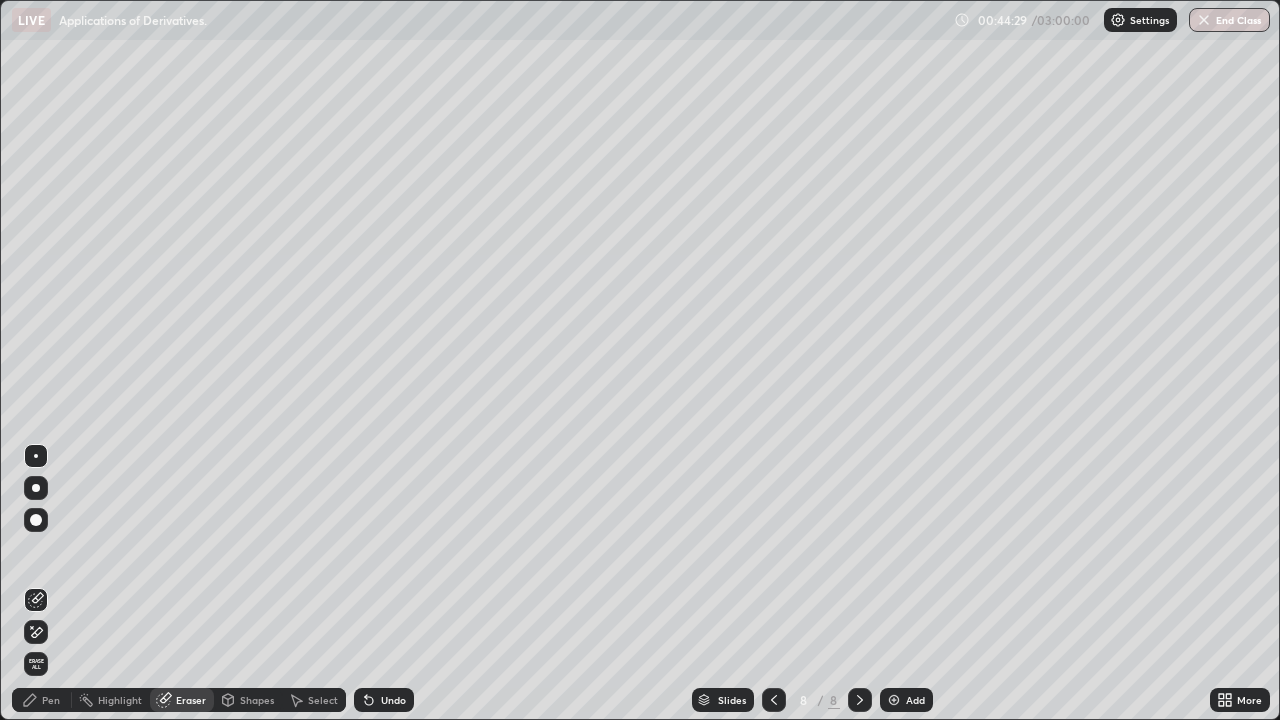 click on "Pen" at bounding box center (42, 700) 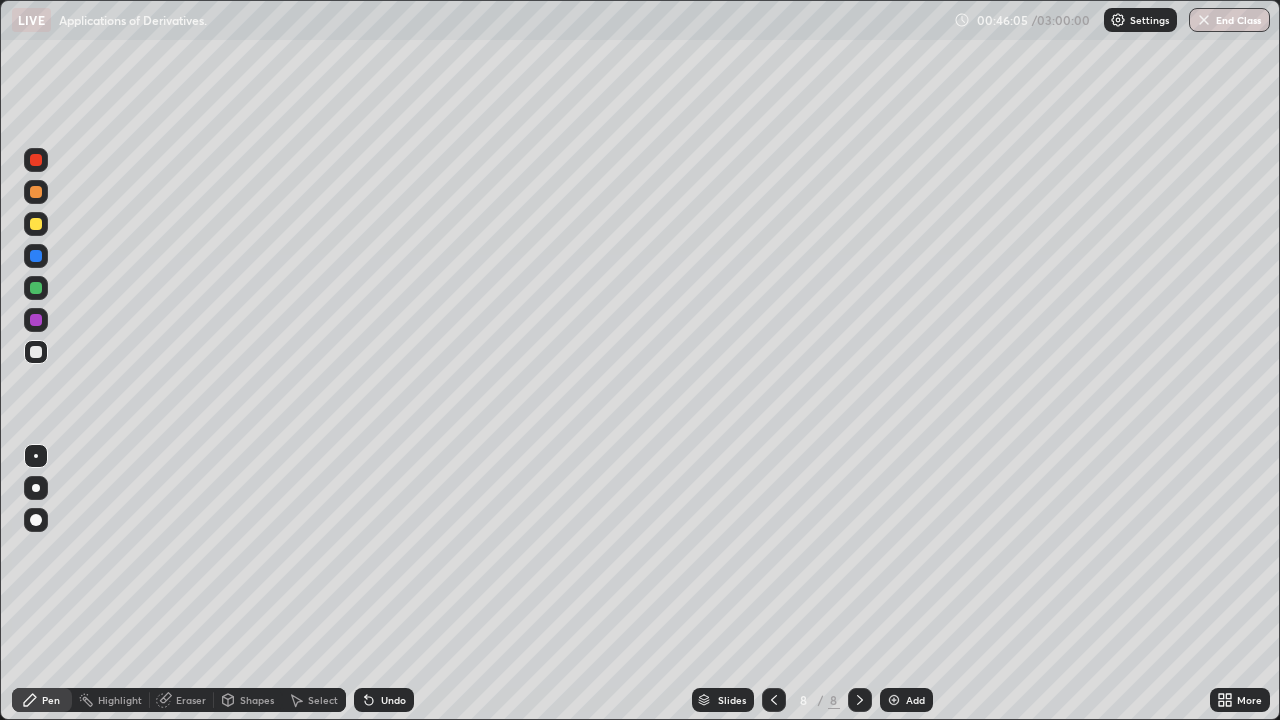 click at bounding box center [36, 352] 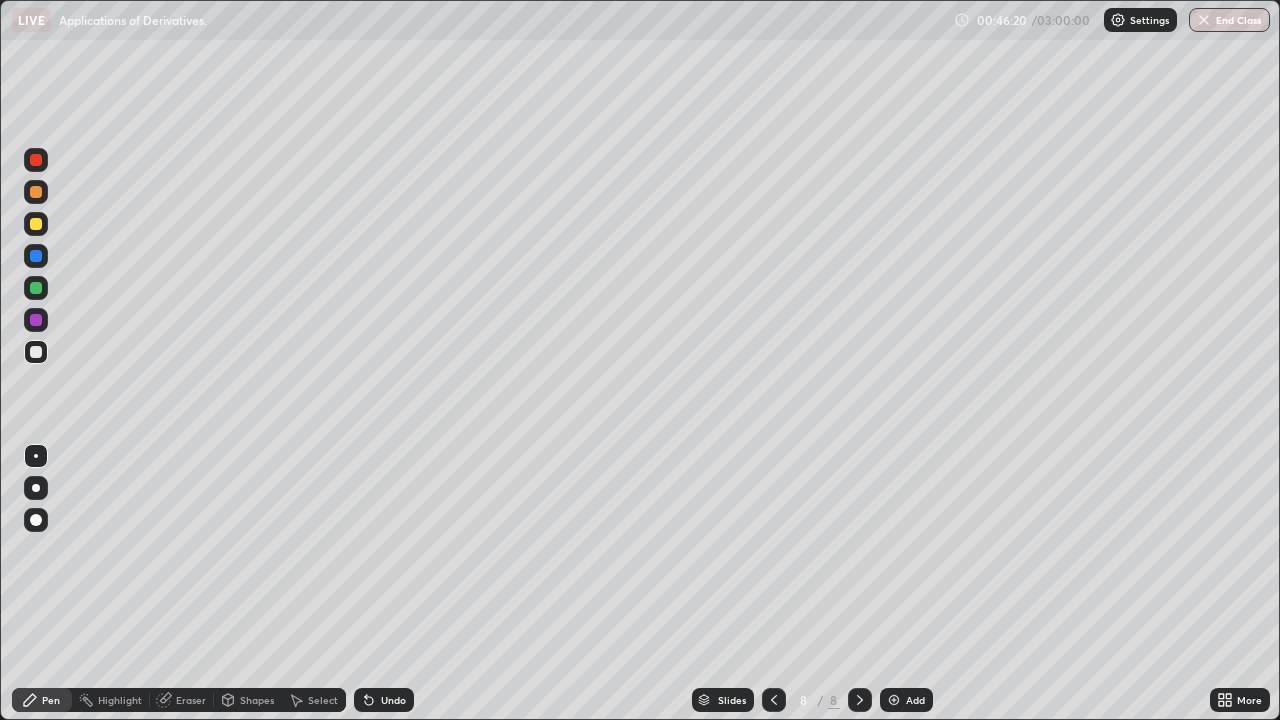 click at bounding box center [36, 288] 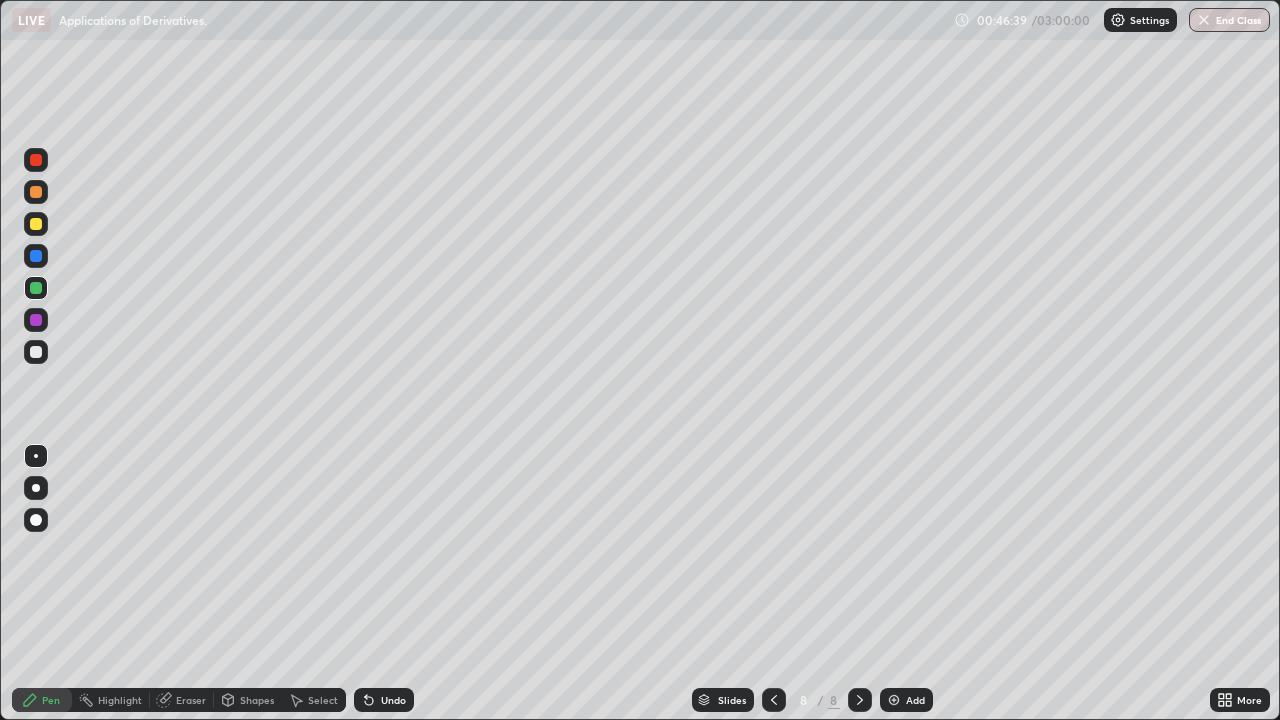 click on "Eraser" at bounding box center (182, 700) 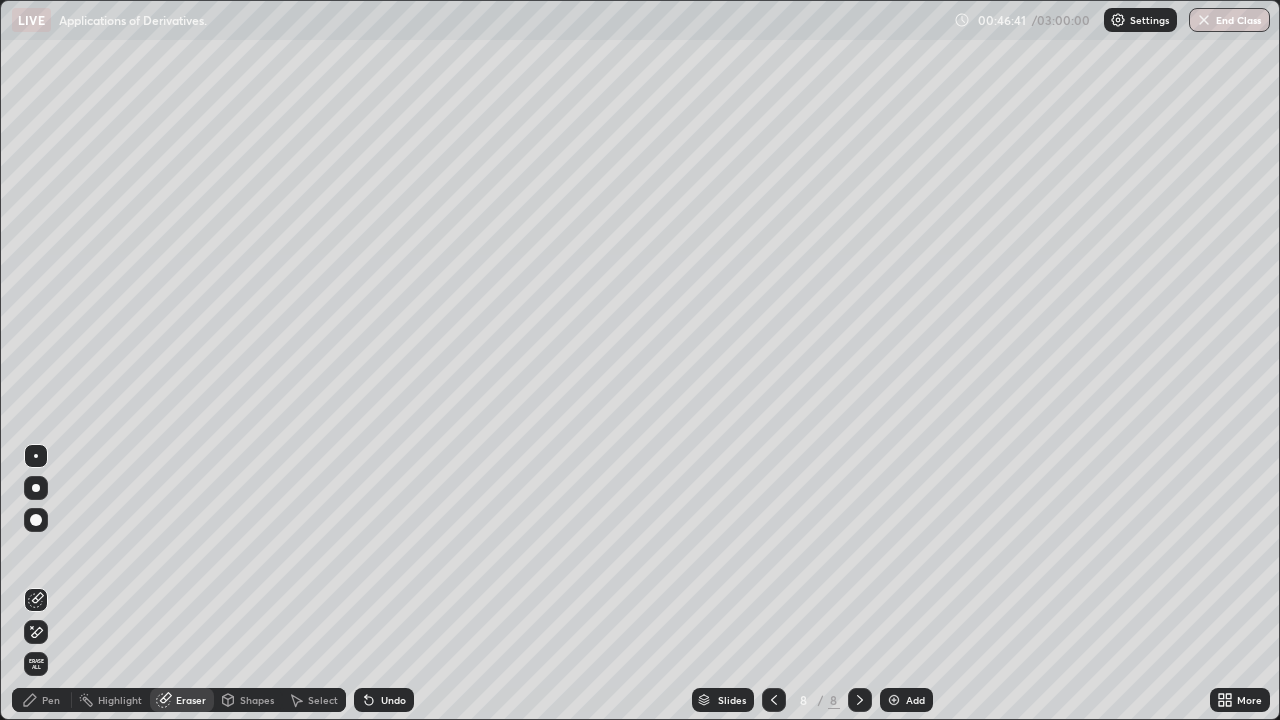 click on "Pen" at bounding box center (42, 700) 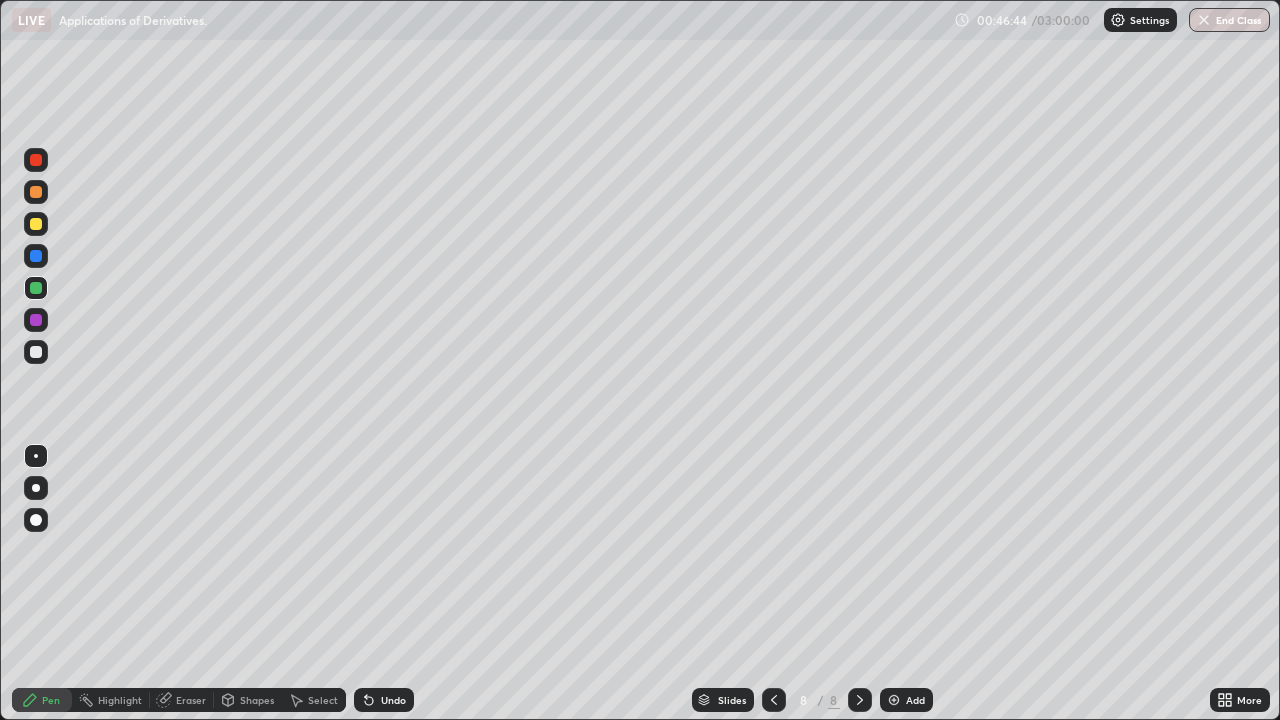 click at bounding box center [36, 352] 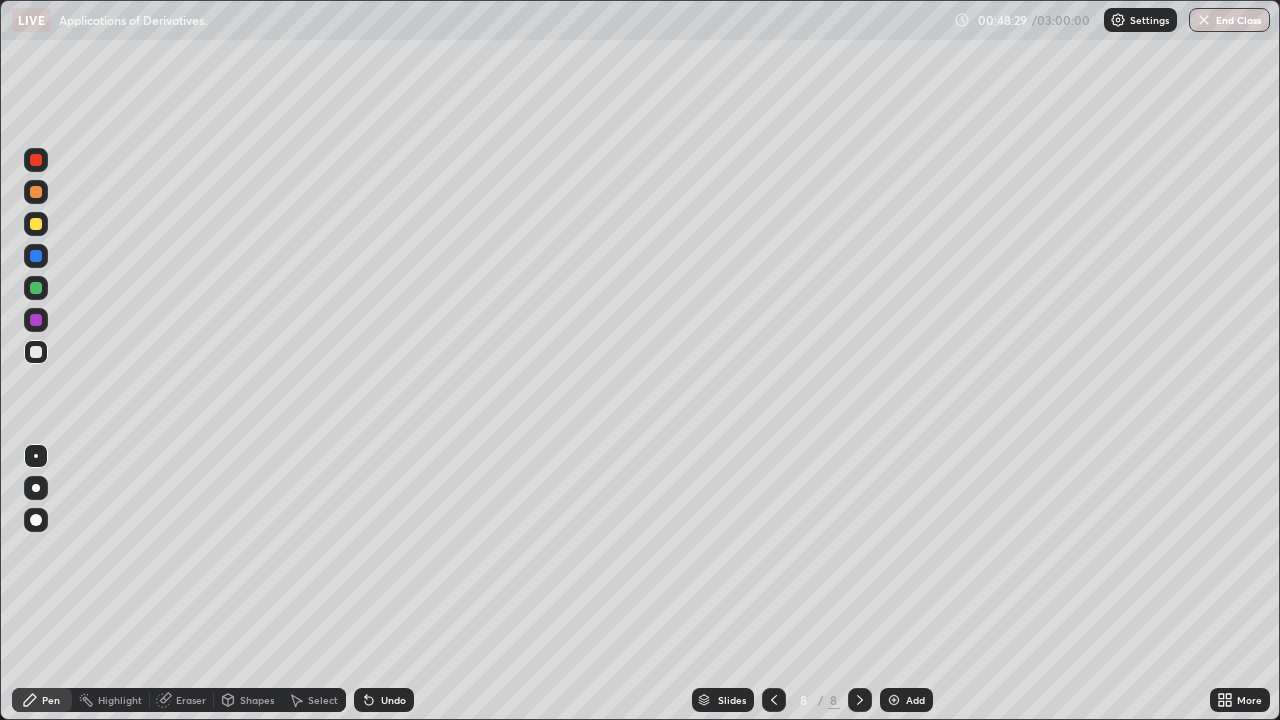 click on "Add" at bounding box center [906, 700] 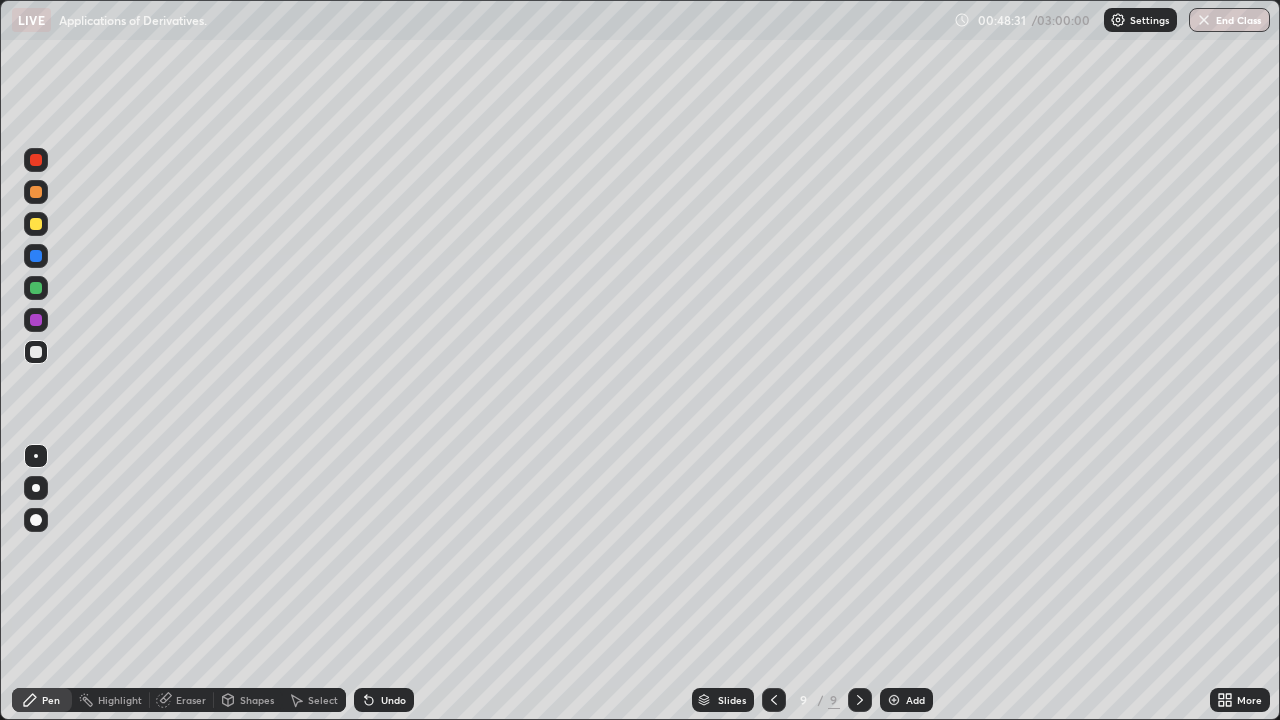 click at bounding box center [36, 352] 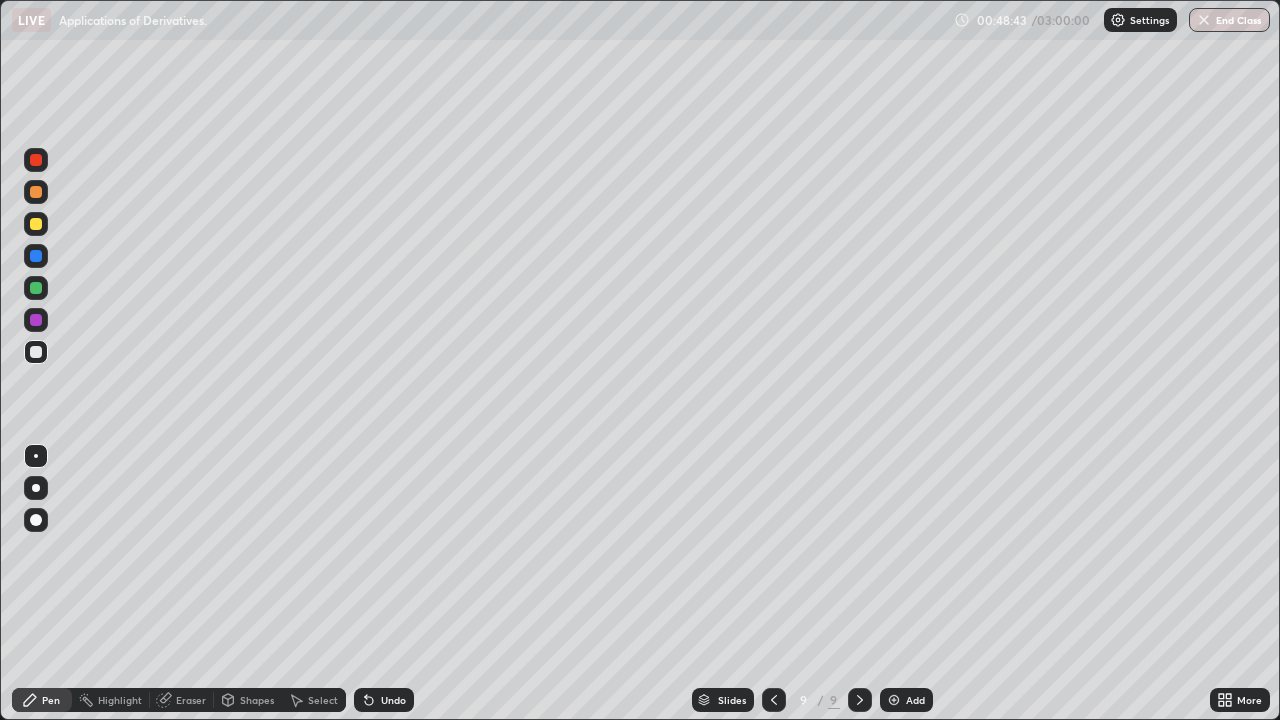 click at bounding box center (36, 352) 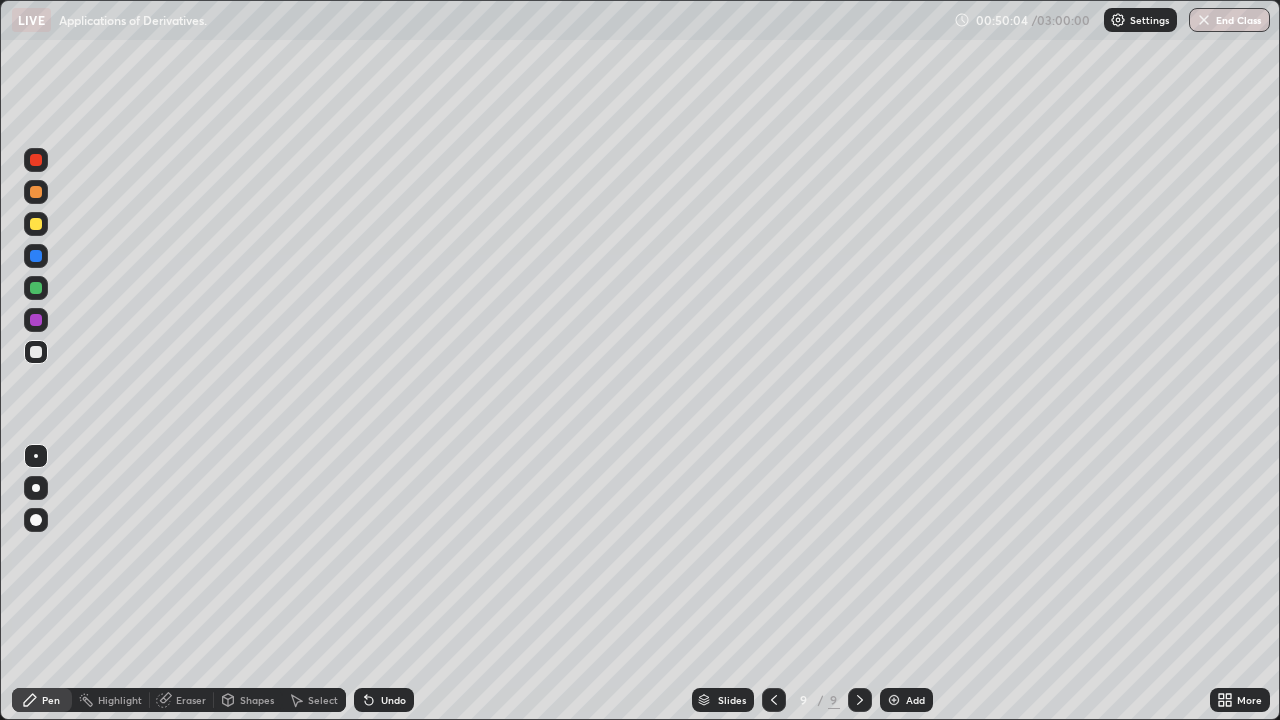 click at bounding box center [36, 288] 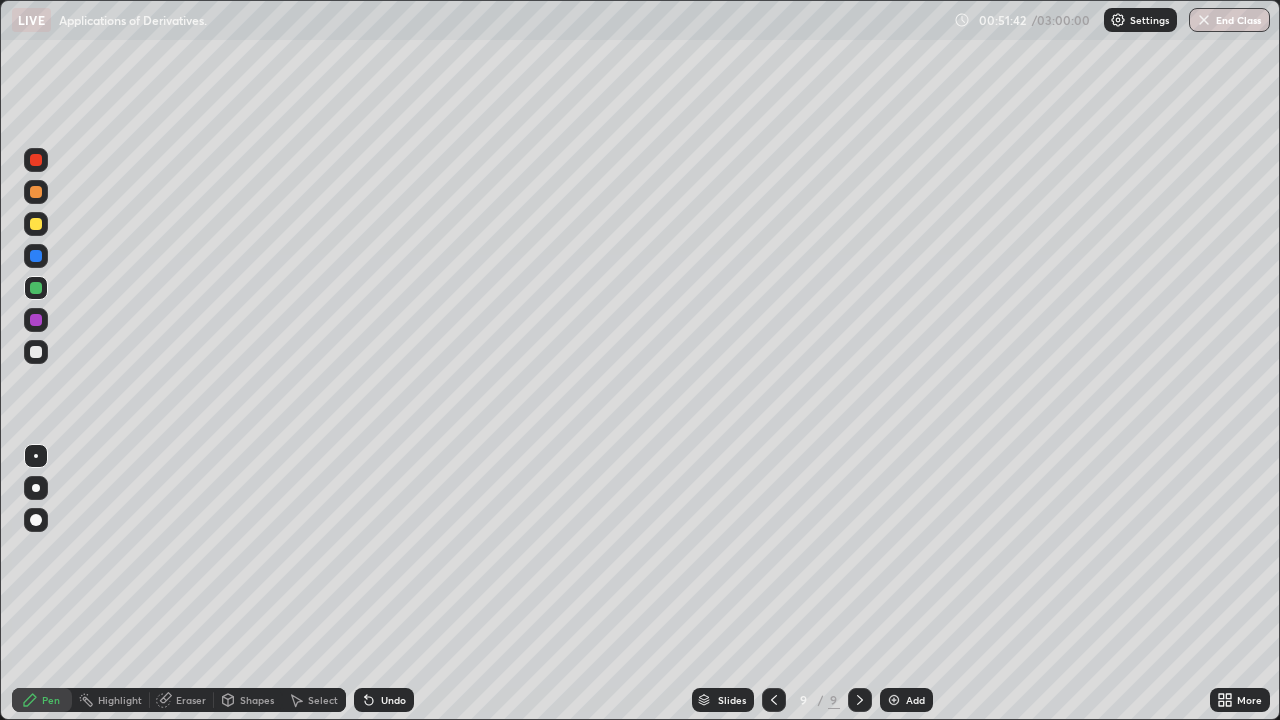 click at bounding box center (36, 352) 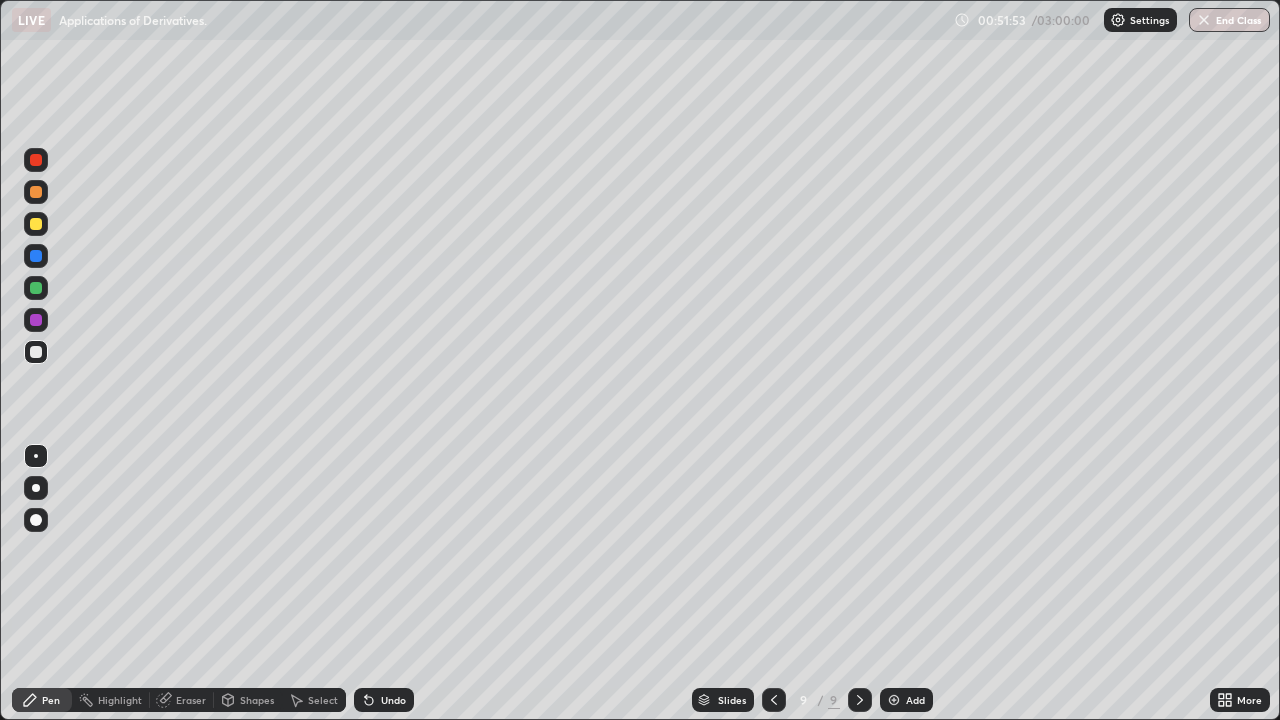 click on "Slides" at bounding box center [723, 700] 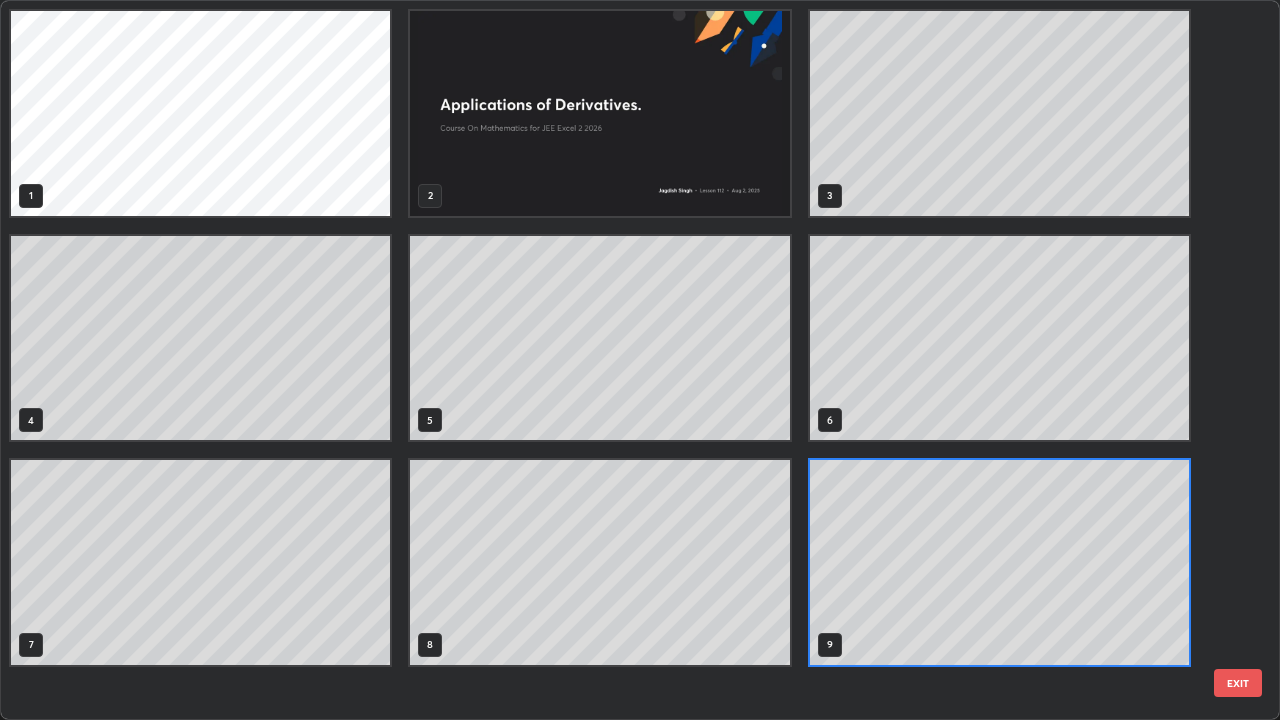 scroll, scrollTop: 7, scrollLeft: 11, axis: both 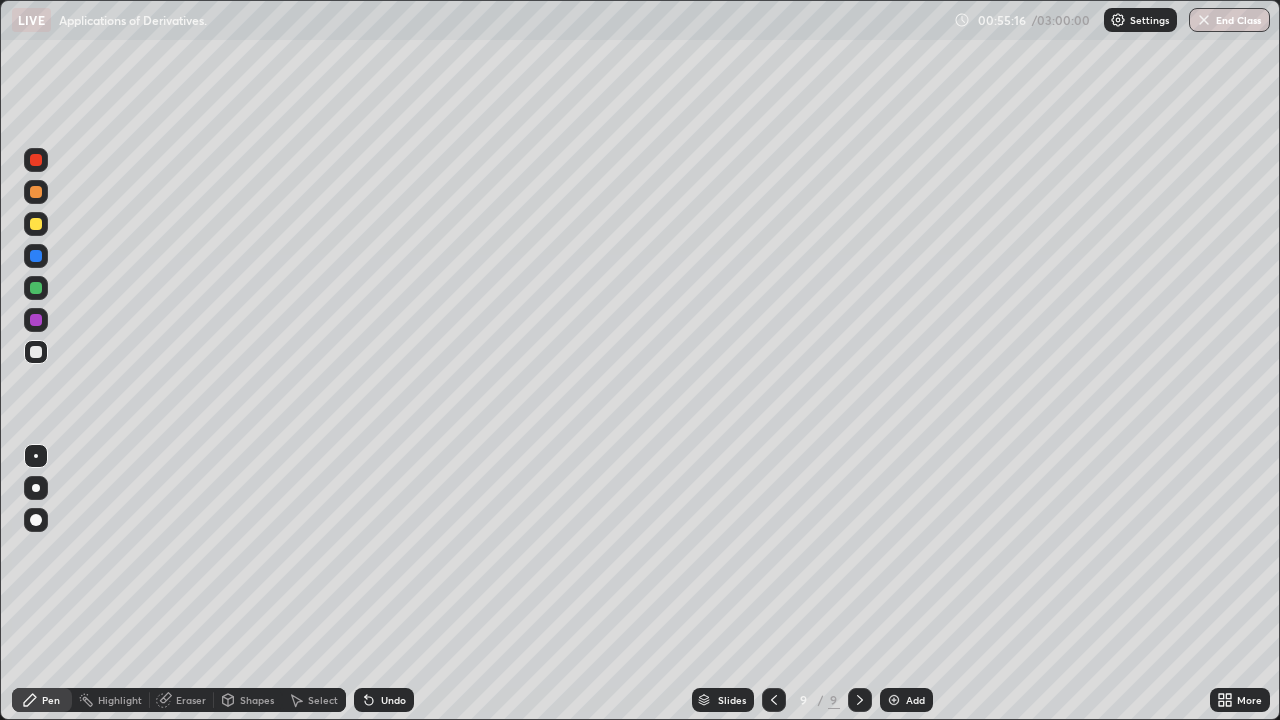 click at bounding box center (36, 224) 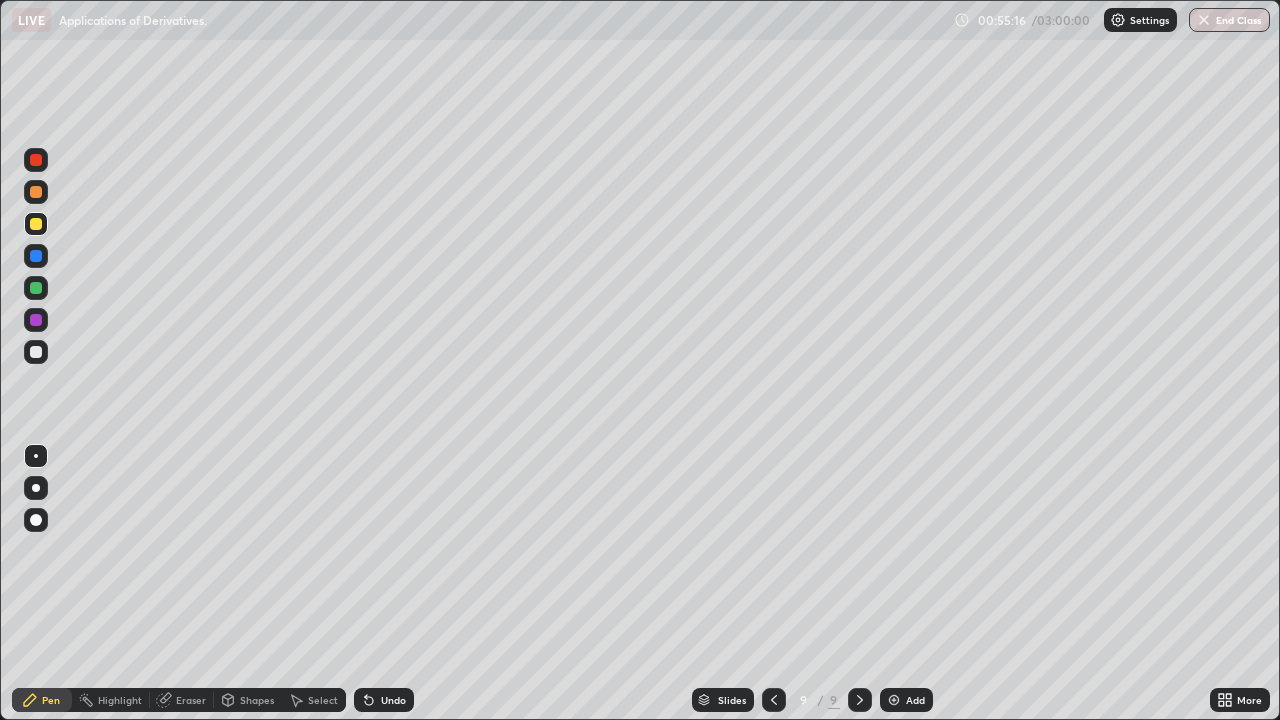 click at bounding box center [36, 224] 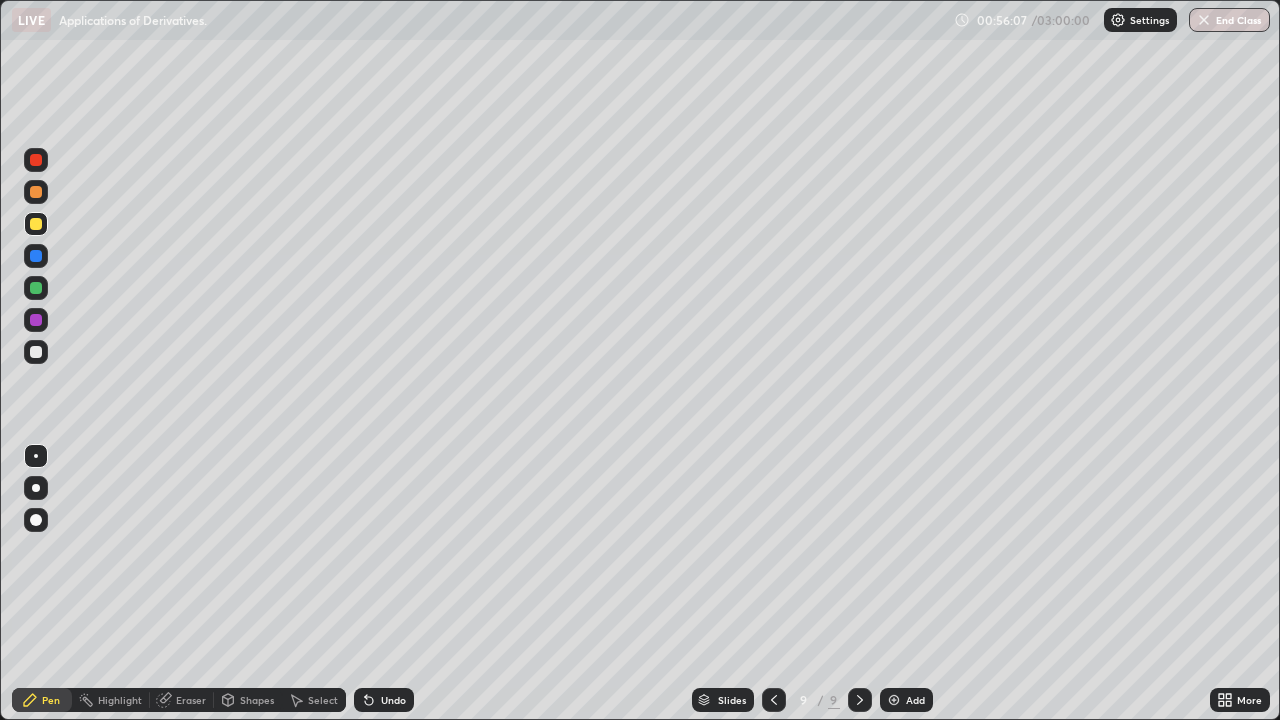 click at bounding box center [36, 224] 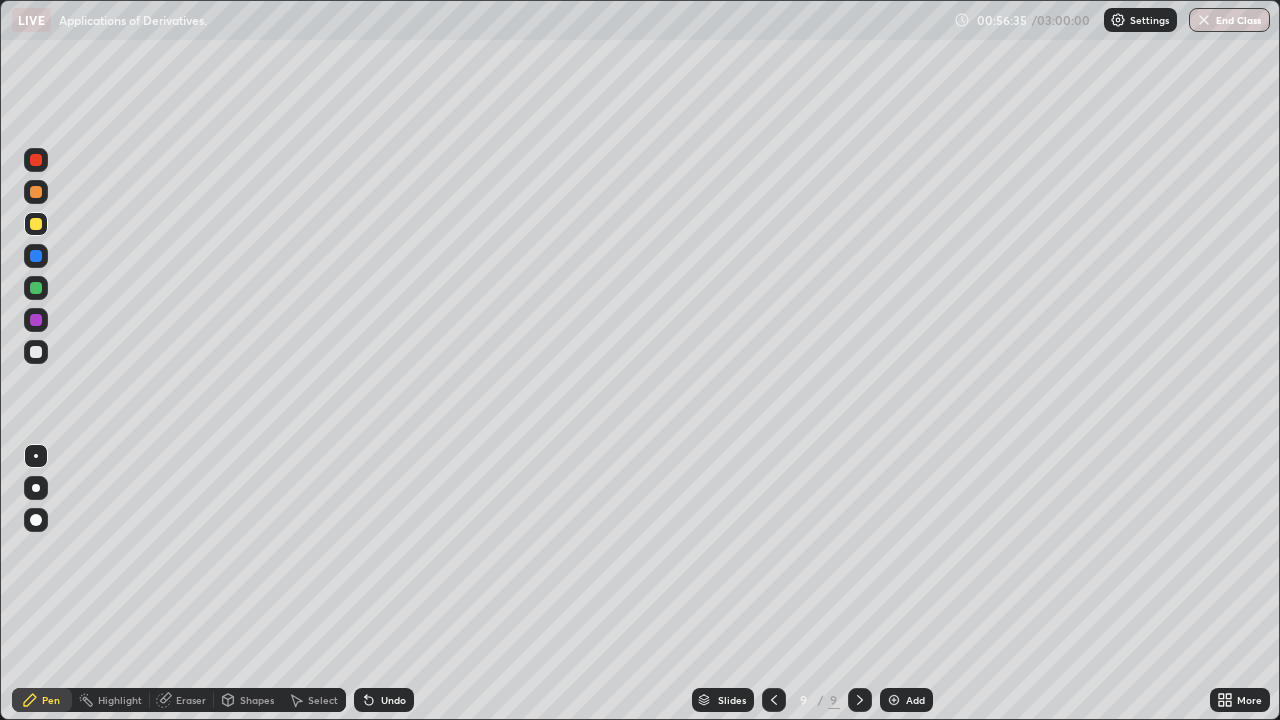 click at bounding box center (36, 352) 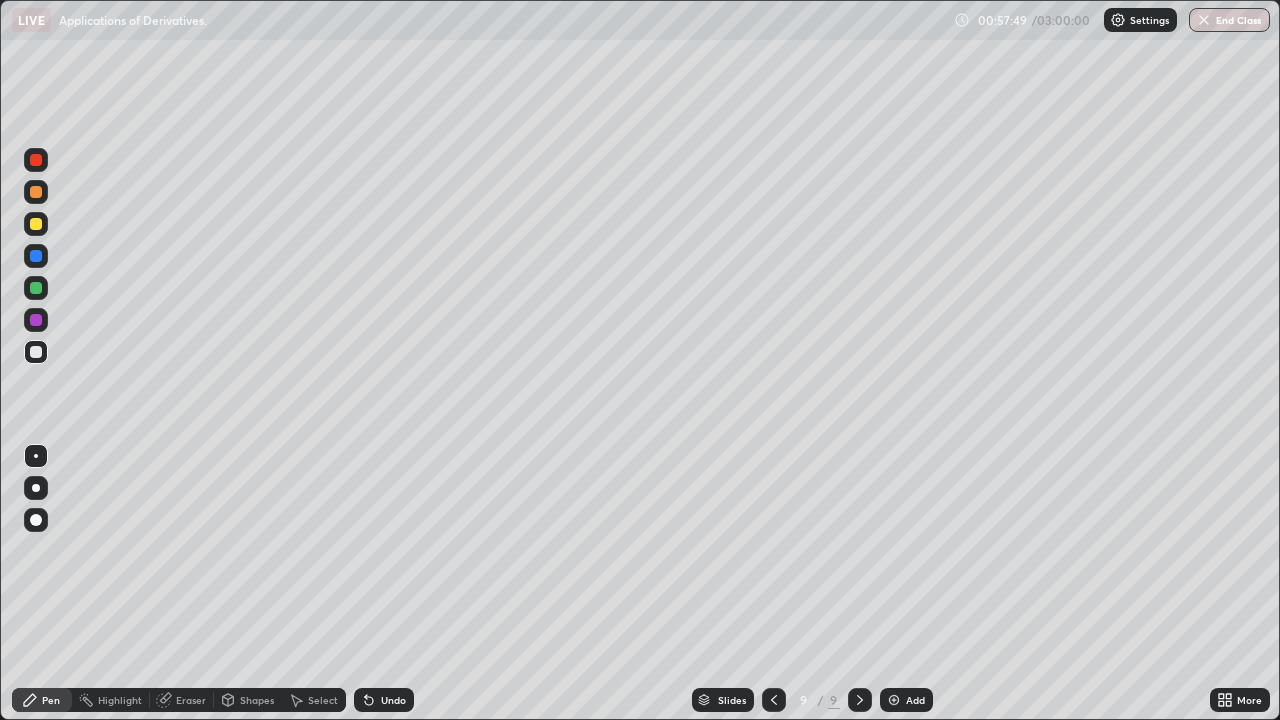 click at bounding box center (36, 352) 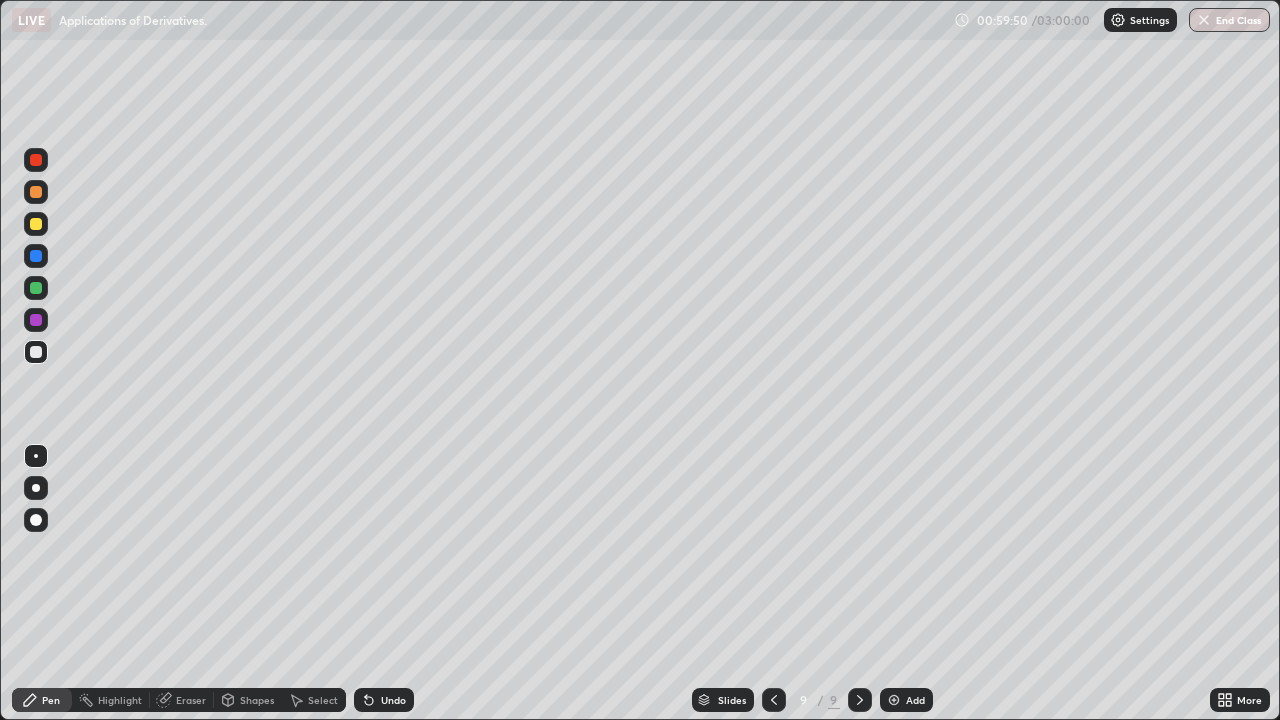 click on "Add" at bounding box center [906, 700] 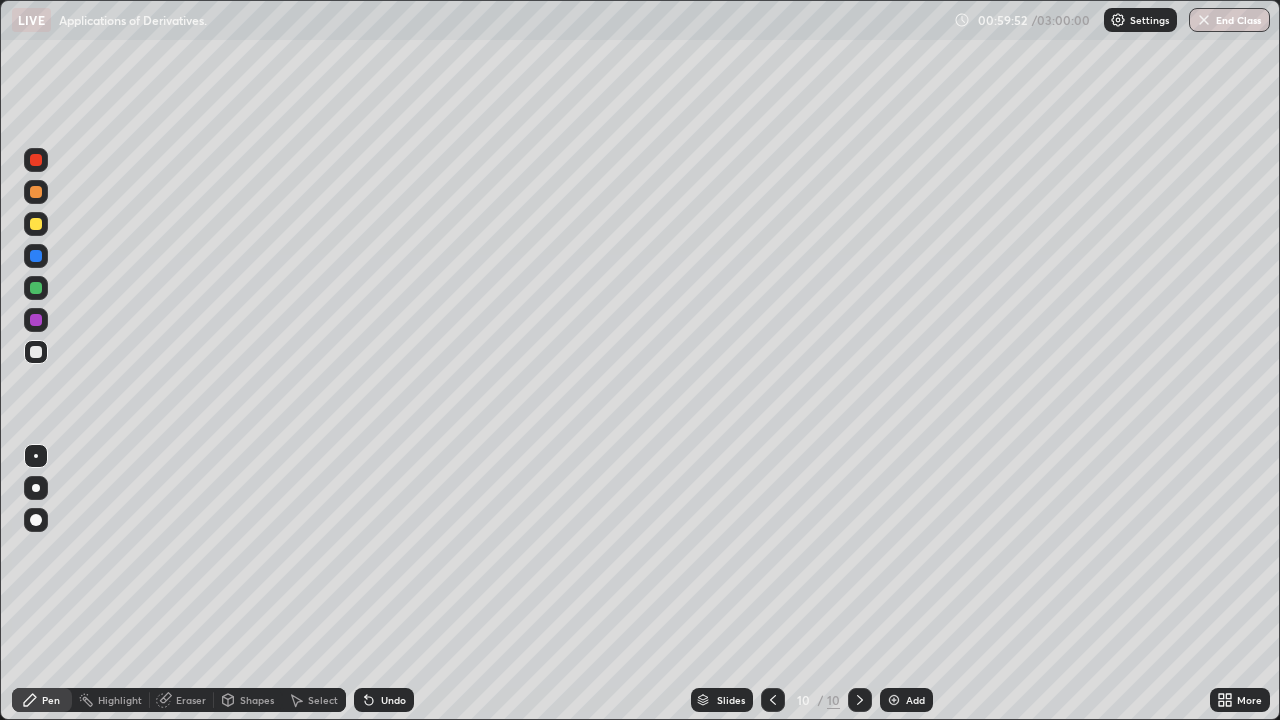 click at bounding box center [36, 352] 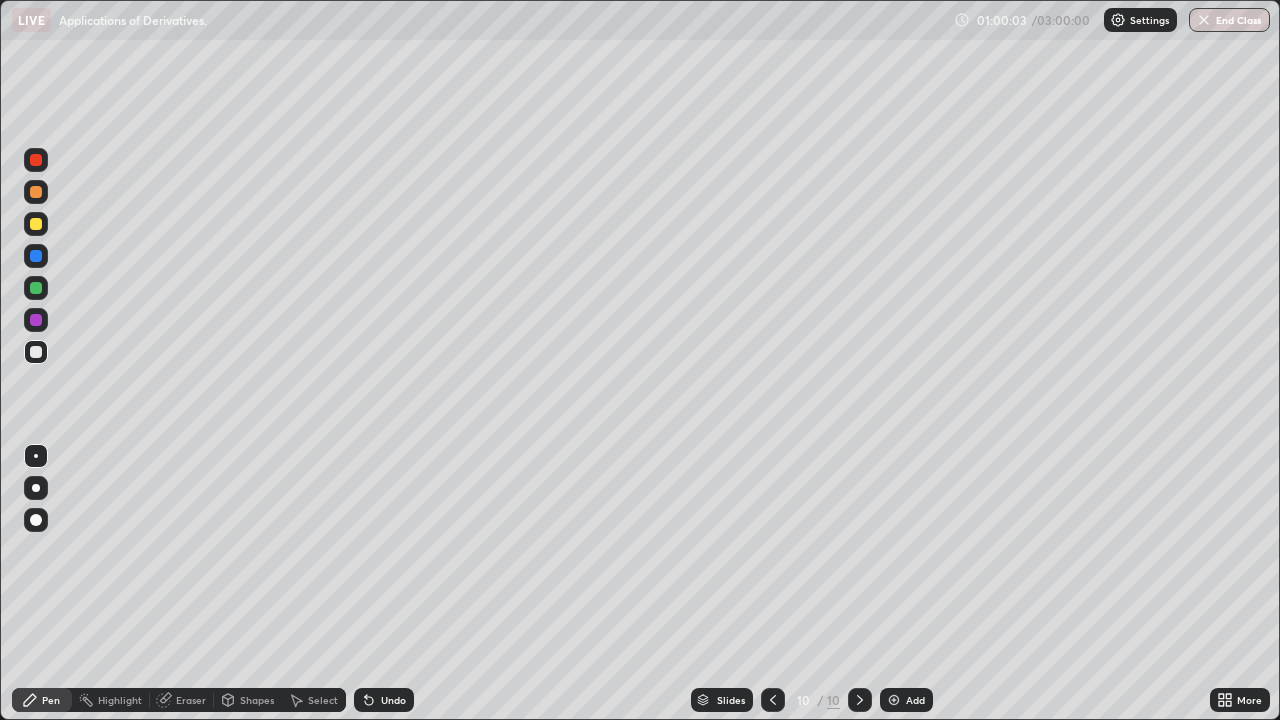 click at bounding box center (36, 352) 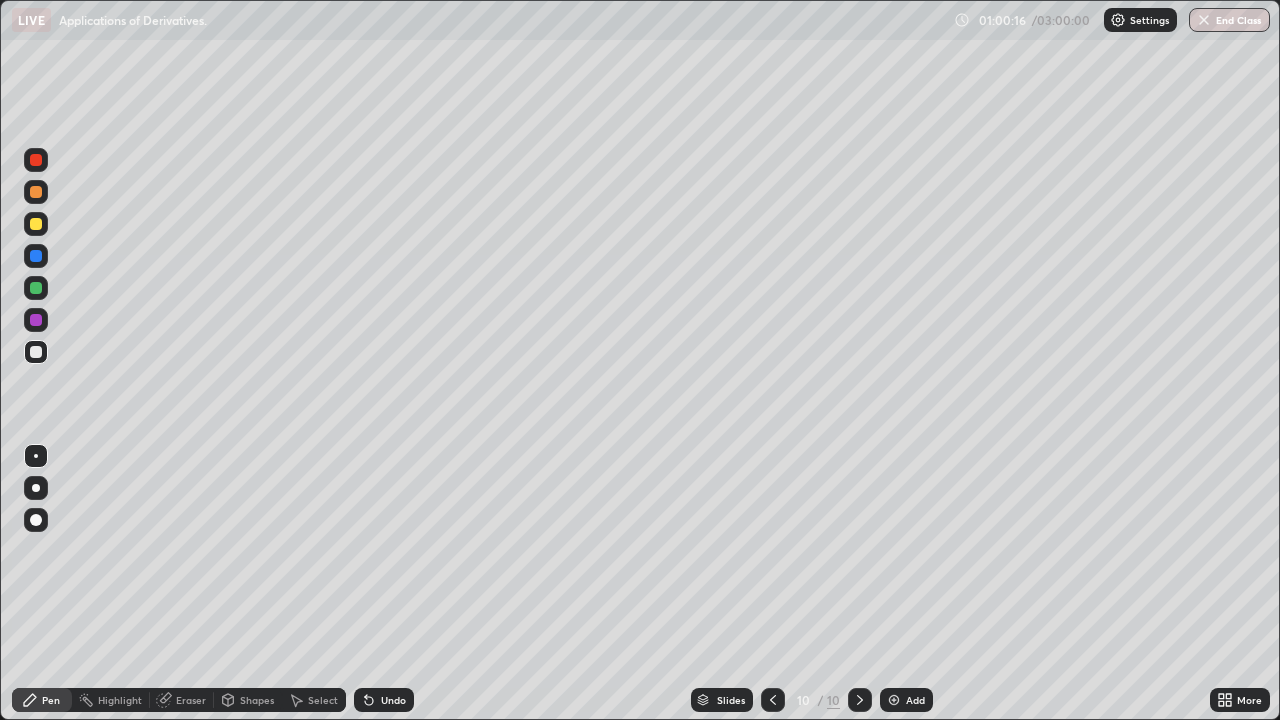click at bounding box center [36, 352] 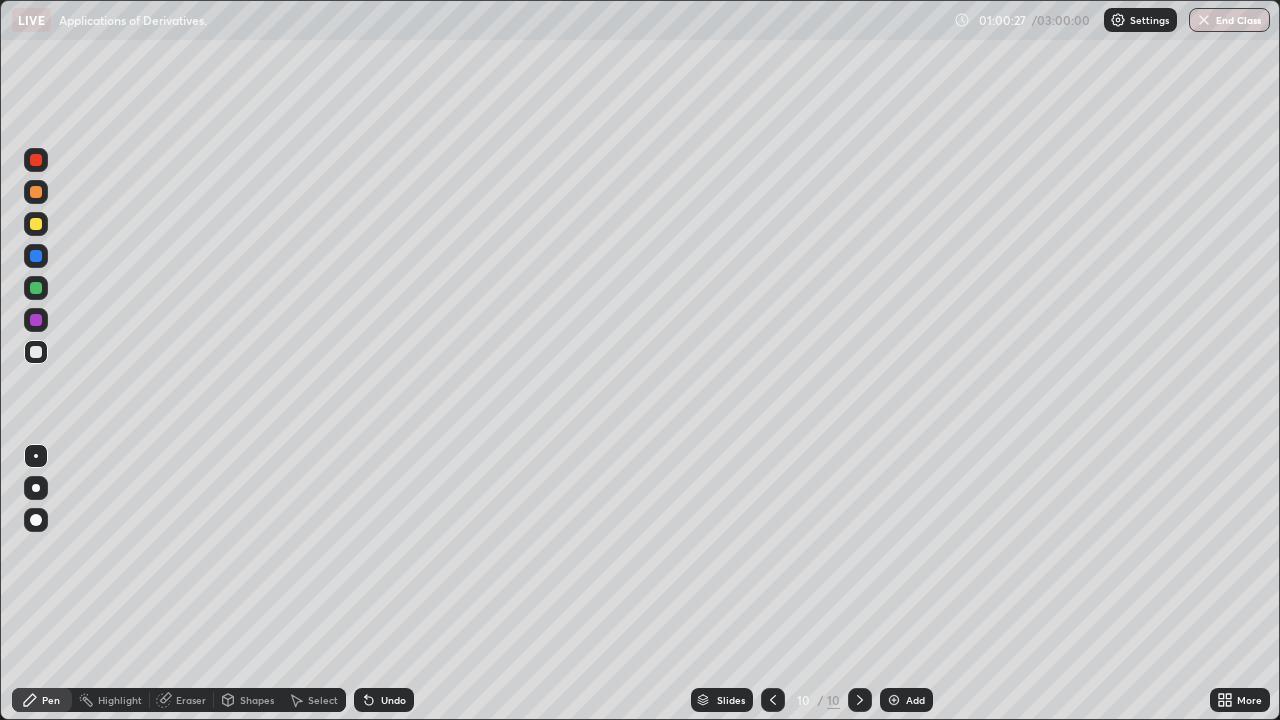 click on "Eraser" at bounding box center [182, 700] 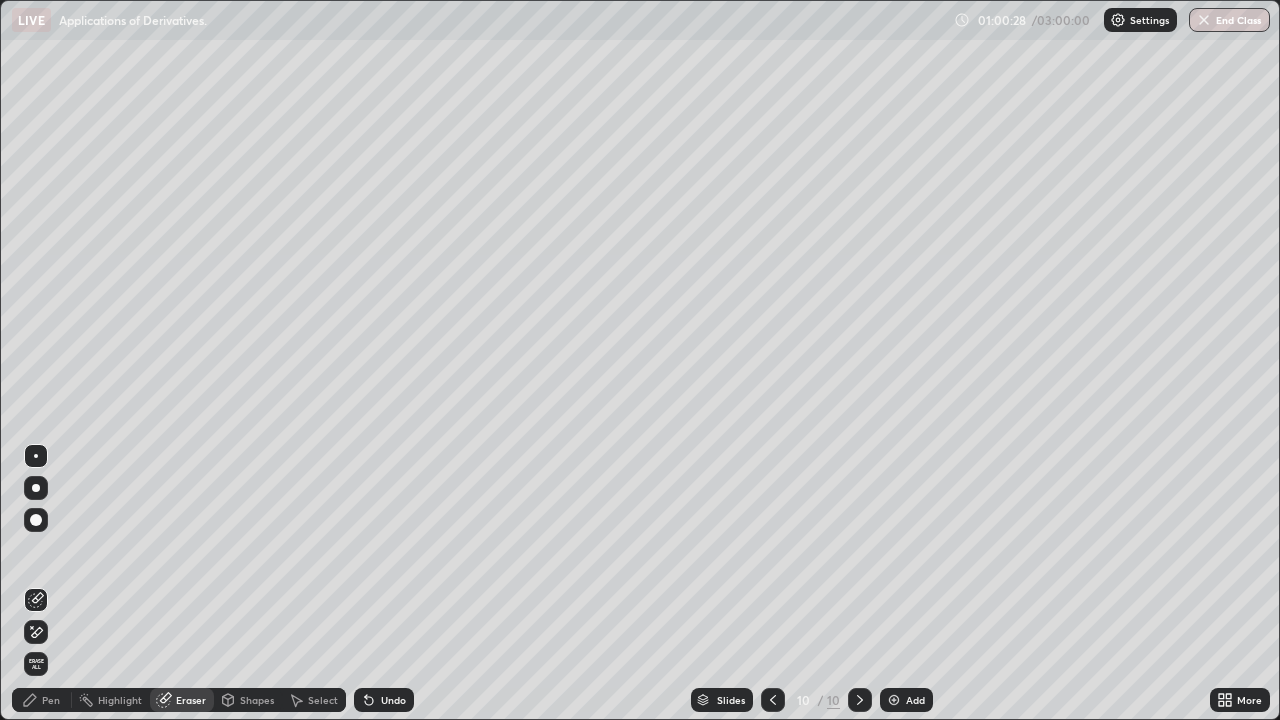 click on "Pen" at bounding box center [42, 700] 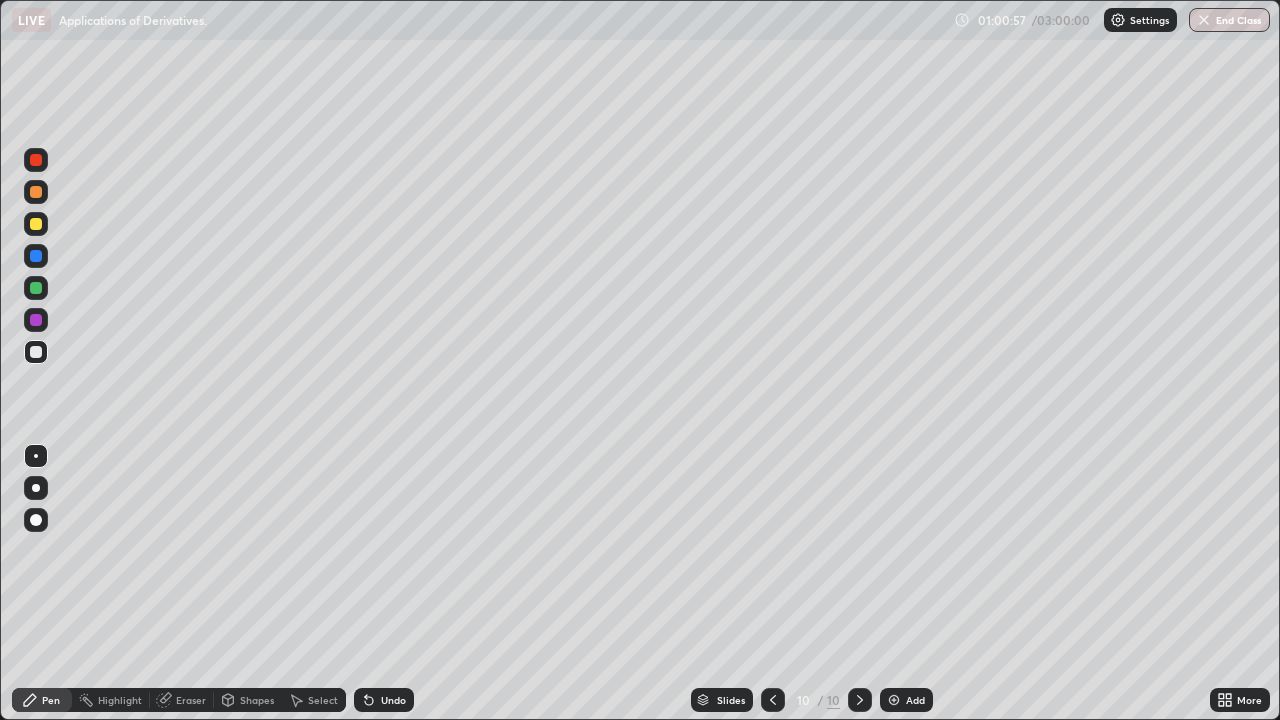 click on "Eraser" at bounding box center (191, 700) 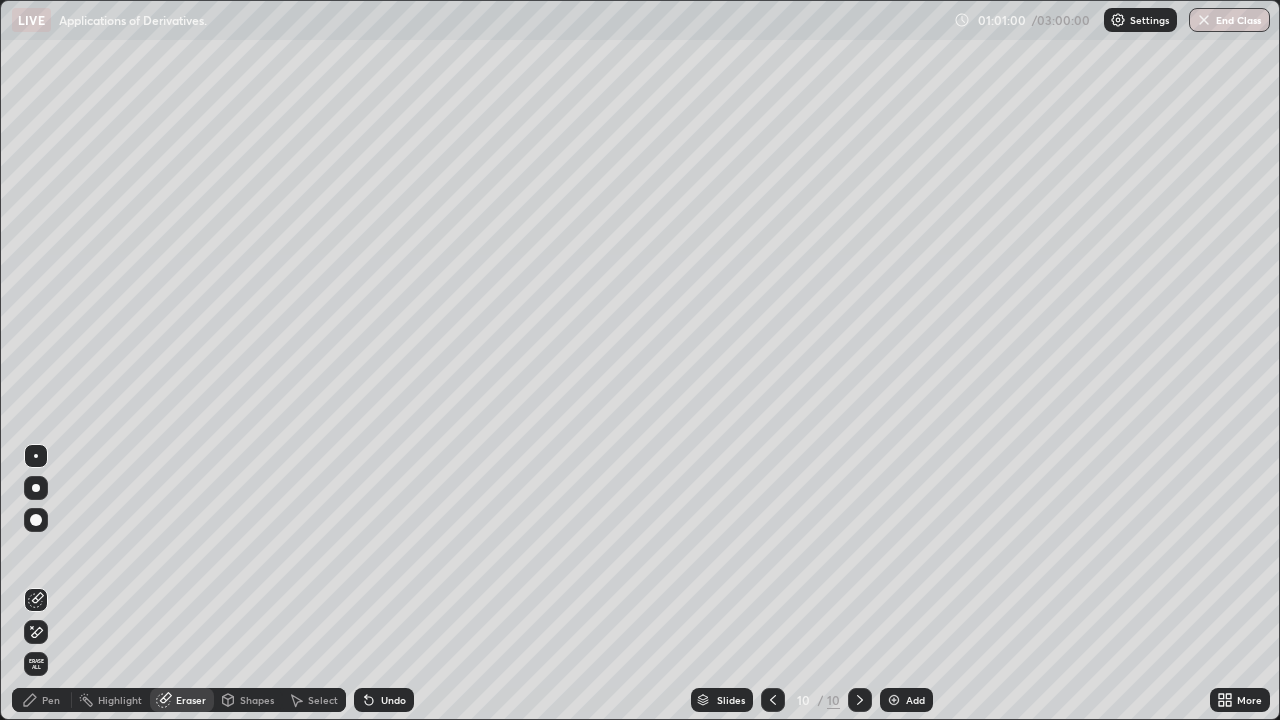 click on "Pen" at bounding box center (42, 700) 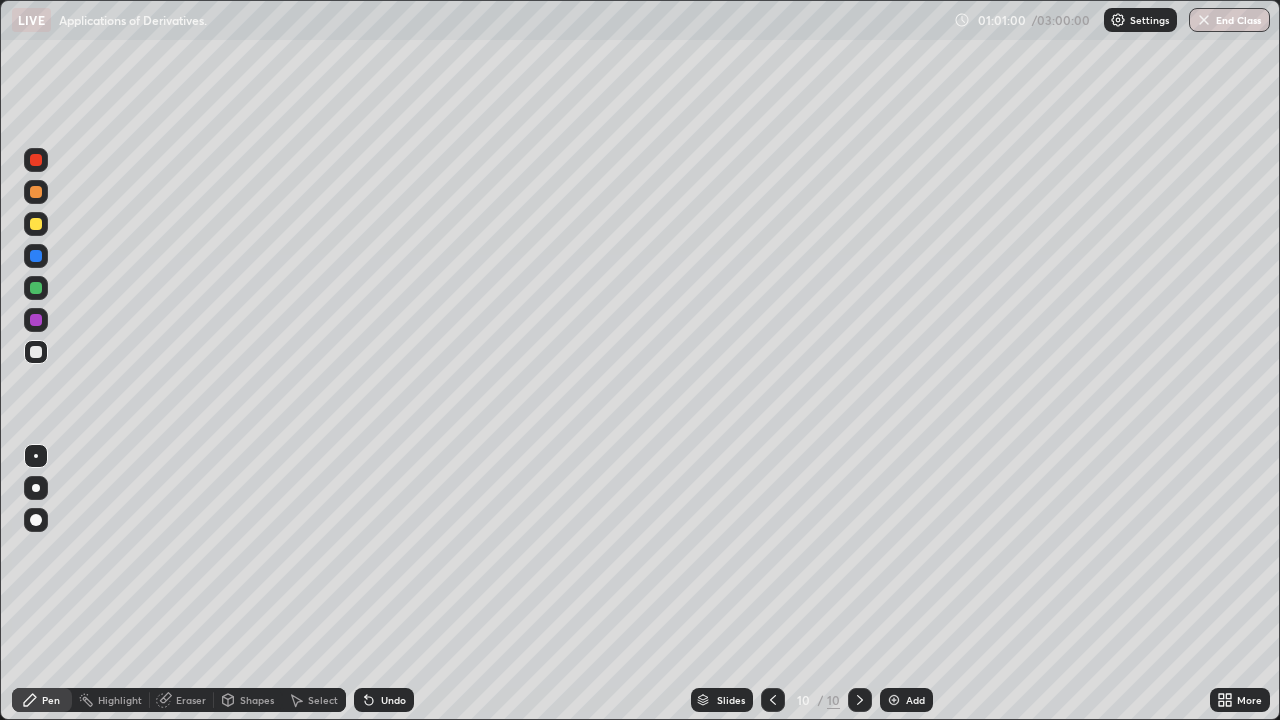 click at bounding box center (36, 224) 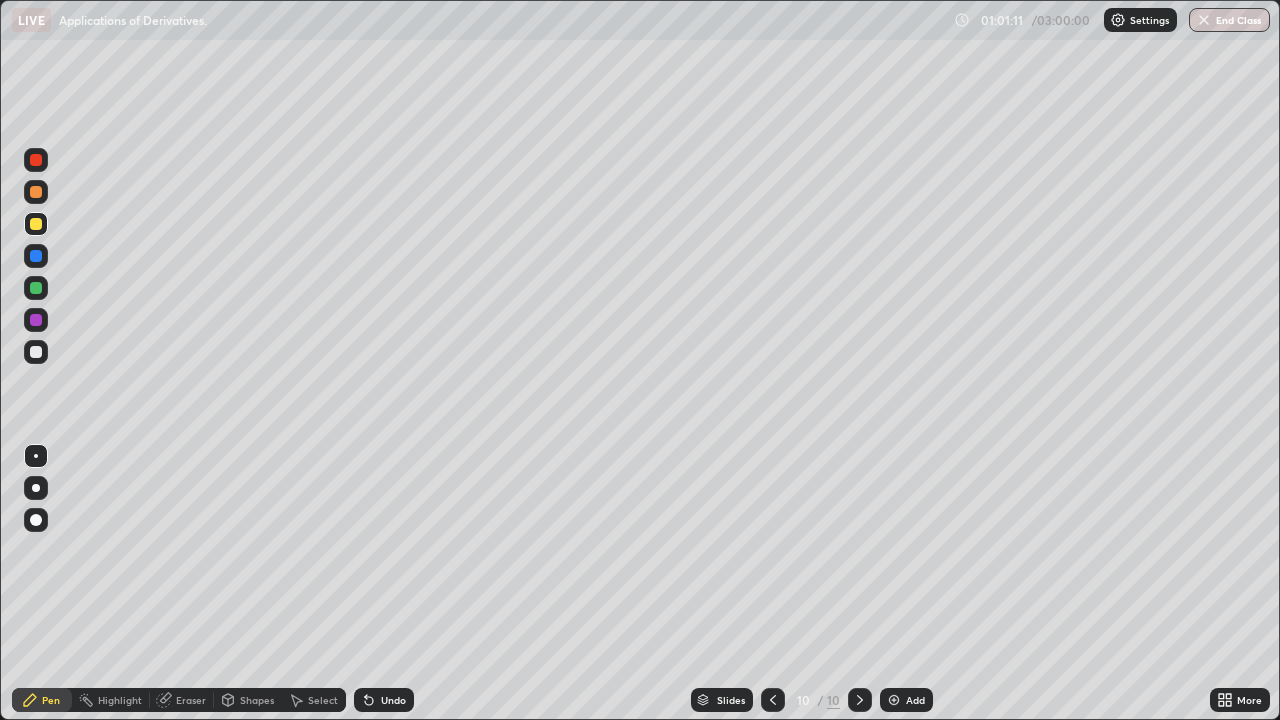 click at bounding box center [36, 352] 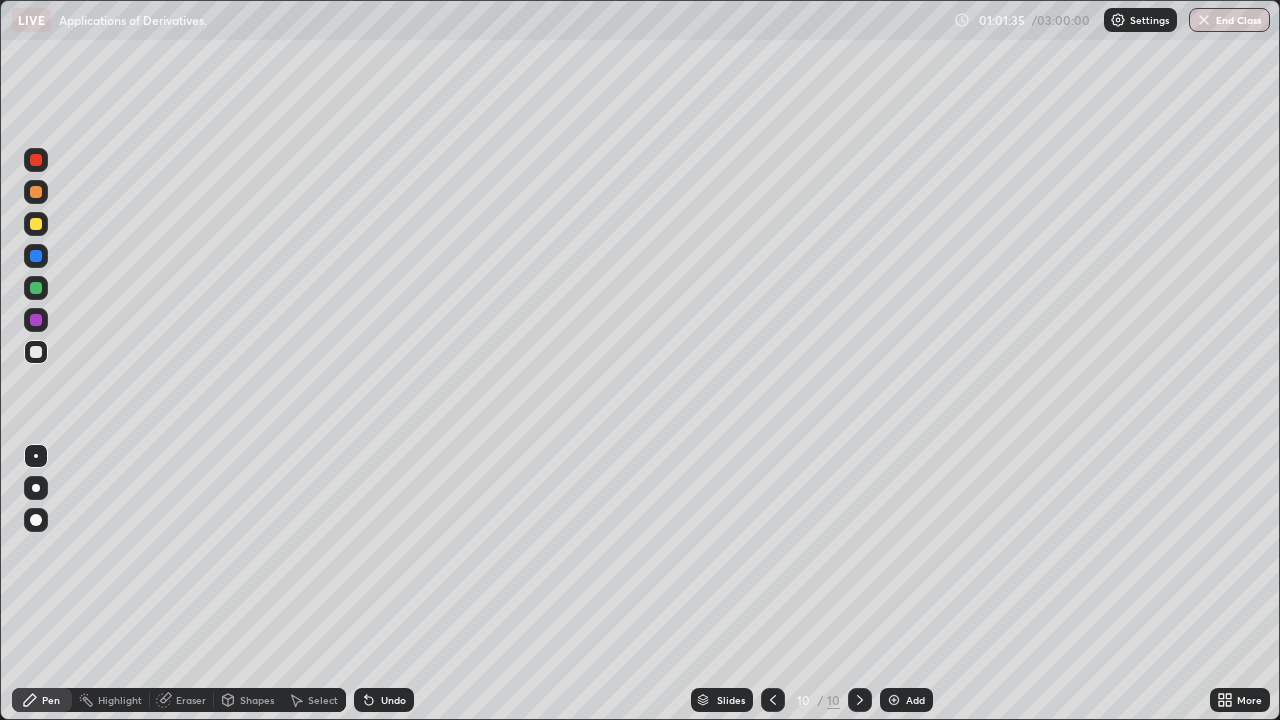 click at bounding box center (36, 288) 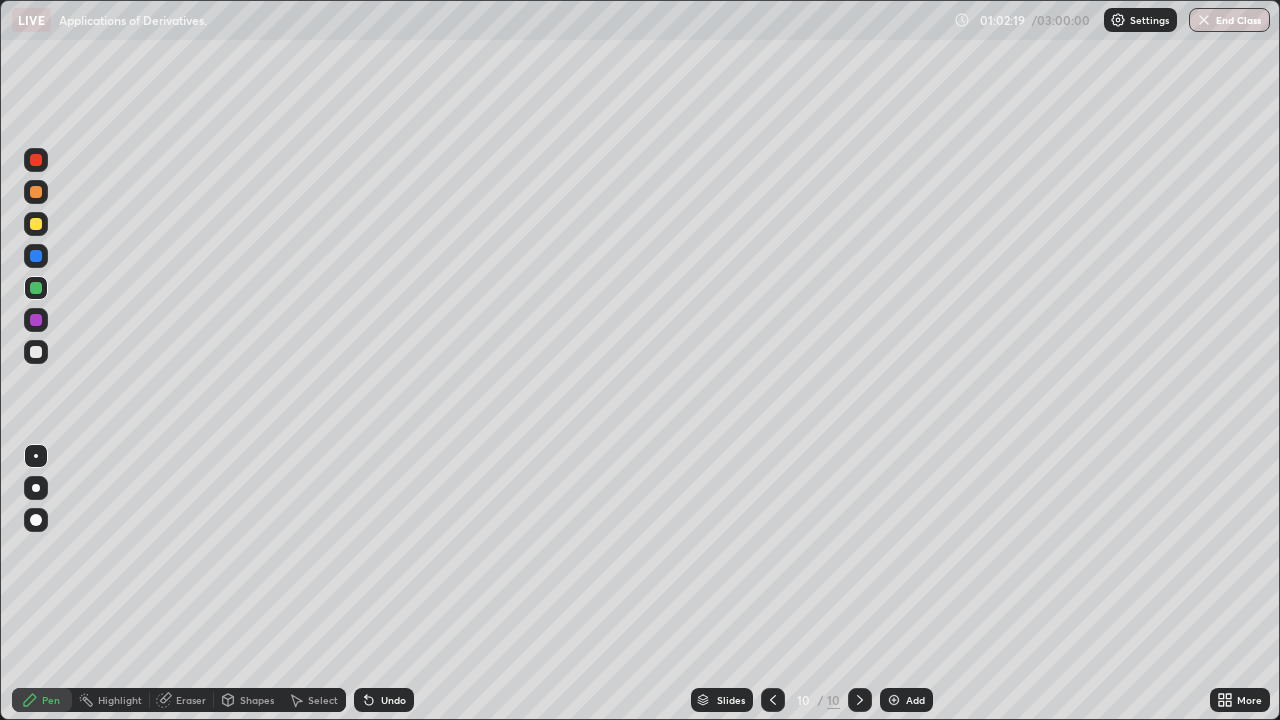 click at bounding box center (36, 352) 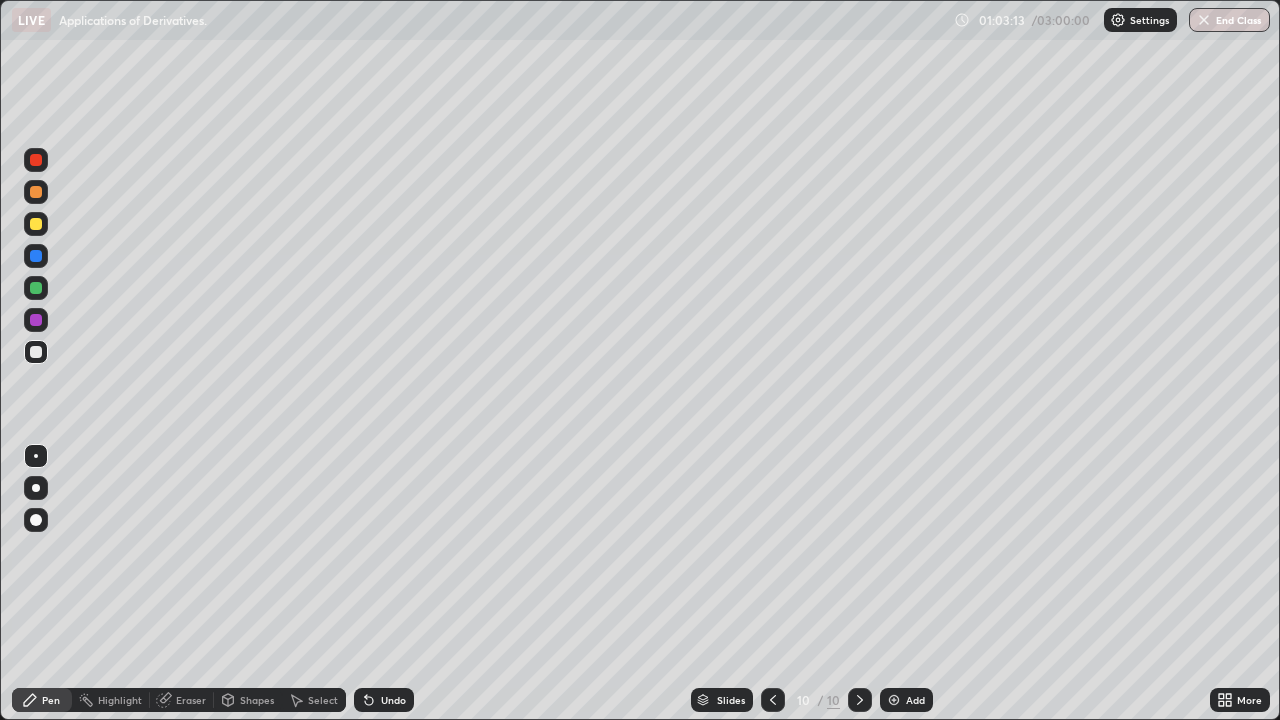 click on "Eraser" at bounding box center (191, 700) 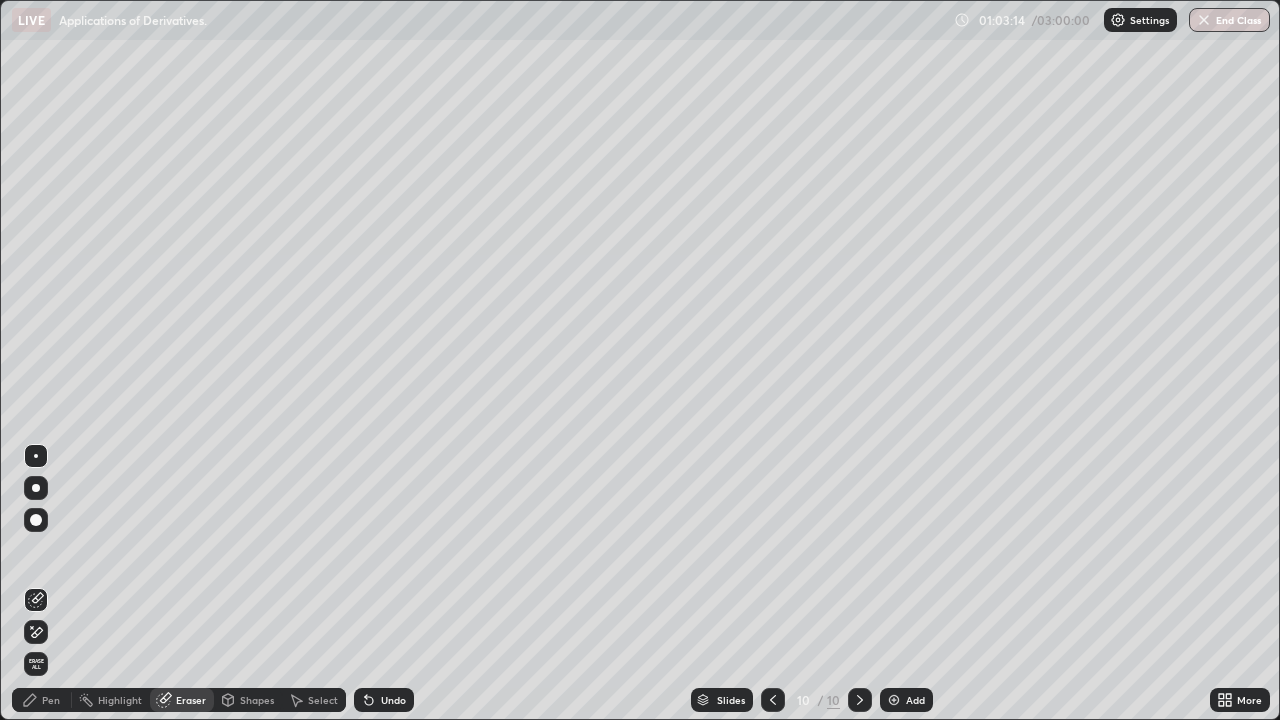 click on "Pen" at bounding box center (42, 700) 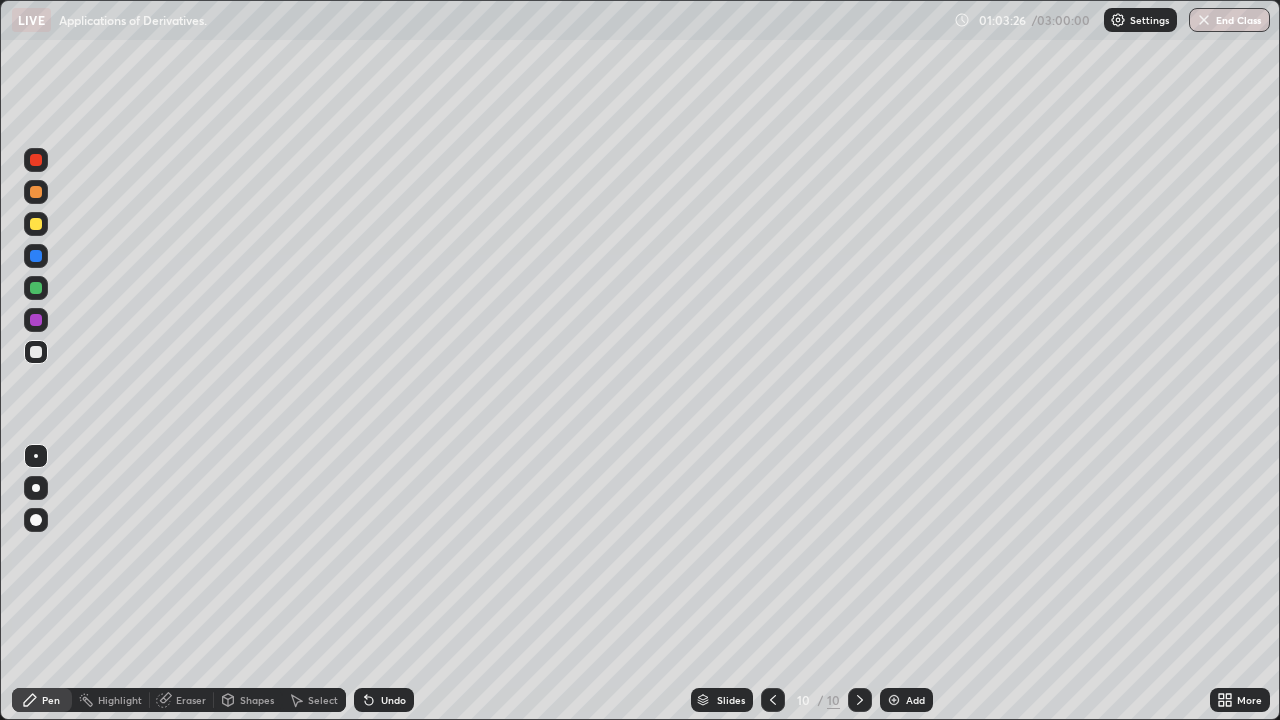click at bounding box center [36, 288] 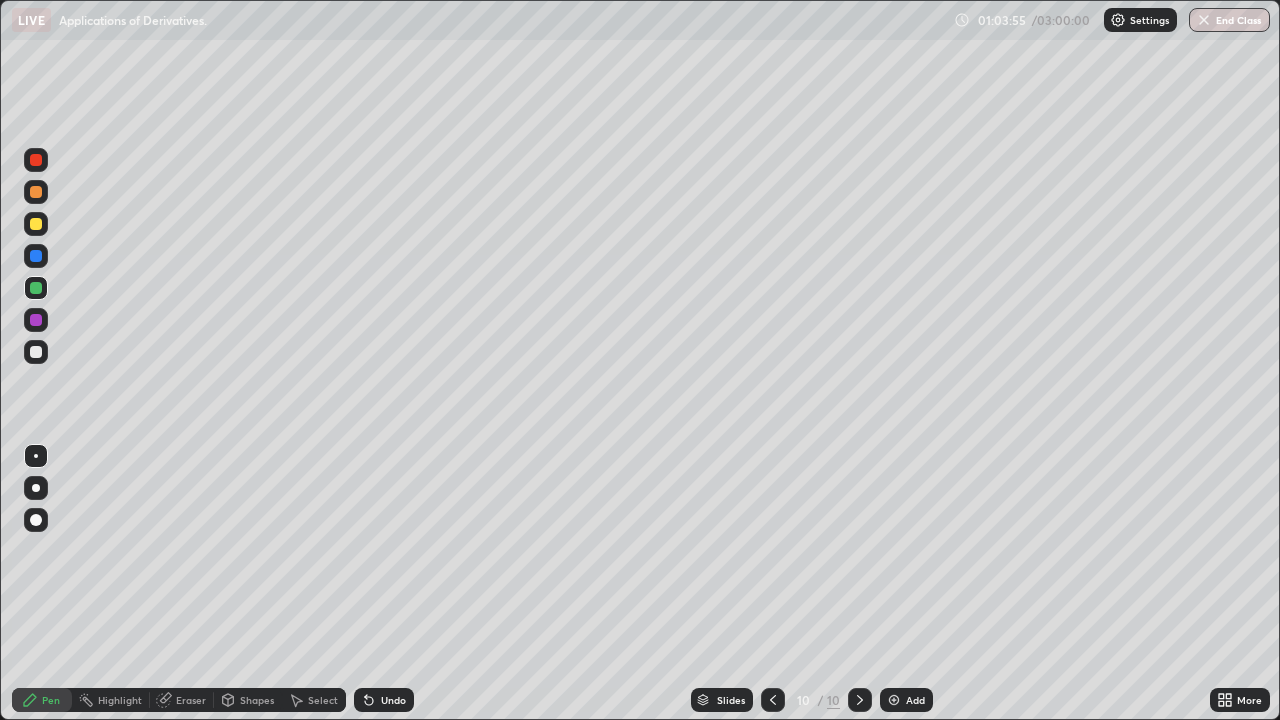 click at bounding box center (36, 224) 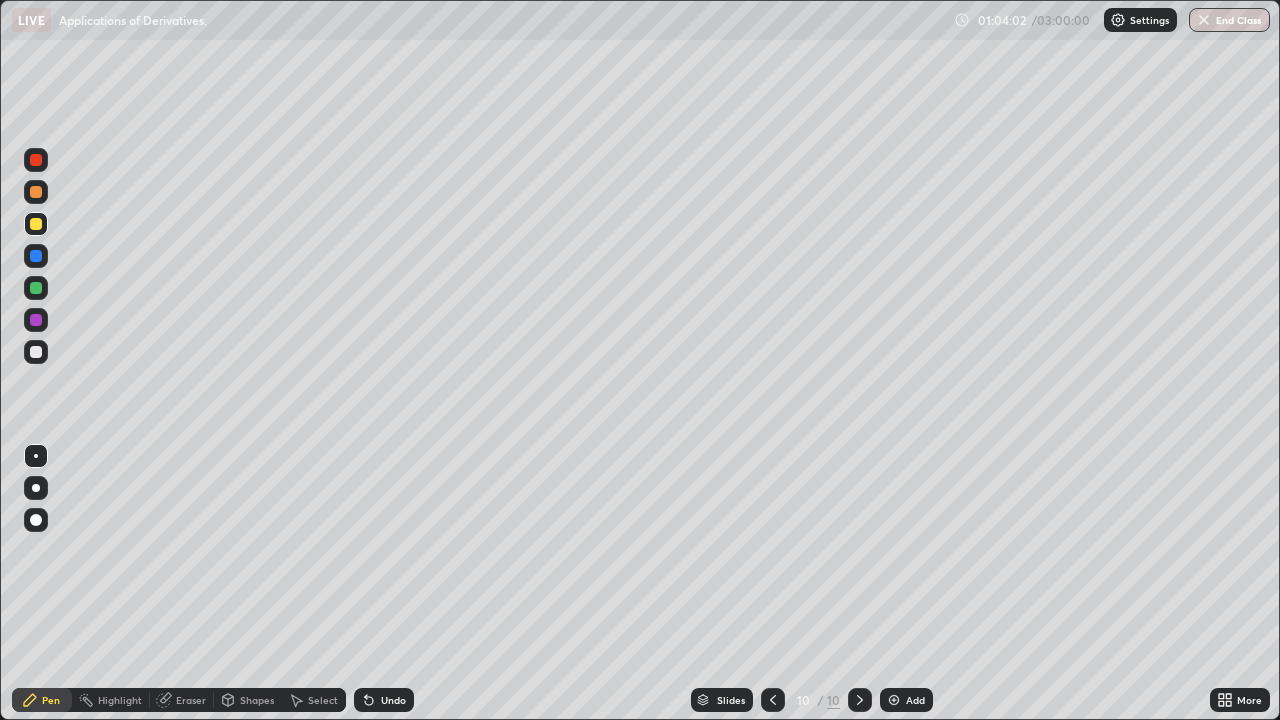 click at bounding box center [36, 352] 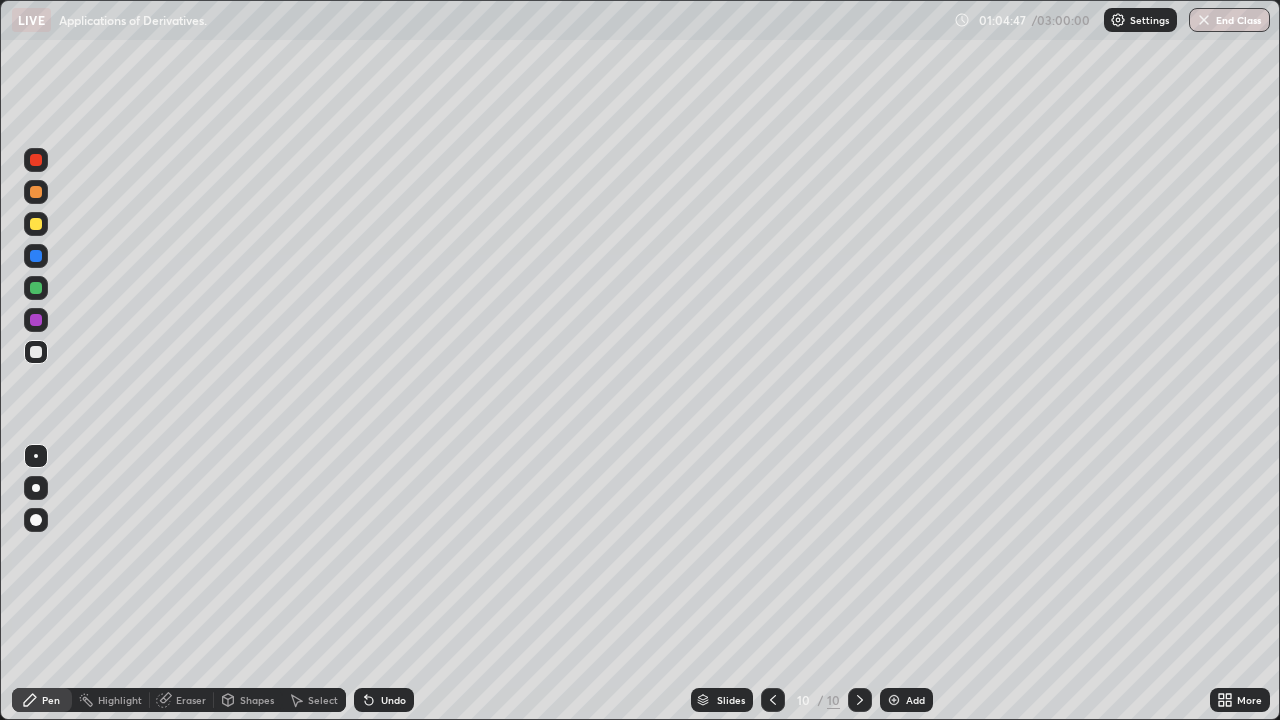 click on "Eraser" at bounding box center (191, 700) 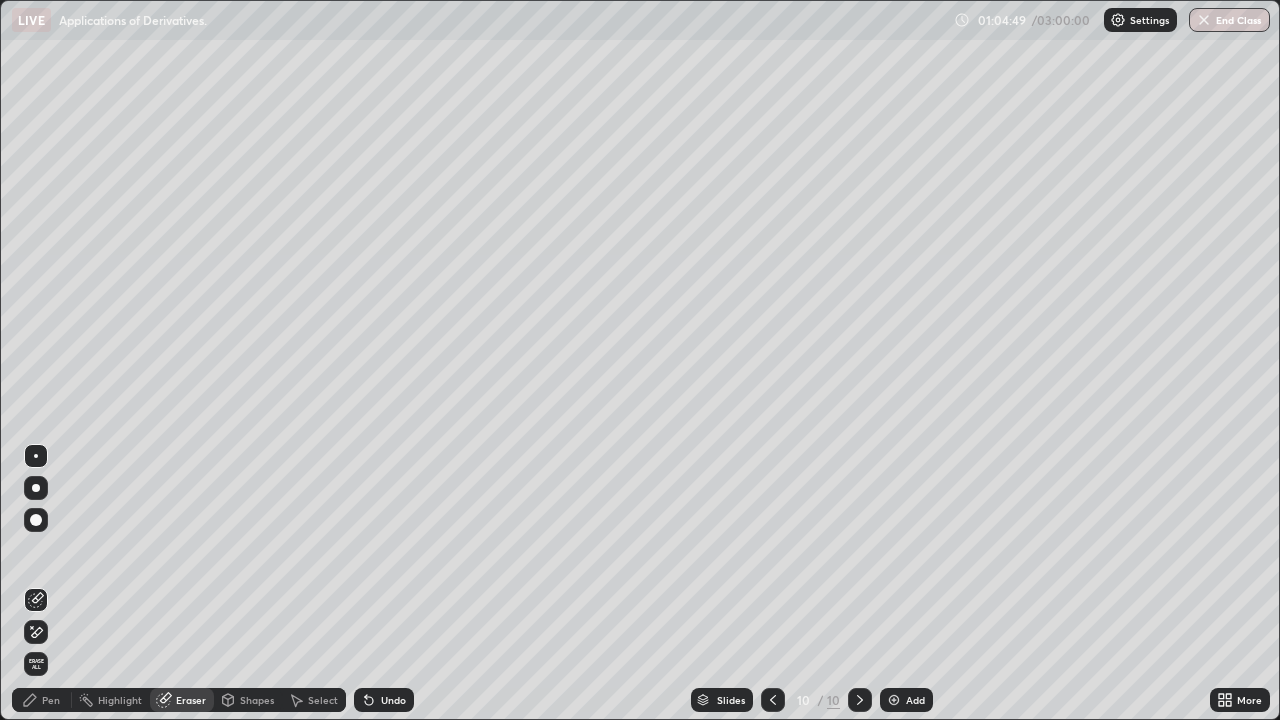 click on "Pen" at bounding box center (42, 700) 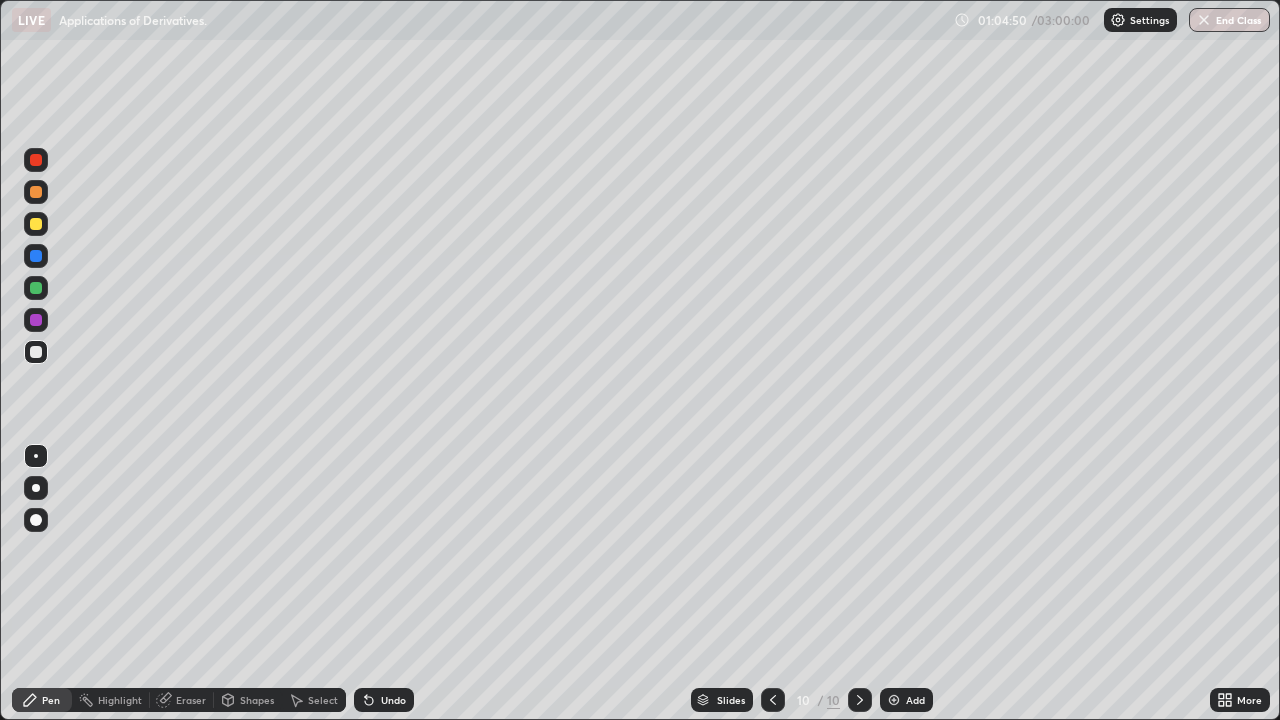 click at bounding box center (36, 352) 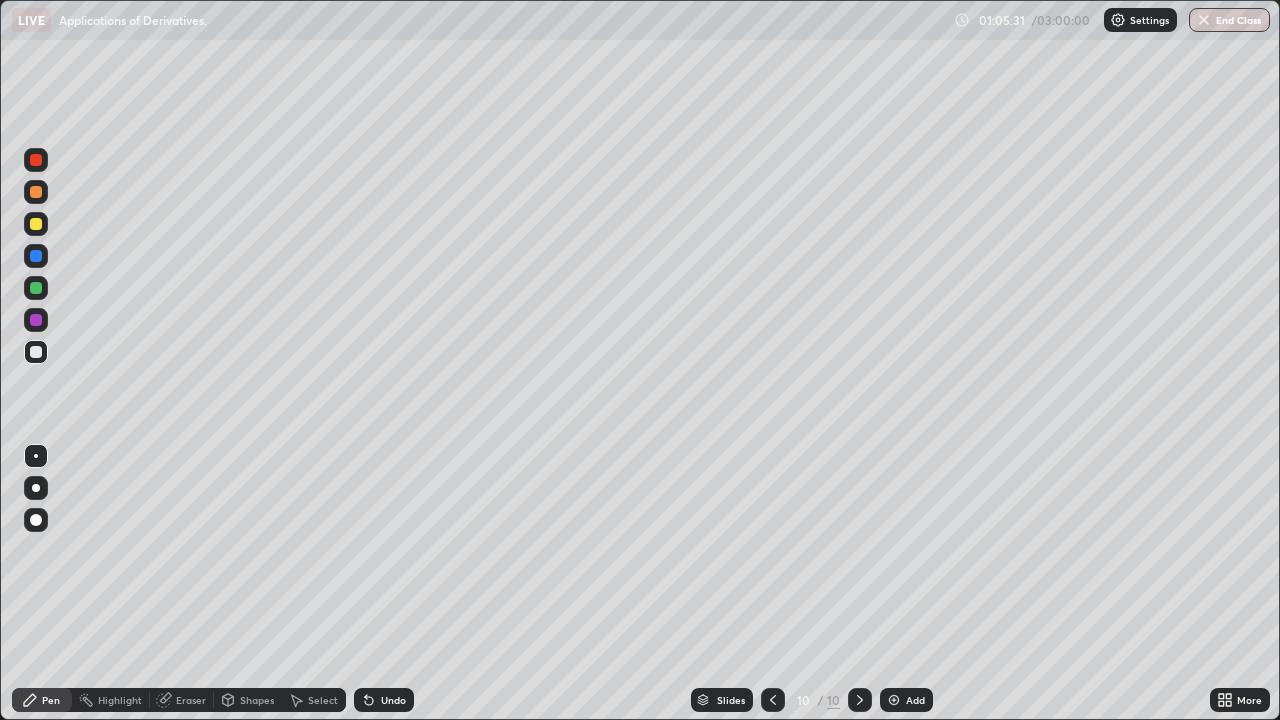 click on "Eraser" at bounding box center [191, 700] 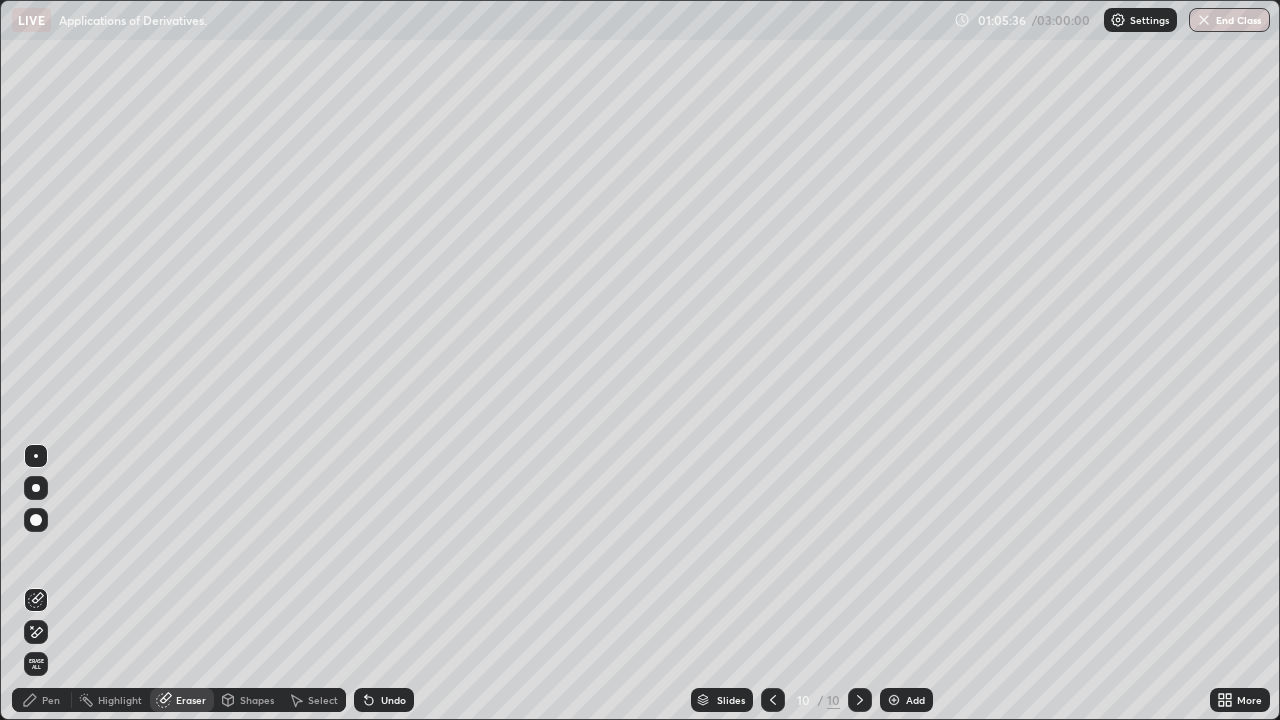 click on "Pen" at bounding box center (51, 700) 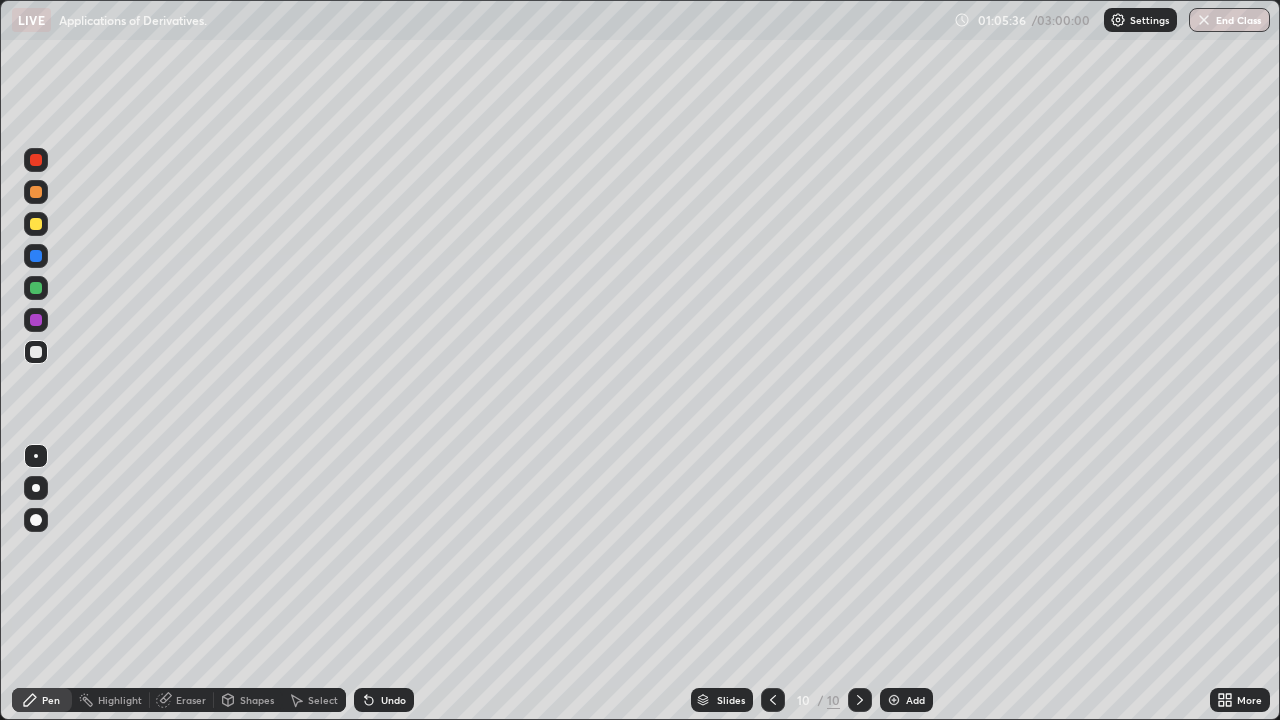 click at bounding box center (36, 352) 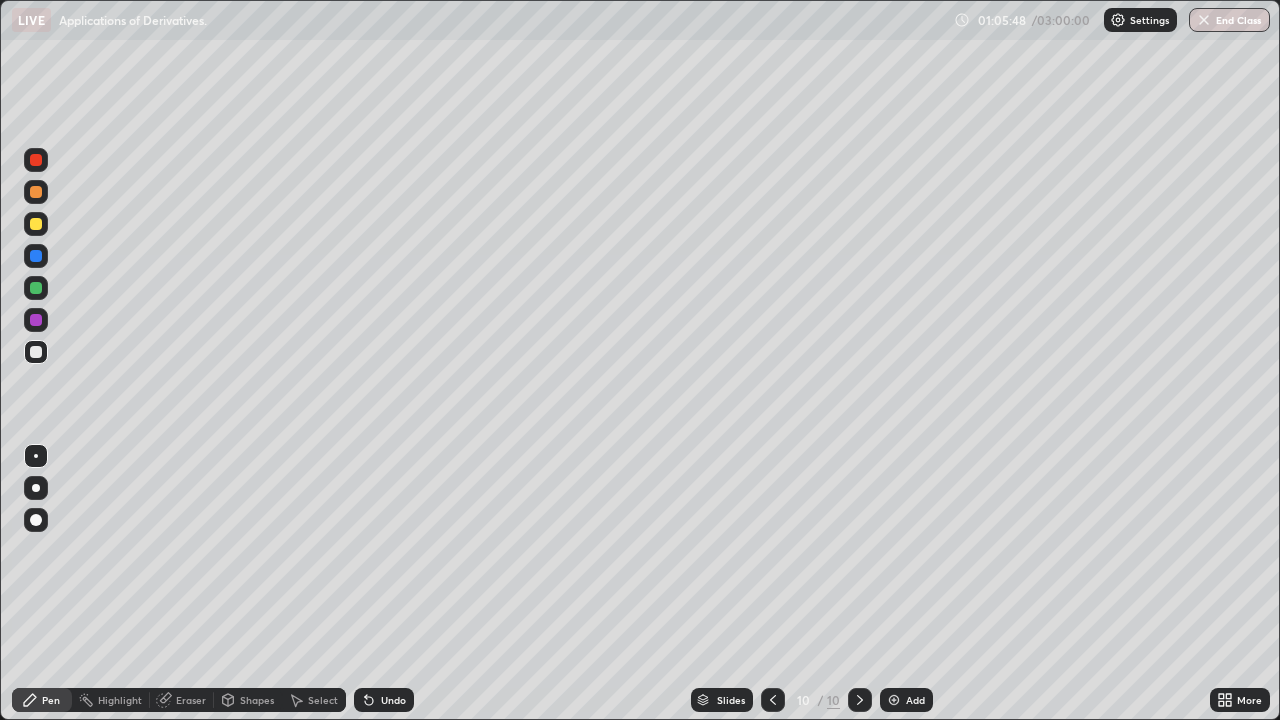 click on "Eraser" at bounding box center (191, 700) 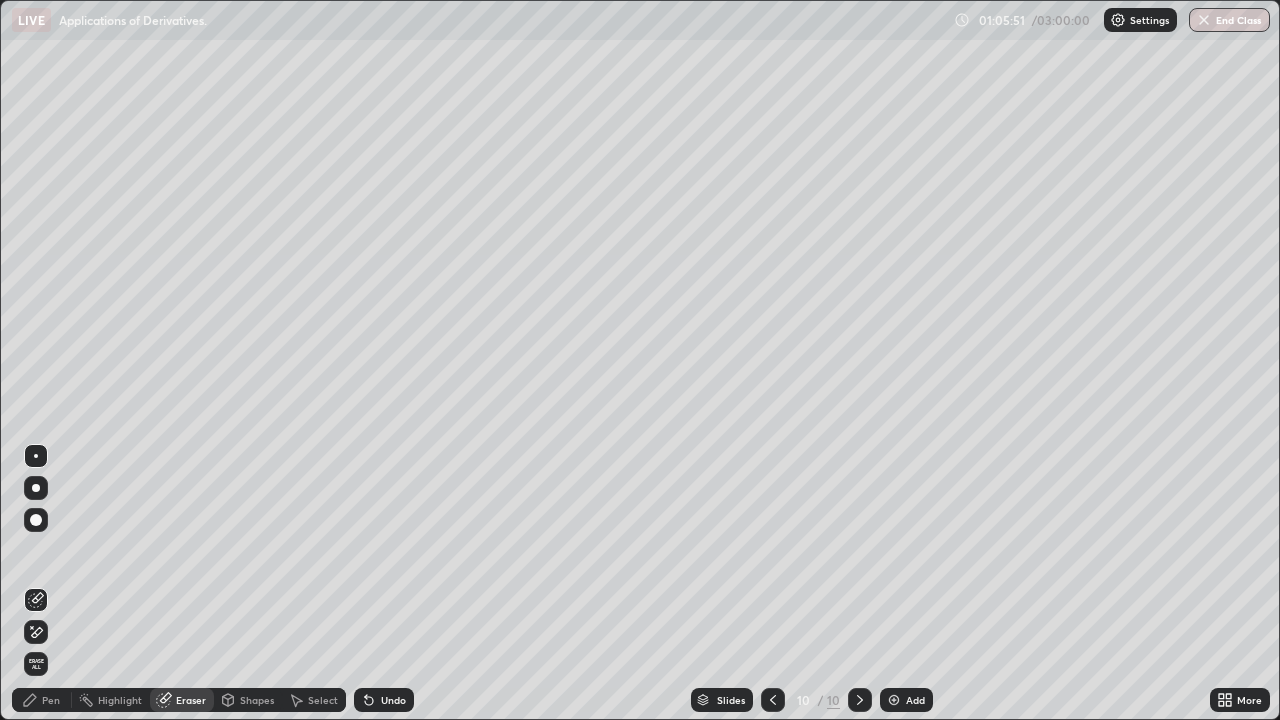 click on "Pen" at bounding box center [51, 700] 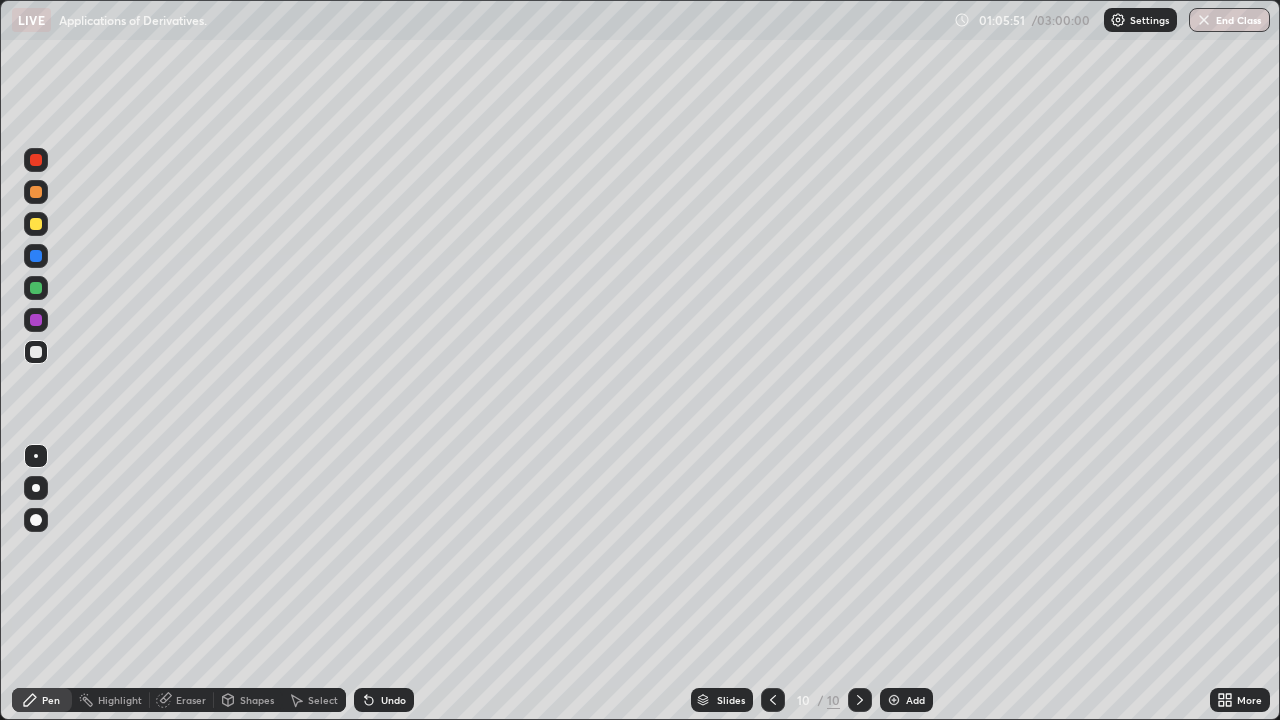 click at bounding box center (36, 352) 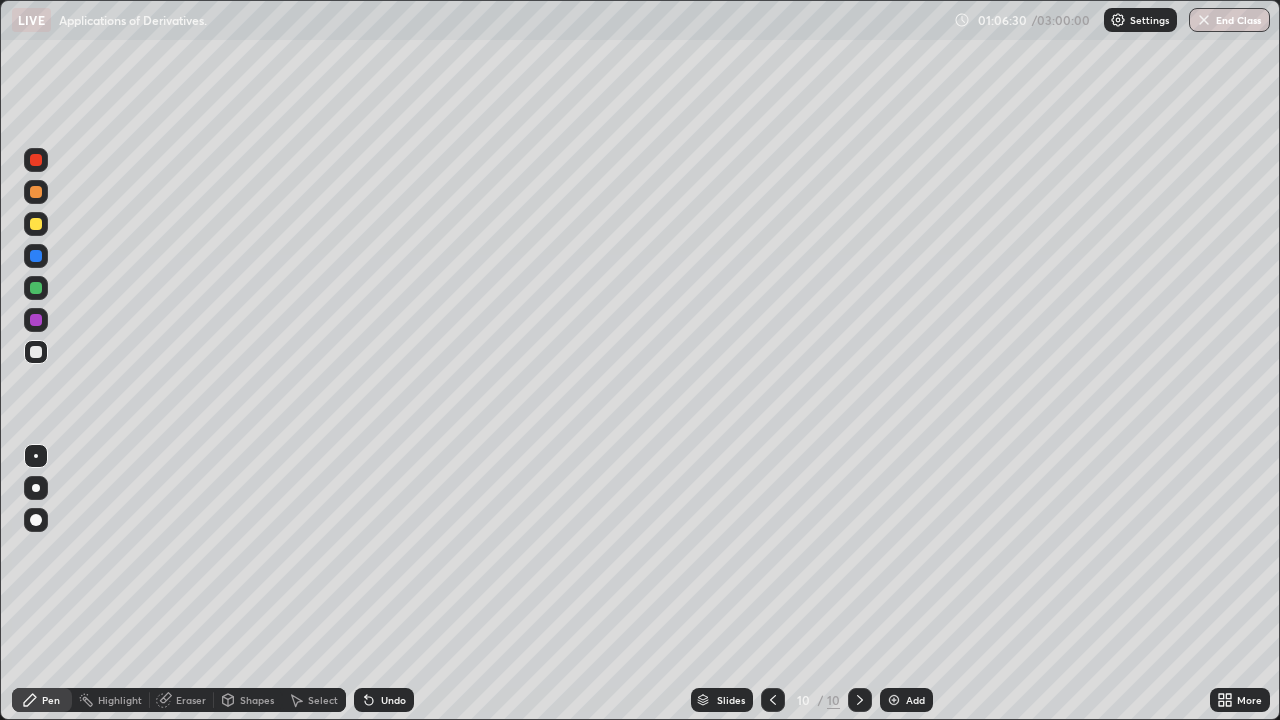 click on "Eraser" at bounding box center [182, 700] 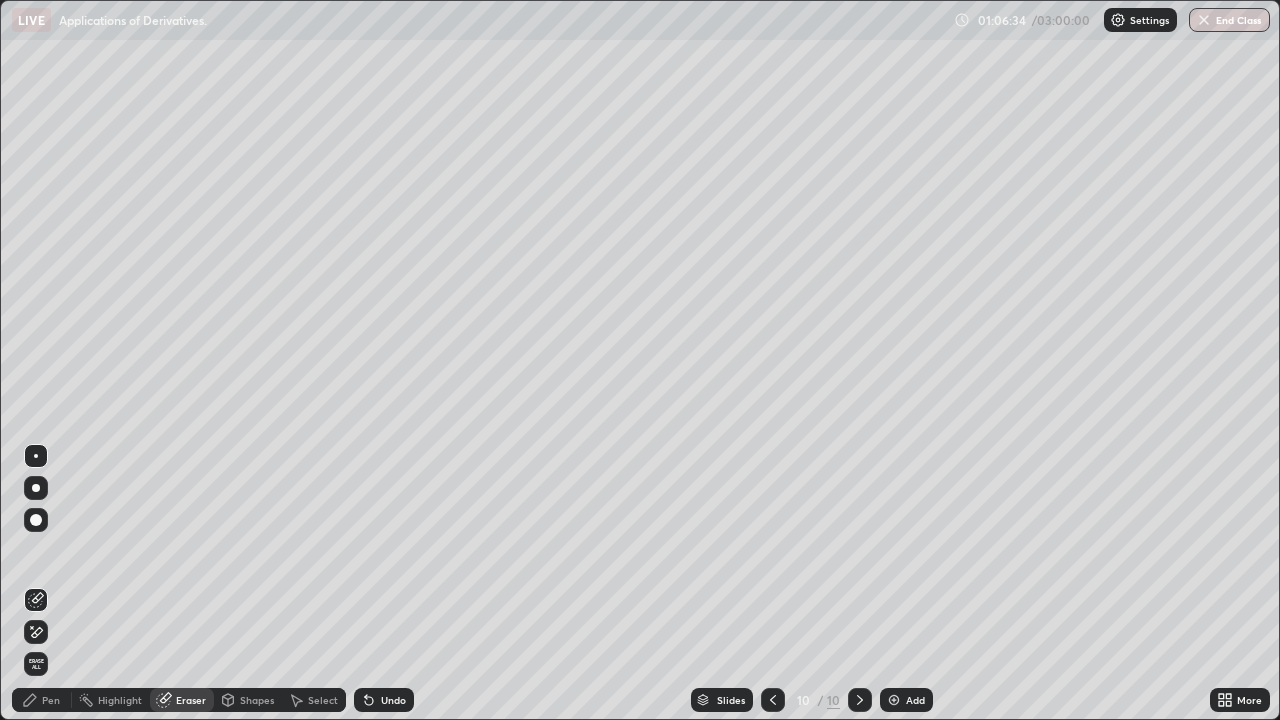 click on "Pen" at bounding box center [42, 700] 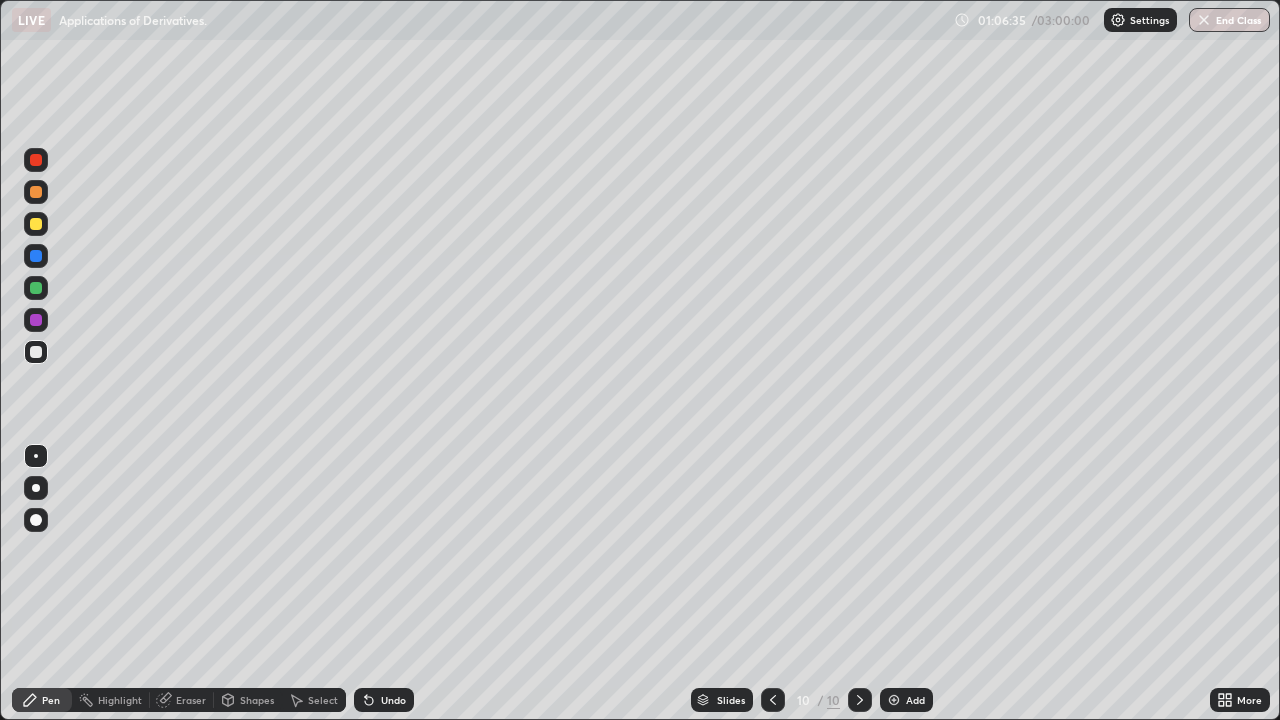 click at bounding box center [36, 352] 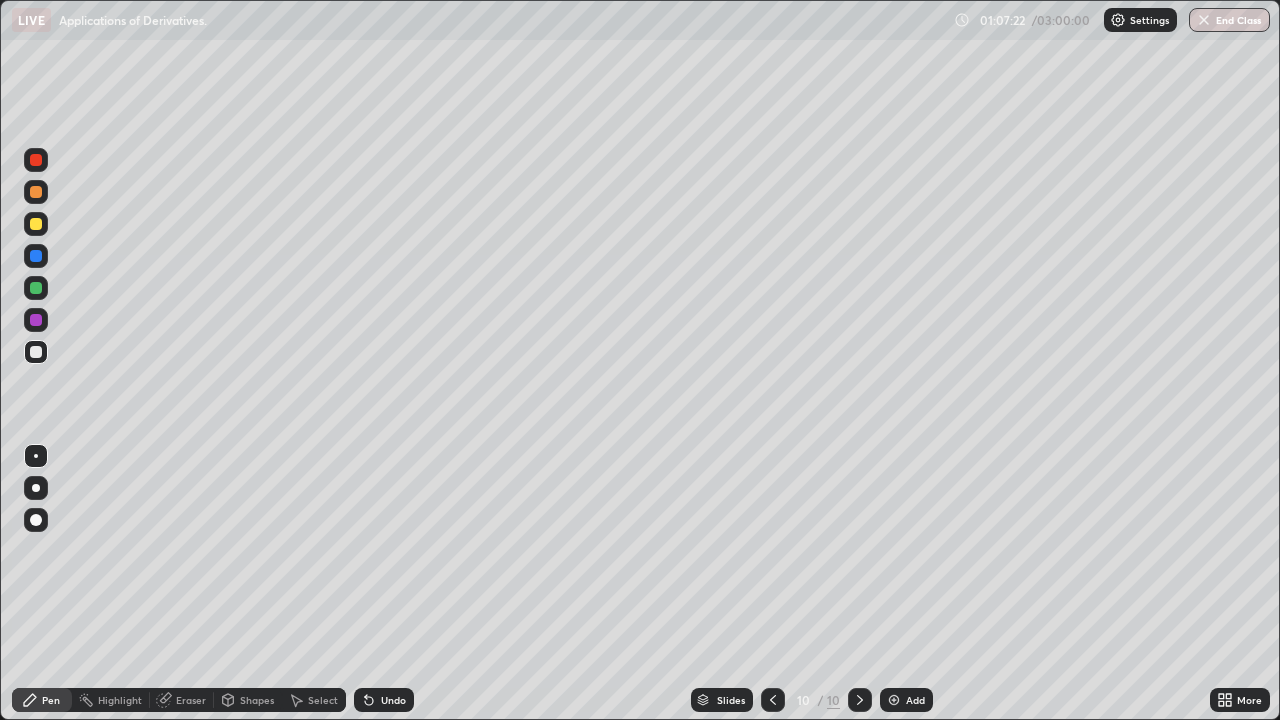 click on "Eraser" at bounding box center [191, 700] 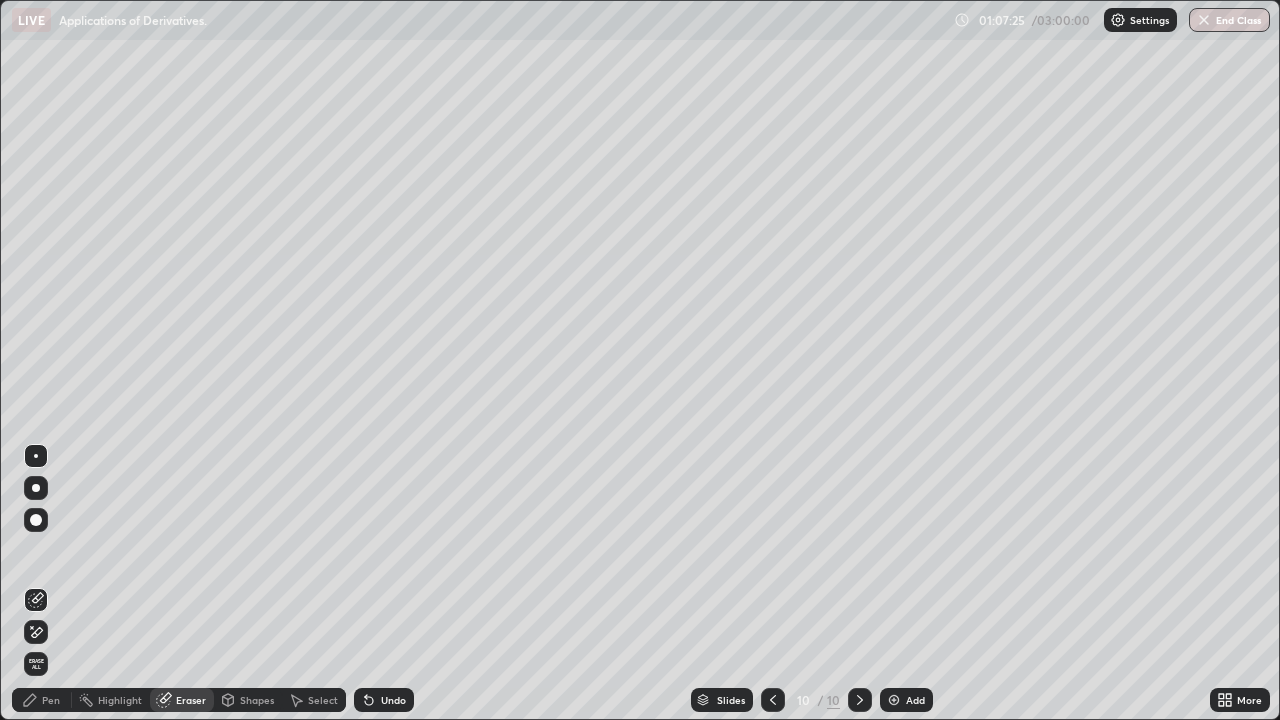 click on "Pen" at bounding box center (42, 700) 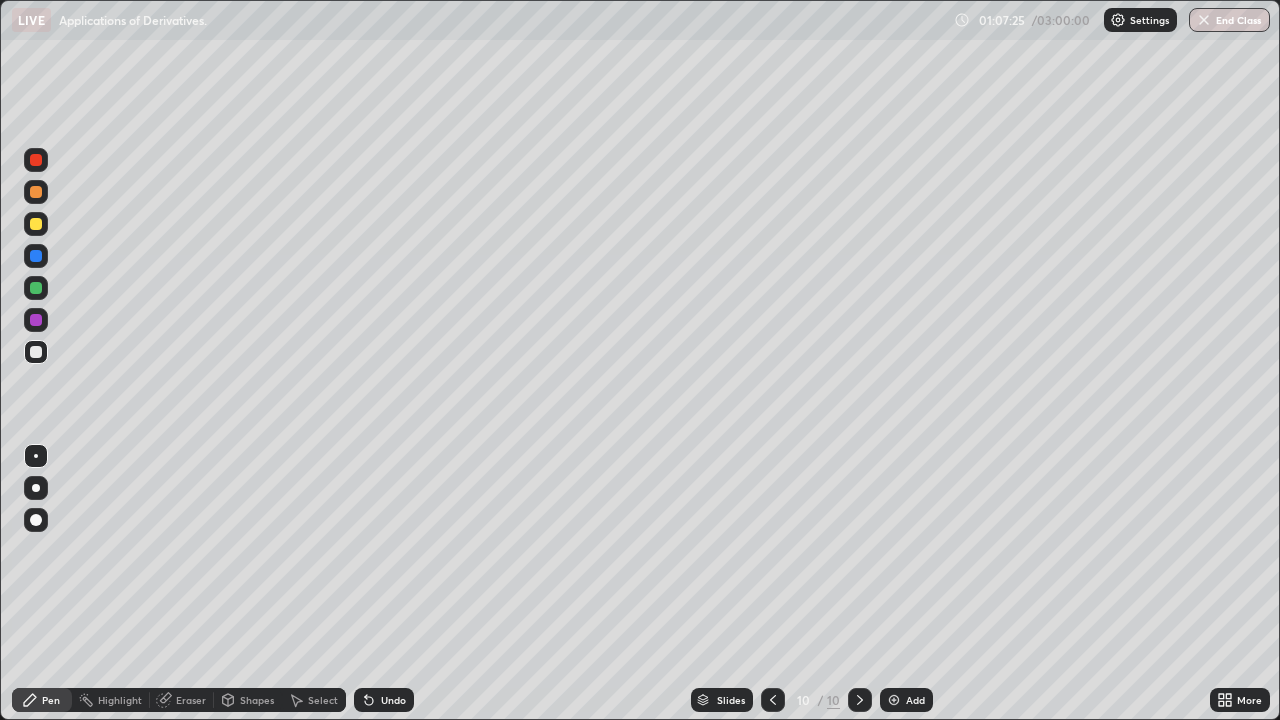 click at bounding box center [36, 352] 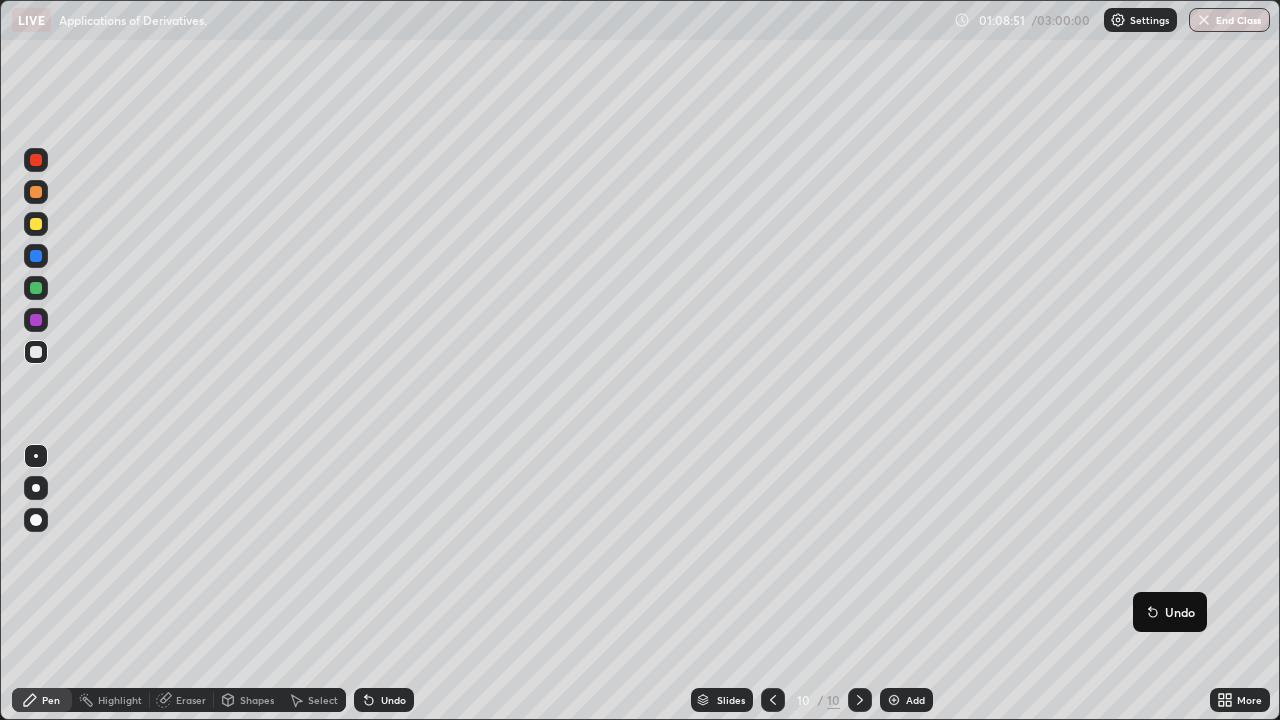 click on "Eraser" at bounding box center (191, 700) 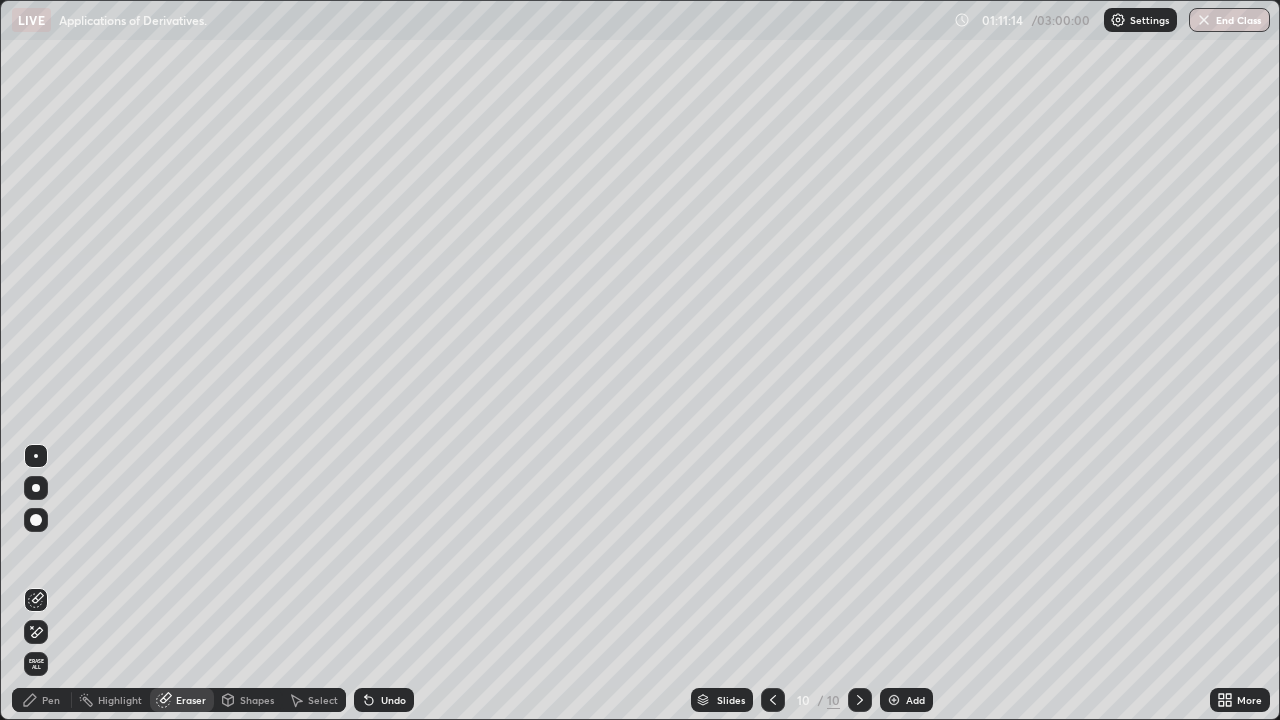 click on "Pen" at bounding box center (42, 700) 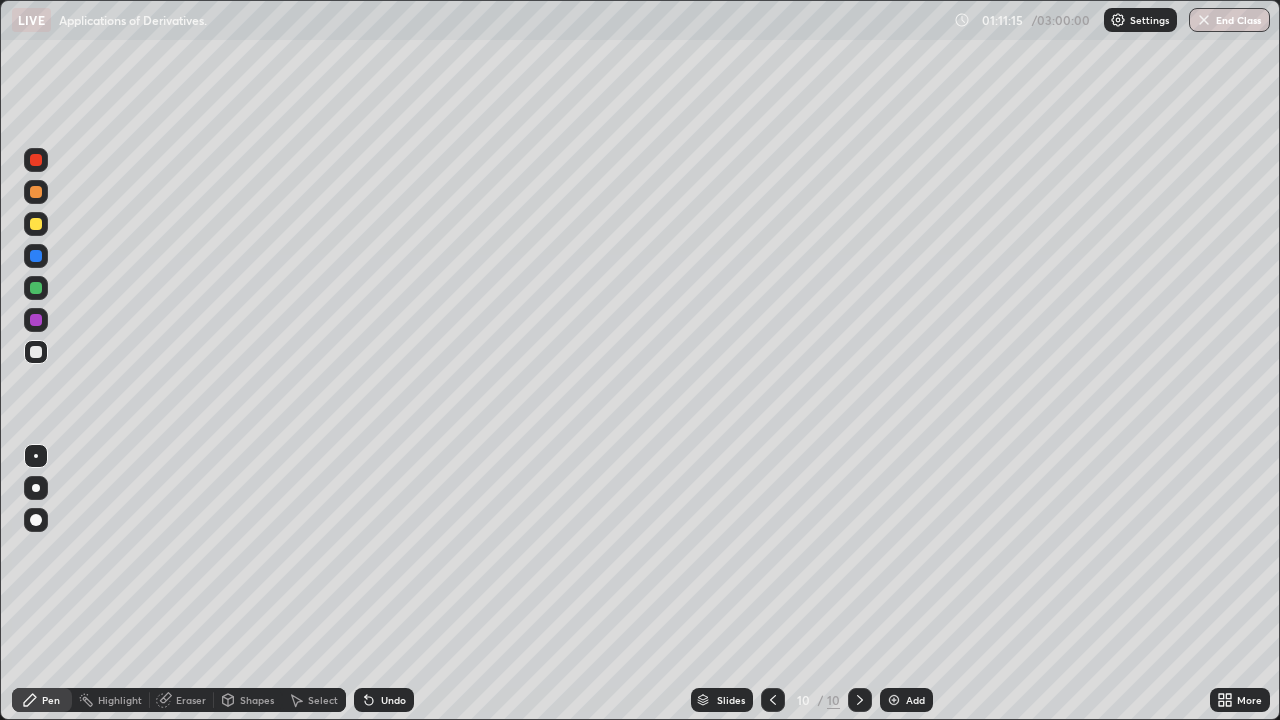 click at bounding box center (36, 352) 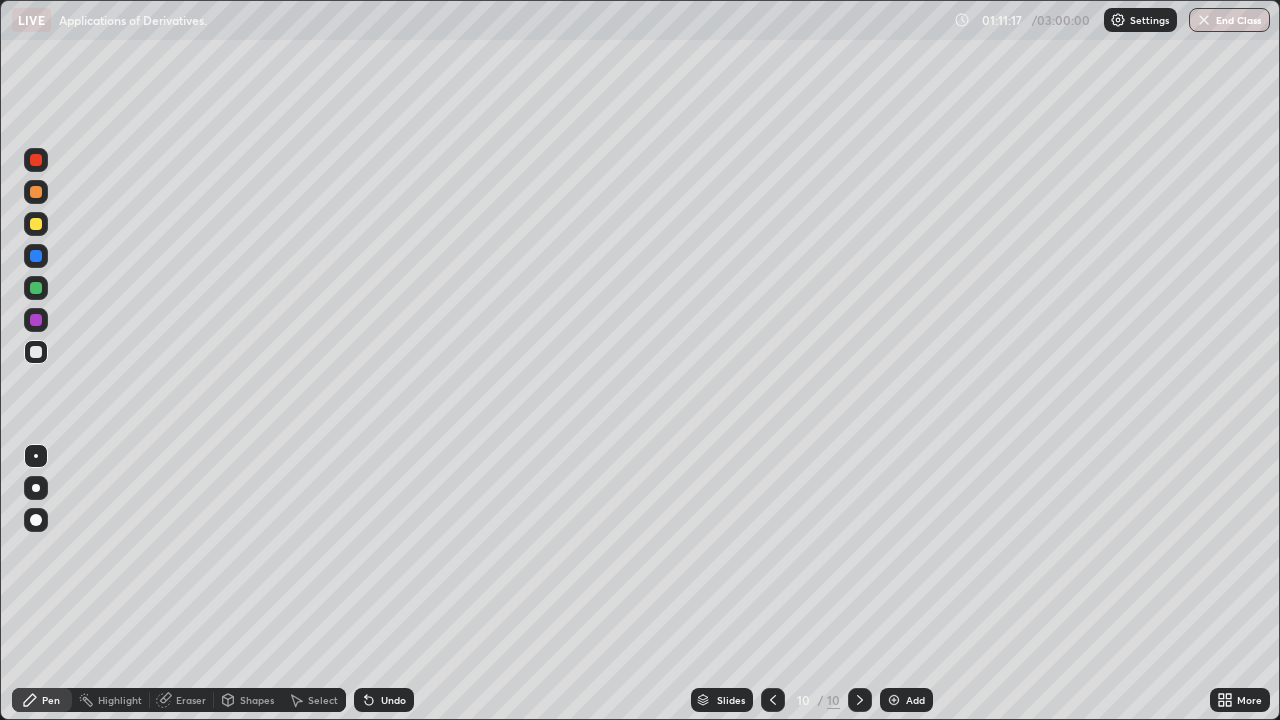 click on "Add" at bounding box center [906, 700] 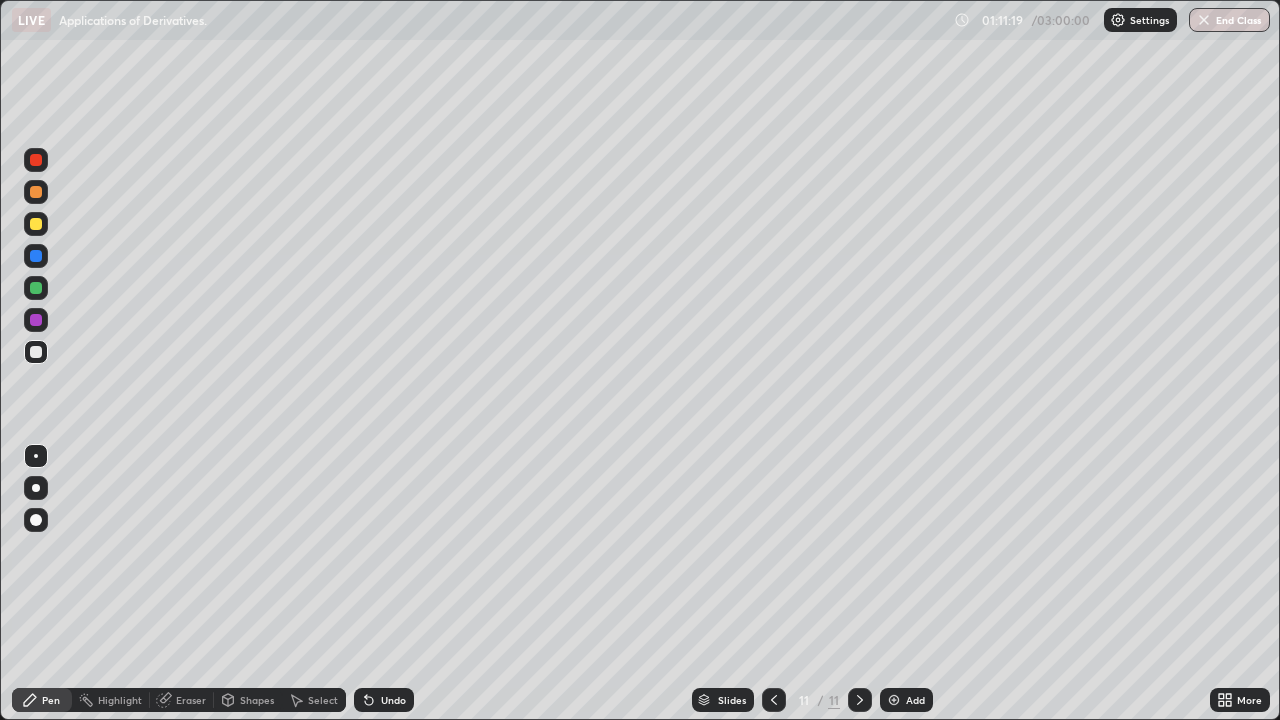 click at bounding box center (36, 192) 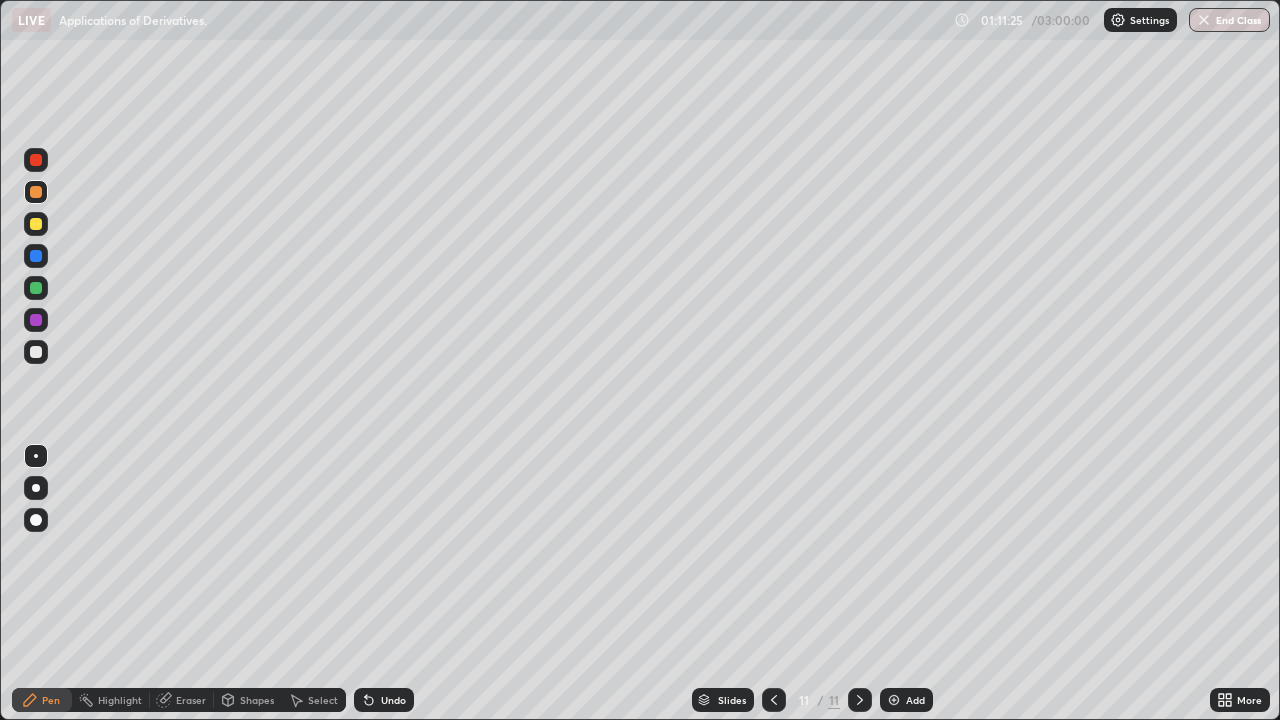 click at bounding box center (36, 192) 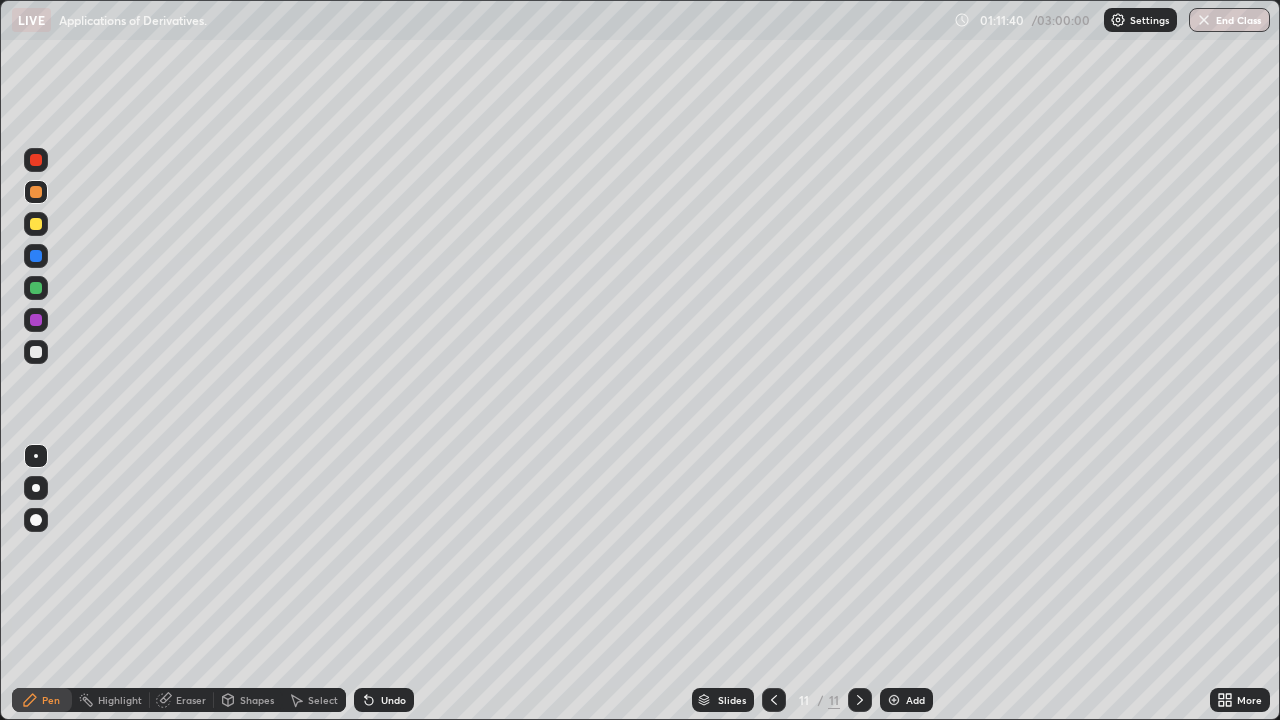 click at bounding box center (36, 256) 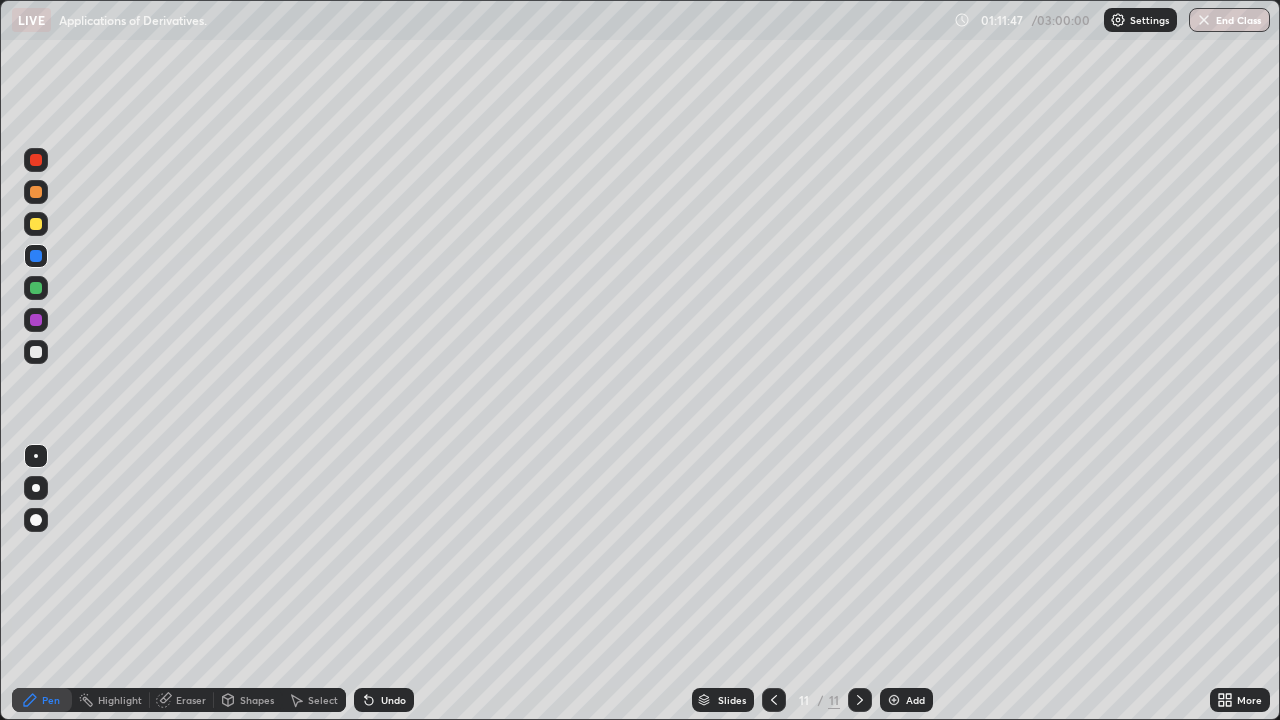 click at bounding box center (36, 352) 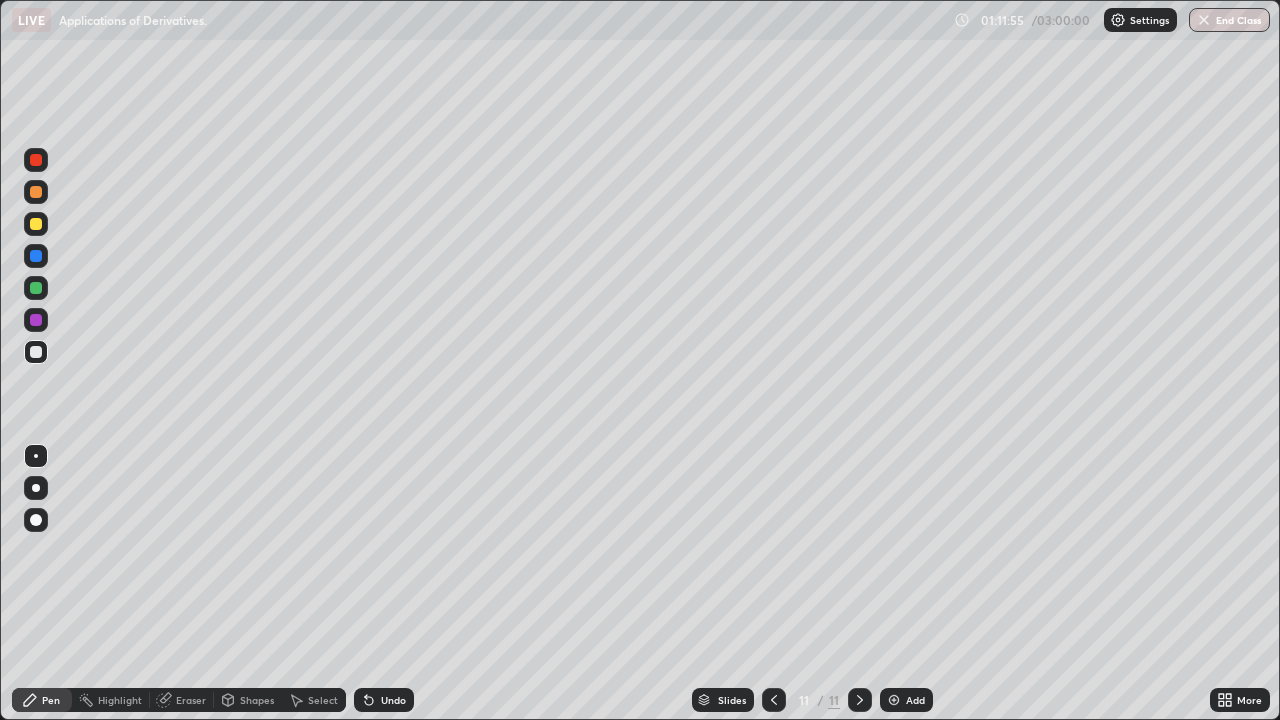 click at bounding box center [36, 352] 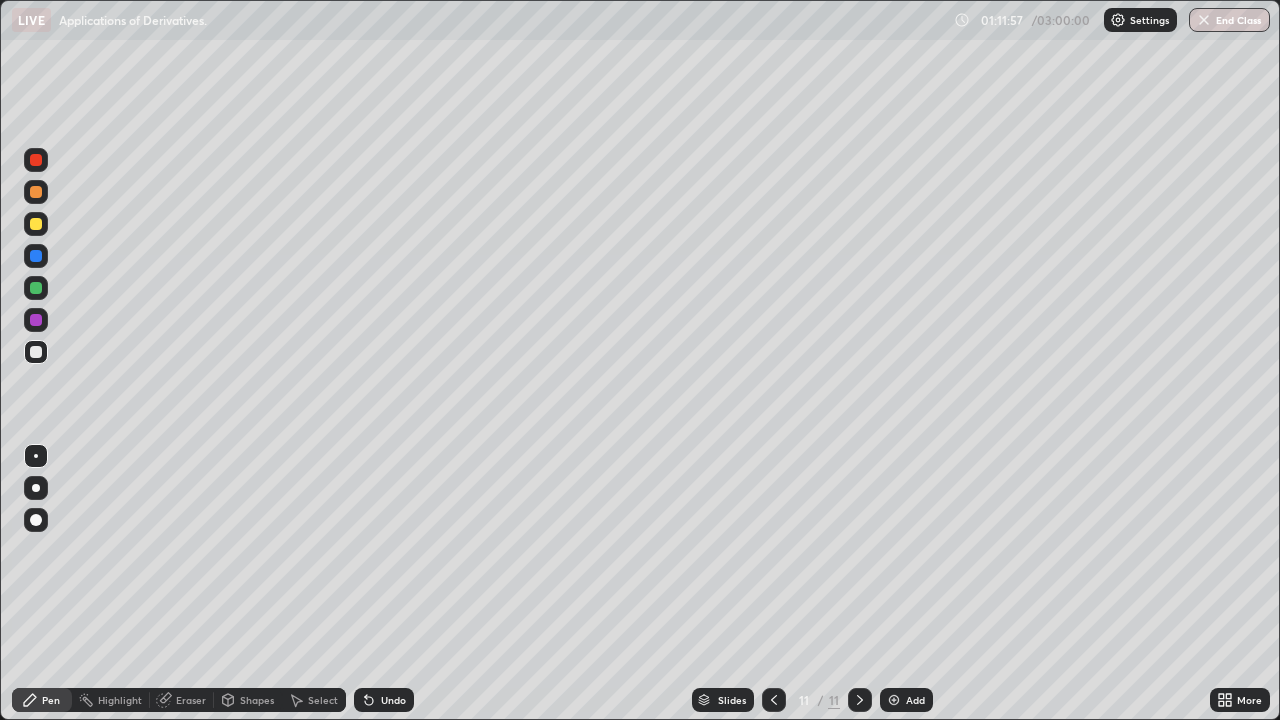click at bounding box center [36, 352] 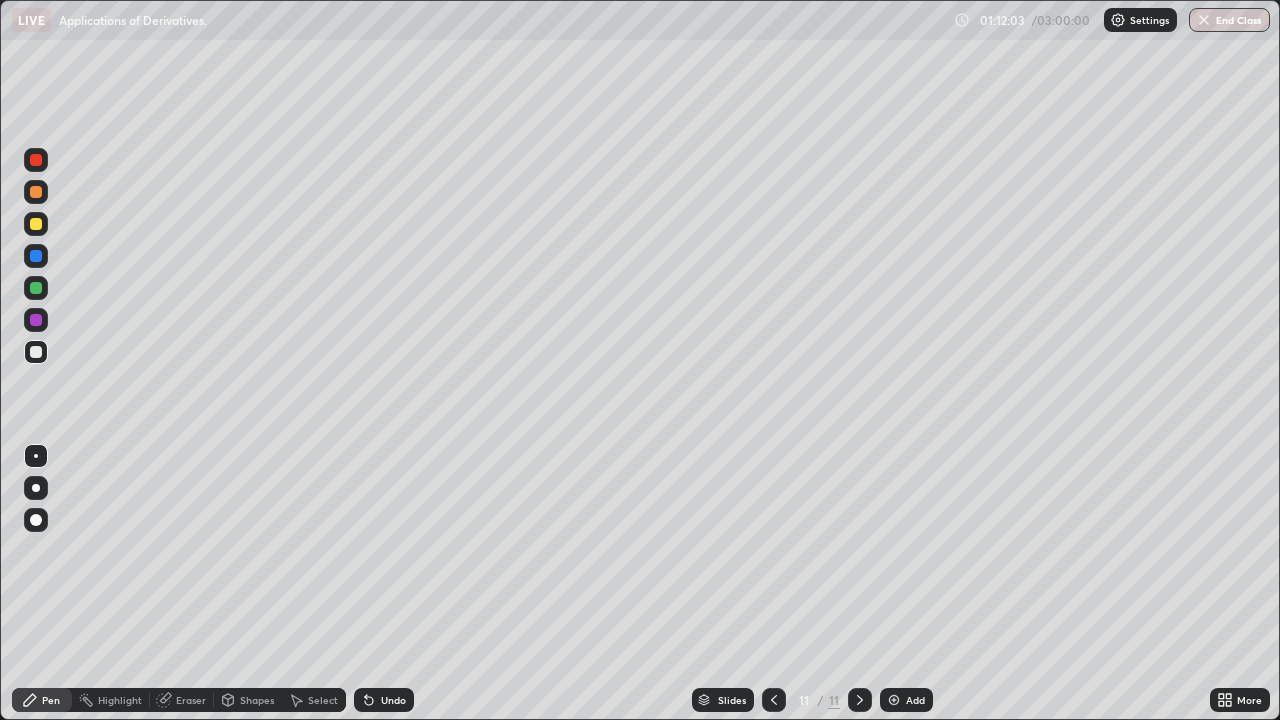 click at bounding box center [36, 352] 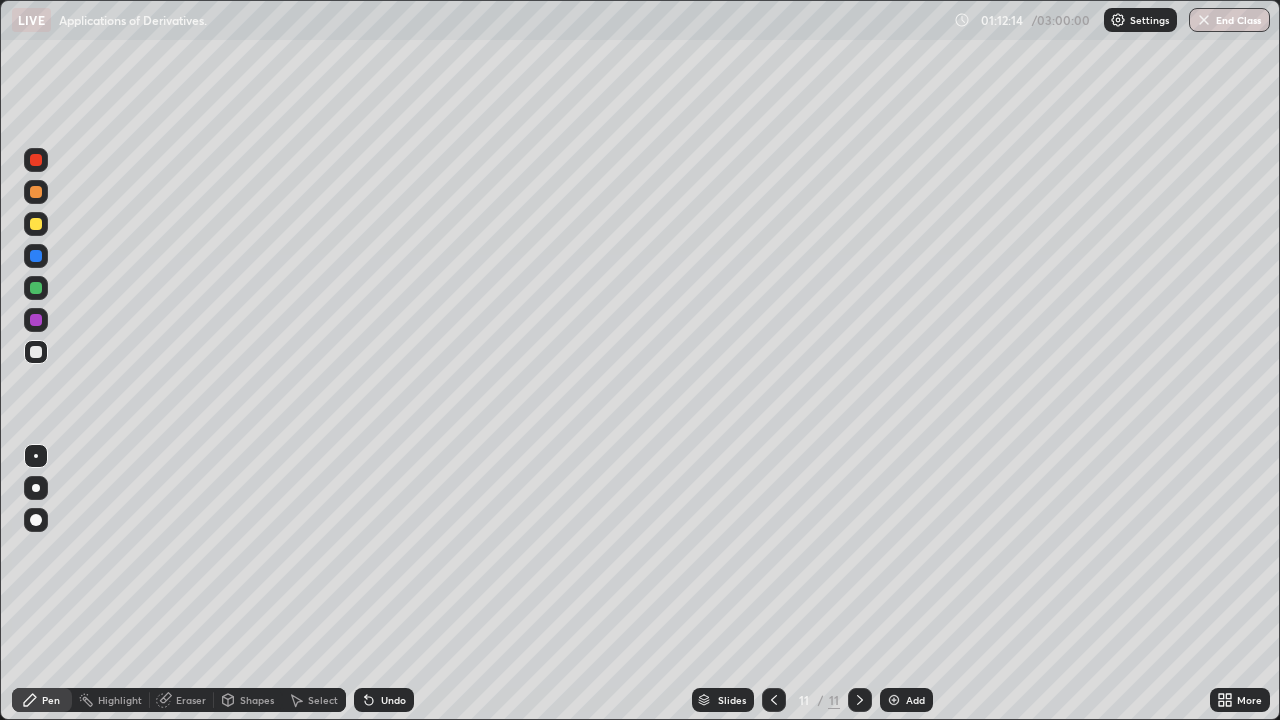 click at bounding box center (36, 288) 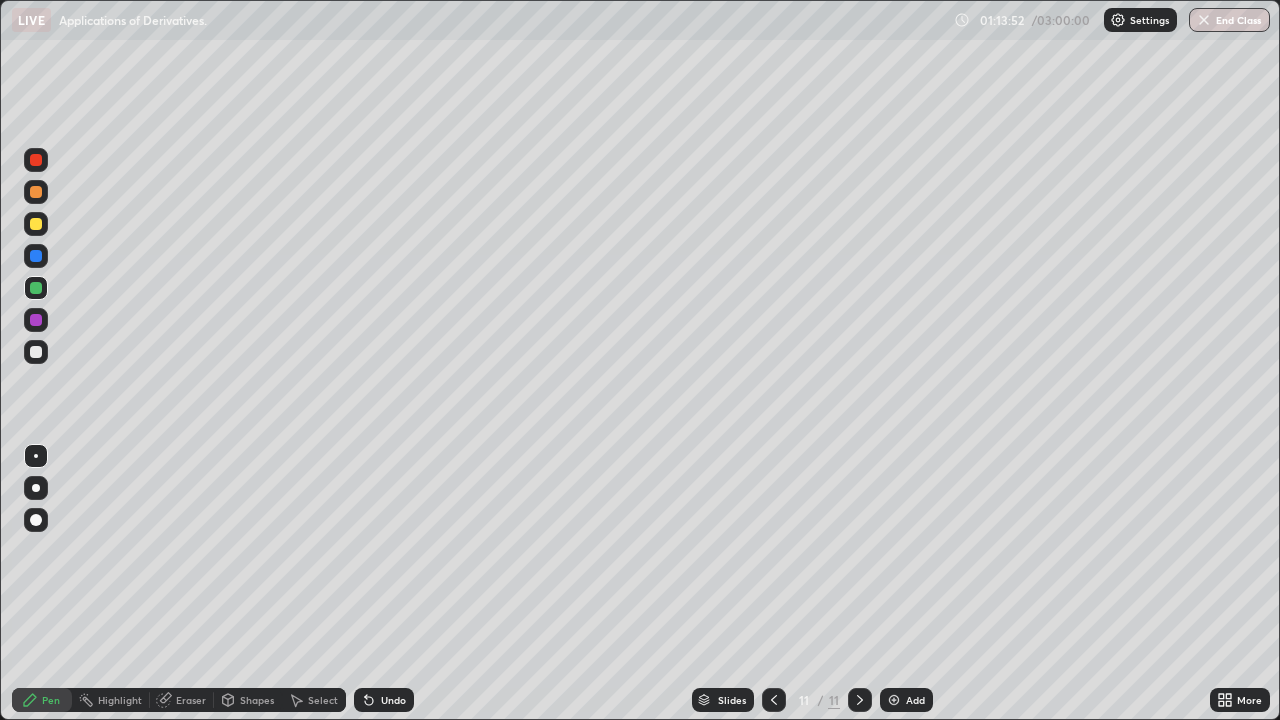 click at bounding box center (36, 352) 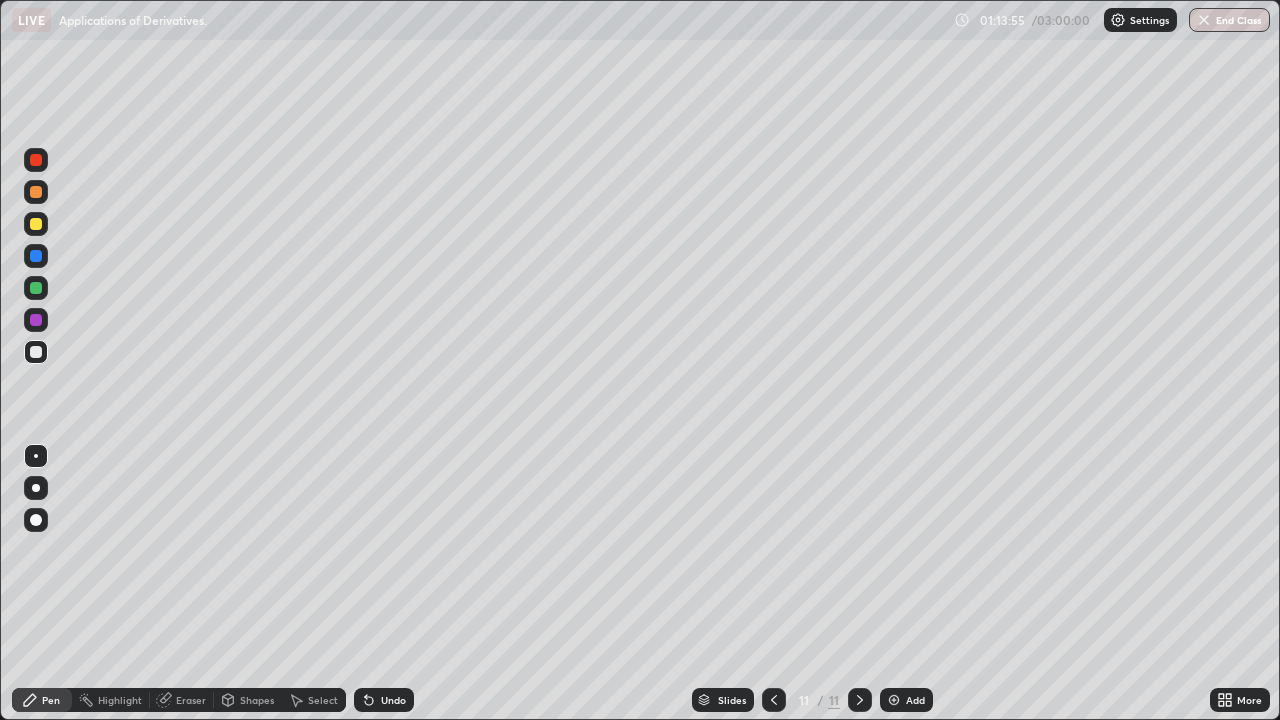 click at bounding box center (36, 352) 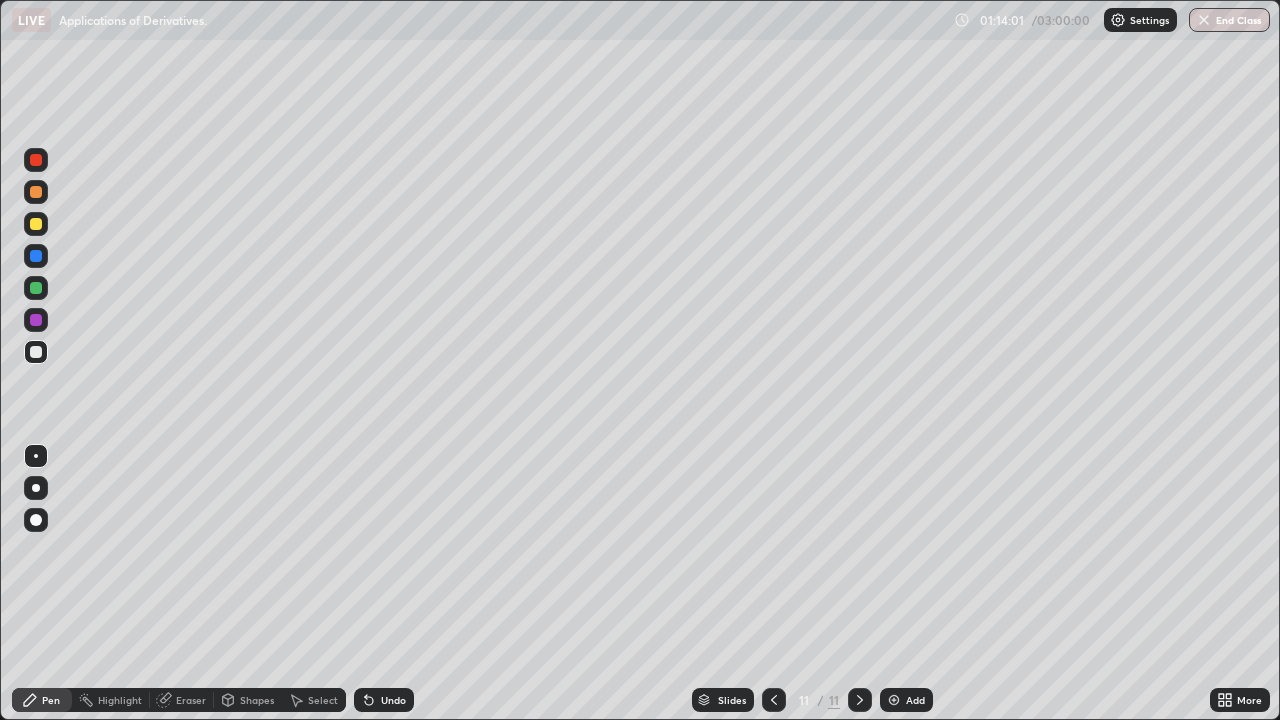 click on "Eraser" at bounding box center [182, 700] 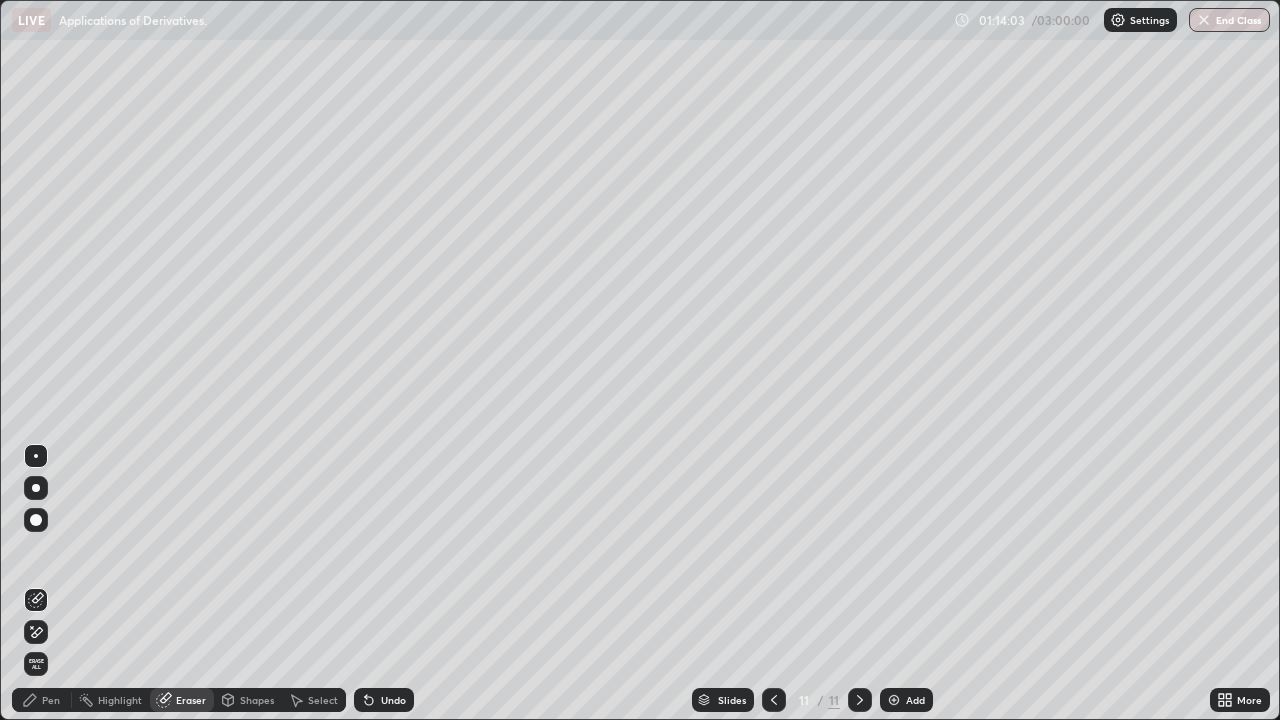 click on "Pen" at bounding box center (42, 700) 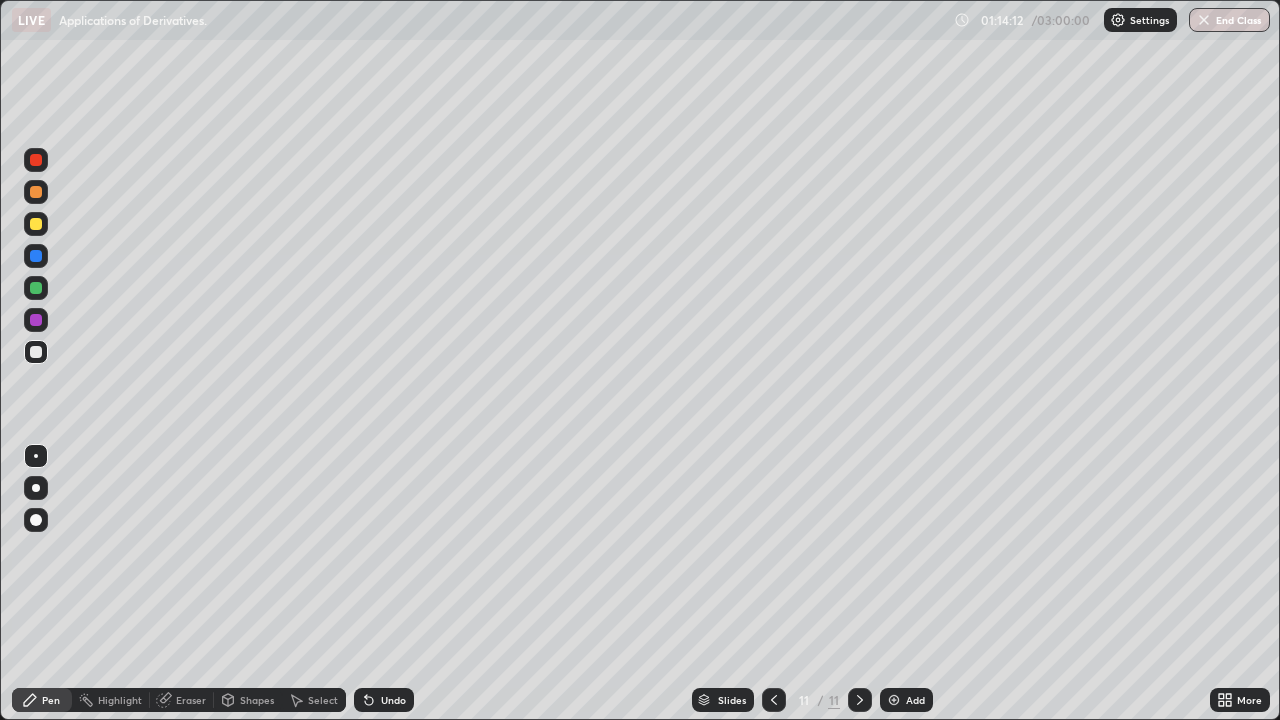 click at bounding box center [36, 352] 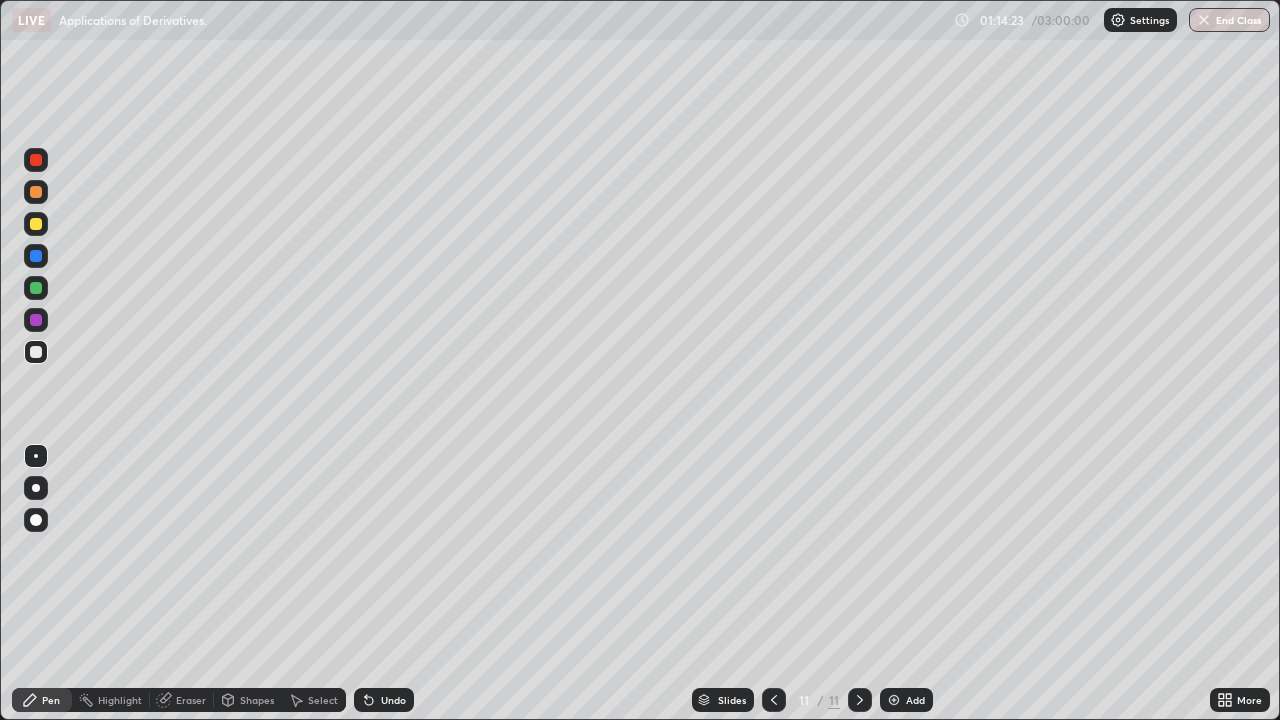click on "Eraser" at bounding box center [182, 700] 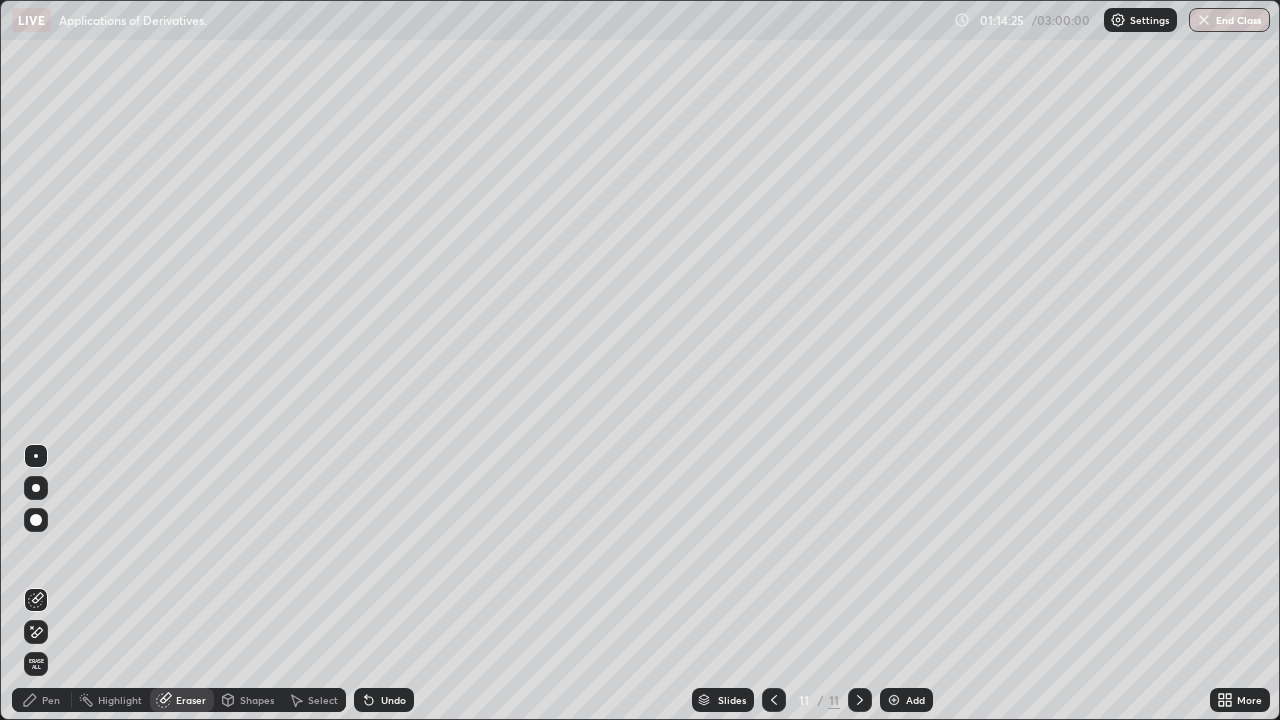 click on "Pen" at bounding box center (42, 700) 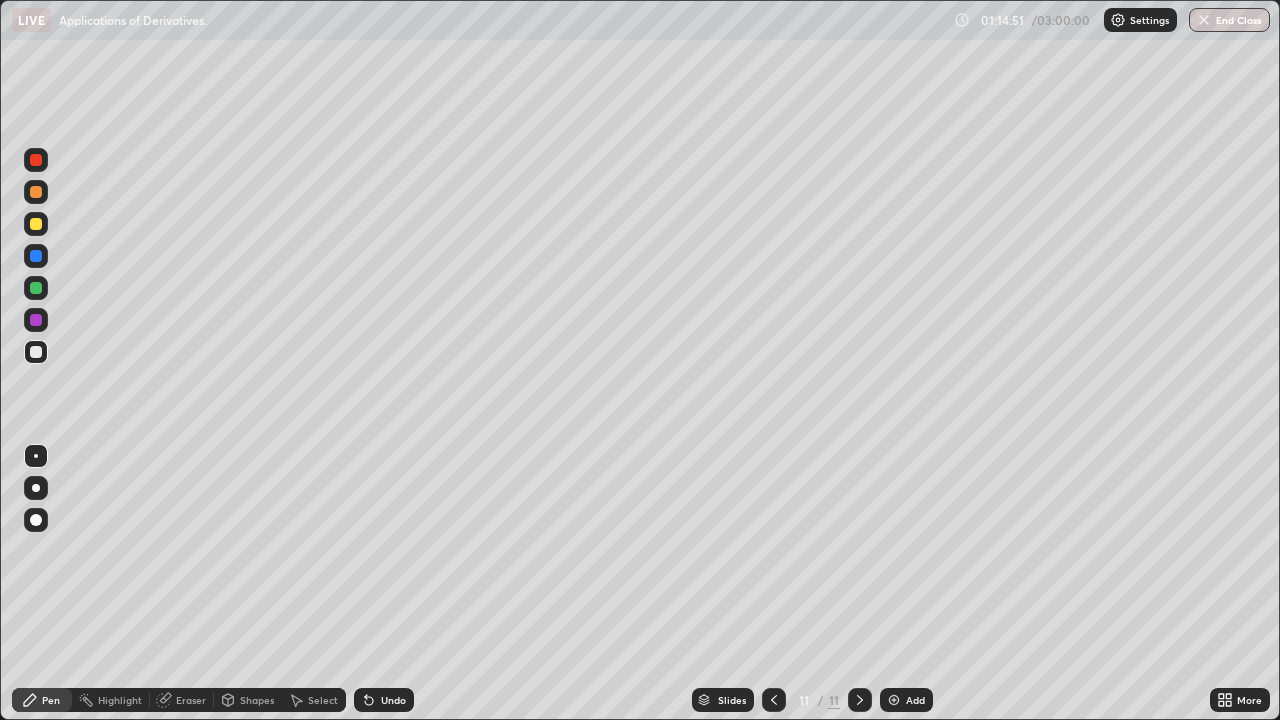 click at bounding box center [36, 288] 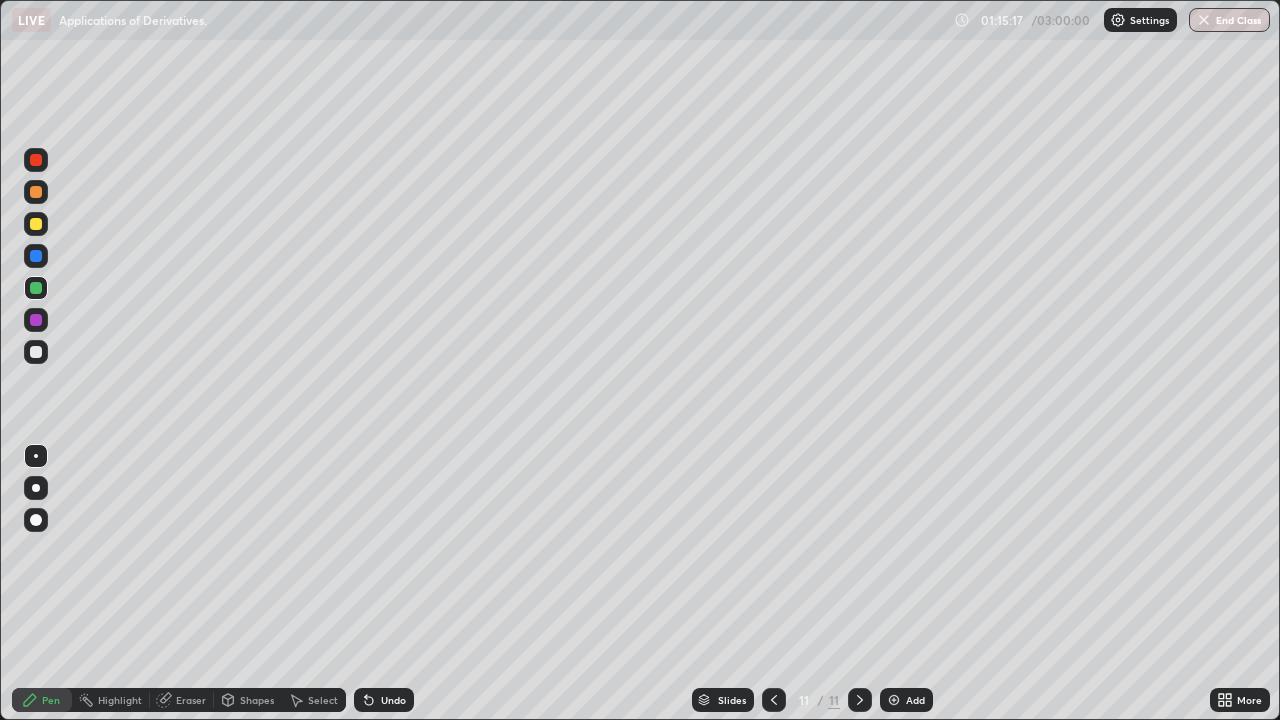 click at bounding box center (36, 352) 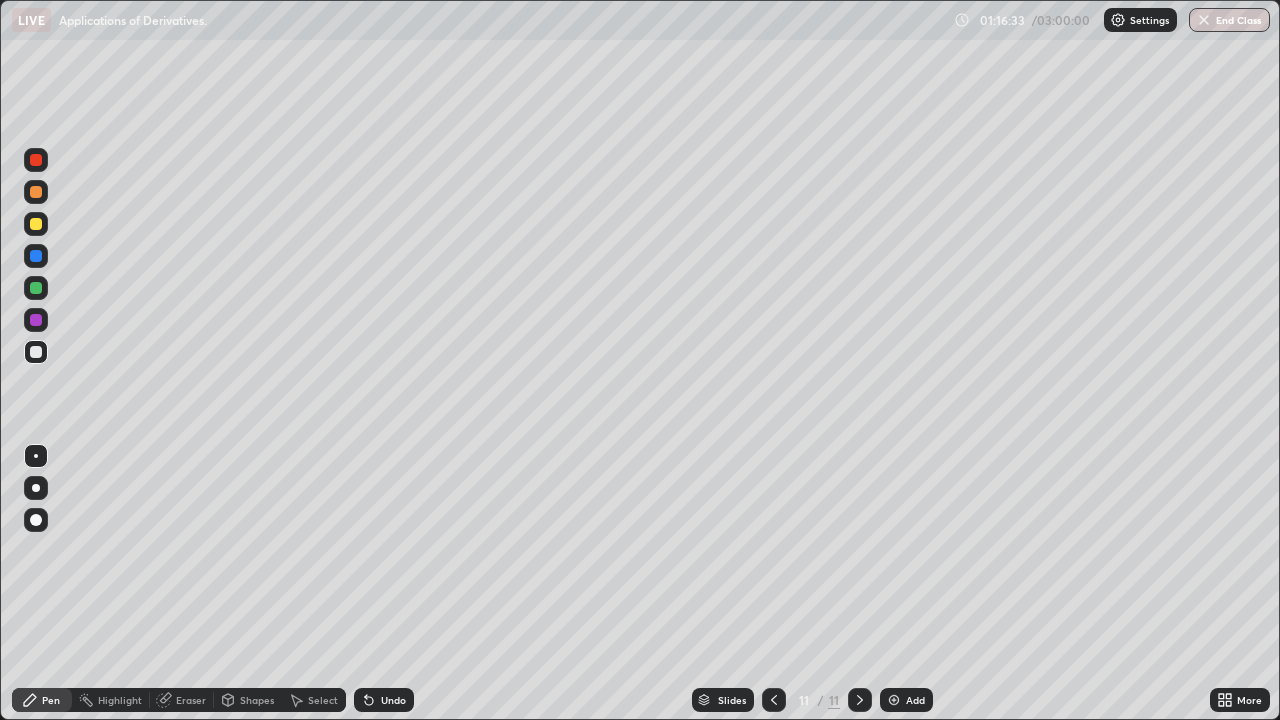 click at bounding box center (36, 192) 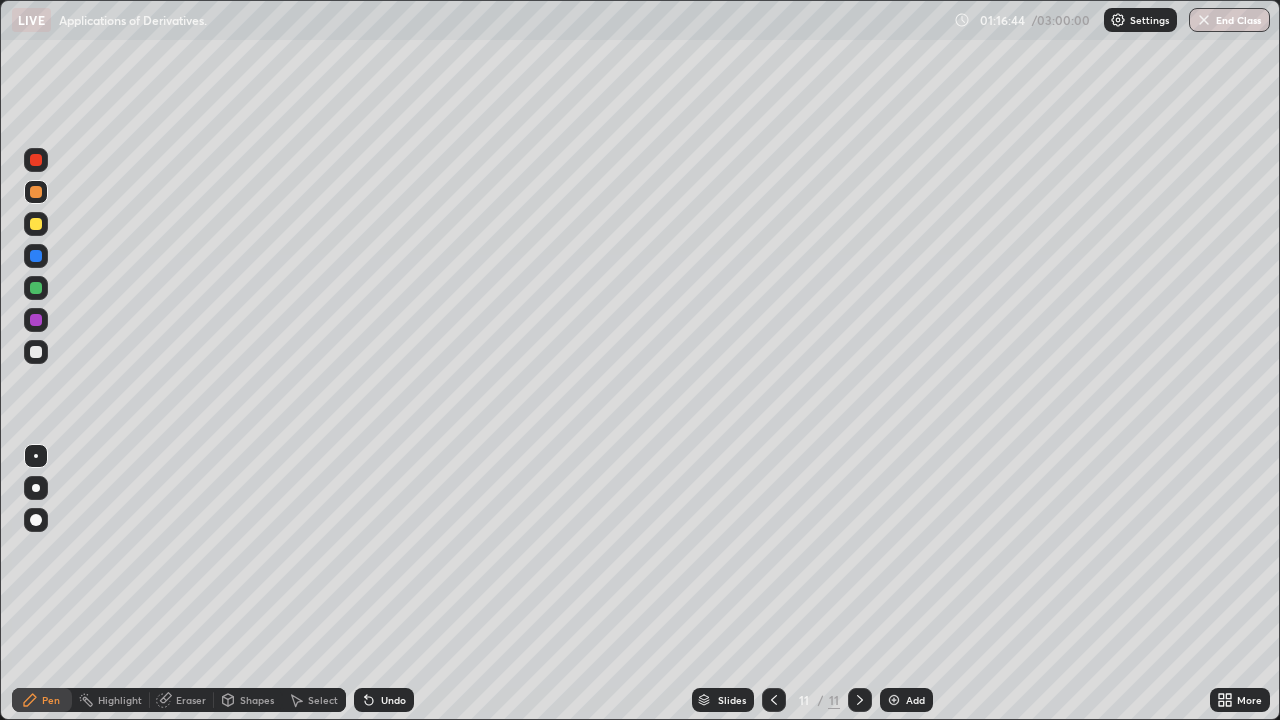 click at bounding box center (36, 256) 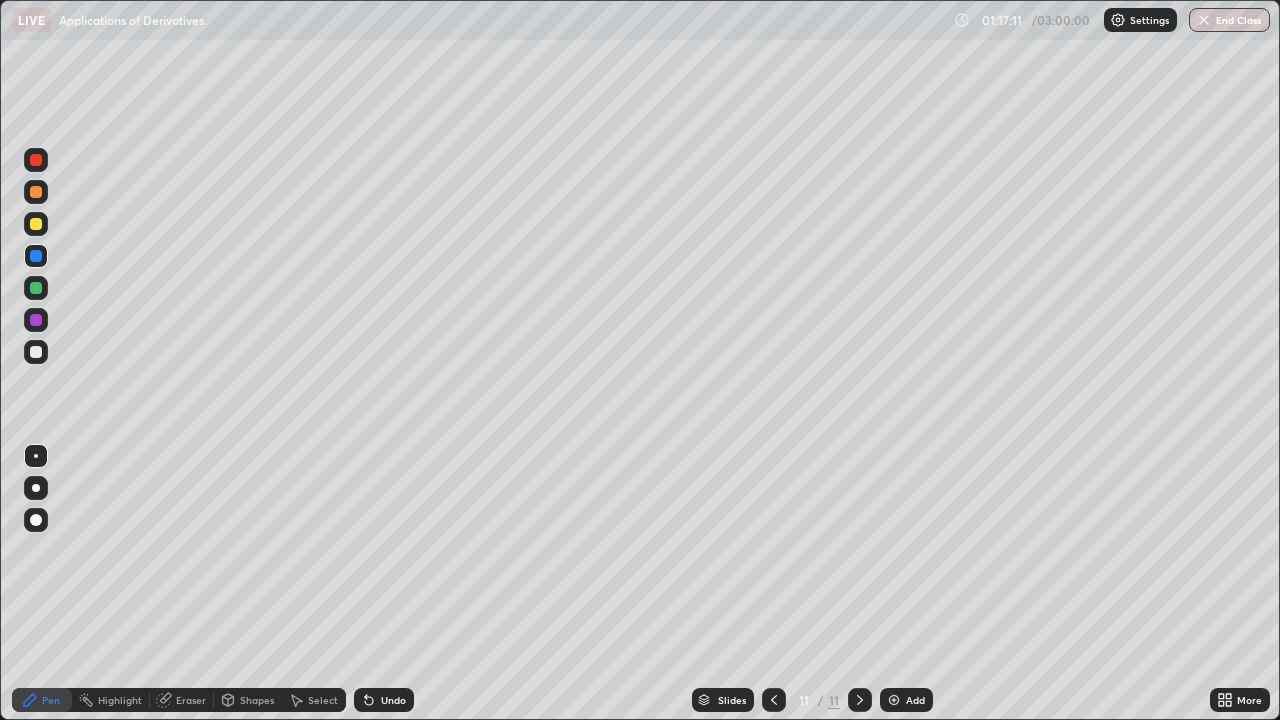 click at bounding box center [36, 320] 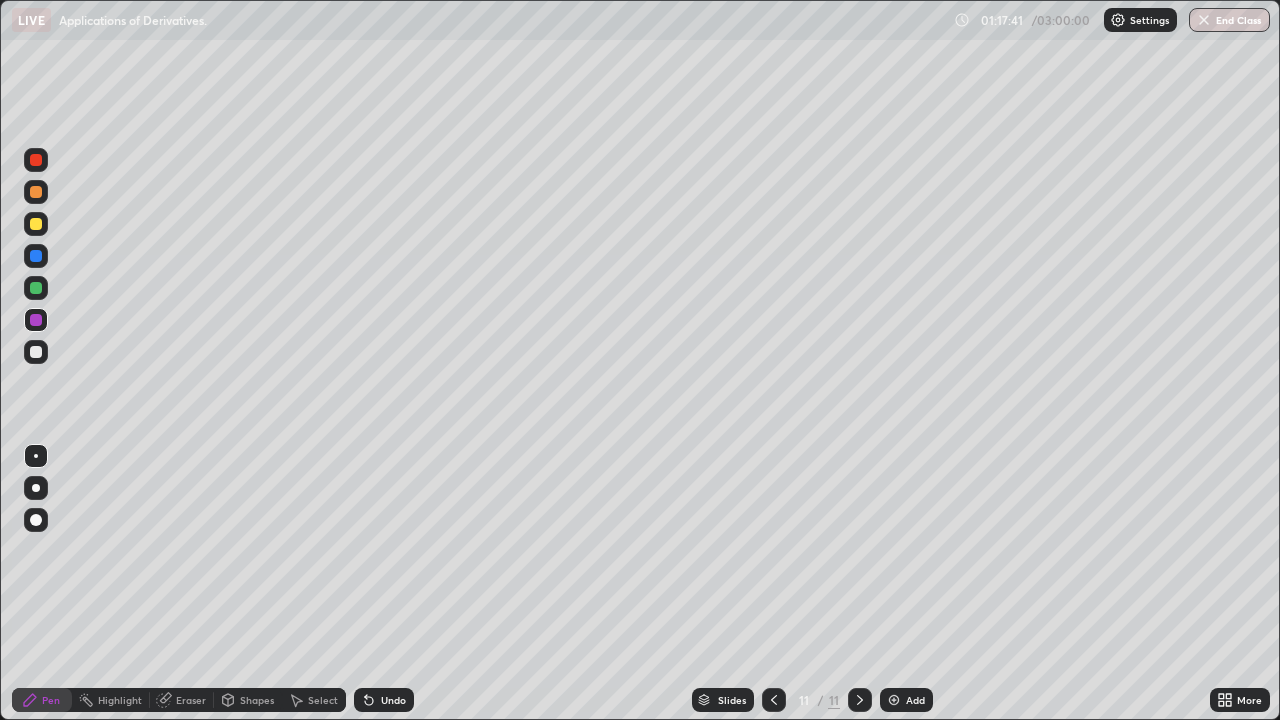 click at bounding box center [36, 352] 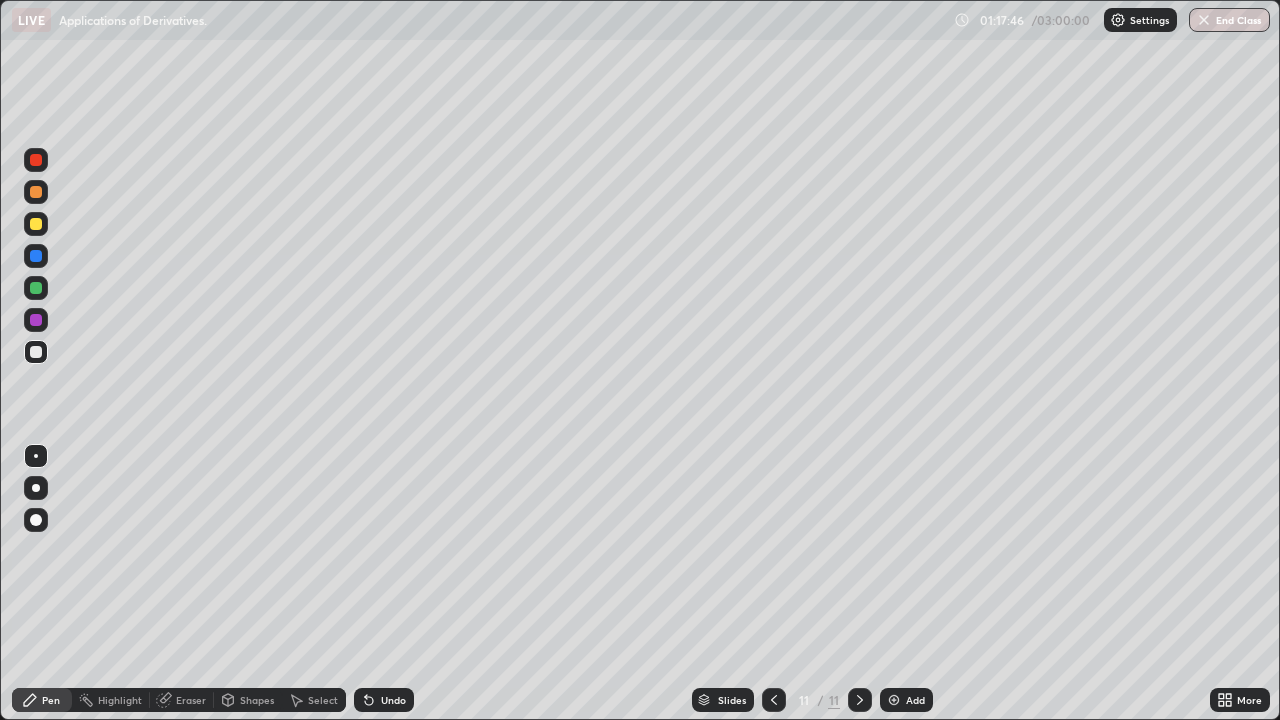 click on "Eraser" at bounding box center [182, 700] 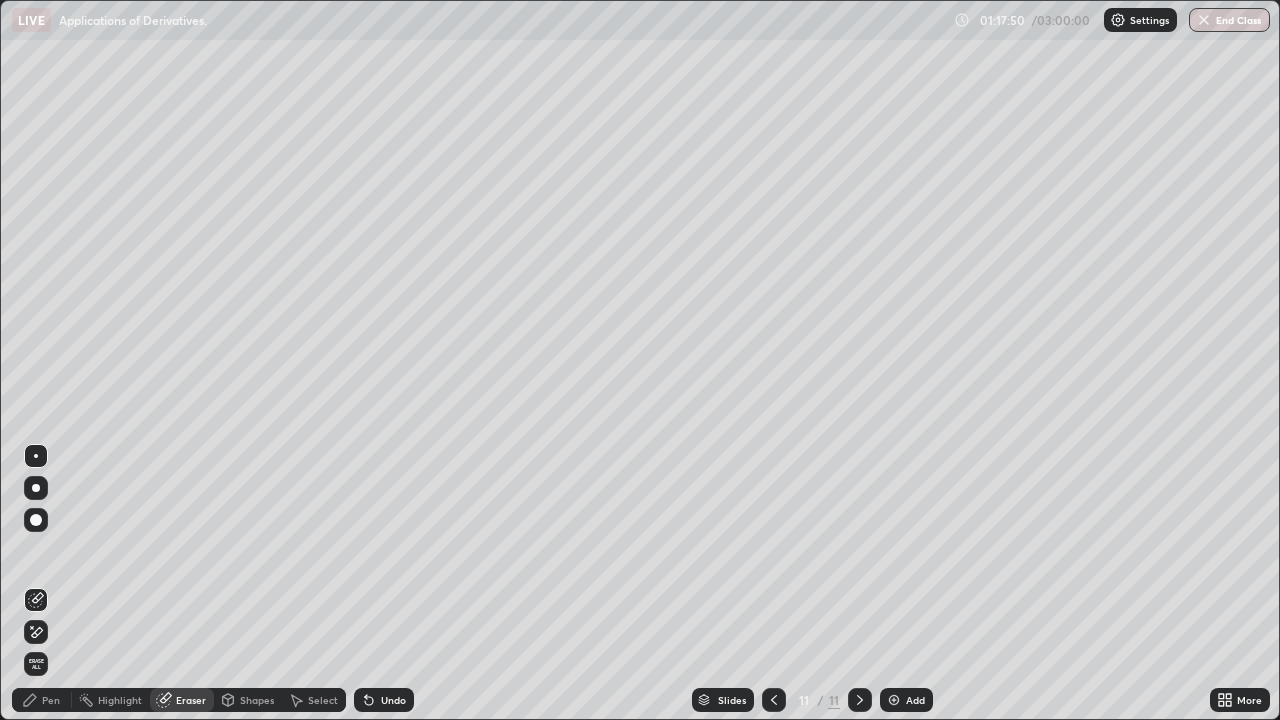 click on "Pen" at bounding box center [51, 700] 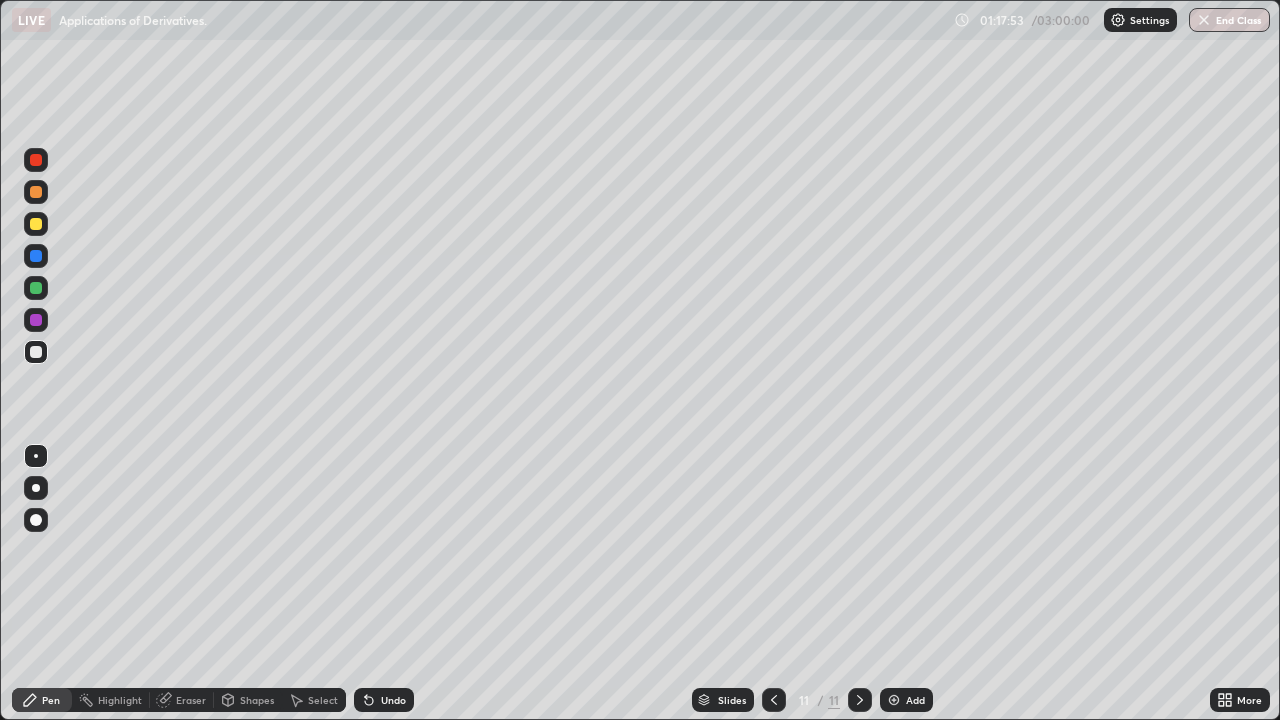 click on "Eraser" at bounding box center (182, 700) 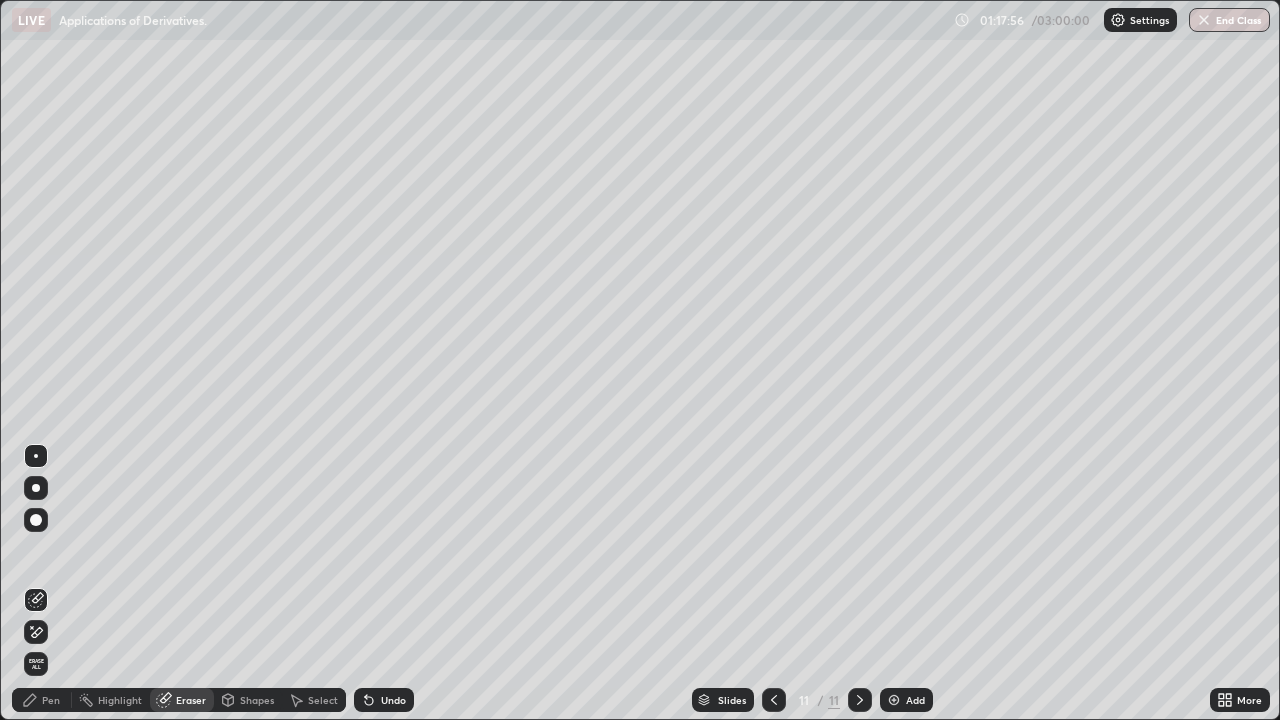click on "Pen" at bounding box center (51, 700) 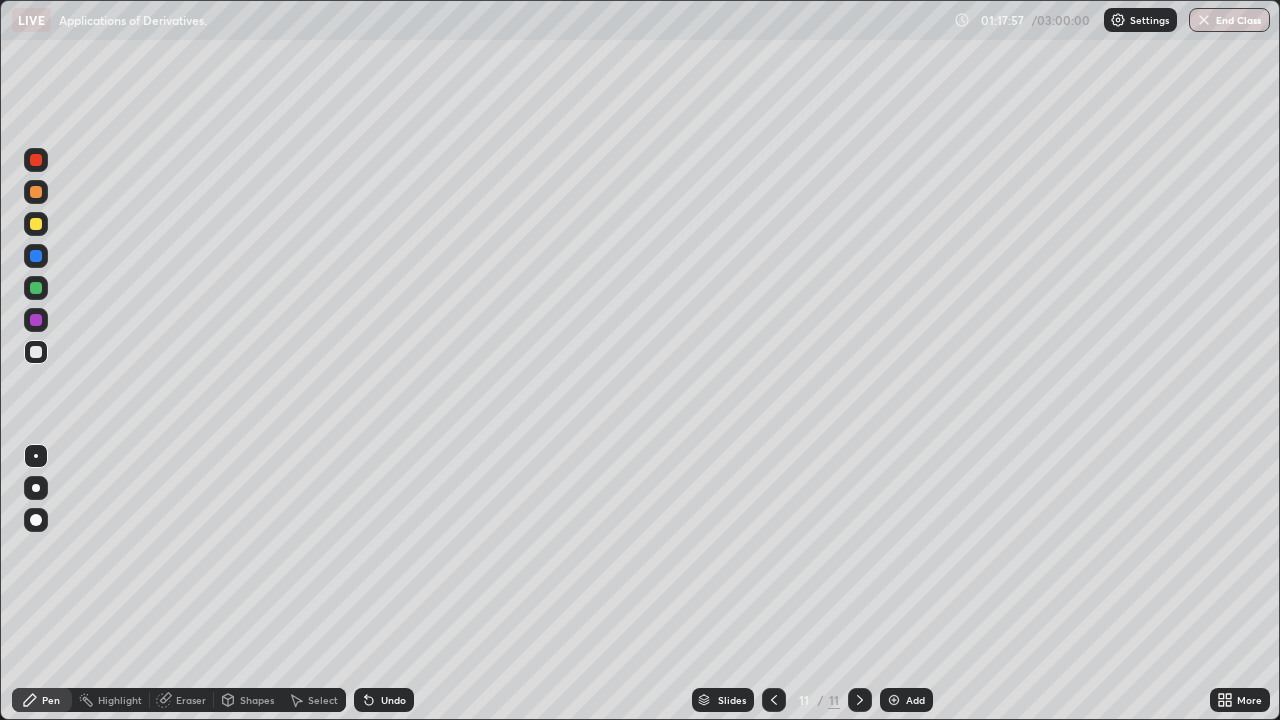 click at bounding box center (36, 288) 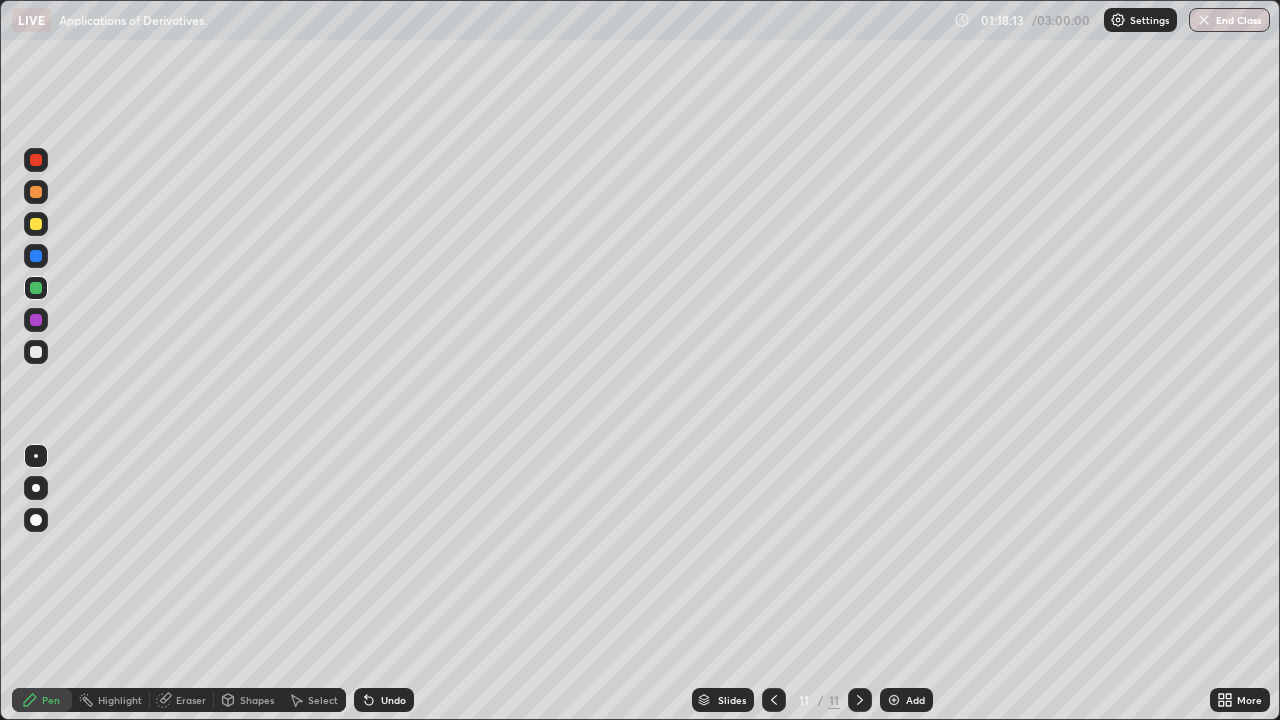 click at bounding box center [36, 352] 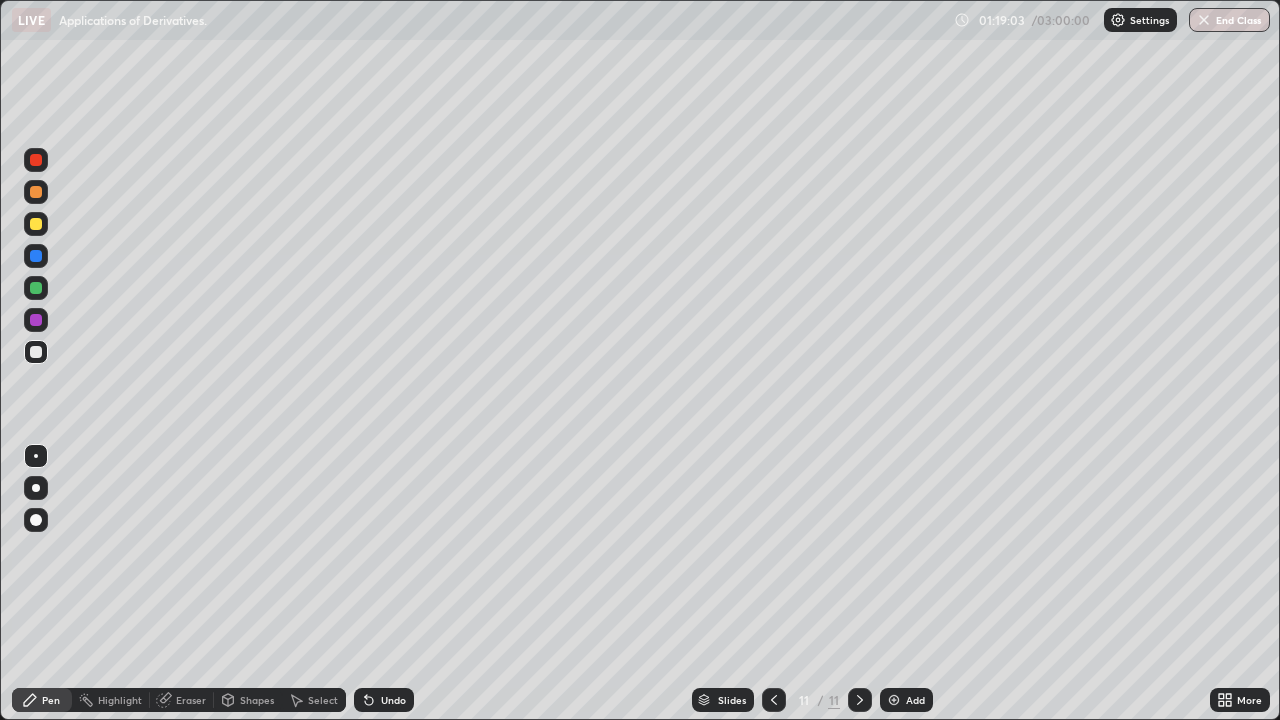 click at bounding box center [36, 224] 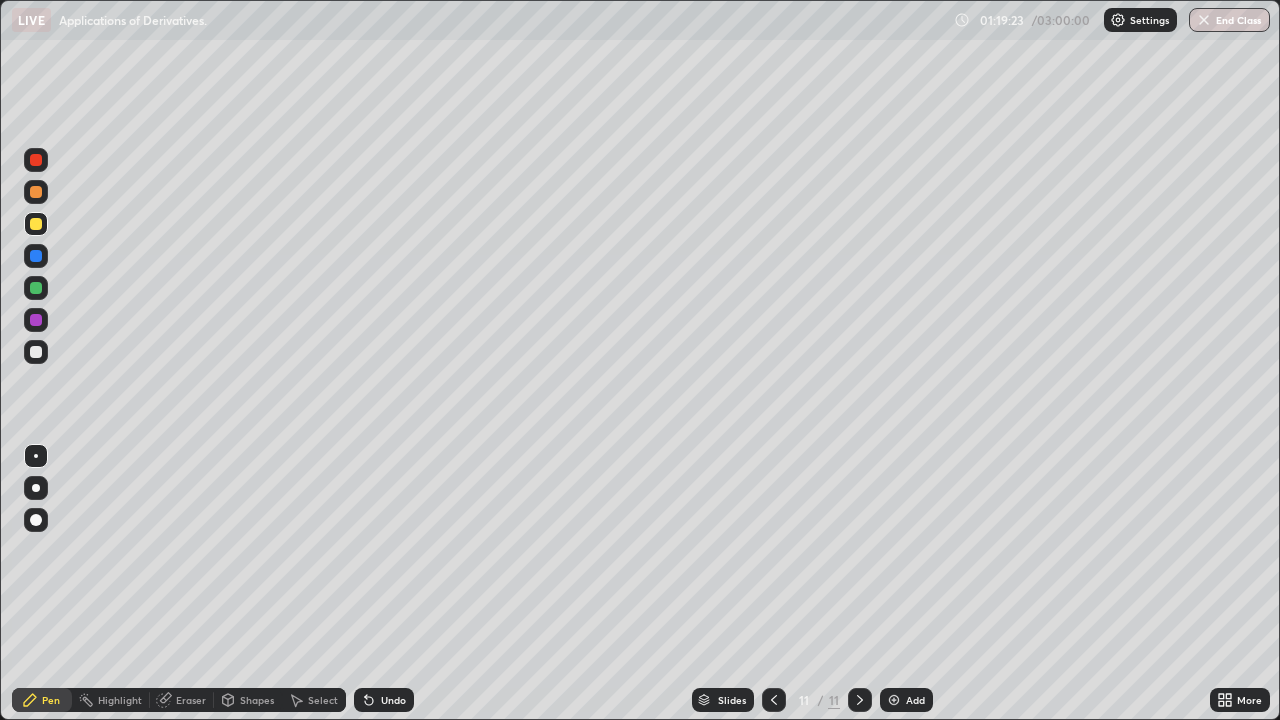 click at bounding box center (36, 192) 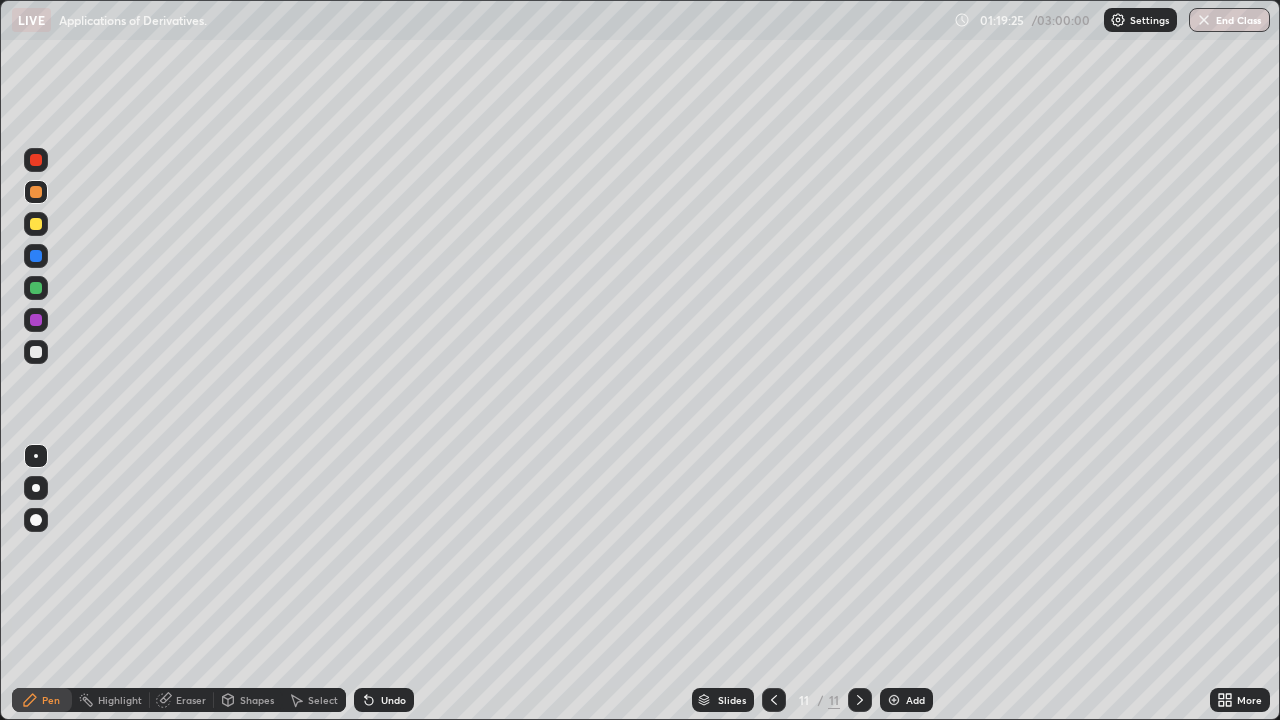 click at bounding box center (36, 256) 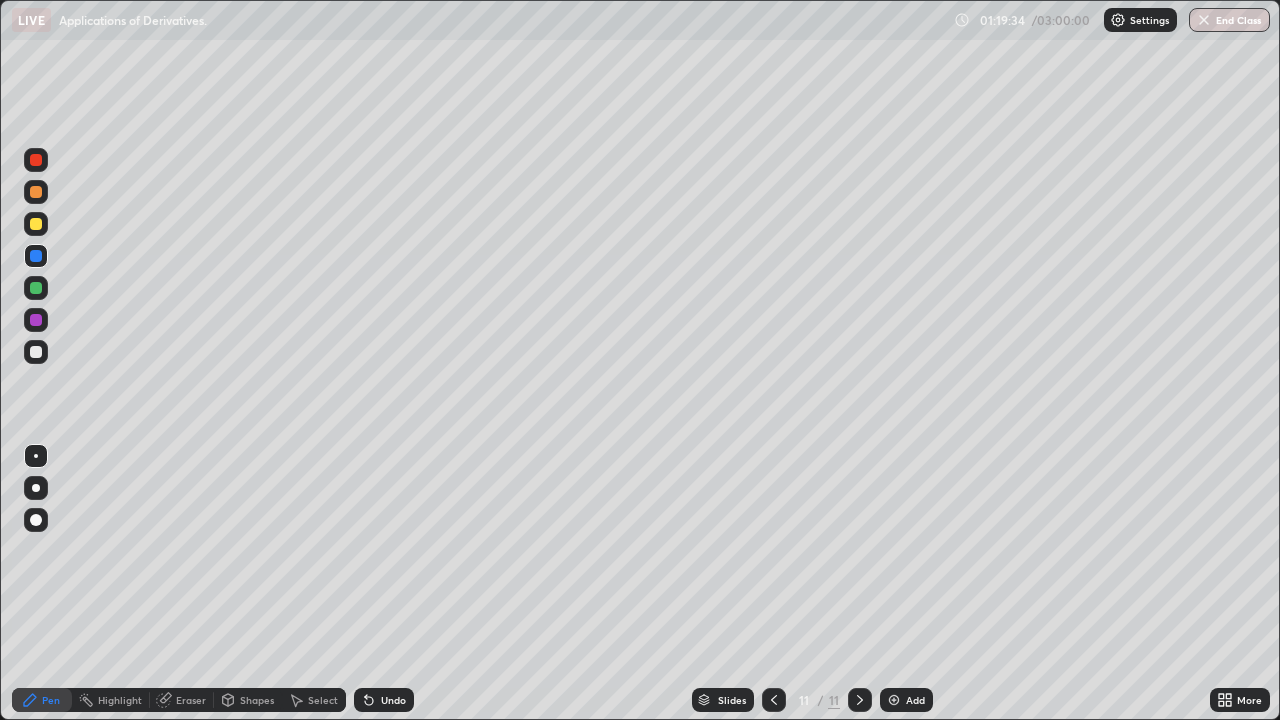 click at bounding box center (36, 320) 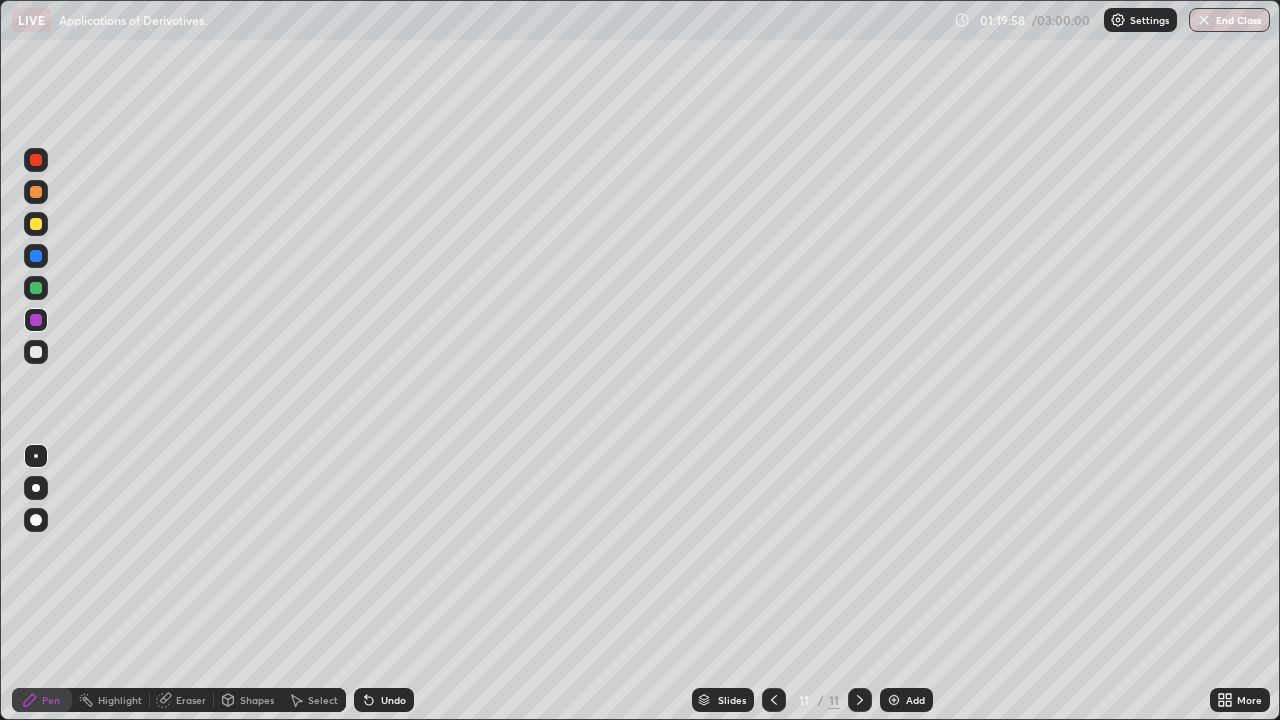 click at bounding box center [36, 160] 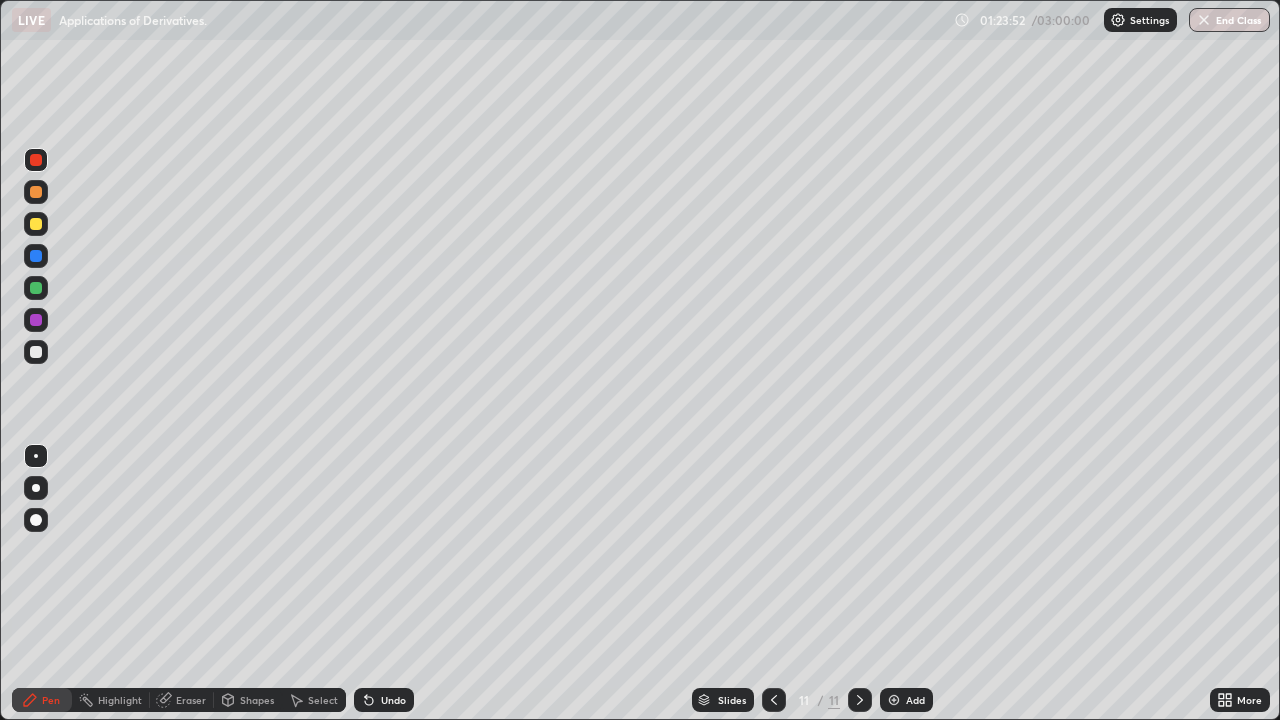 click on "Add" at bounding box center (906, 700) 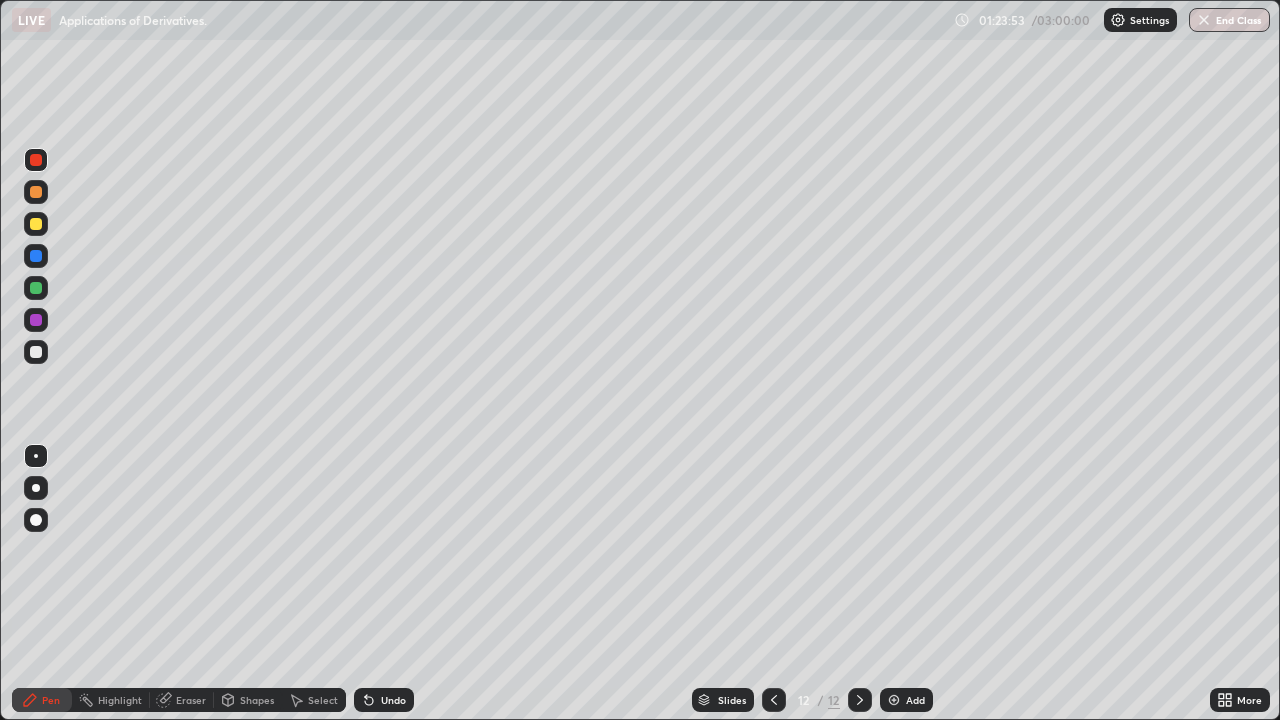 click at bounding box center (36, 352) 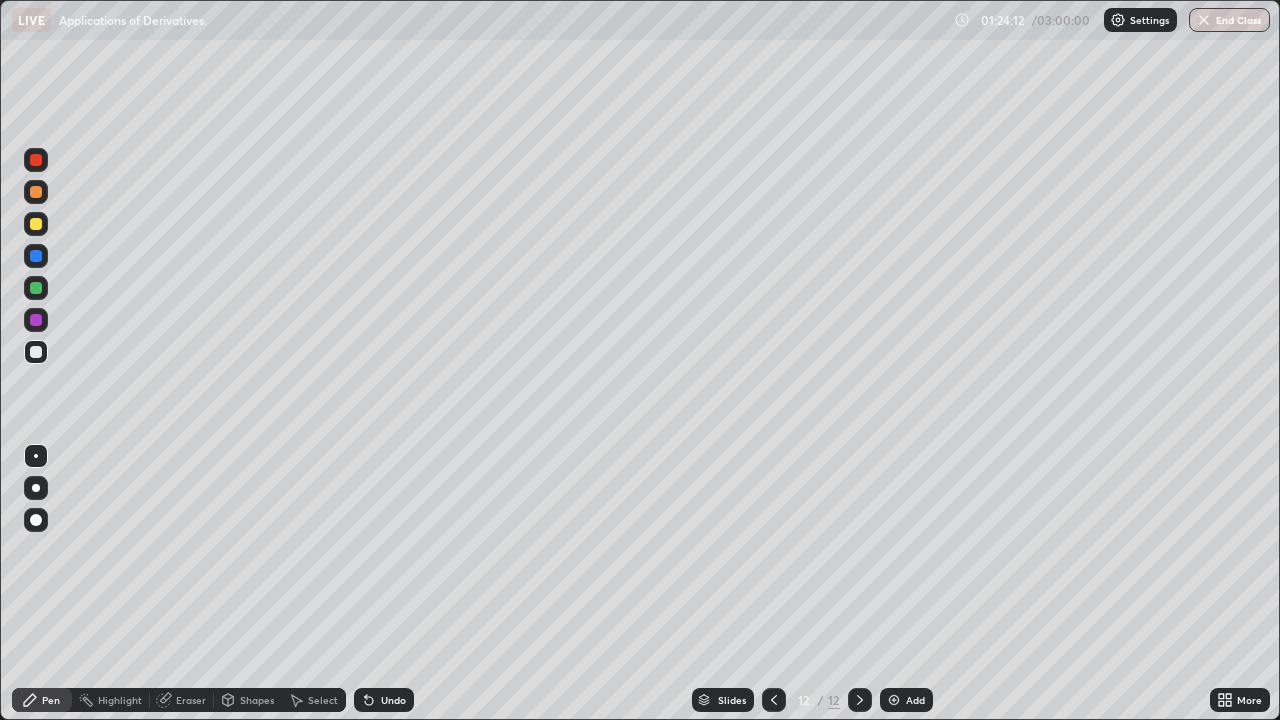 click at bounding box center (36, 288) 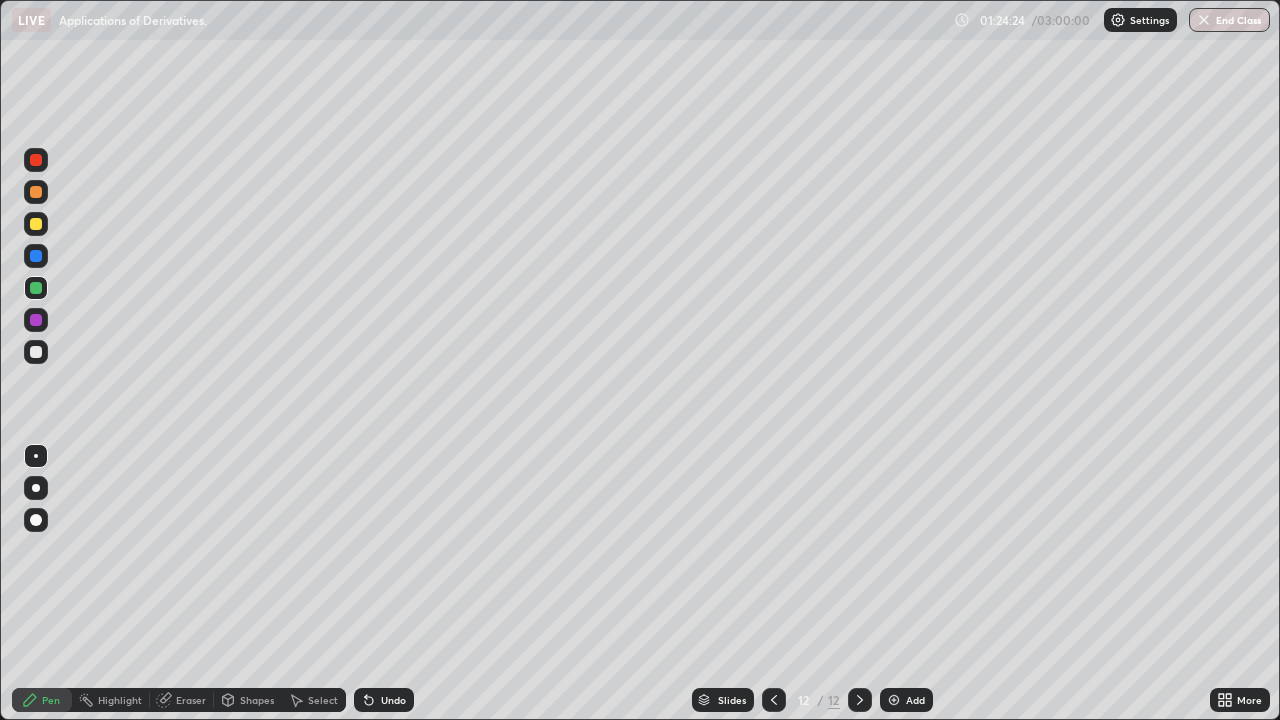 click at bounding box center [36, 352] 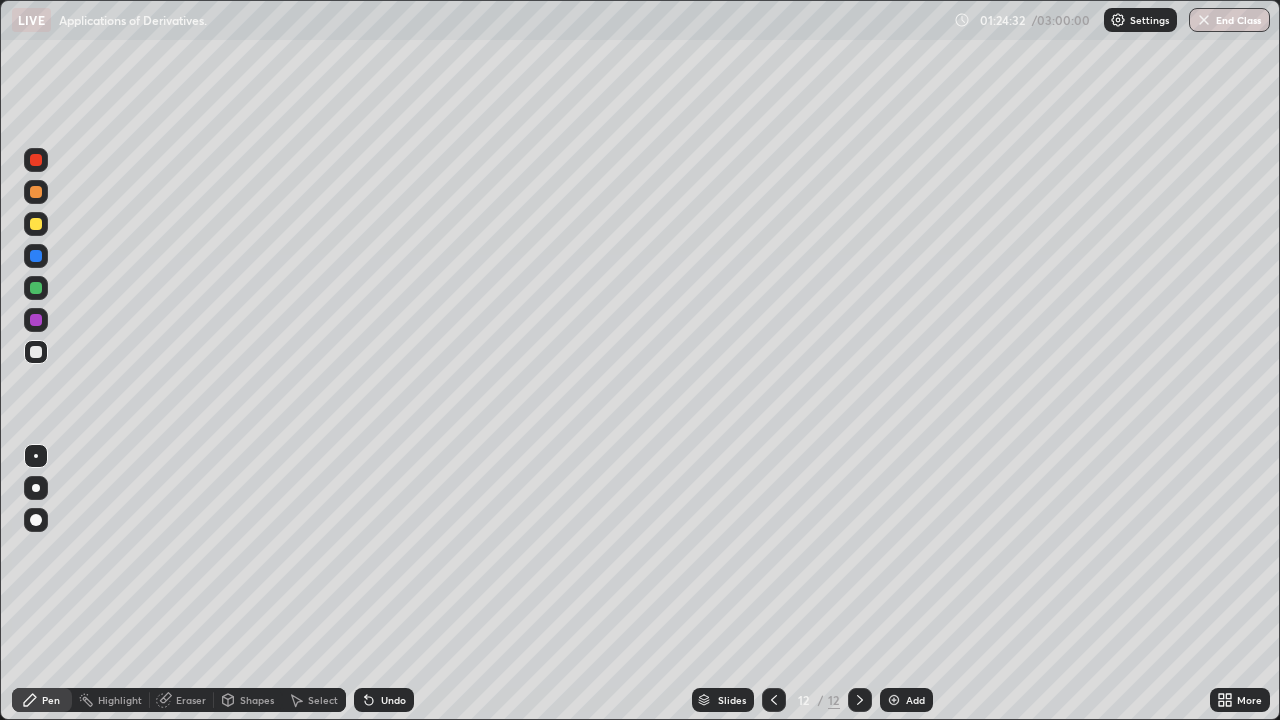 click at bounding box center [36, 192] 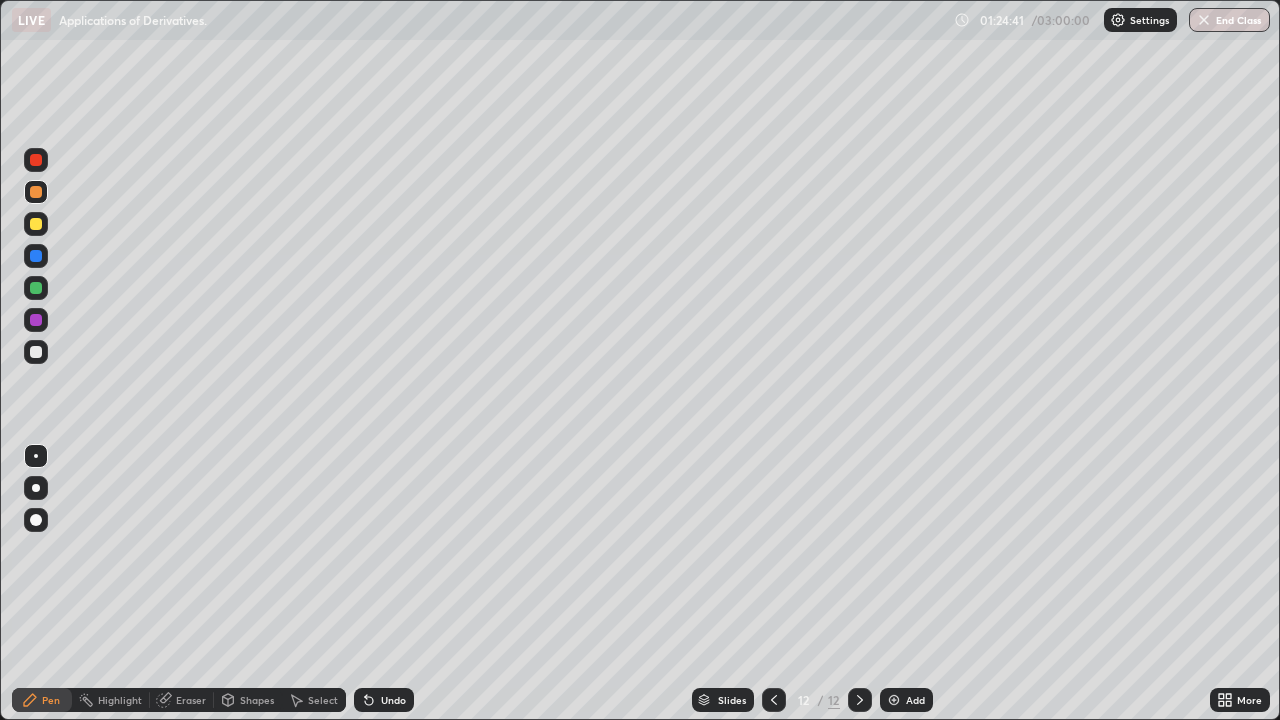 click at bounding box center [36, 288] 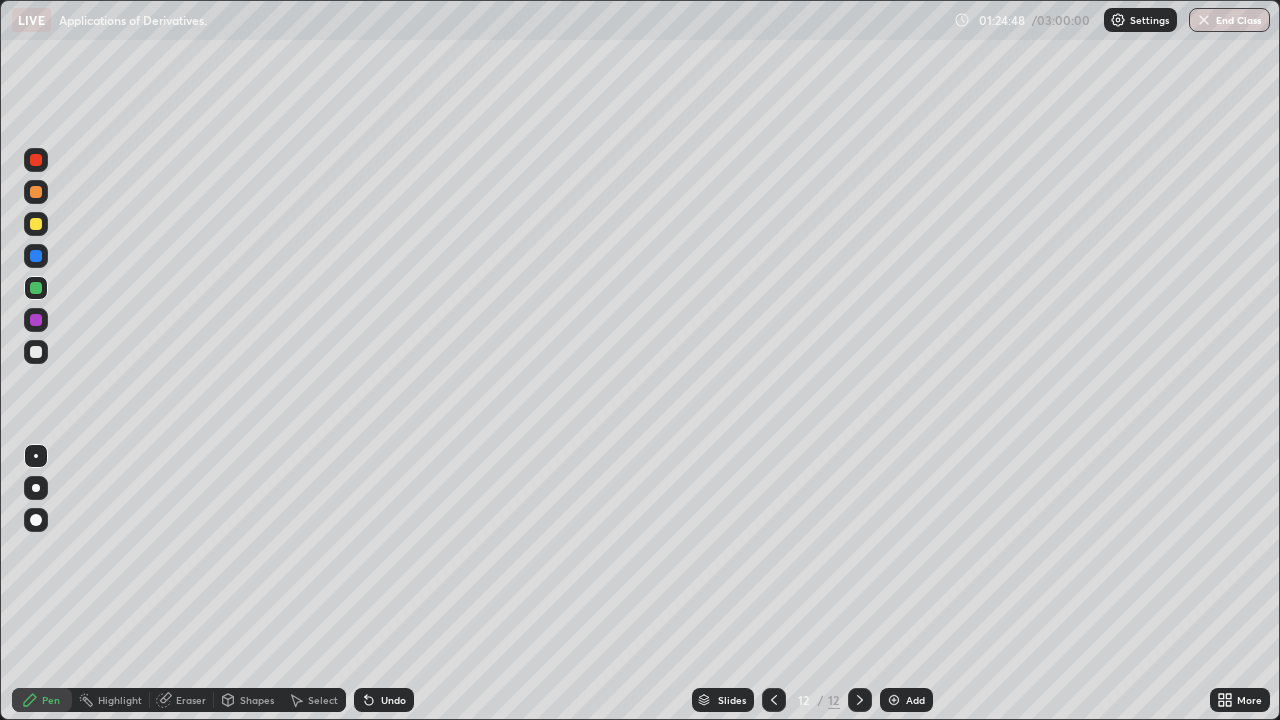 click at bounding box center [36, 352] 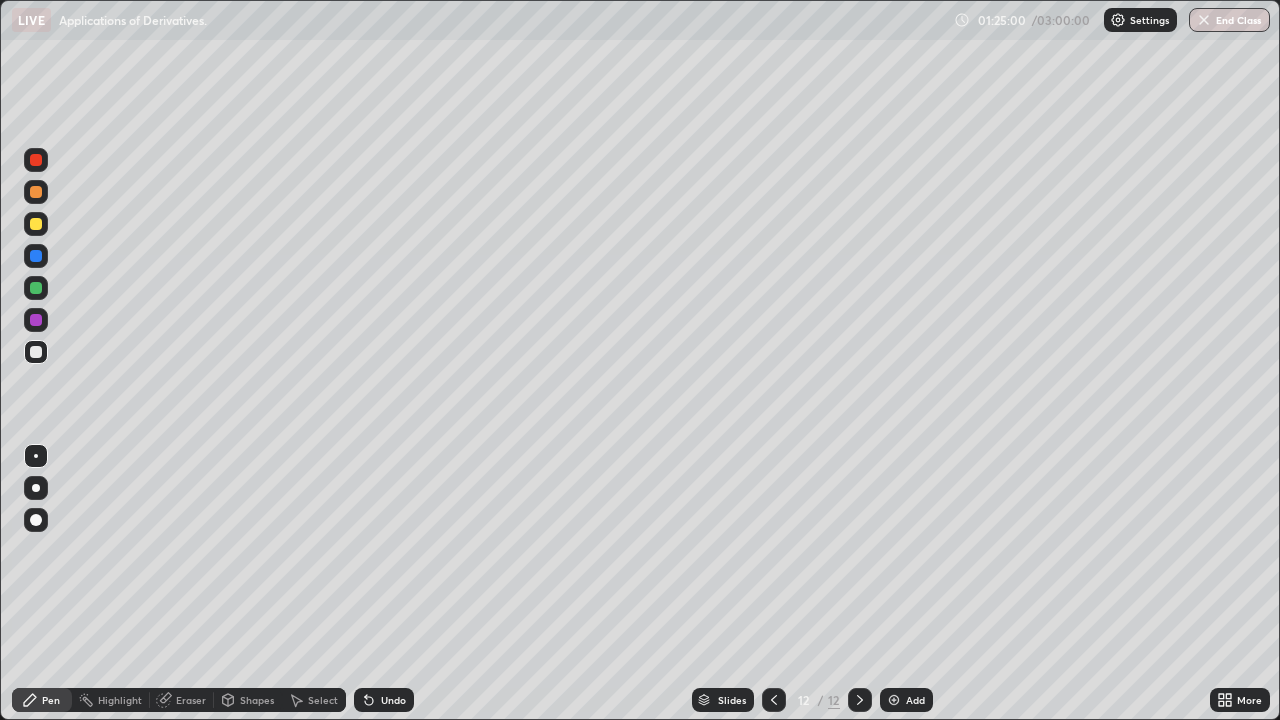 click on "Eraser" at bounding box center (182, 700) 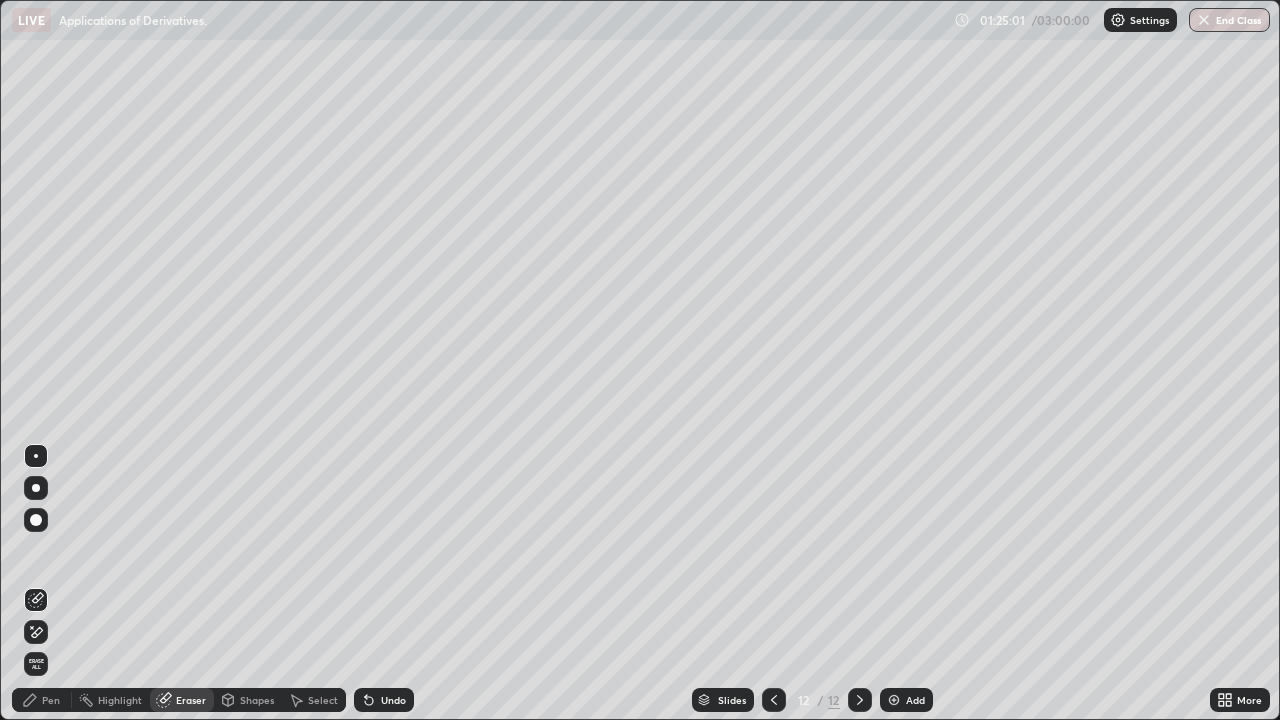 click on "Pen" at bounding box center (42, 700) 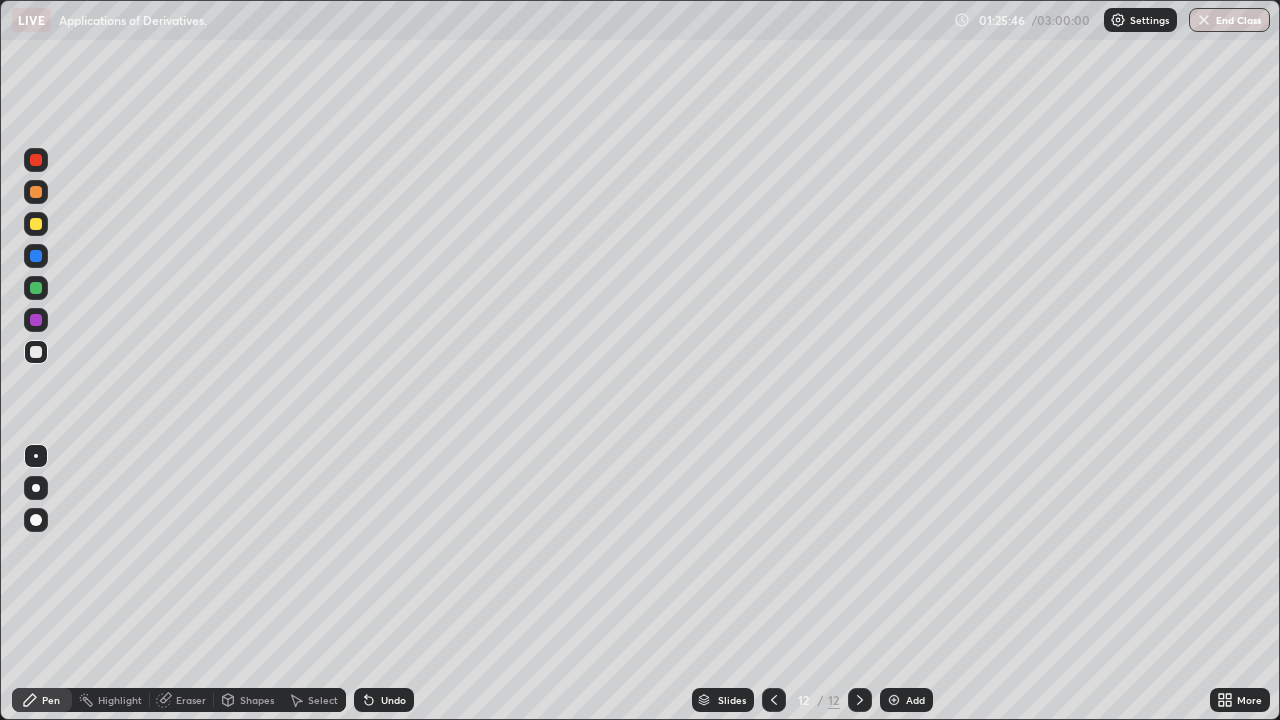 click on "Eraser" at bounding box center (191, 700) 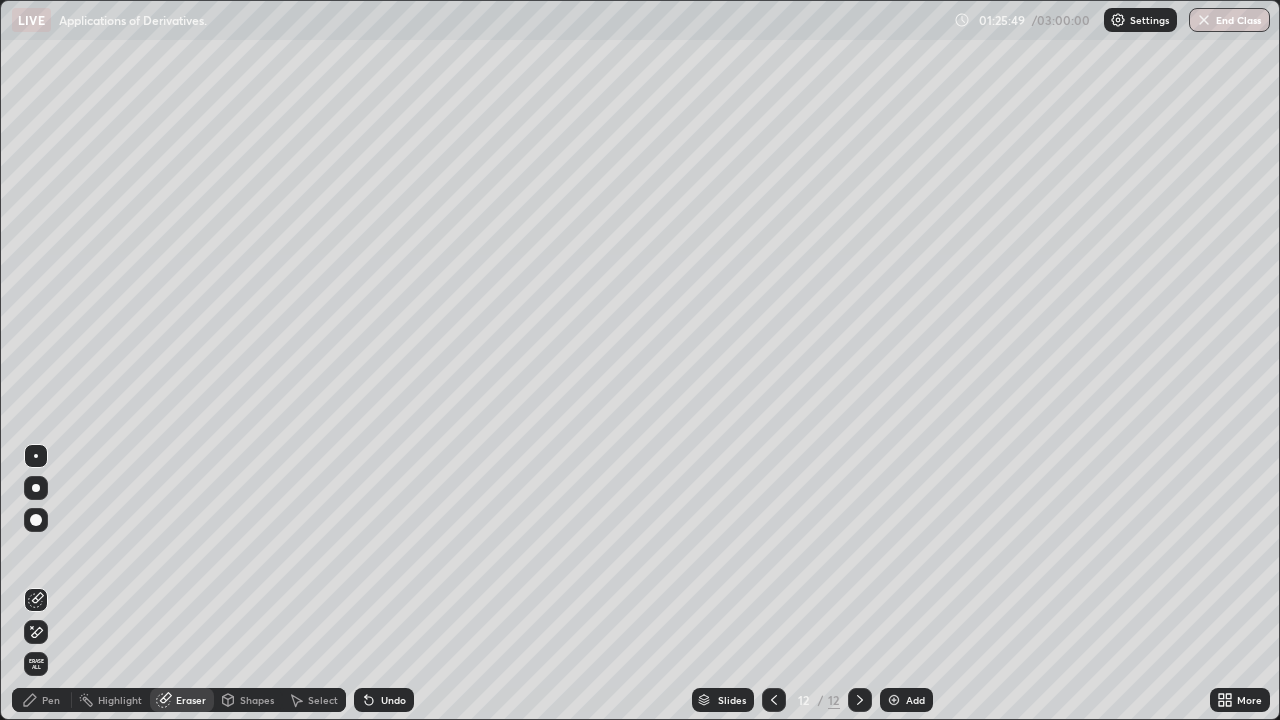click on "Setting up your live class" at bounding box center (640, 360) 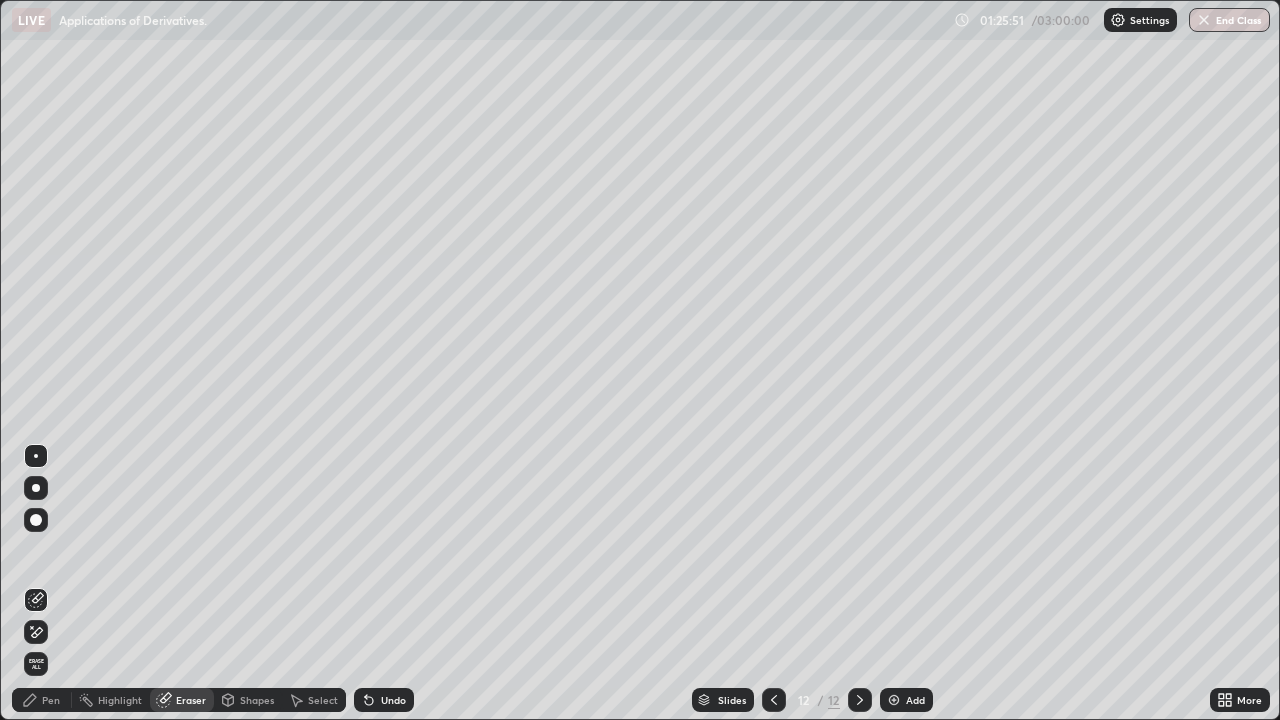 click on "Pen" at bounding box center (42, 700) 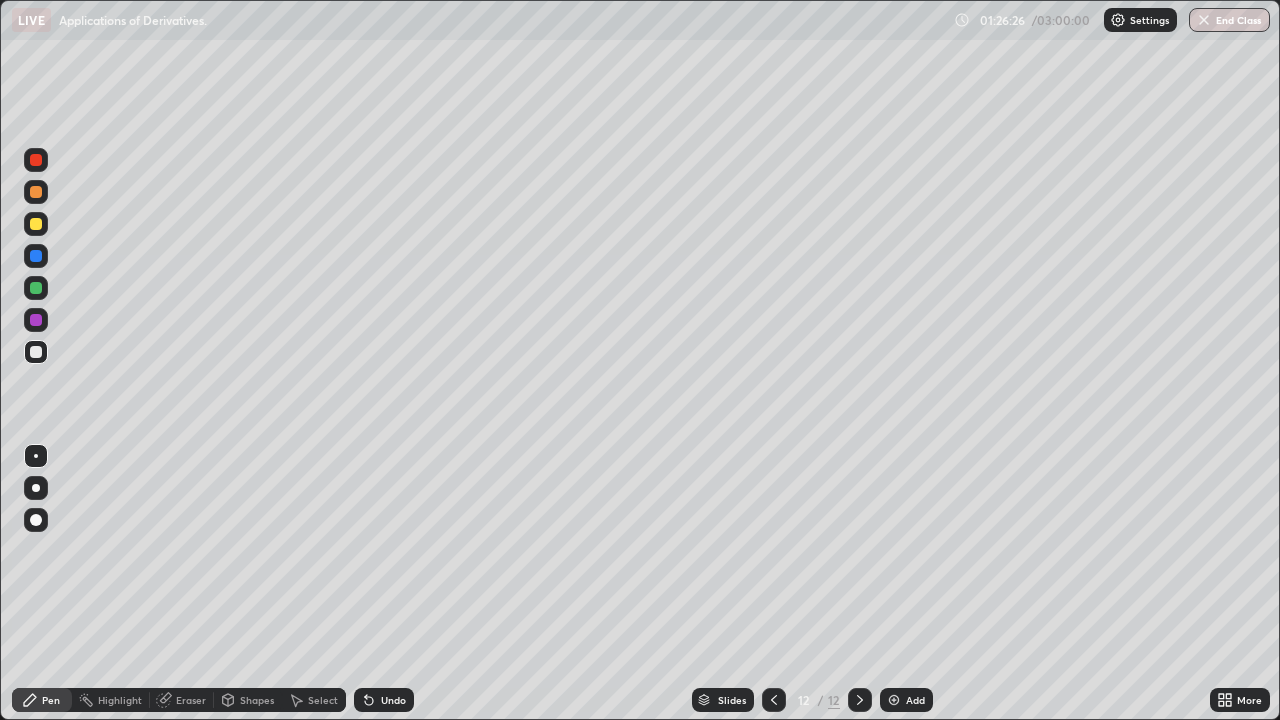 click at bounding box center (36, 320) 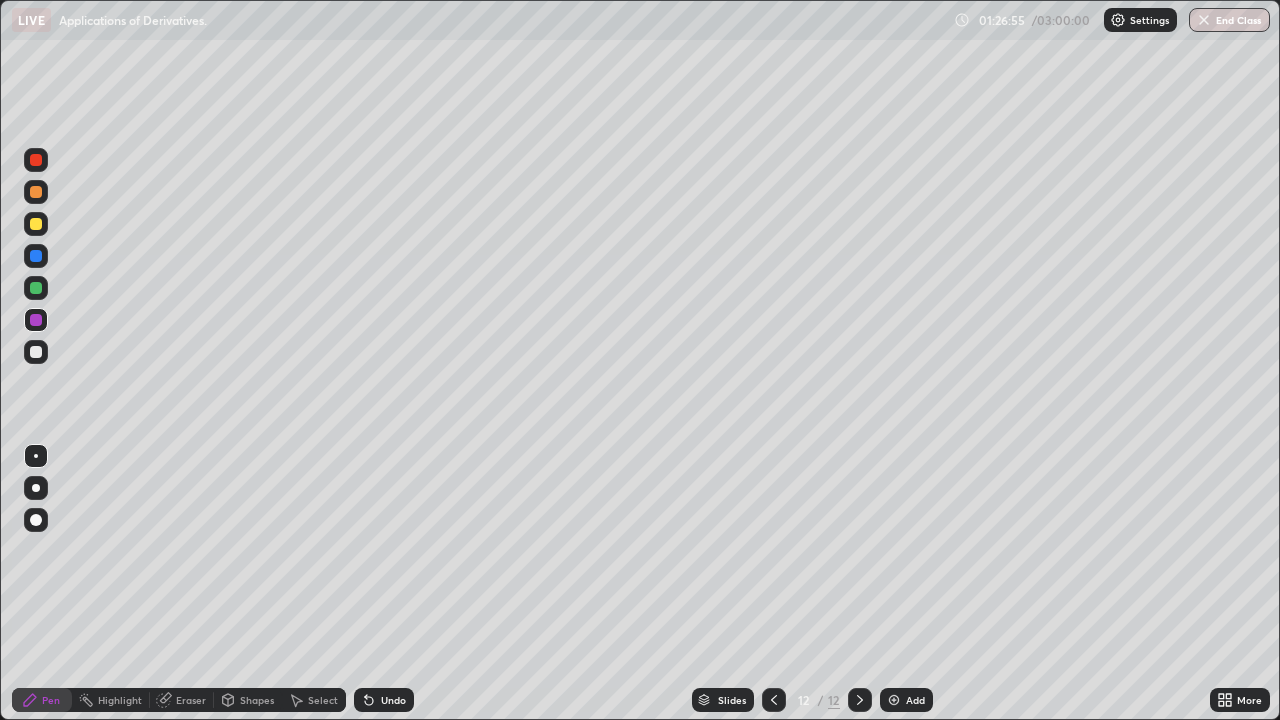 click at bounding box center (36, 192) 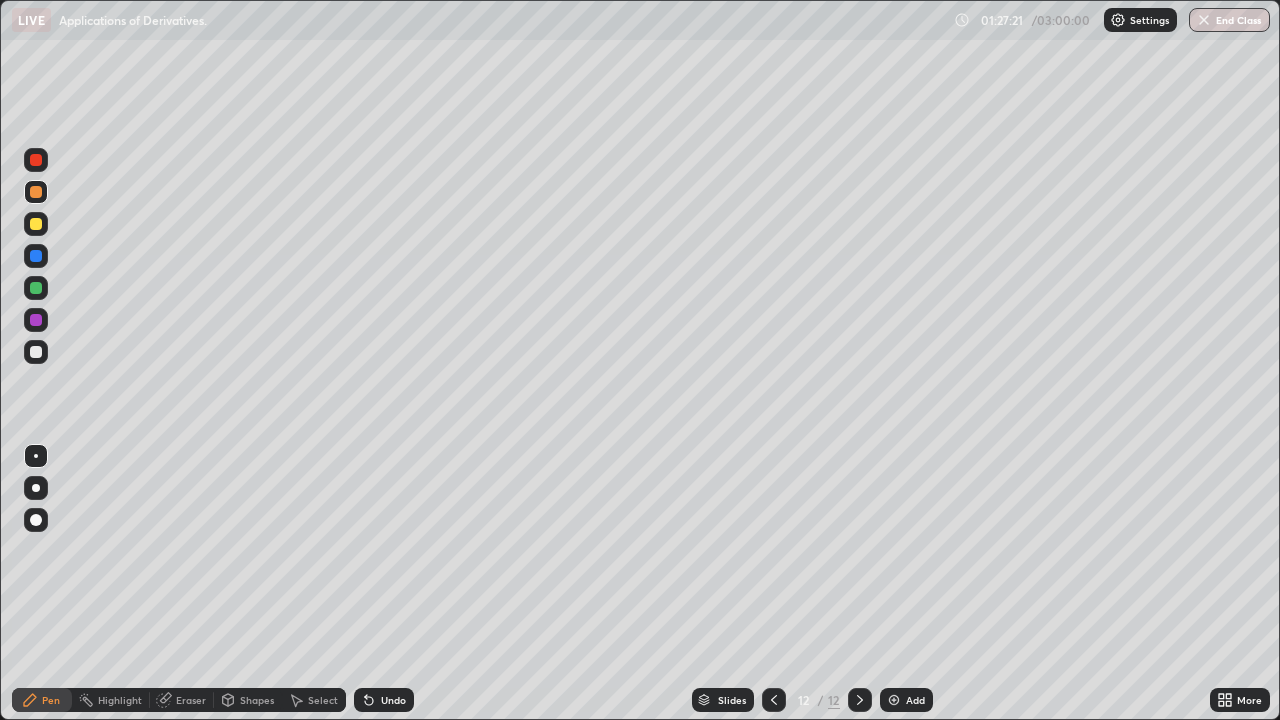 click at bounding box center [36, 352] 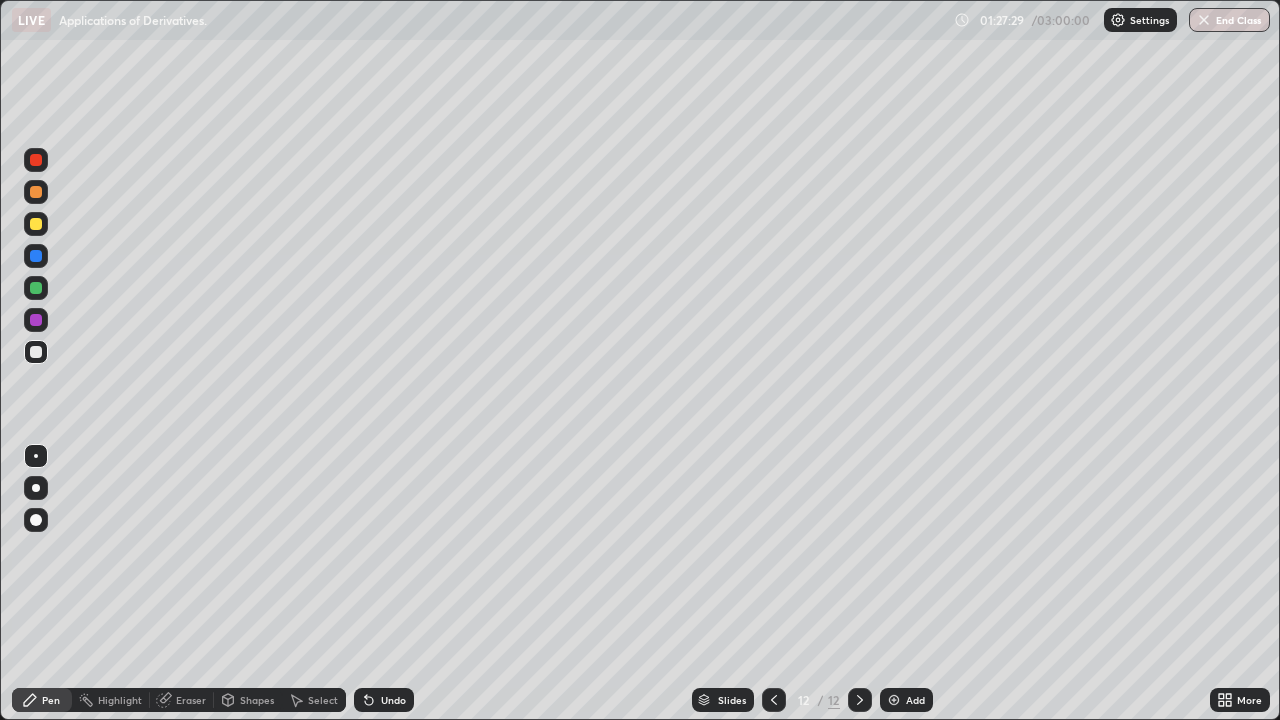 click at bounding box center [36, 224] 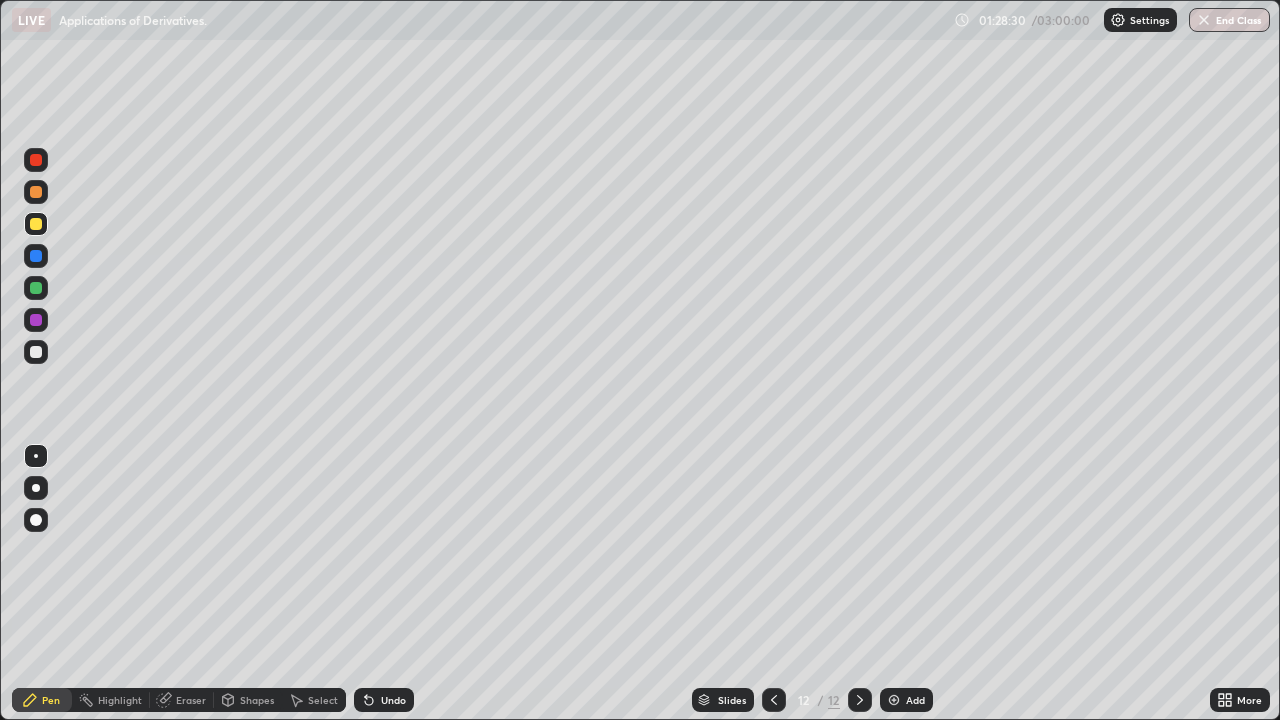 click at bounding box center [36, 352] 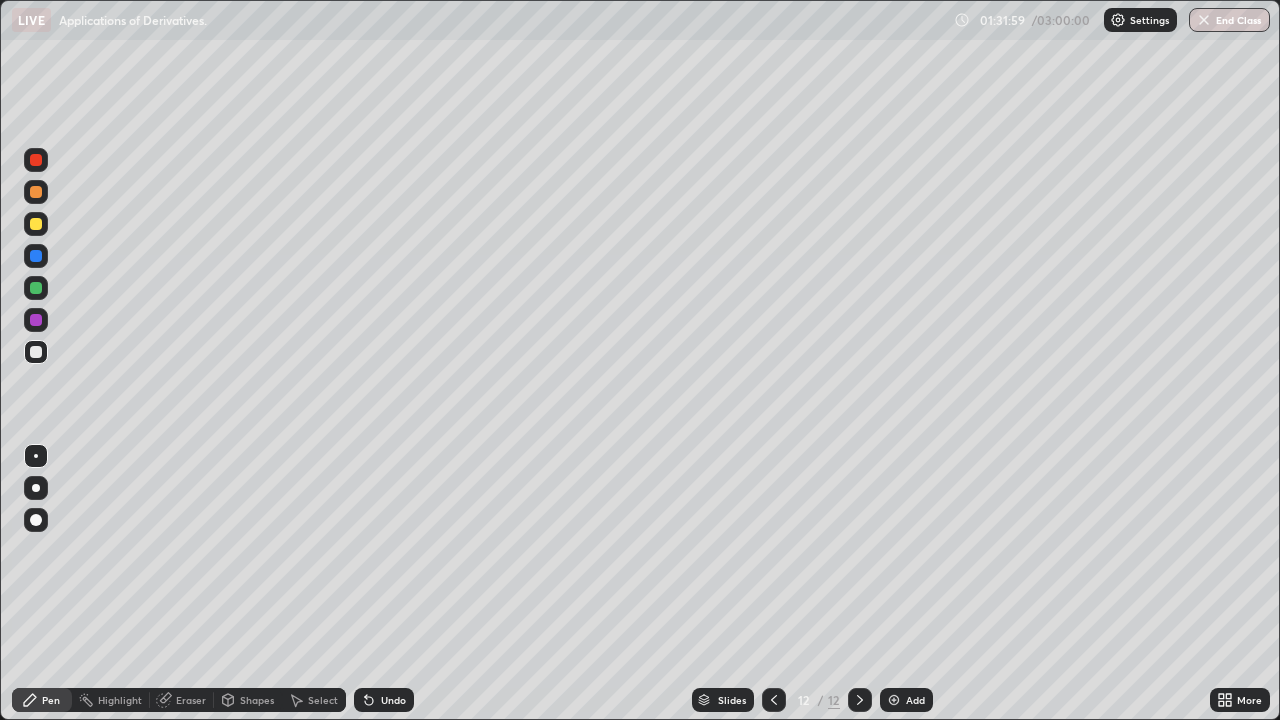 click at bounding box center [36, 160] 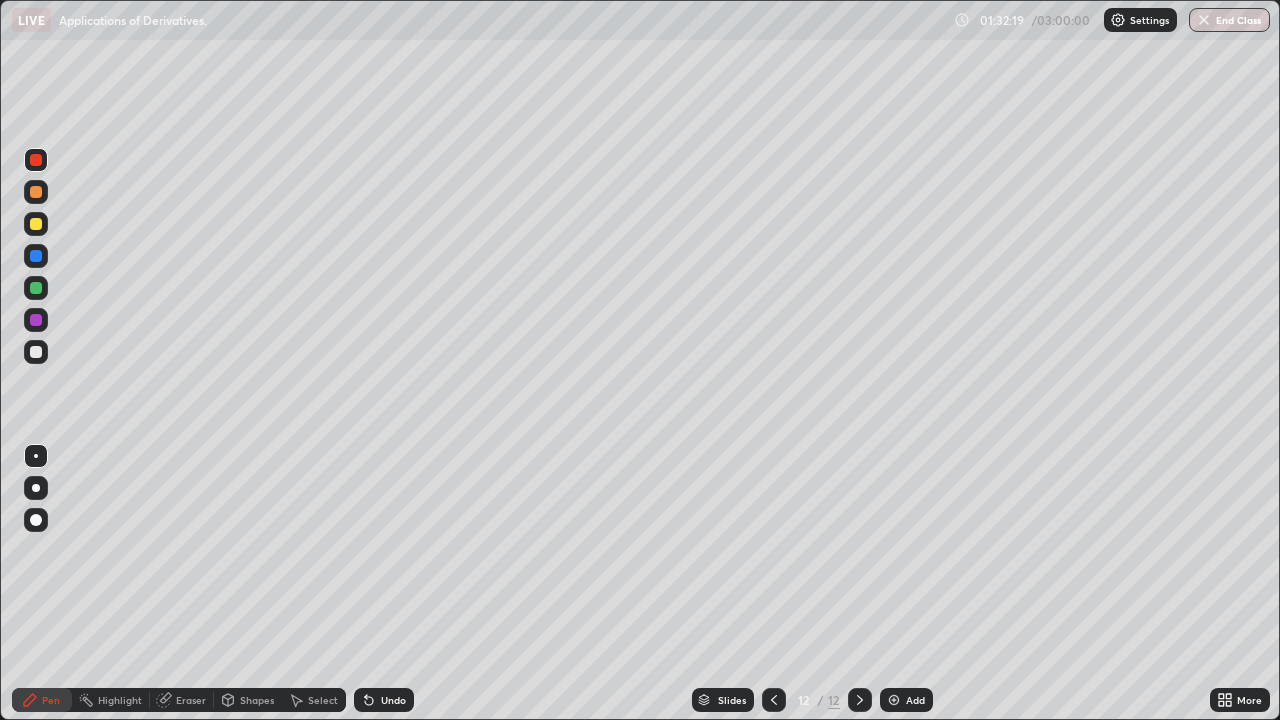 click at bounding box center (36, 352) 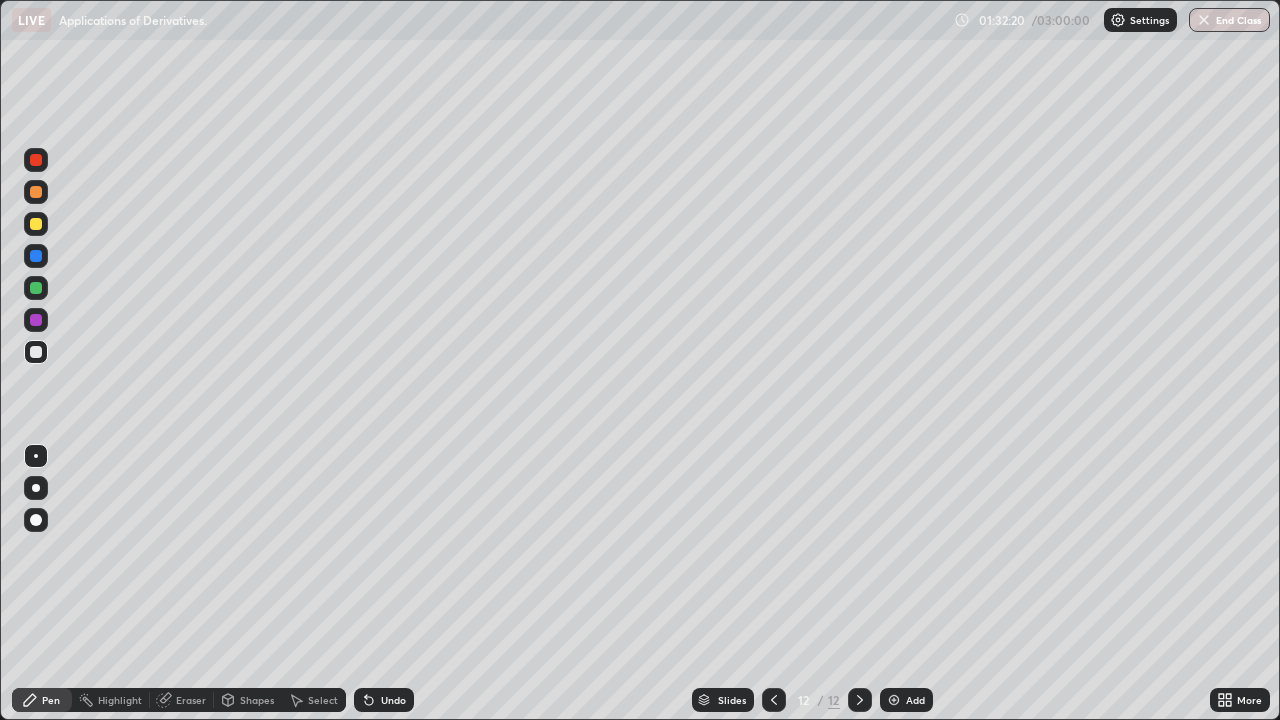click at bounding box center [36, 352] 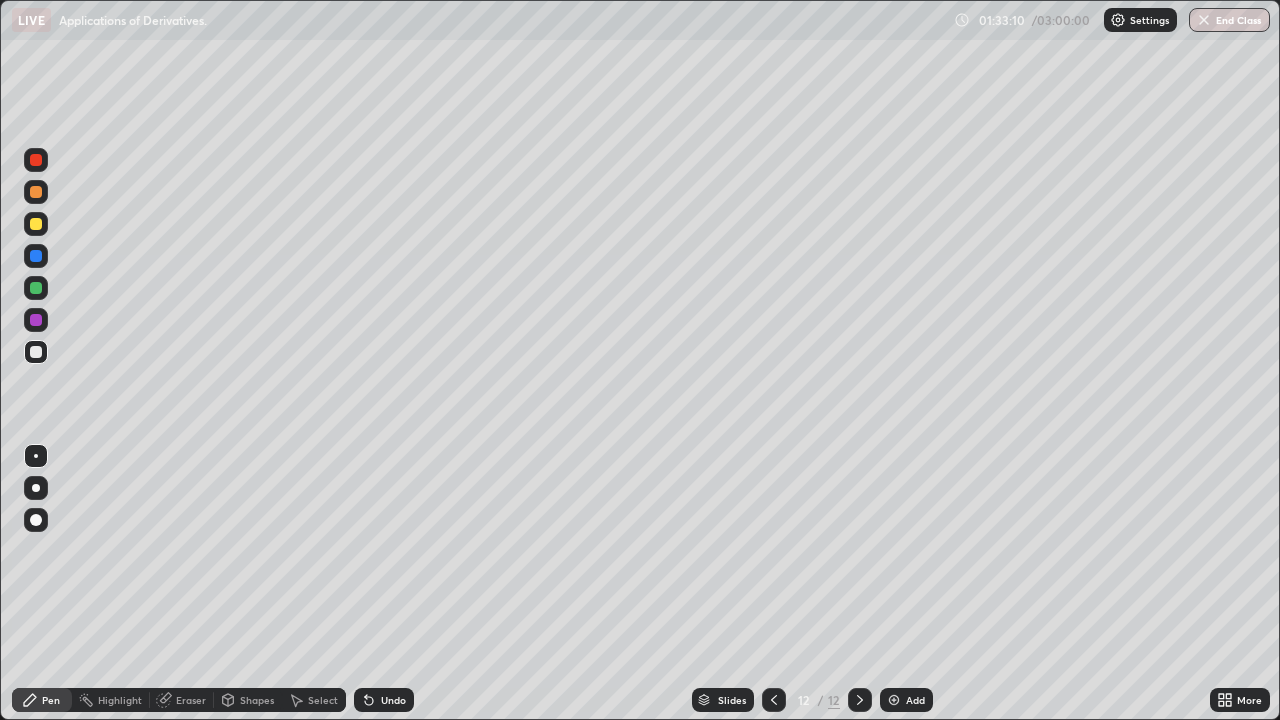 click on "Add" at bounding box center (906, 700) 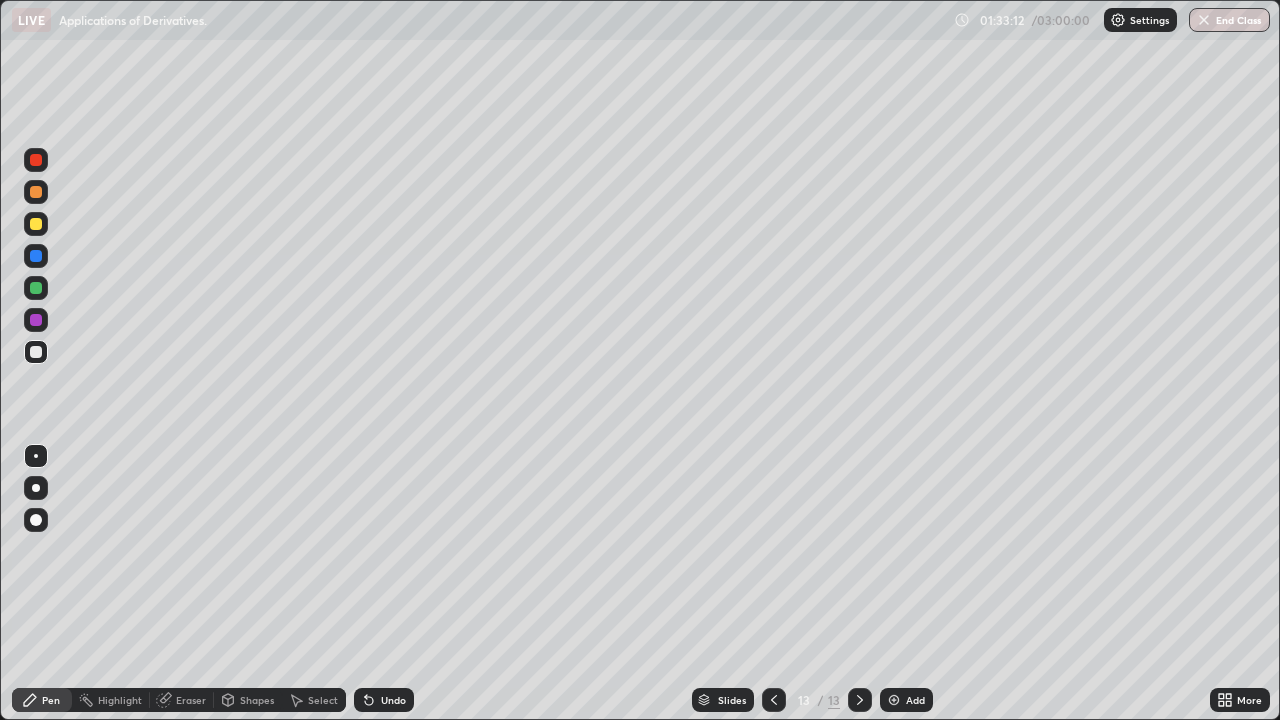 click at bounding box center (36, 352) 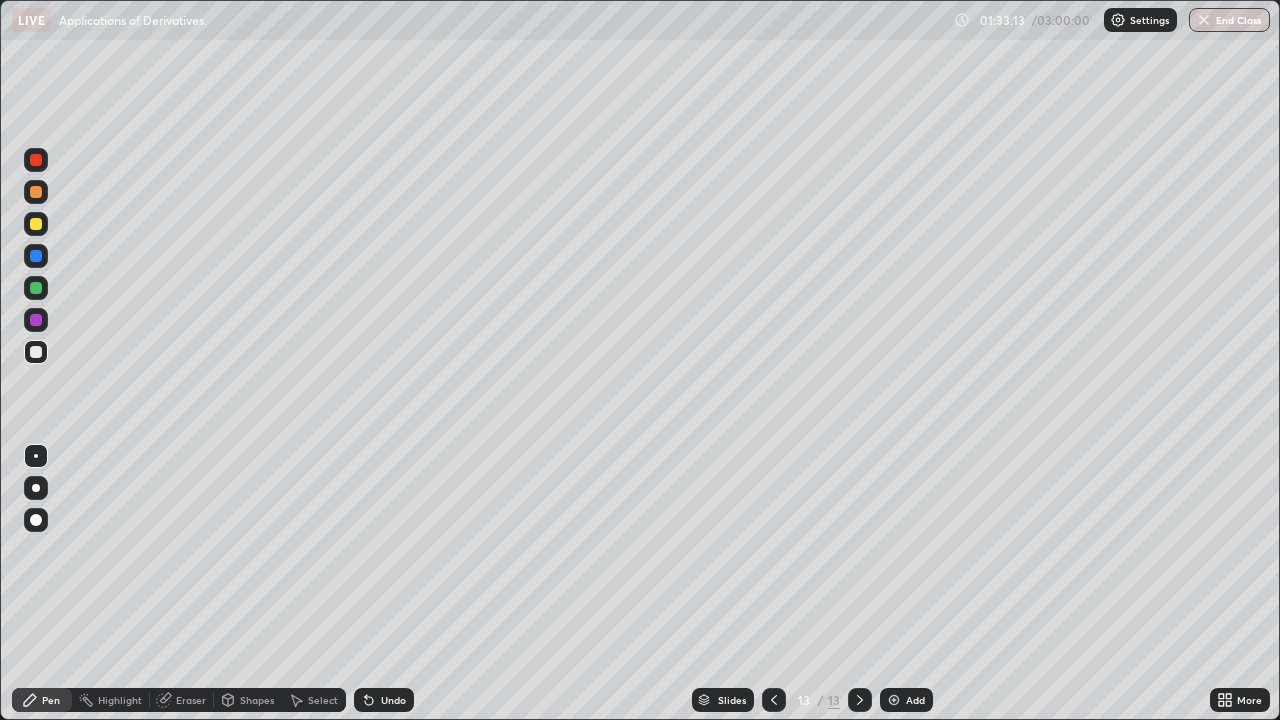 click at bounding box center (36, 192) 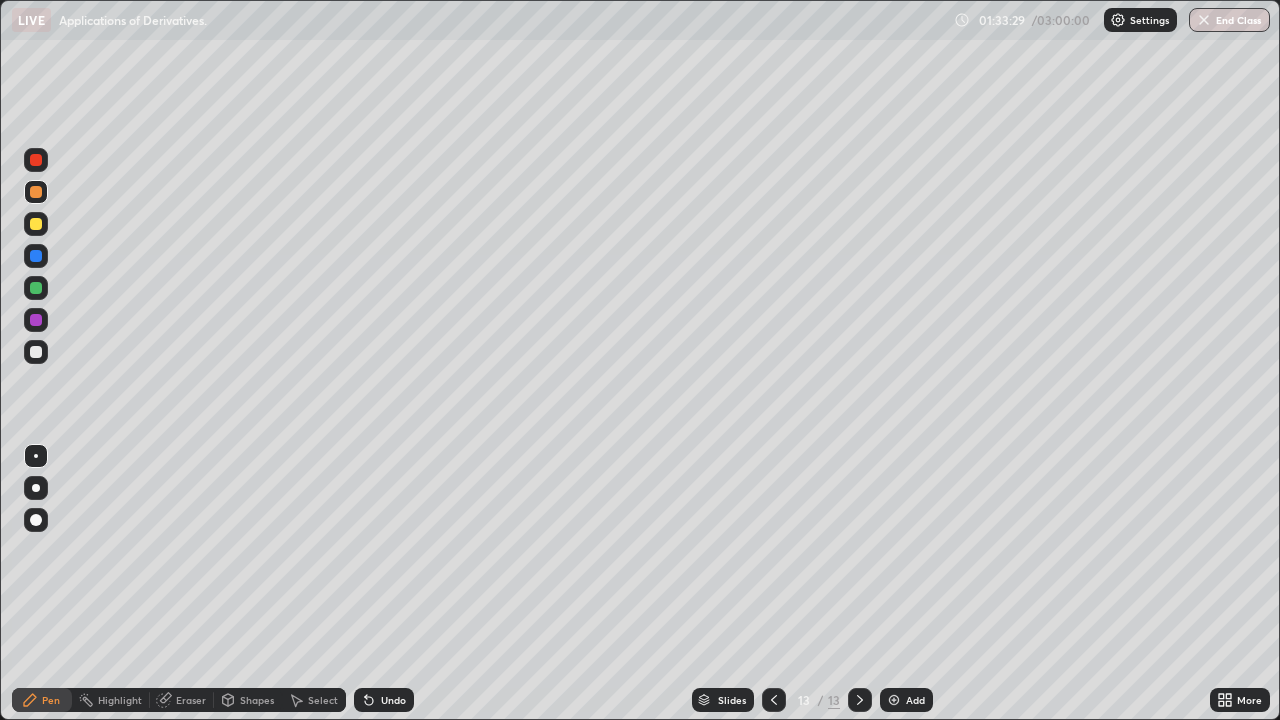 click at bounding box center [36, 224] 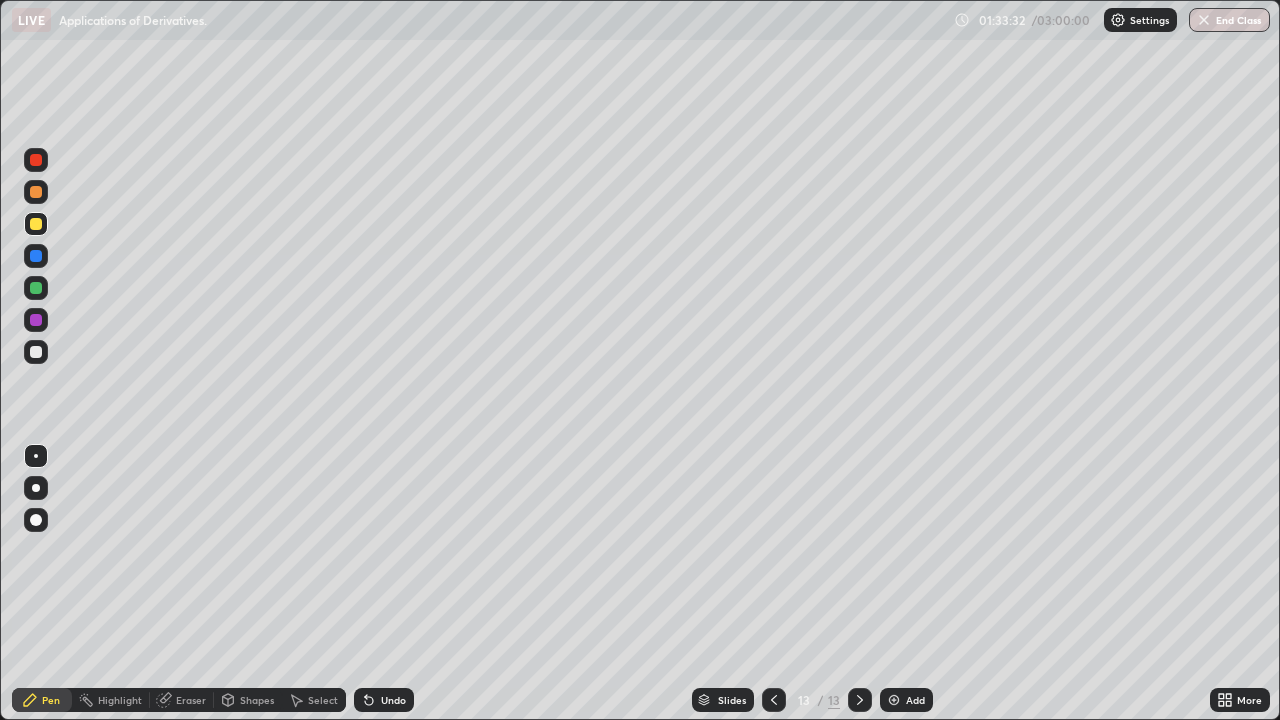click on "Eraser" at bounding box center (182, 700) 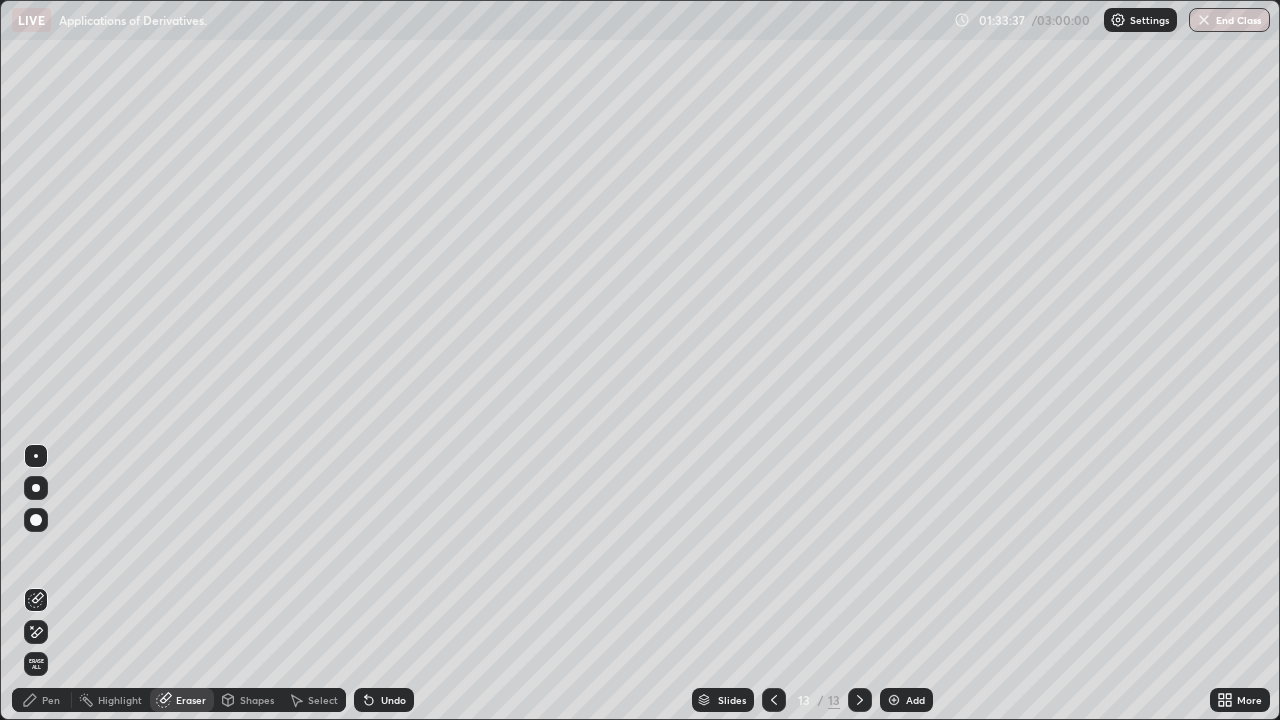 click on "Pen" at bounding box center (42, 700) 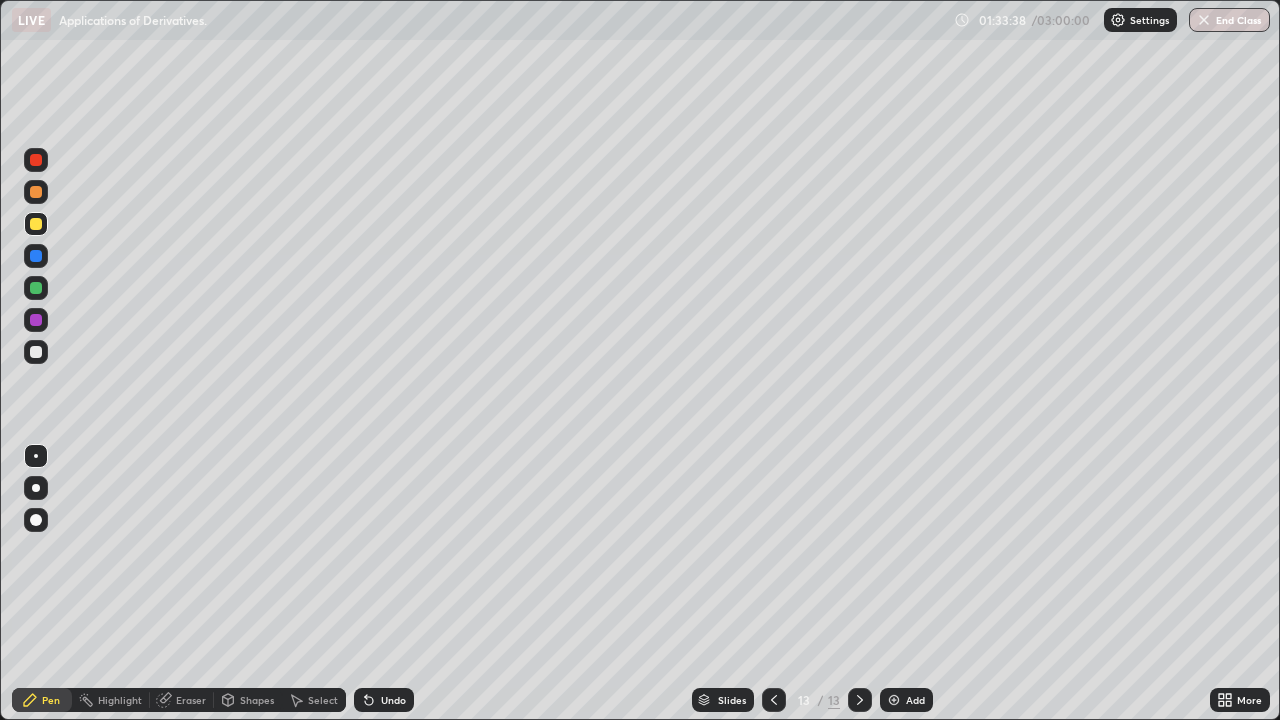 click at bounding box center [36, 192] 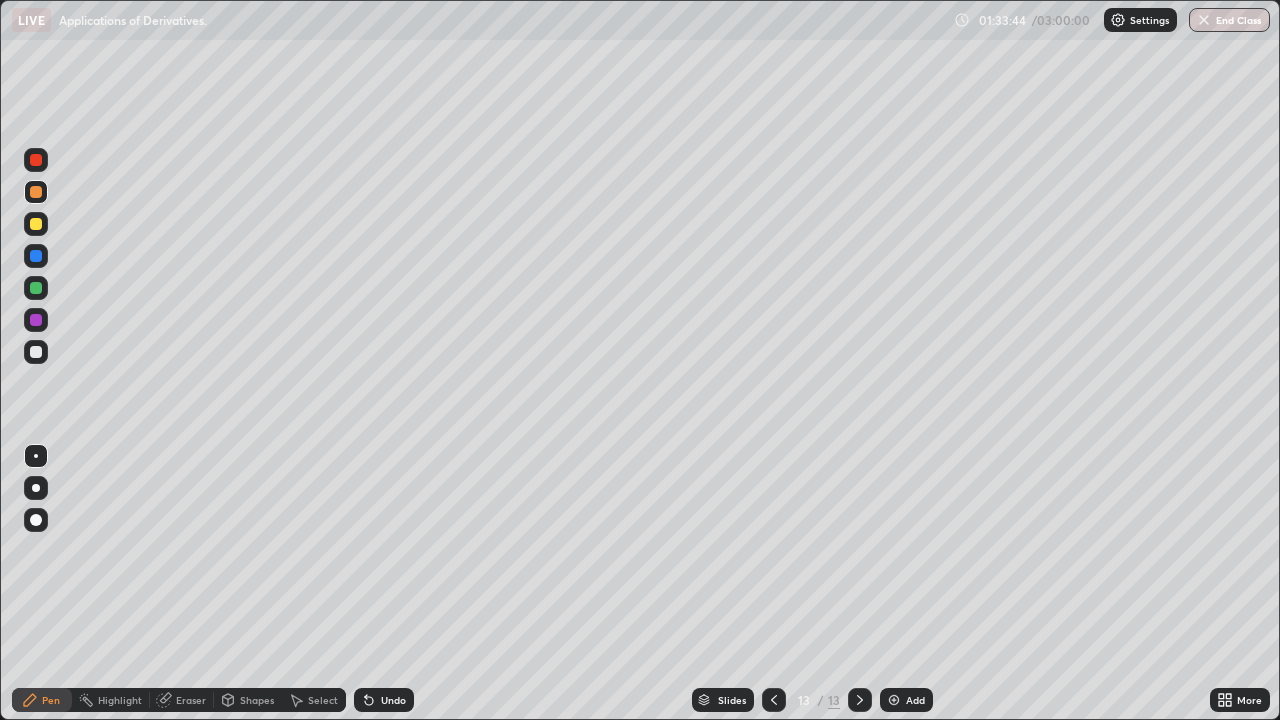 click on "Setting up your live class" at bounding box center (640, 360) 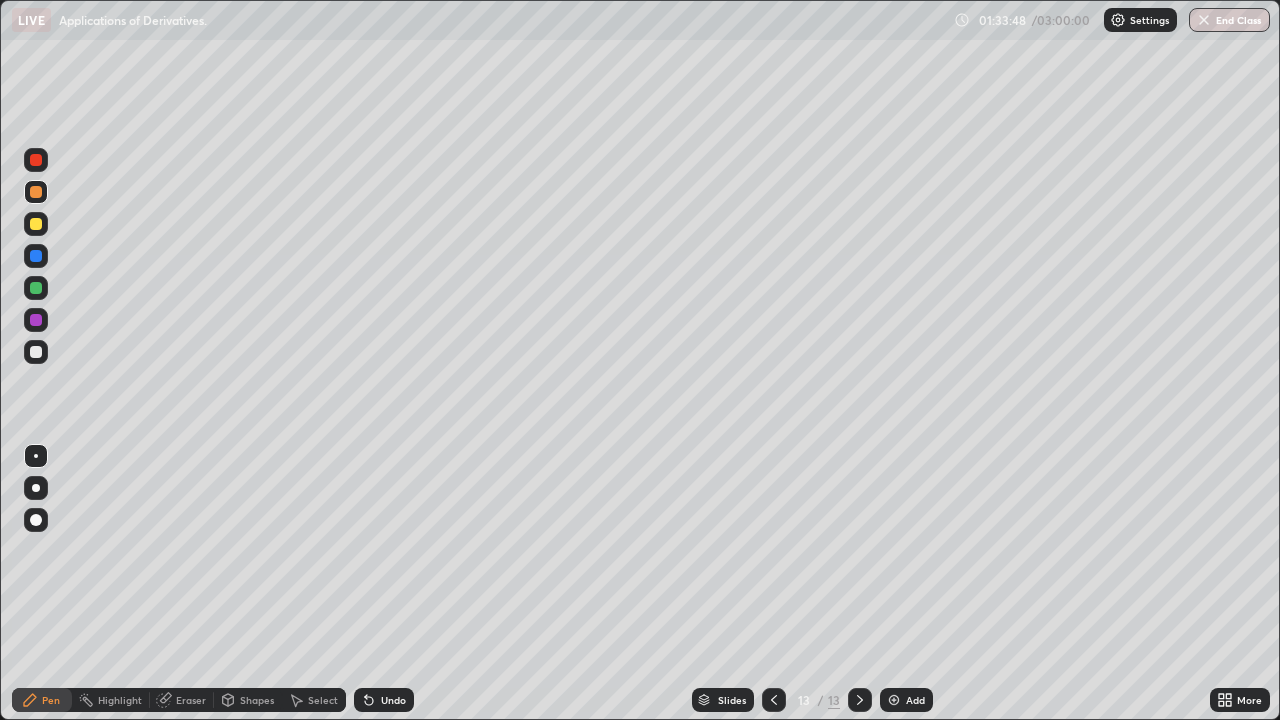 click at bounding box center [36, 352] 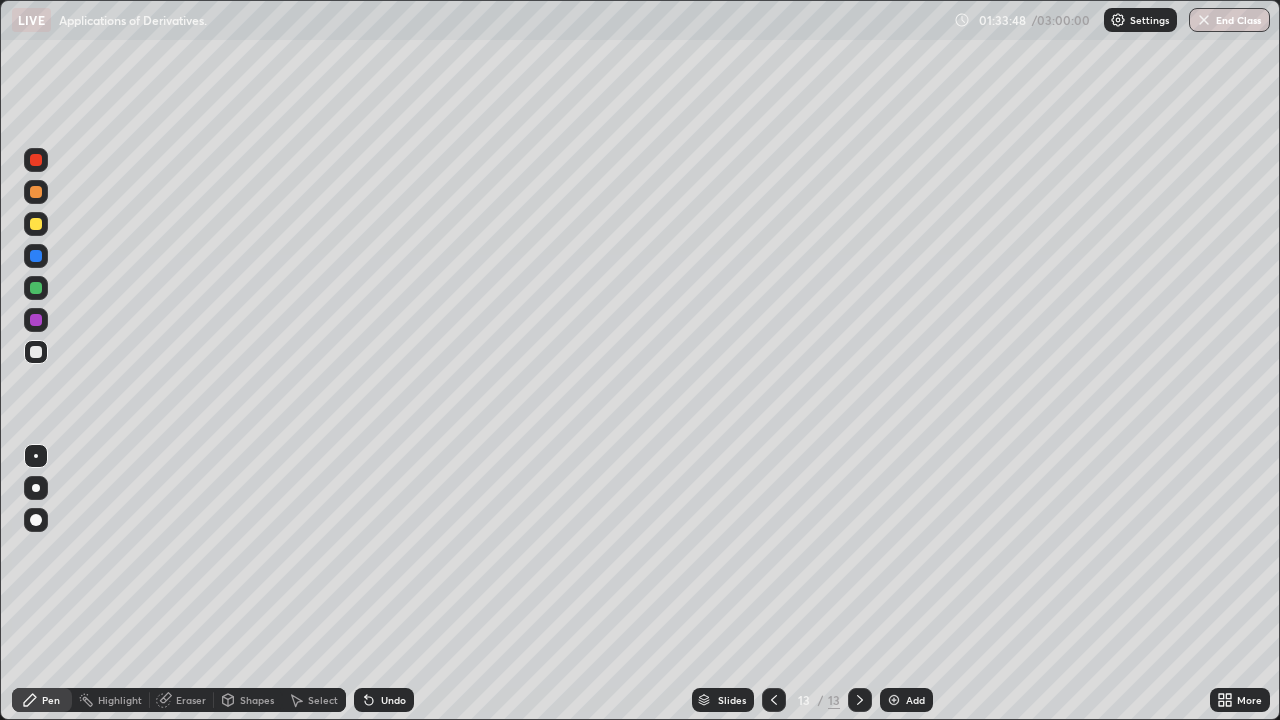 click at bounding box center [36, 352] 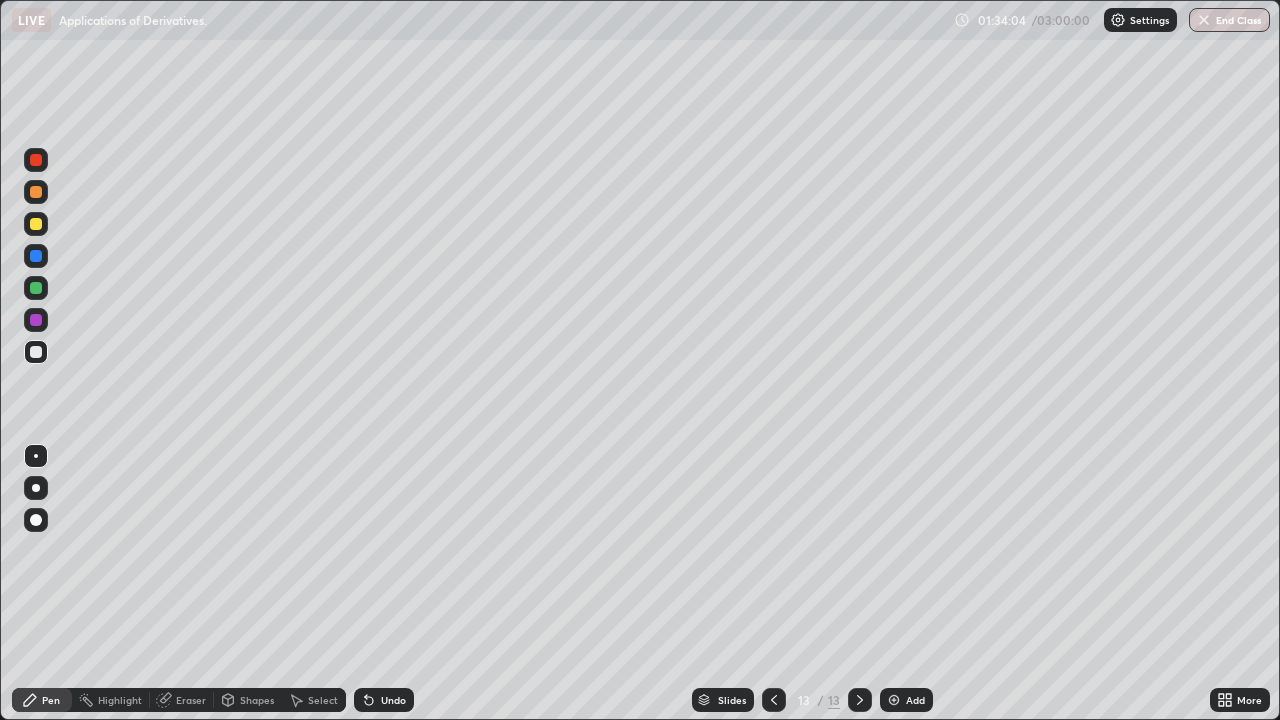 click at bounding box center [36, 160] 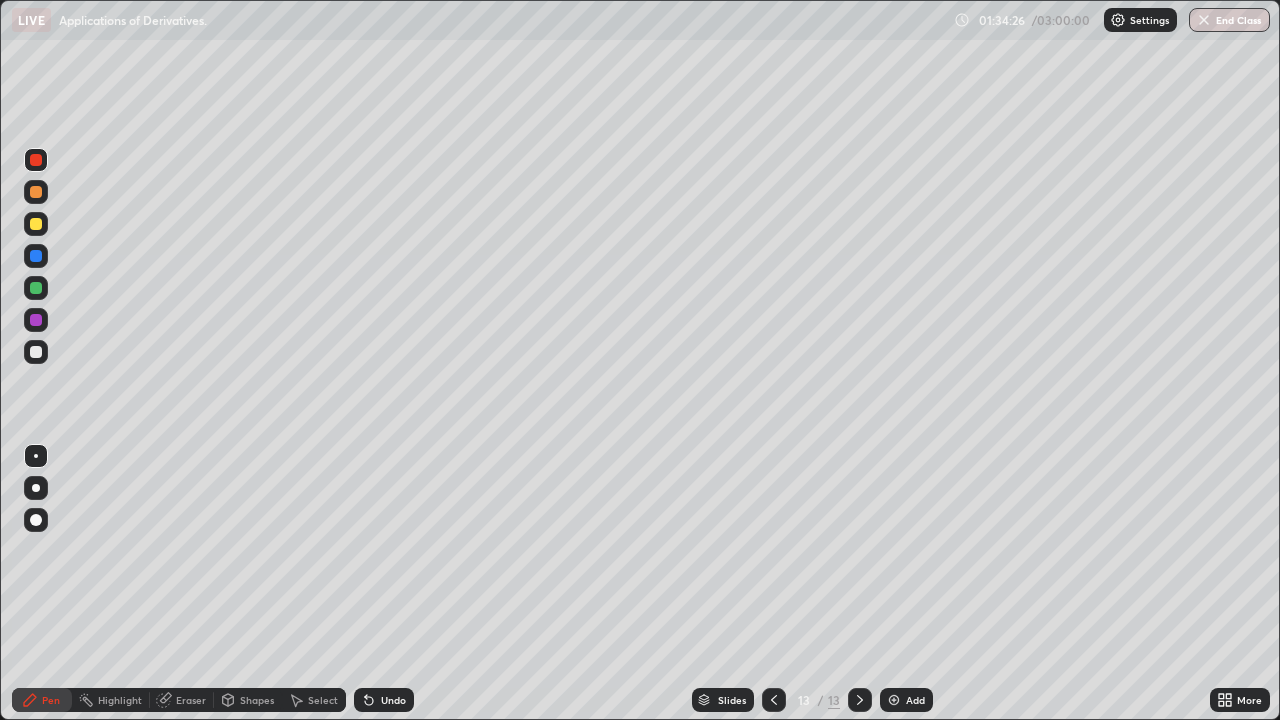 click at bounding box center (36, 352) 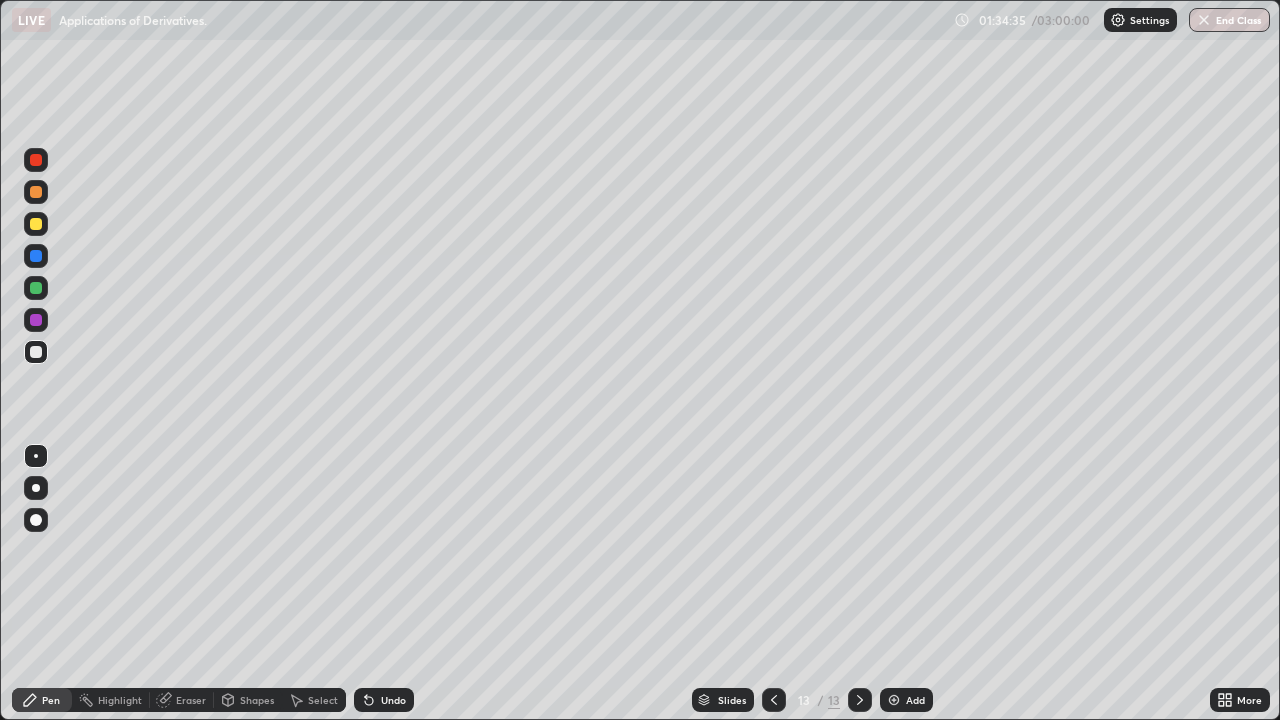 click on "Eraser" at bounding box center [182, 700] 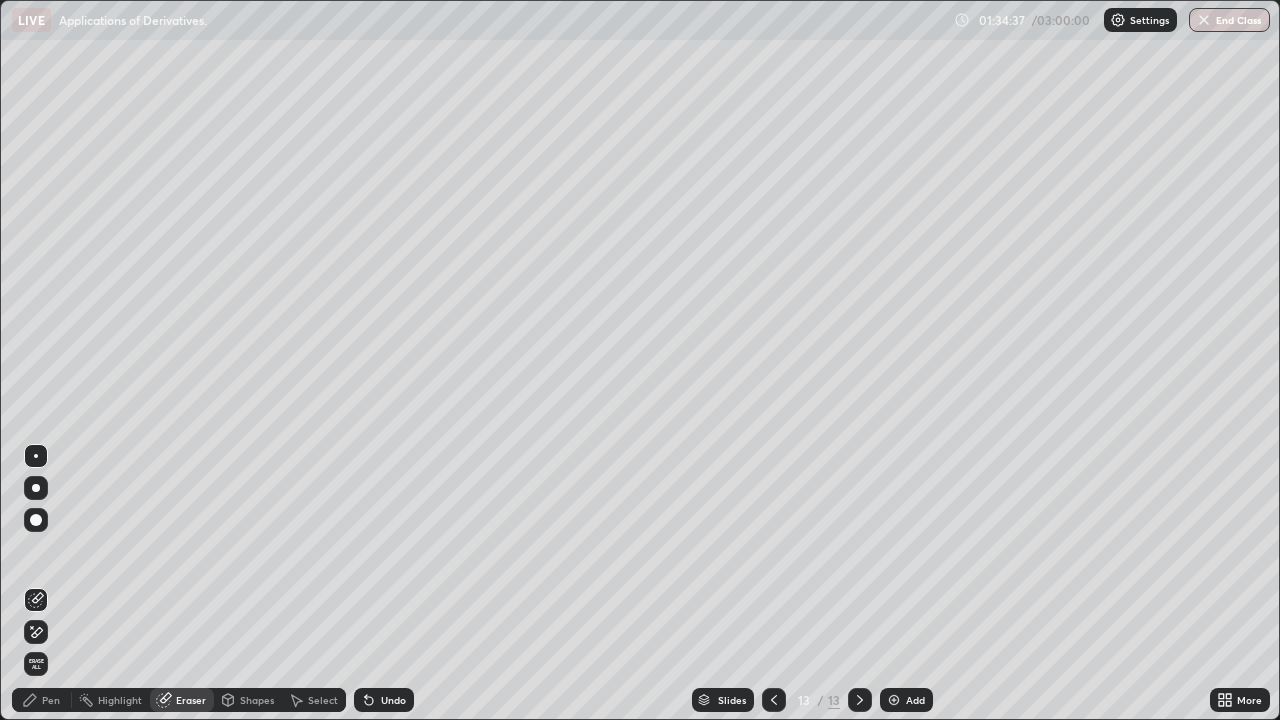 click on "Pen" at bounding box center [42, 700] 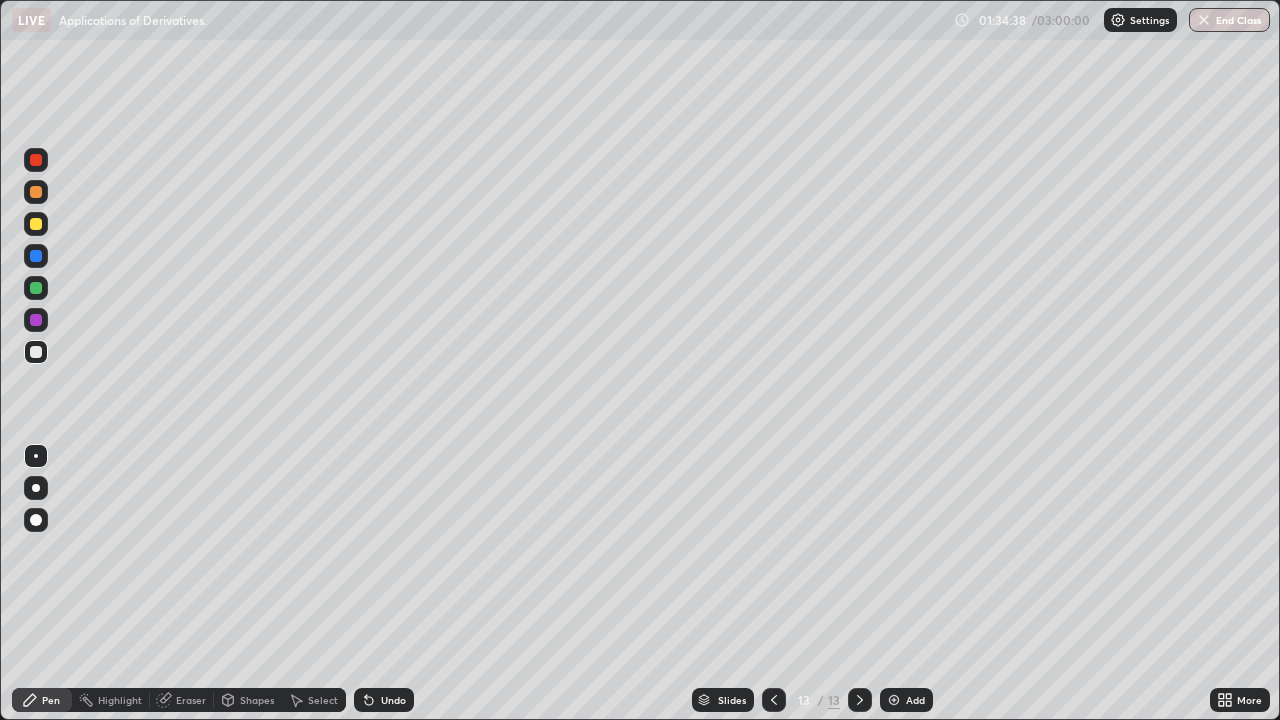 click at bounding box center [36, 352] 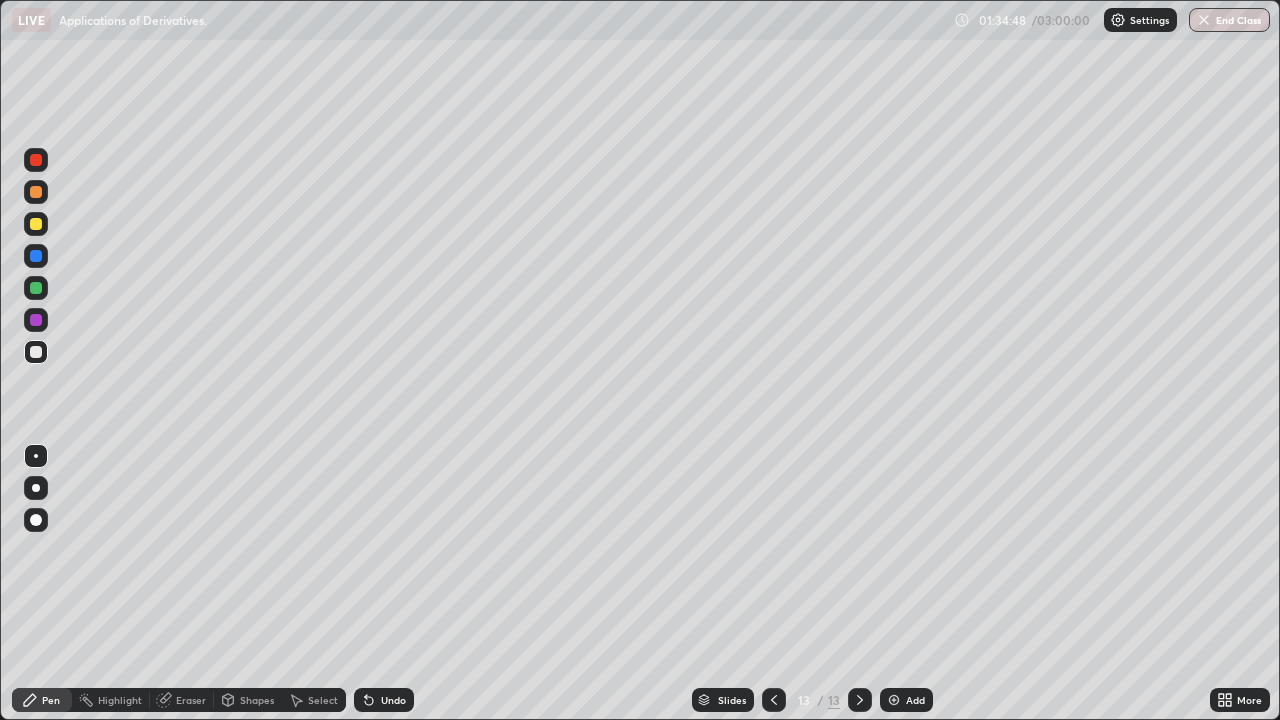 click at bounding box center (36, 288) 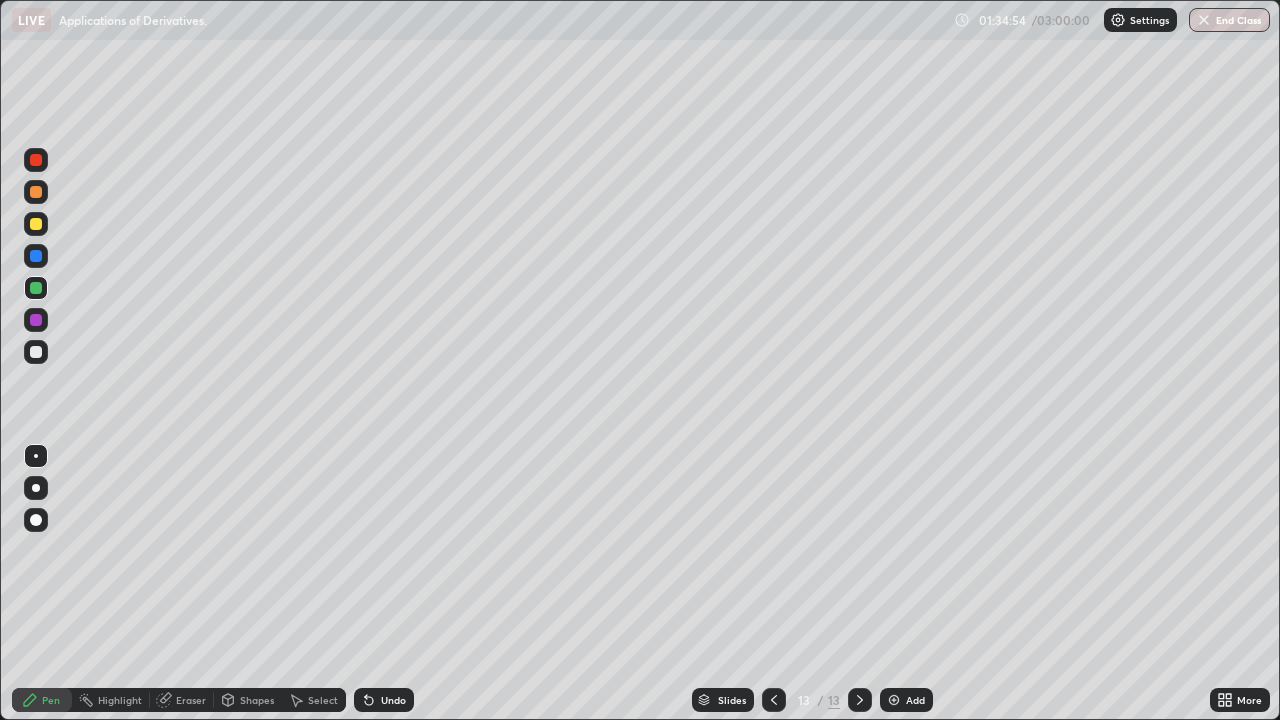 click at bounding box center (36, 352) 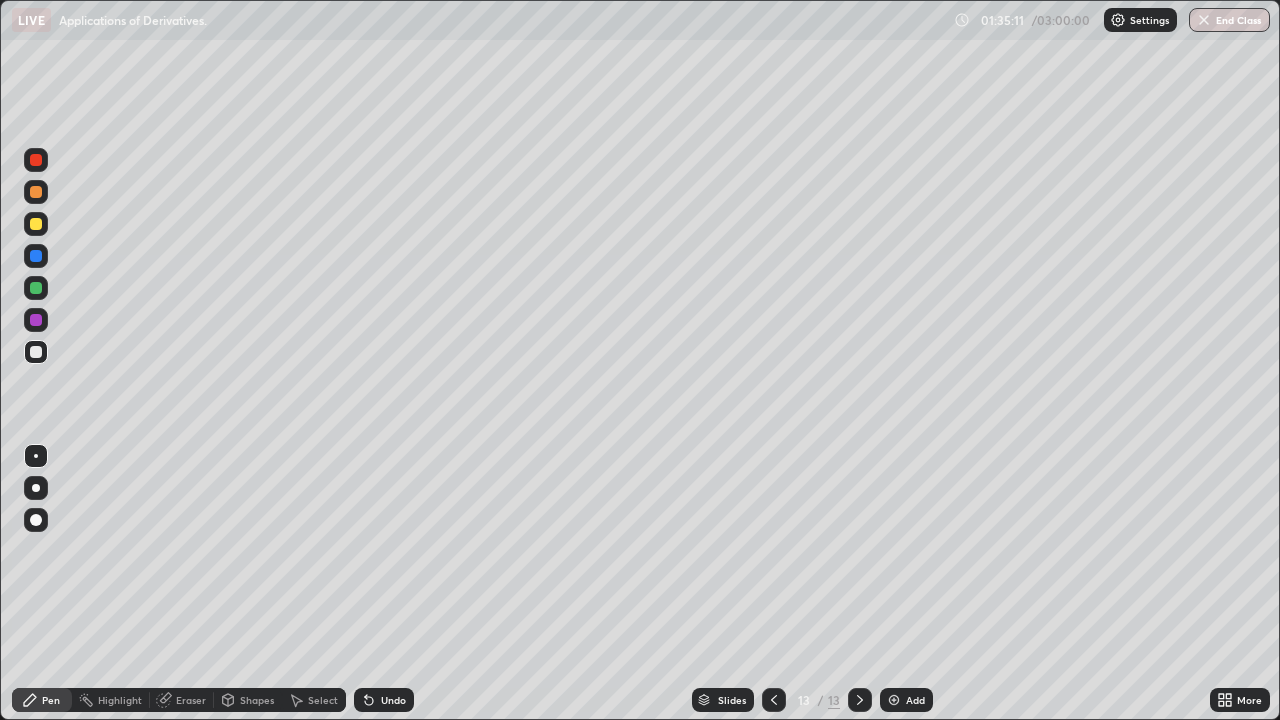 click at bounding box center (36, 352) 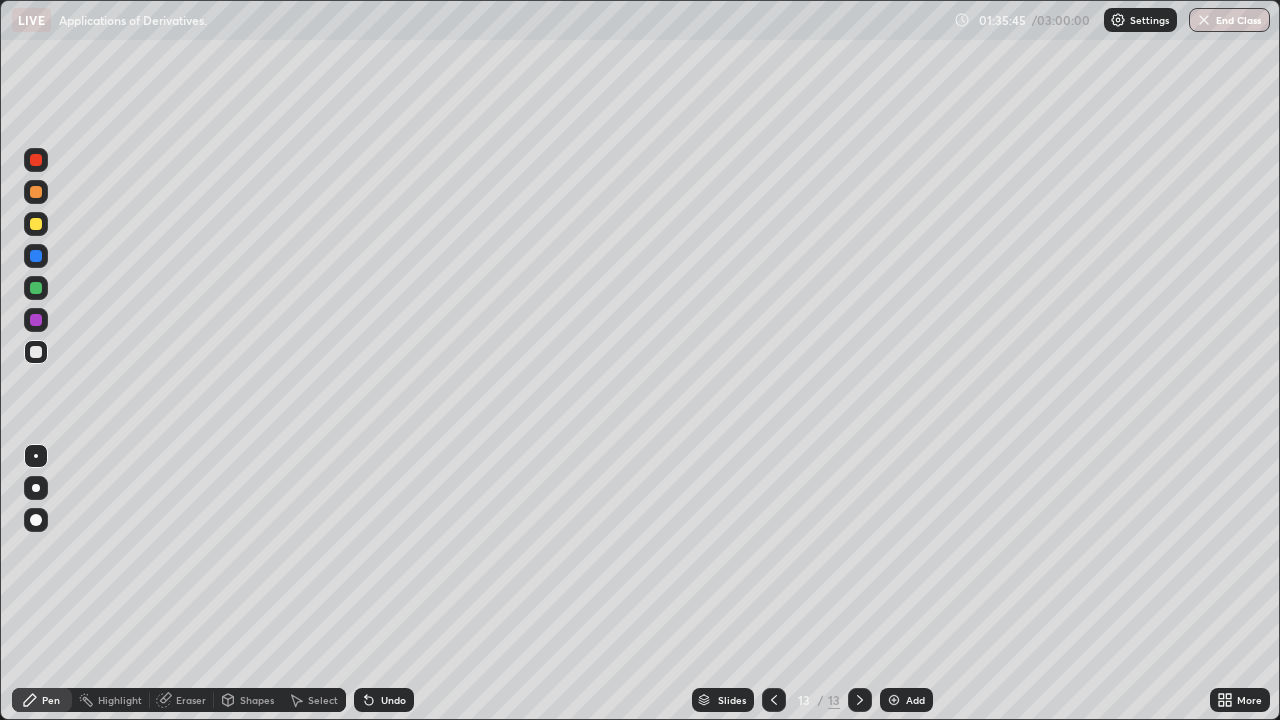 click at bounding box center (36, 352) 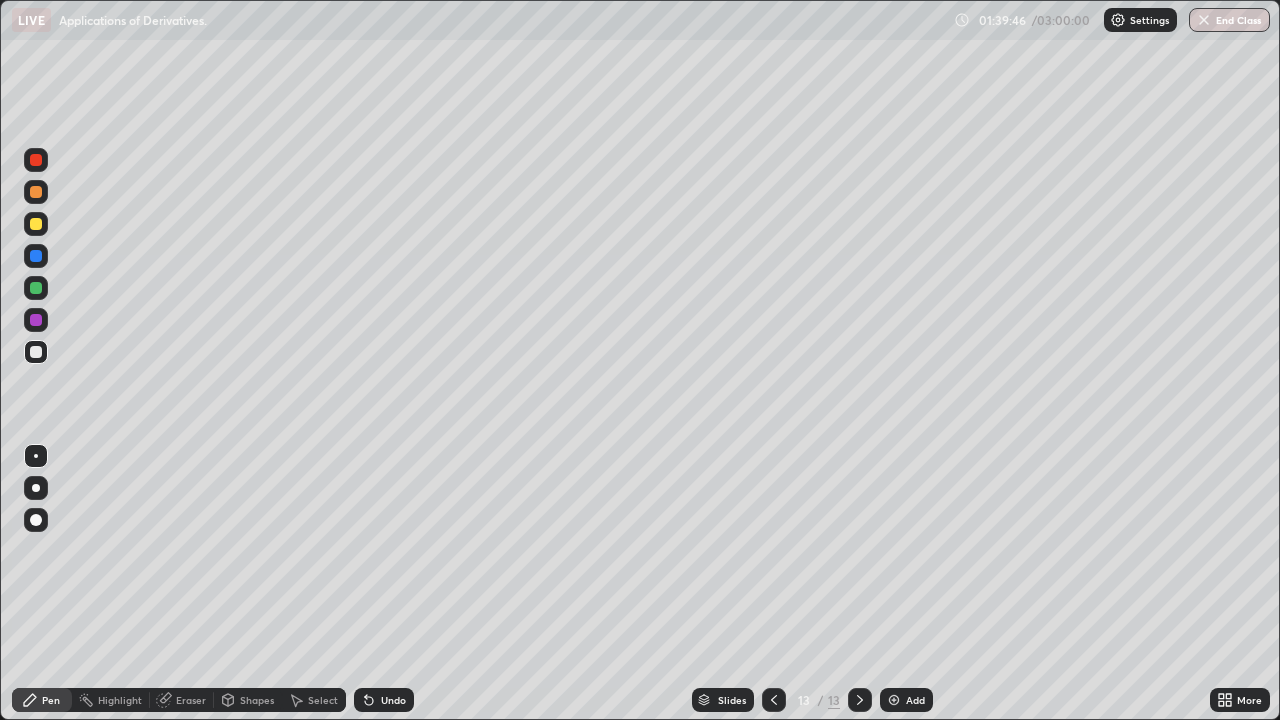 click 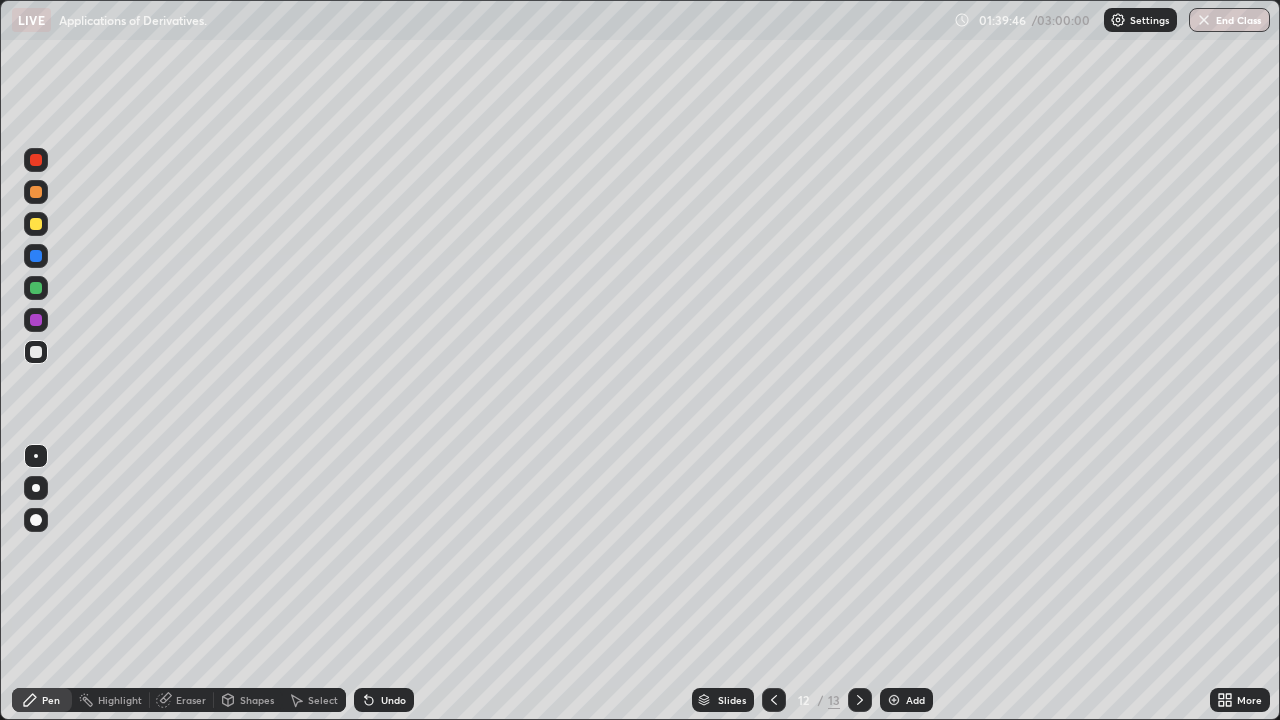 click 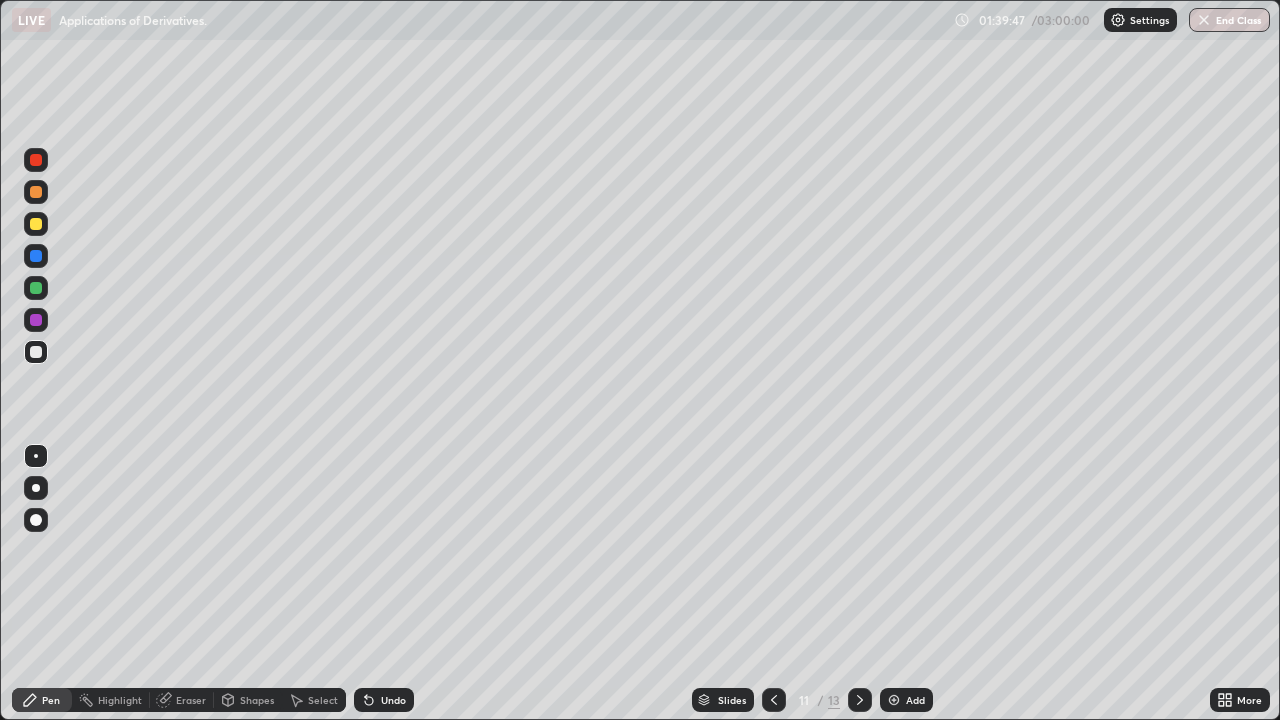 click 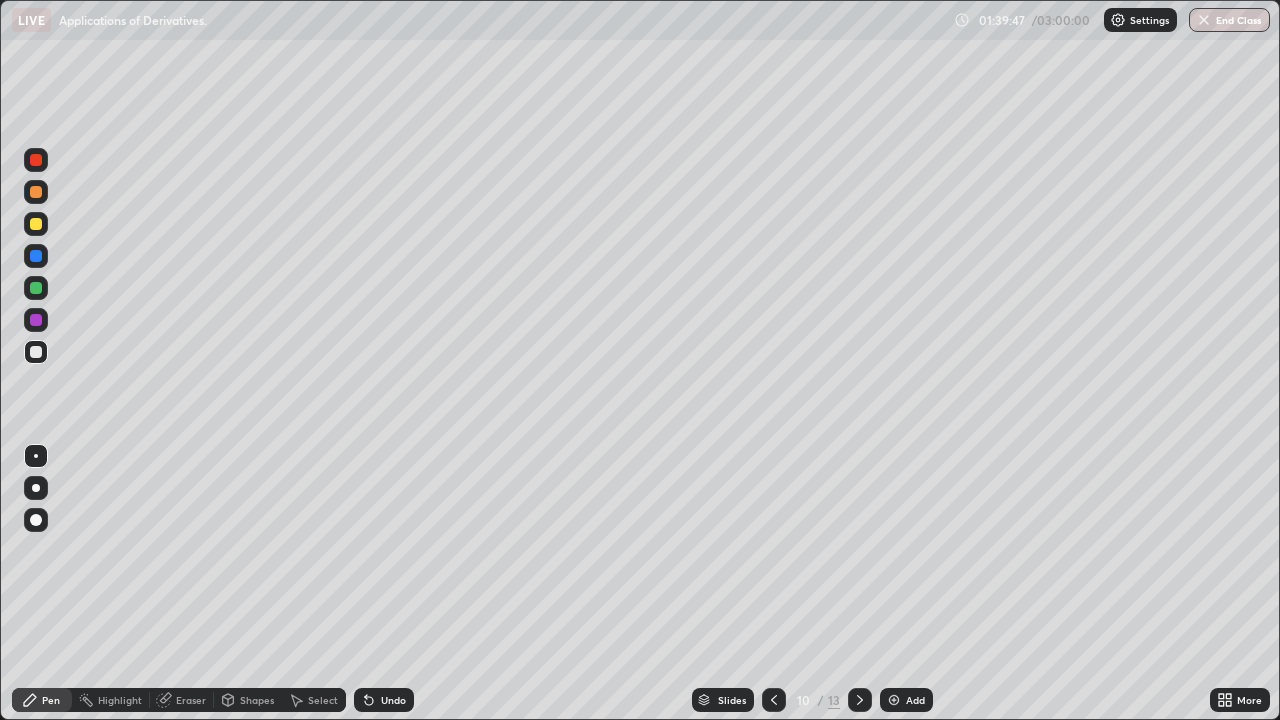 click 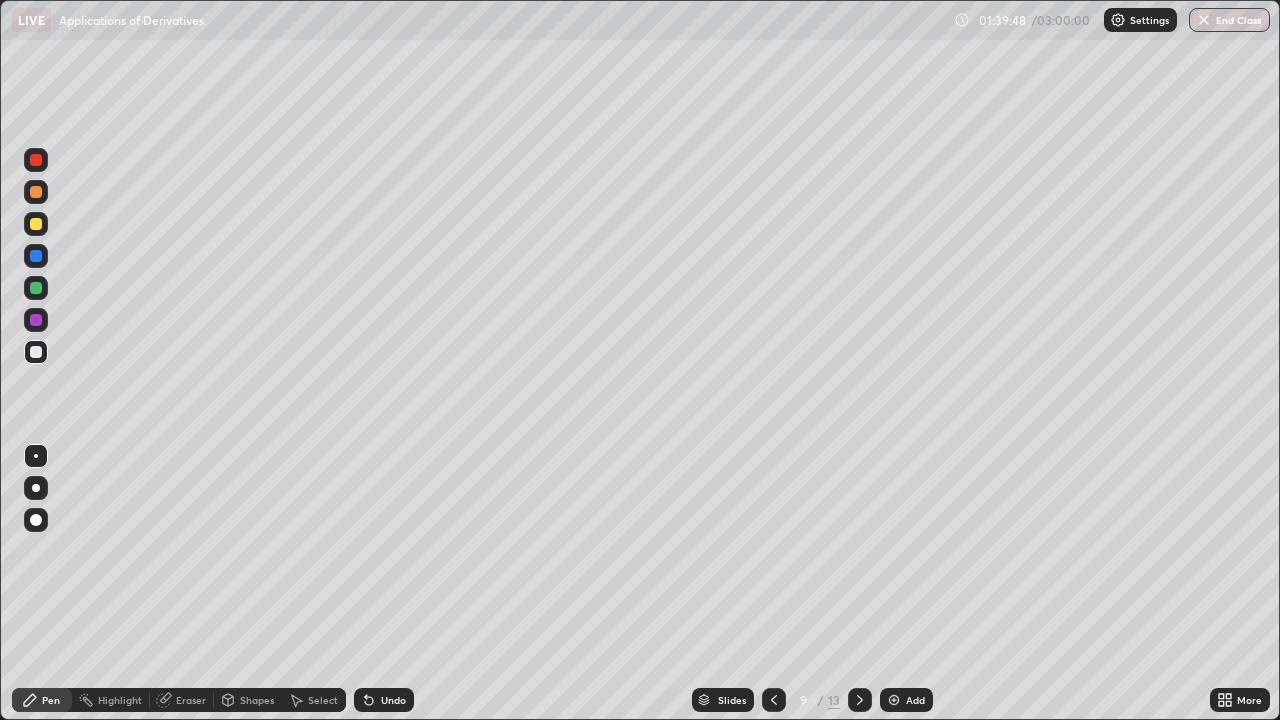 click 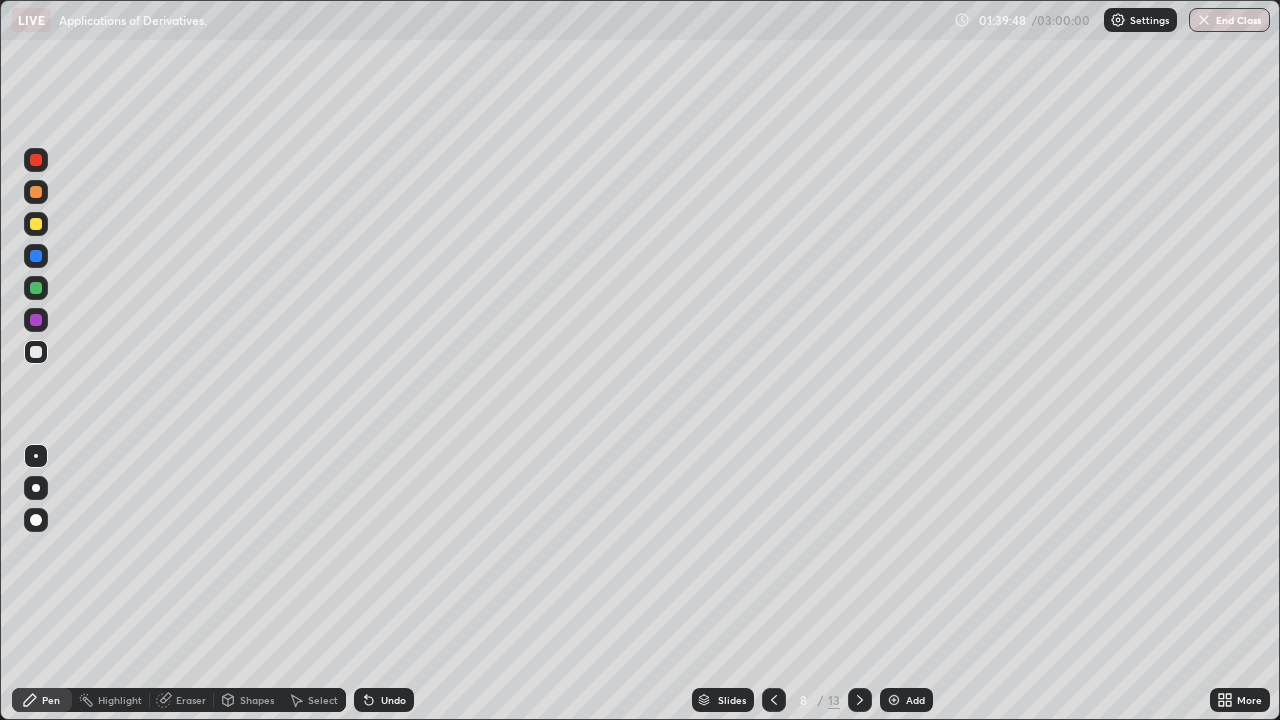 click 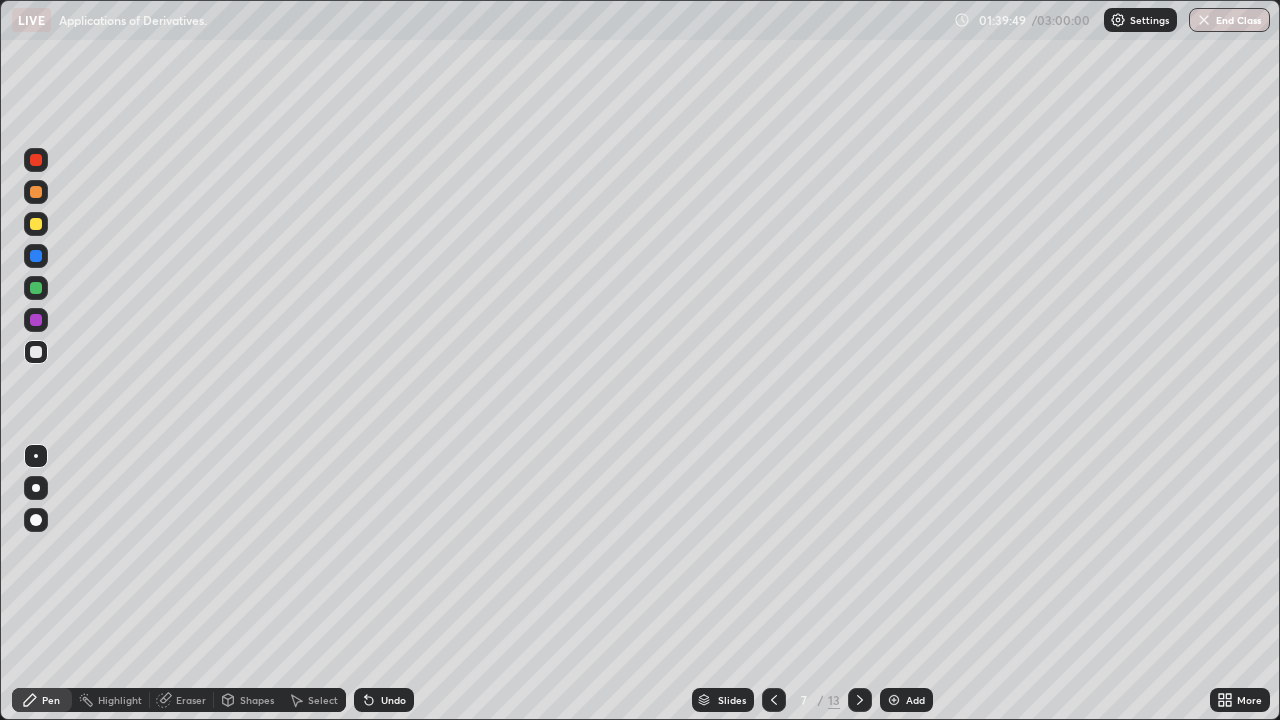 click 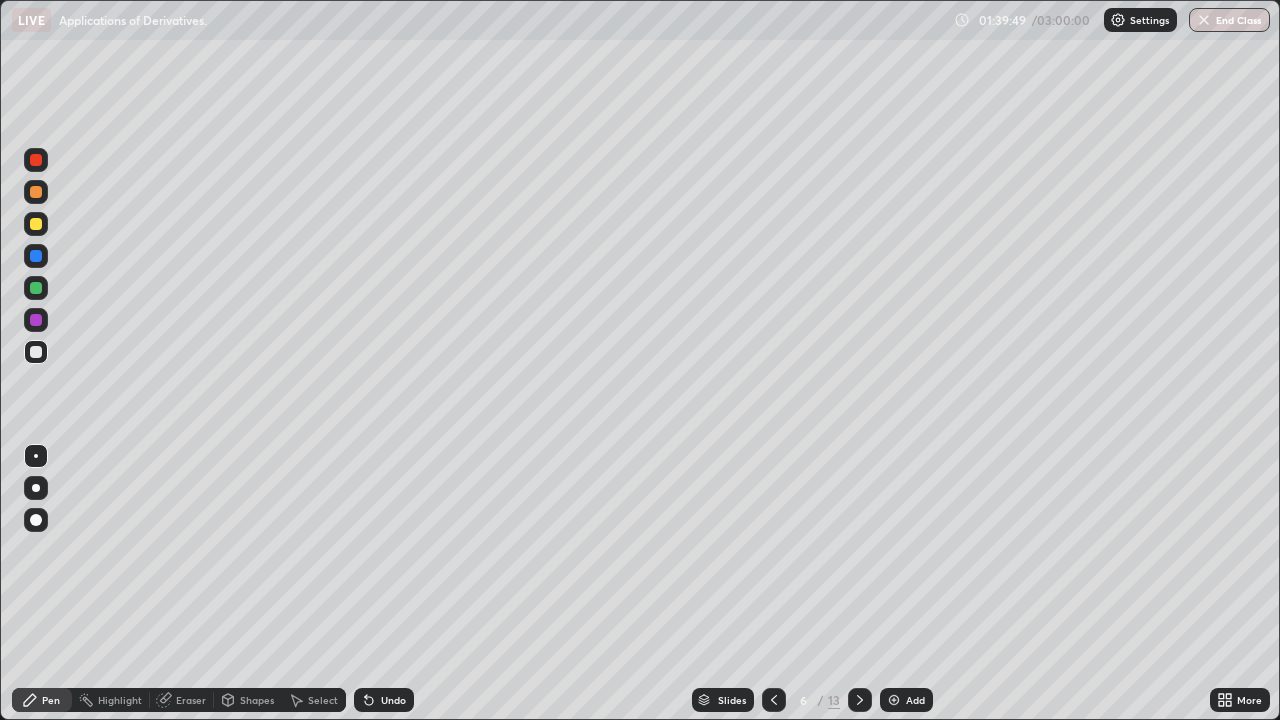 click 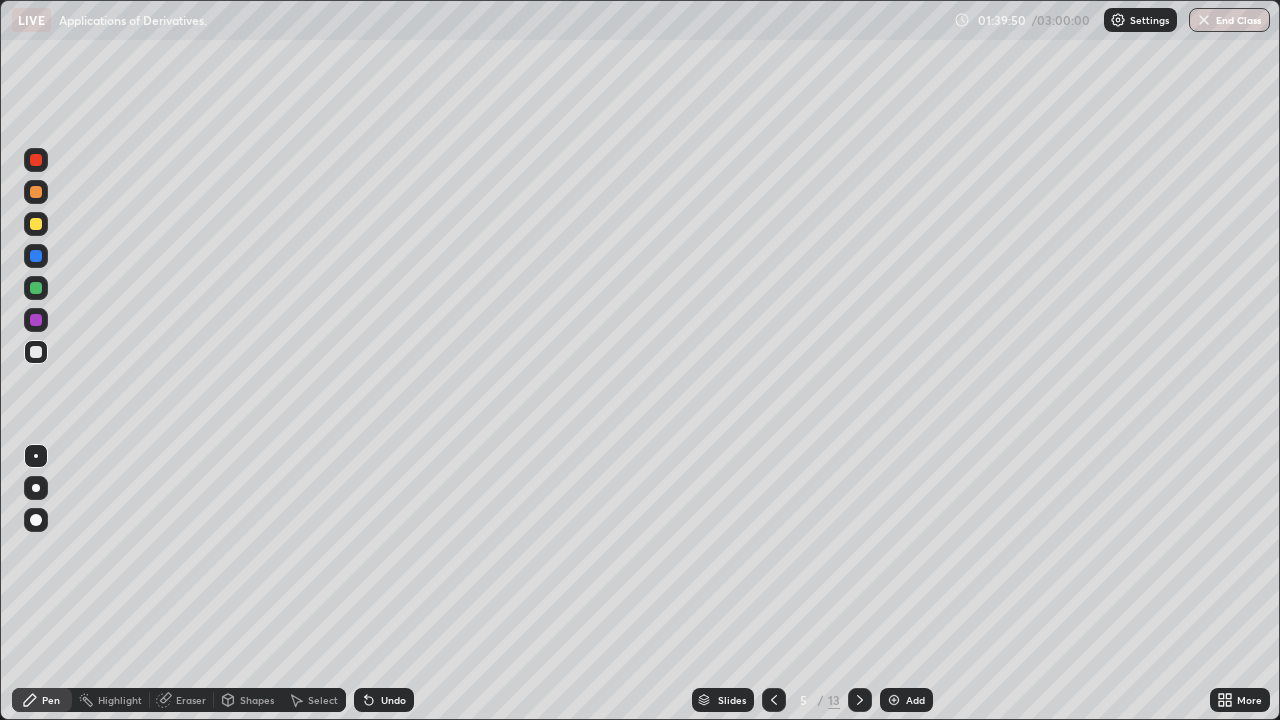 click 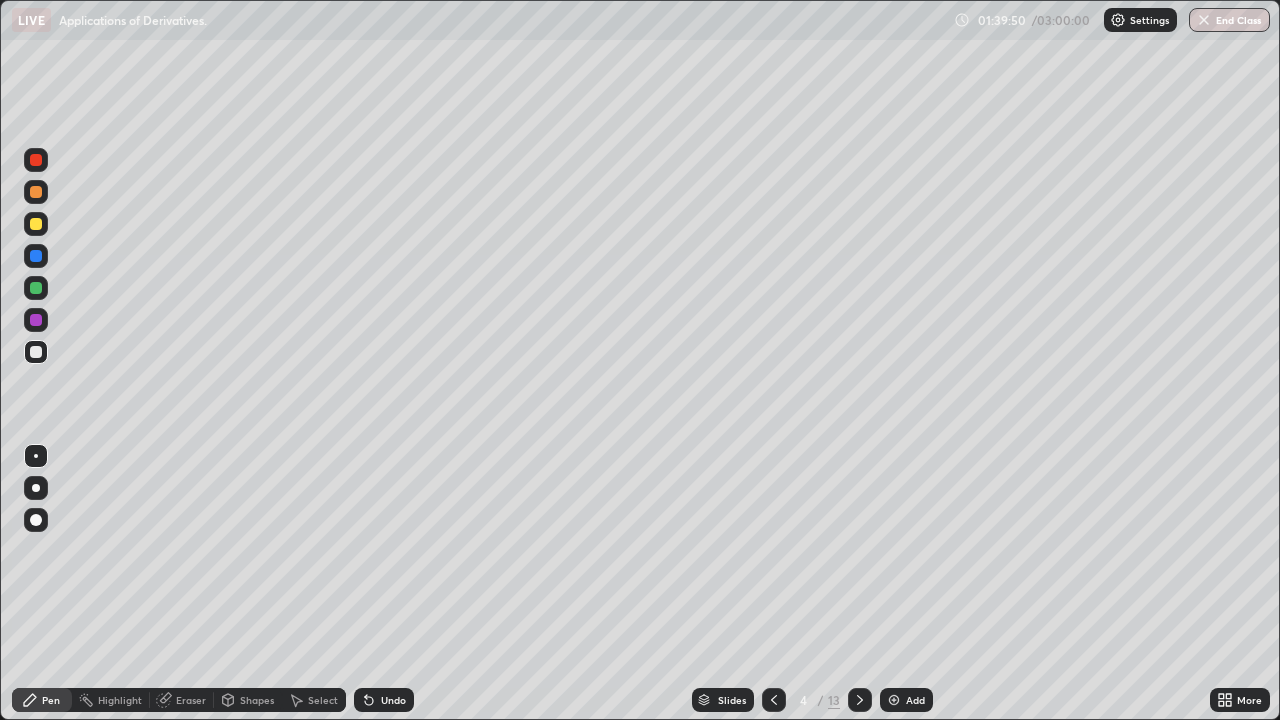 click 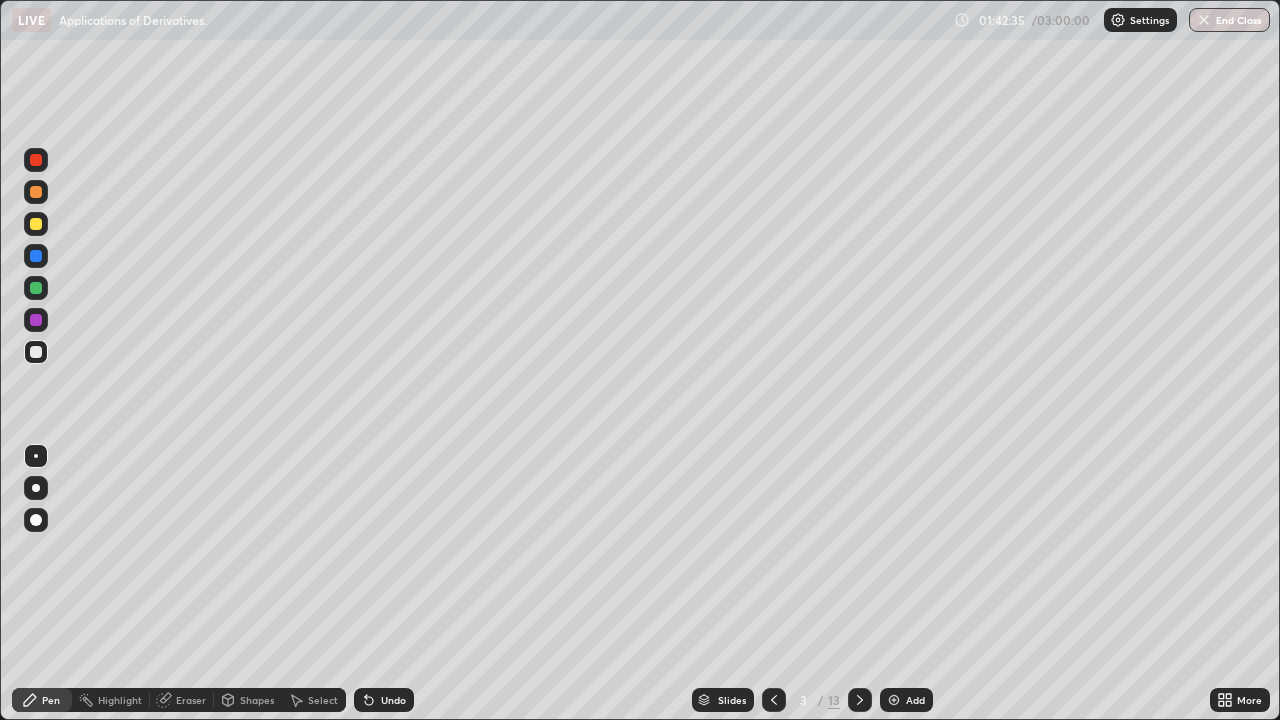 click on "Slides" at bounding box center (732, 700) 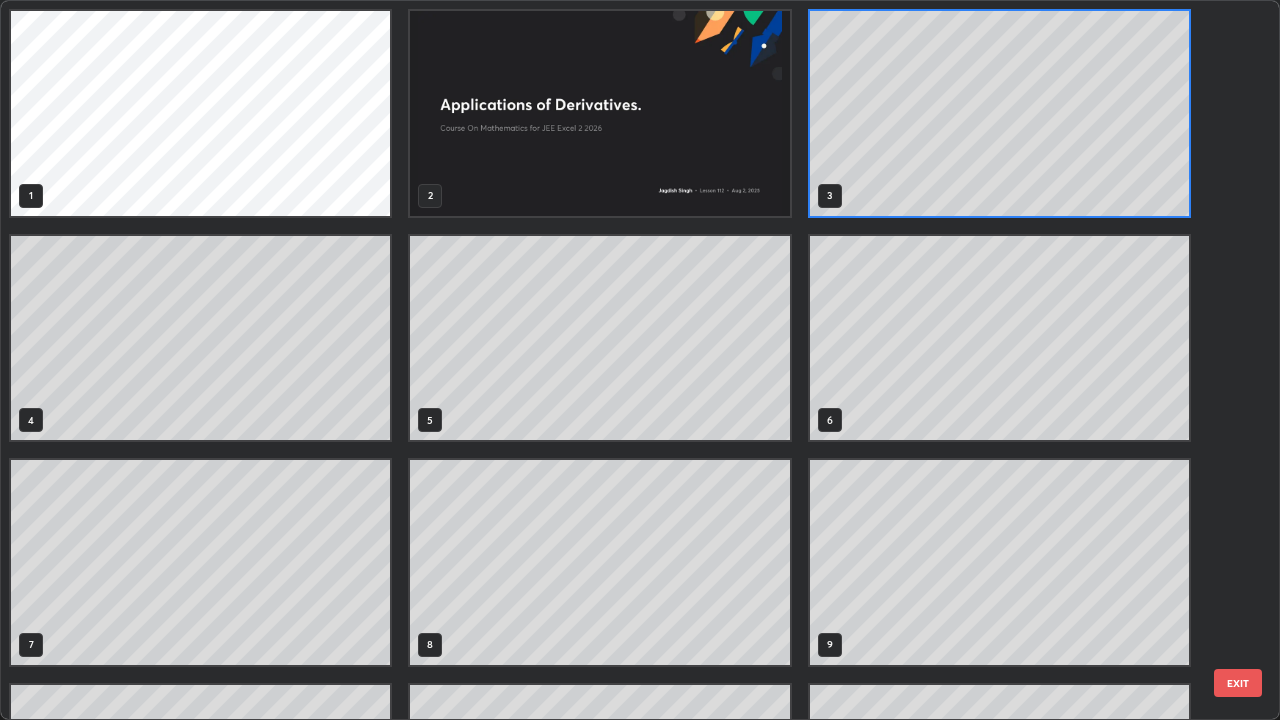 scroll, scrollTop: 7, scrollLeft: 11, axis: both 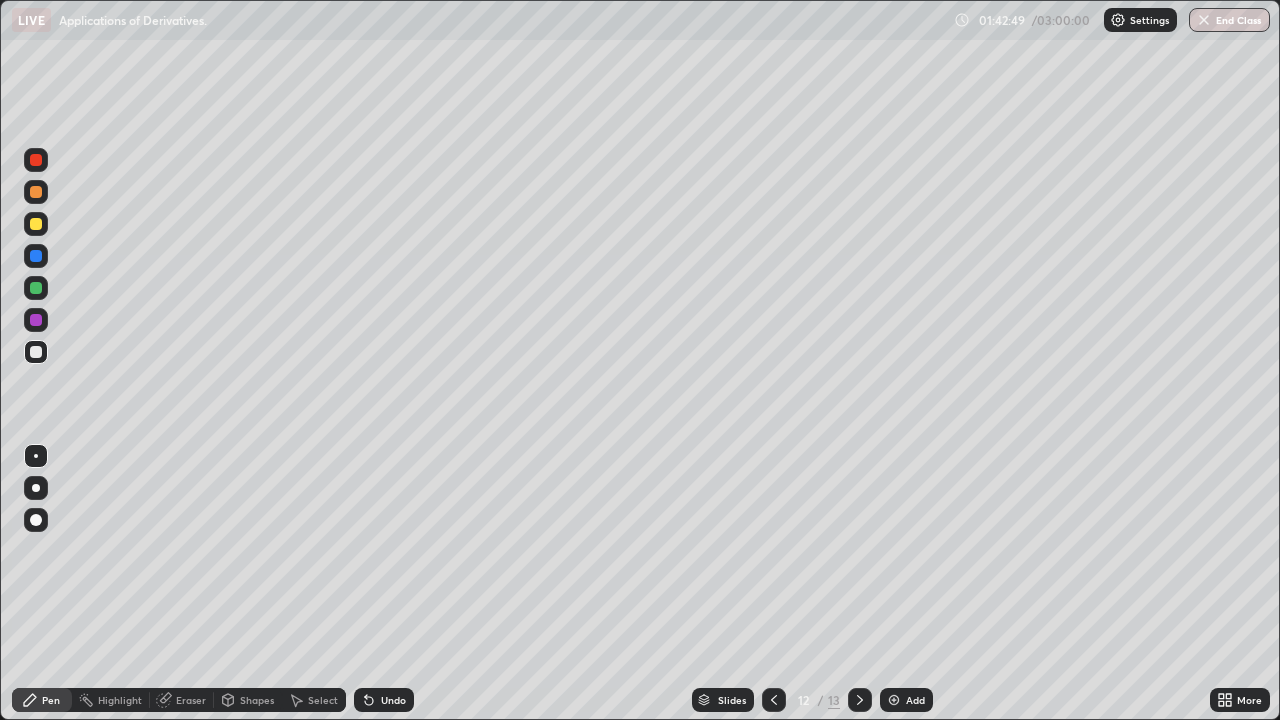 click 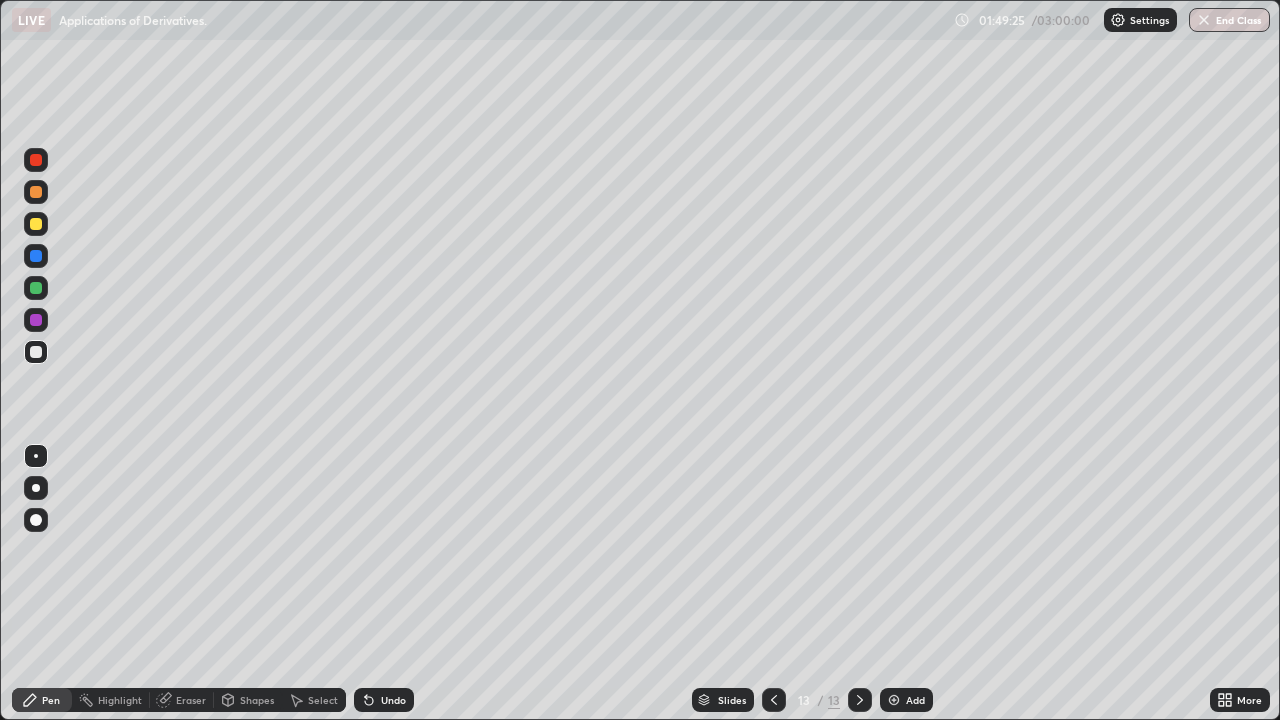 click on "Add" at bounding box center (906, 700) 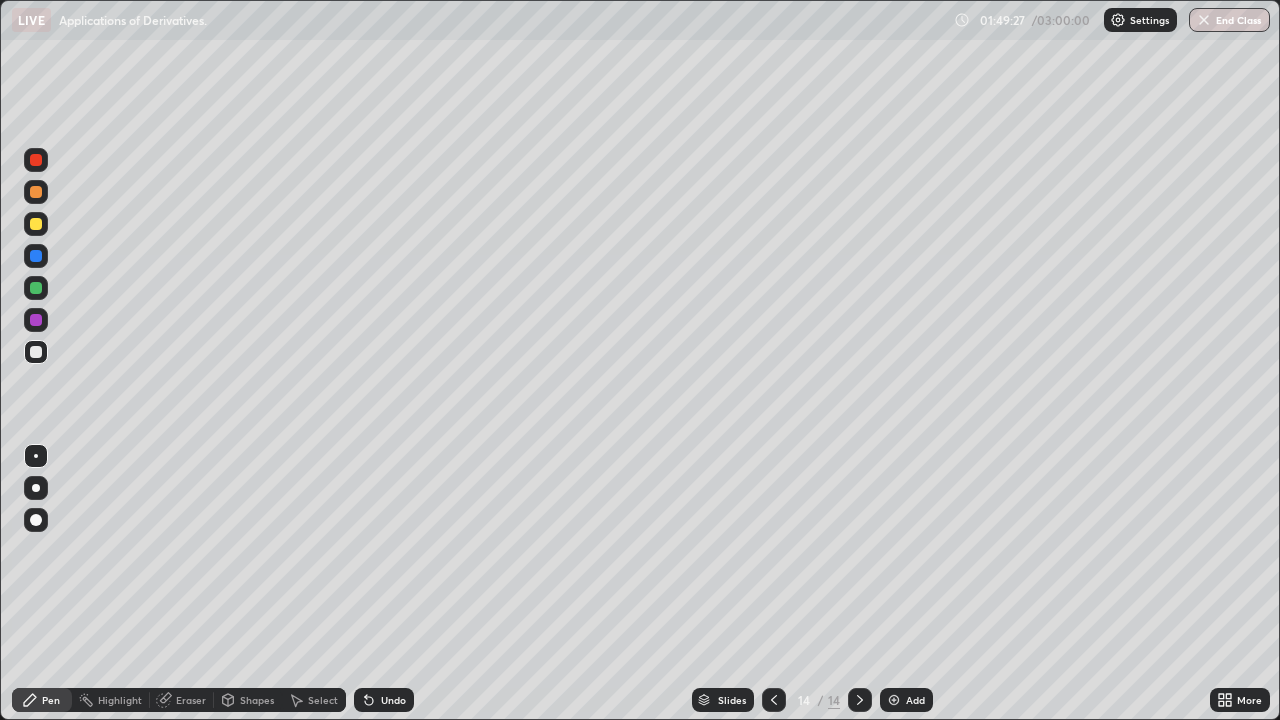 click at bounding box center [36, 352] 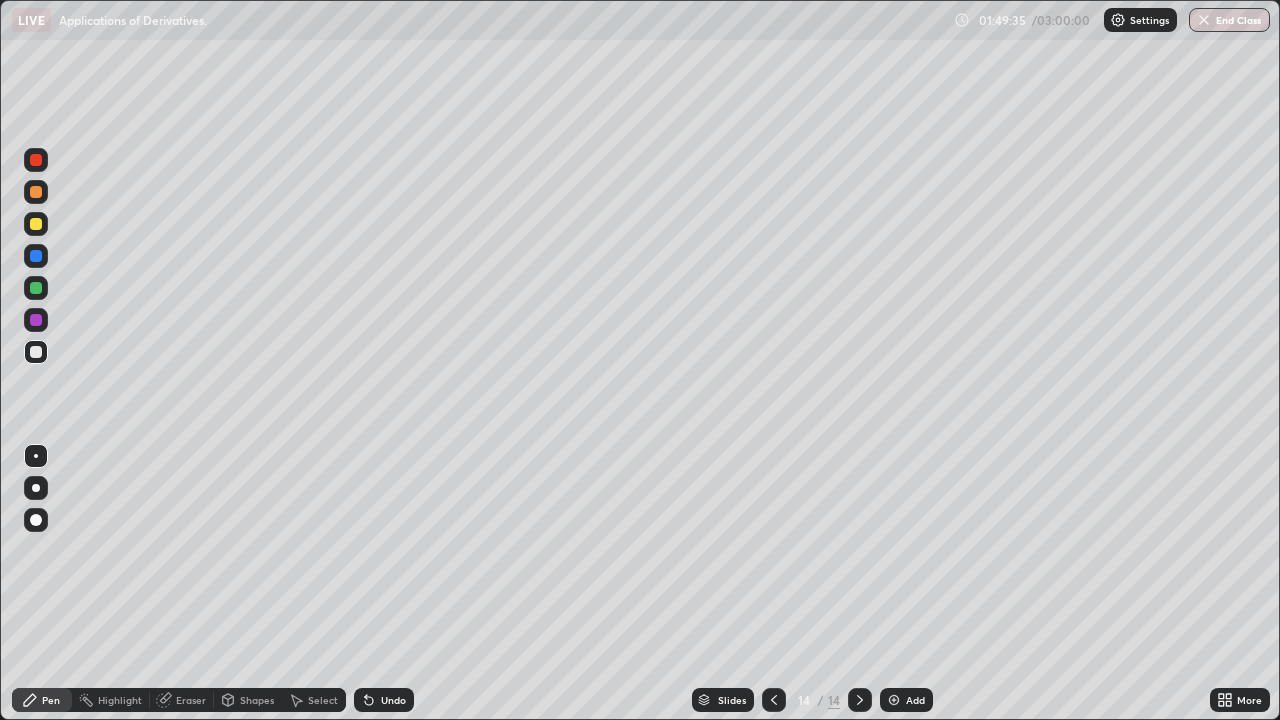 click at bounding box center (36, 352) 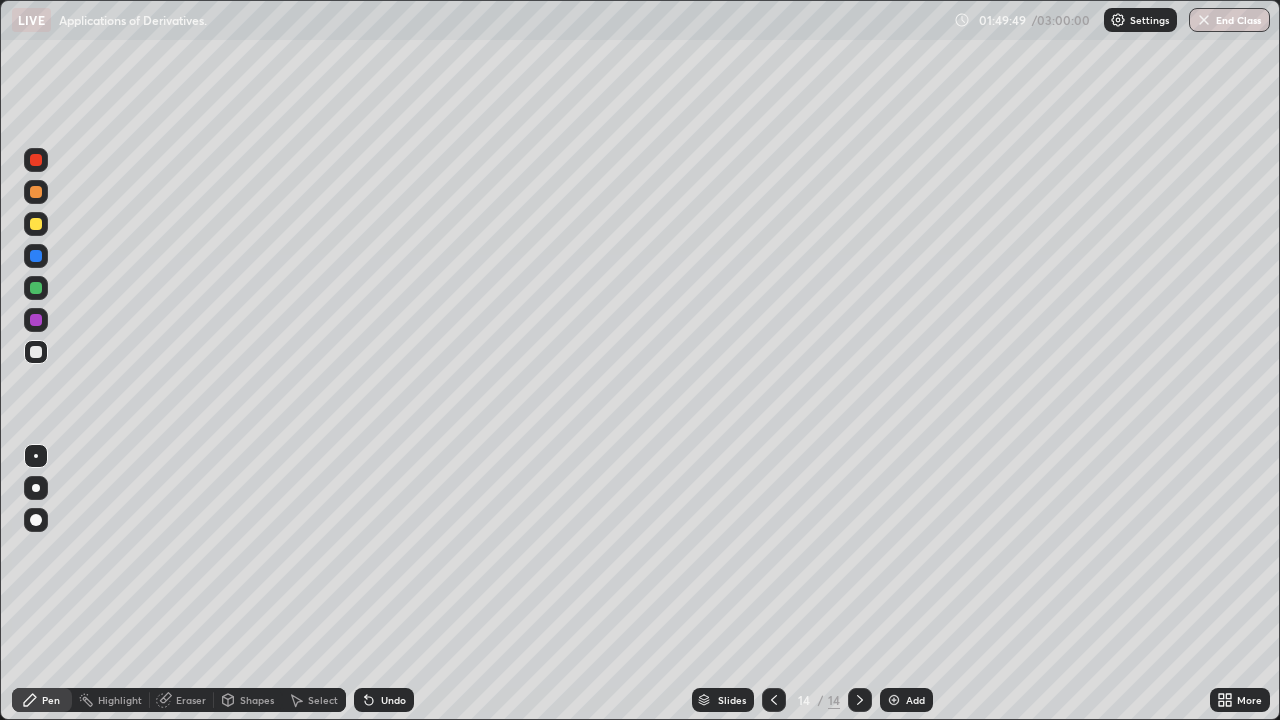 click at bounding box center [36, 224] 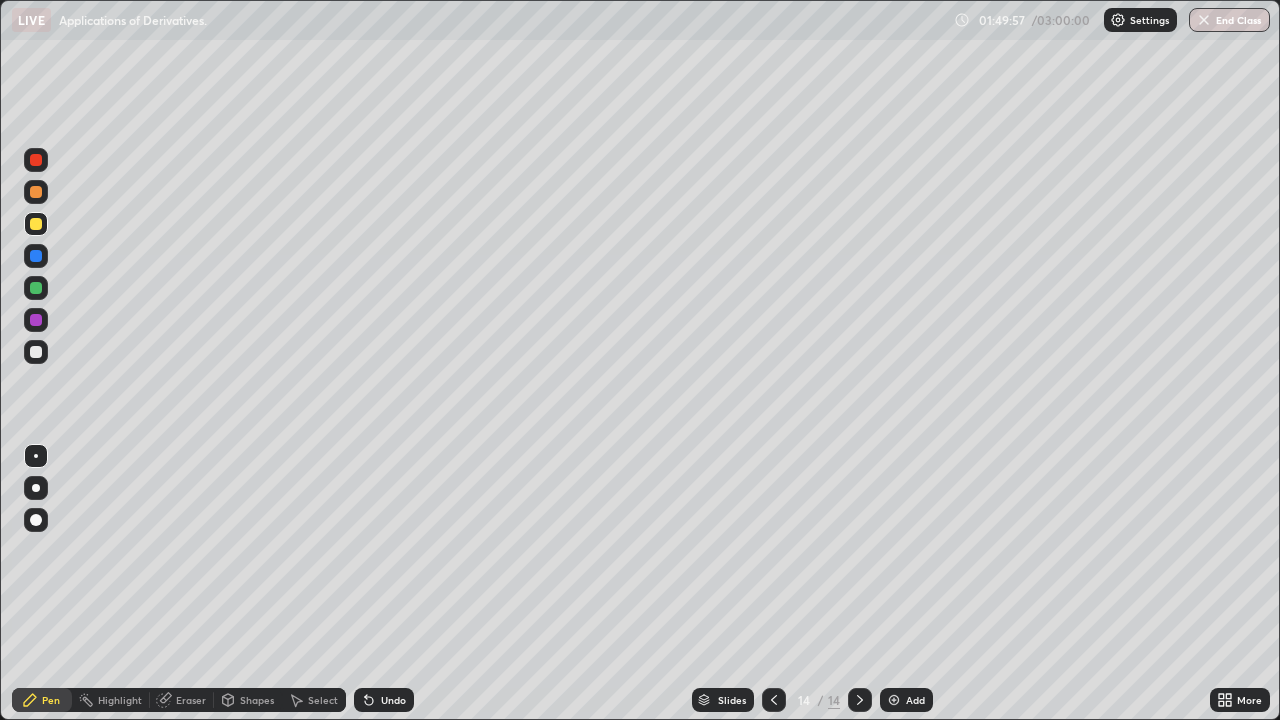 click at bounding box center [36, 352] 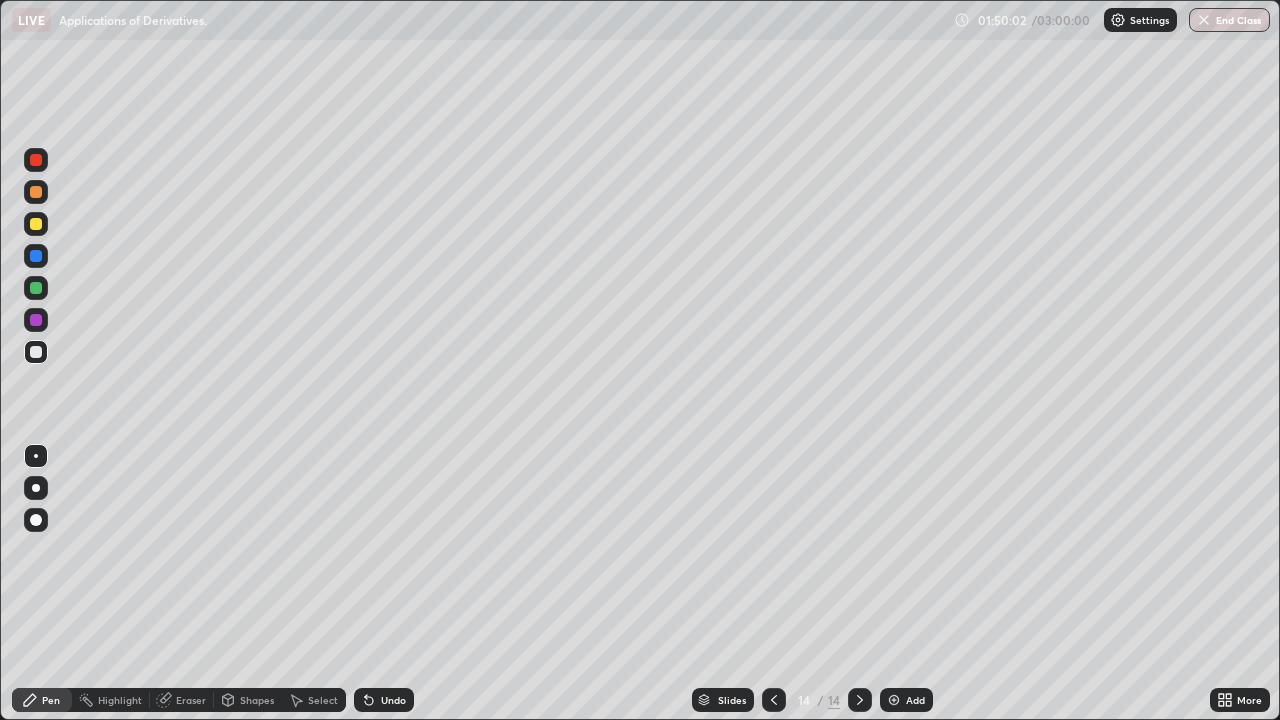 click at bounding box center [36, 256] 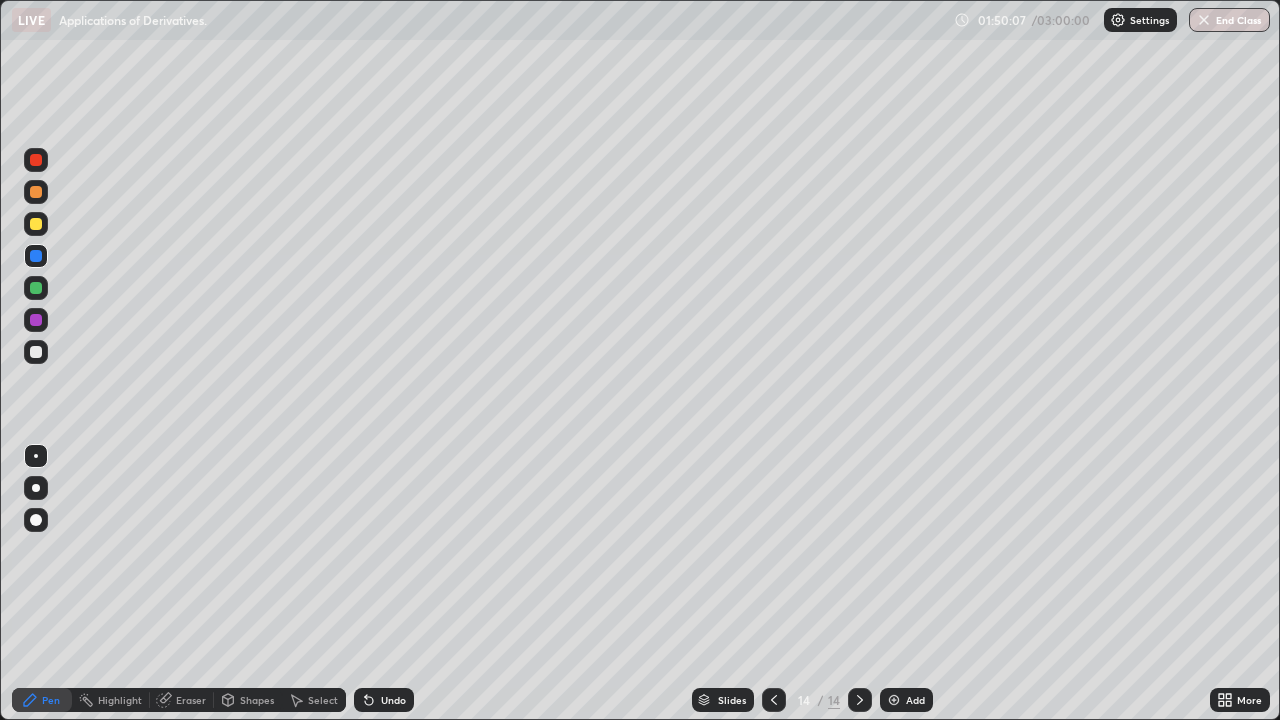 click at bounding box center [36, 352] 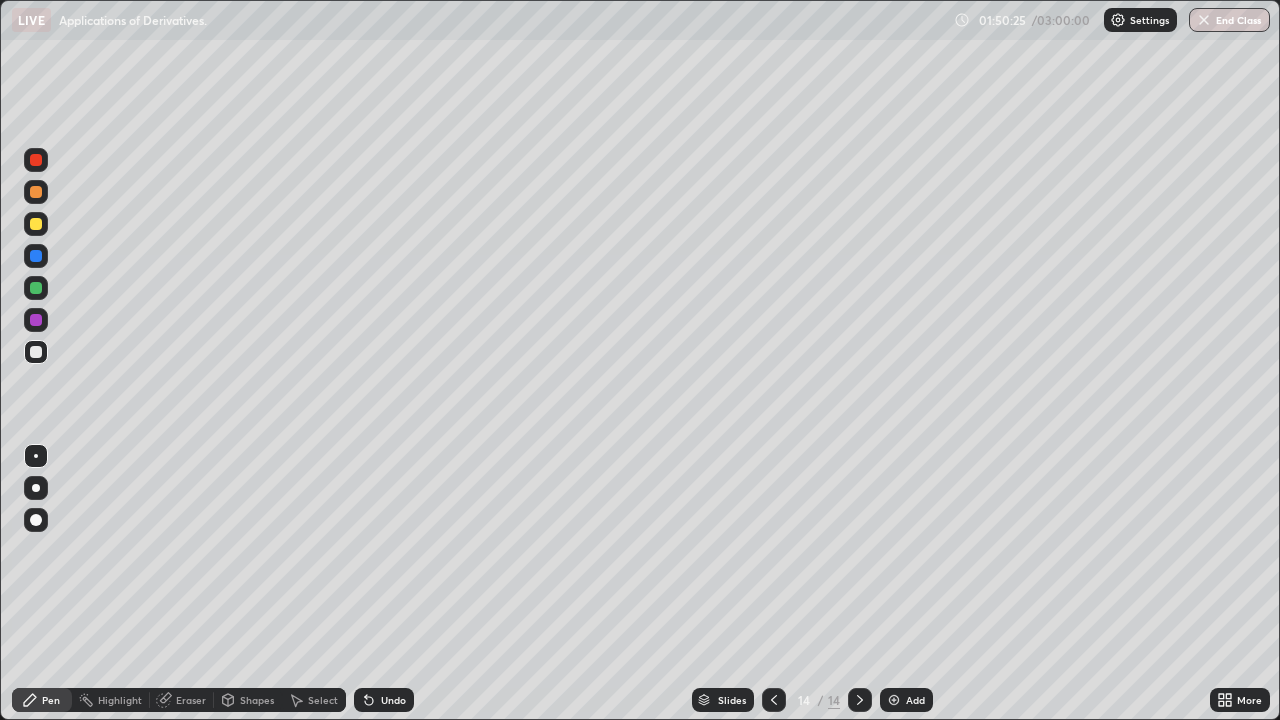 click at bounding box center [36, 352] 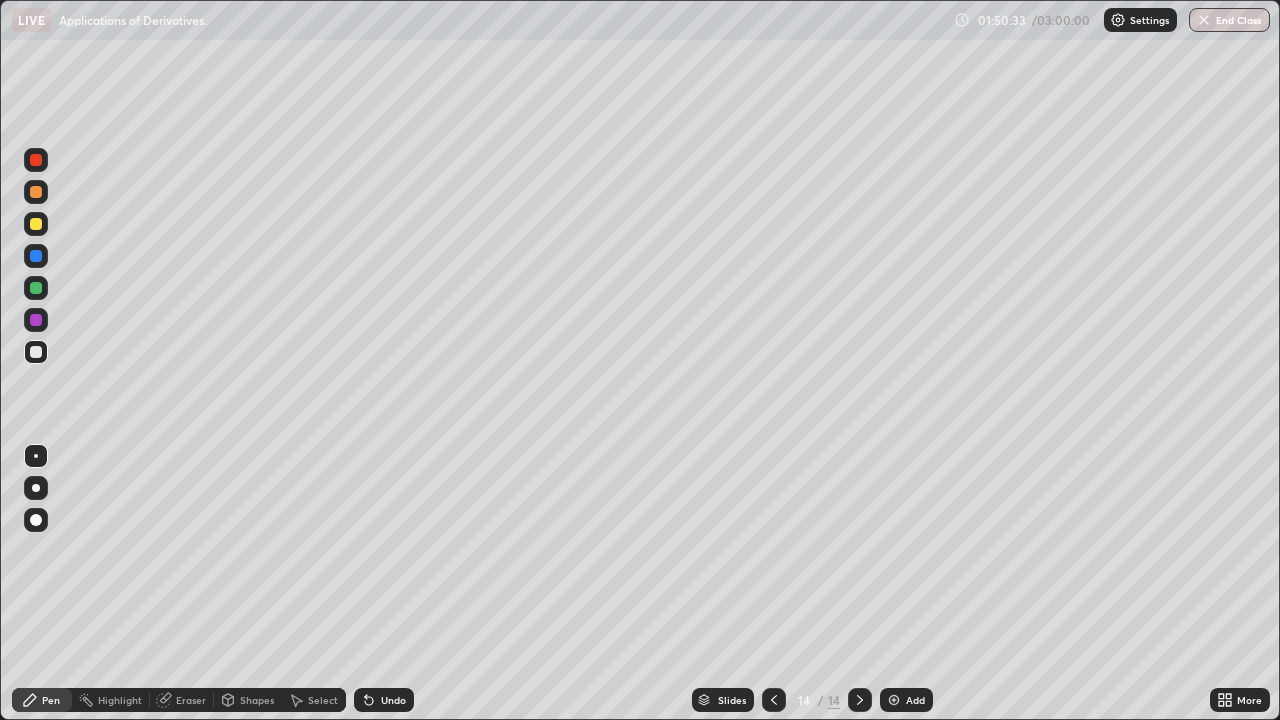 click at bounding box center (36, 352) 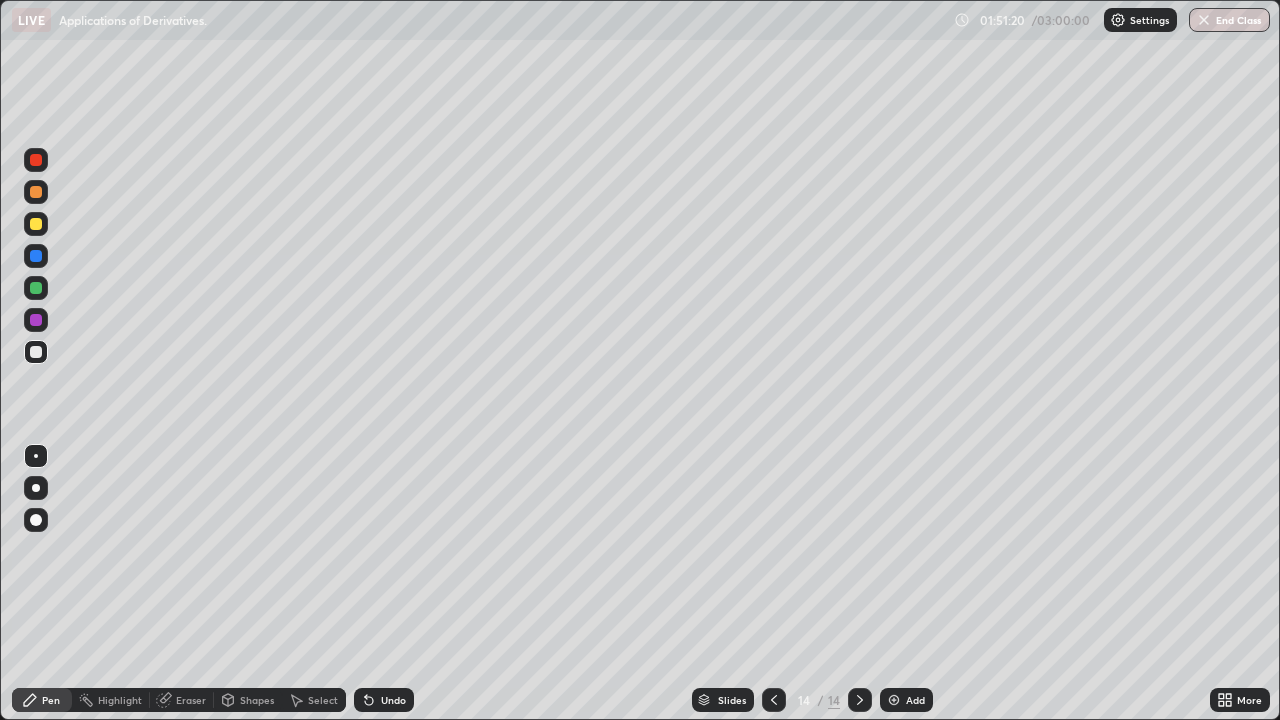 click at bounding box center [36, 320] 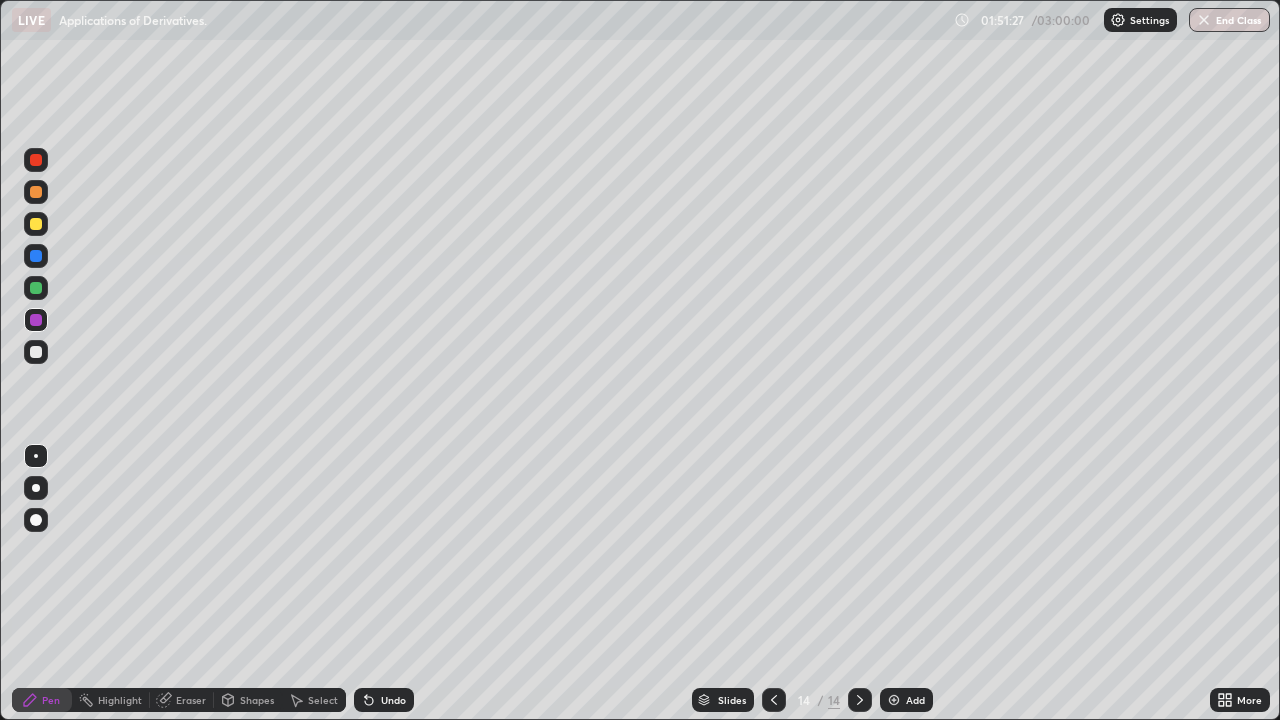 click at bounding box center [774, 700] 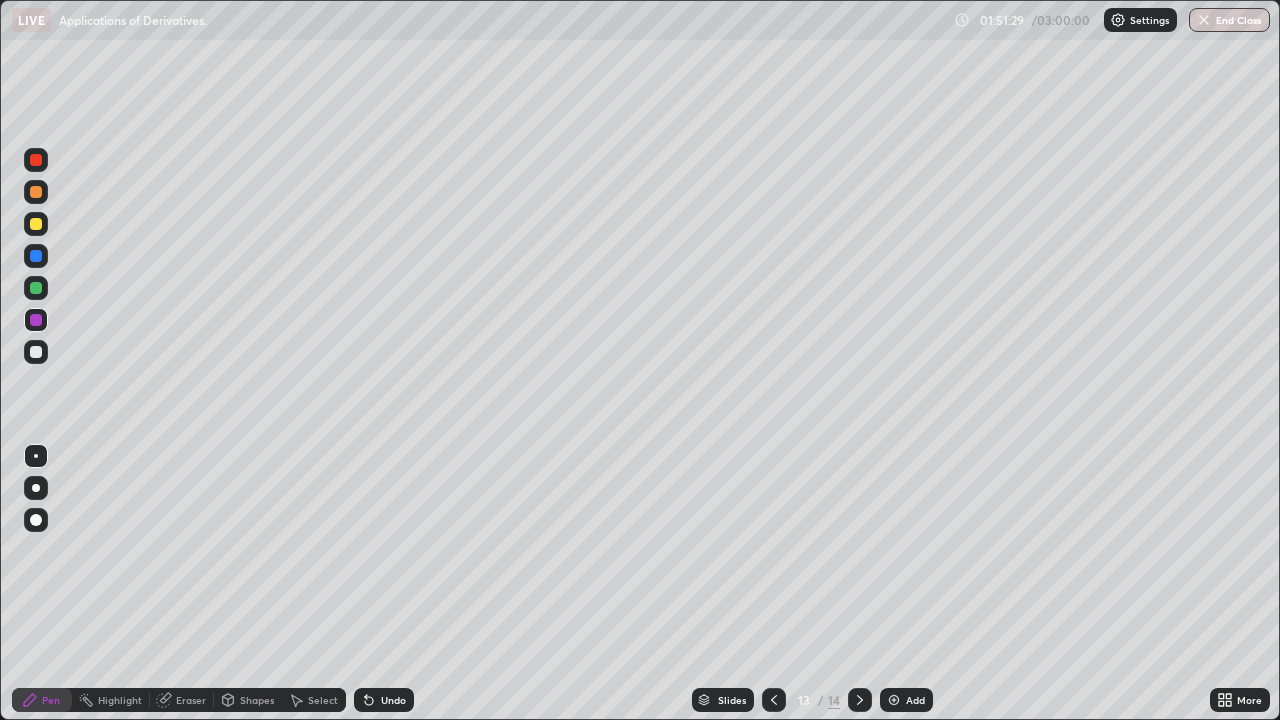click at bounding box center [860, 700] 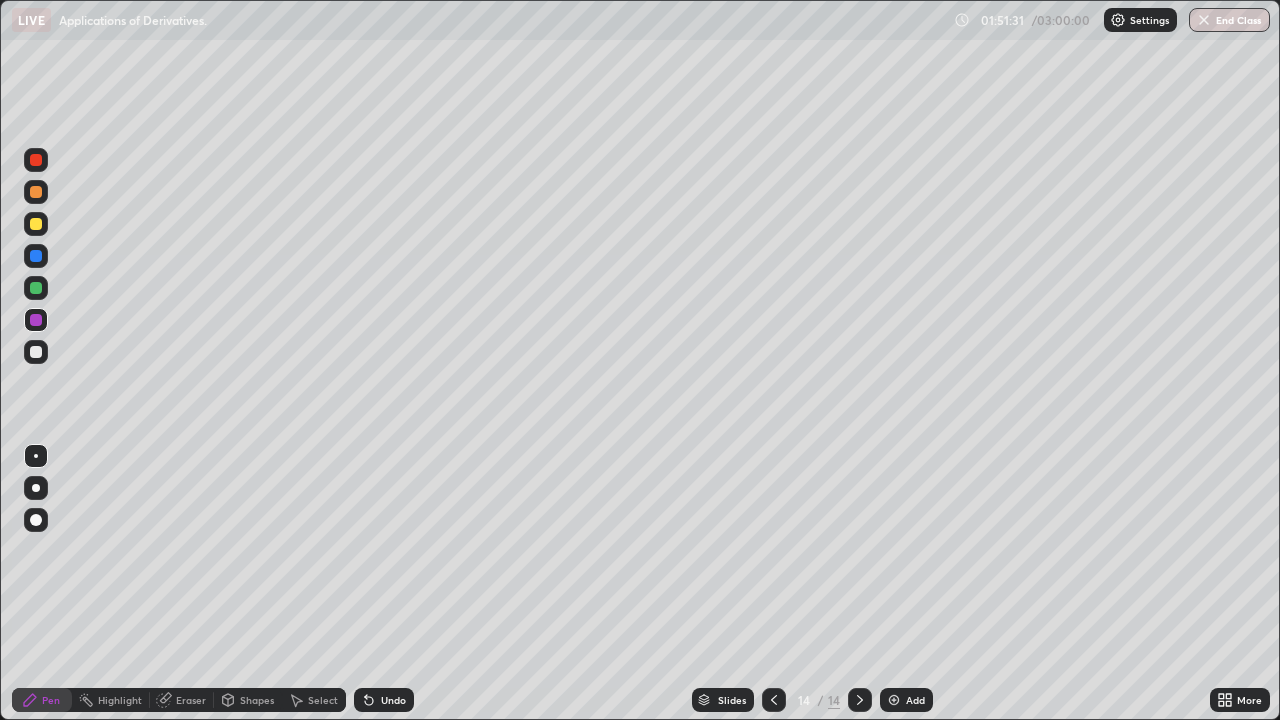 click at bounding box center (36, 352) 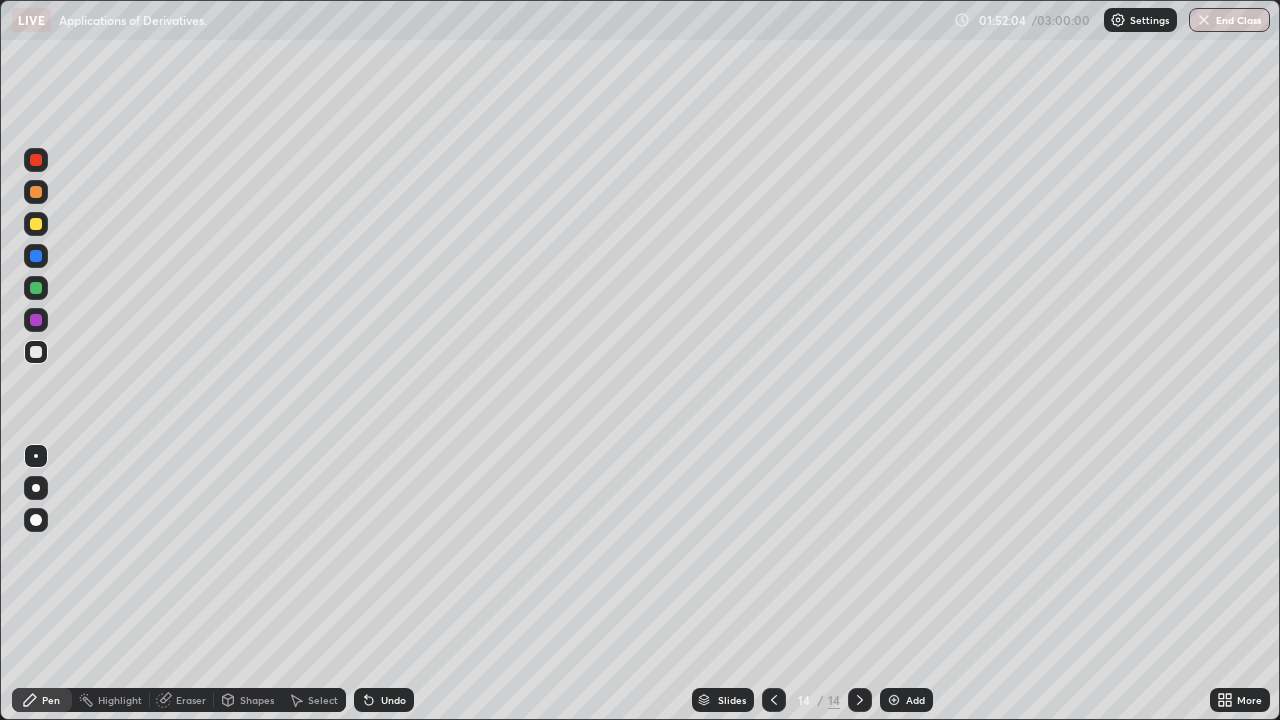 click on "Eraser" at bounding box center (182, 700) 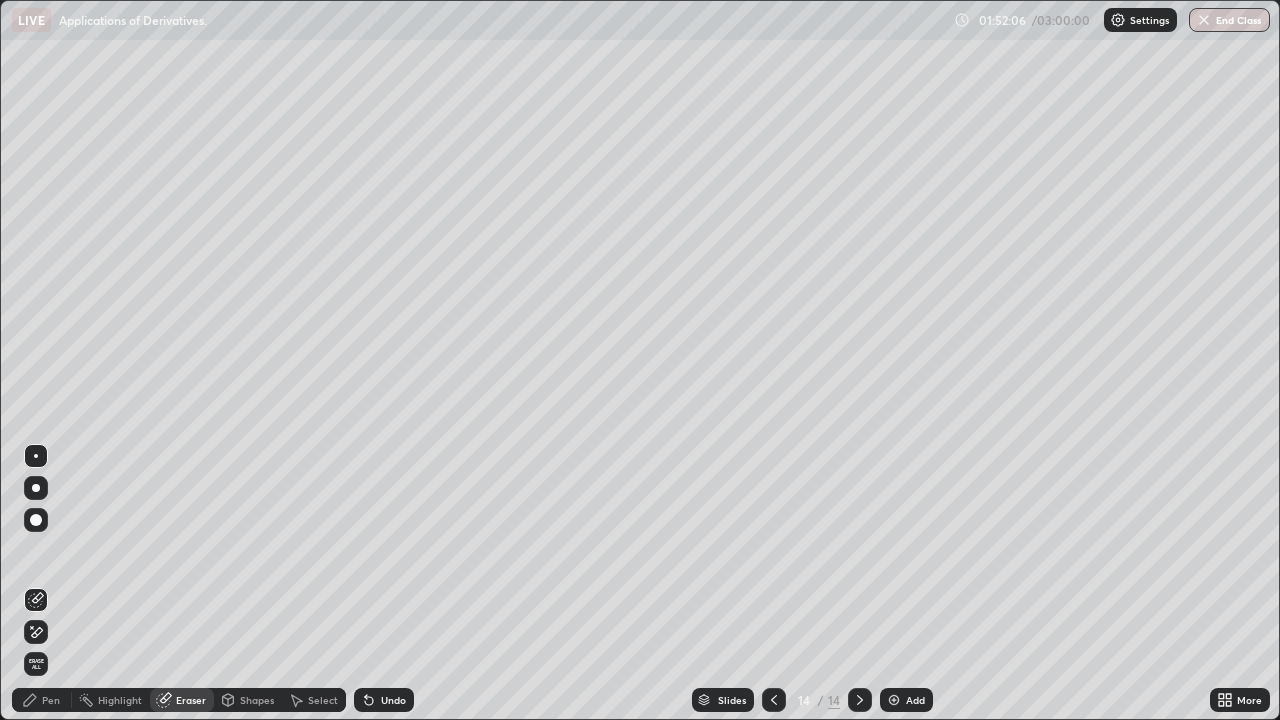 click on "Pen" at bounding box center (42, 700) 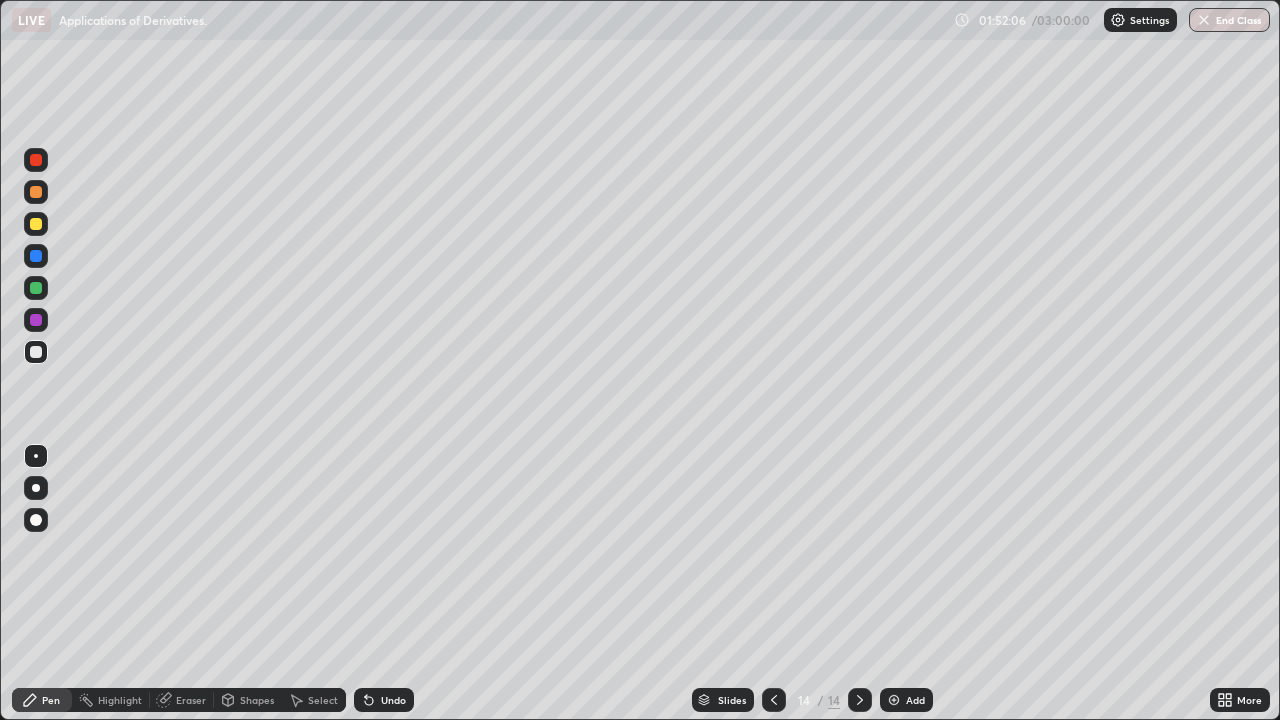 click at bounding box center [36, 352] 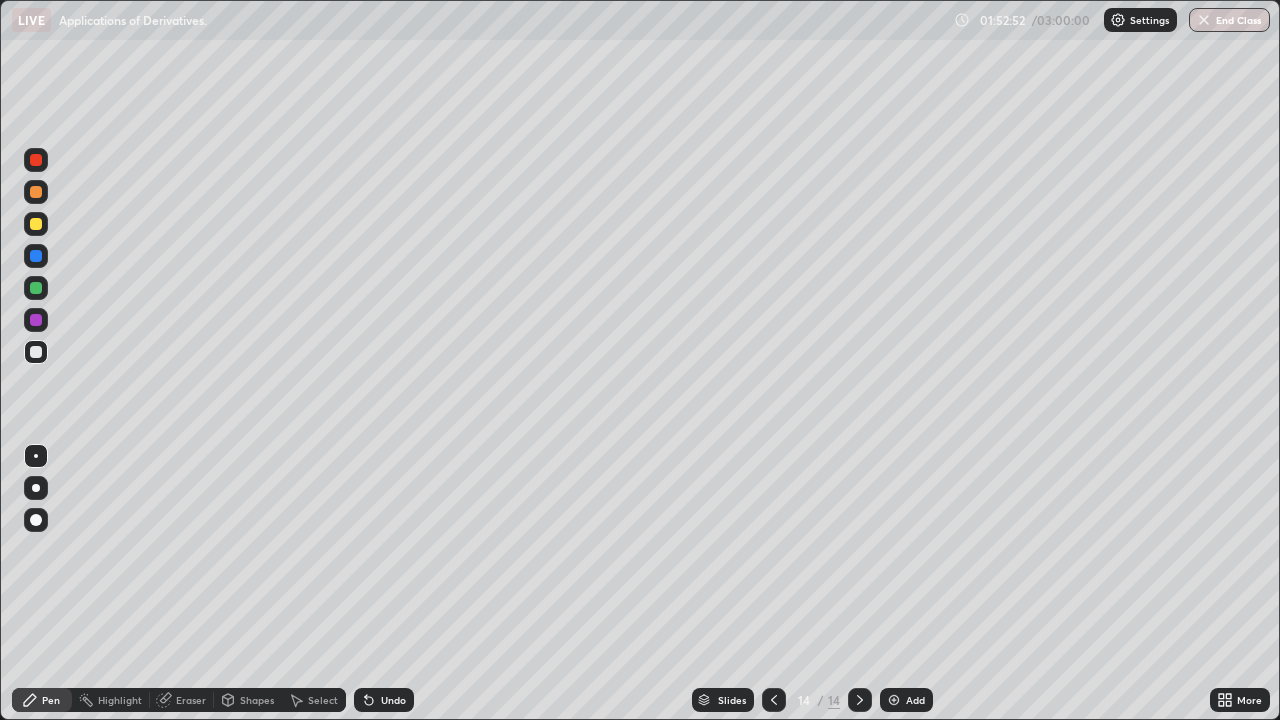 click at bounding box center (36, 352) 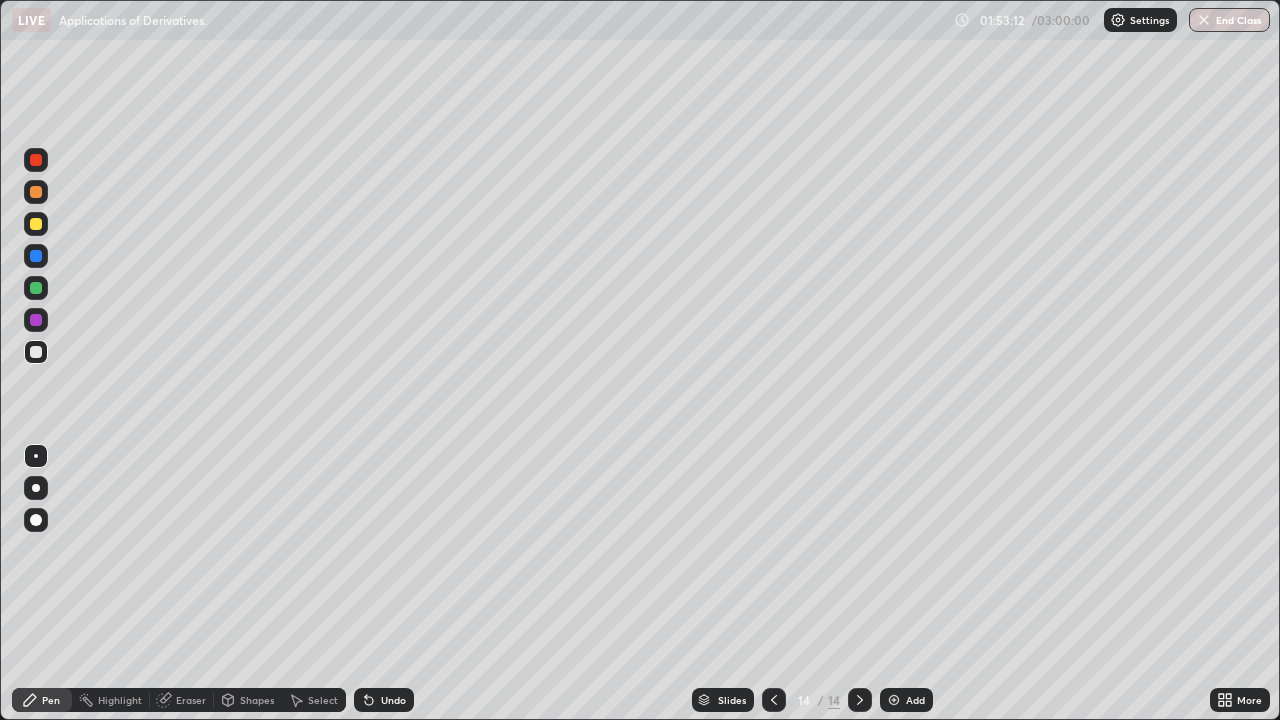 click at bounding box center (36, 352) 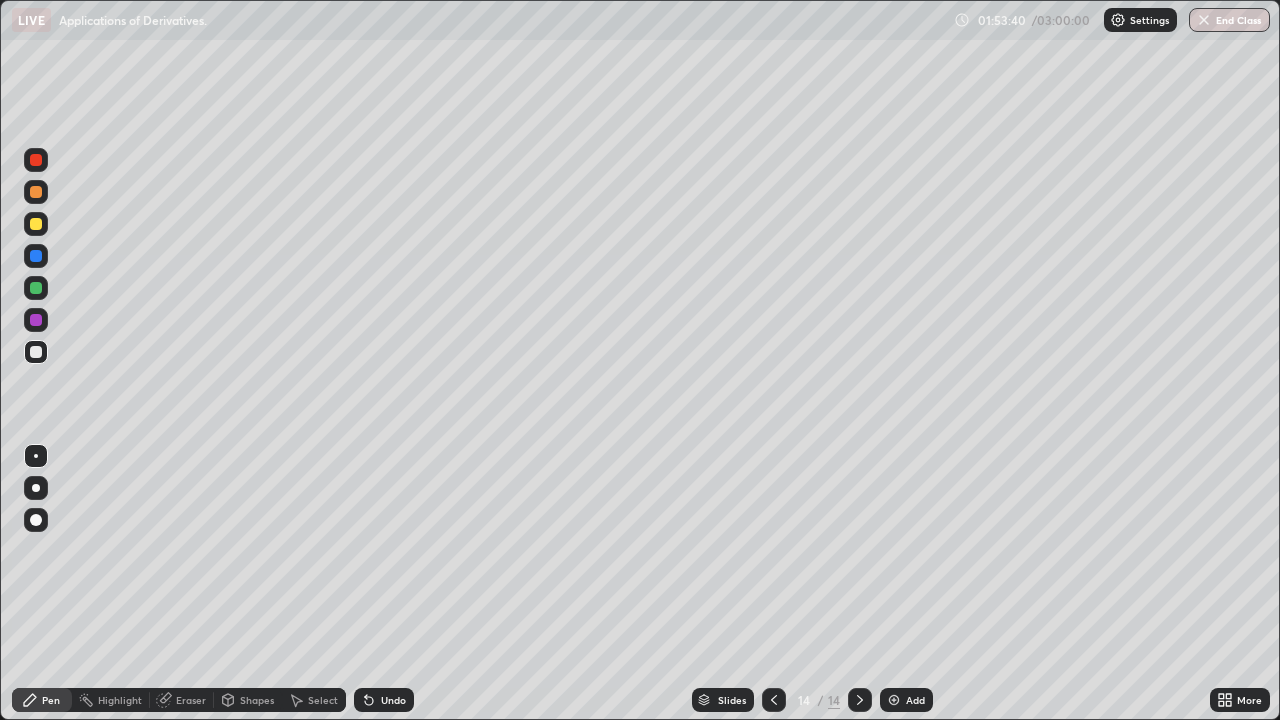click at bounding box center (36, 224) 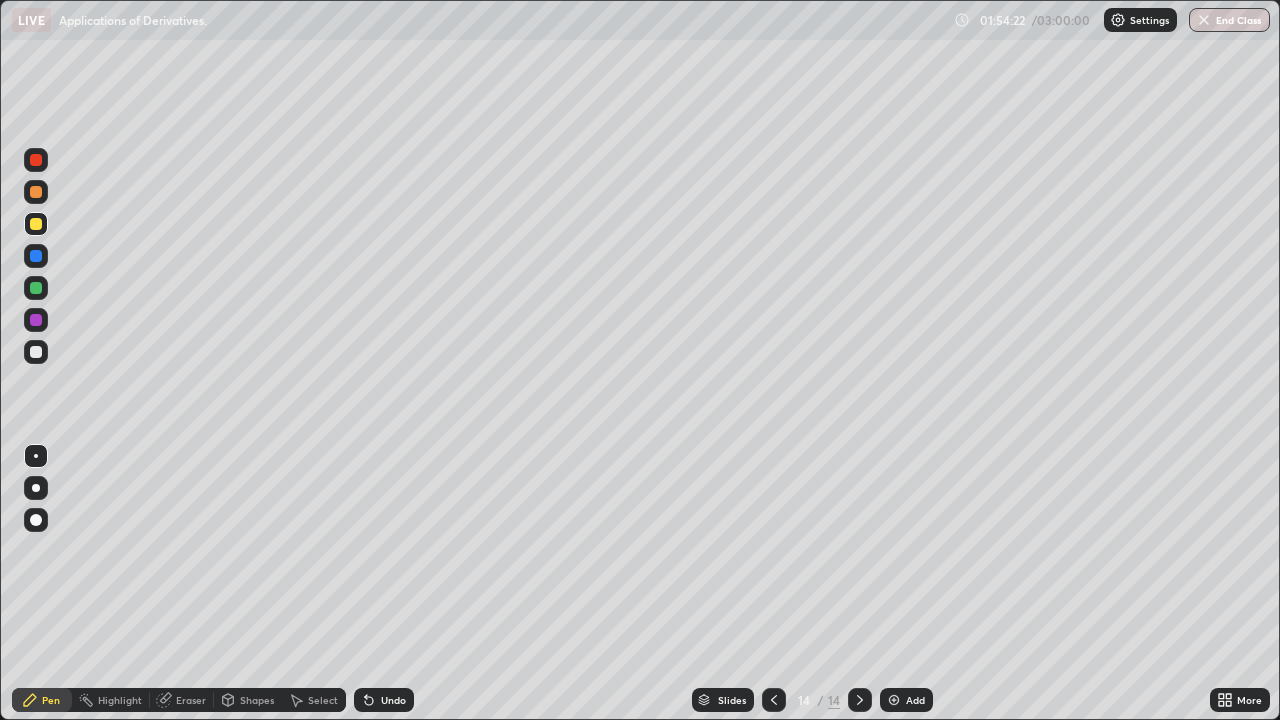 click at bounding box center [36, 320] 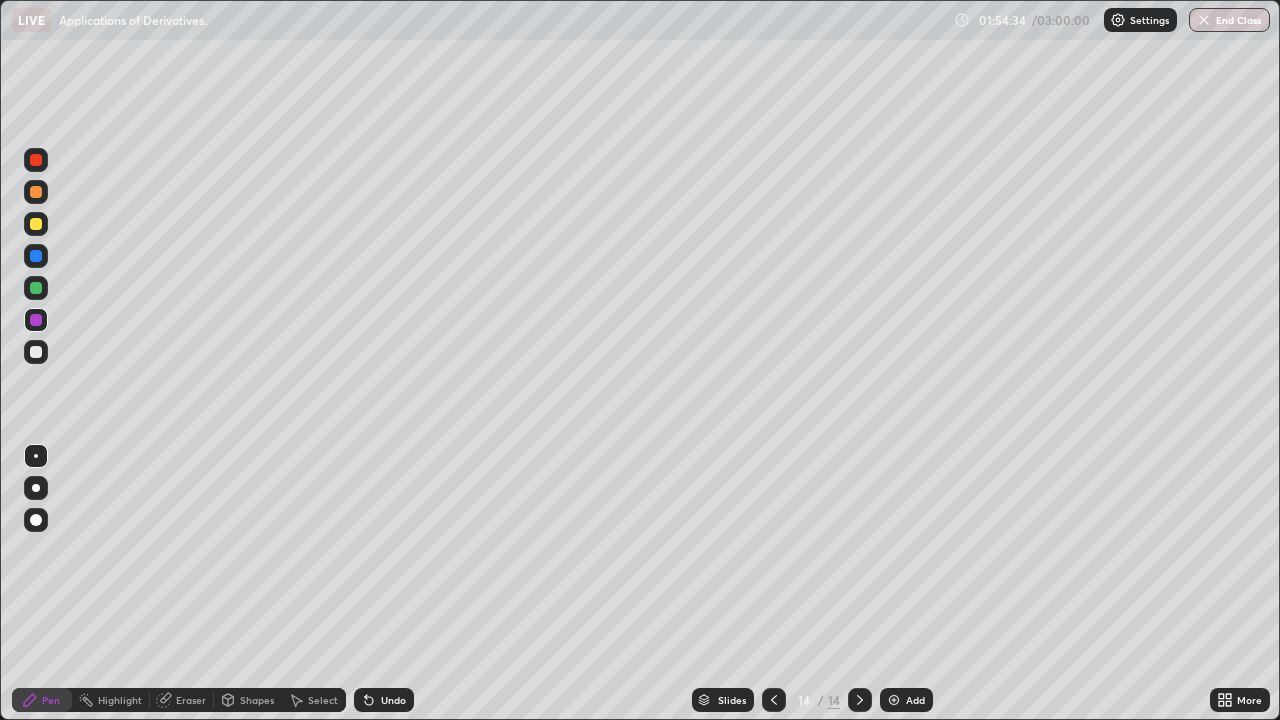 click at bounding box center [36, 288] 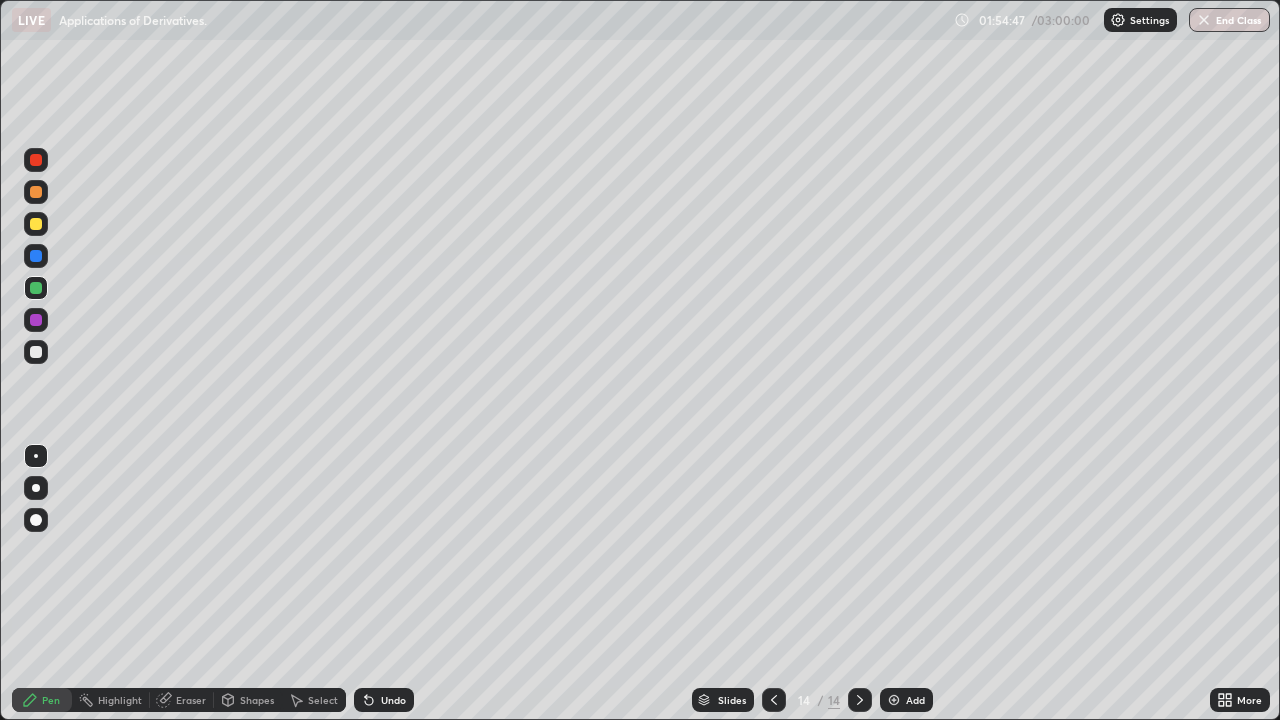 click at bounding box center (860, 700) 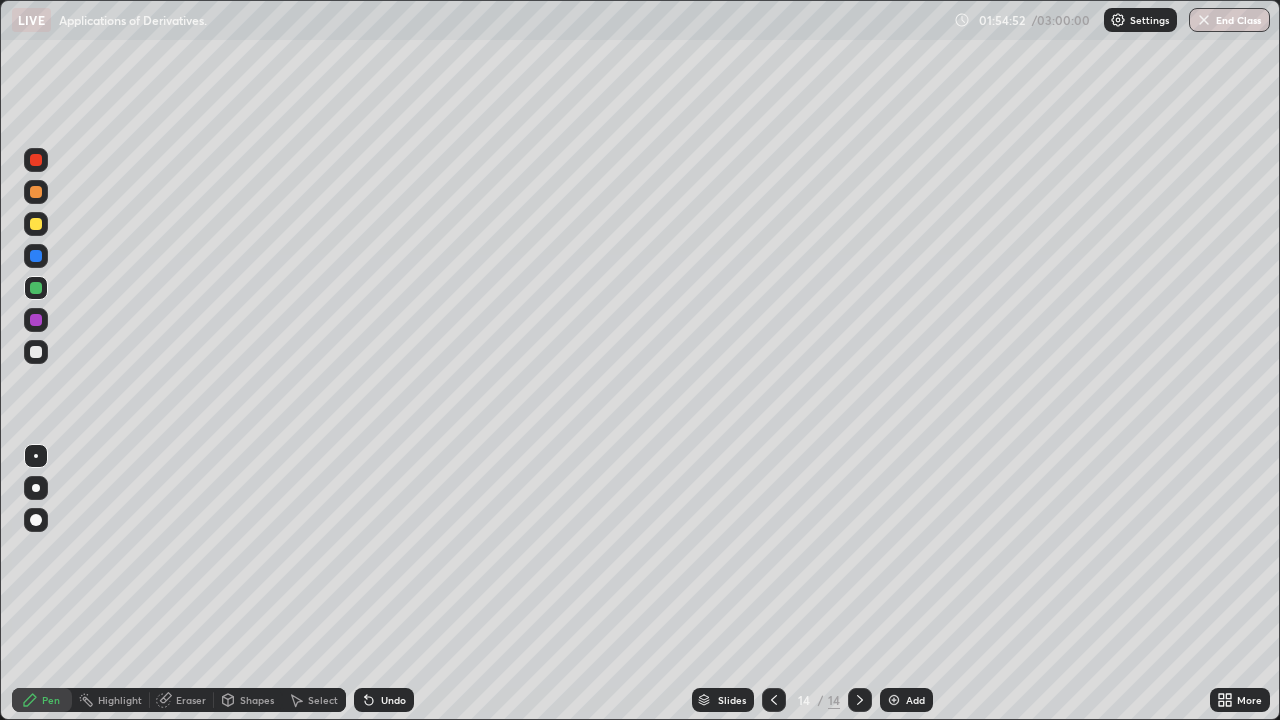click at bounding box center (36, 352) 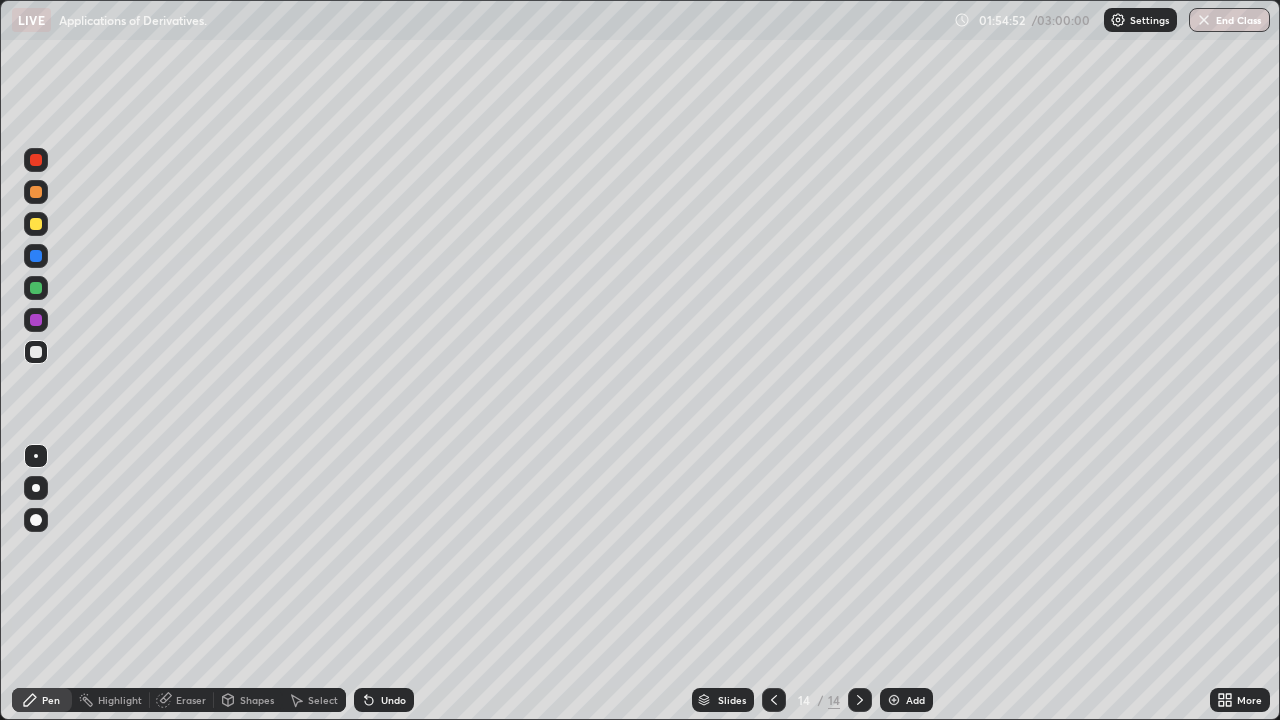 click at bounding box center (36, 352) 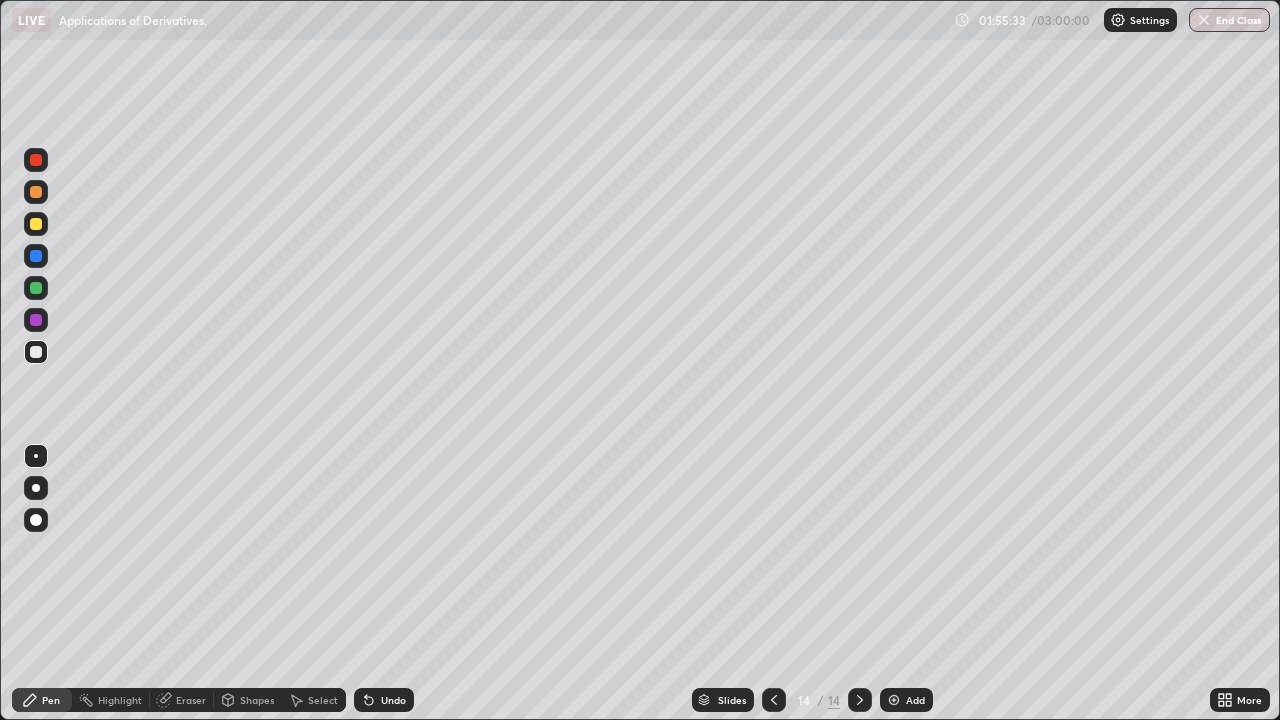 click at bounding box center (774, 700) 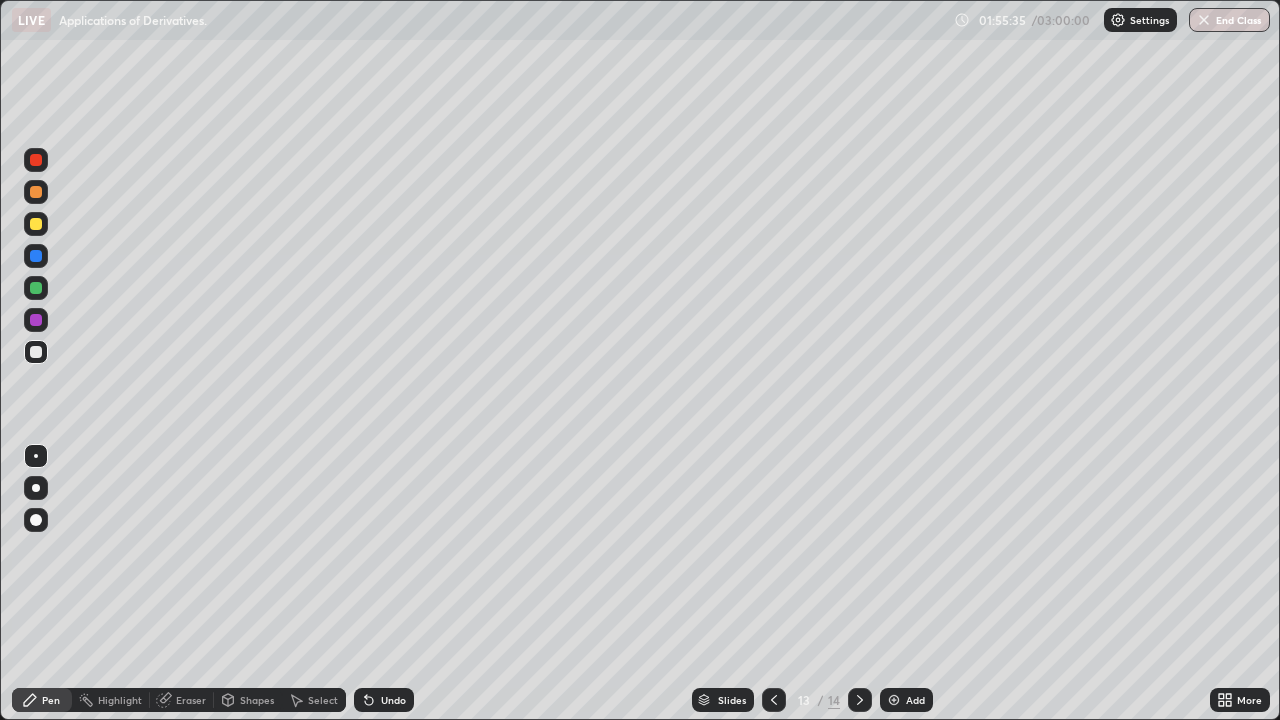 click at bounding box center [860, 700] 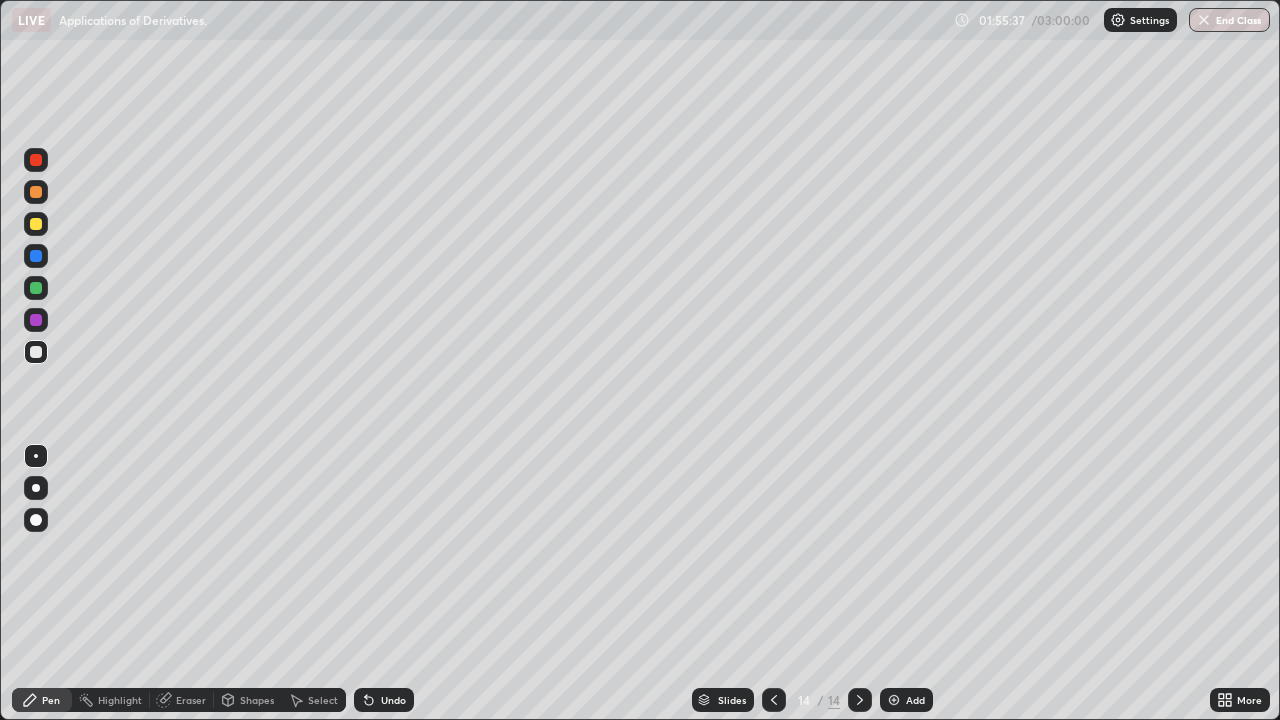 click at bounding box center [36, 352] 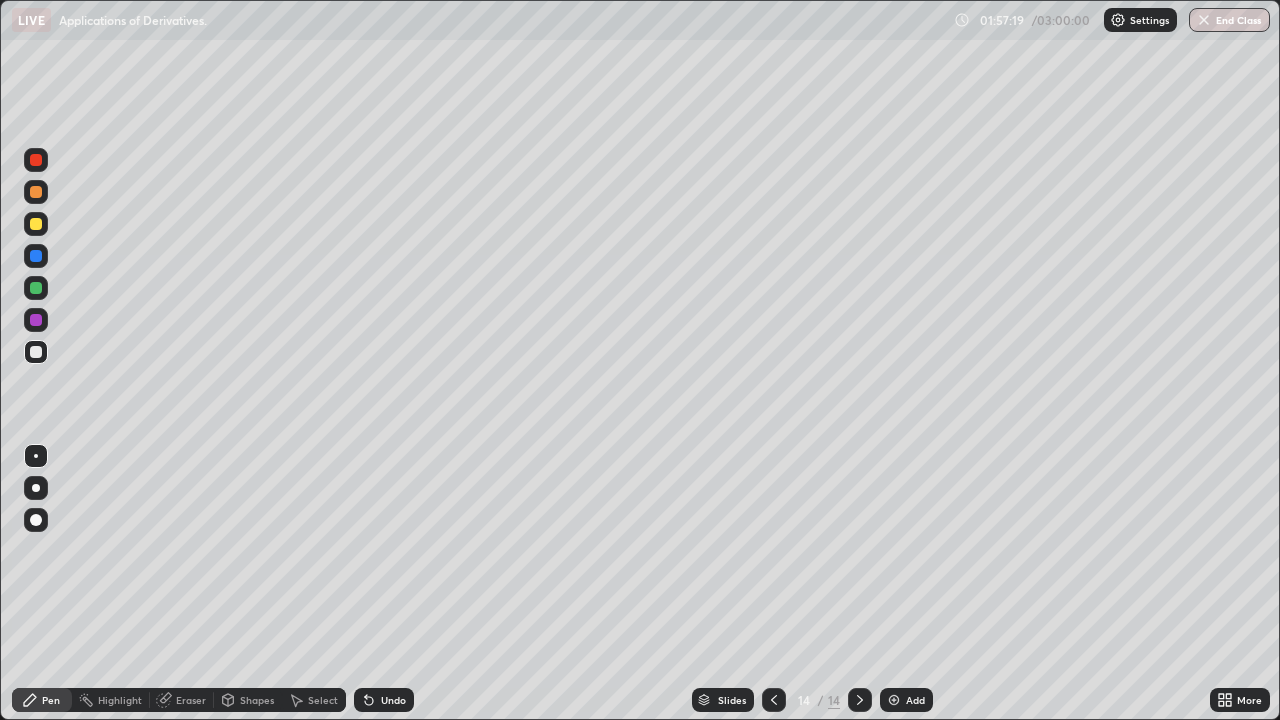 click on "Add" at bounding box center (906, 700) 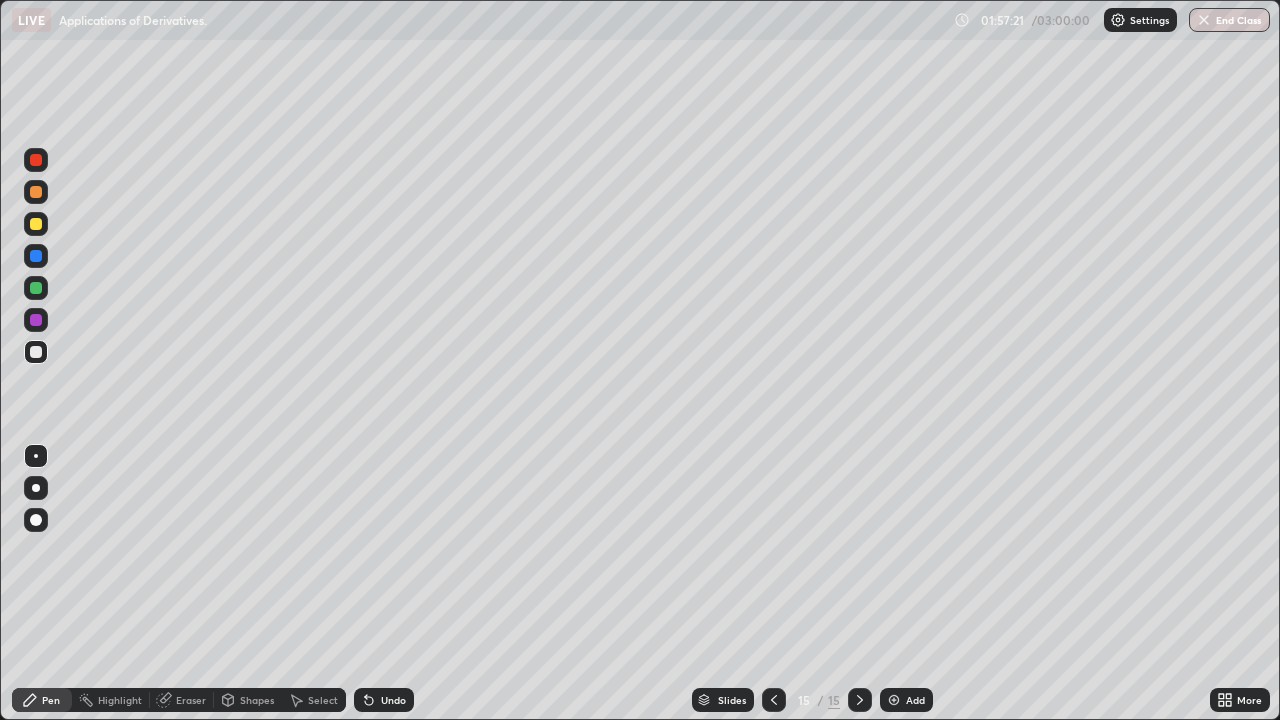 click at bounding box center [36, 352] 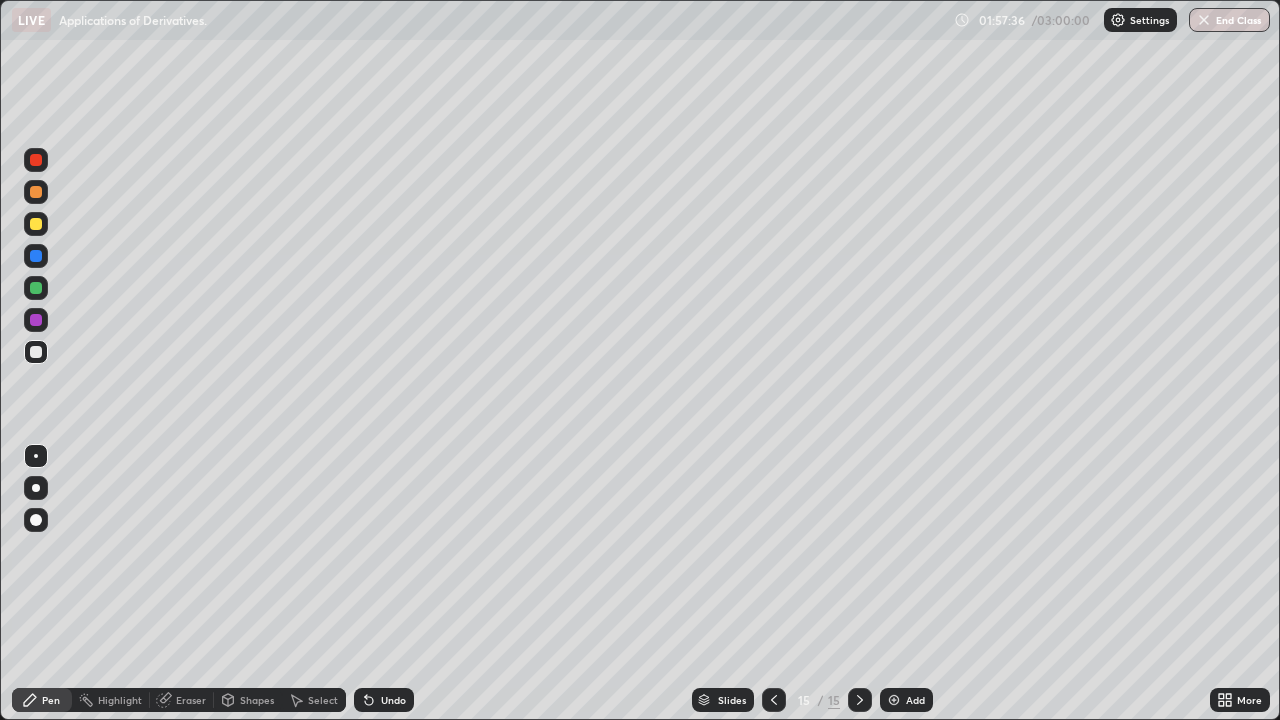 click at bounding box center [36, 224] 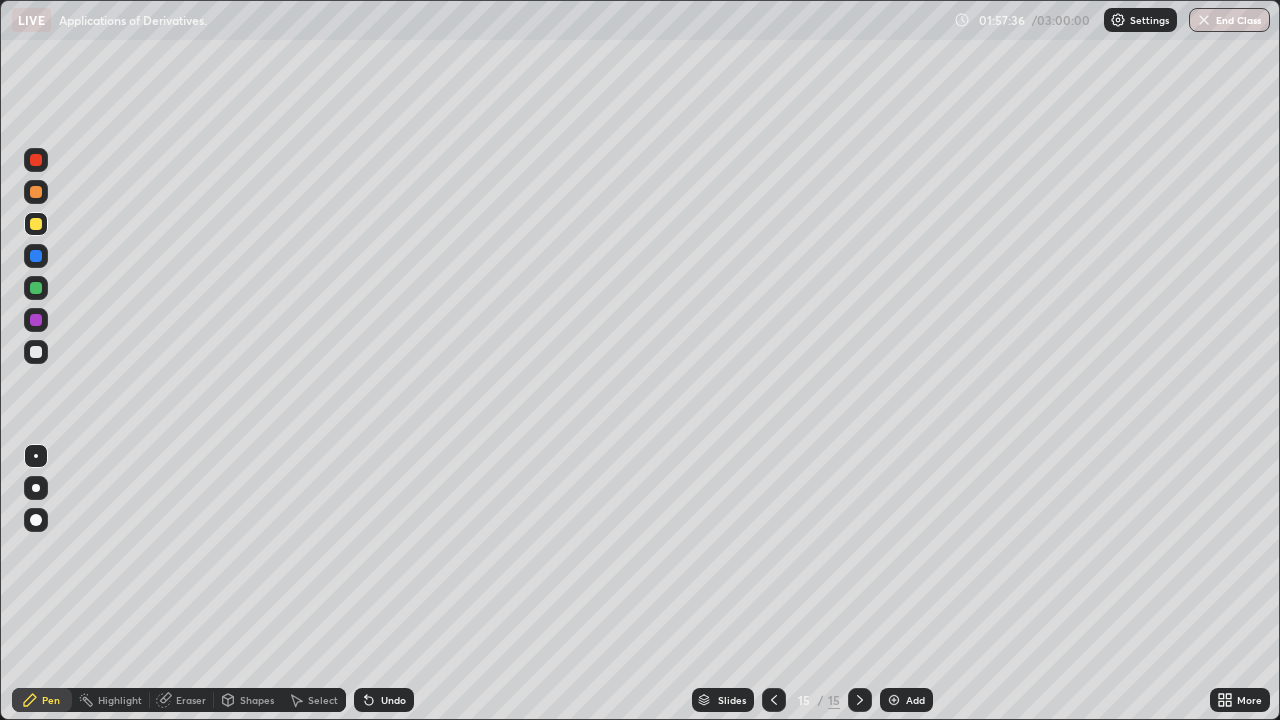click on "Erase all" at bounding box center [36, 360] 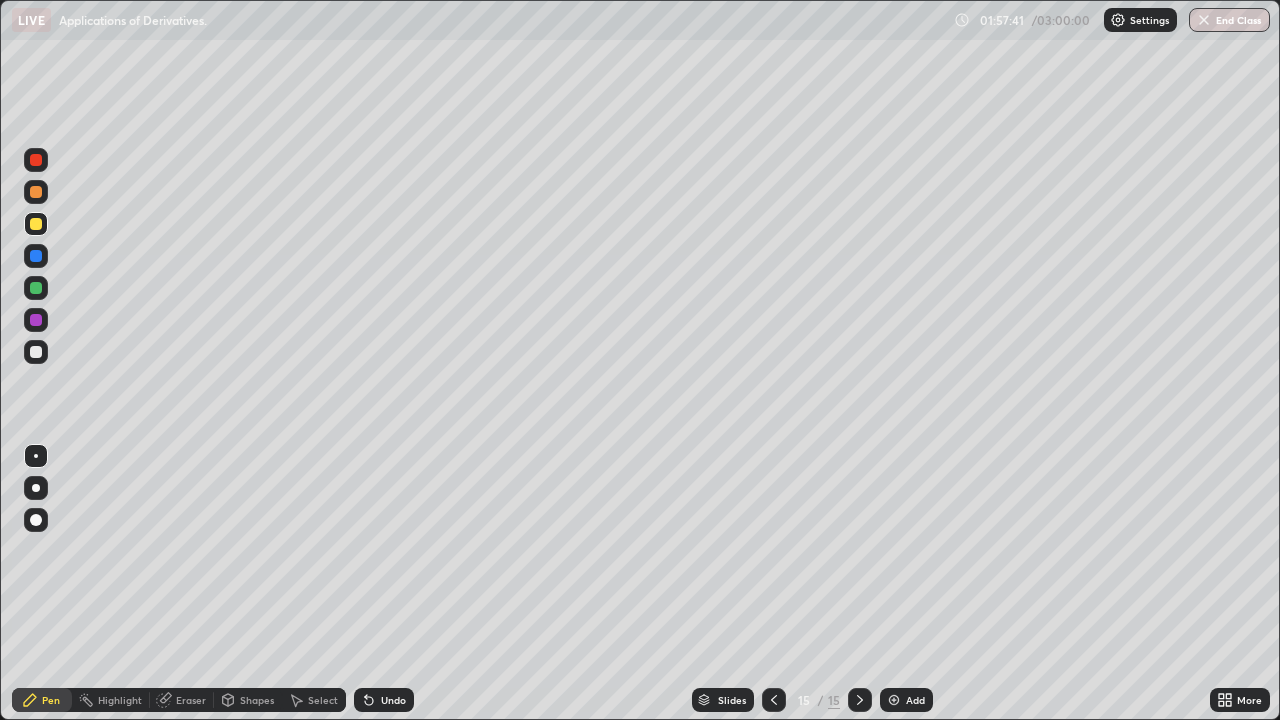 click at bounding box center [36, 256] 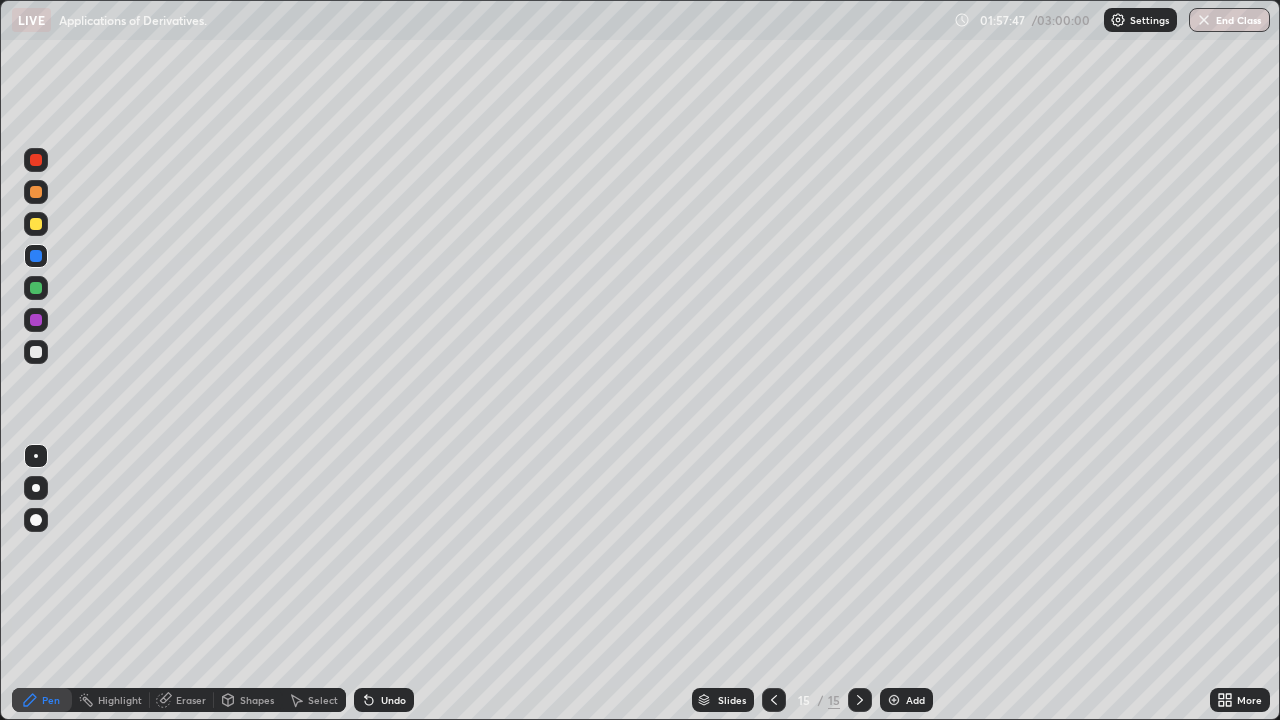 click at bounding box center [36, 352] 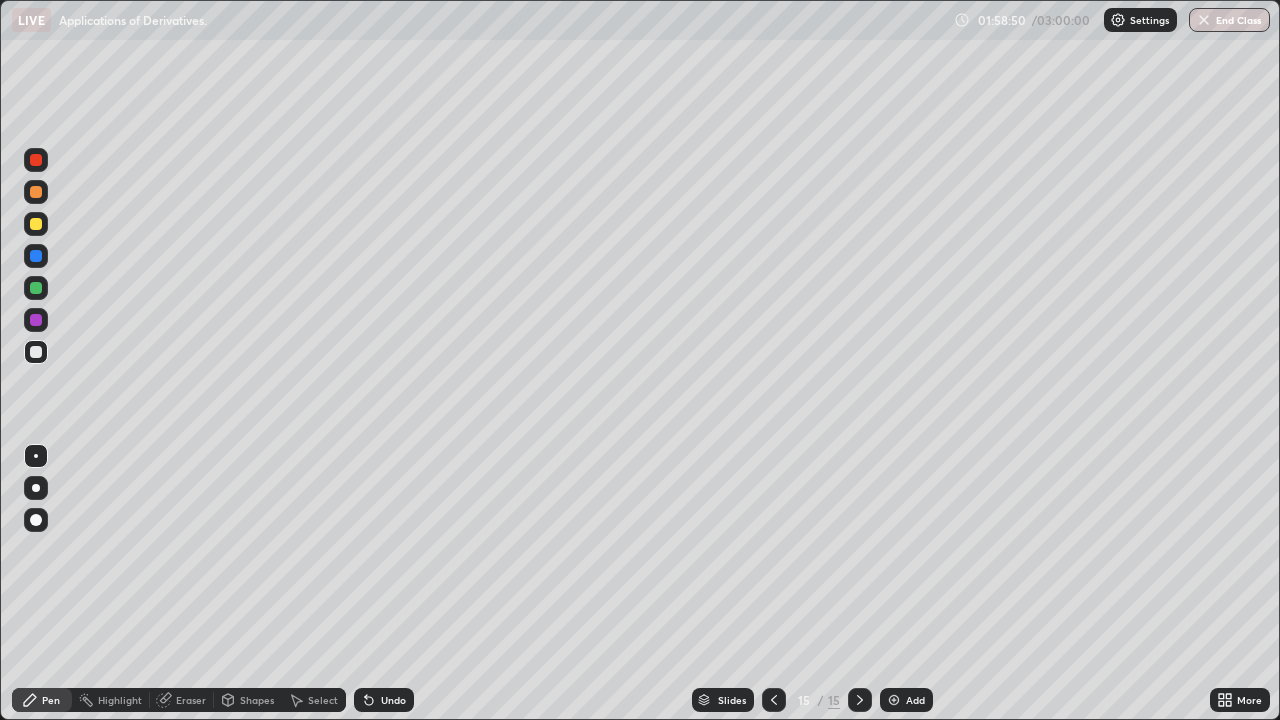 click at bounding box center [36, 288] 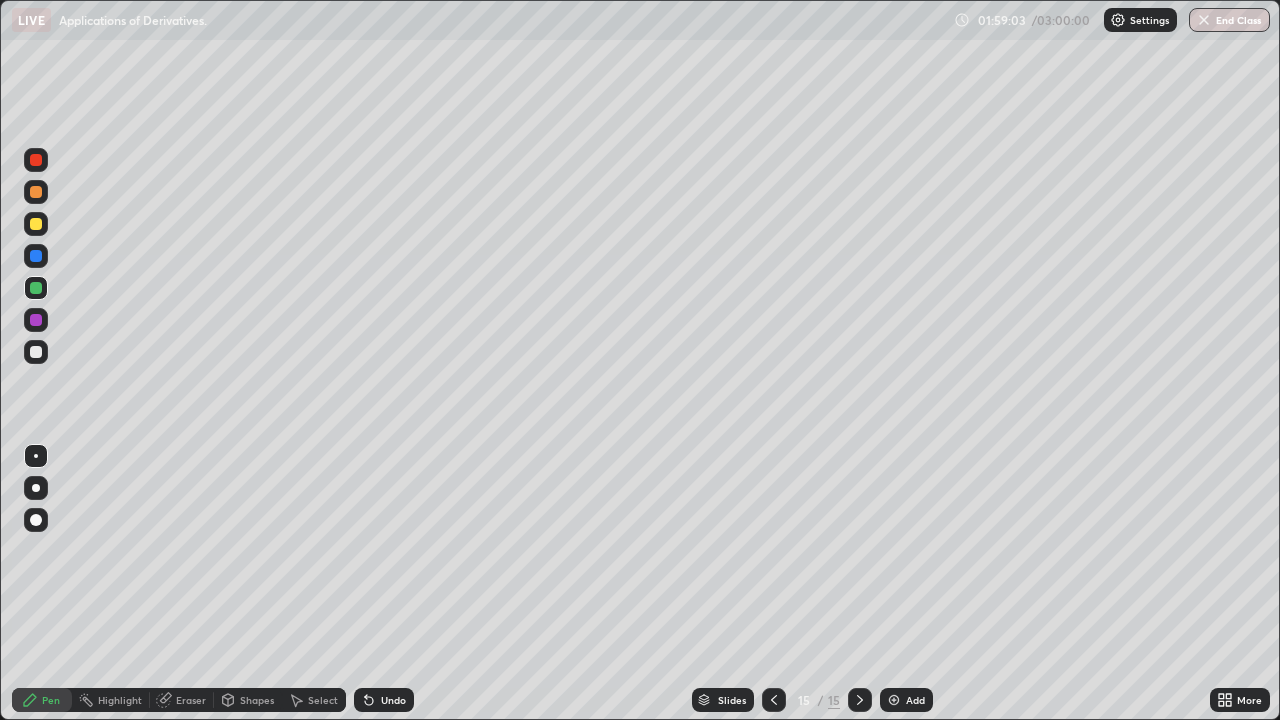 click at bounding box center [36, 224] 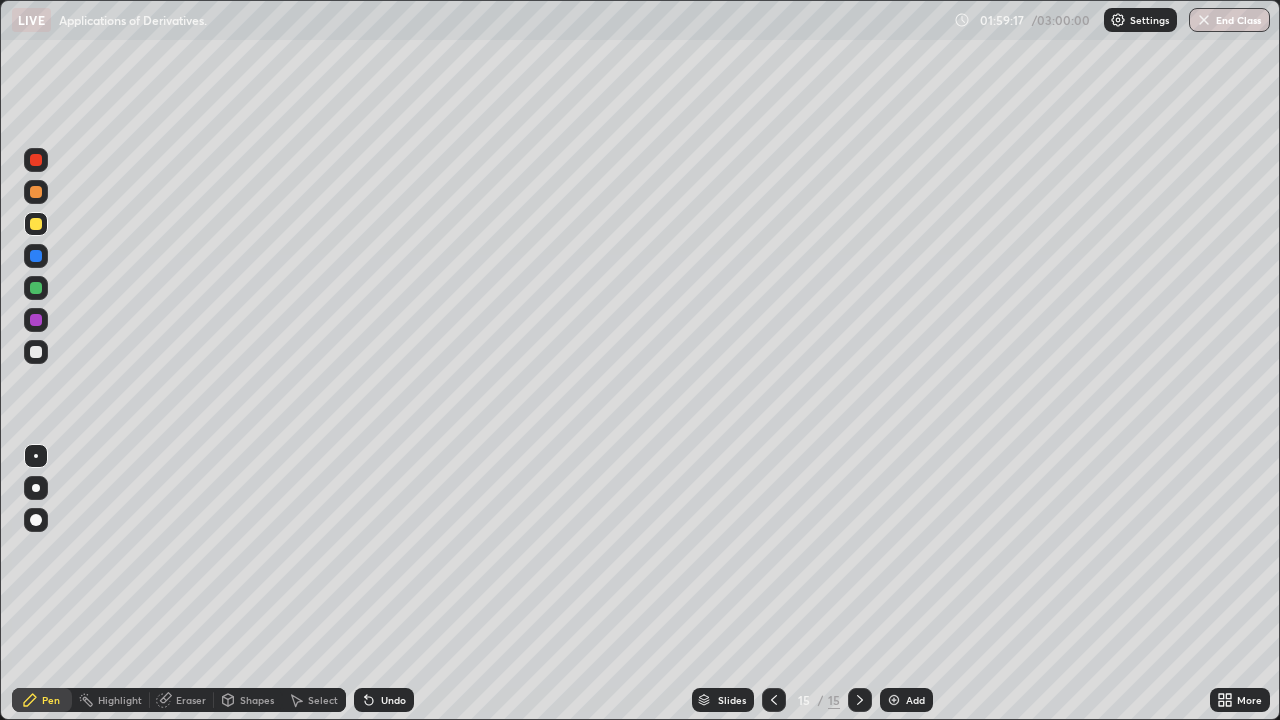 click at bounding box center (36, 352) 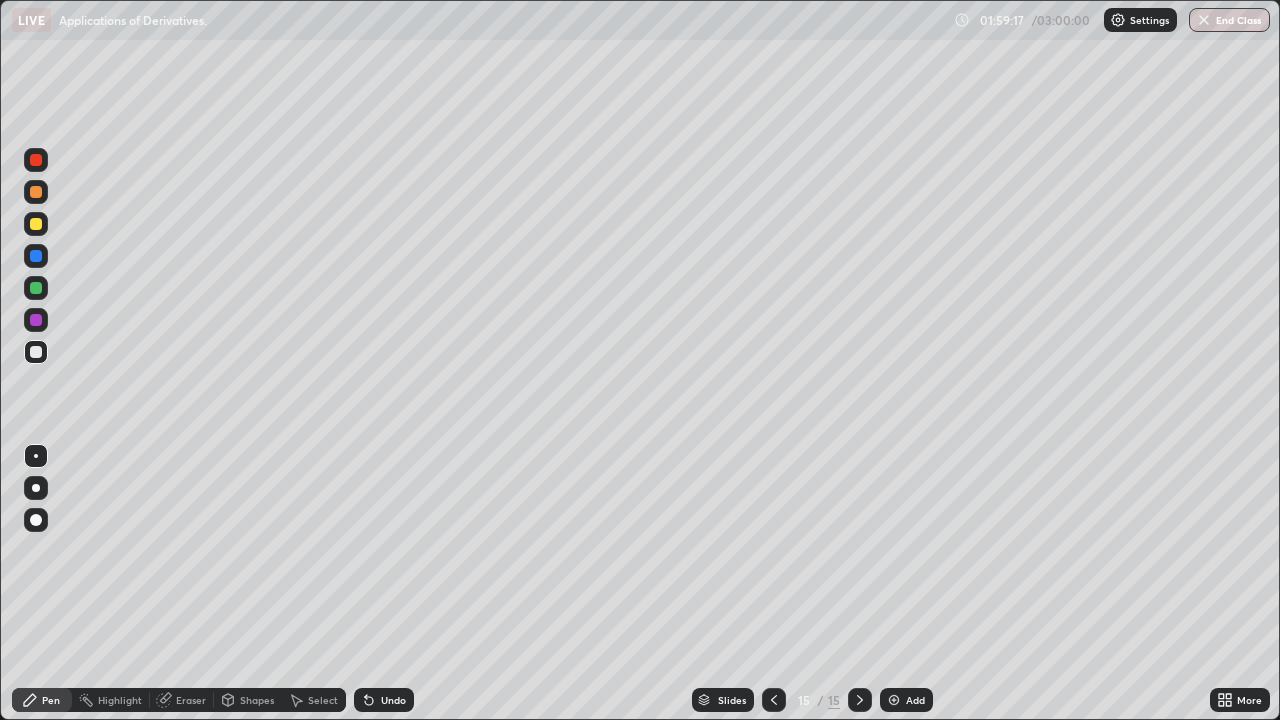 click at bounding box center (36, 352) 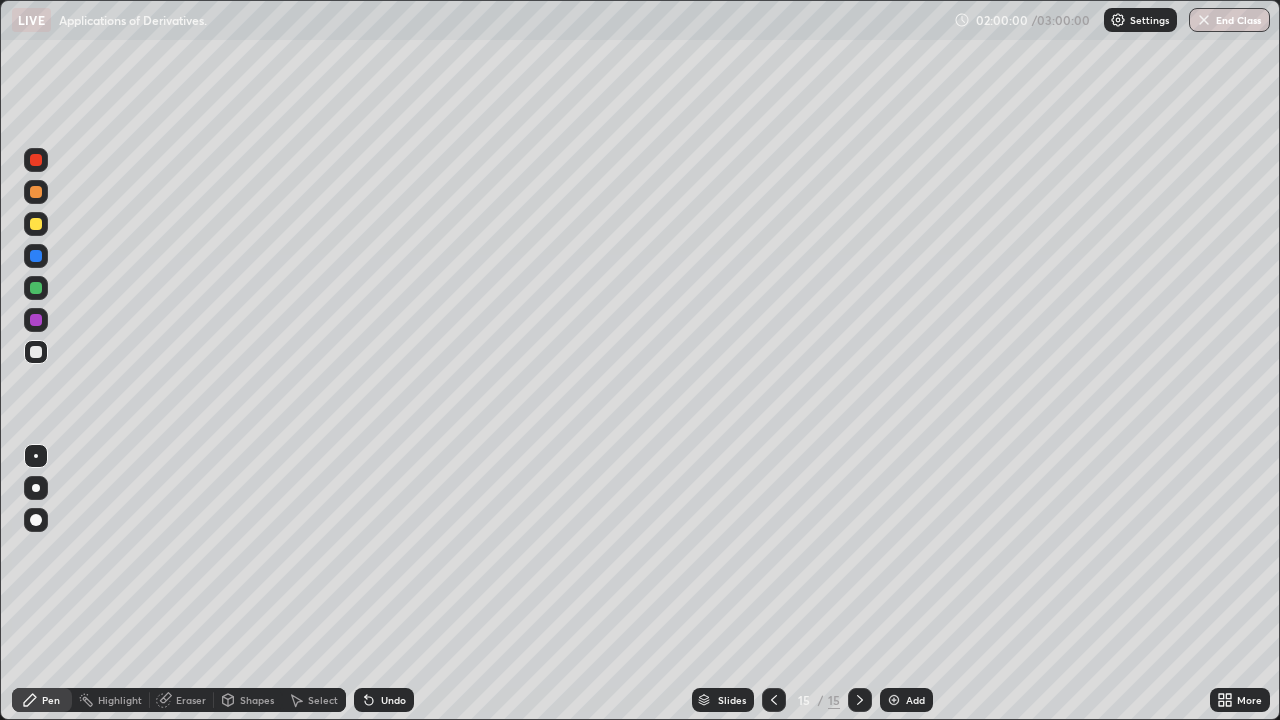 click at bounding box center [36, 352] 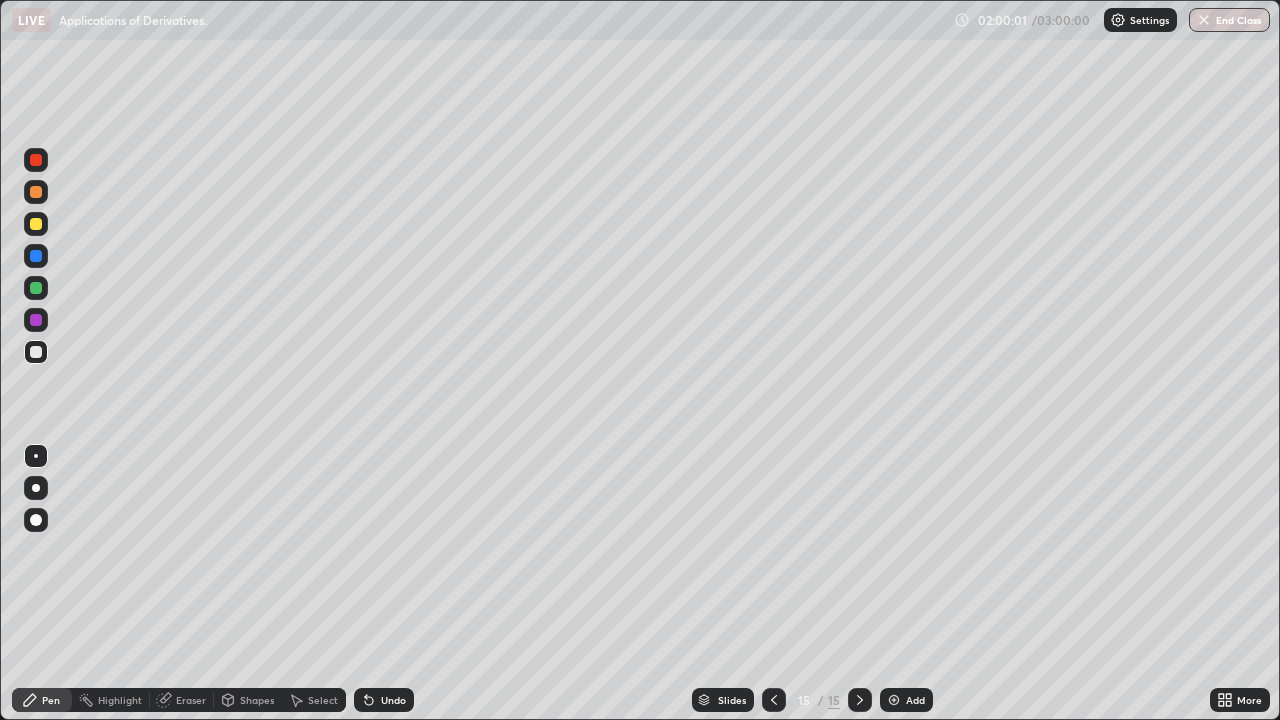 click at bounding box center (36, 352) 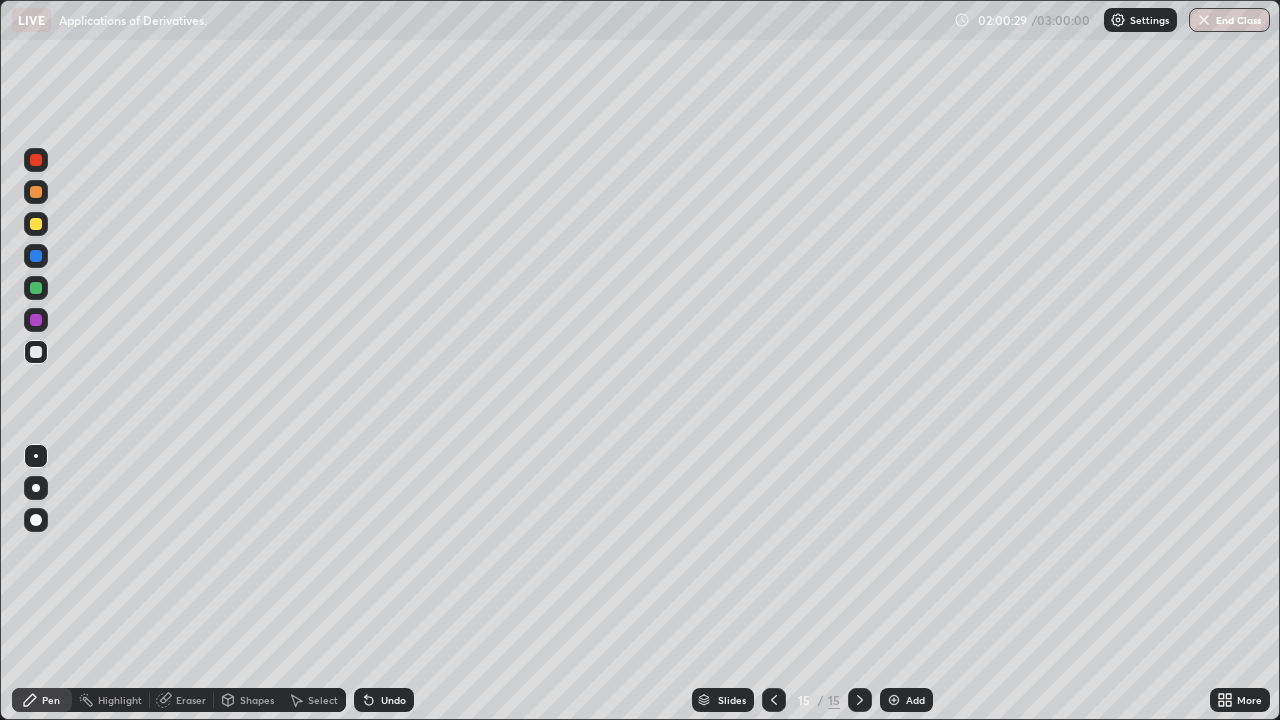 click at bounding box center [36, 160] 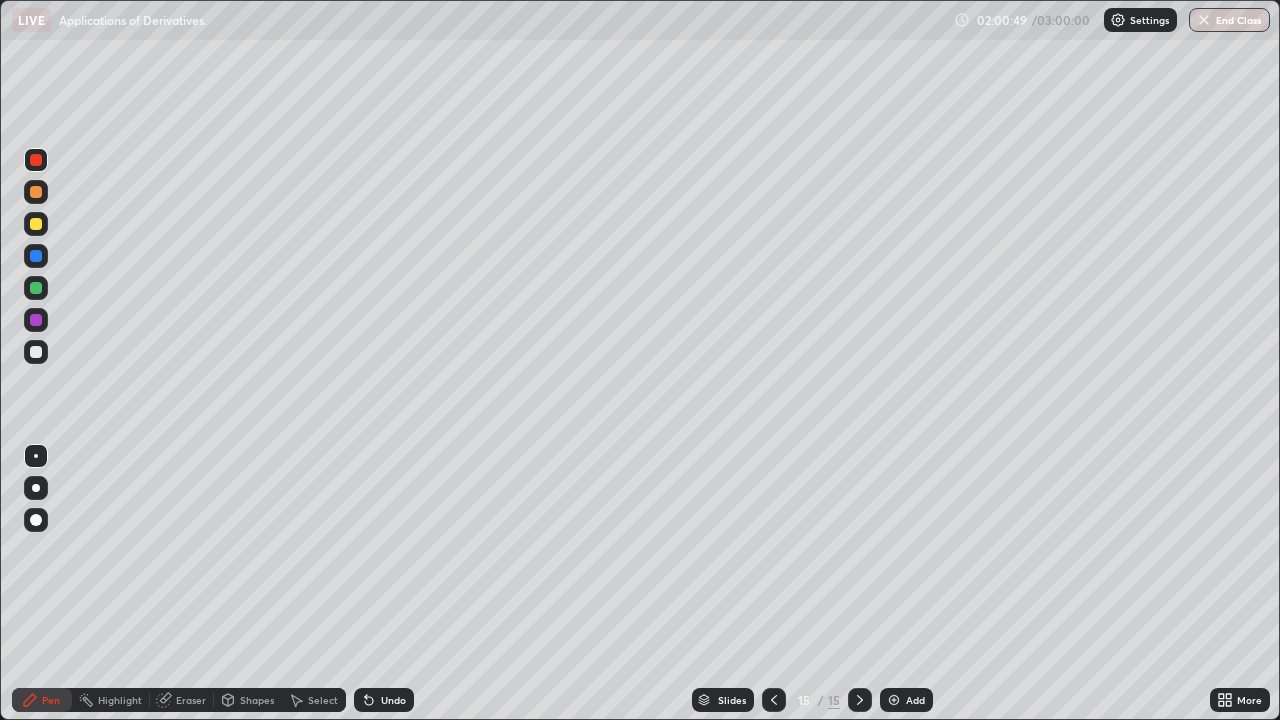 click on "Eraser" at bounding box center [191, 700] 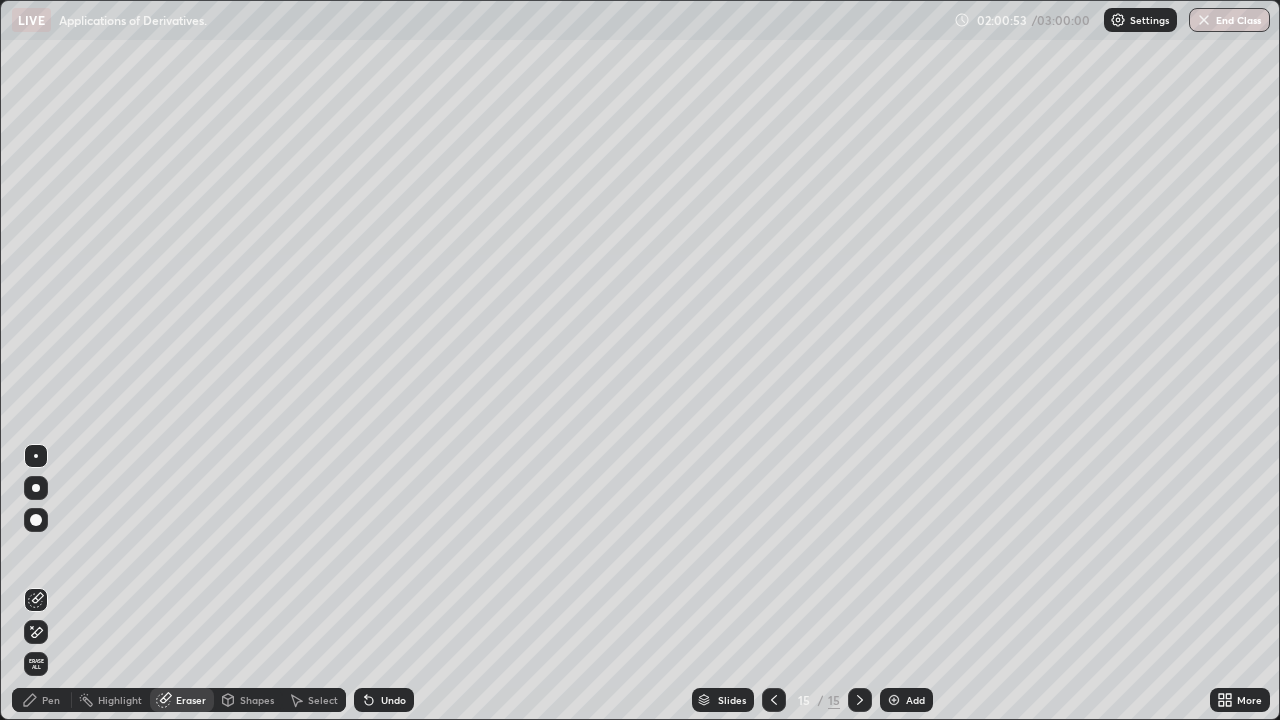 click 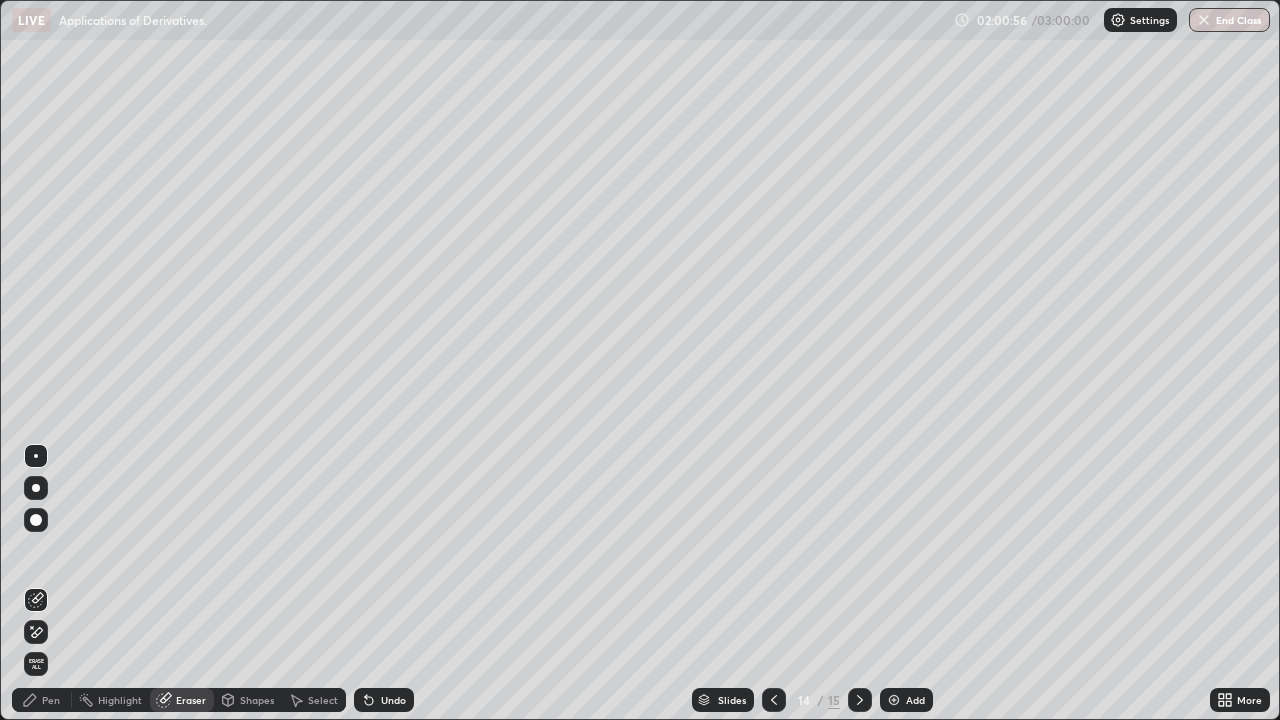 click 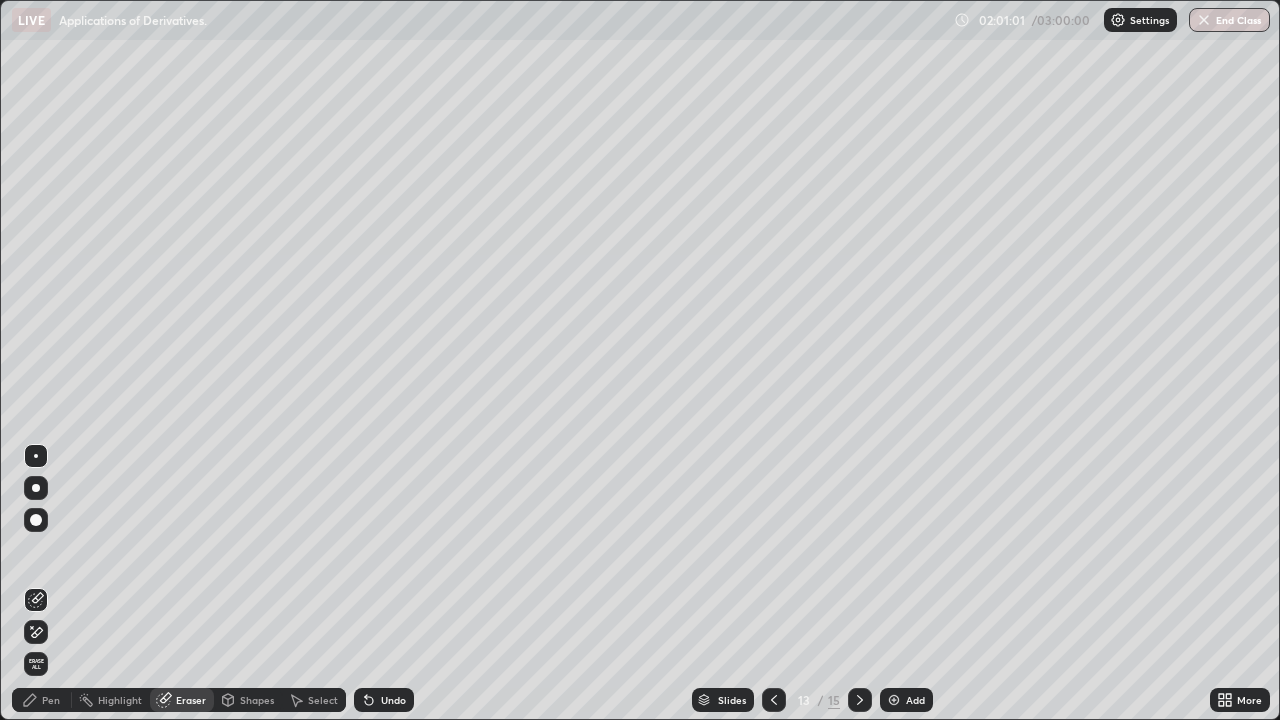 click 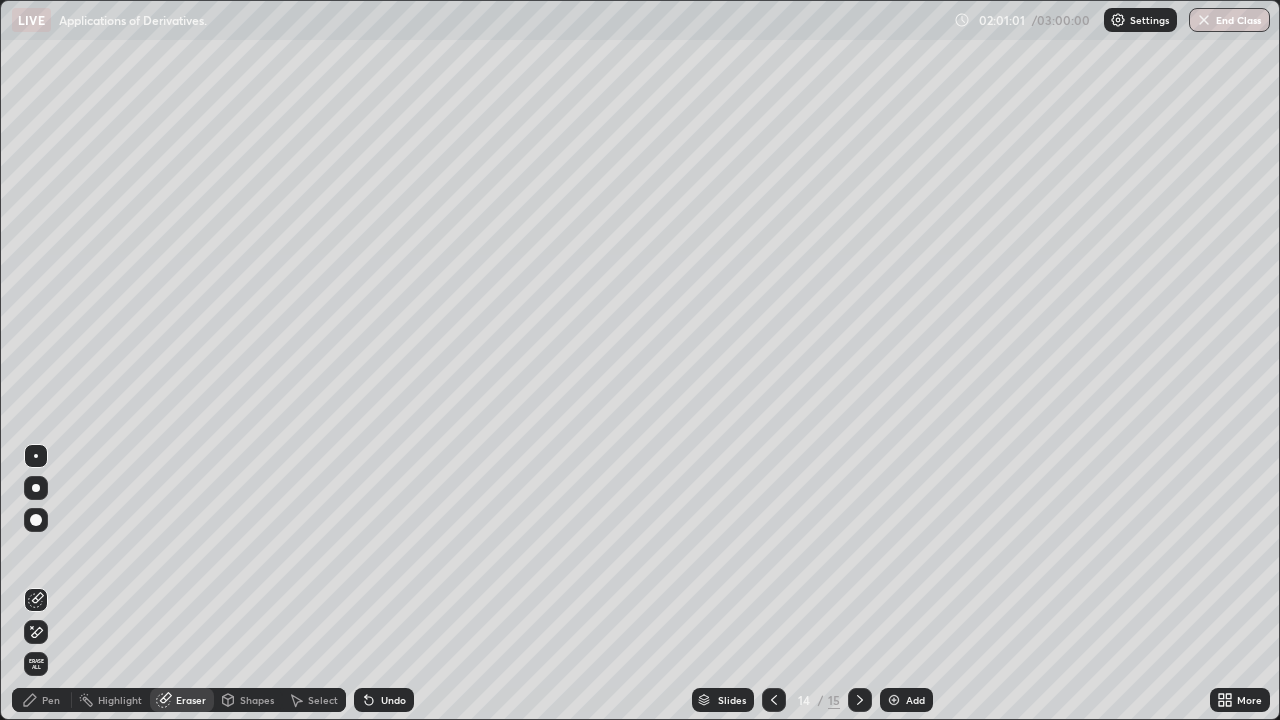 click 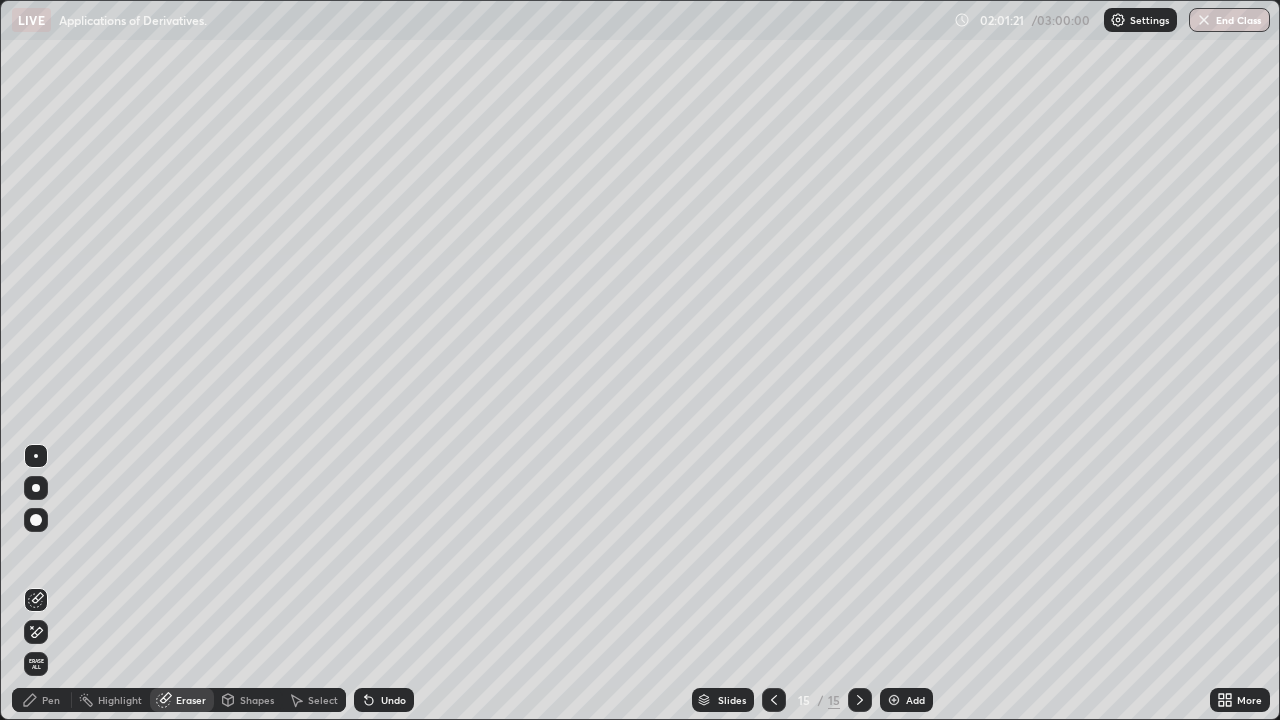 click on "Pen" at bounding box center [42, 700] 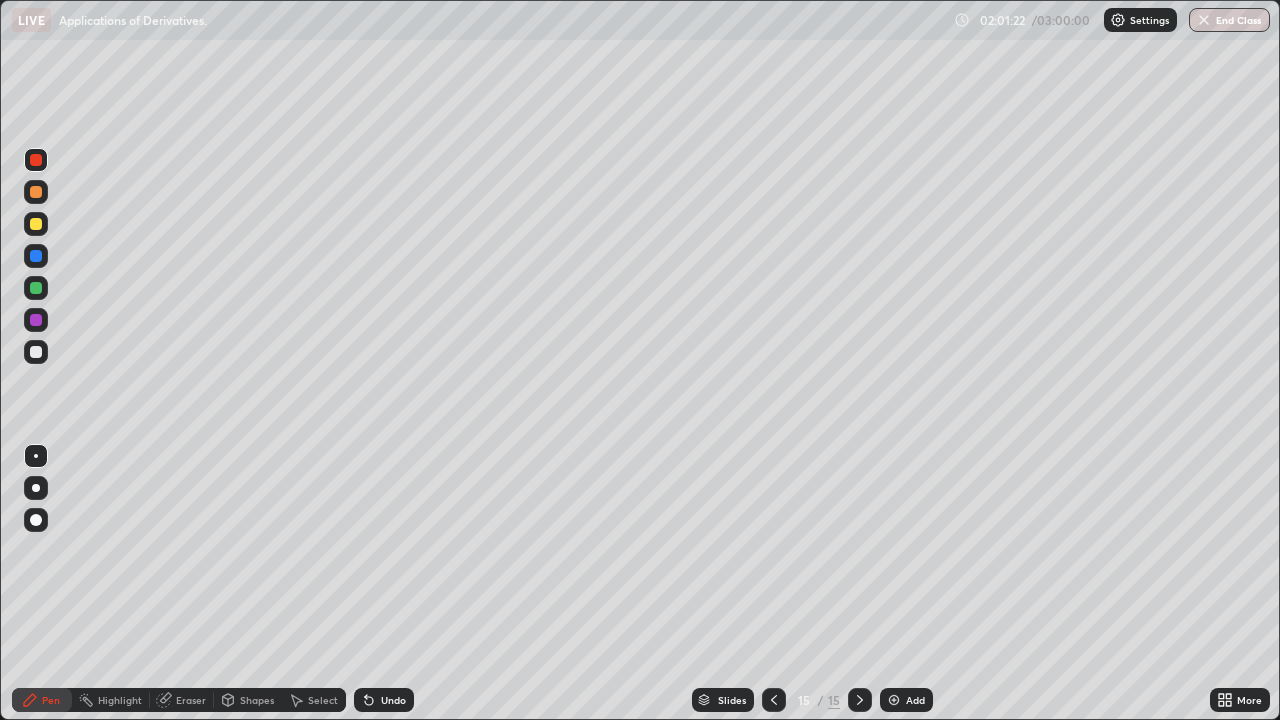click at bounding box center (36, 352) 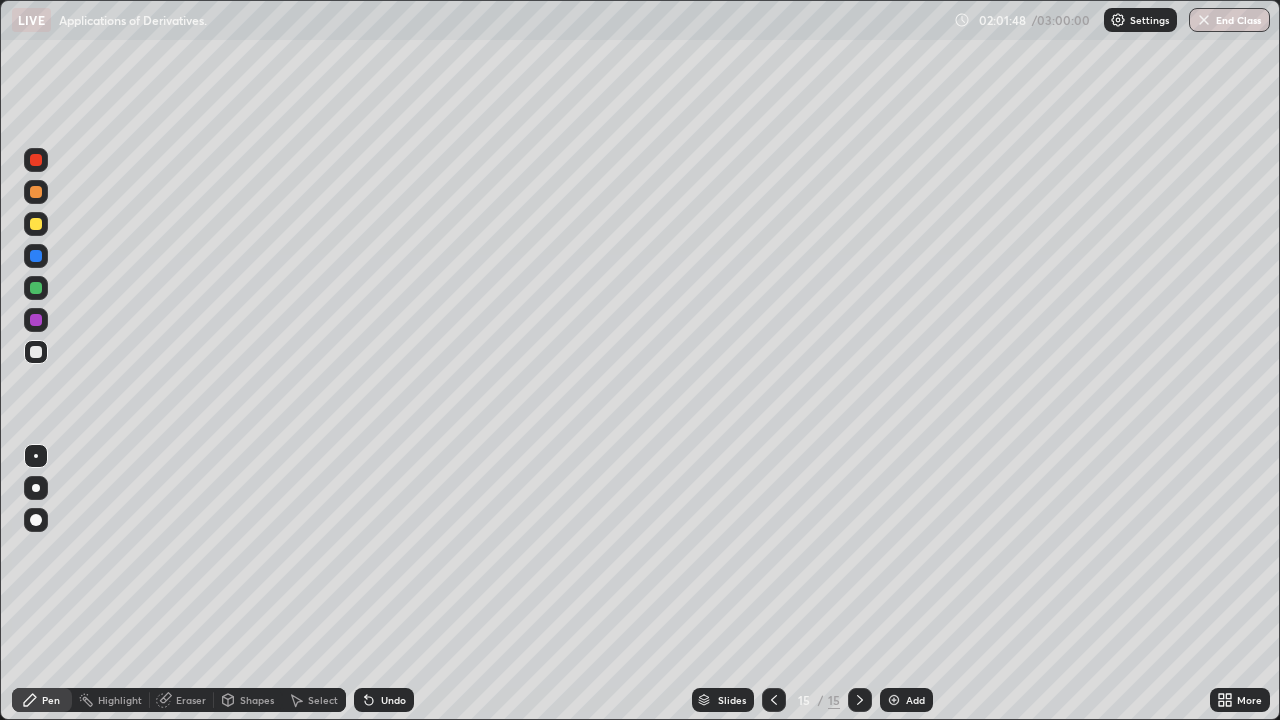 click at bounding box center [36, 224] 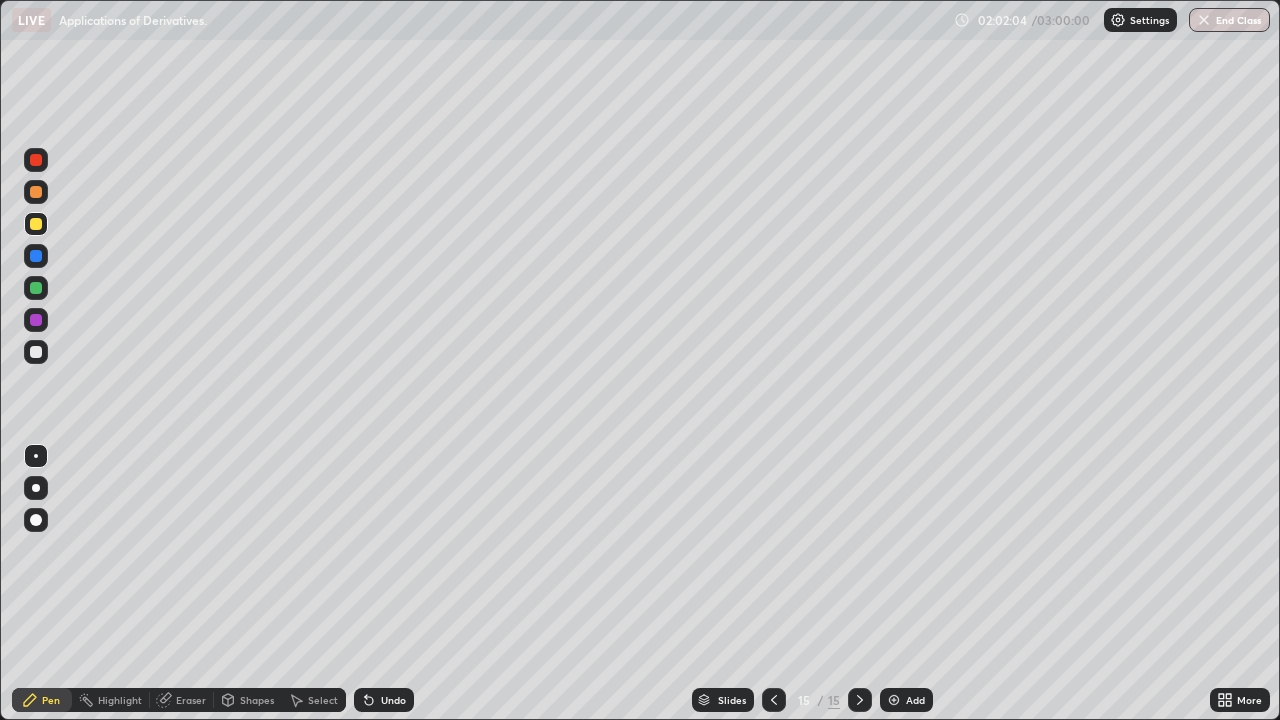 click at bounding box center (36, 352) 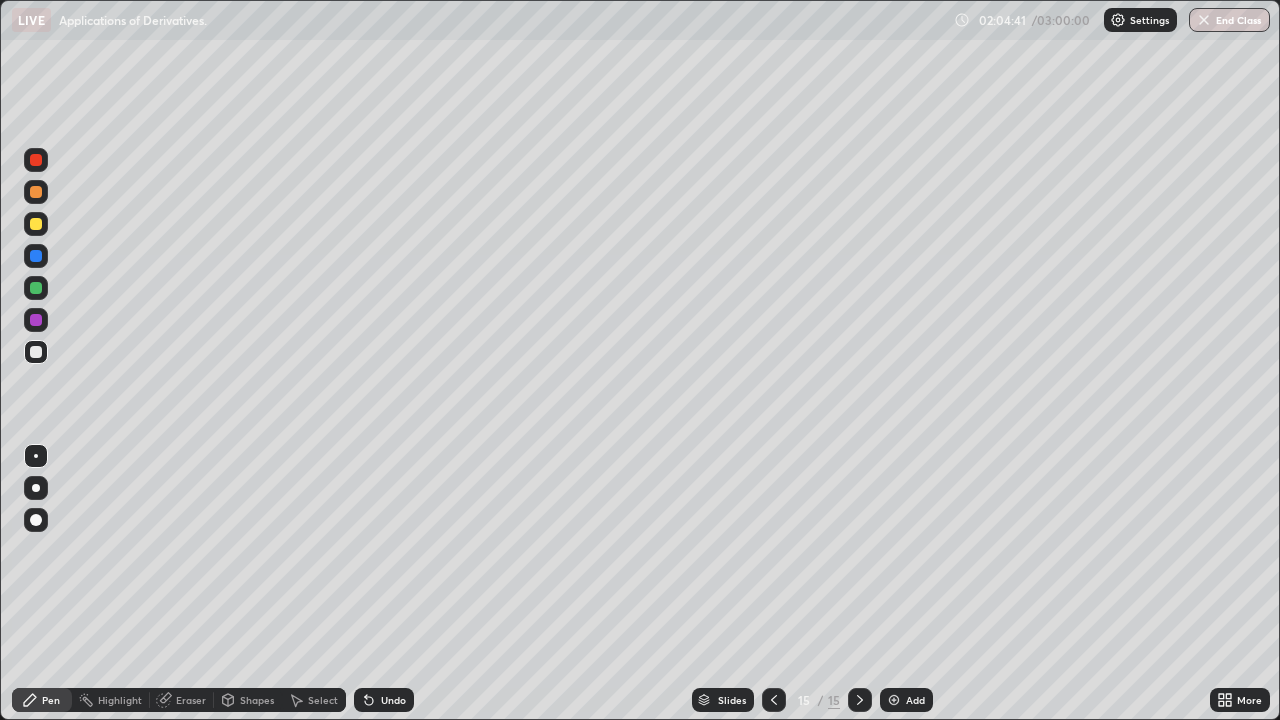 click on "Add" at bounding box center (906, 700) 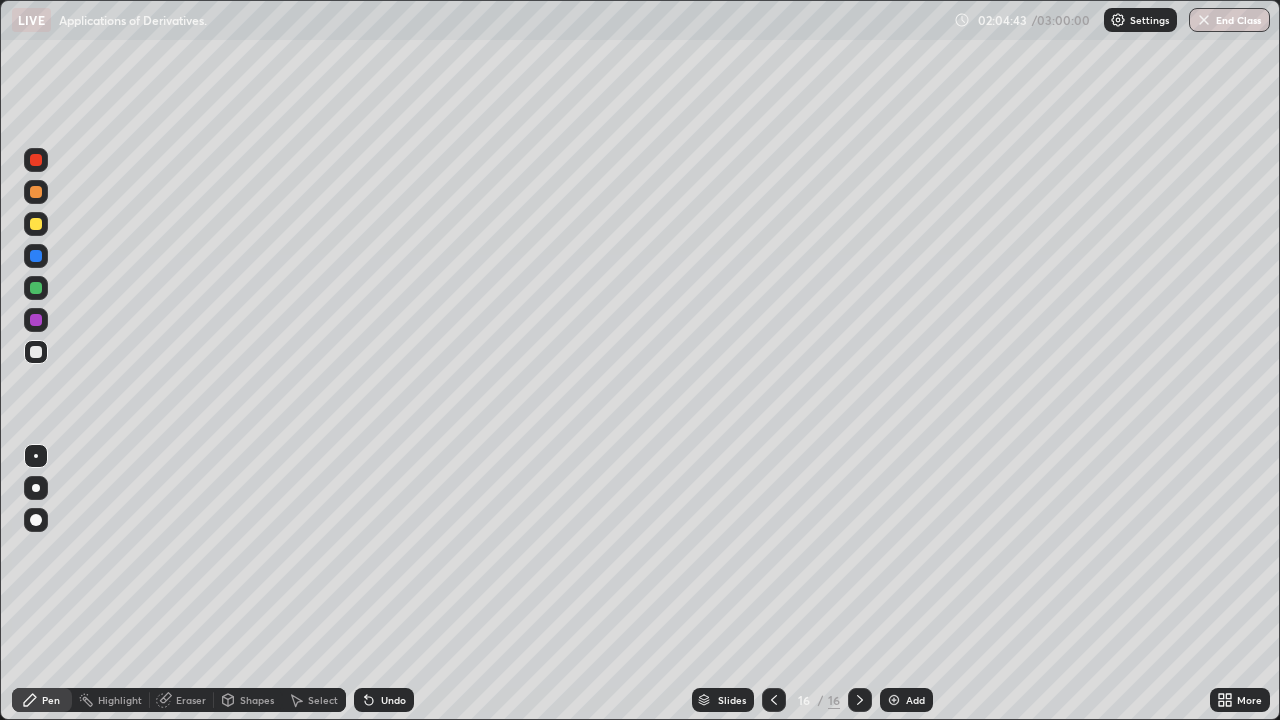 click at bounding box center [36, 352] 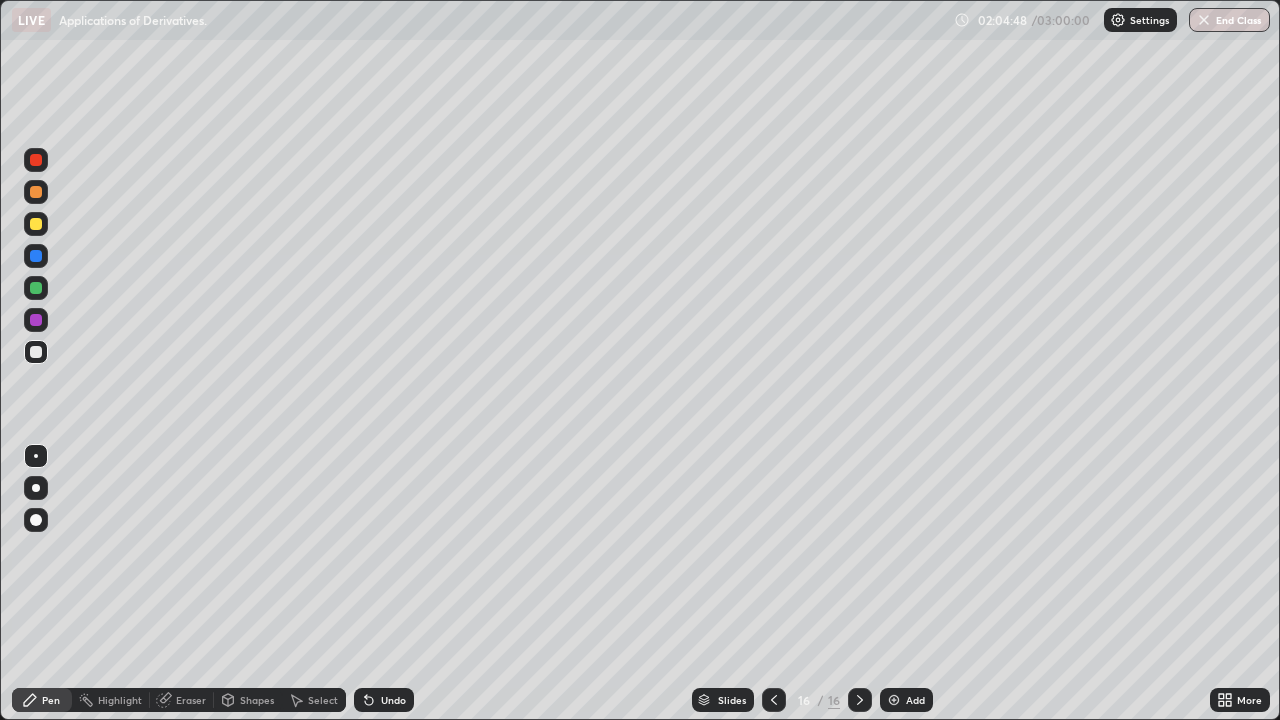 click 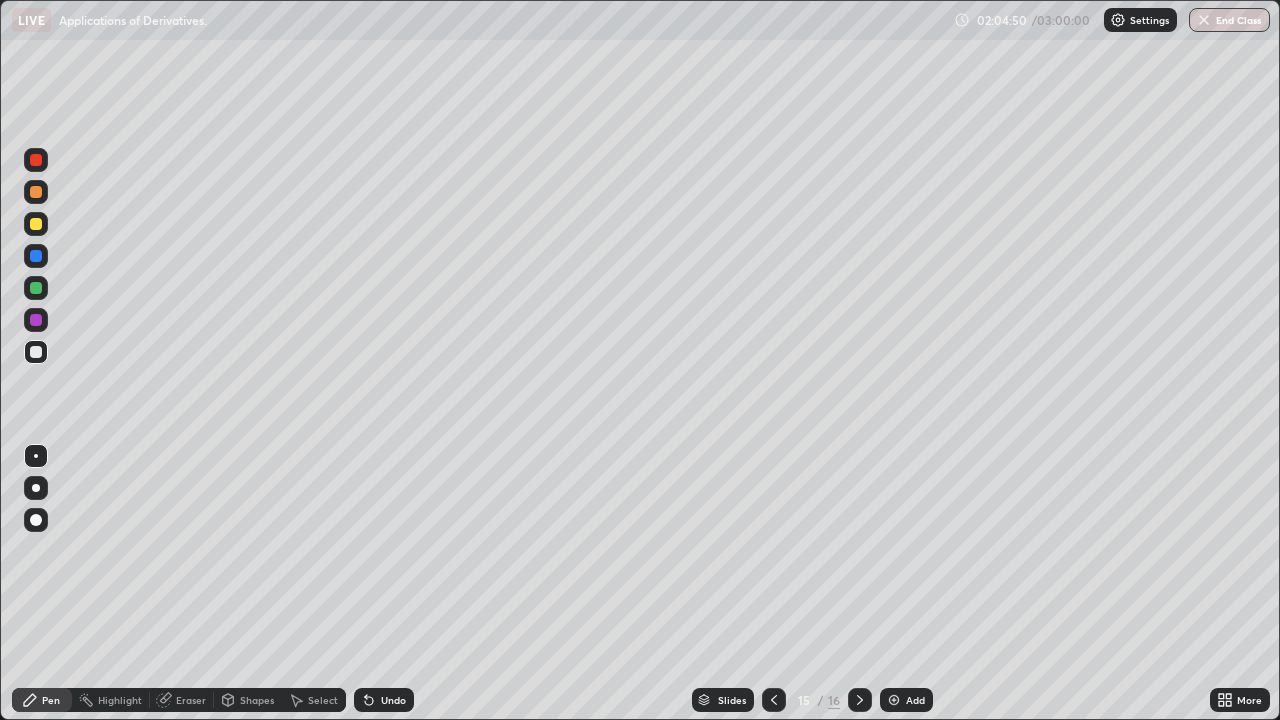 click 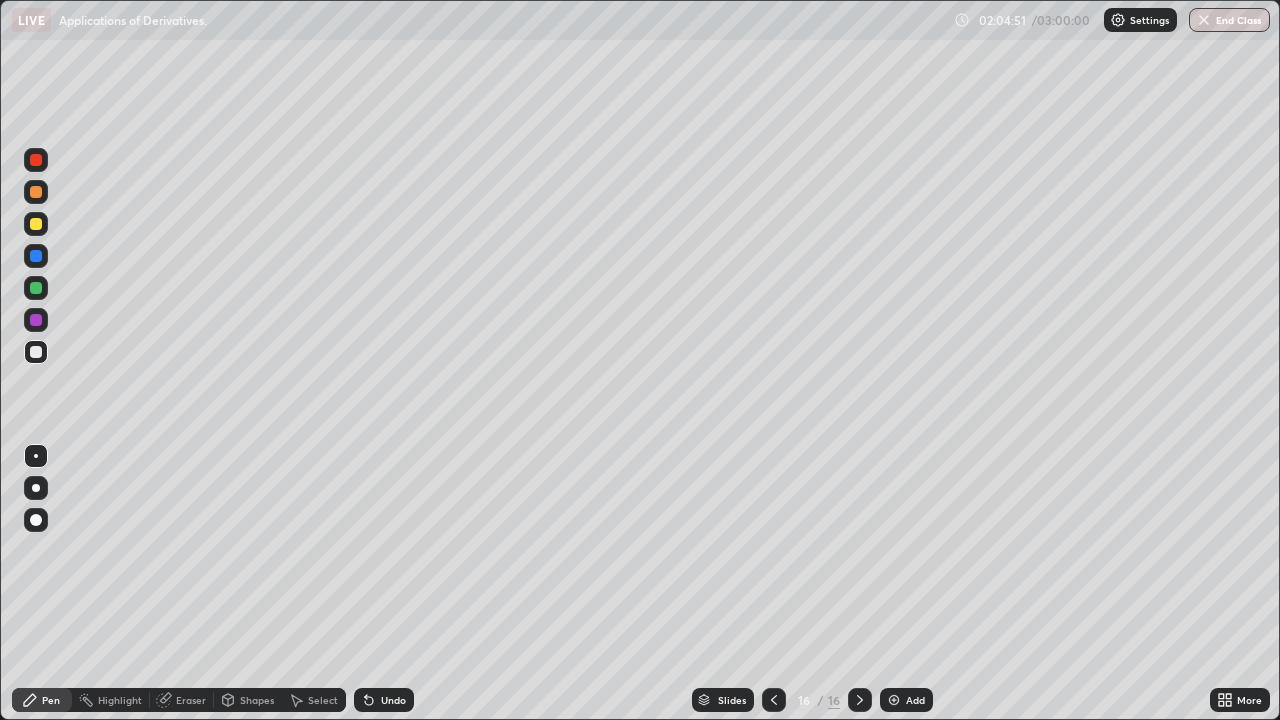 click on "Eraser" at bounding box center [182, 700] 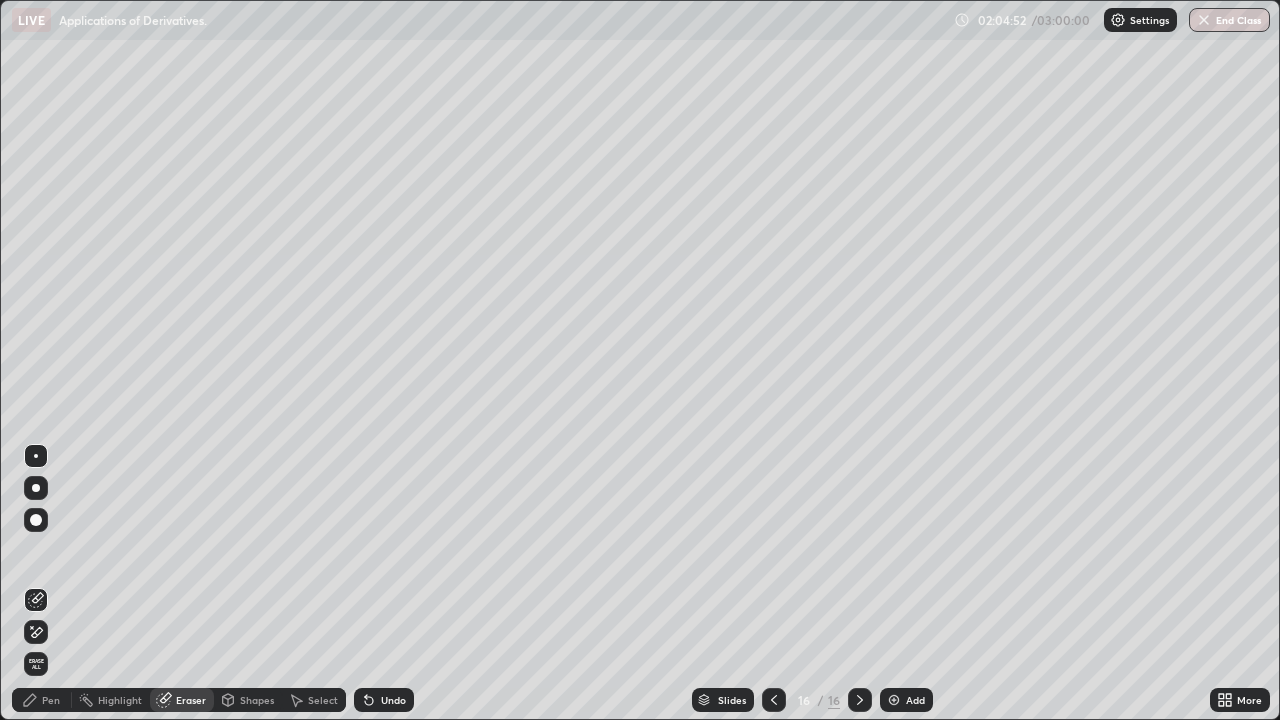 click on "Pen" at bounding box center (51, 700) 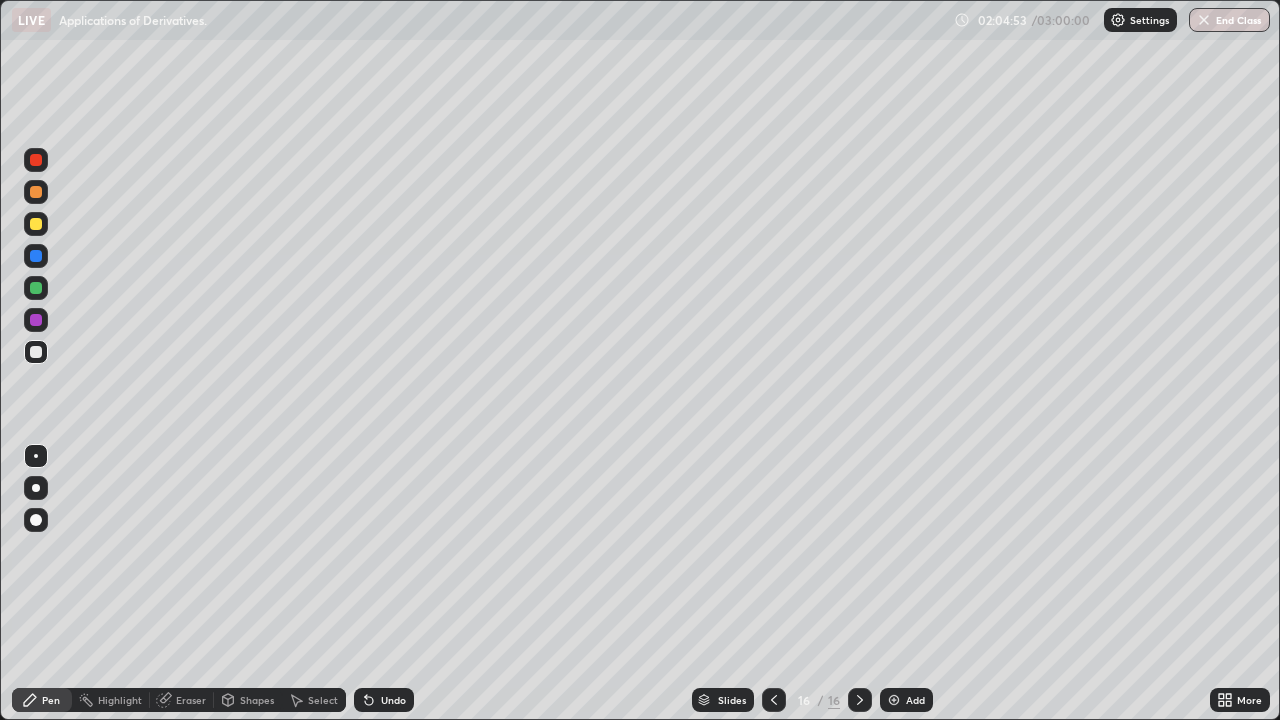 click at bounding box center (36, 352) 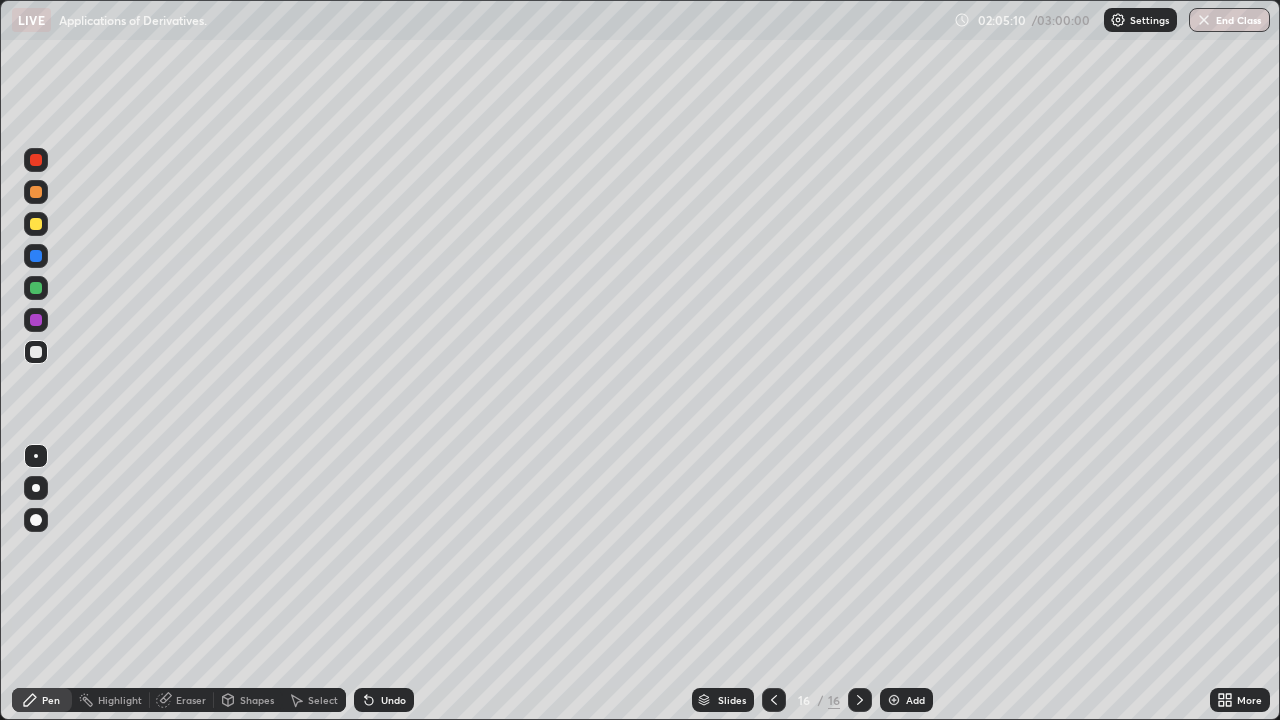 click on "Eraser" at bounding box center (191, 700) 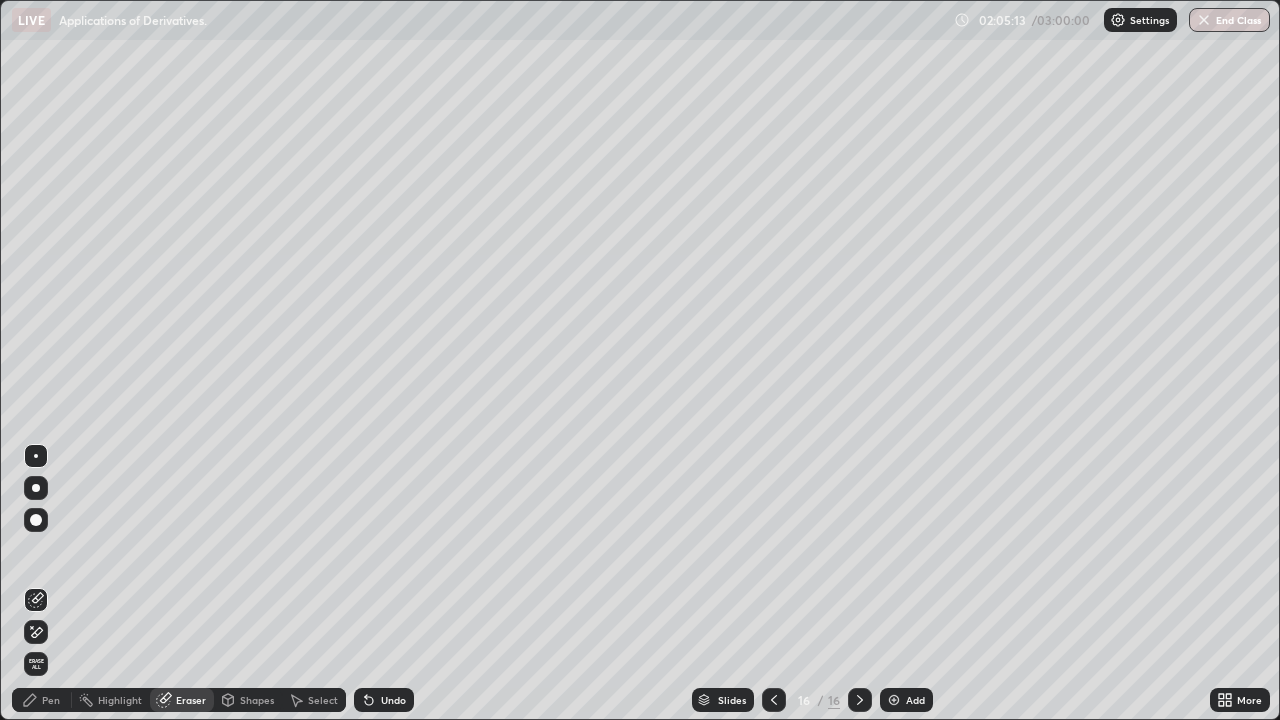 click on "Pen" at bounding box center (42, 700) 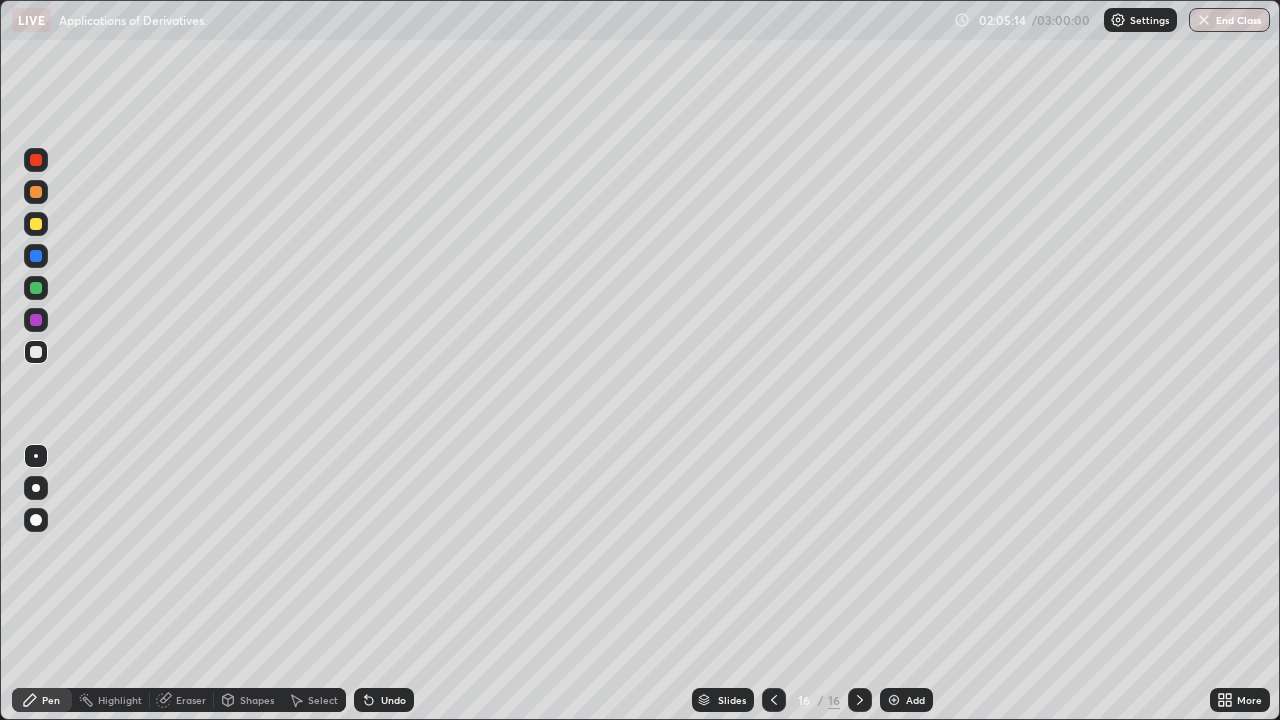 click at bounding box center [36, 352] 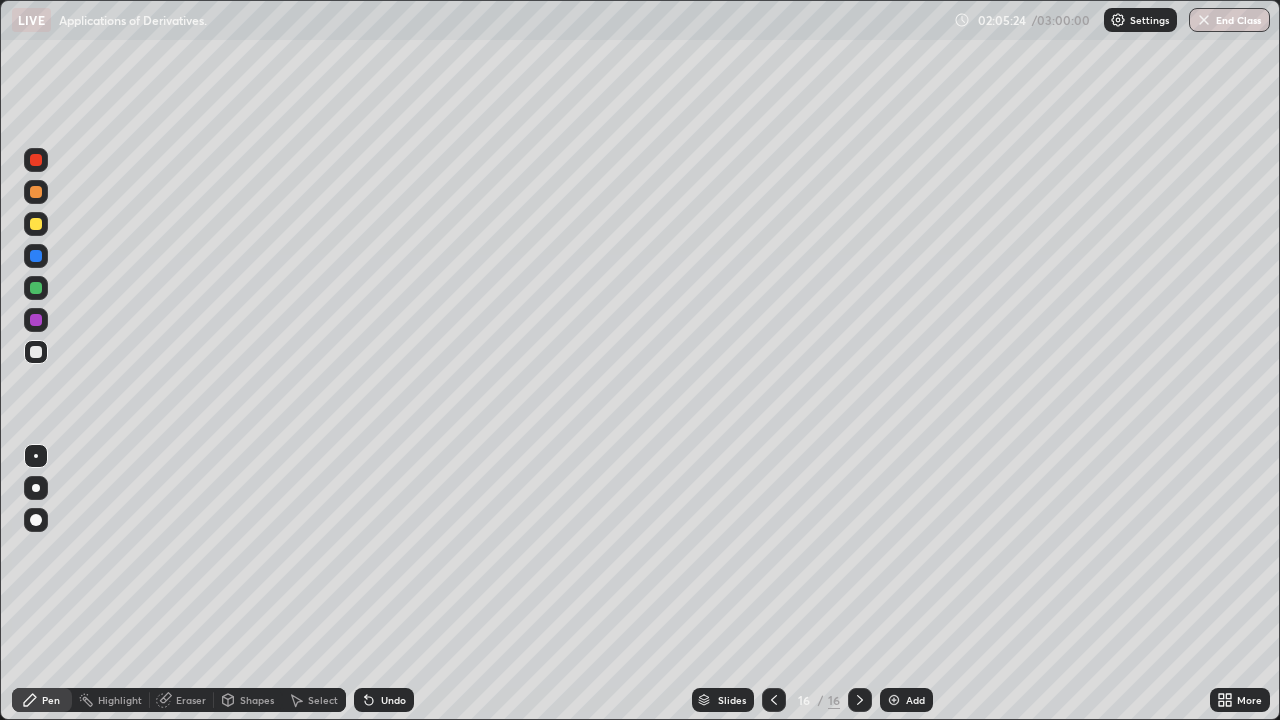 click at bounding box center [36, 192] 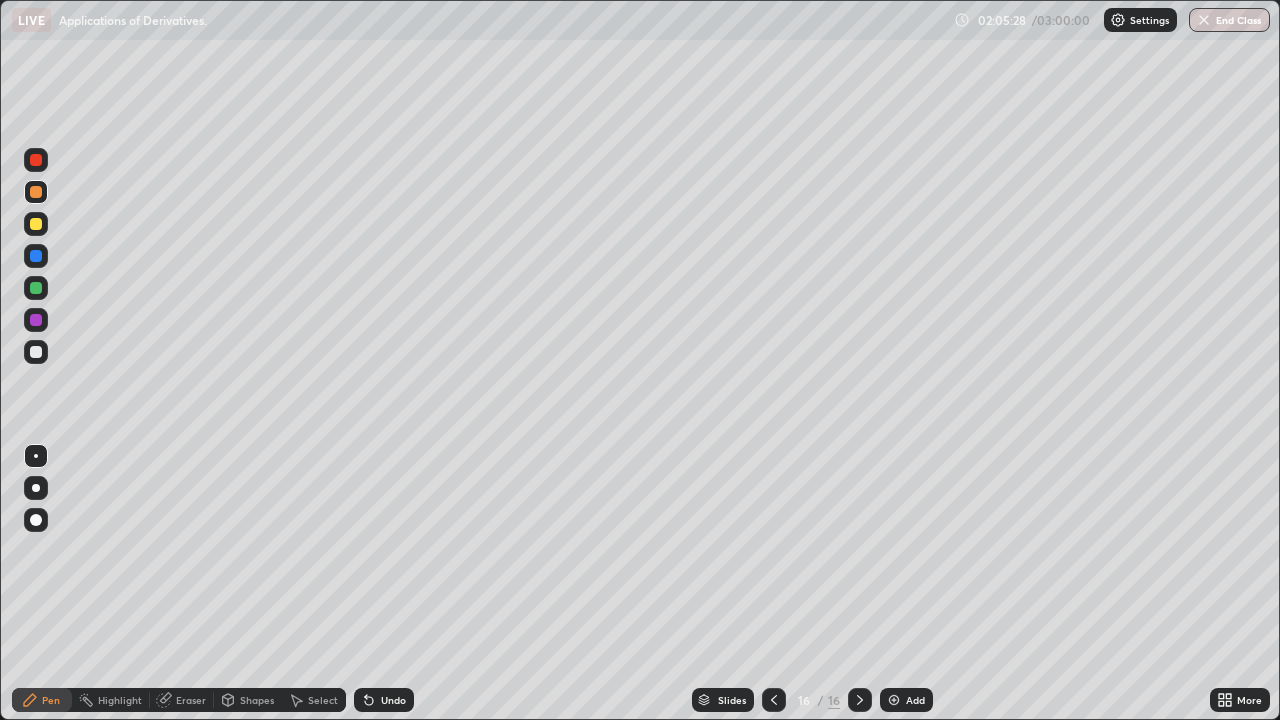 click at bounding box center [36, 352] 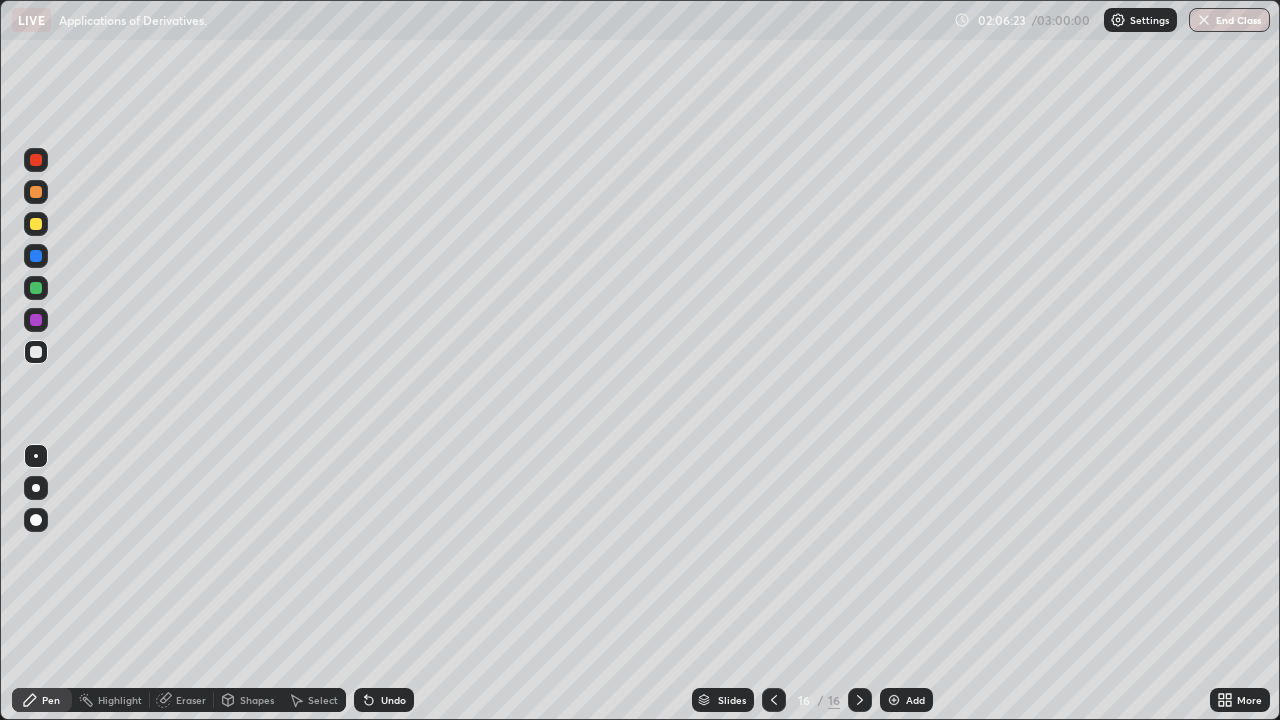 click on "Eraser" at bounding box center [182, 700] 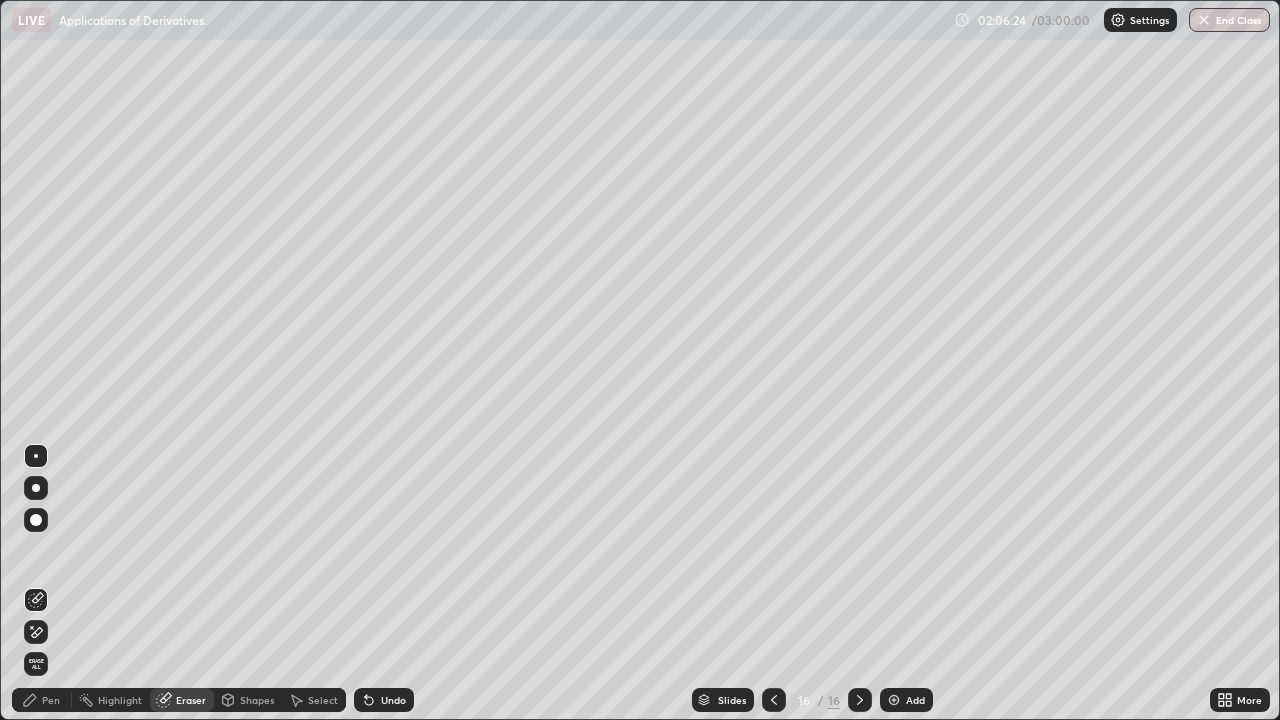 click on "Pen" at bounding box center (42, 700) 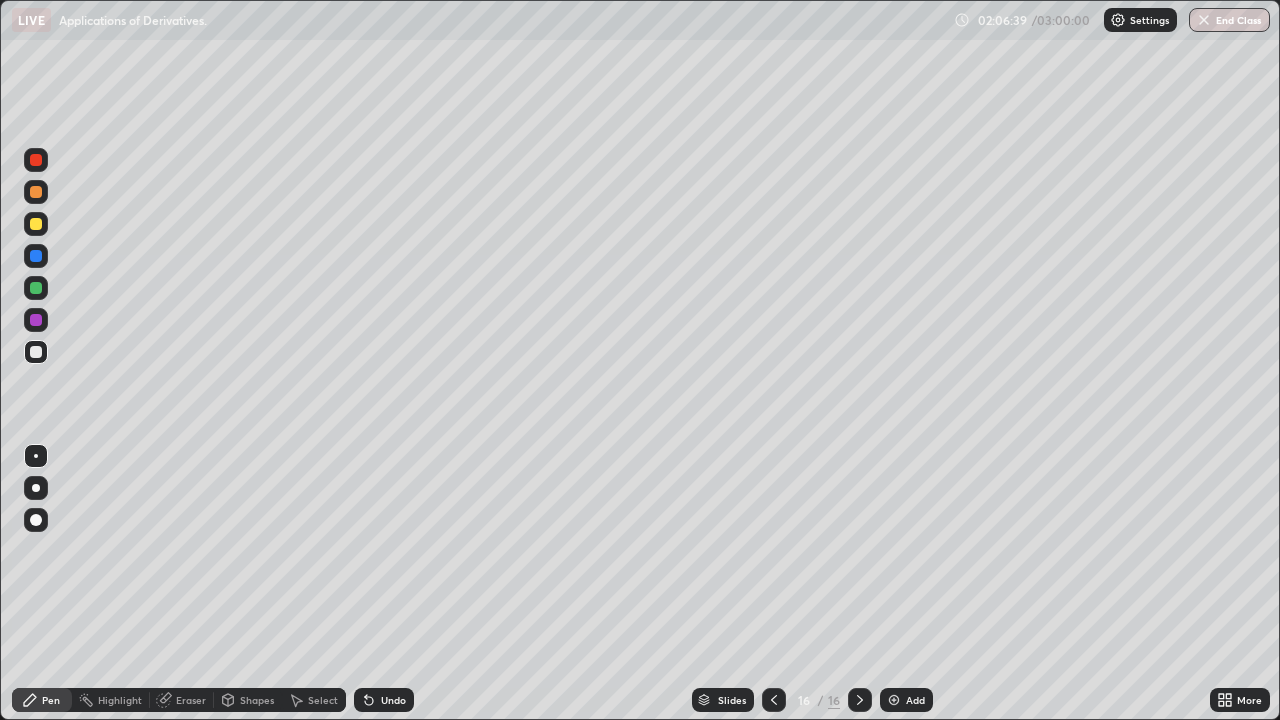 click on "Eraser" at bounding box center (182, 700) 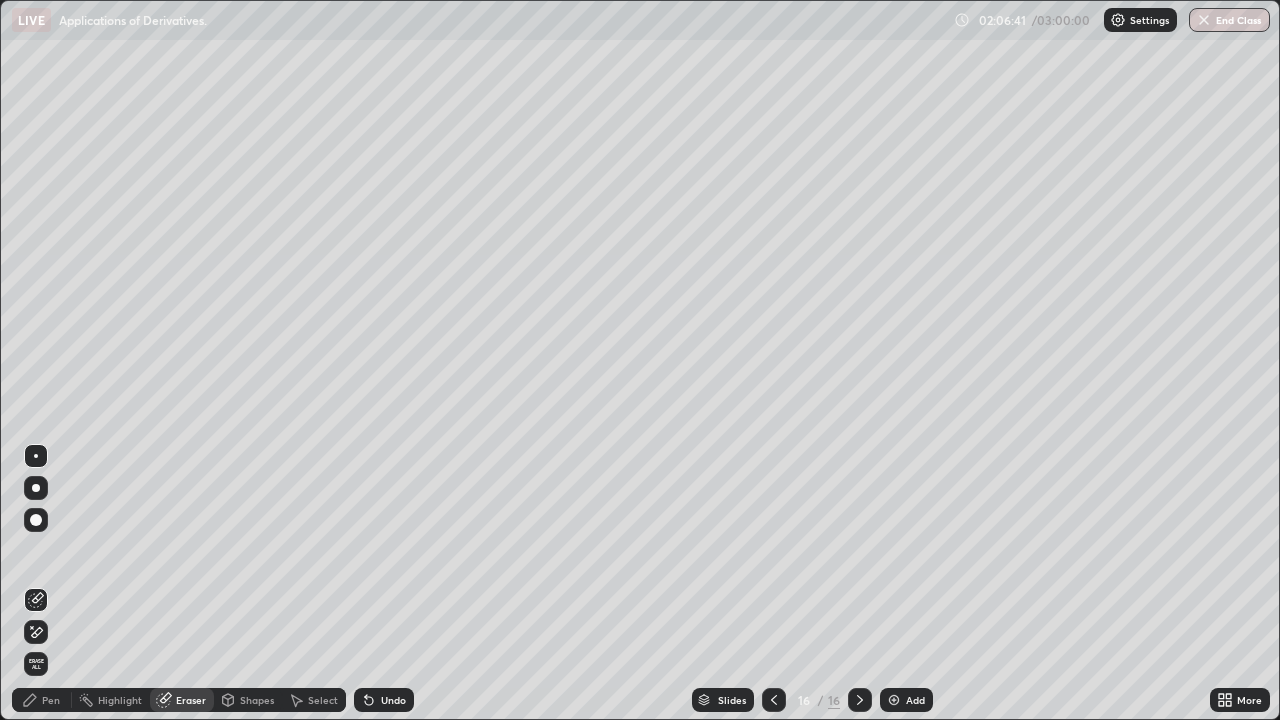 click on "Pen" at bounding box center (42, 700) 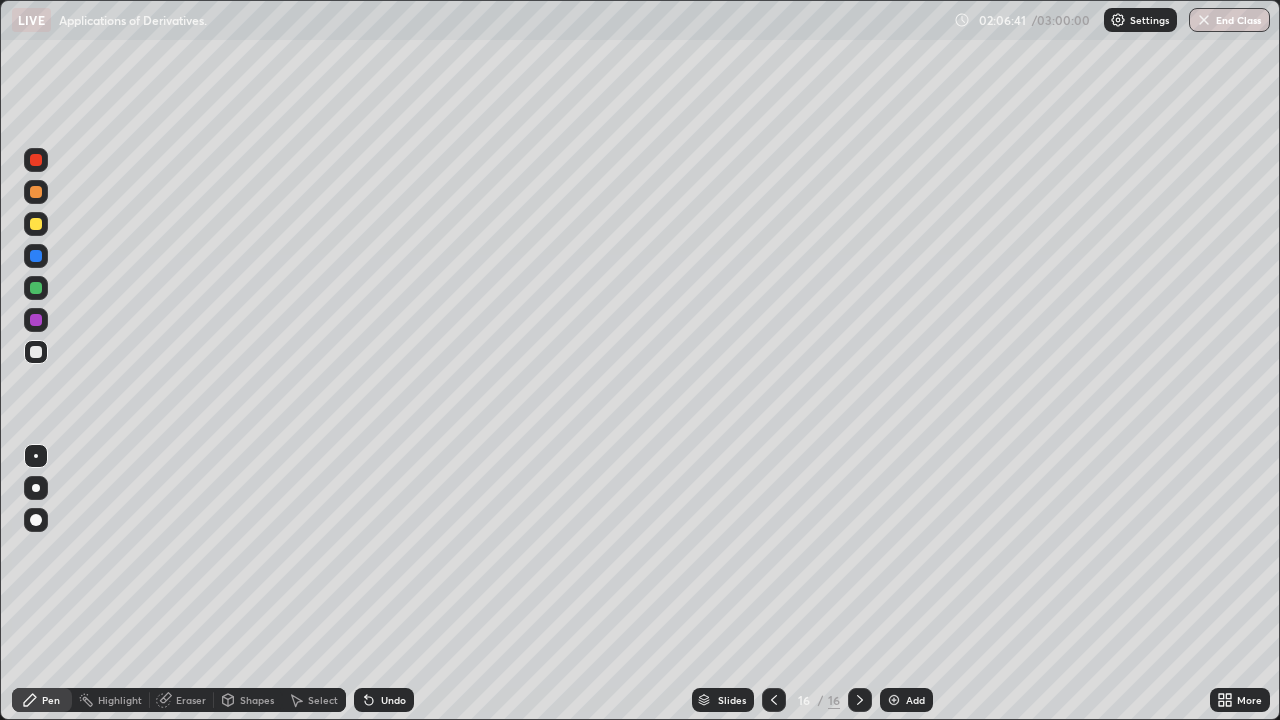 click at bounding box center [36, 352] 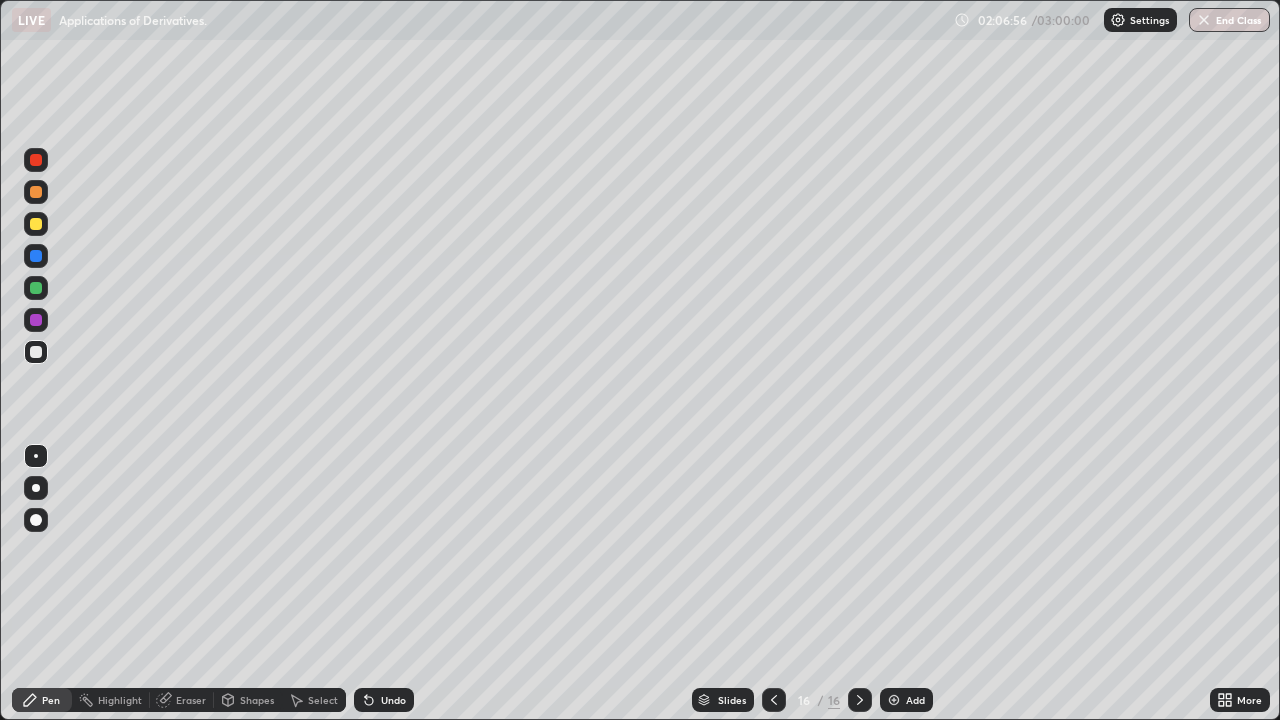 click at bounding box center (36, 288) 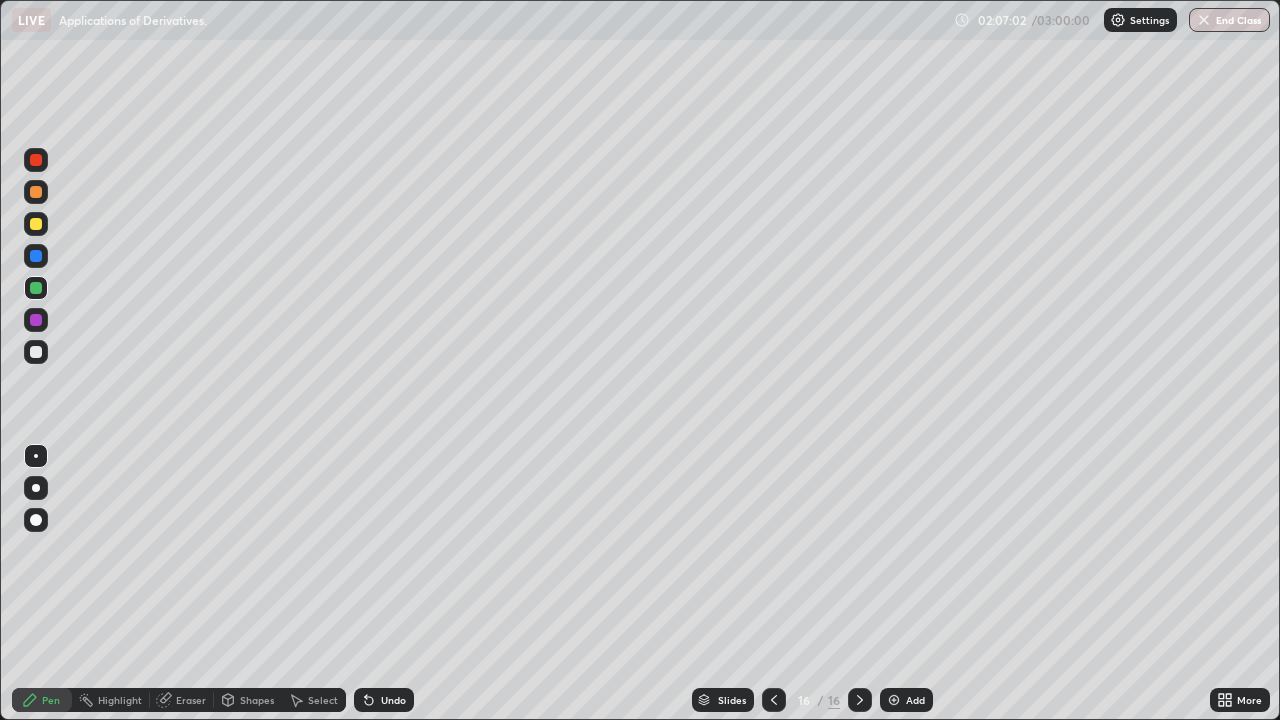 click at bounding box center (36, 288) 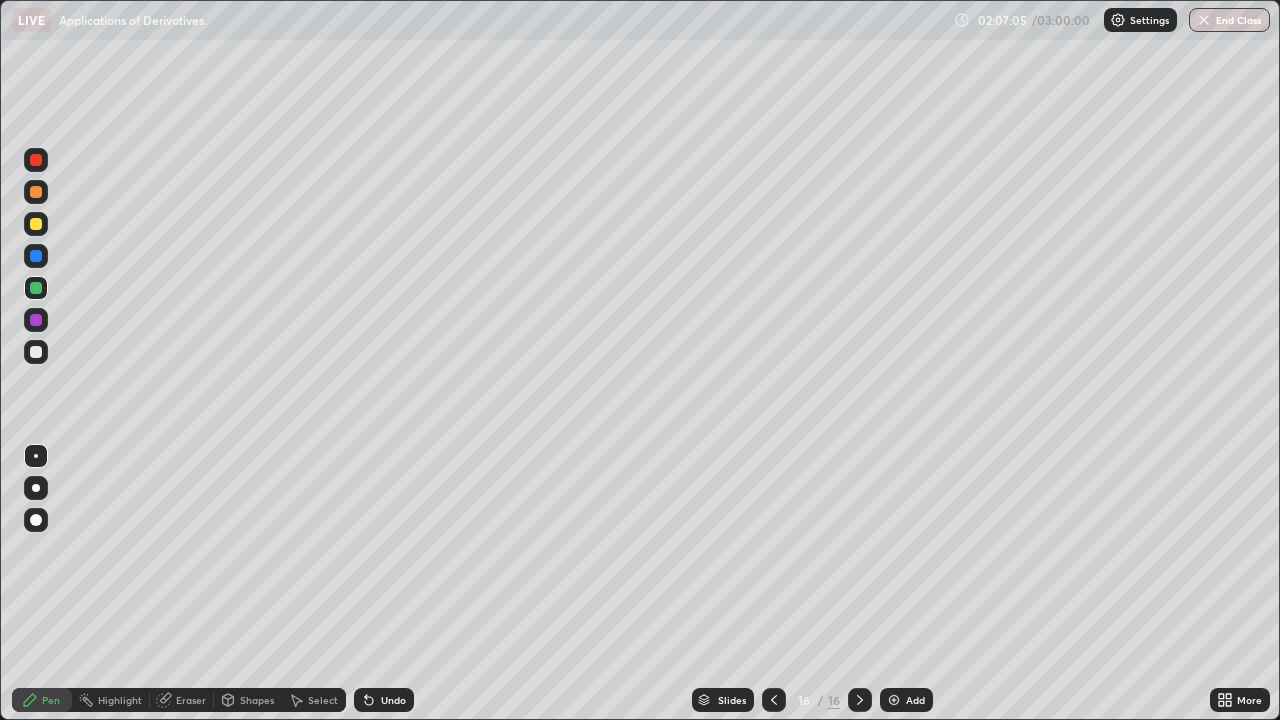 click at bounding box center [36, 352] 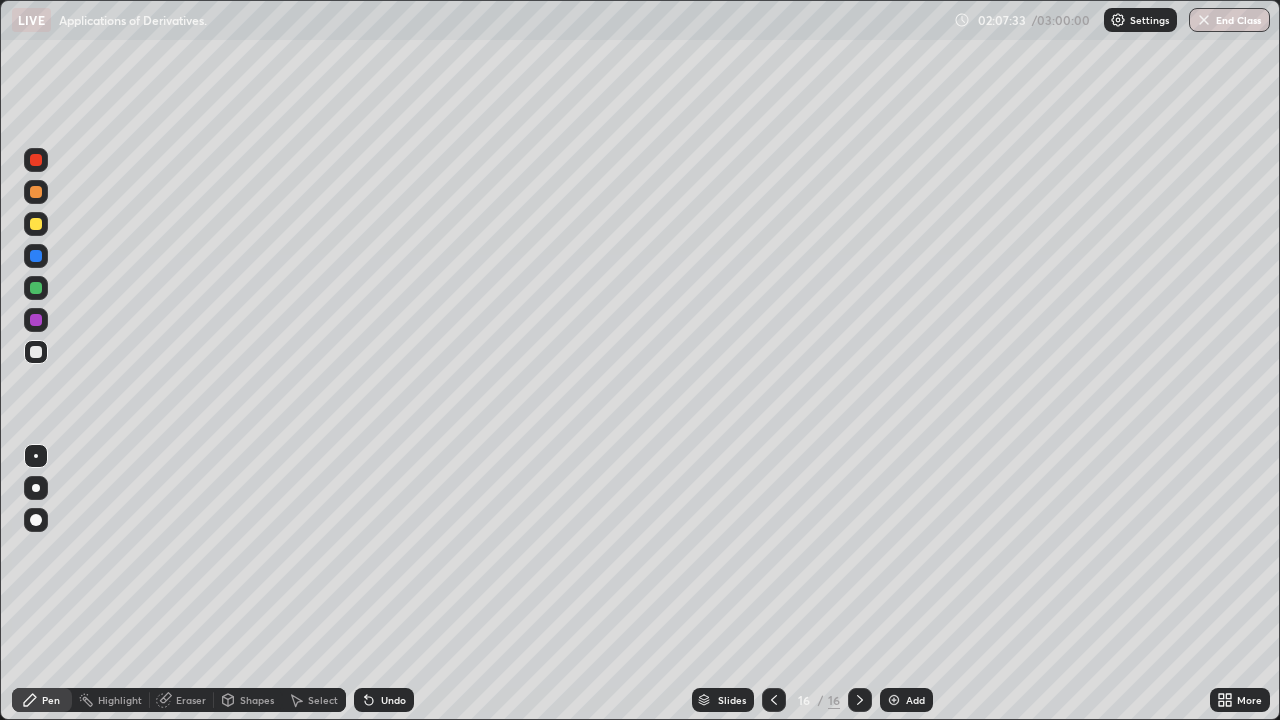 click at bounding box center [36, 224] 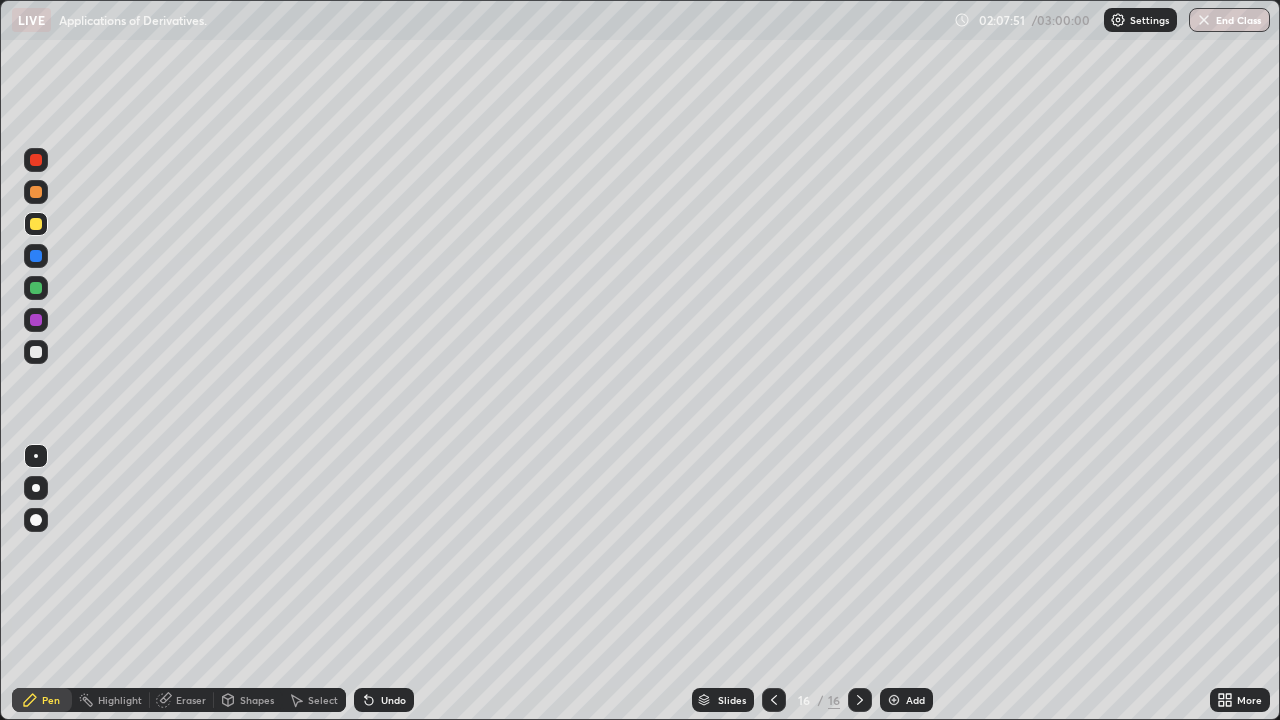 click at bounding box center [36, 320] 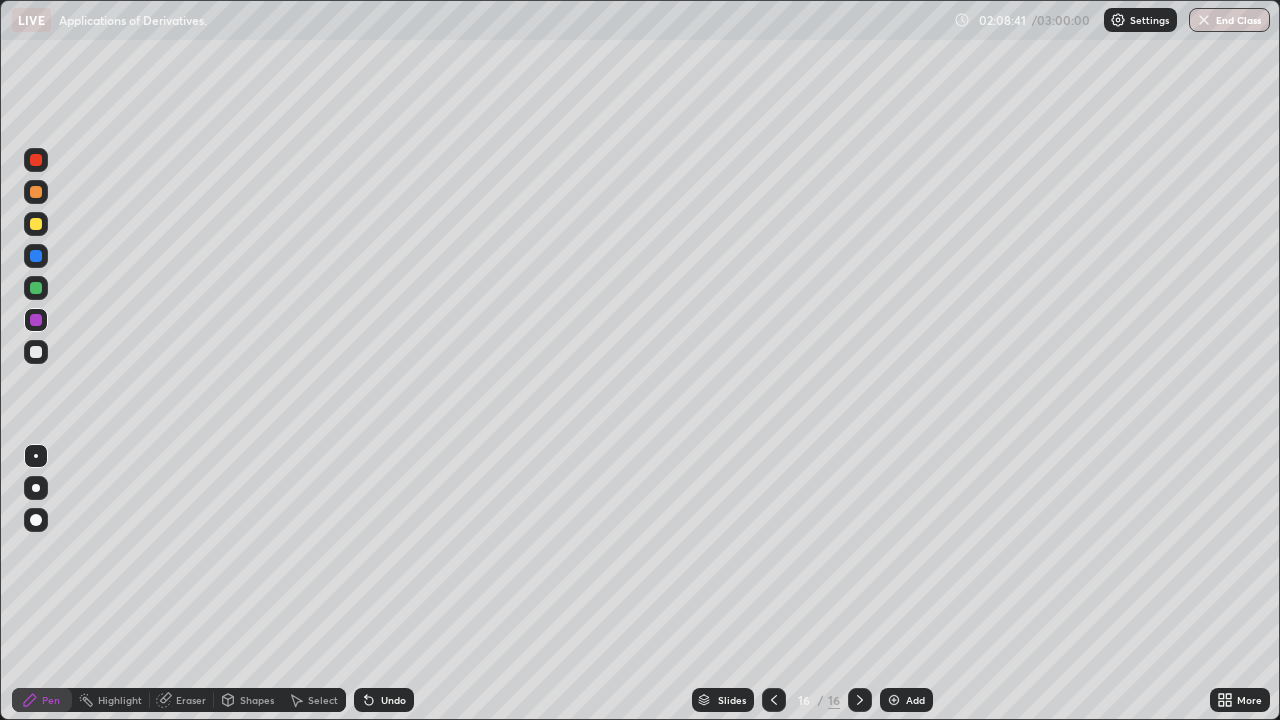 click at bounding box center (36, 224) 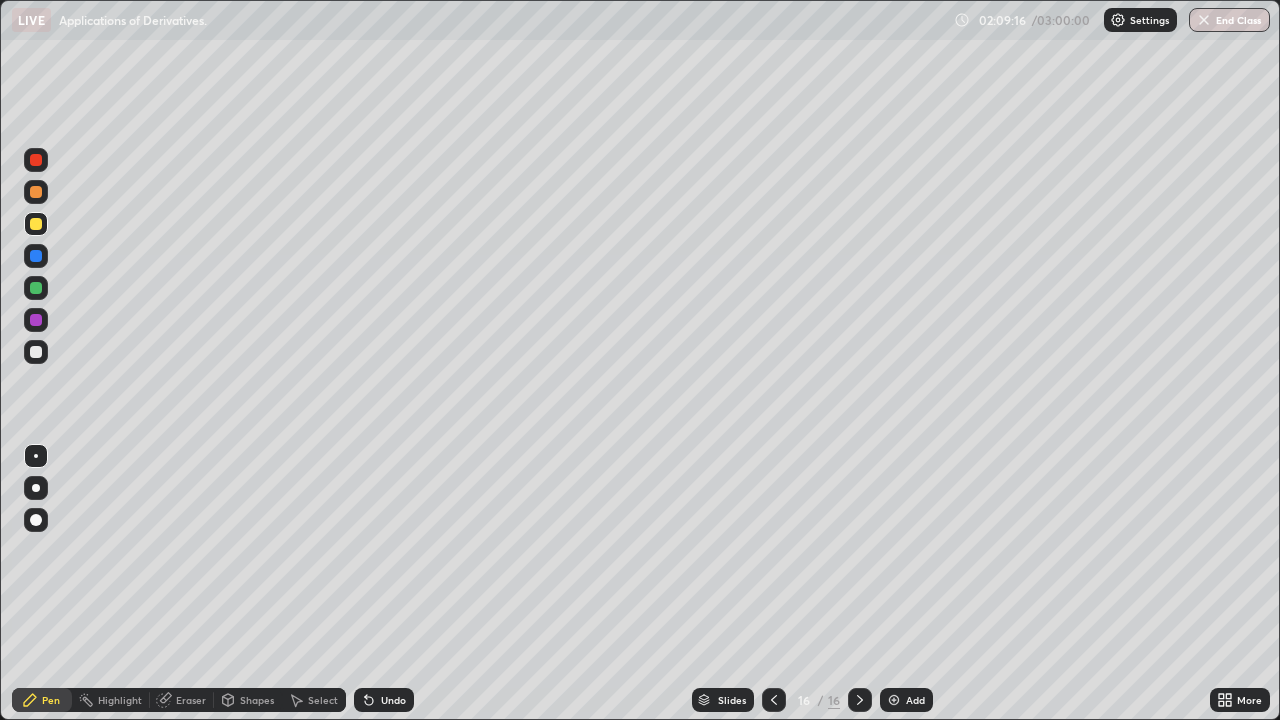 click at bounding box center (36, 160) 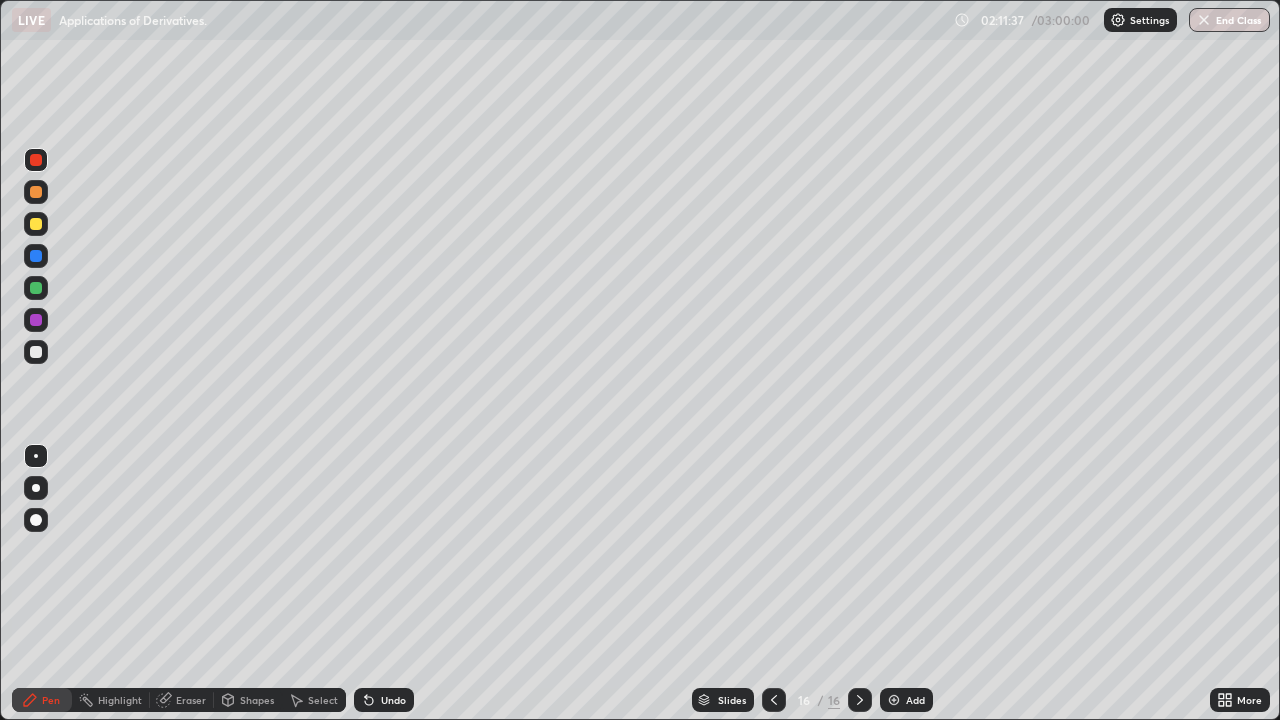 click on "Add" at bounding box center (906, 700) 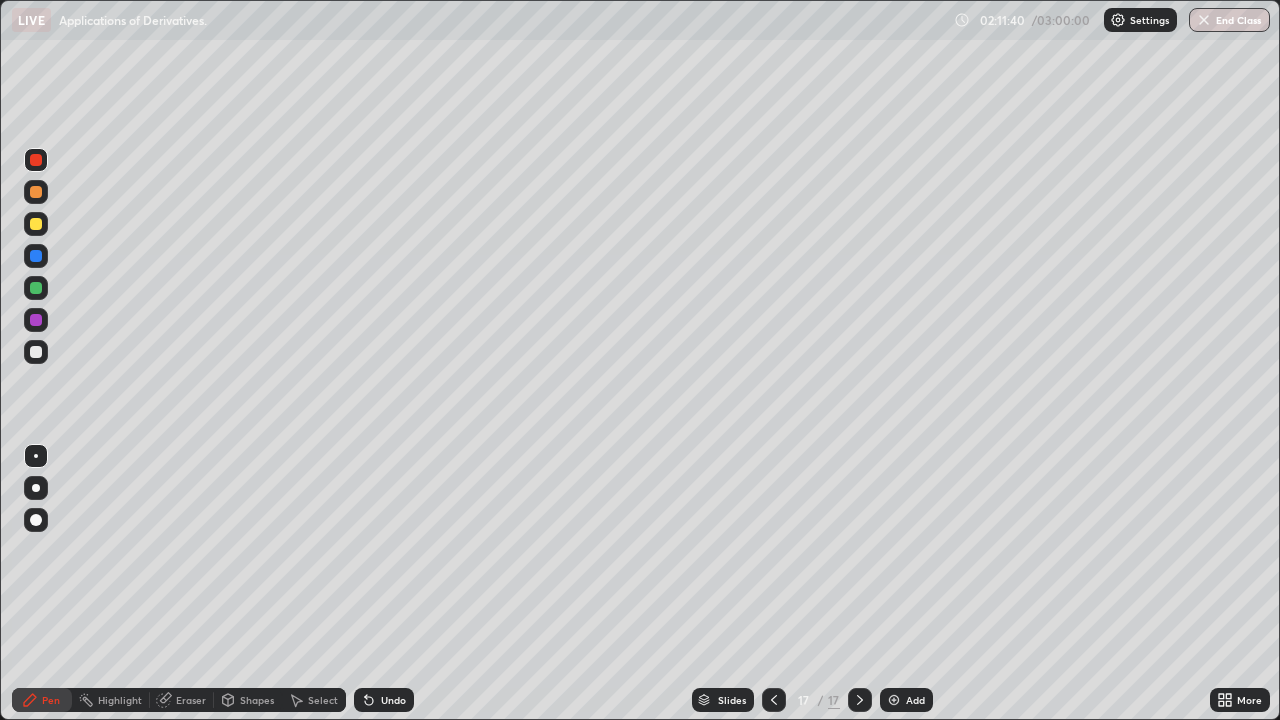 click at bounding box center [36, 224] 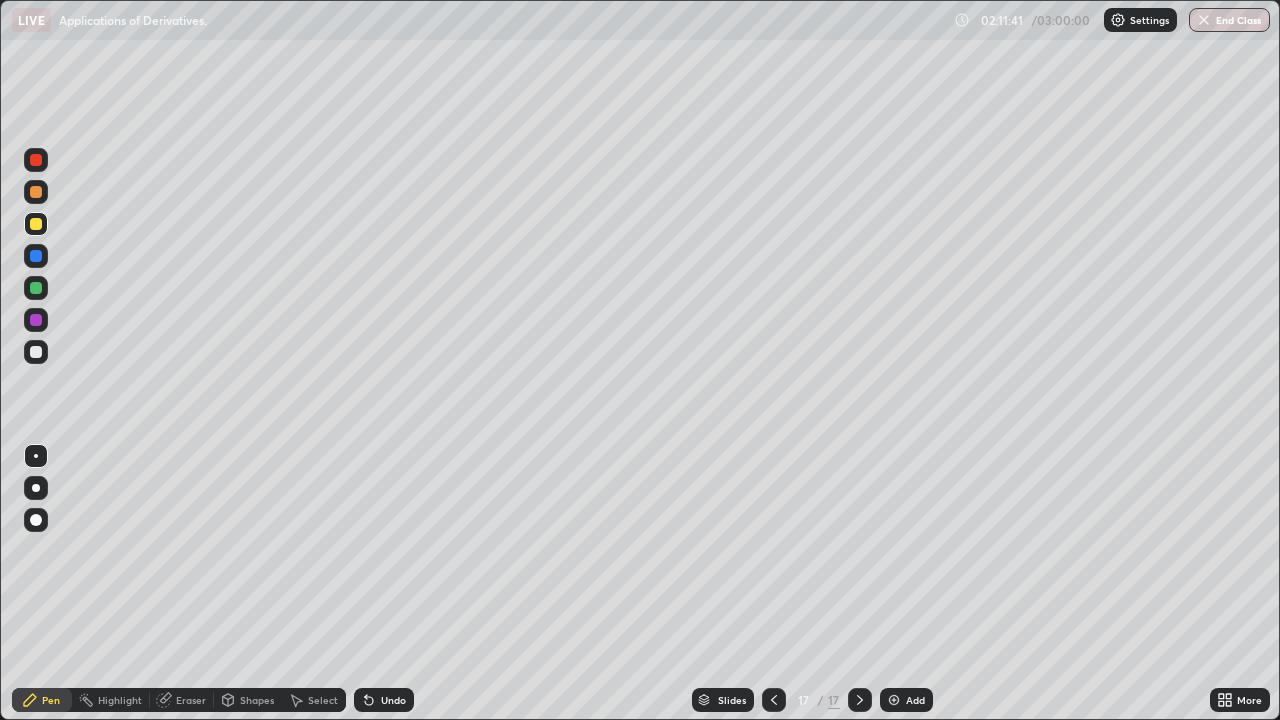click at bounding box center (36, 352) 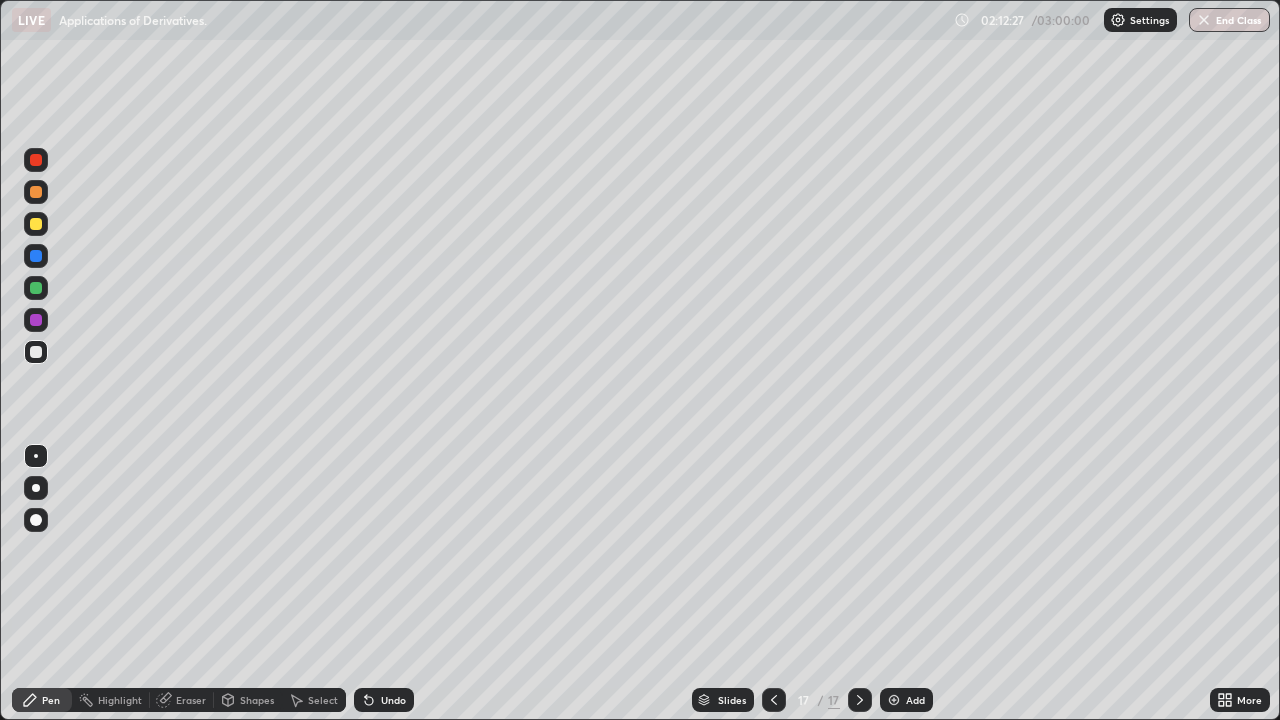 click at bounding box center [36, 352] 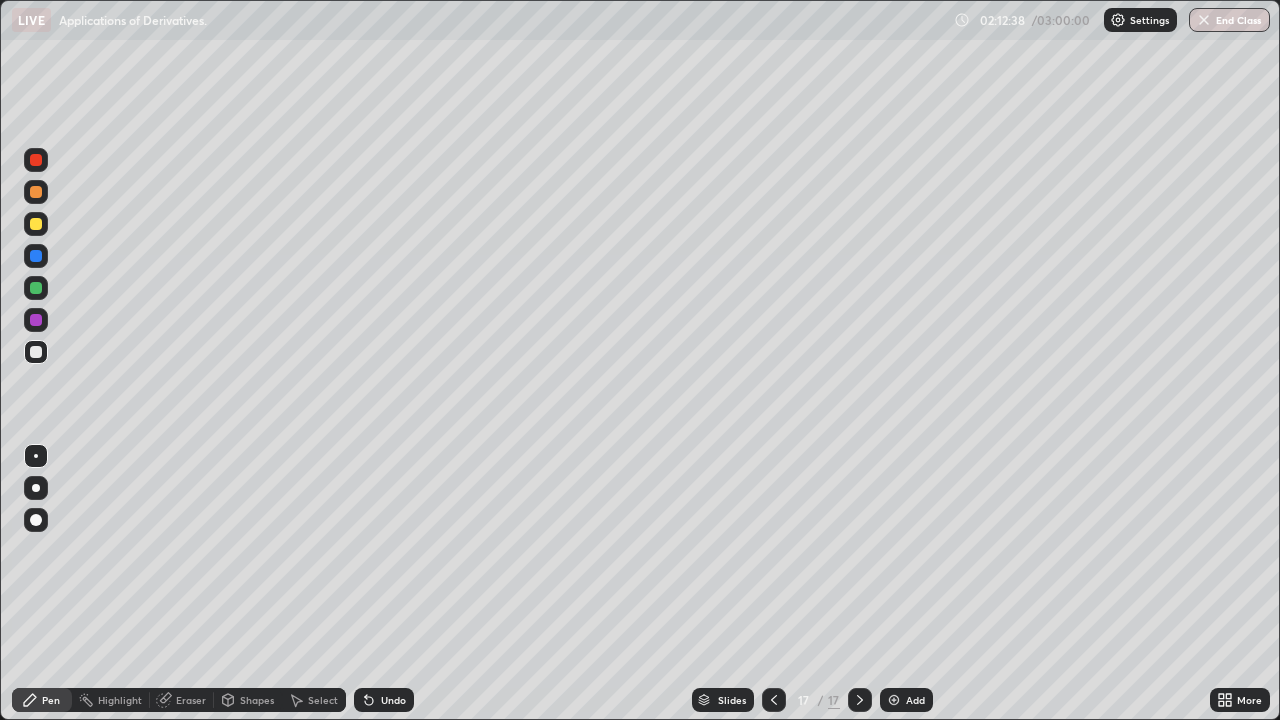 click at bounding box center [36, 352] 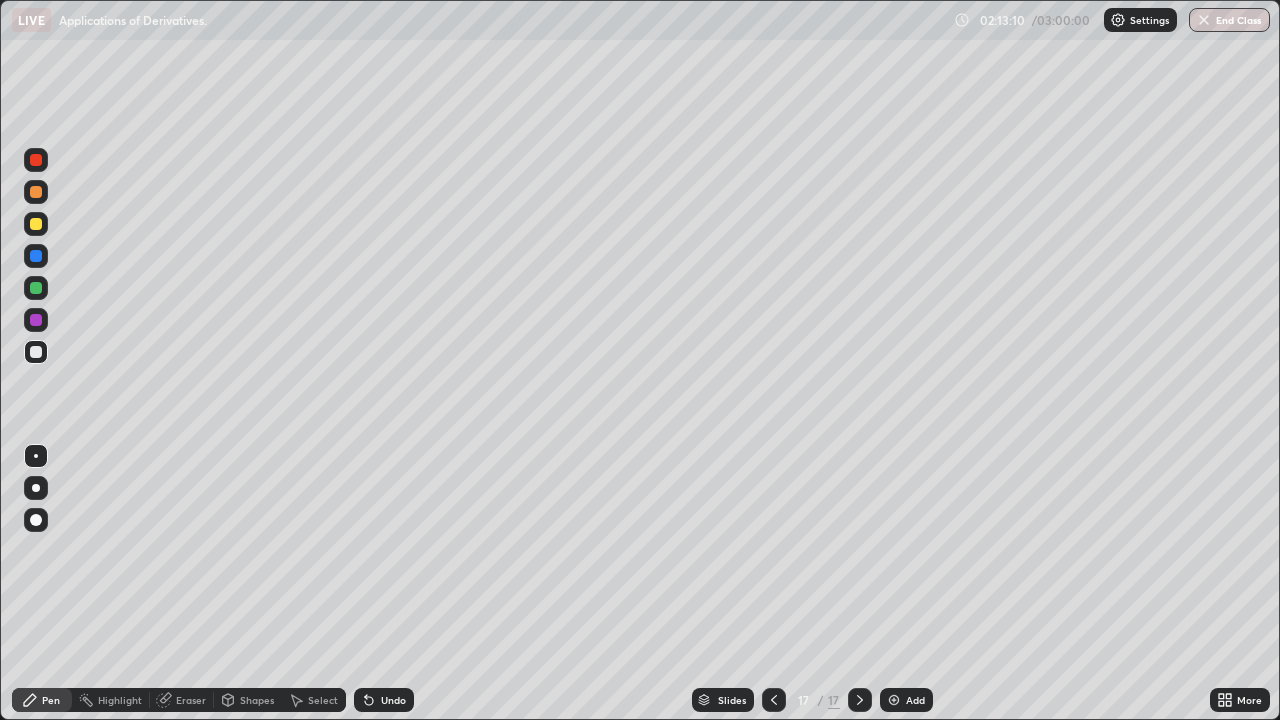 click at bounding box center [36, 352] 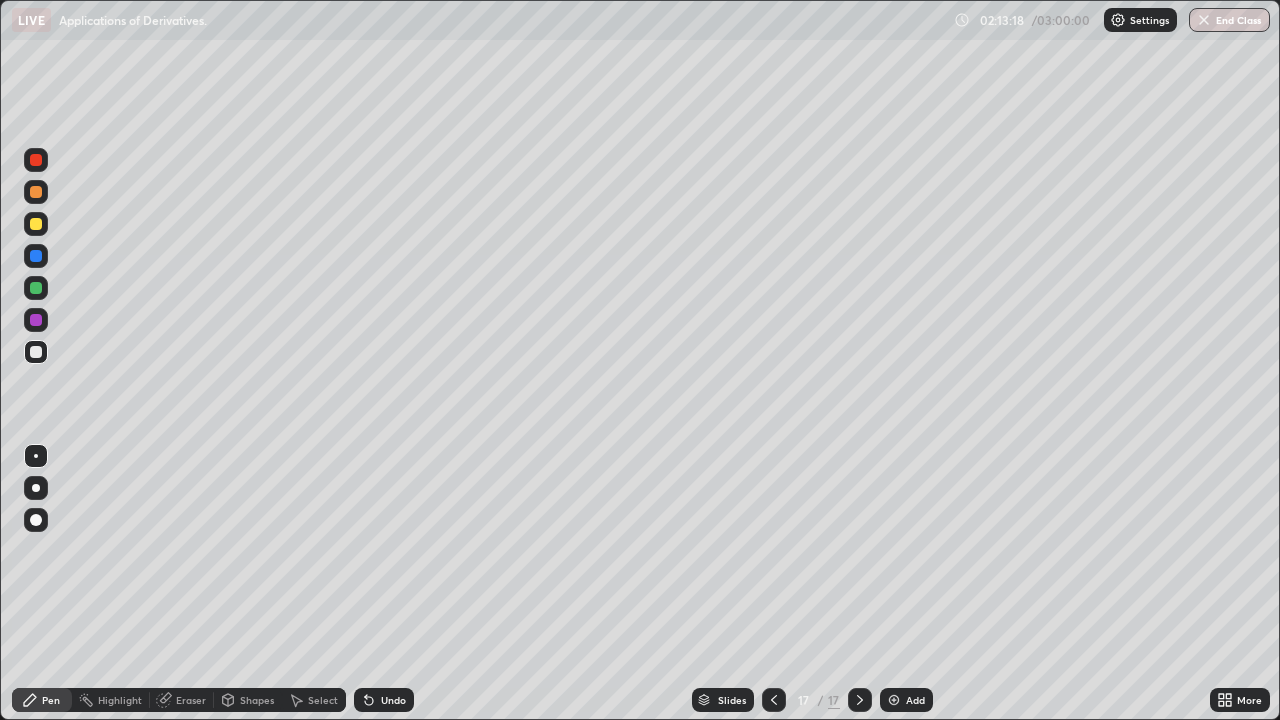 click at bounding box center [36, 192] 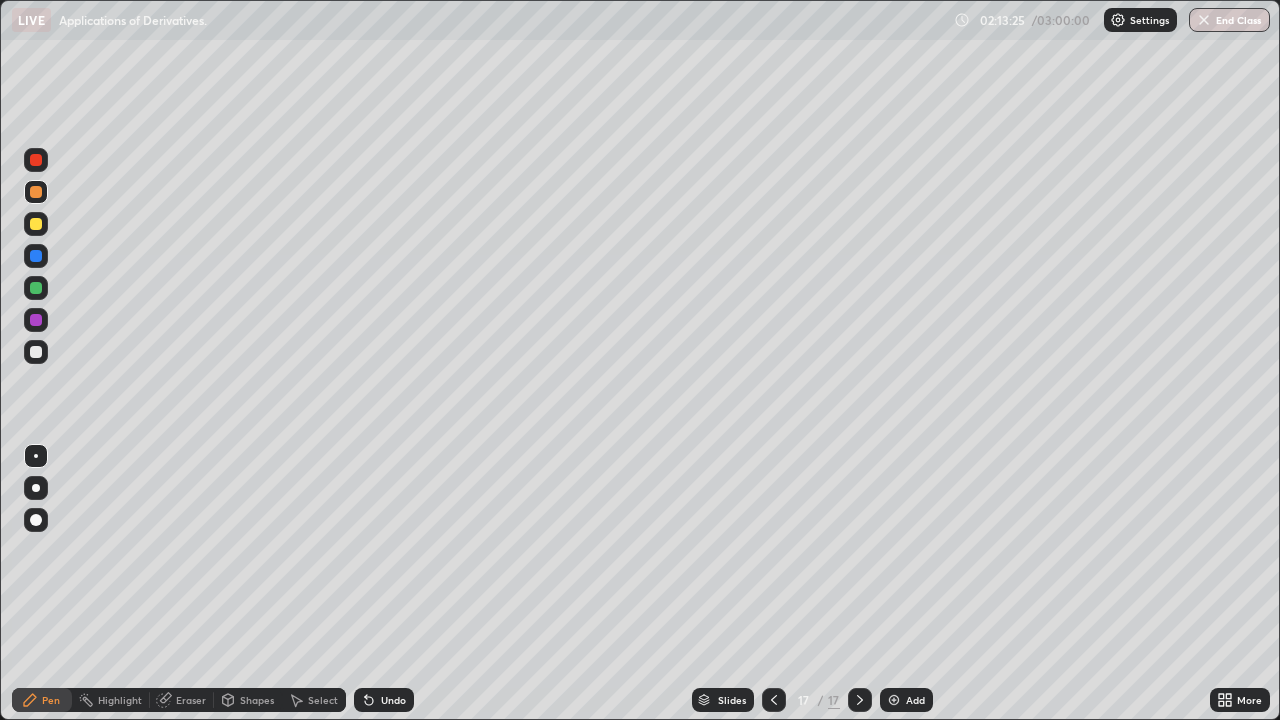 click at bounding box center [36, 352] 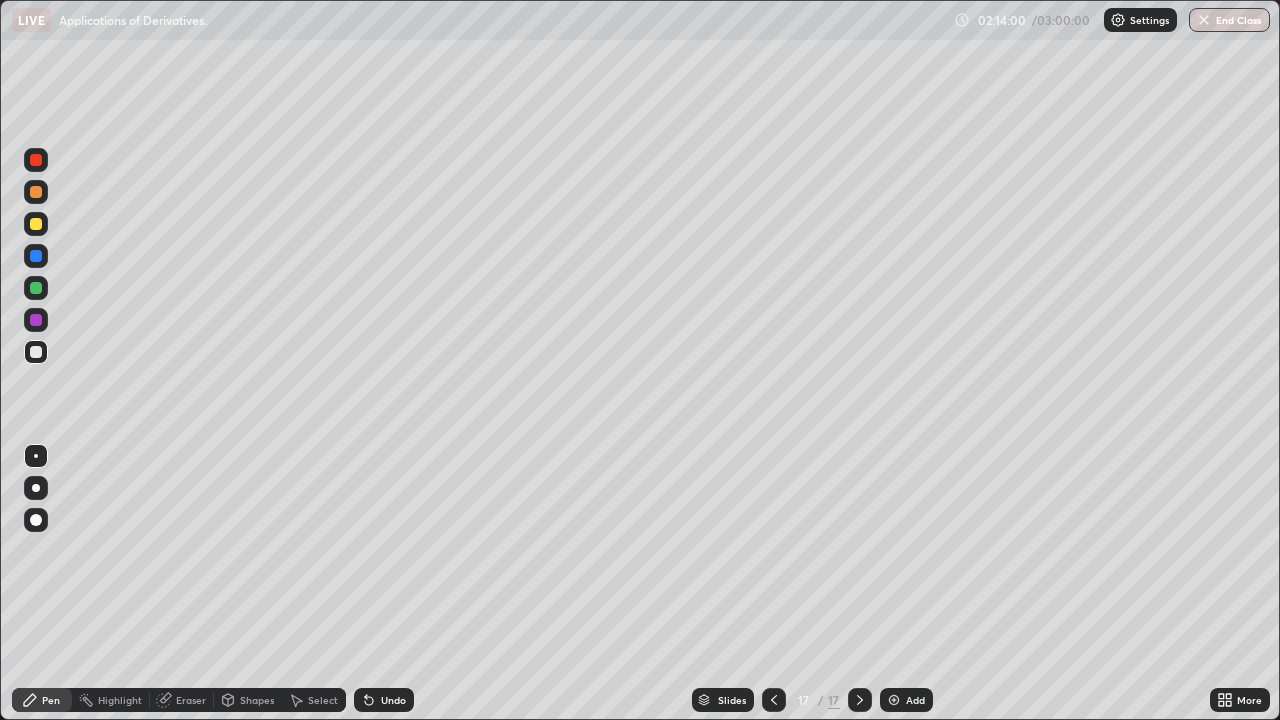 click on "Erase all" at bounding box center [36, 360] 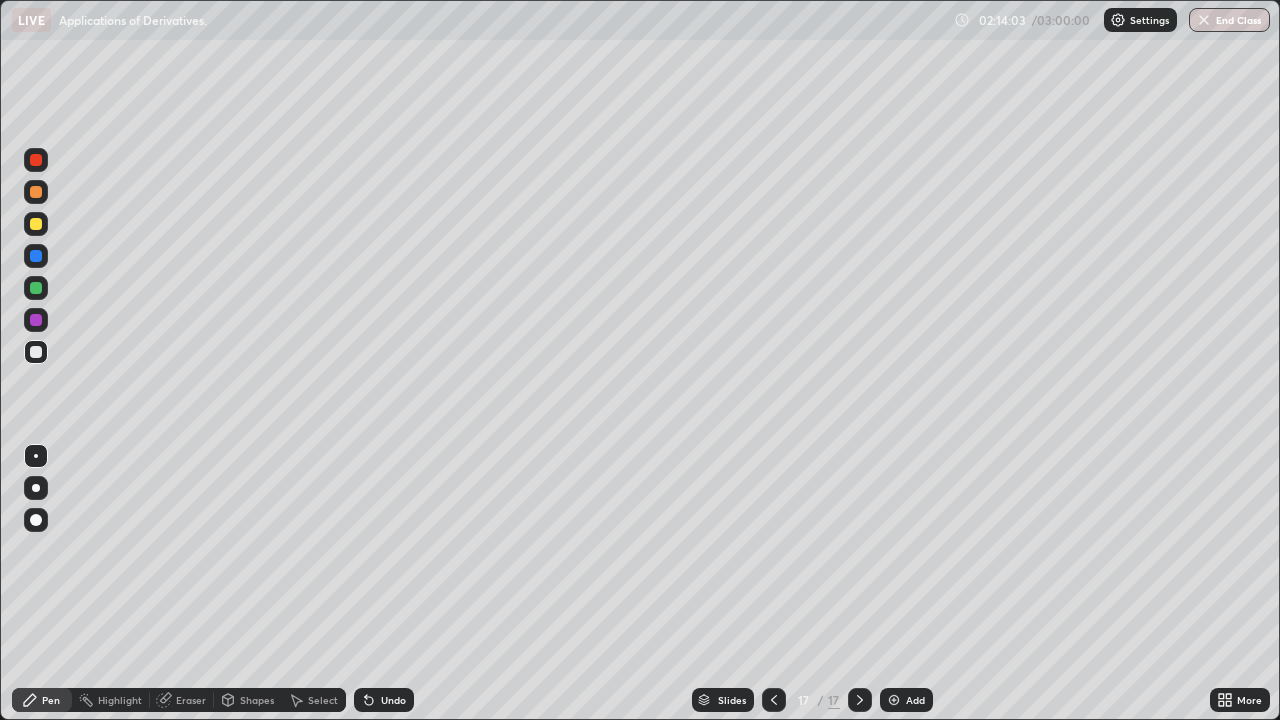click on "Eraser" at bounding box center (182, 700) 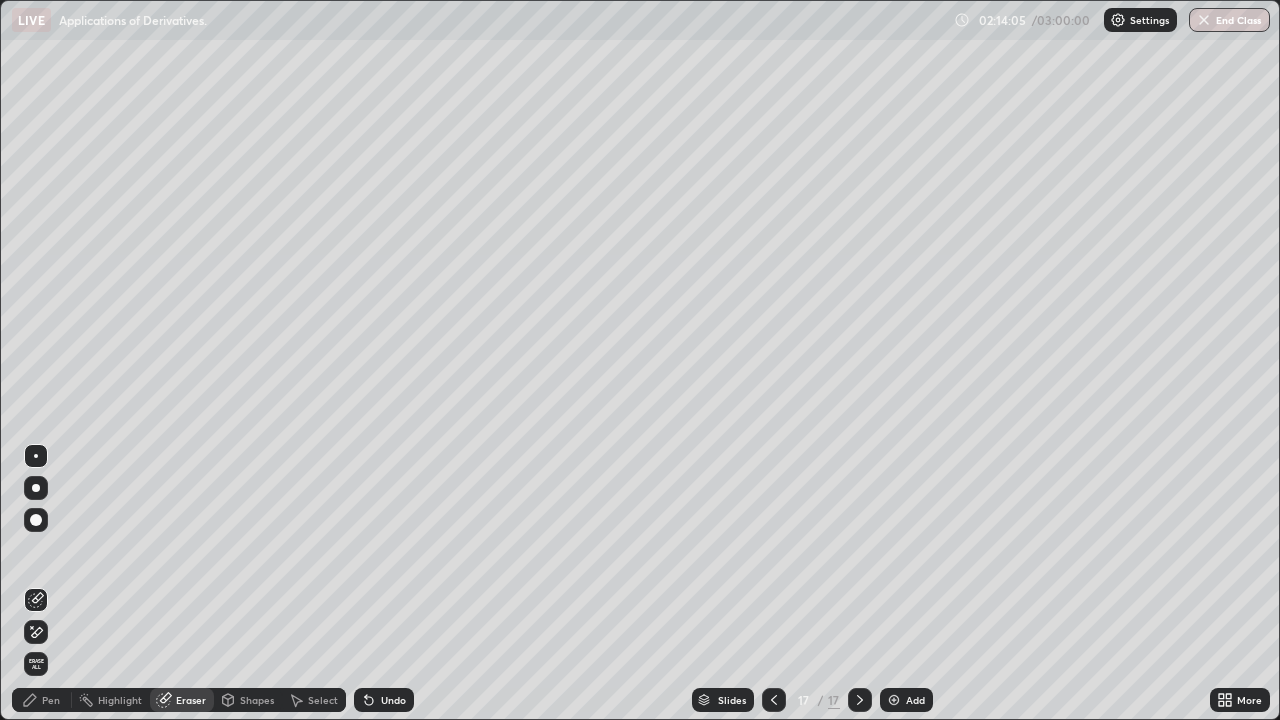 click on "Pen" at bounding box center (42, 700) 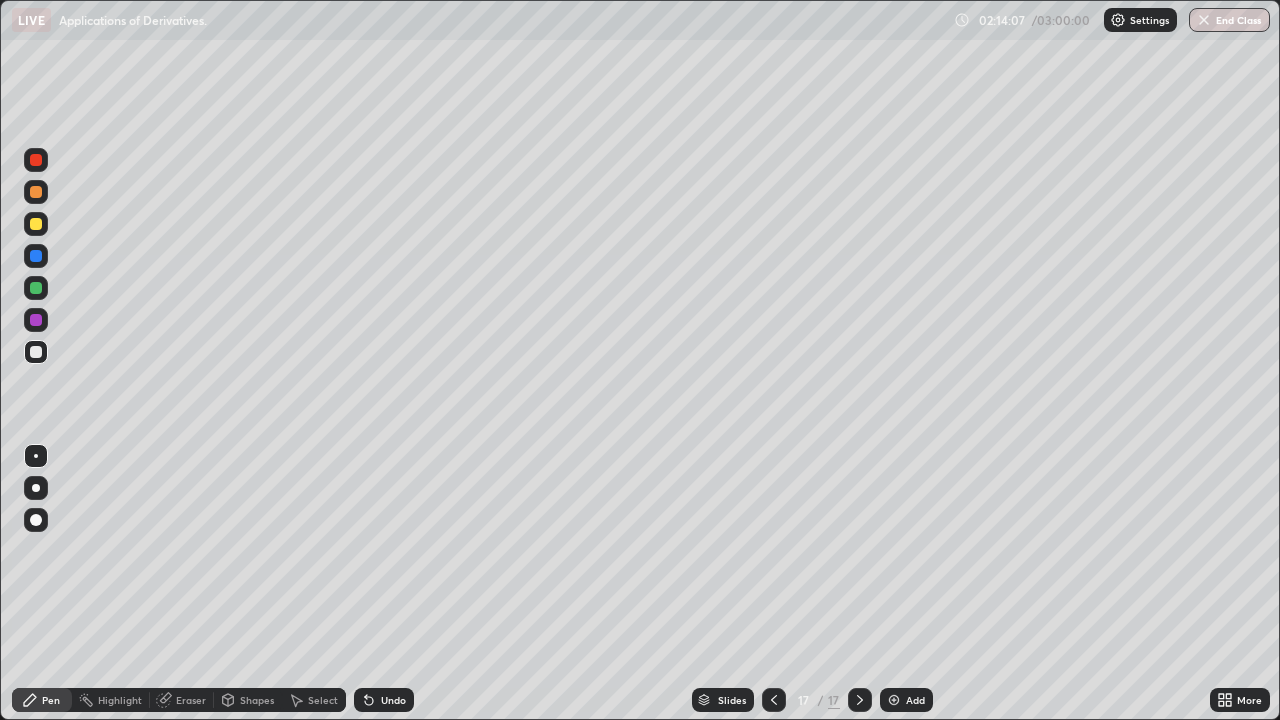 click on "Eraser" at bounding box center (182, 700) 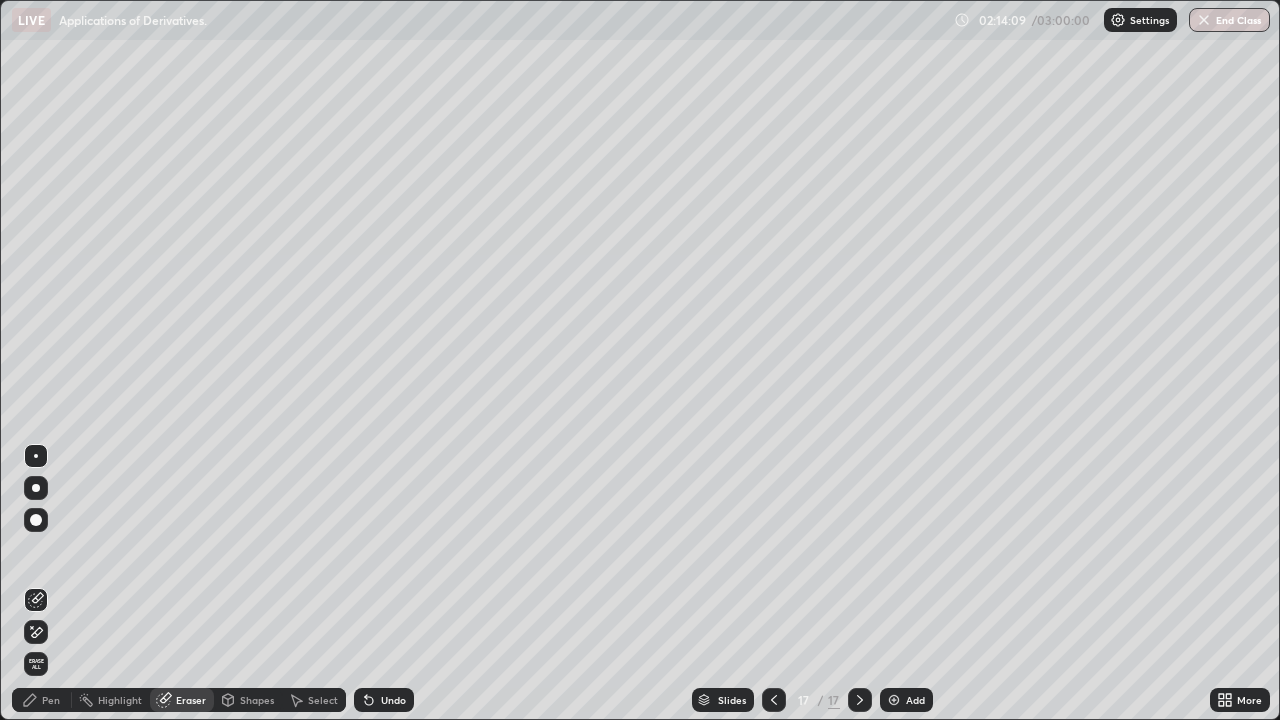 click on "Pen" at bounding box center (42, 700) 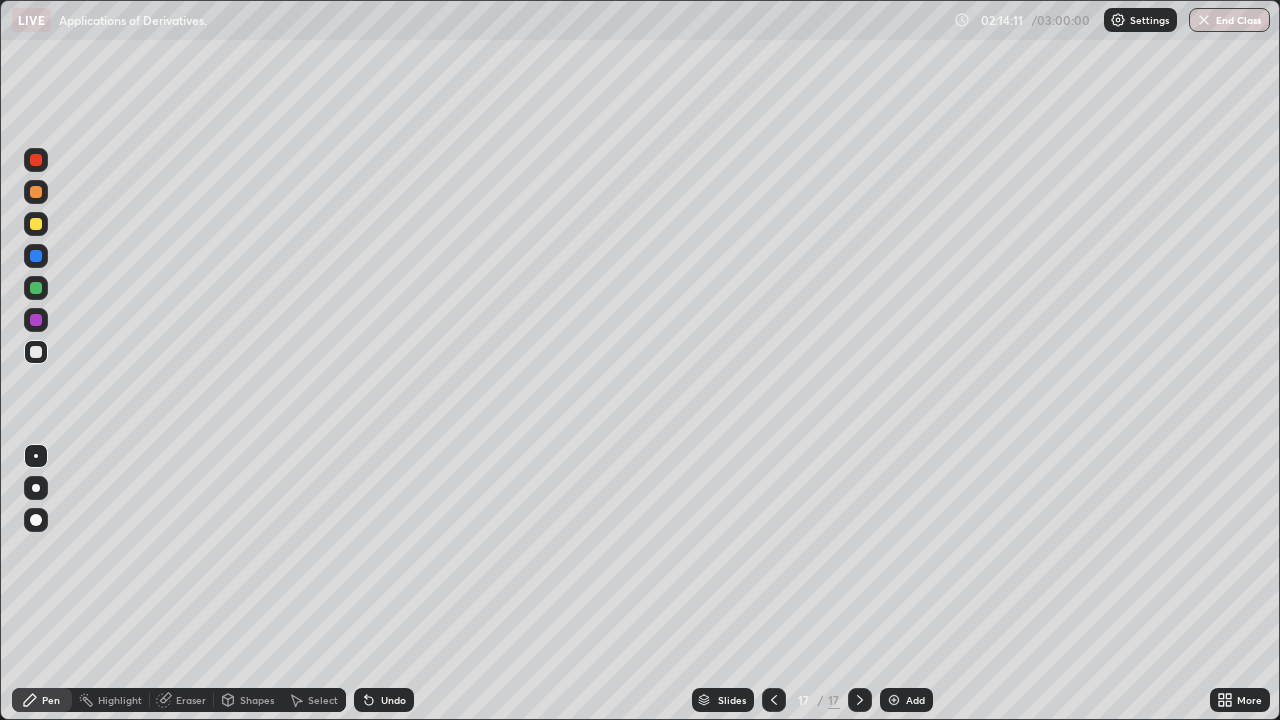 click at bounding box center [36, 352] 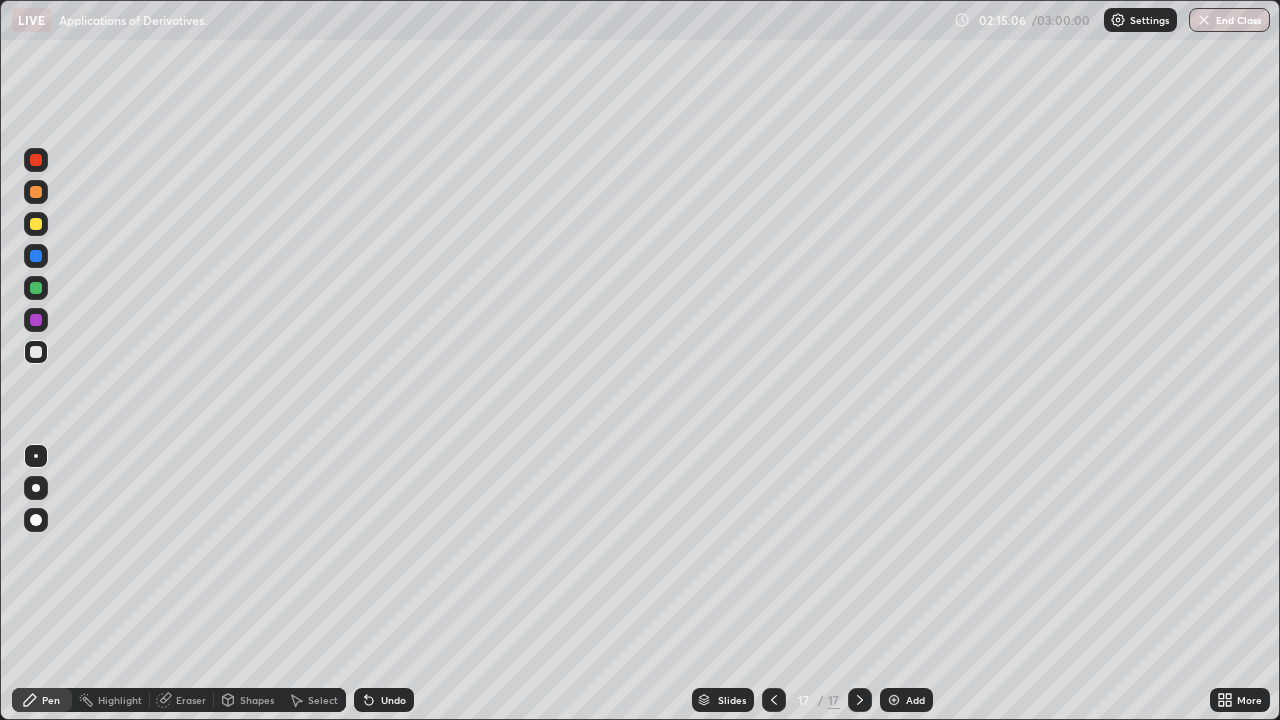 click at bounding box center (36, 224) 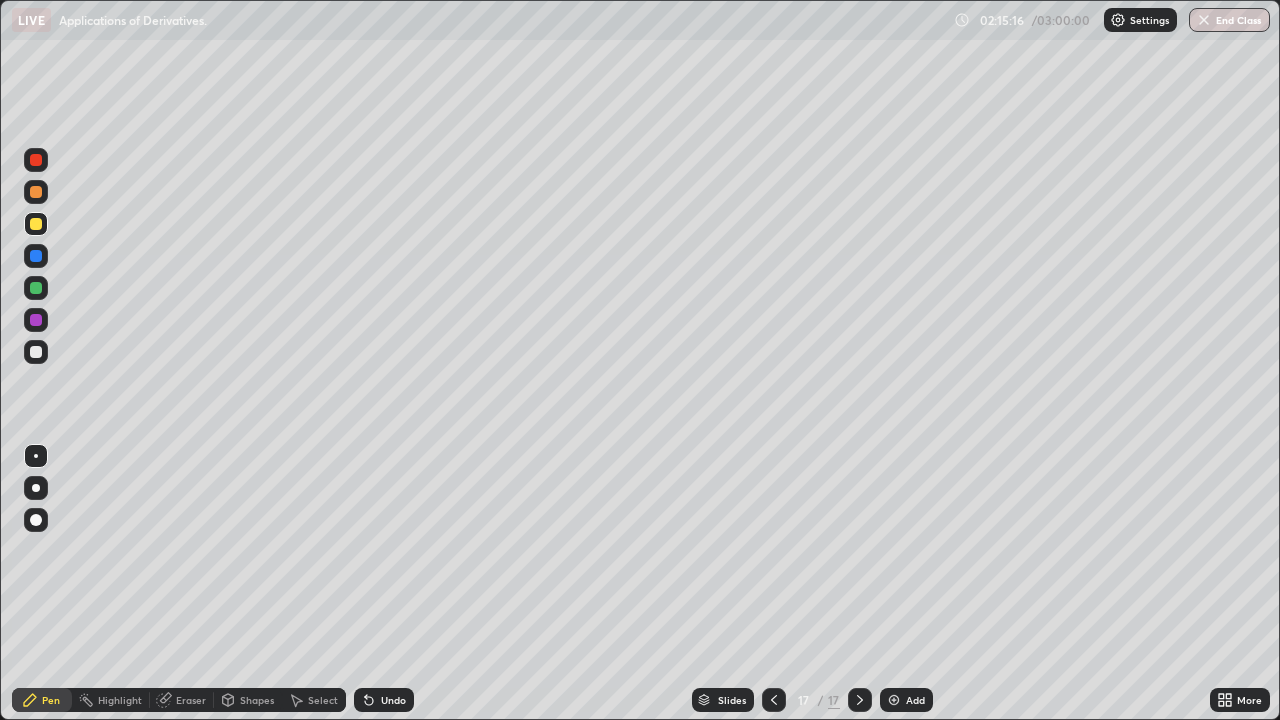 click at bounding box center (36, 352) 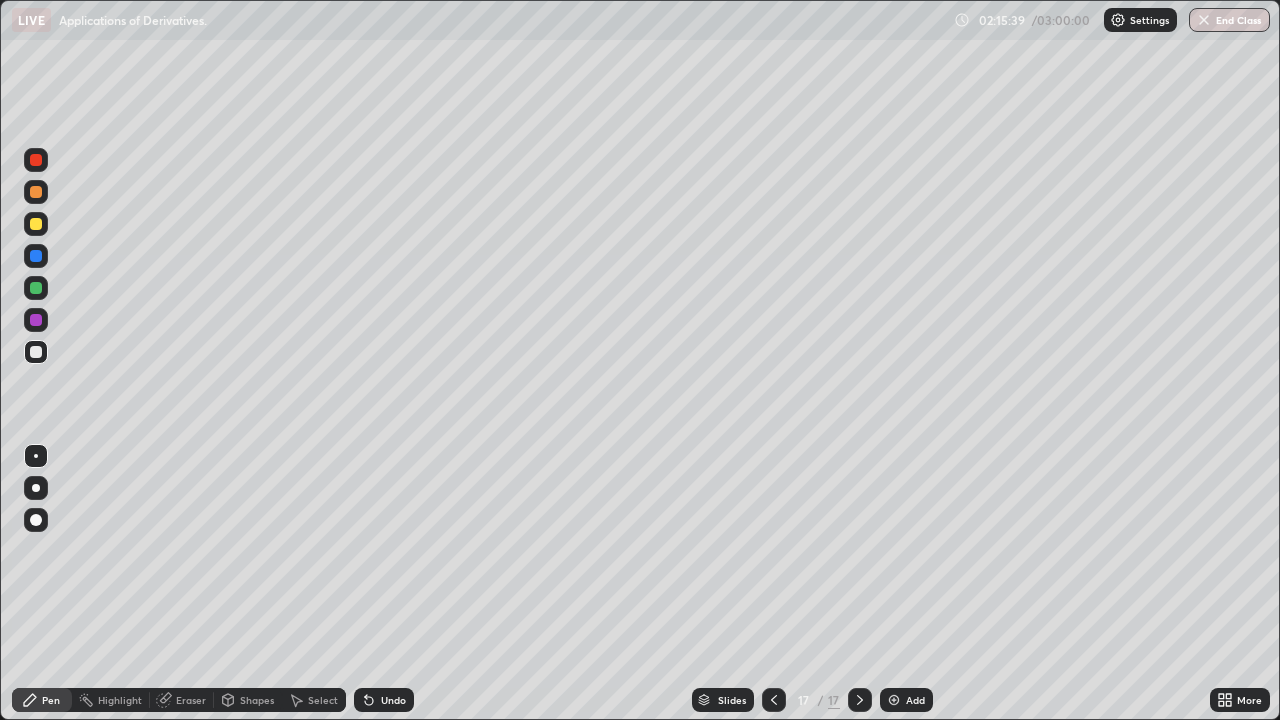 click at bounding box center [36, 192] 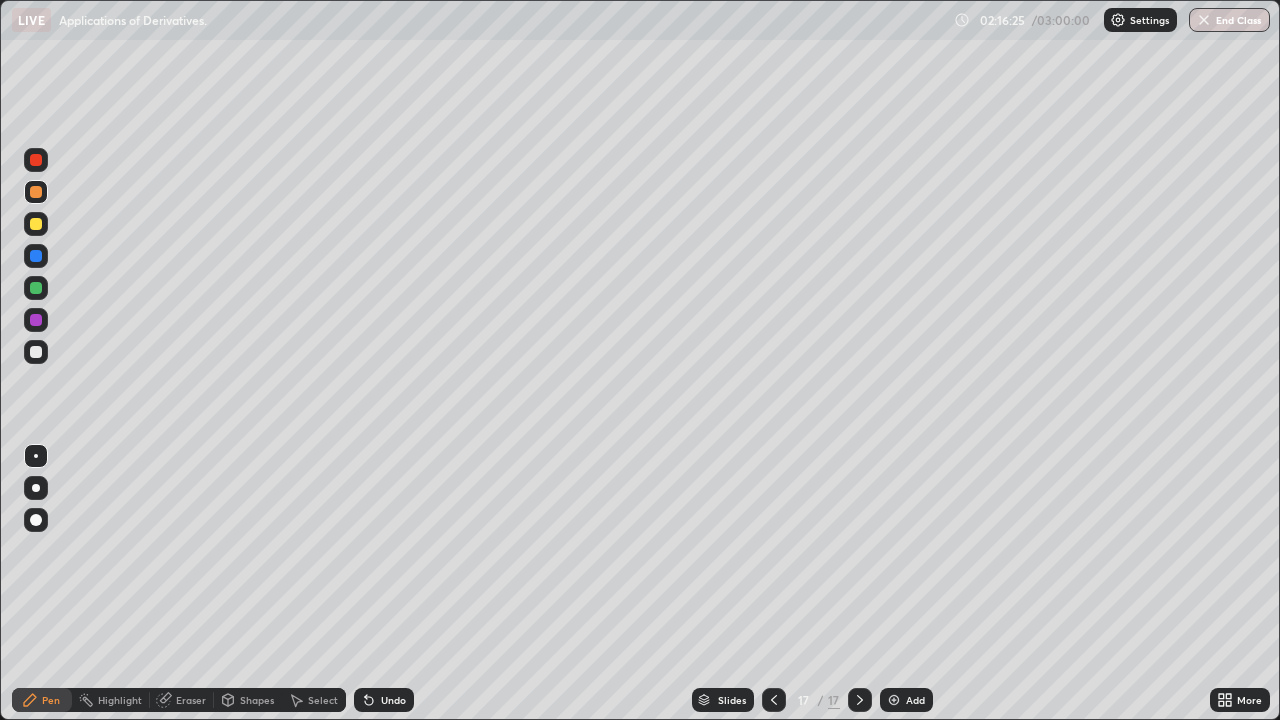click at bounding box center (36, 288) 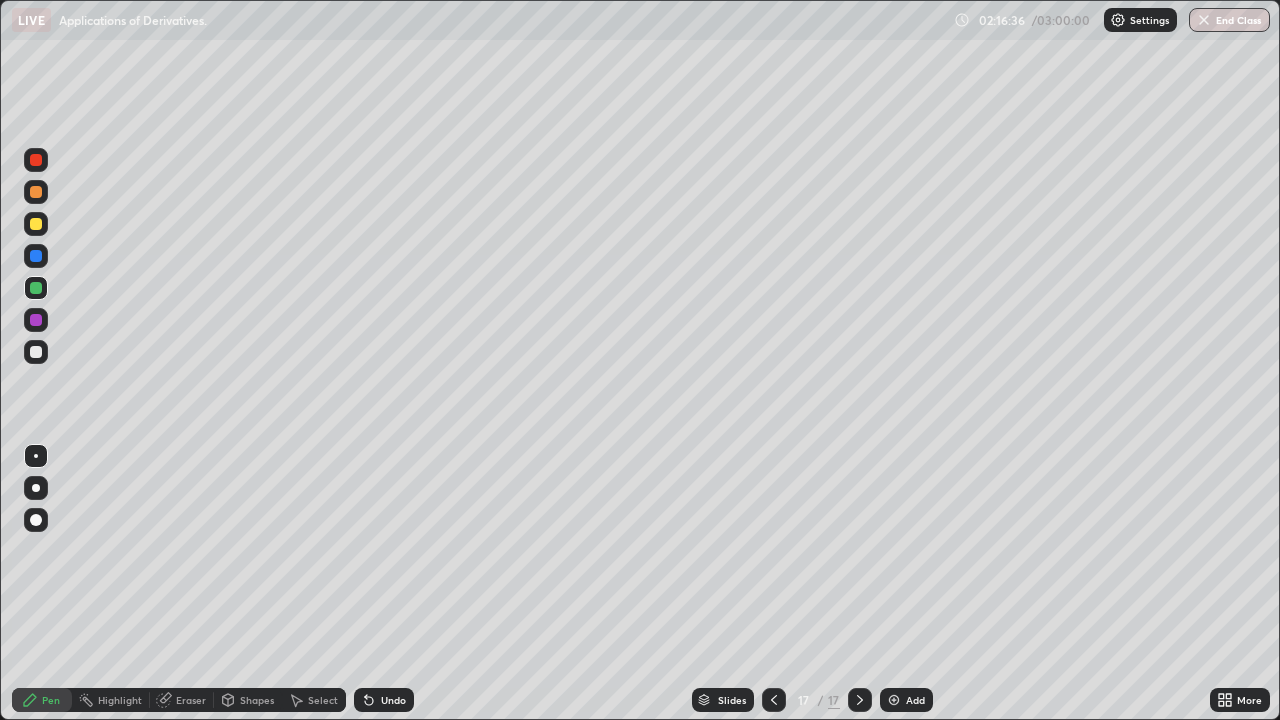 click at bounding box center (36, 352) 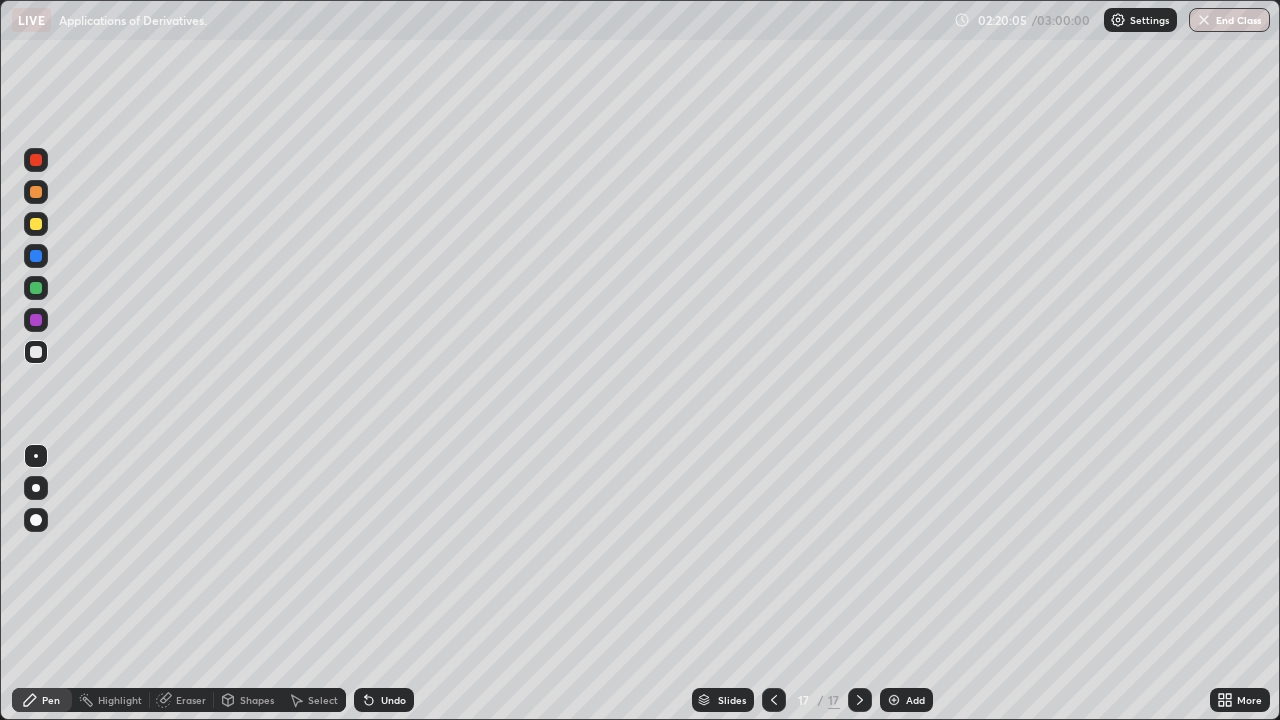 click on "Add" at bounding box center [906, 700] 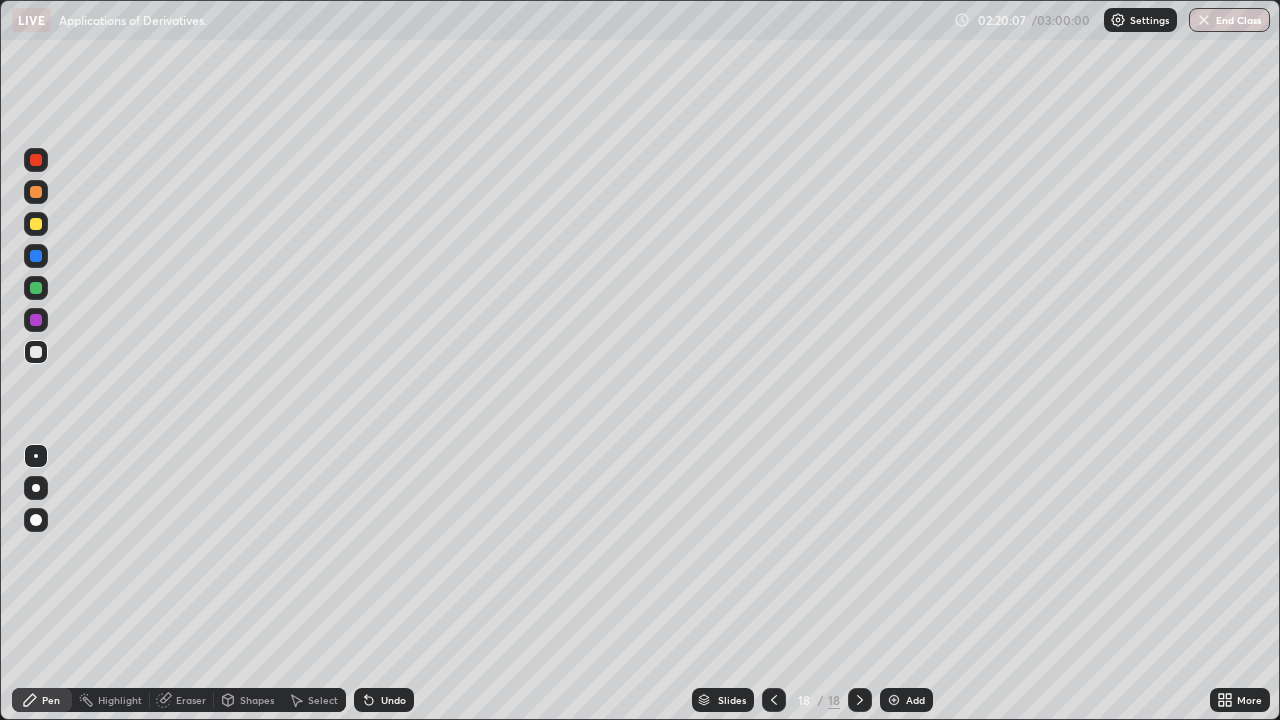 click at bounding box center (36, 352) 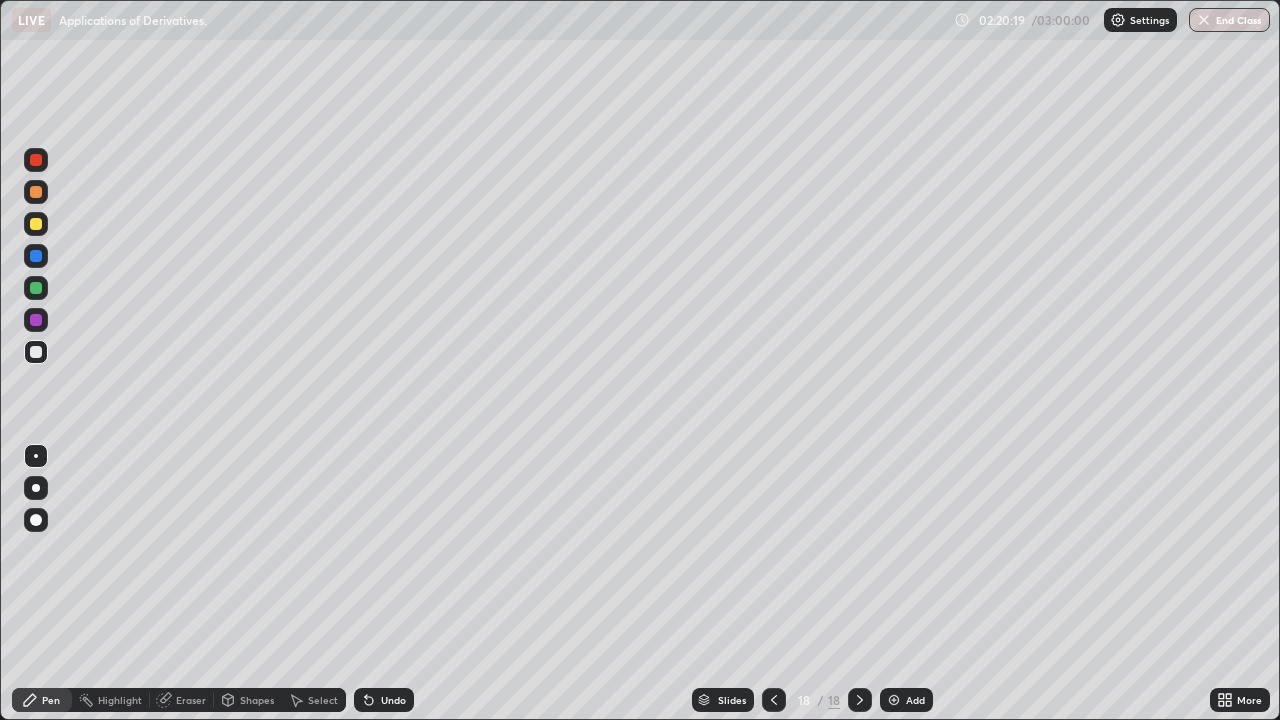 click at bounding box center (36, 192) 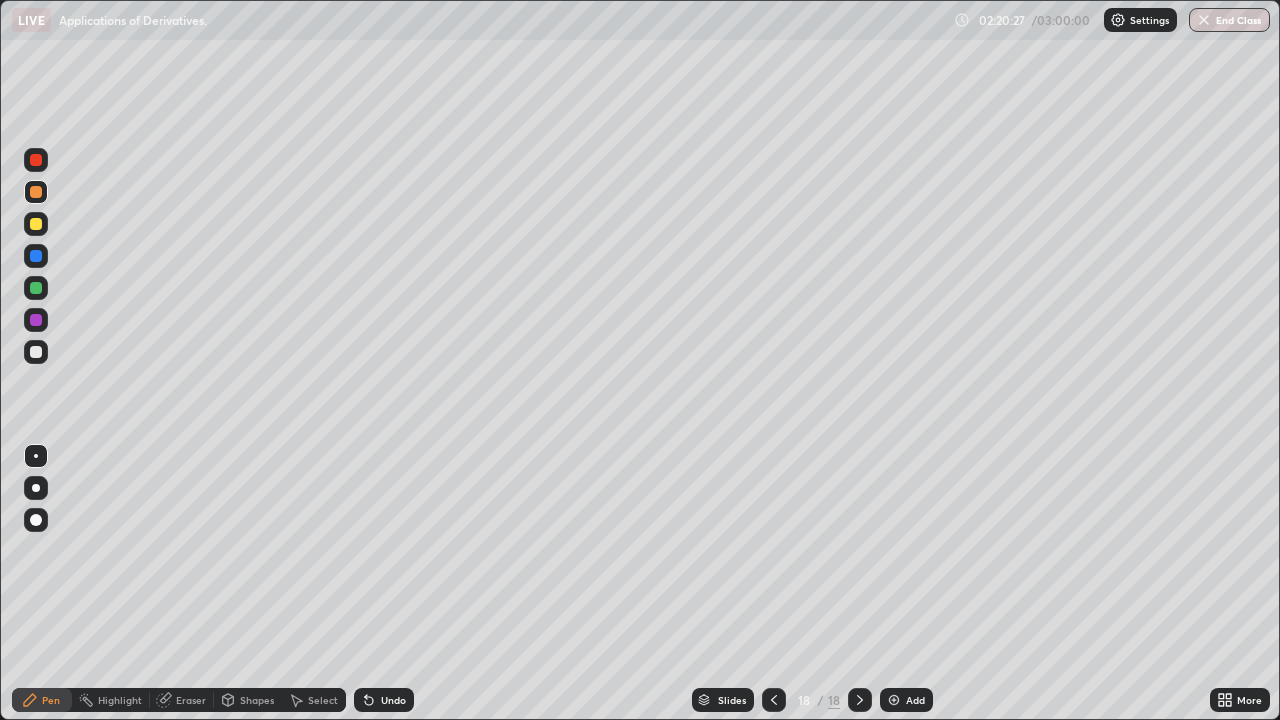 click at bounding box center [36, 352] 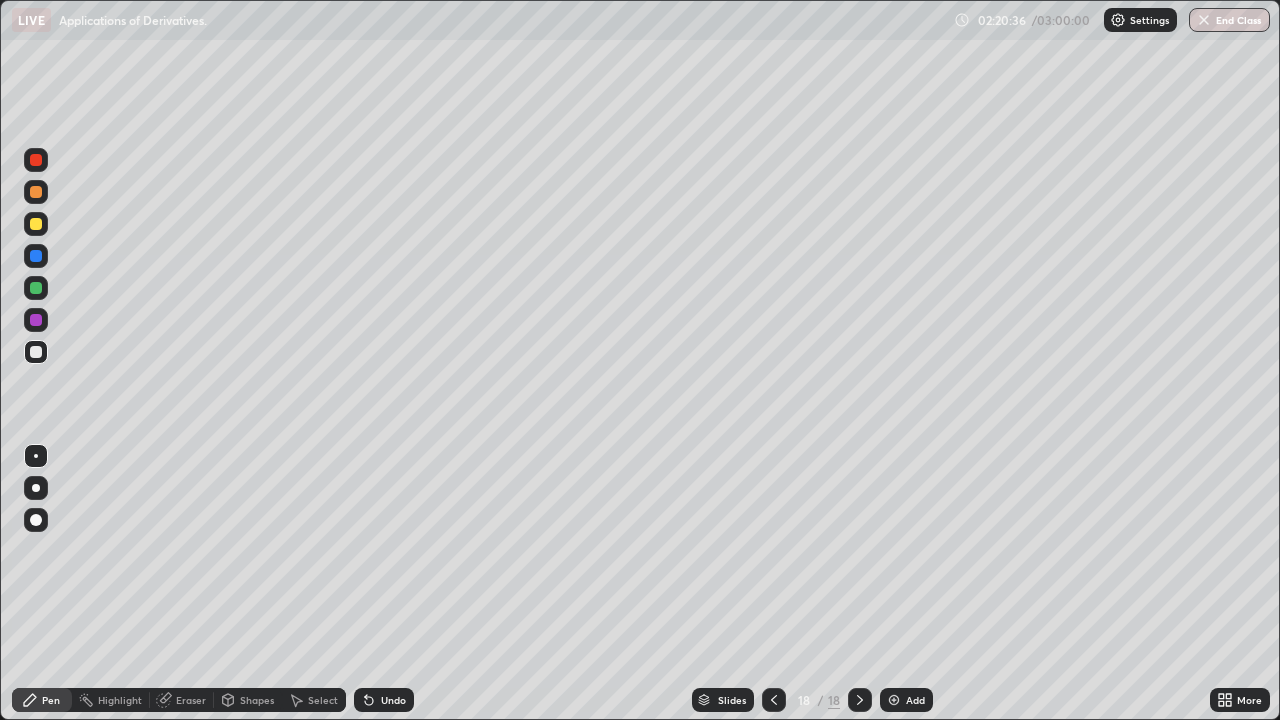 click on "Eraser" at bounding box center [182, 700] 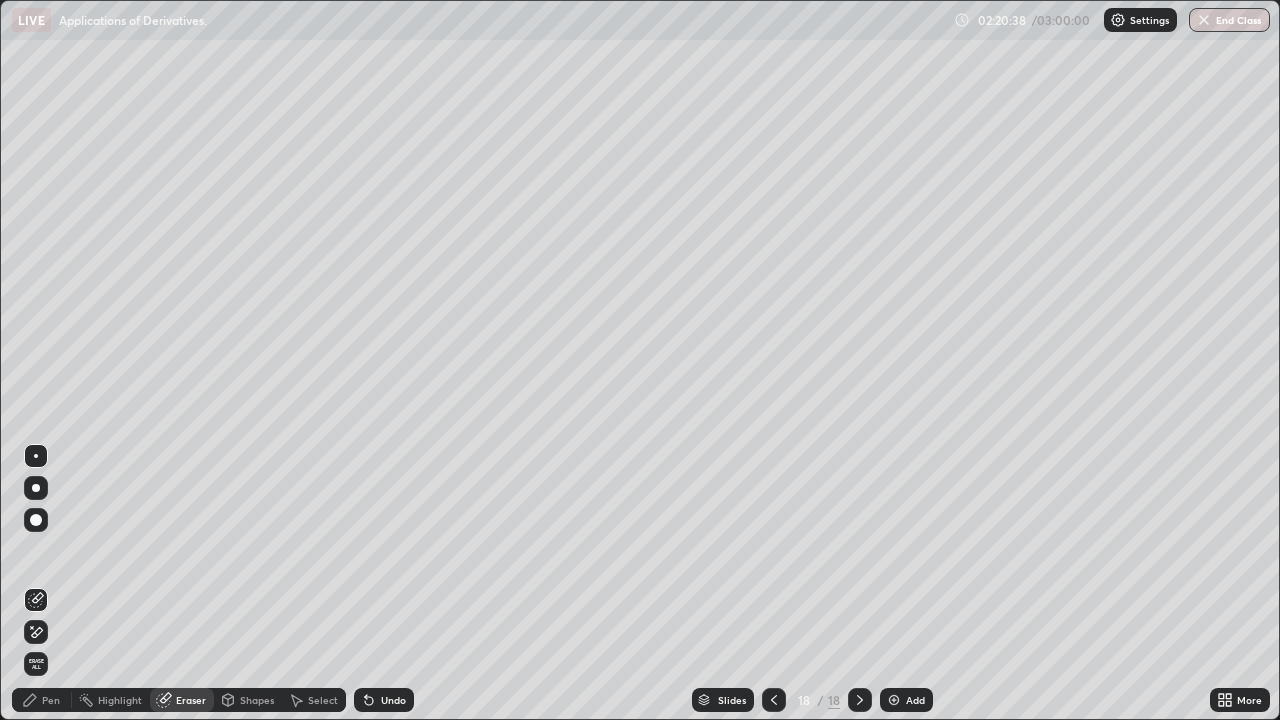 click on "Pen" at bounding box center (42, 700) 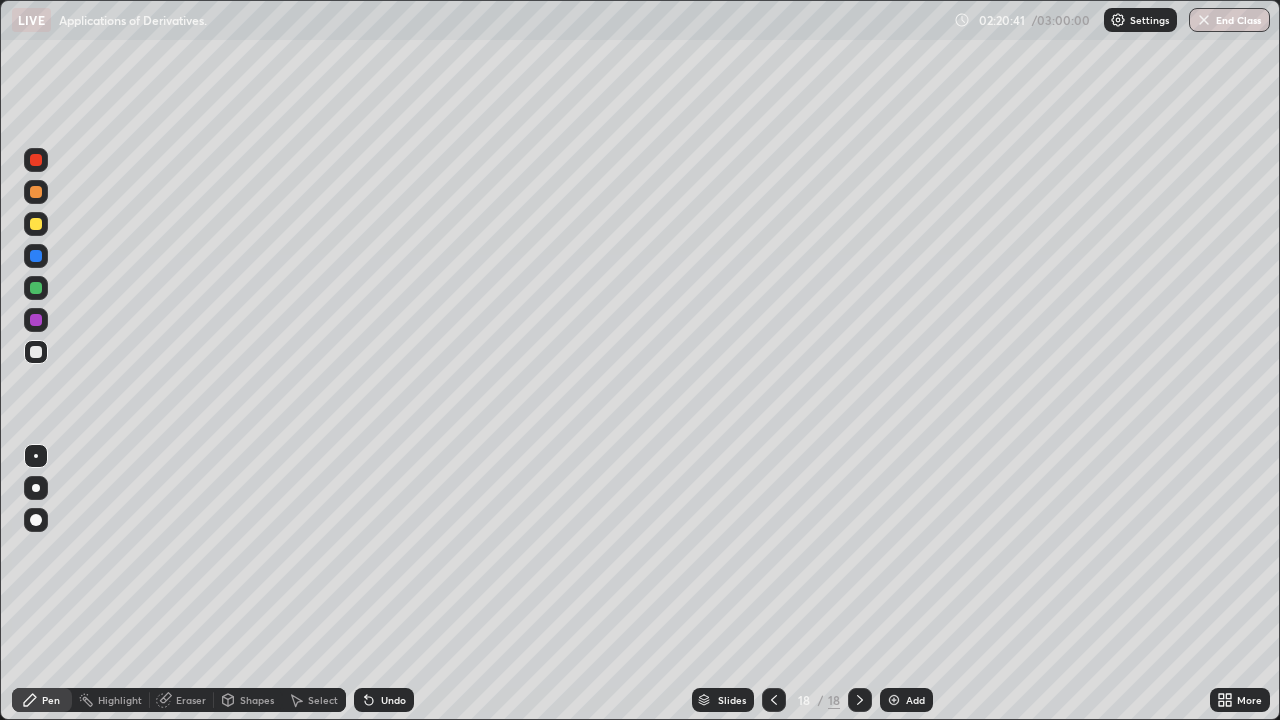 click at bounding box center (36, 352) 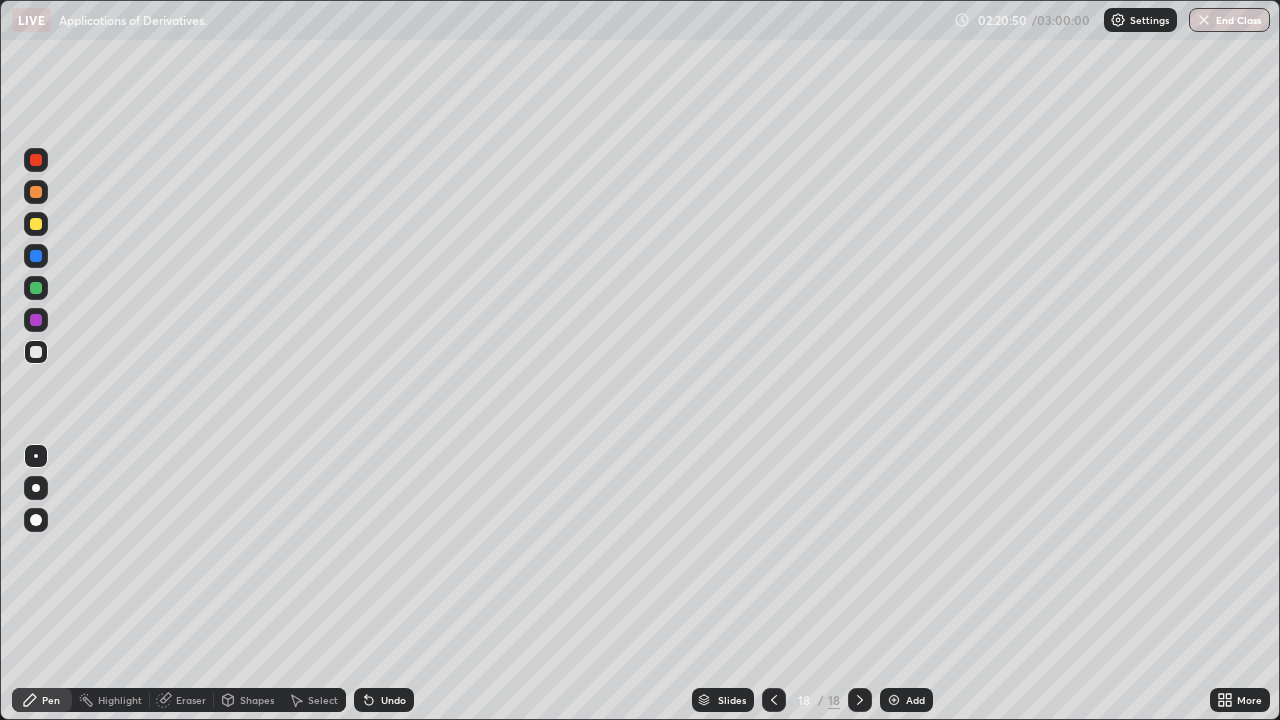 click at bounding box center (36, 224) 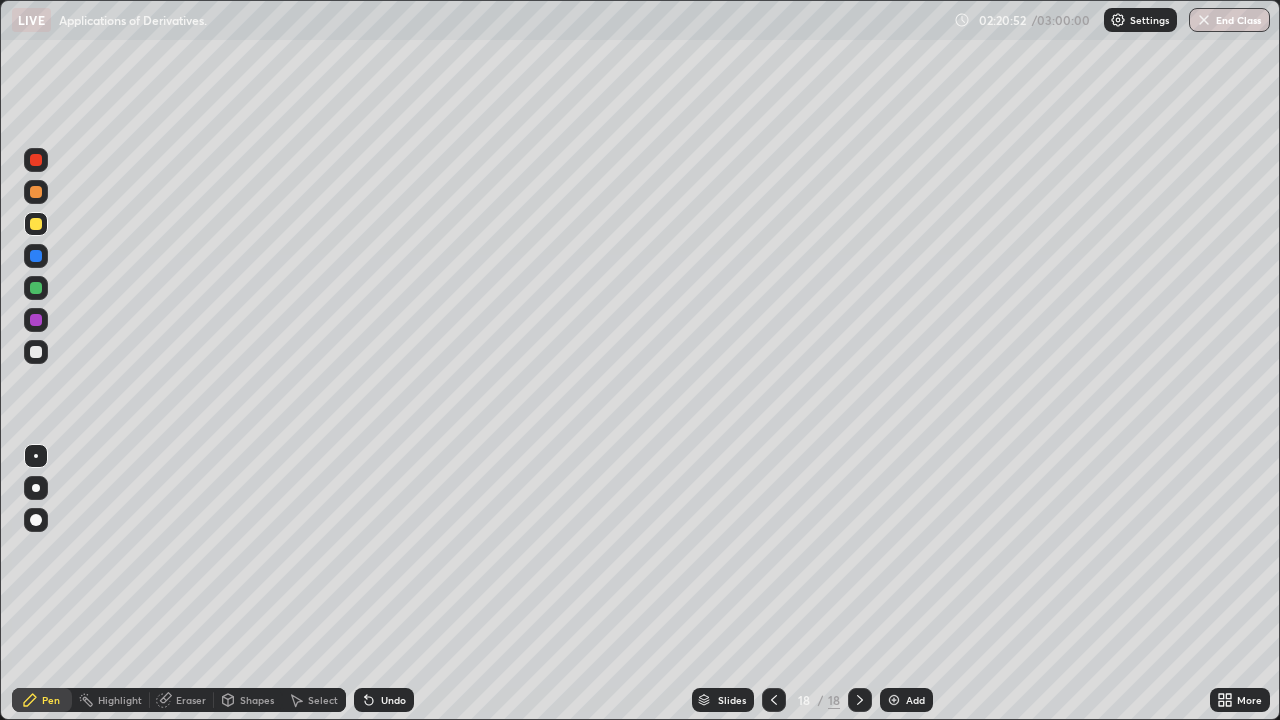 click on "Eraser" at bounding box center (182, 700) 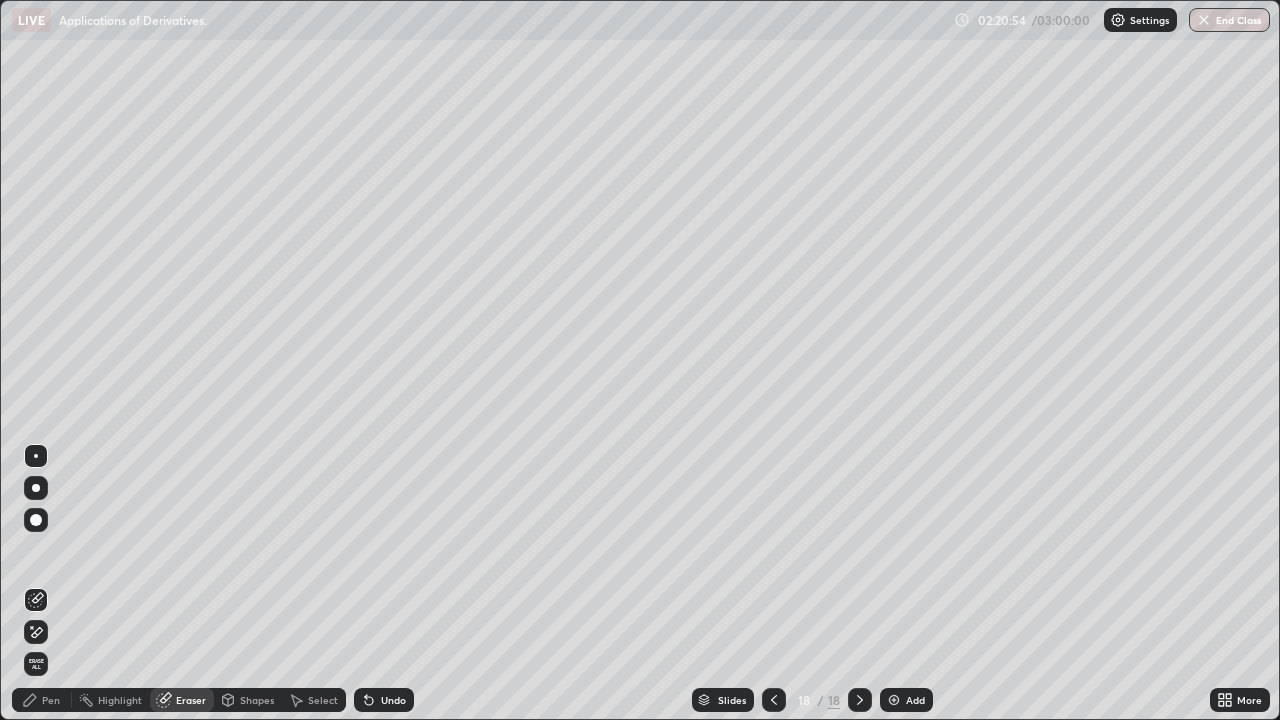 click on "Pen" at bounding box center [42, 700] 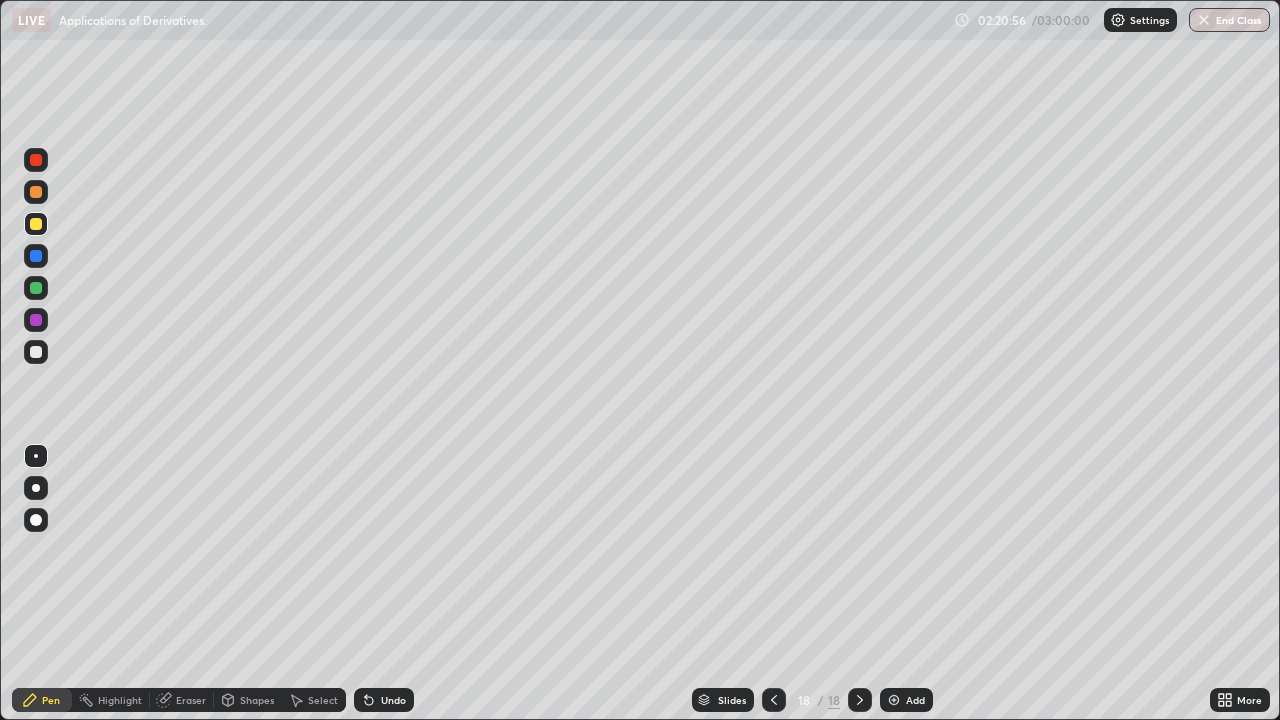 click at bounding box center (36, 224) 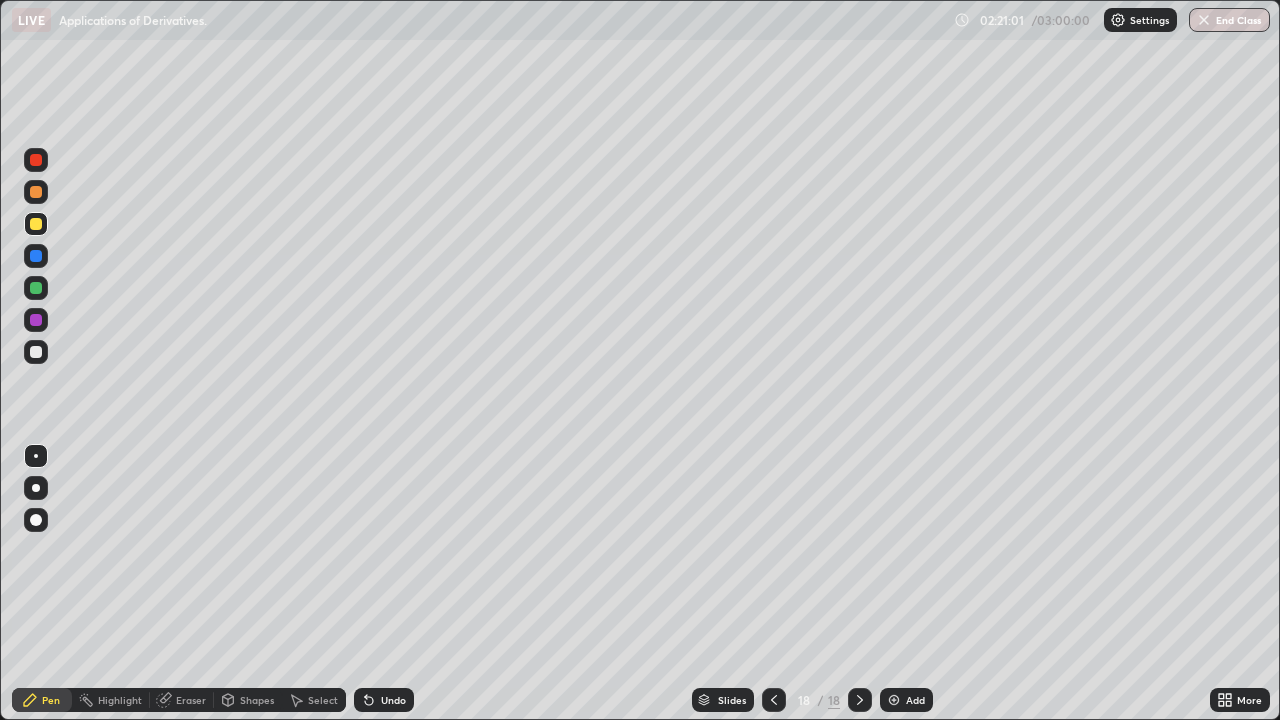 click at bounding box center (36, 352) 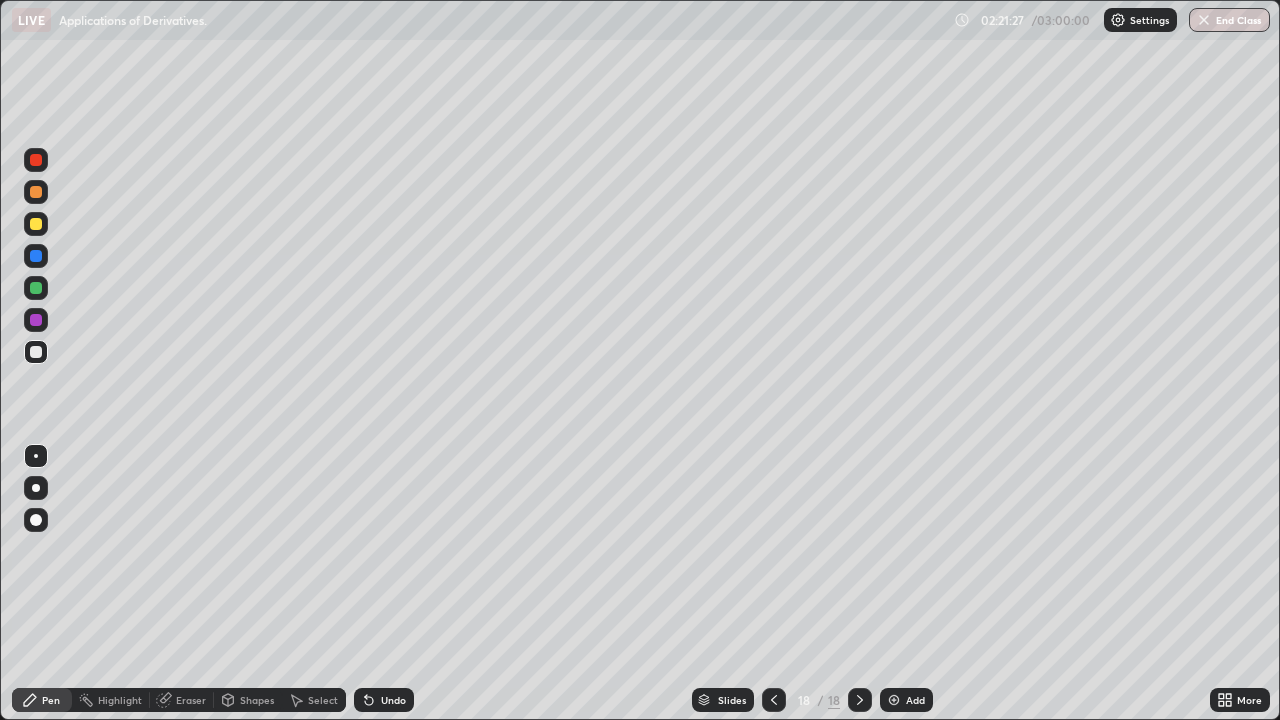 click at bounding box center (36, 320) 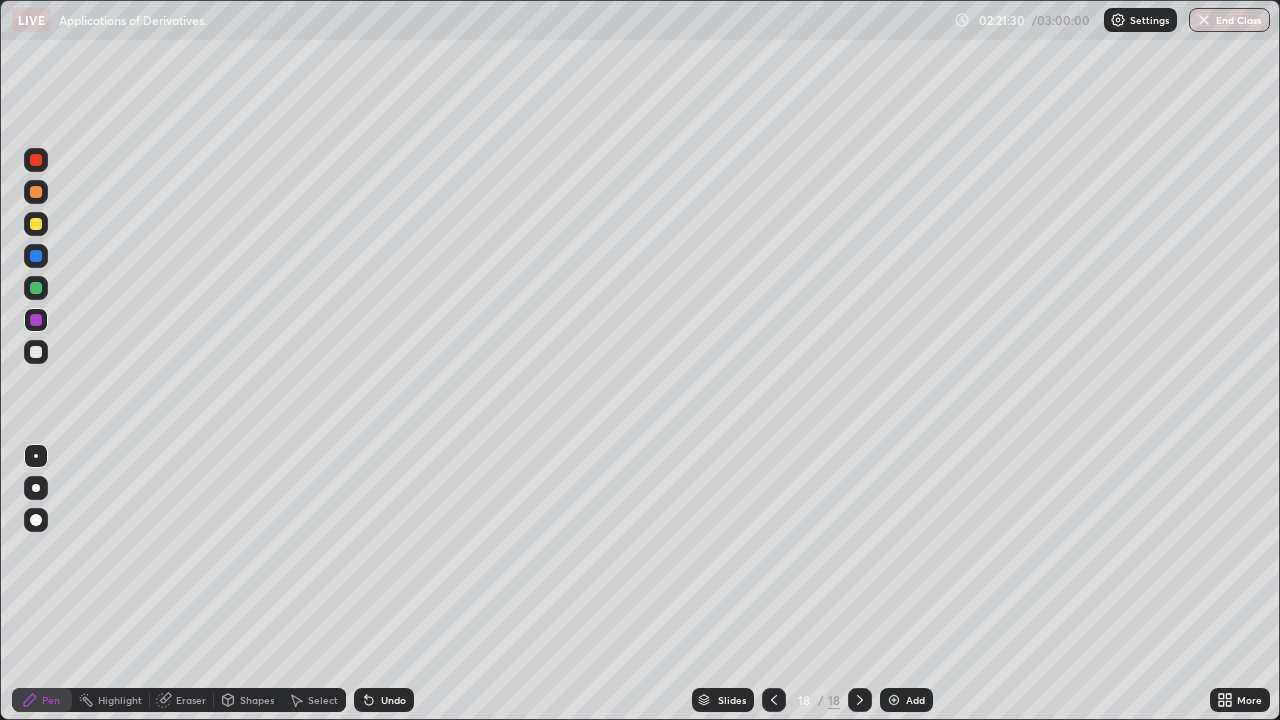 click at bounding box center (36, 352) 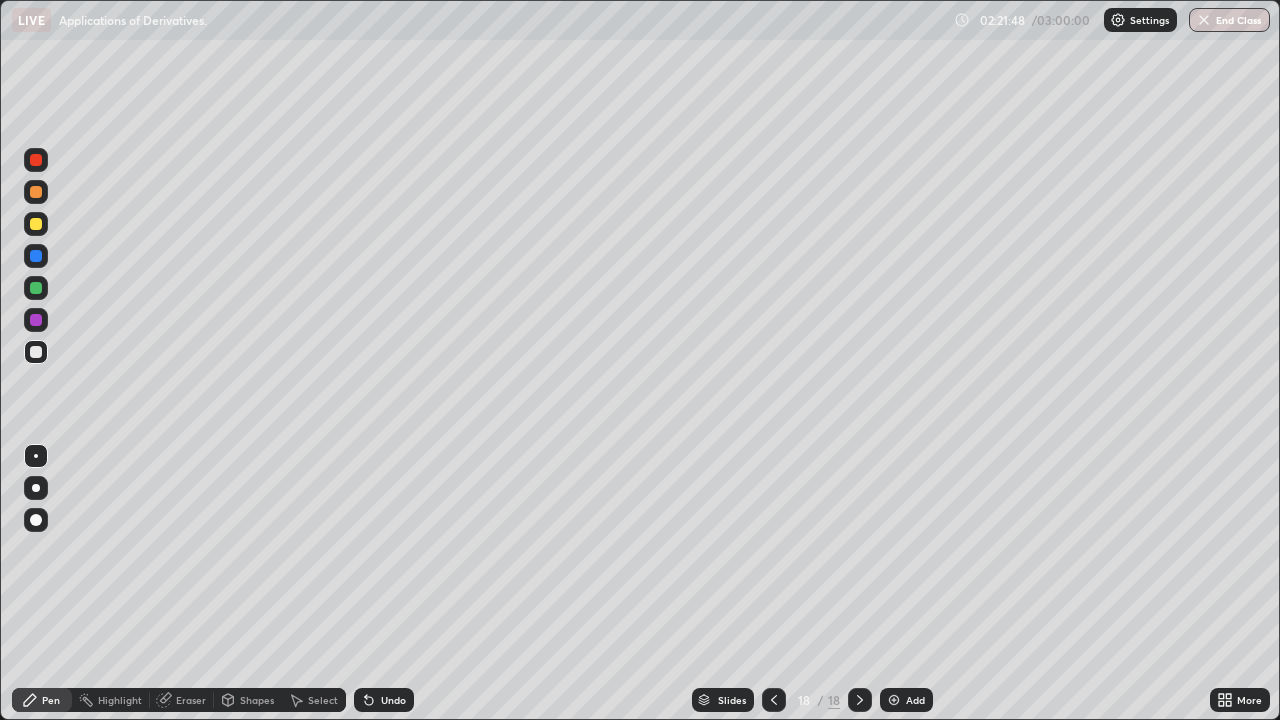 click at bounding box center [36, 192] 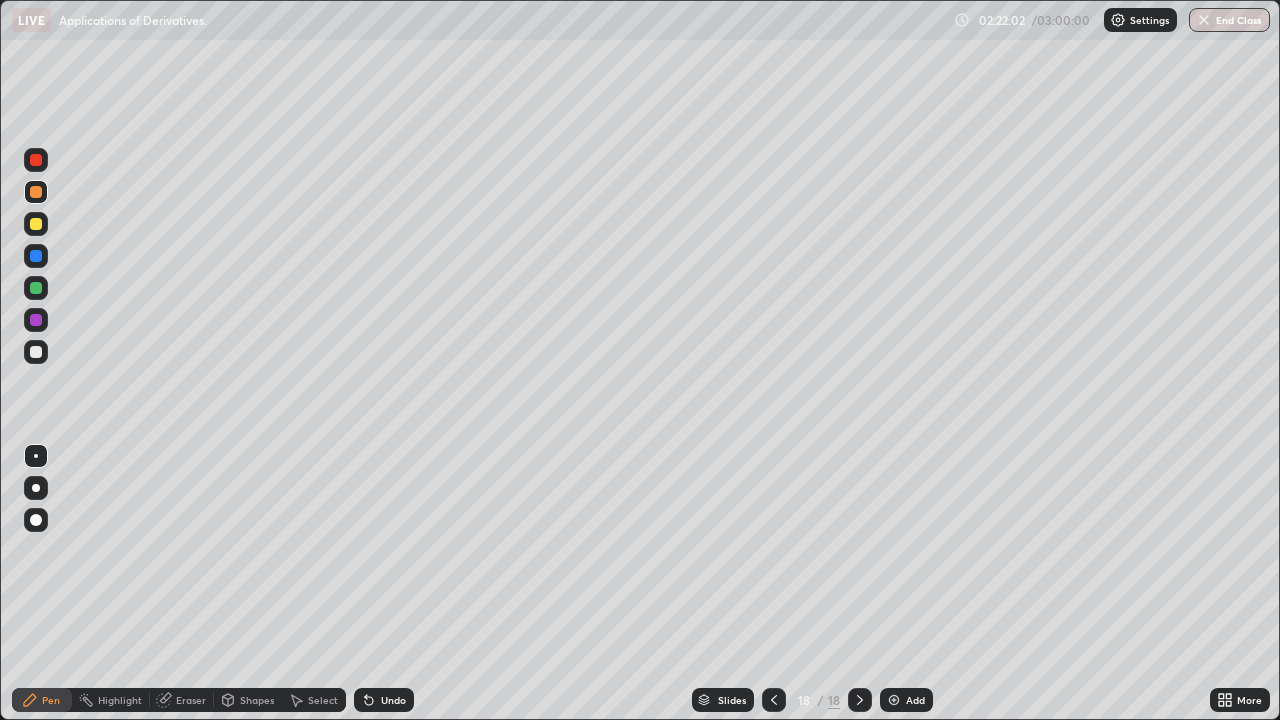 click at bounding box center [36, 352] 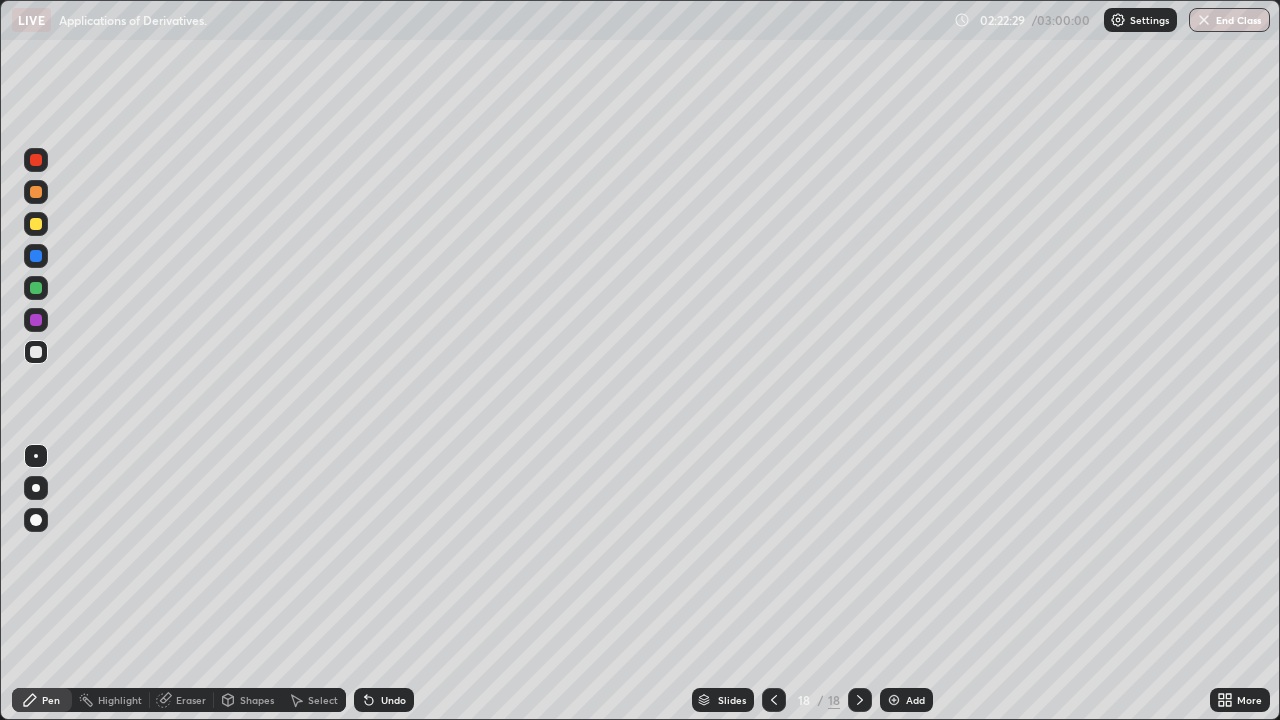 click at bounding box center (36, 224) 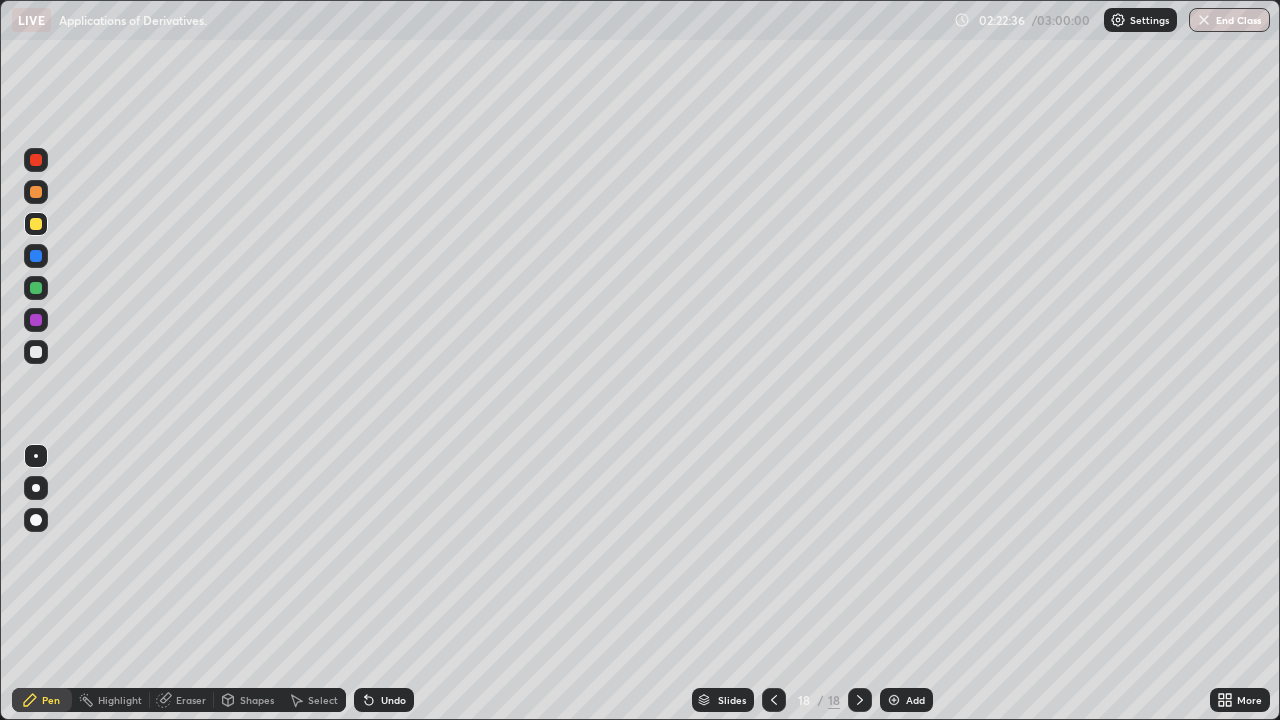 click at bounding box center (36, 224) 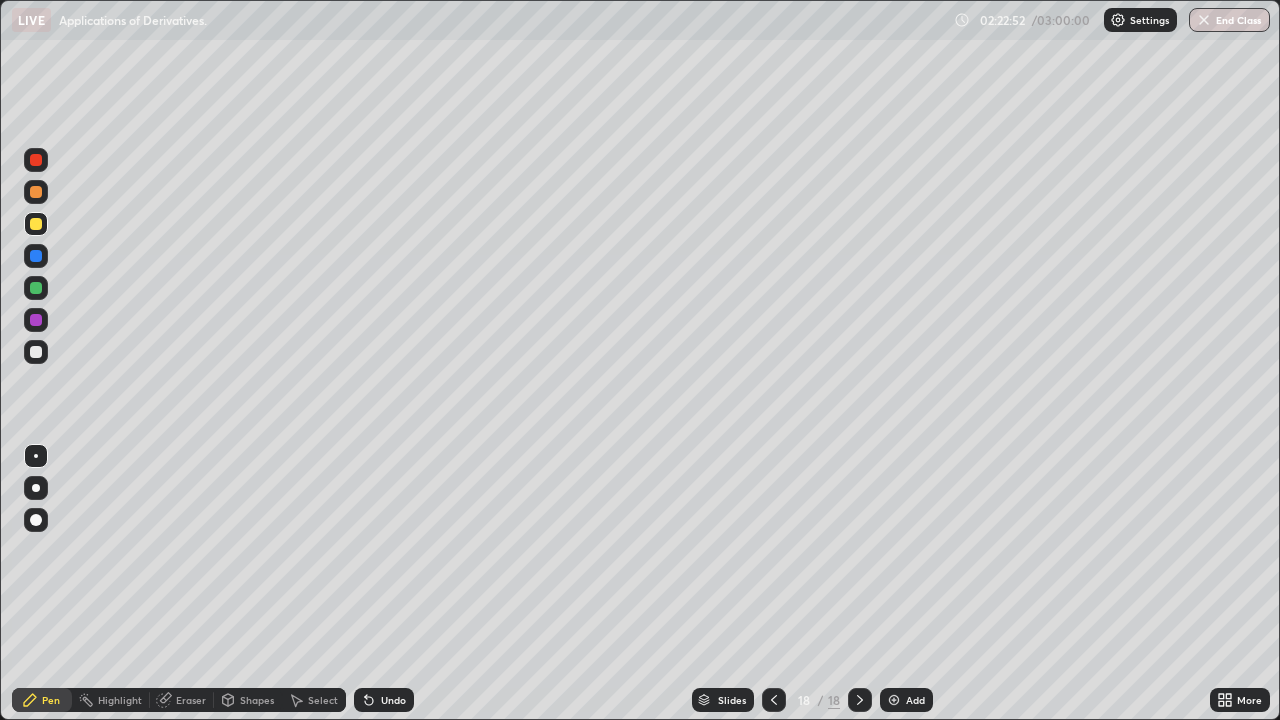 click at bounding box center (36, 352) 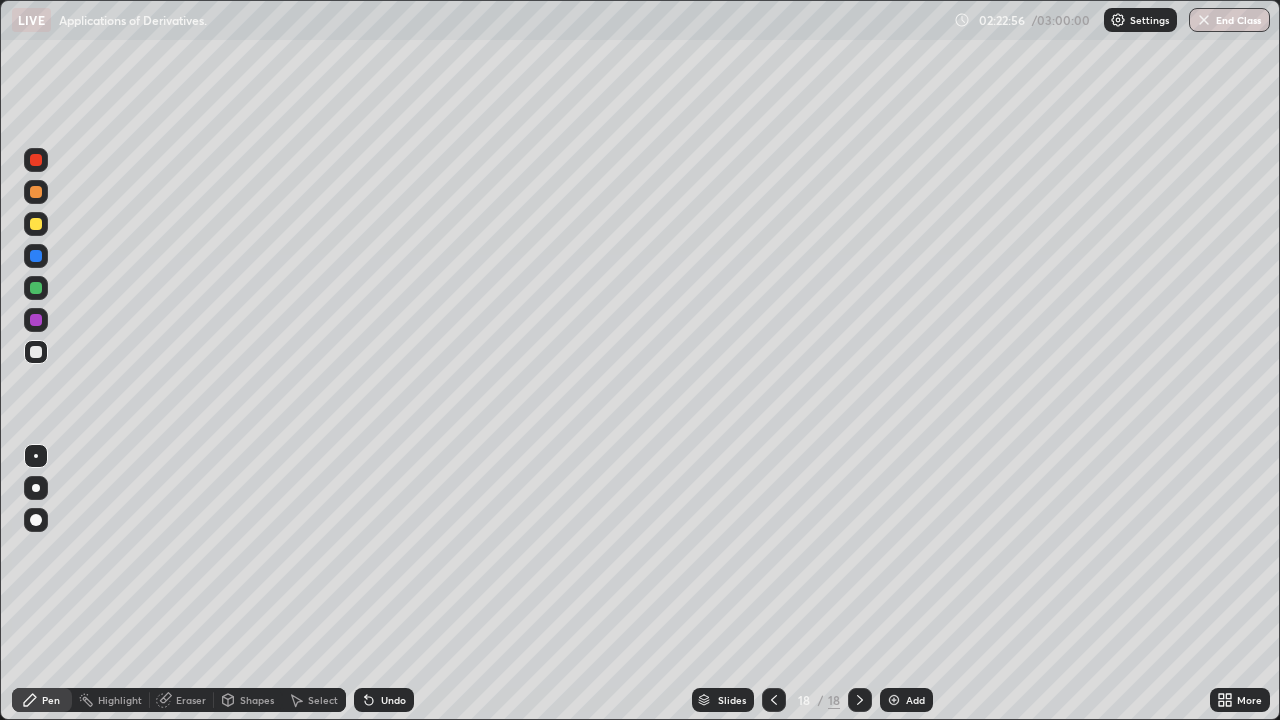 click at bounding box center (36, 352) 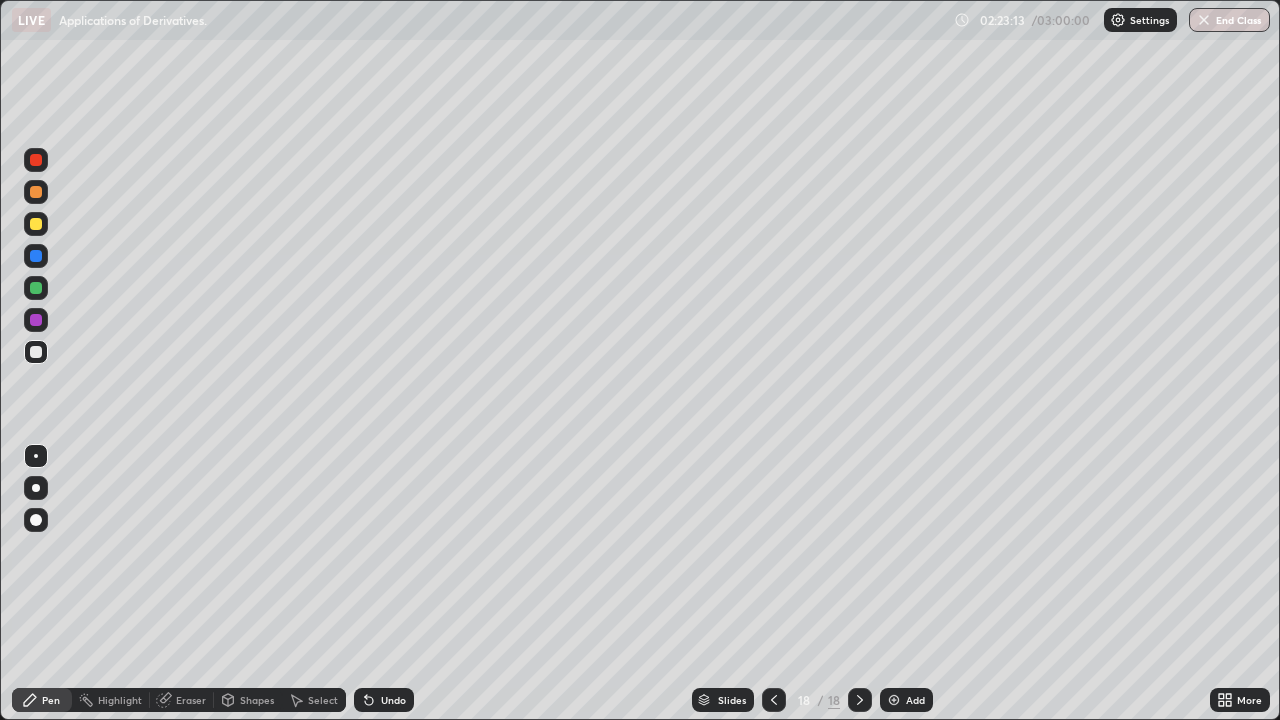 click at bounding box center (36, 288) 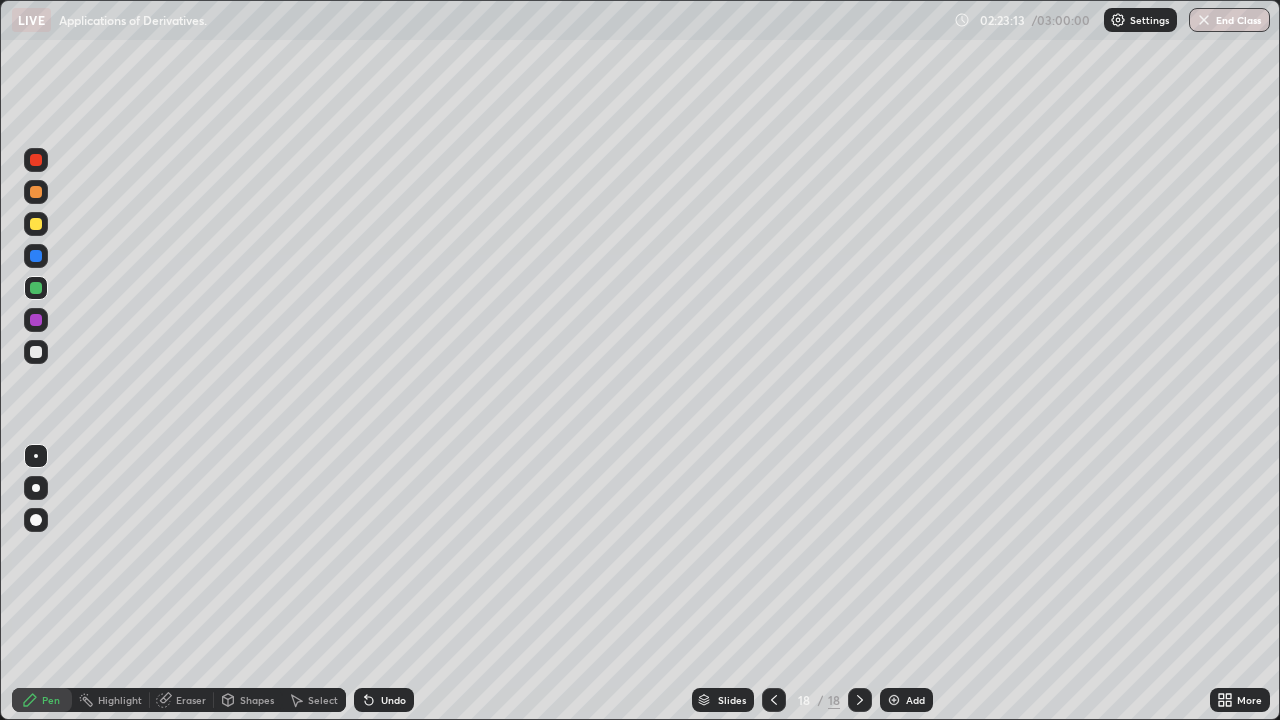 click at bounding box center [36, 288] 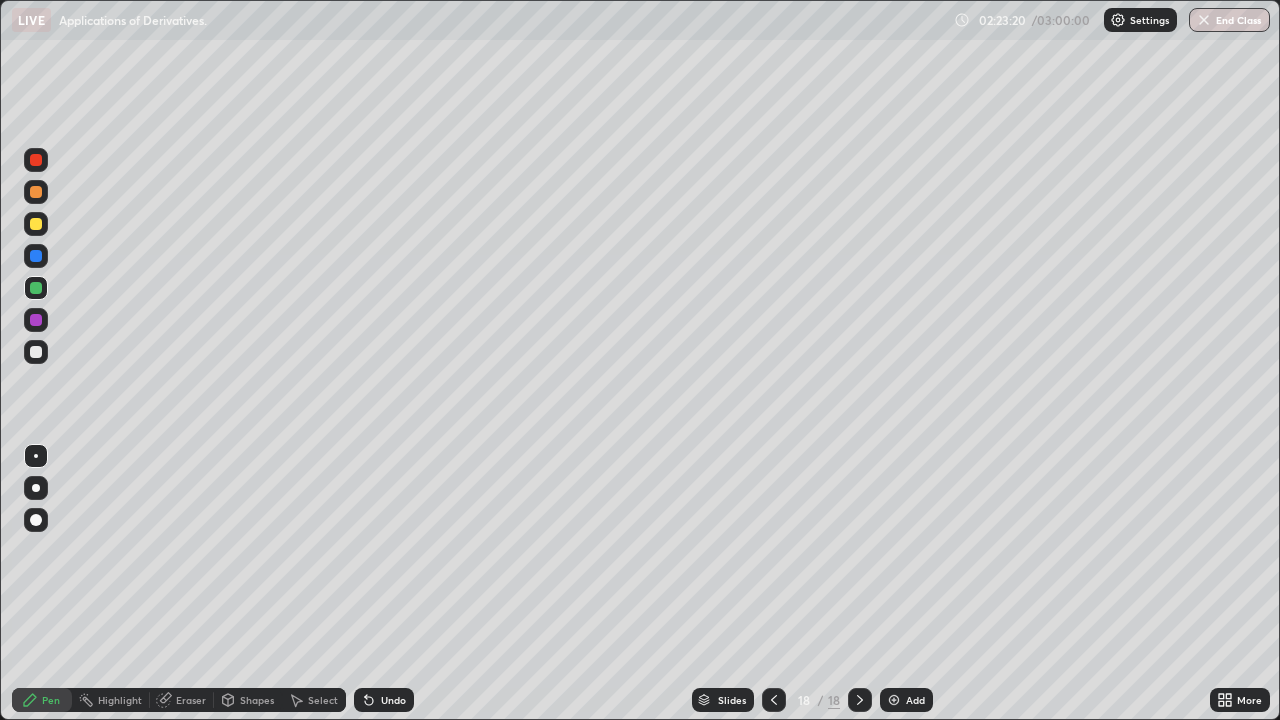 click at bounding box center (36, 224) 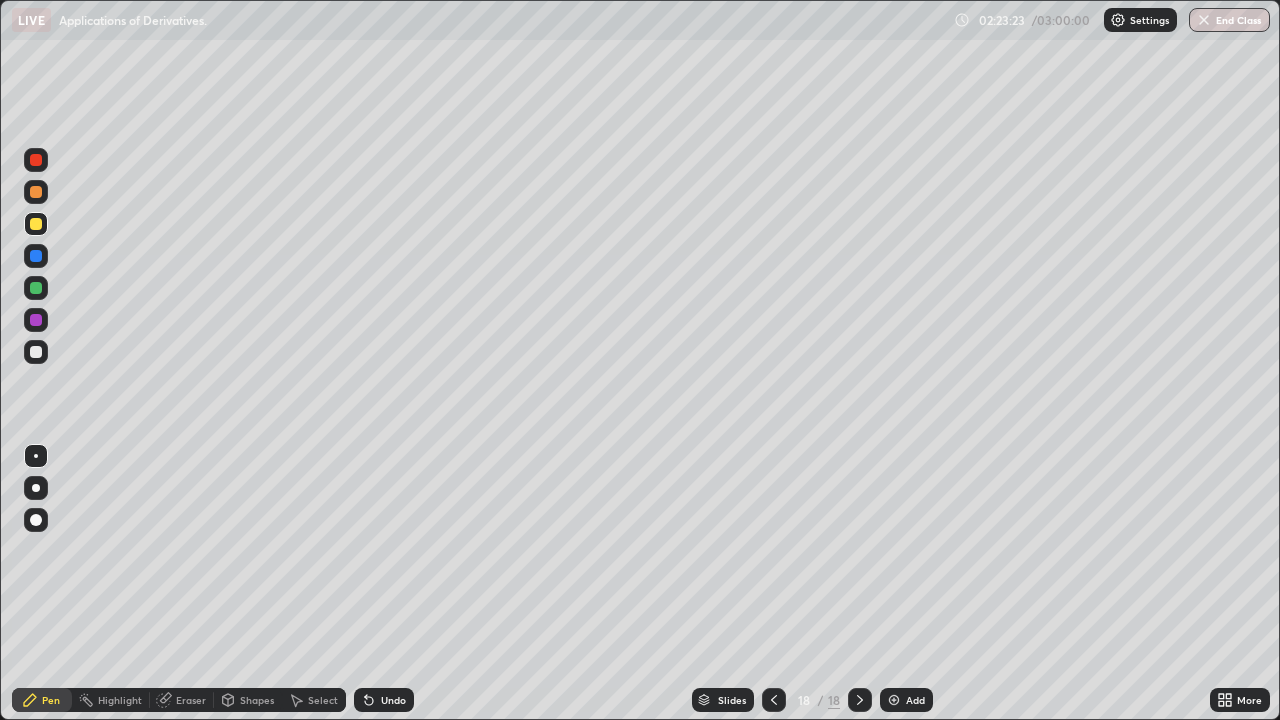 click at bounding box center [36, 224] 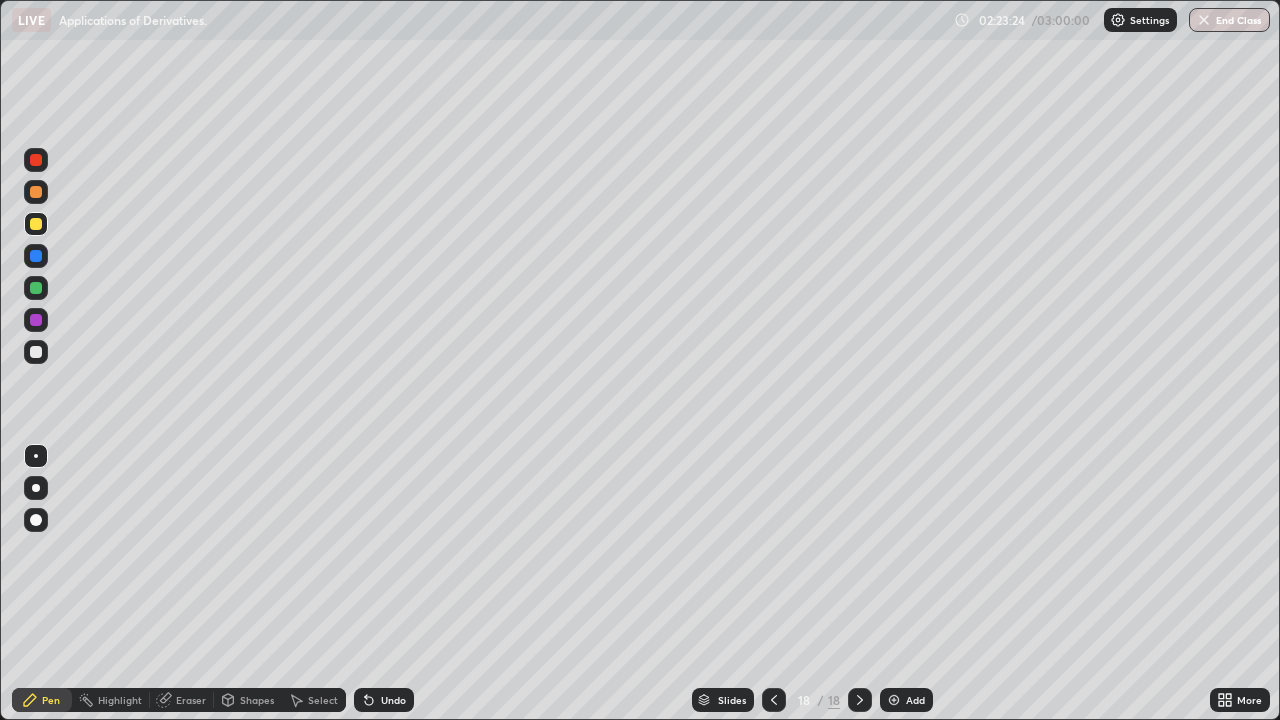 click at bounding box center [36, 352] 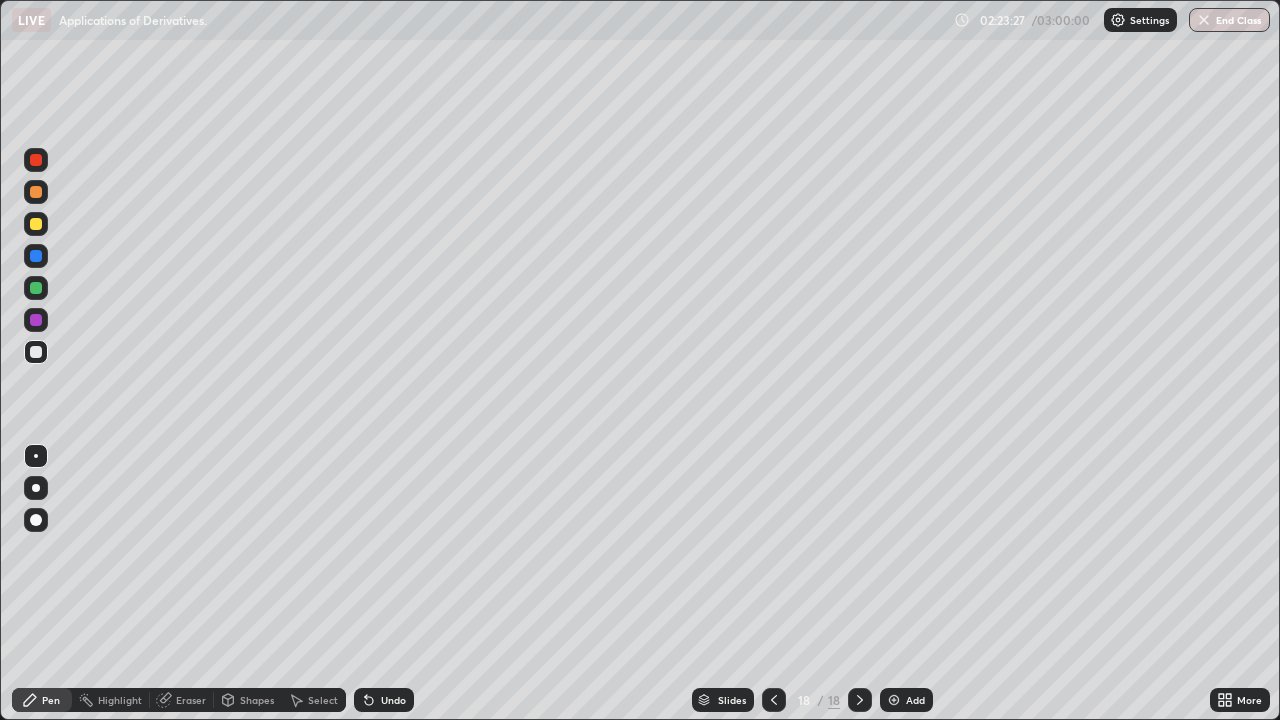 click at bounding box center [36, 224] 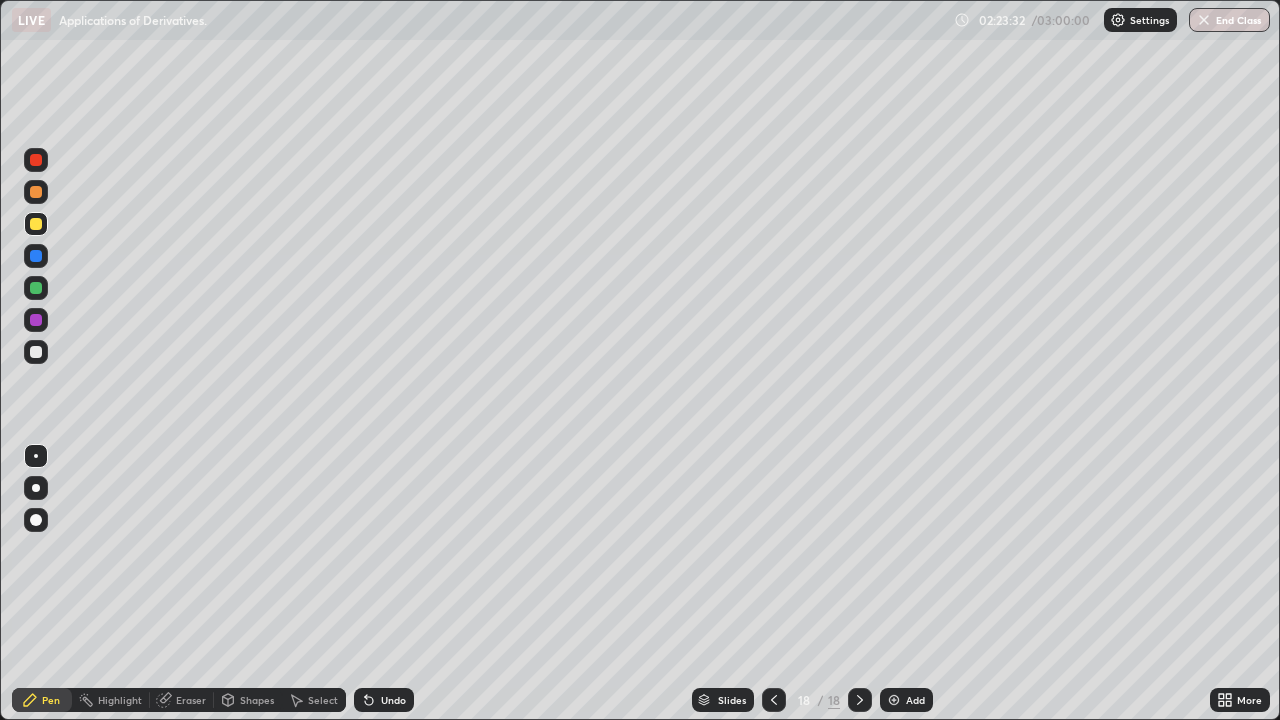 click on "Eraser" at bounding box center [191, 700] 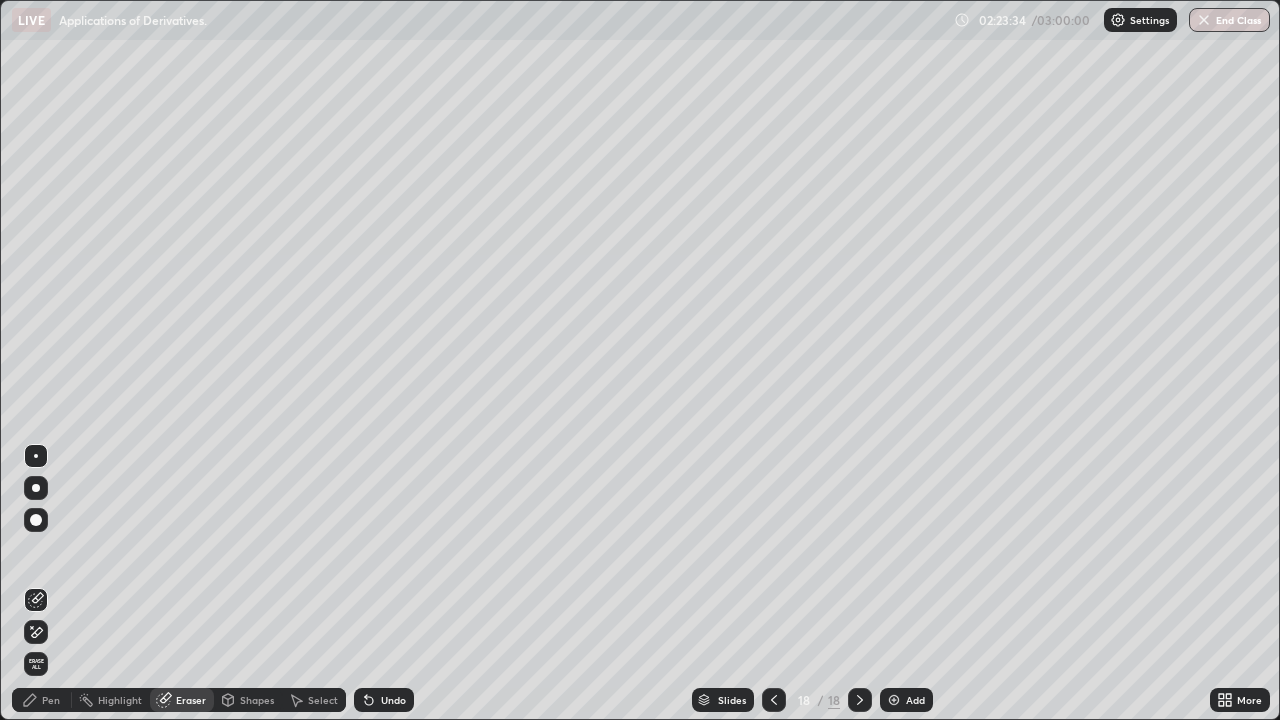 click on "Pen" at bounding box center (42, 700) 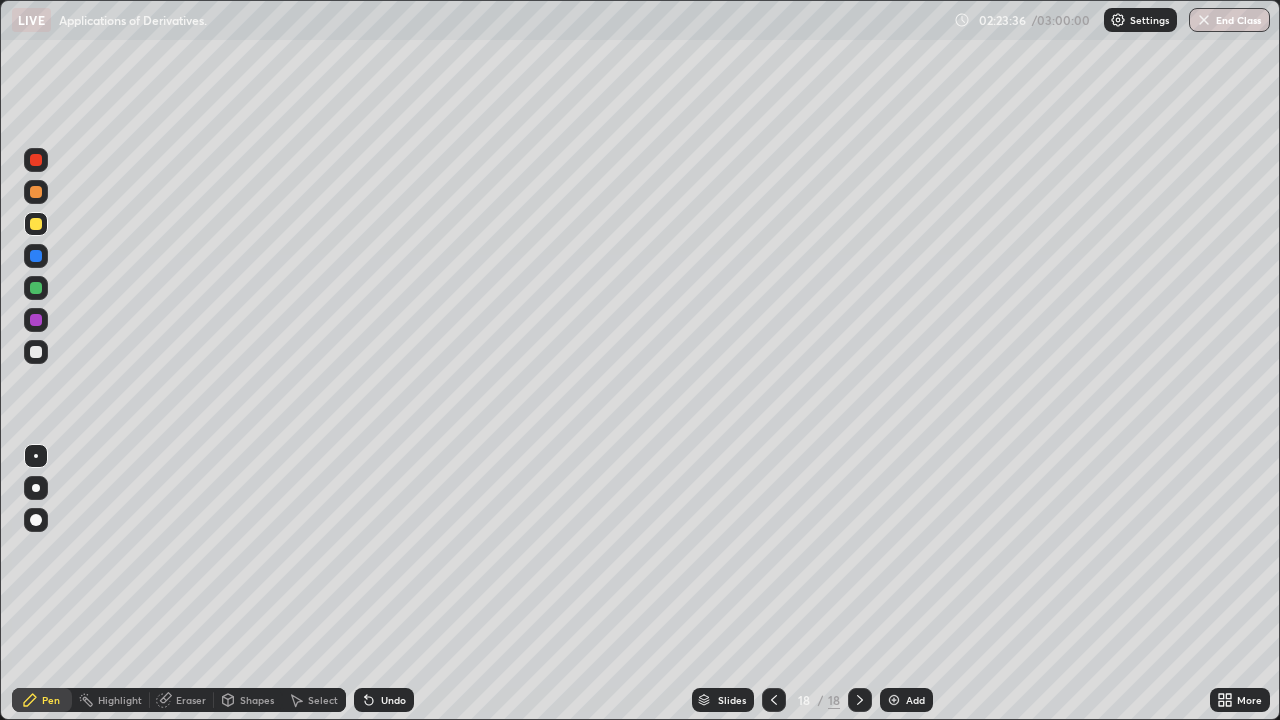 click at bounding box center (36, 352) 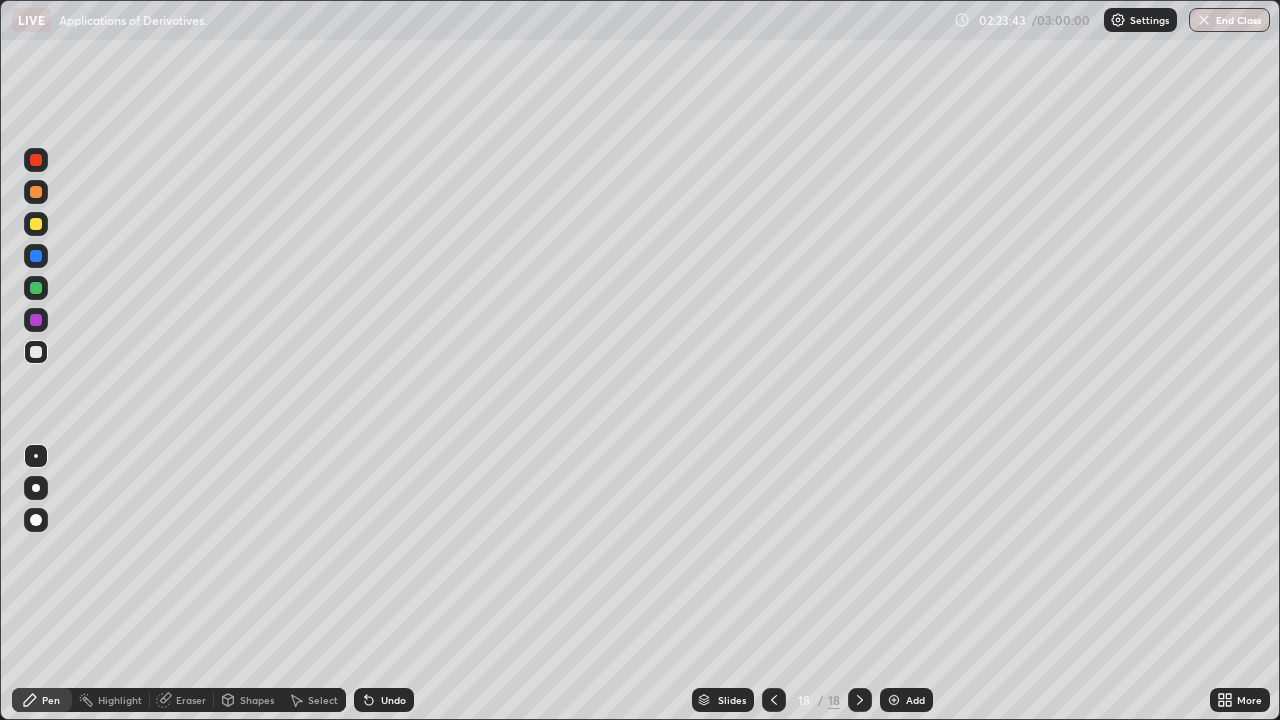 click at bounding box center (36, 352) 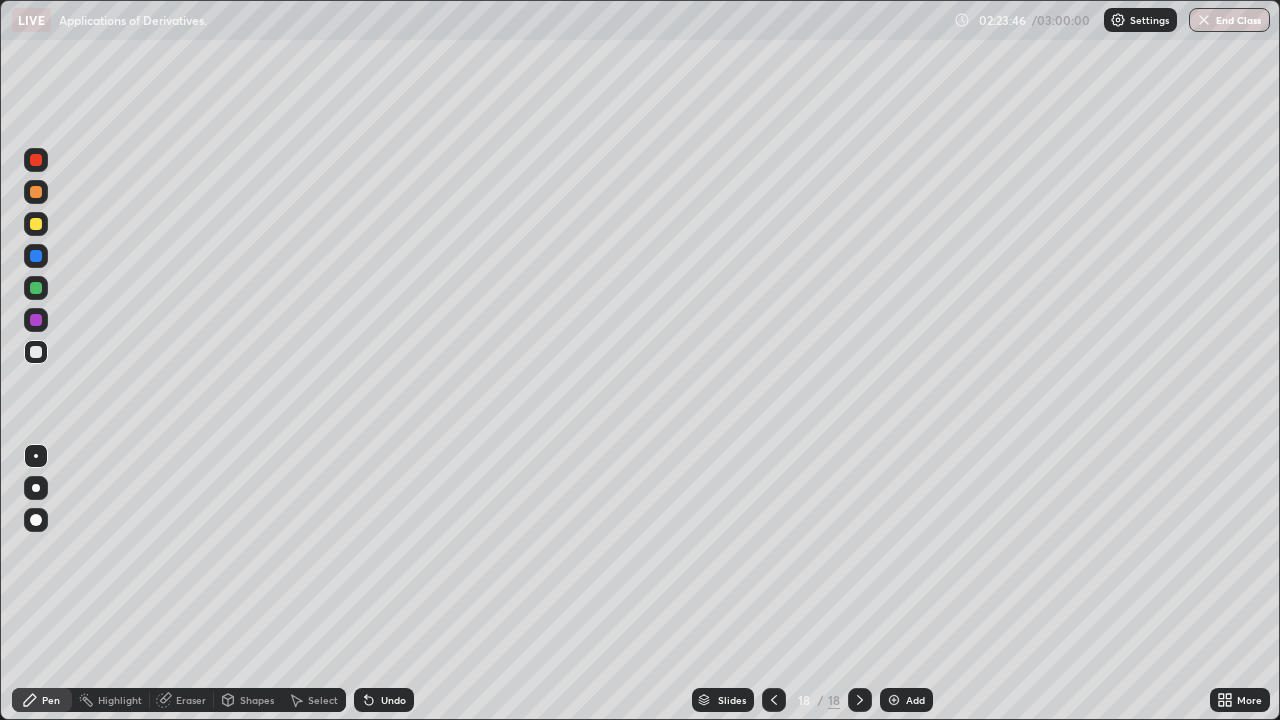 click at bounding box center [36, 288] 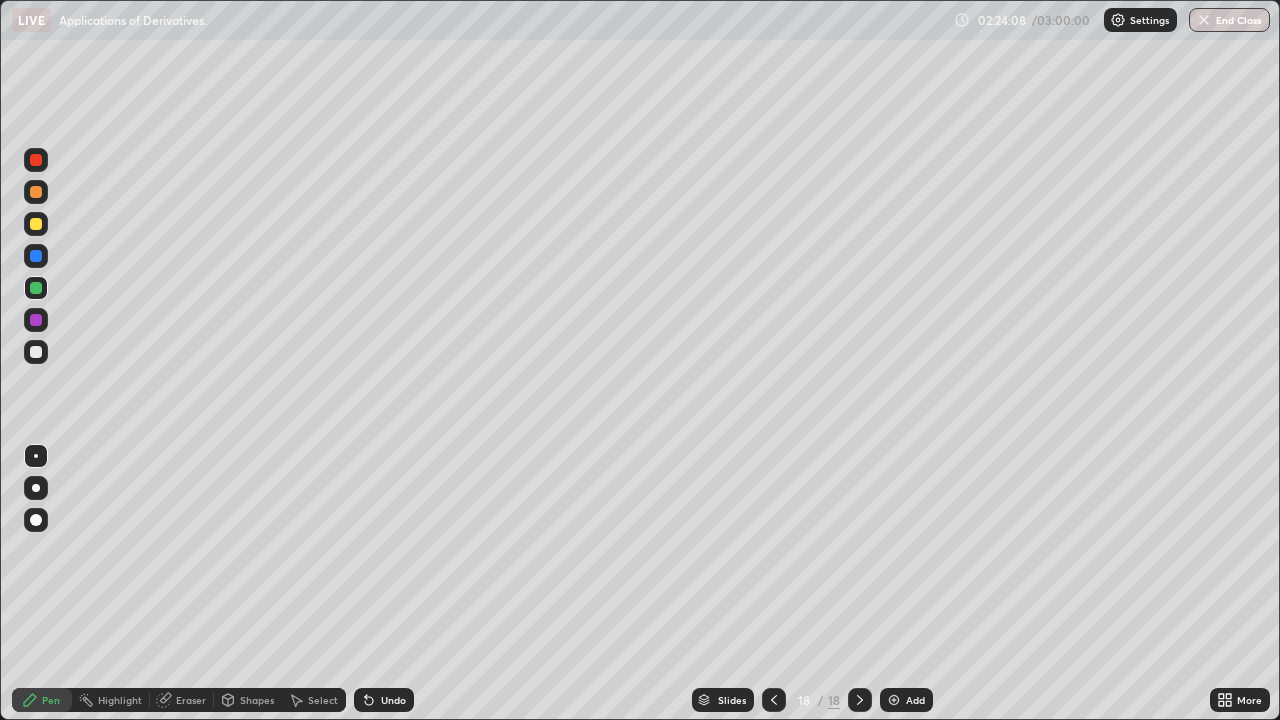 click at bounding box center (36, 352) 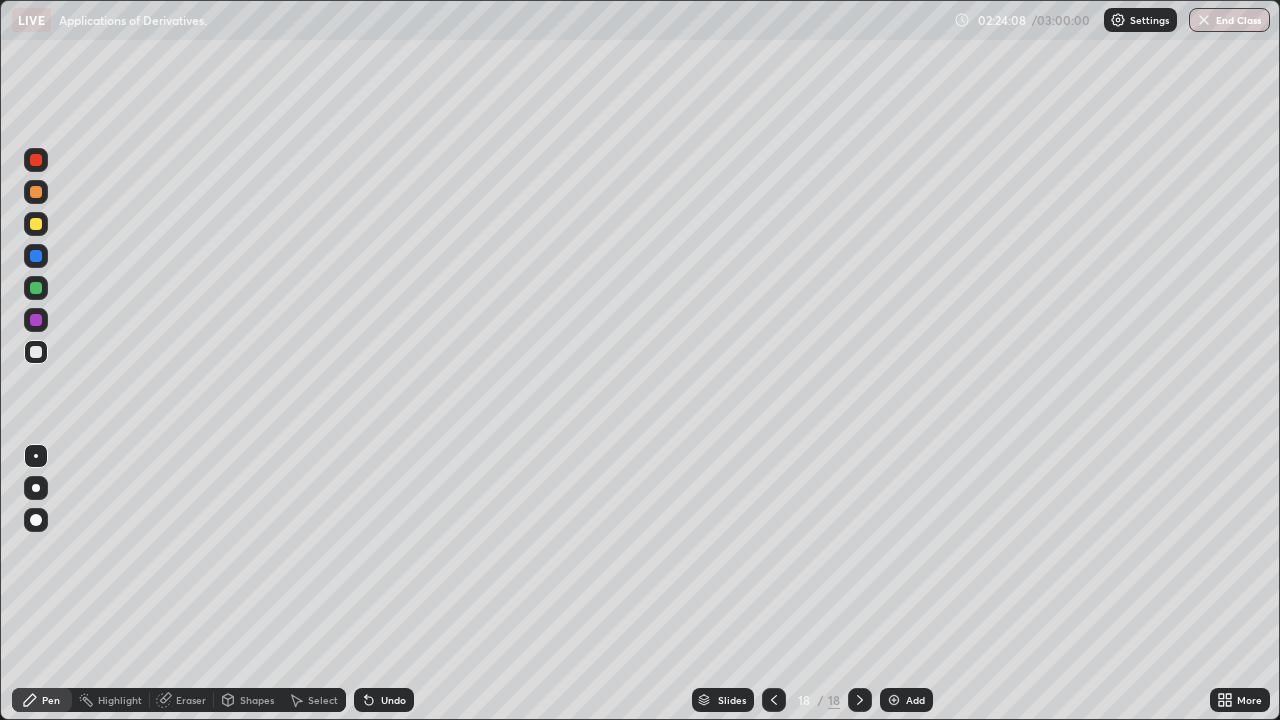 click at bounding box center (36, 352) 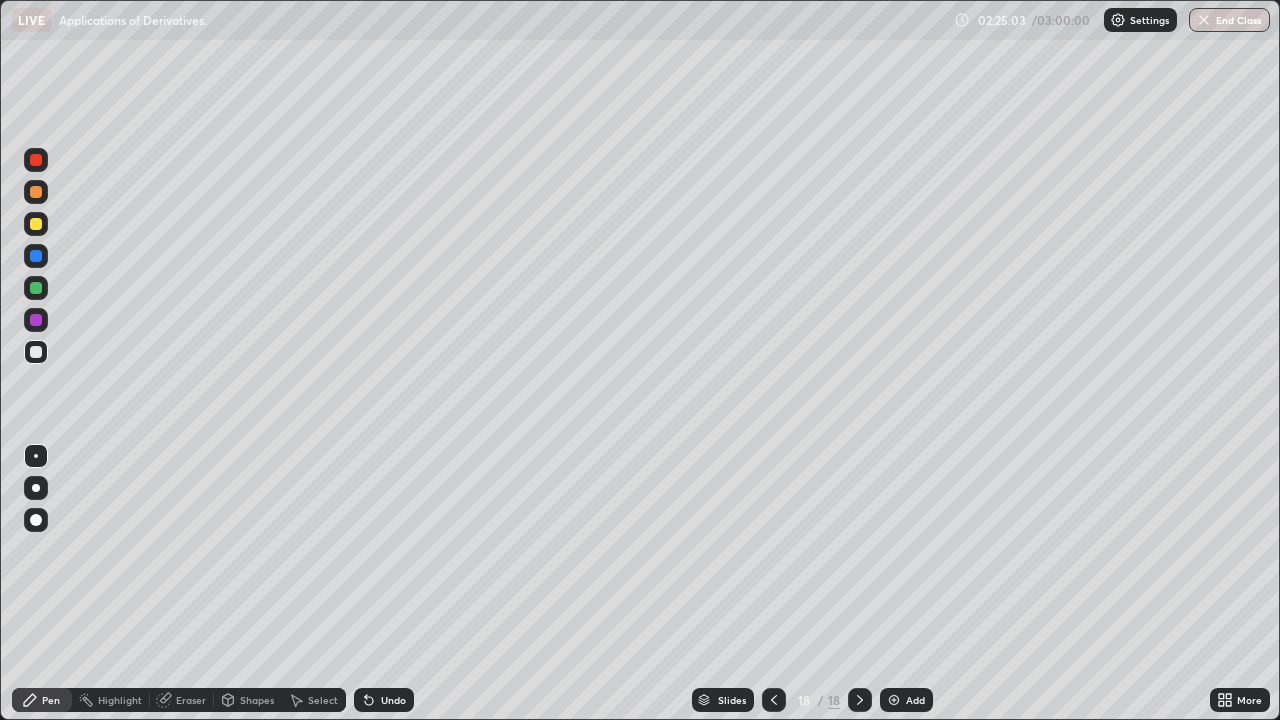 click on "Add" at bounding box center [906, 700] 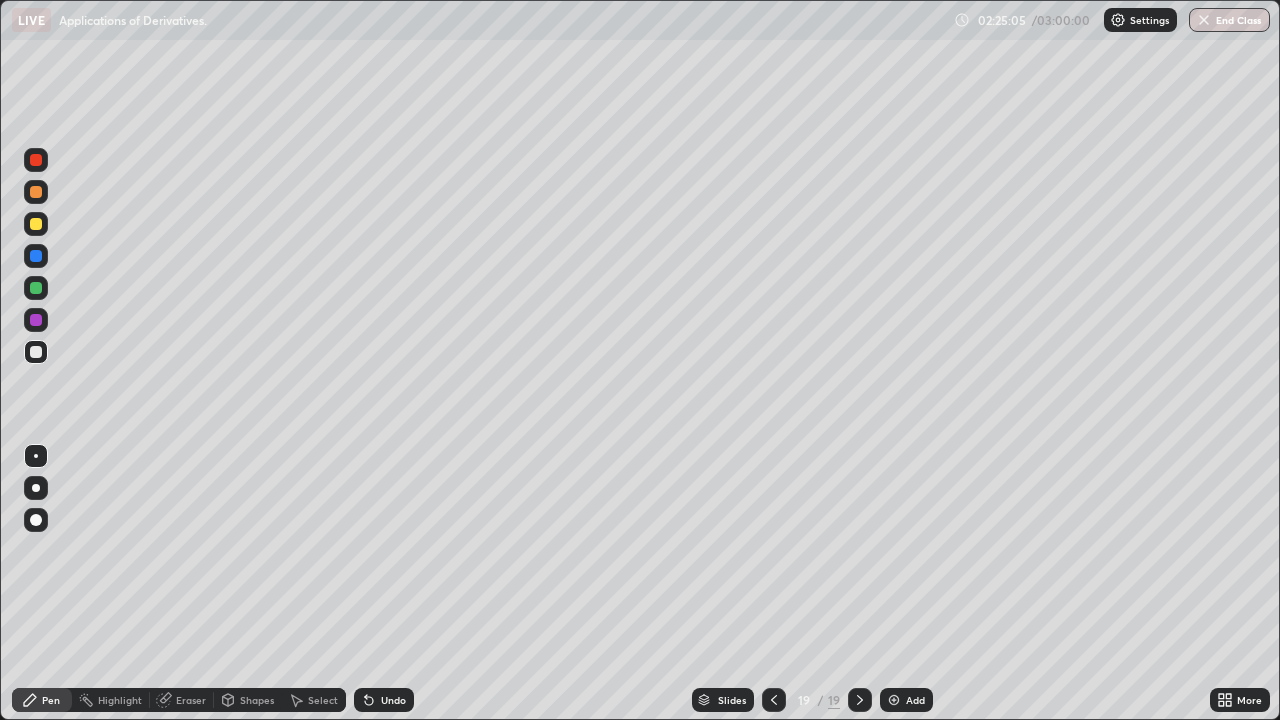 click at bounding box center (36, 352) 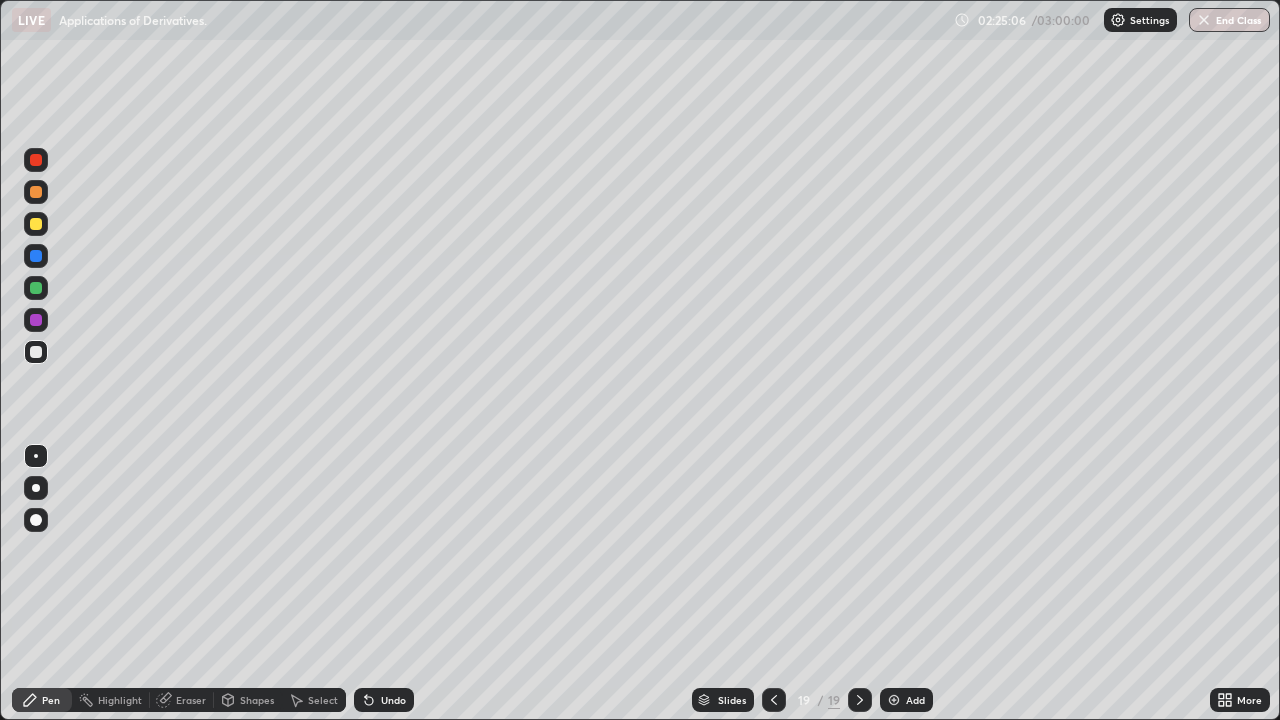click at bounding box center [36, 288] 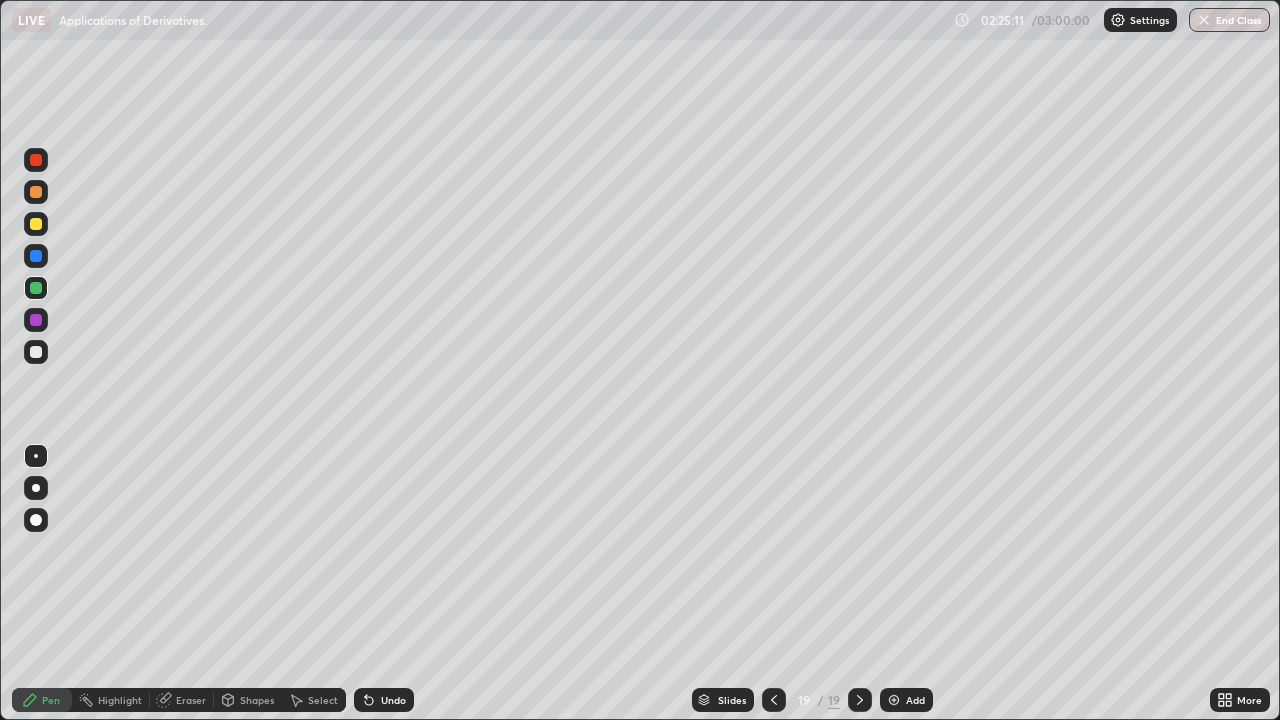 click at bounding box center [36, 224] 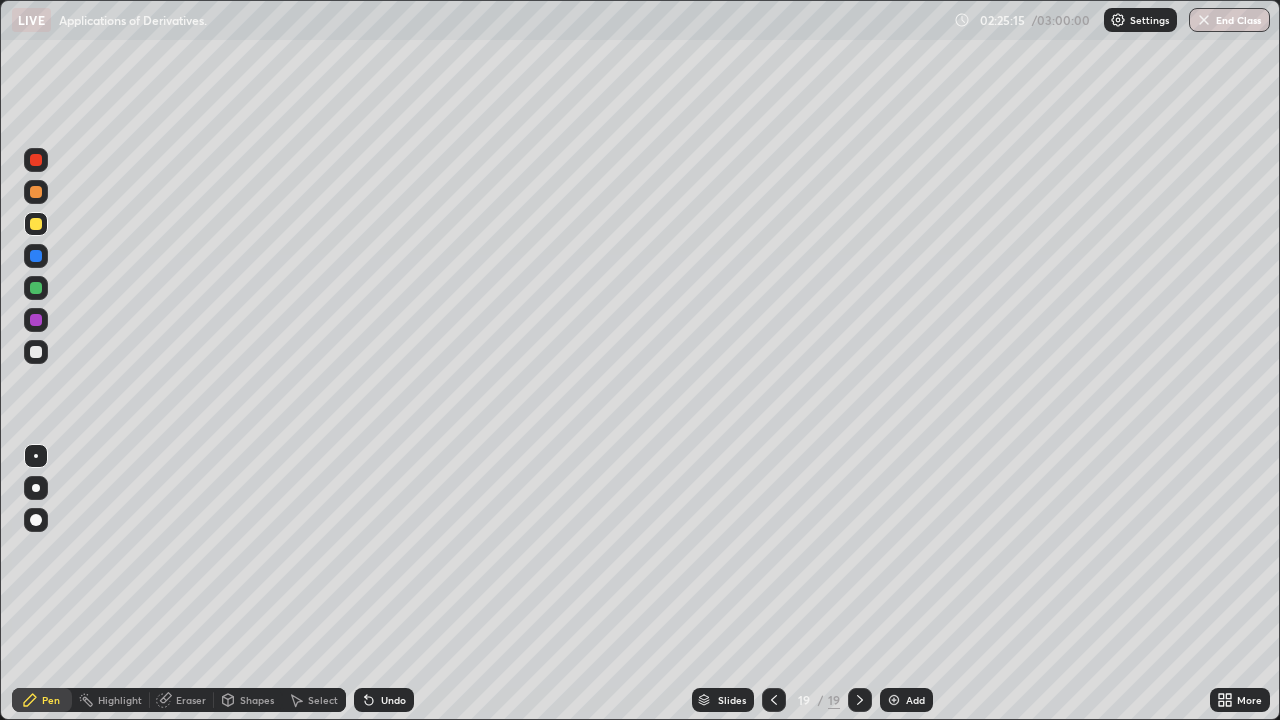 click at bounding box center (36, 352) 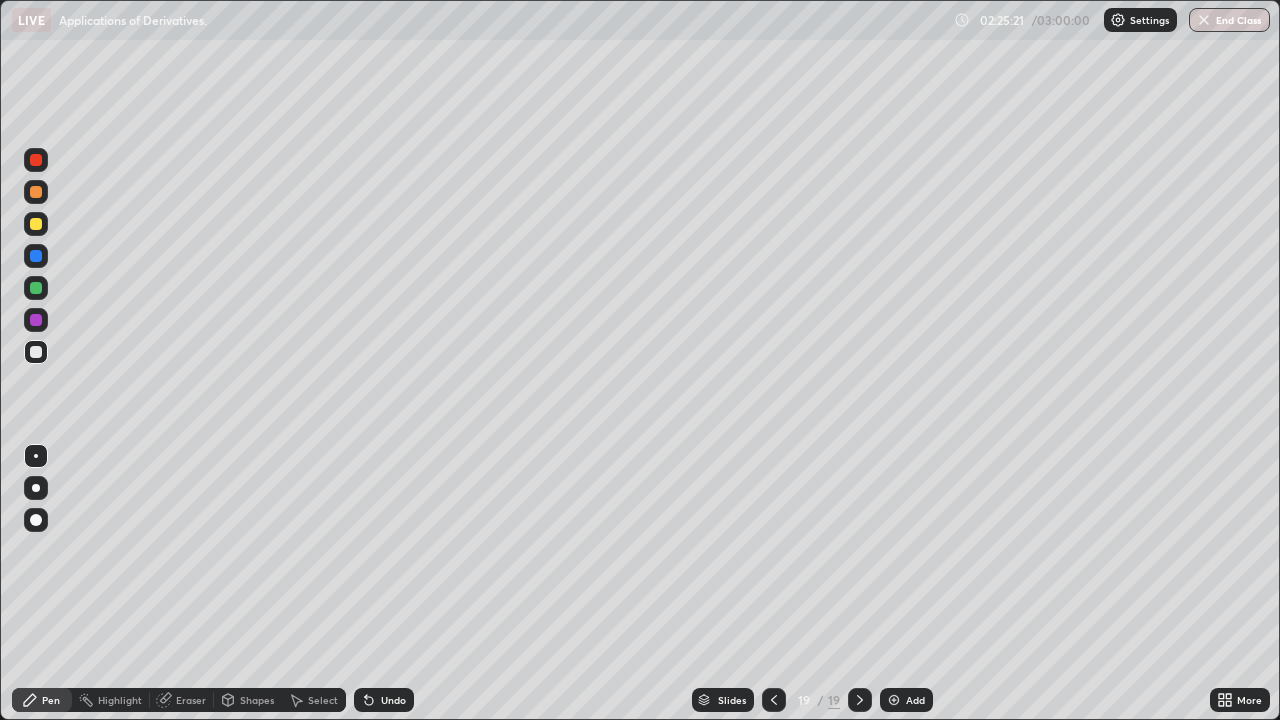 click at bounding box center [36, 352] 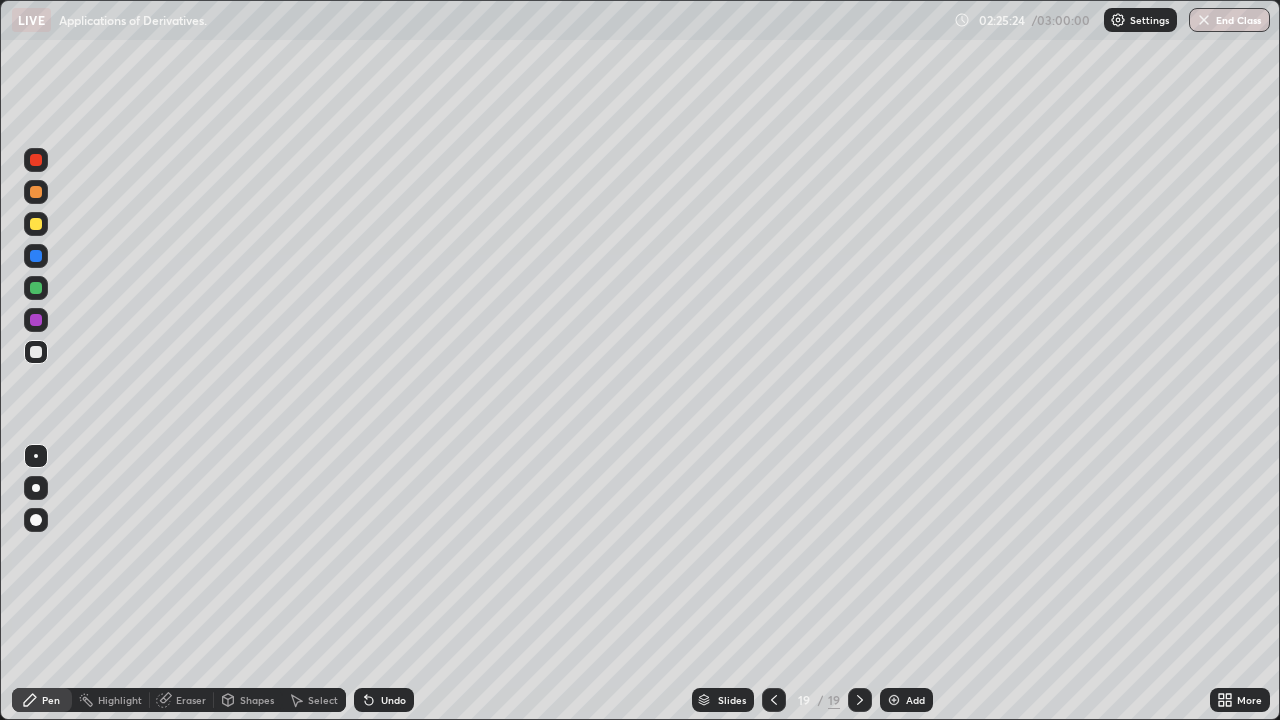 click on "Eraser" at bounding box center [182, 700] 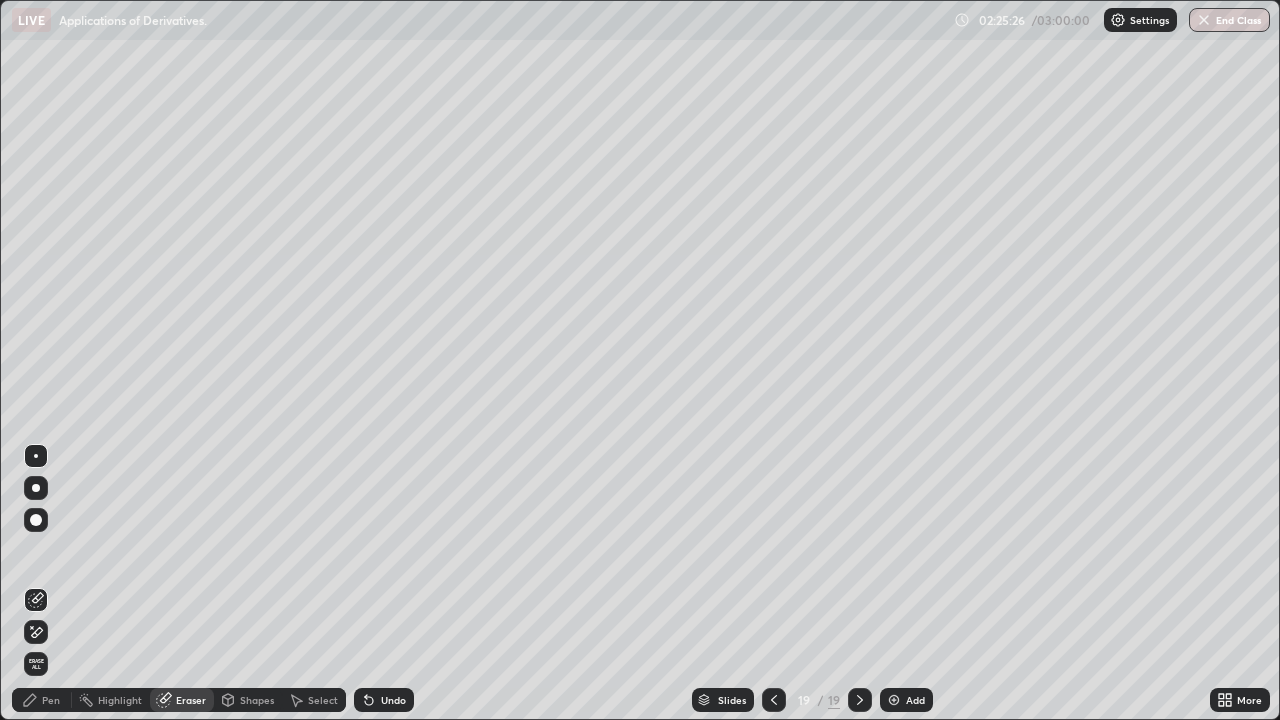 click on "Pen" at bounding box center (51, 700) 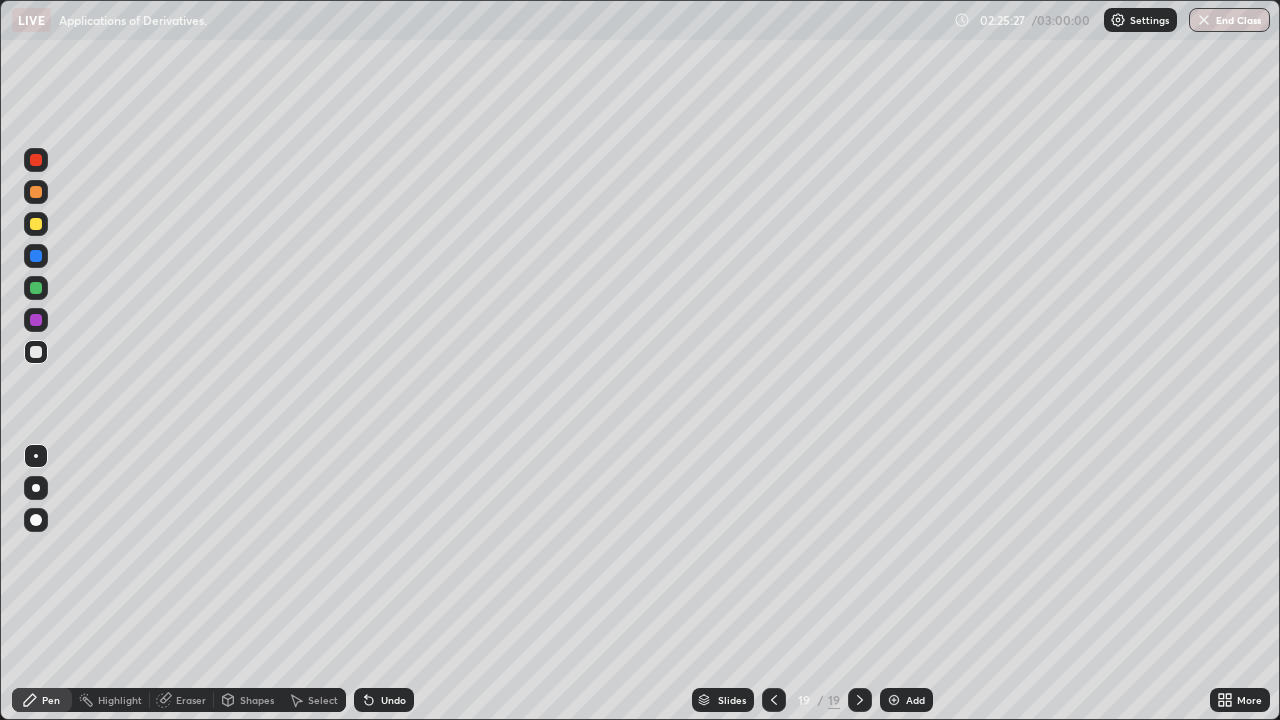 click at bounding box center (36, 352) 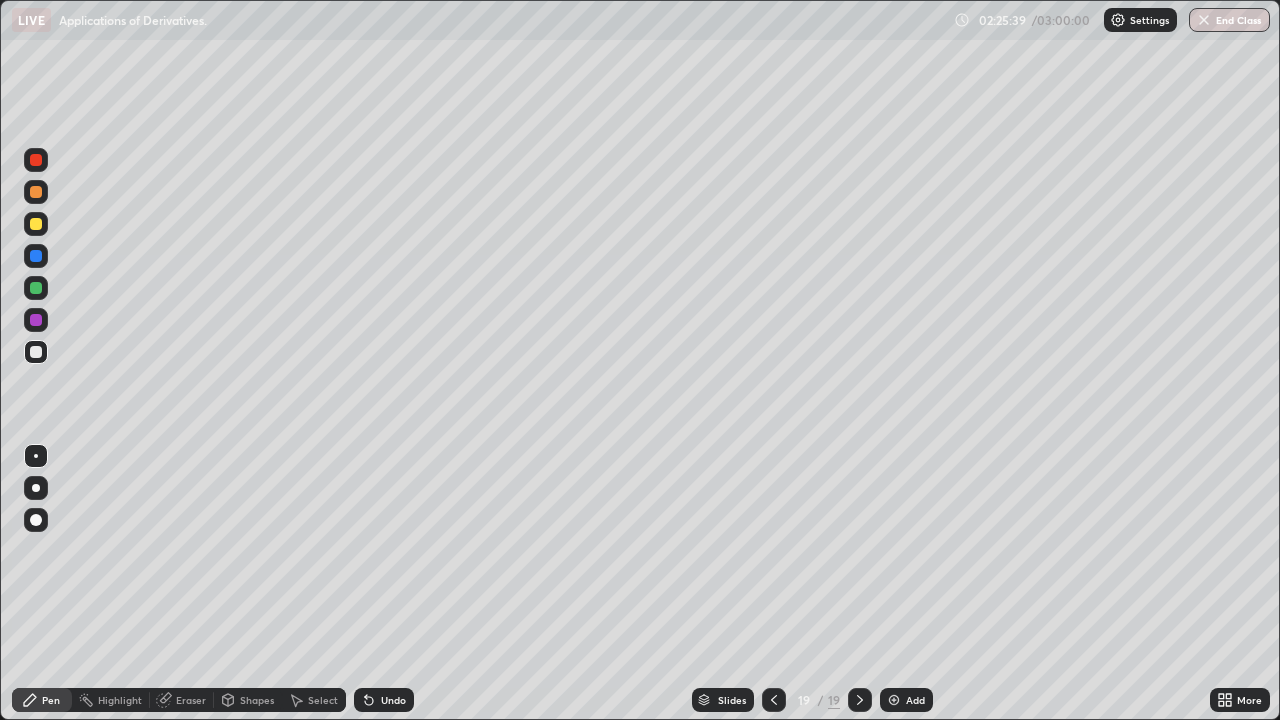 click on "Eraser" at bounding box center [182, 700] 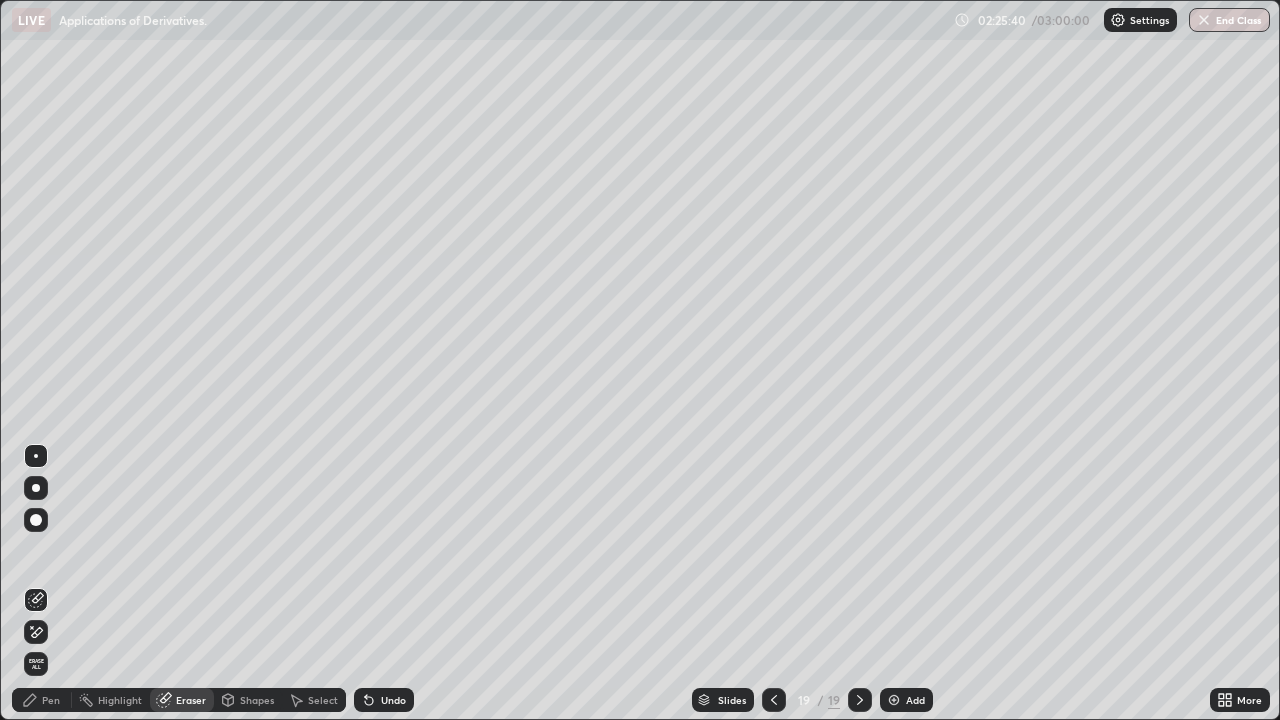 click on "Eraser" at bounding box center (182, 700) 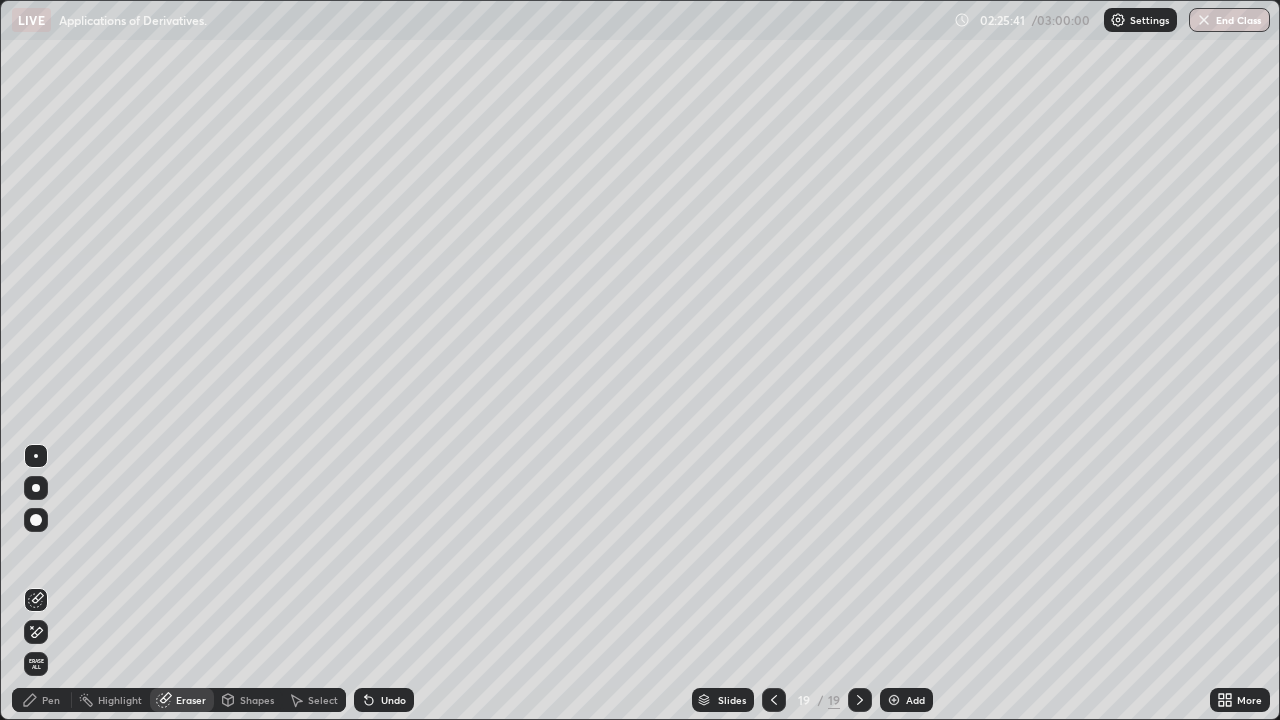 click on "Eraser" at bounding box center (191, 700) 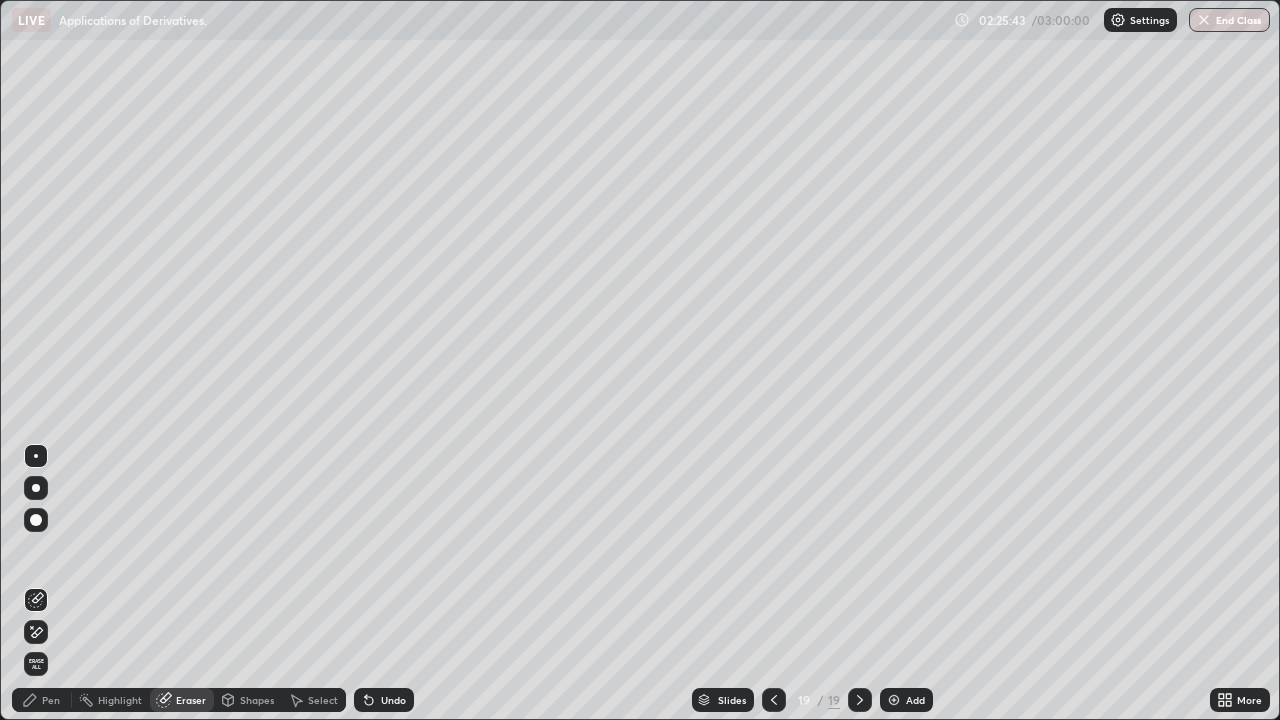 click on "Pen" at bounding box center (51, 700) 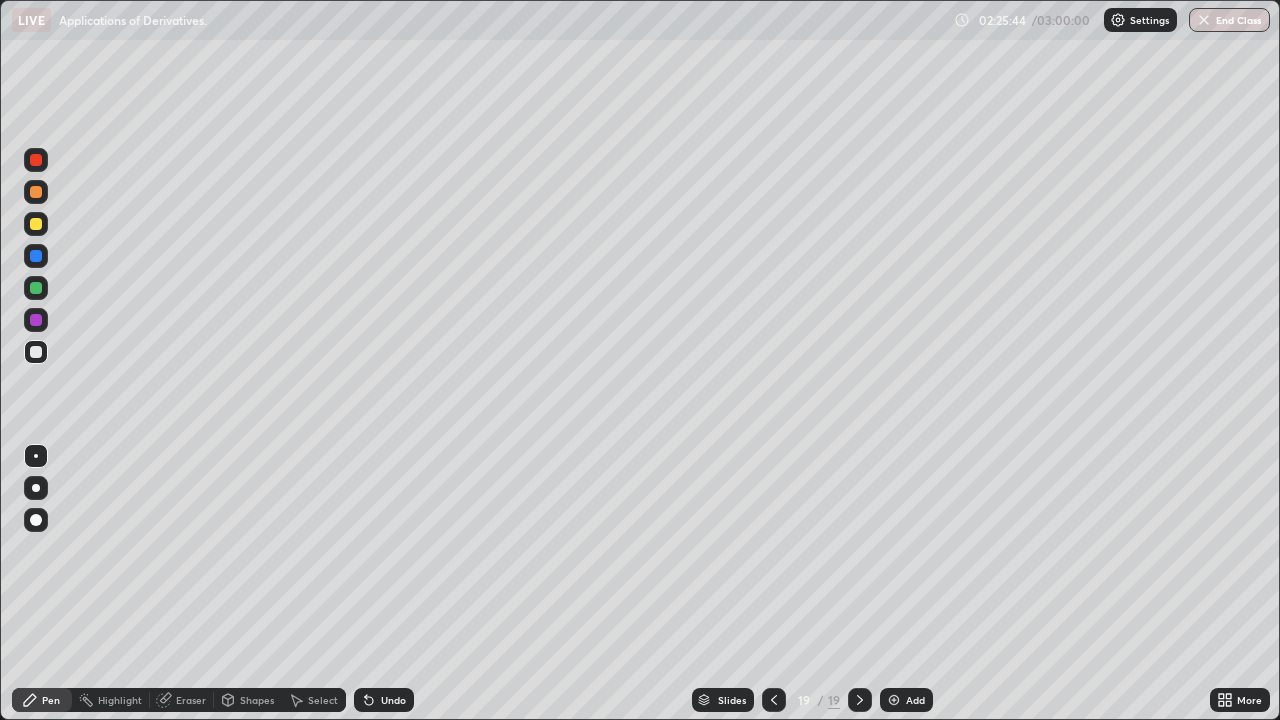 click at bounding box center (36, 352) 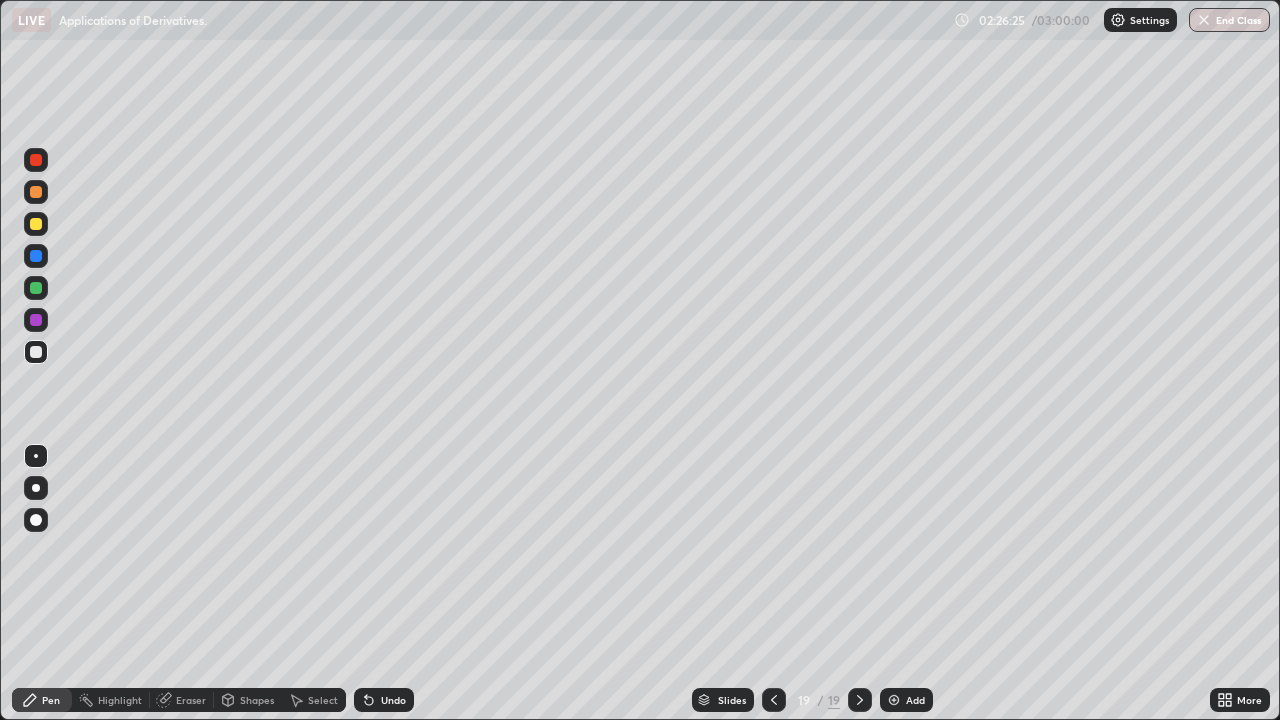 click at bounding box center [36, 224] 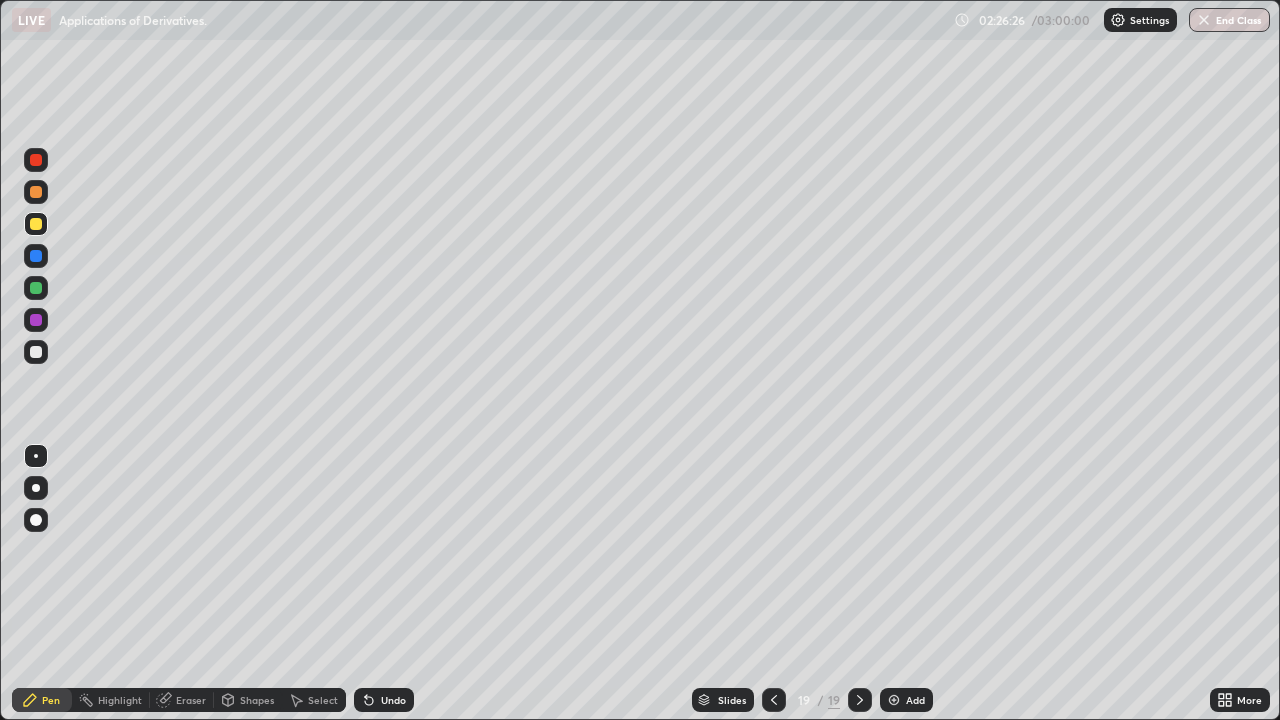 click at bounding box center [36, 288] 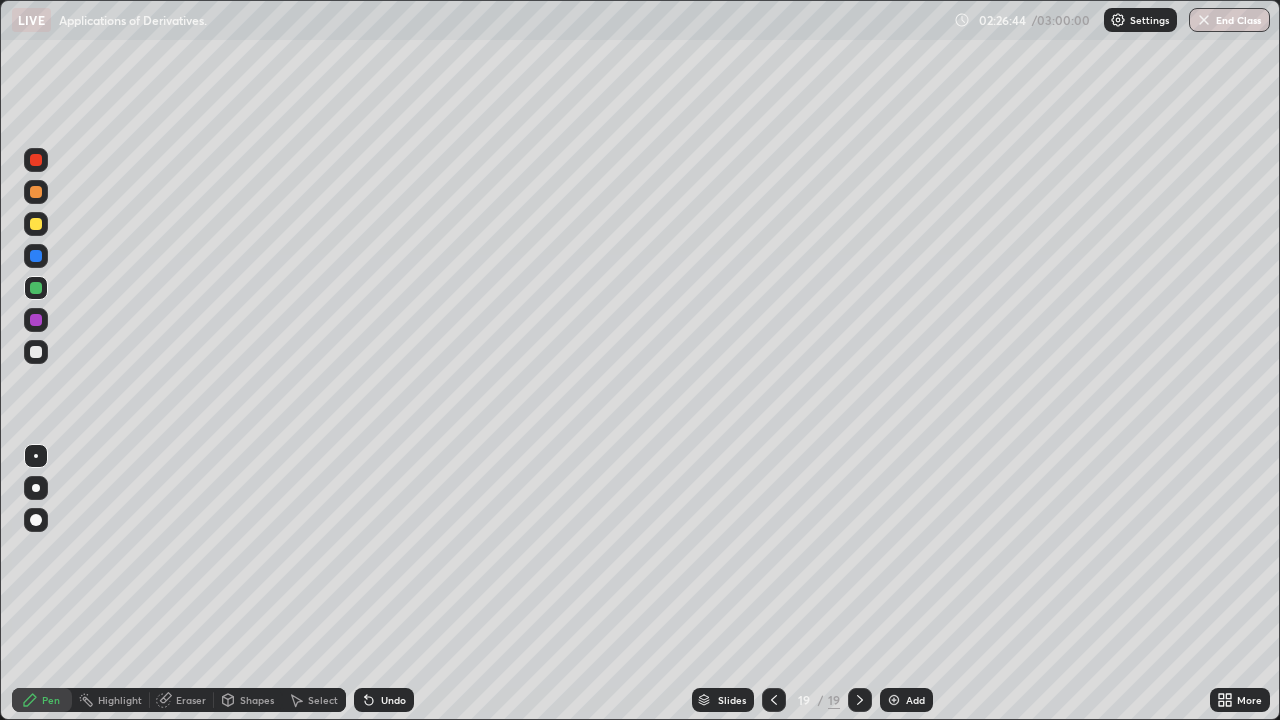 click at bounding box center (36, 352) 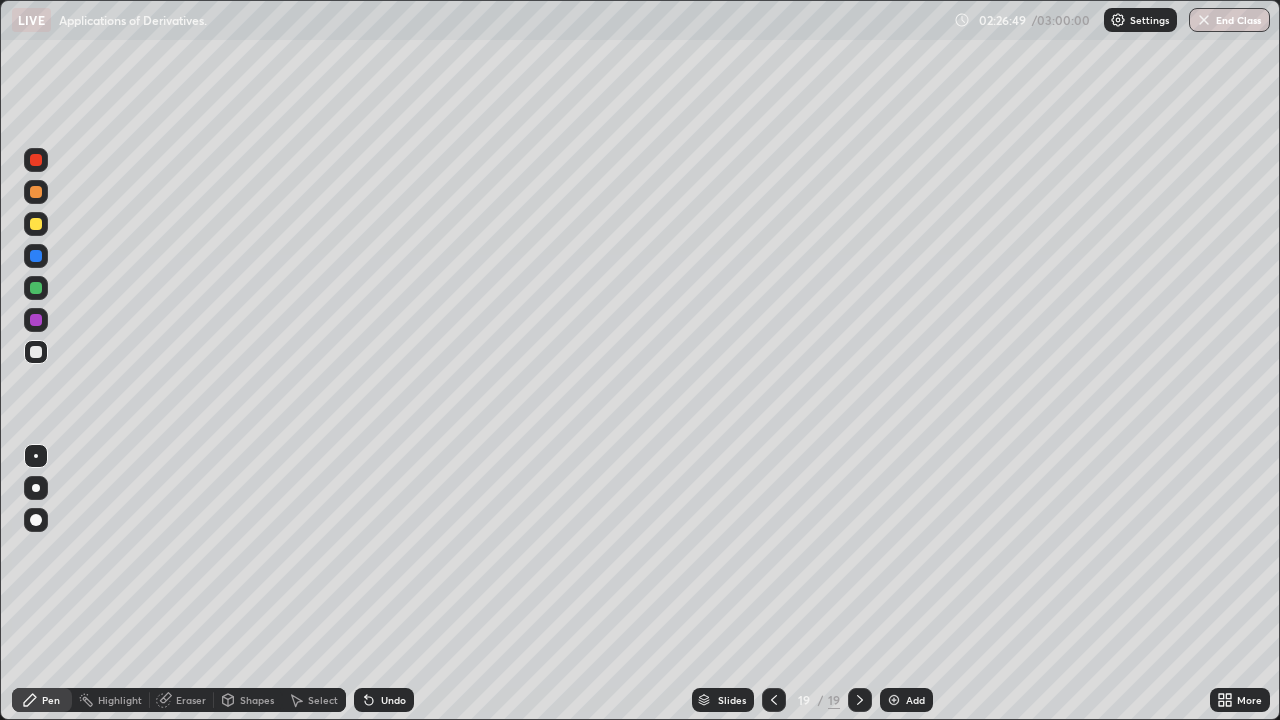 click at bounding box center (36, 352) 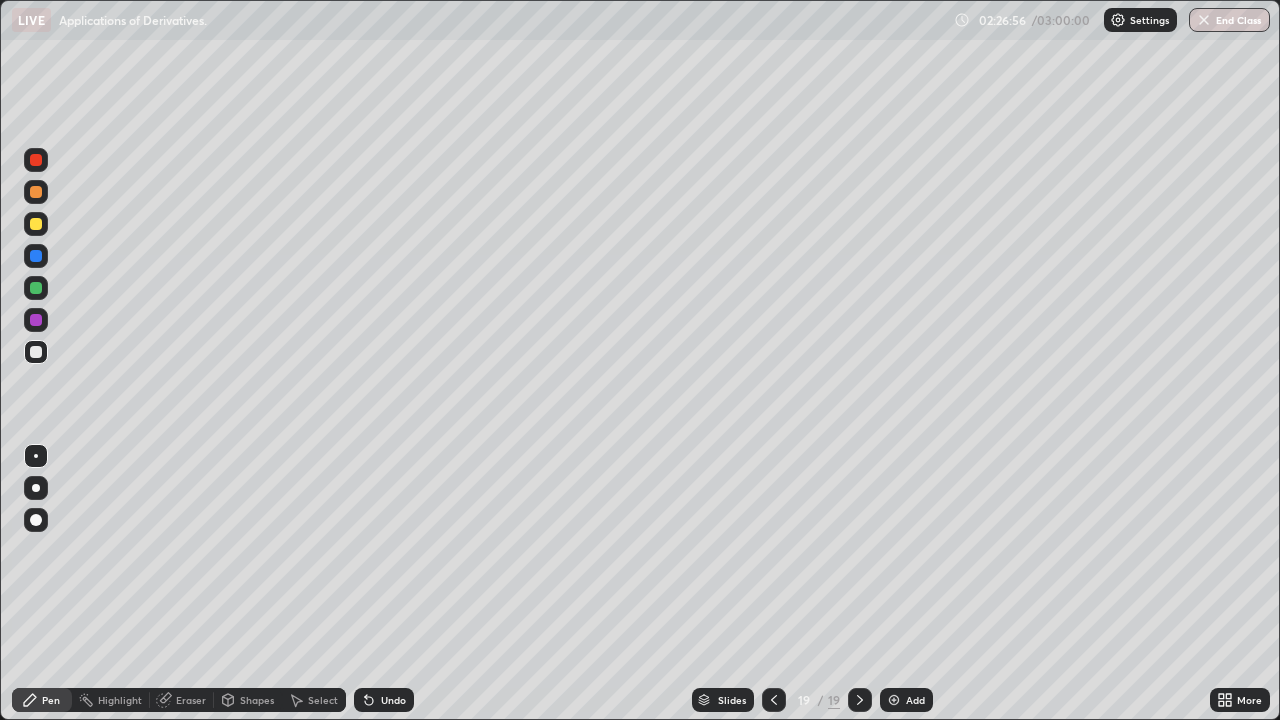 click at bounding box center [36, 224] 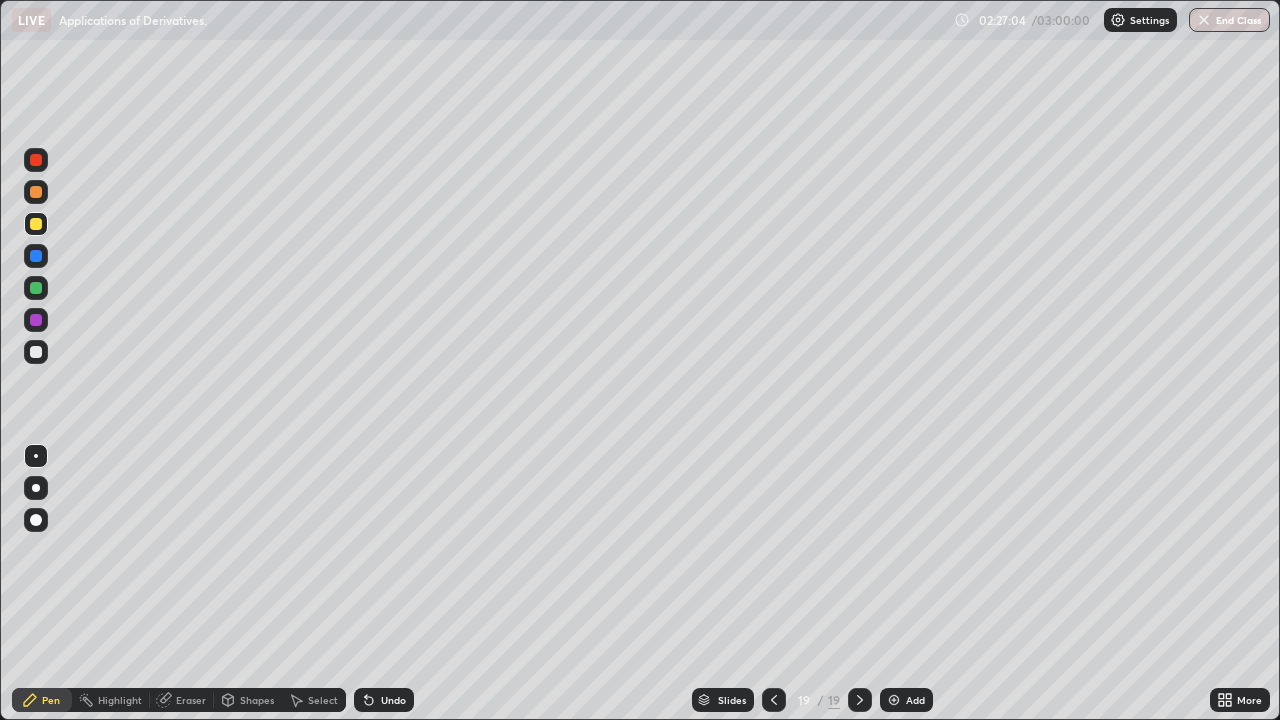 click at bounding box center (36, 288) 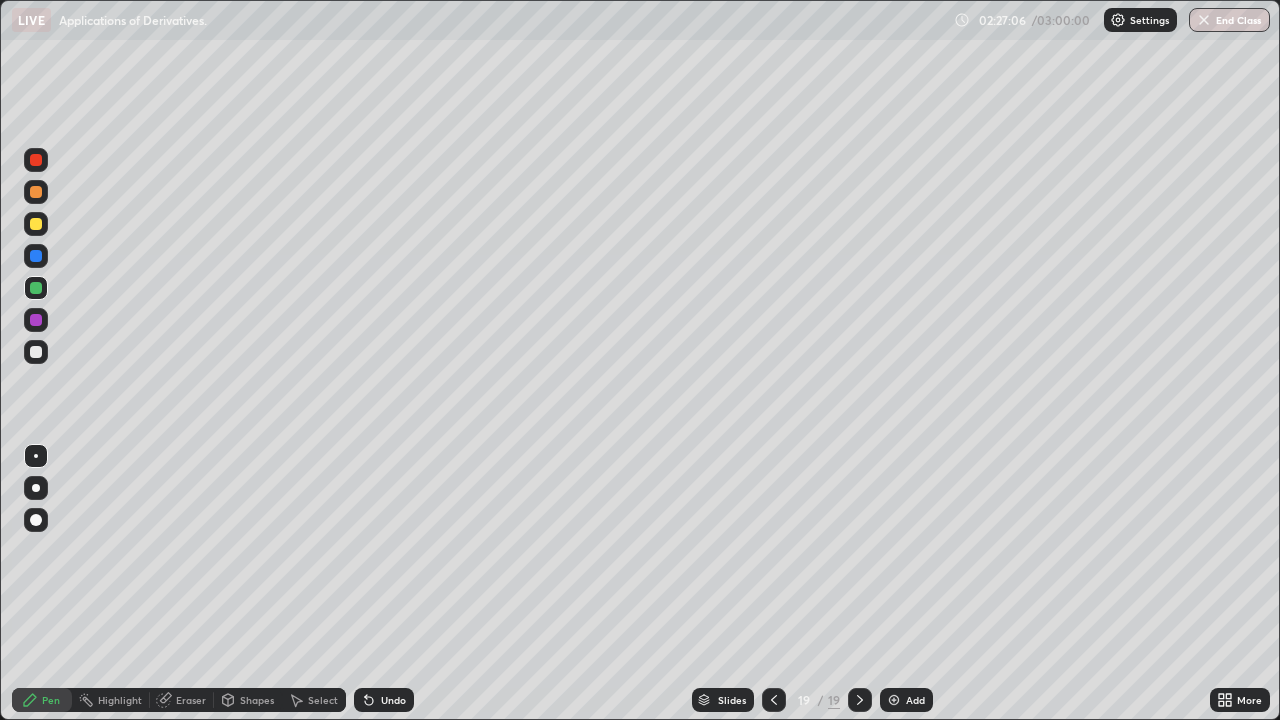 click on "Setting up your live class" at bounding box center (640, 360) 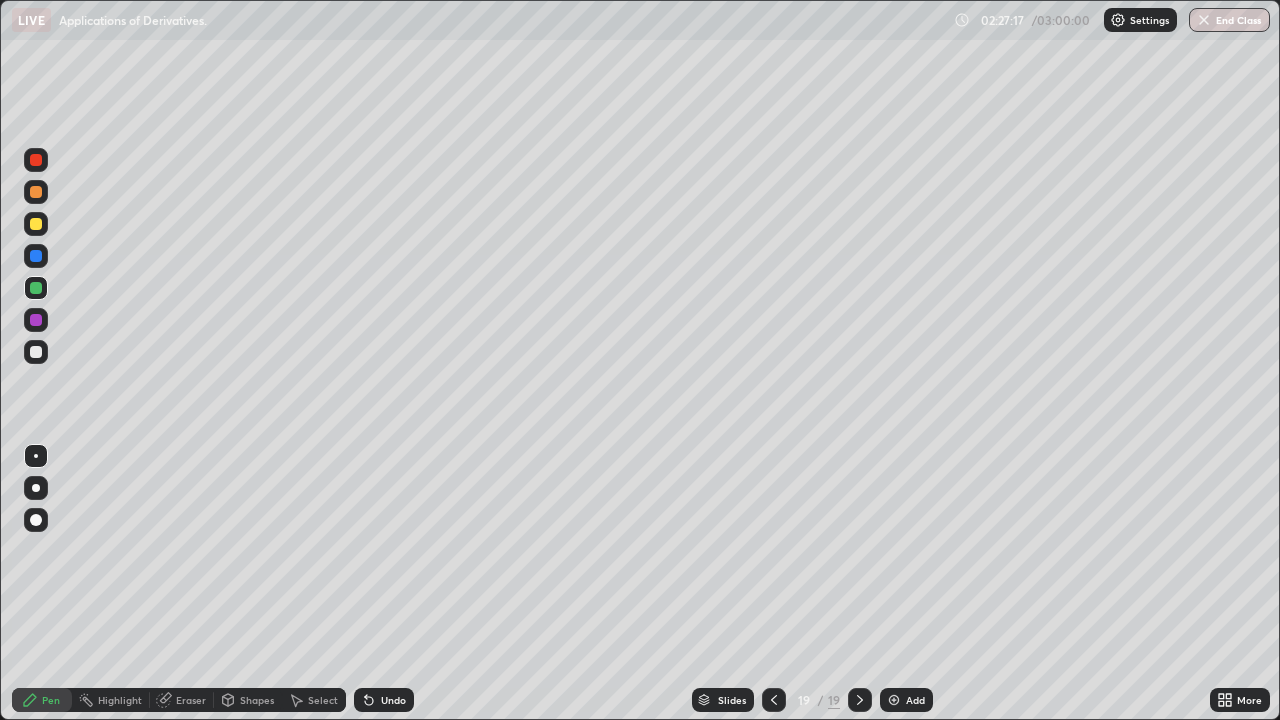 click at bounding box center (36, 320) 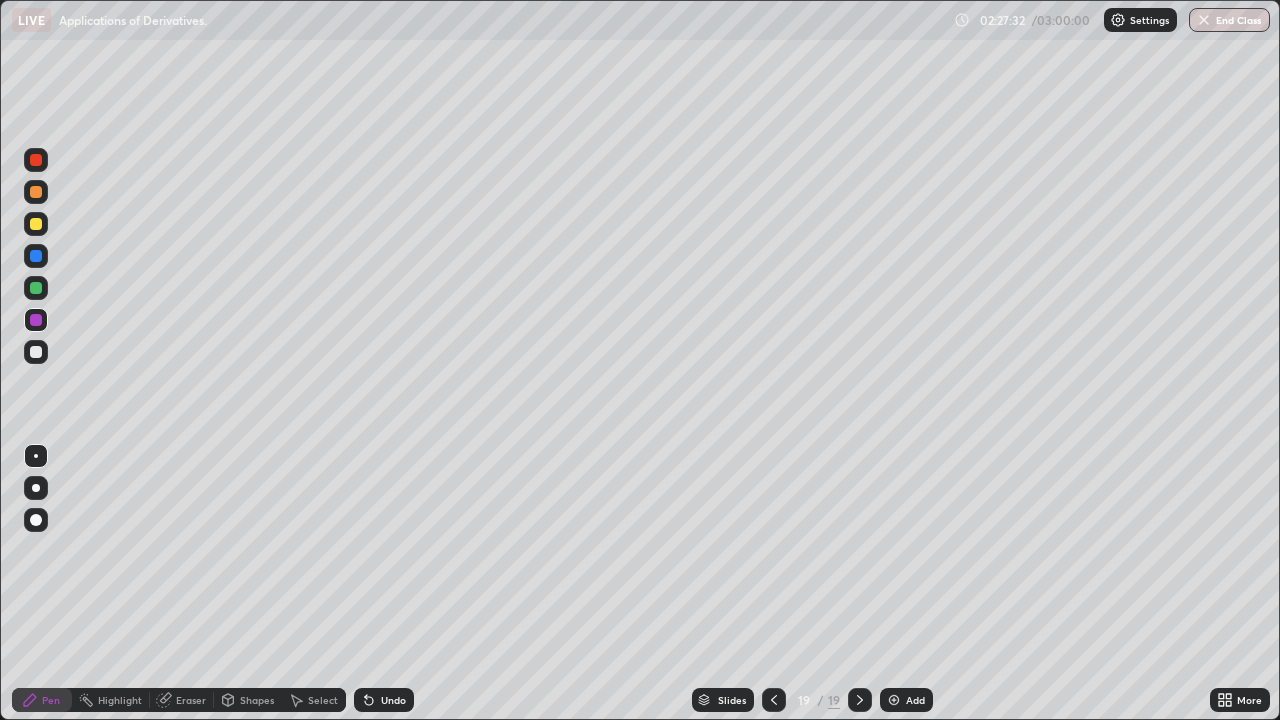 click at bounding box center (36, 352) 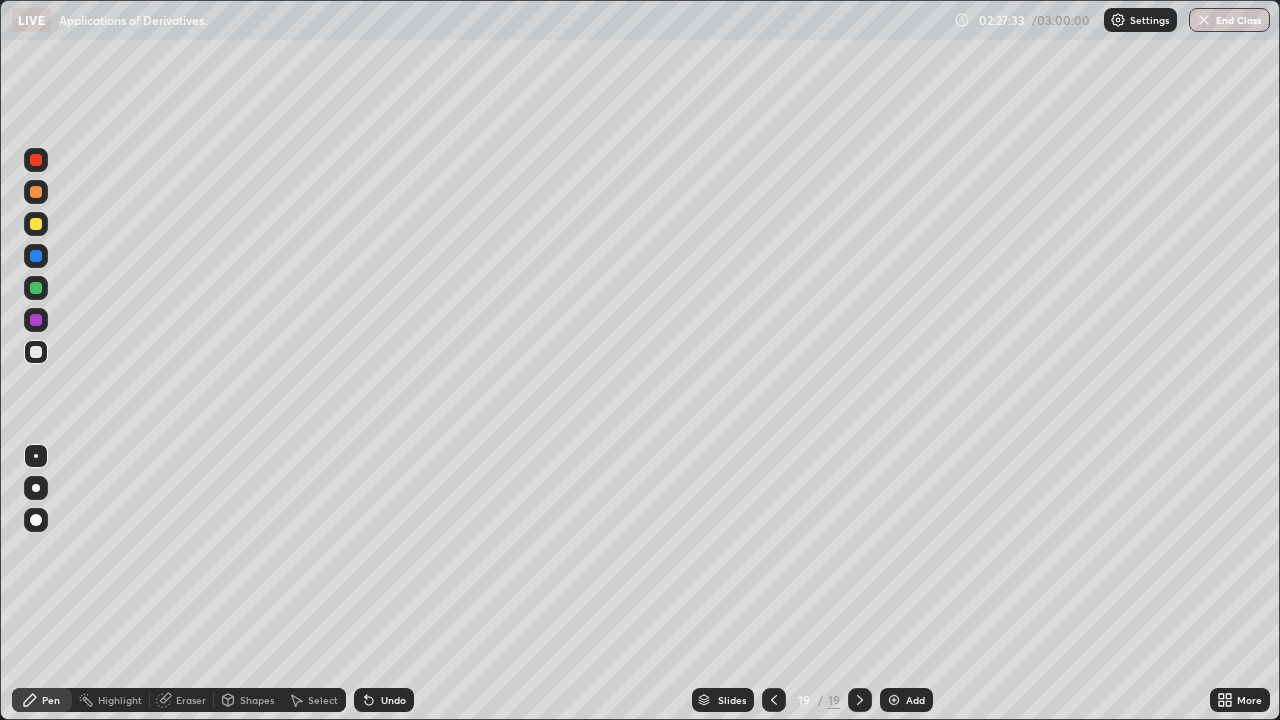 click at bounding box center (36, 320) 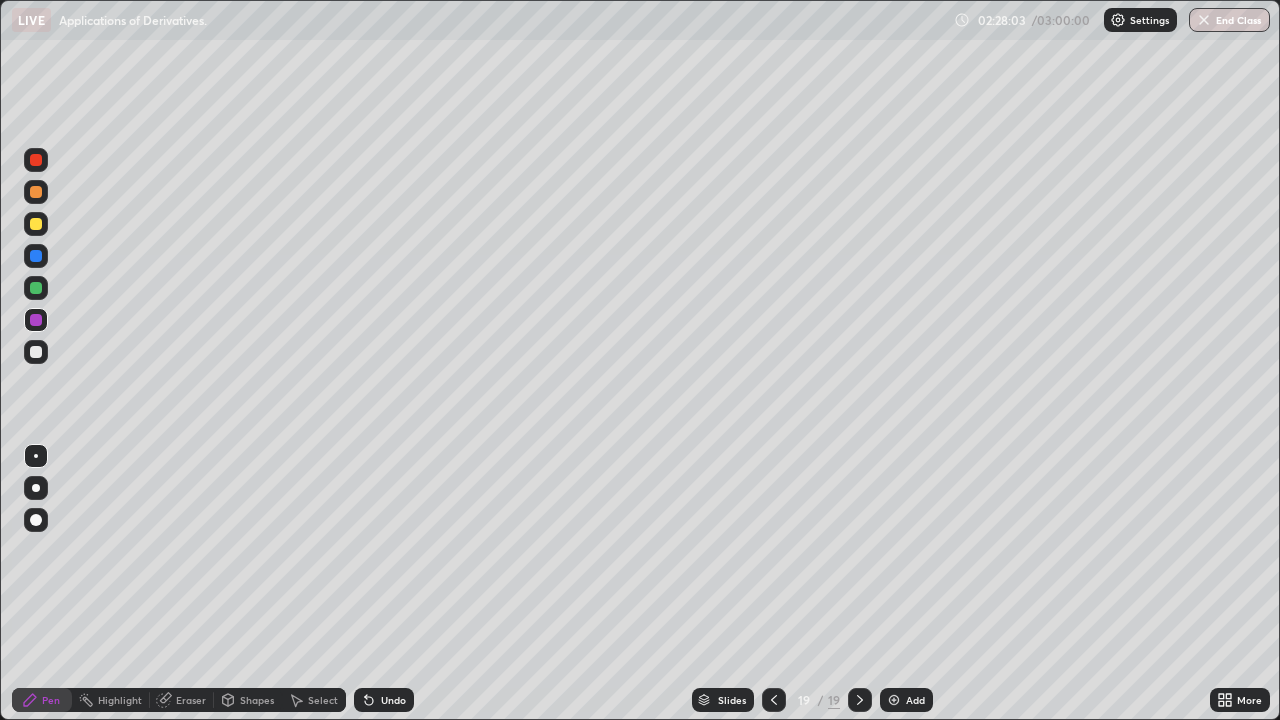 click at bounding box center [36, 320] 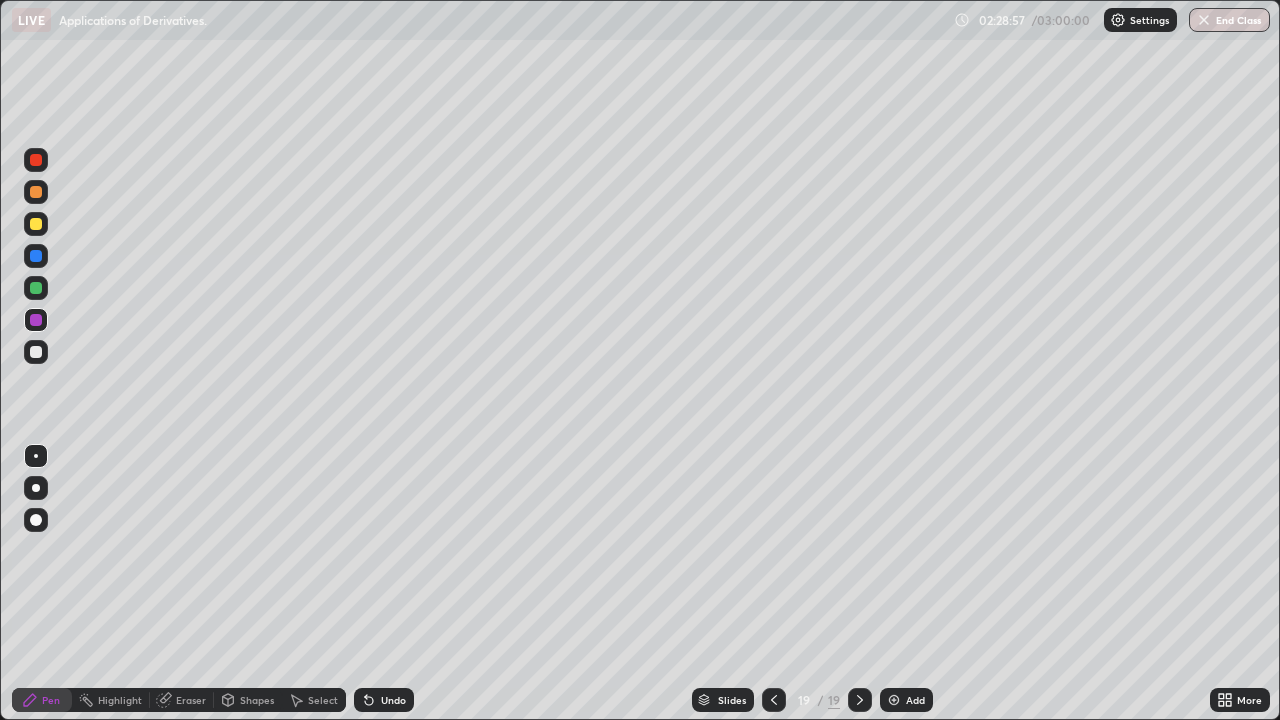 click at bounding box center (36, 352) 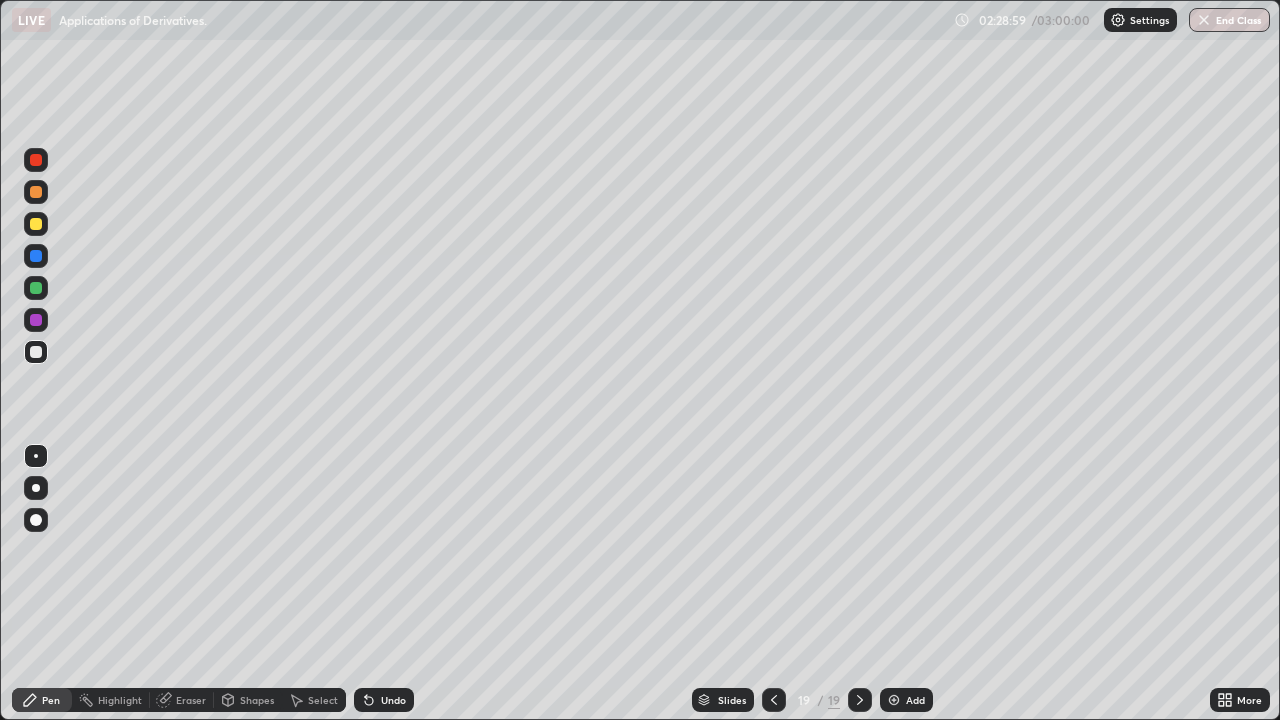 click at bounding box center (36, 288) 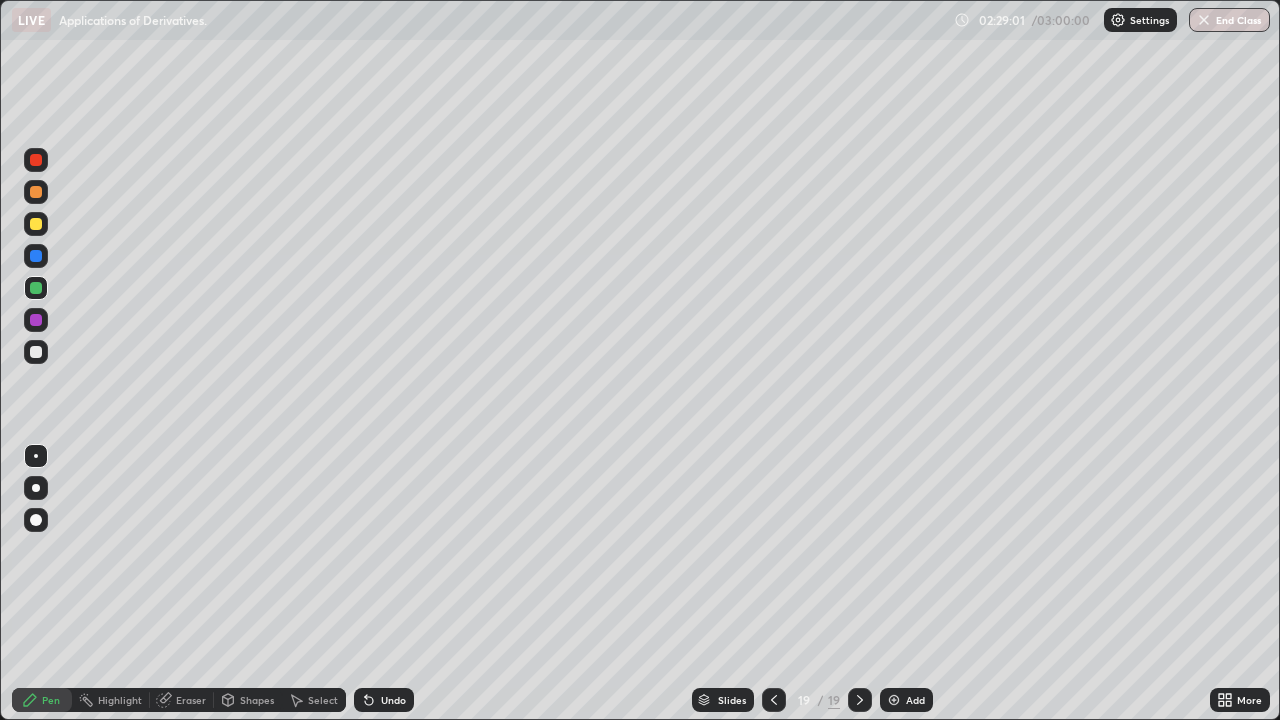 click at bounding box center (36, 352) 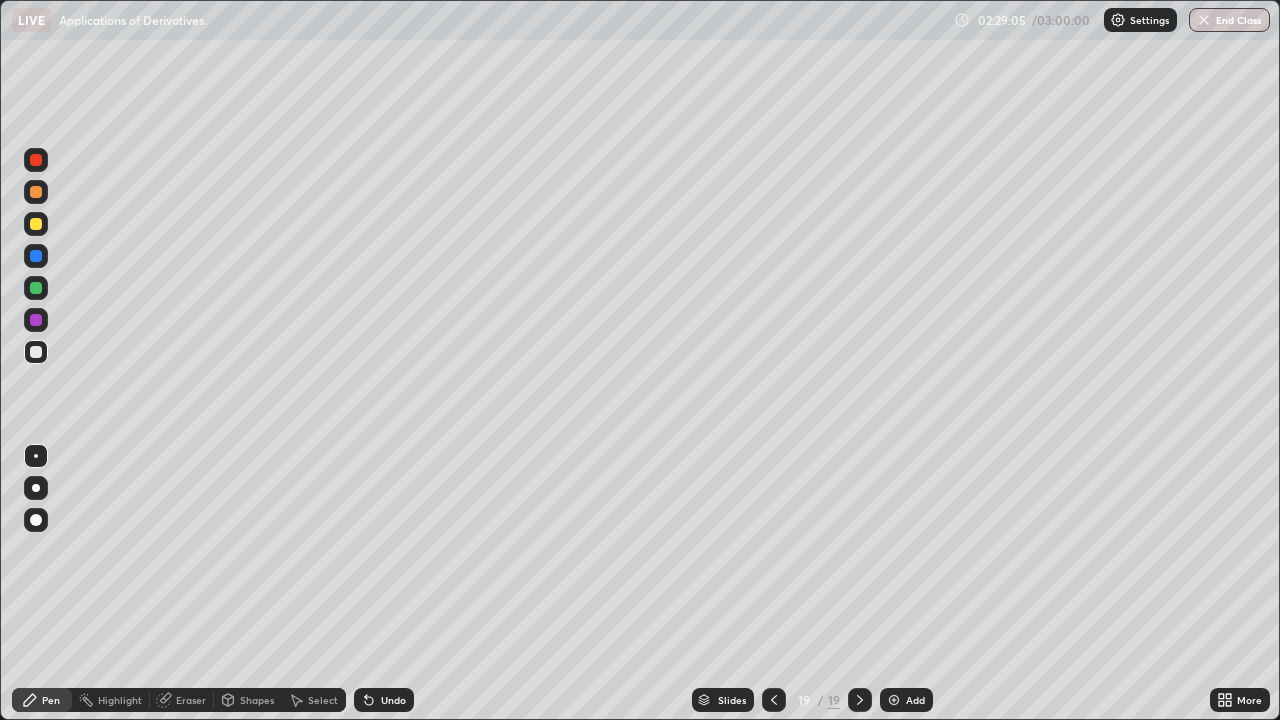 click at bounding box center (36, 352) 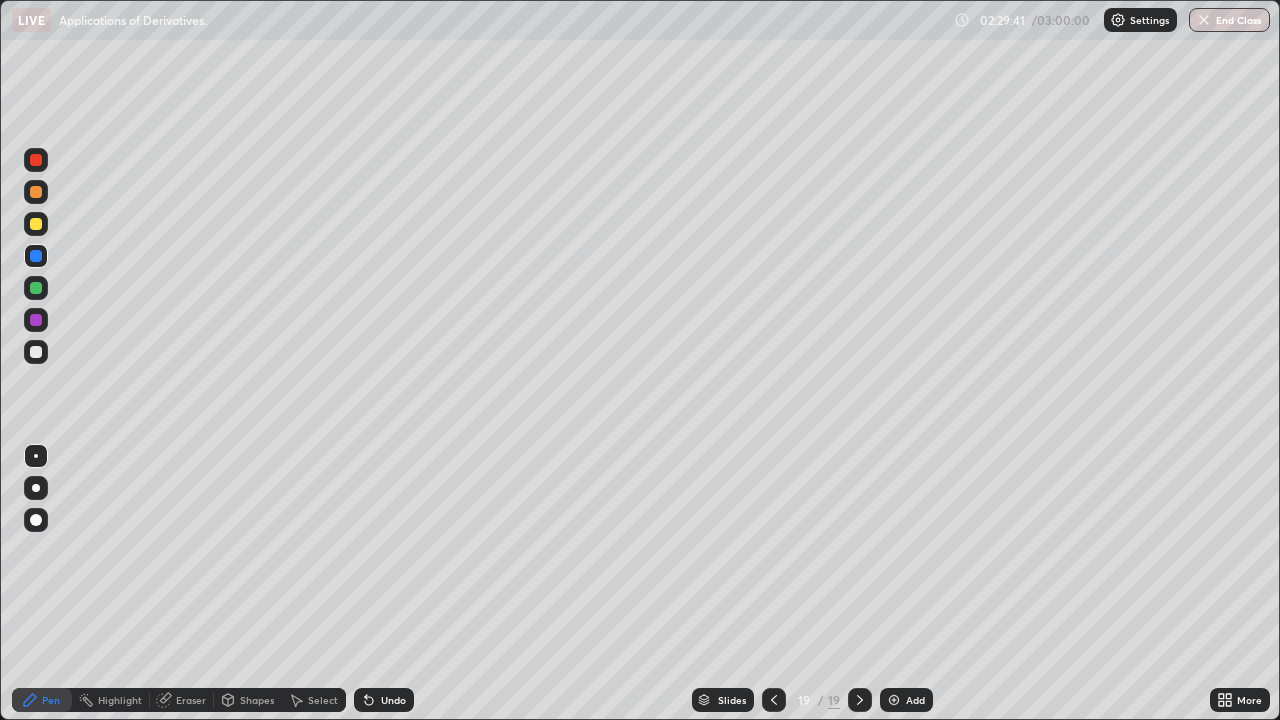 click at bounding box center [36, 320] 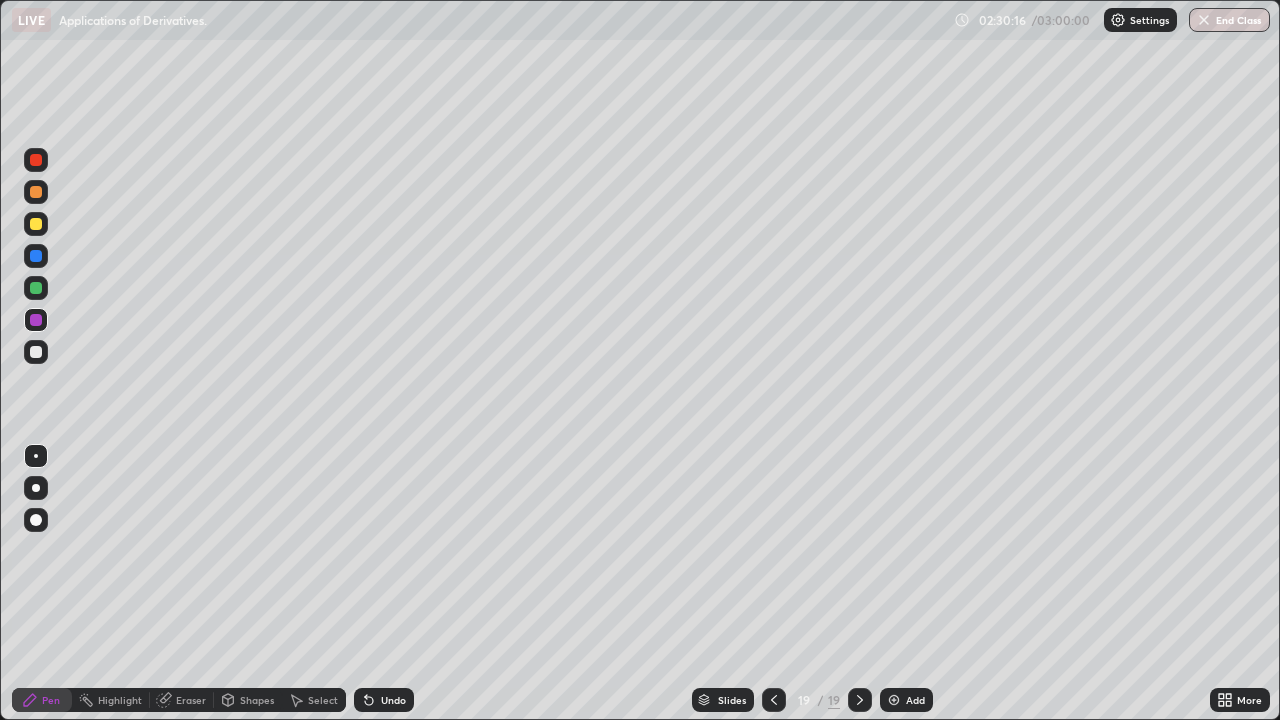 click at bounding box center [36, 352] 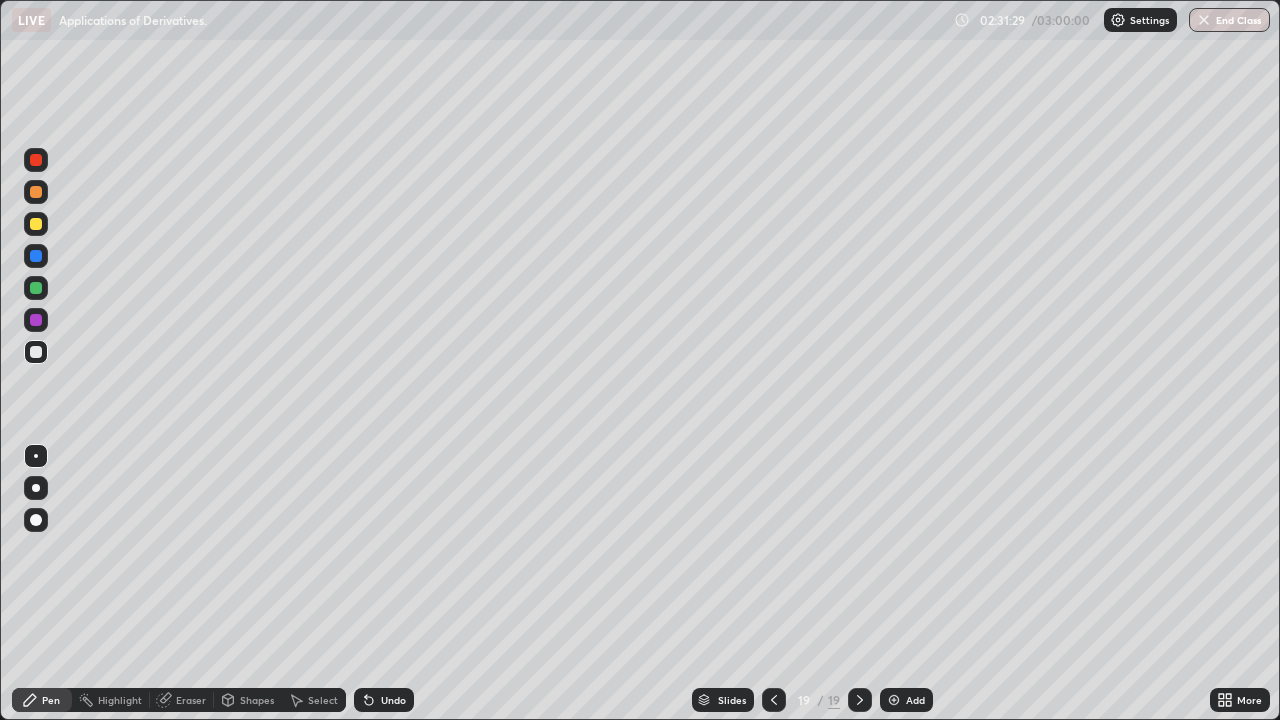 click on "Eraser" at bounding box center [191, 700] 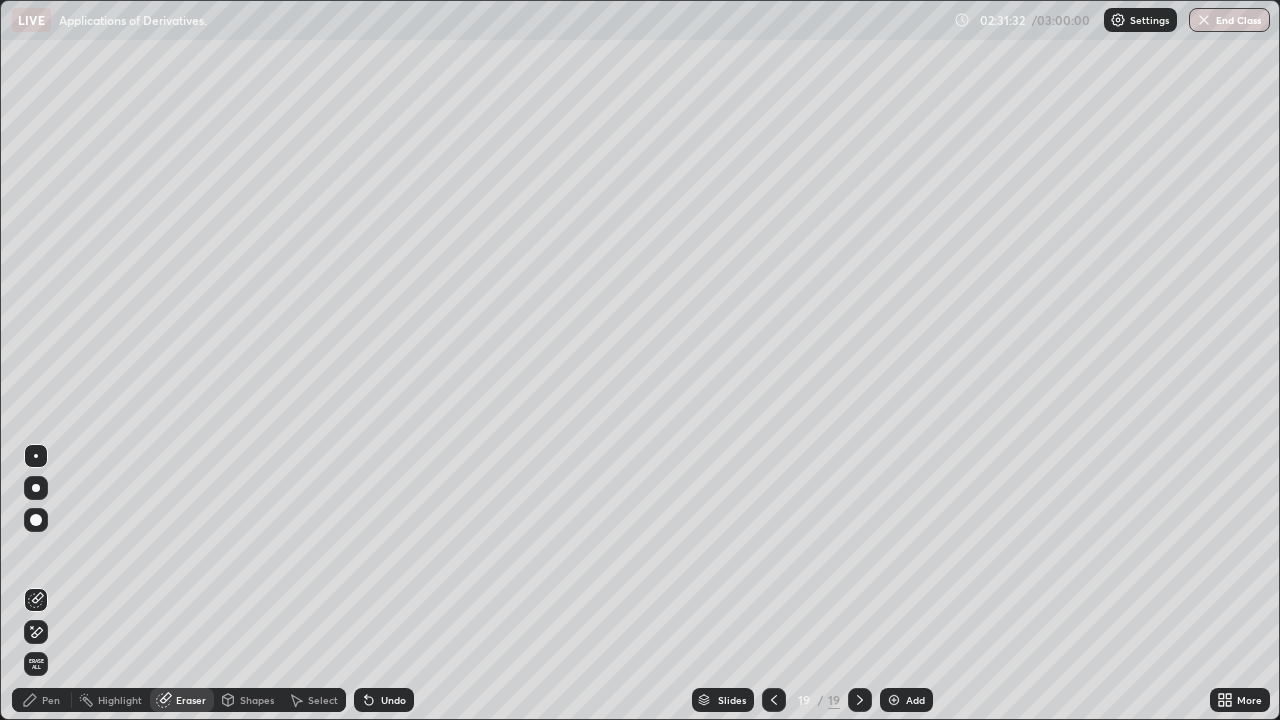 click on "Pen" at bounding box center [42, 700] 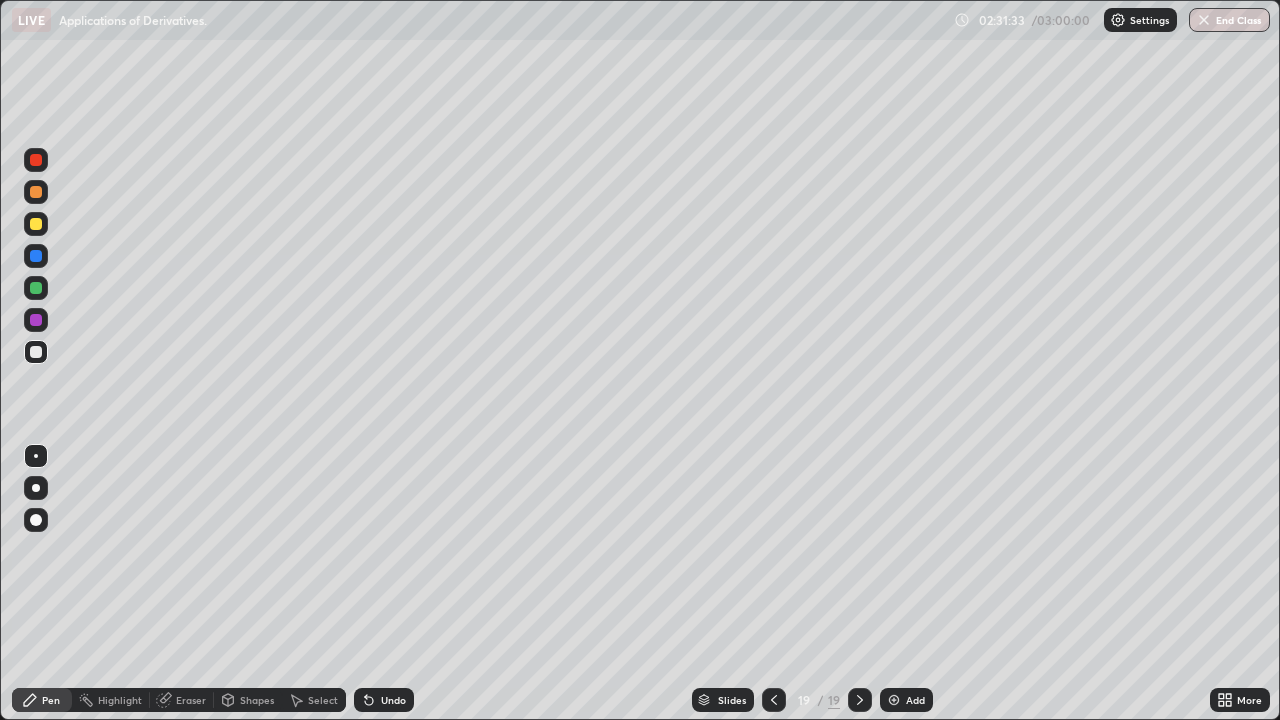 click at bounding box center [36, 352] 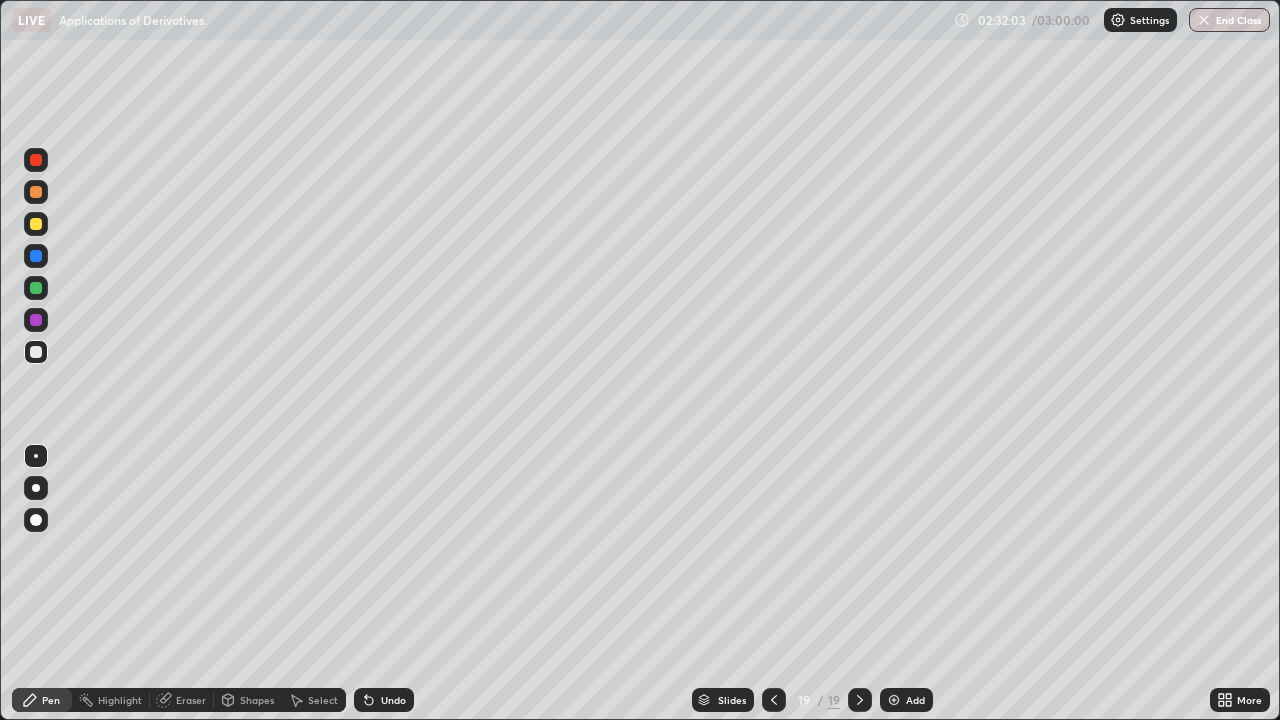 click at bounding box center [36, 224] 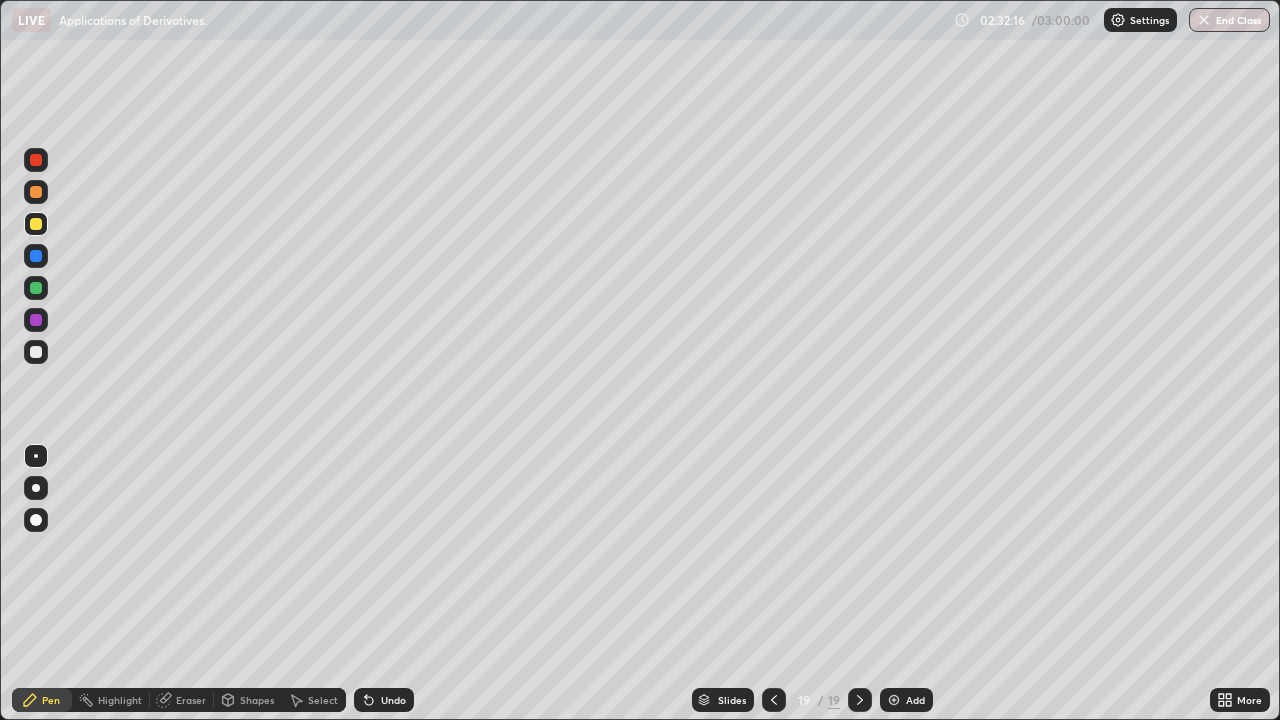 click on "Slides 19 / 19 Add" at bounding box center [812, 700] 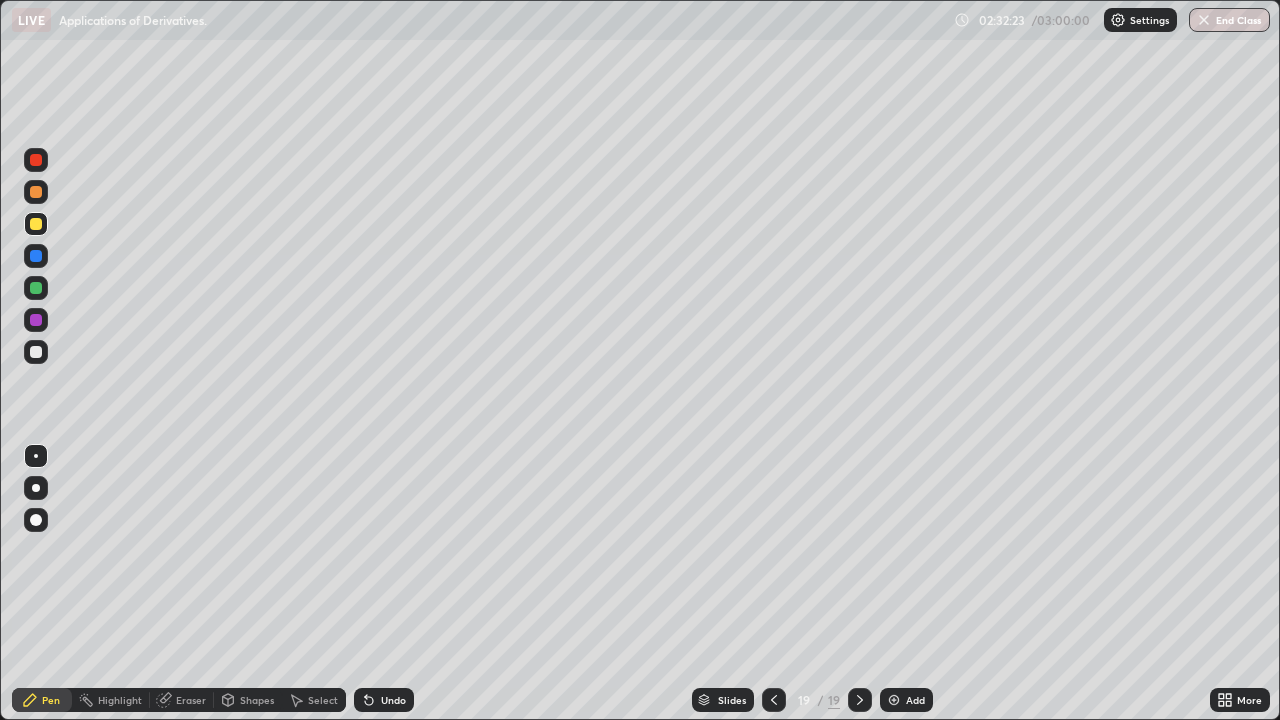 click at bounding box center [774, 700] 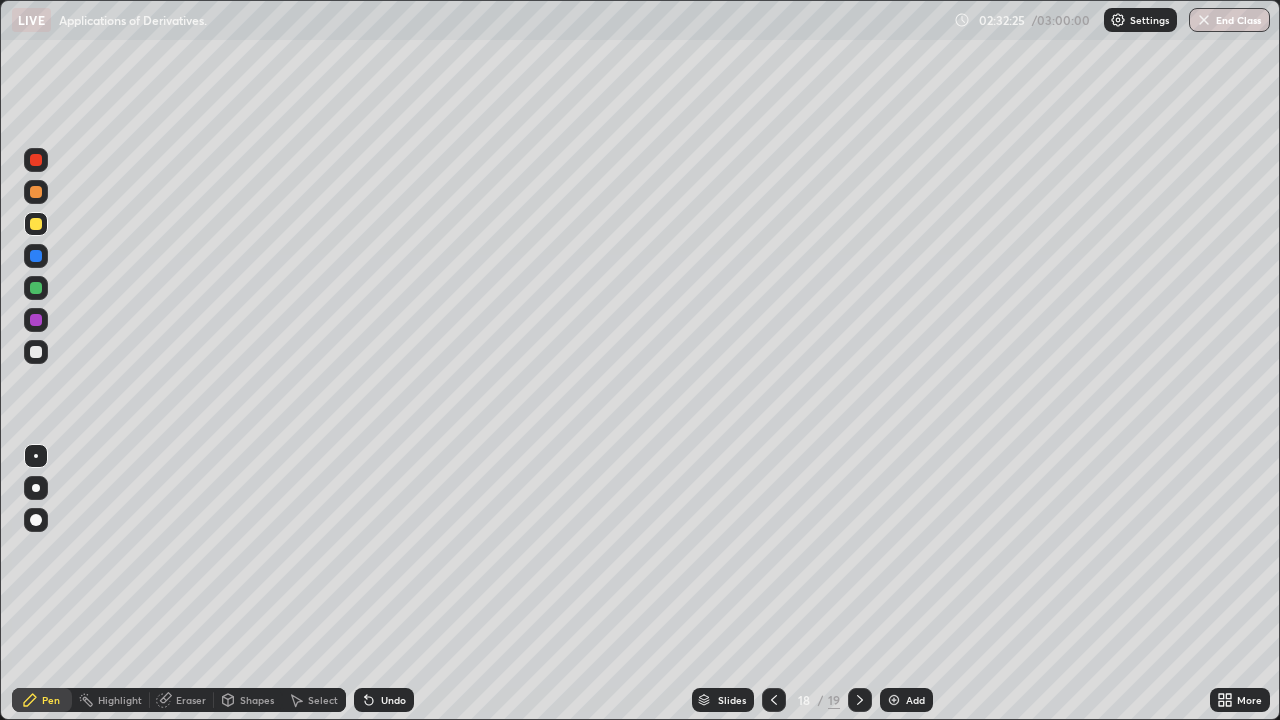 click 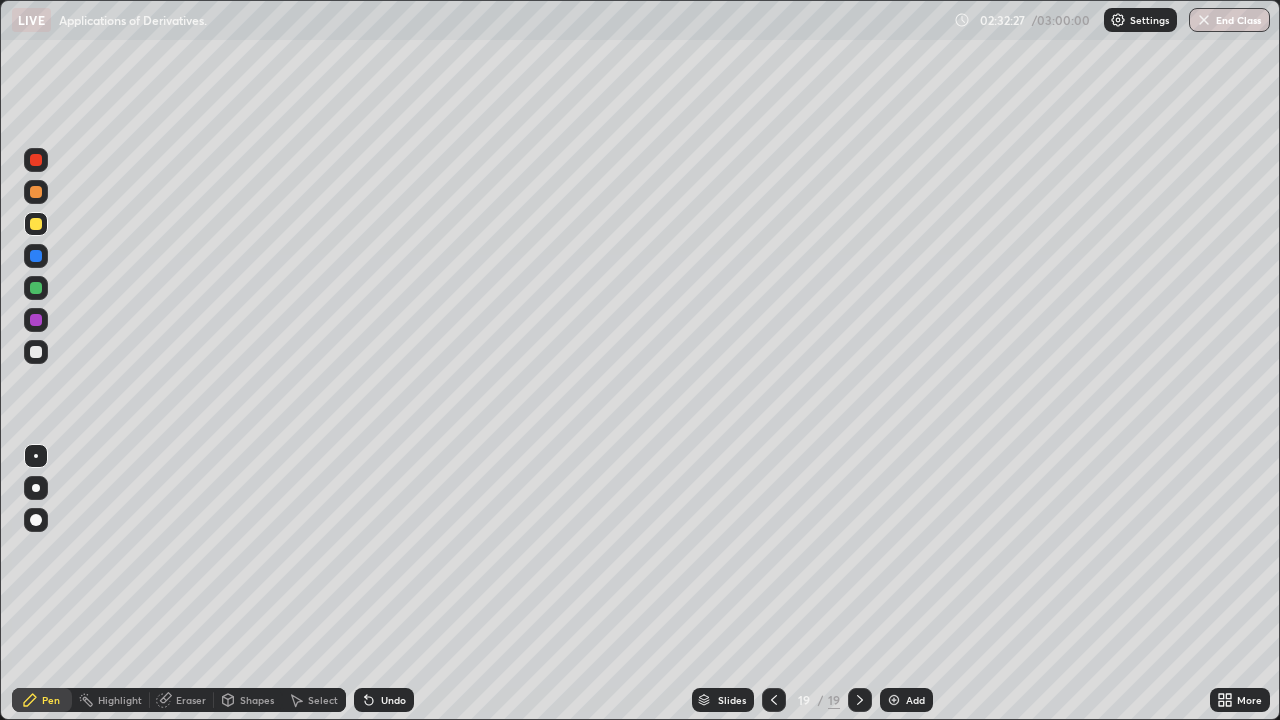 click 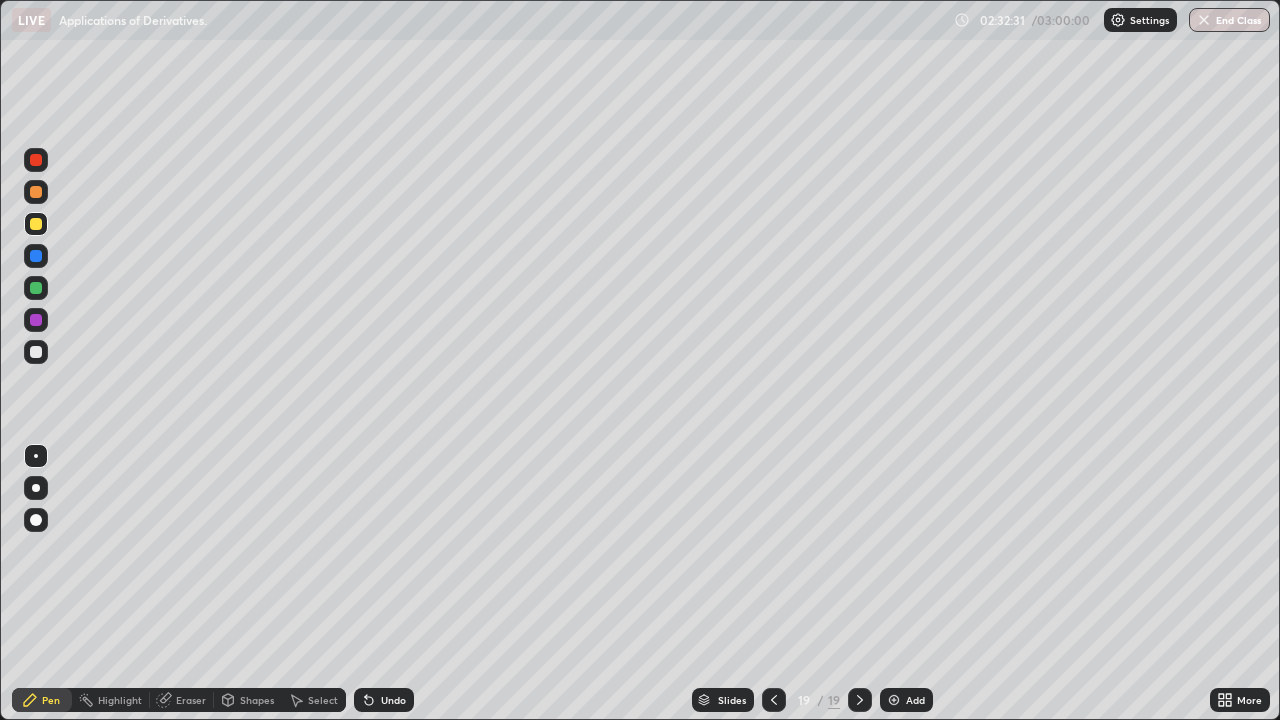 click at bounding box center [36, 256] 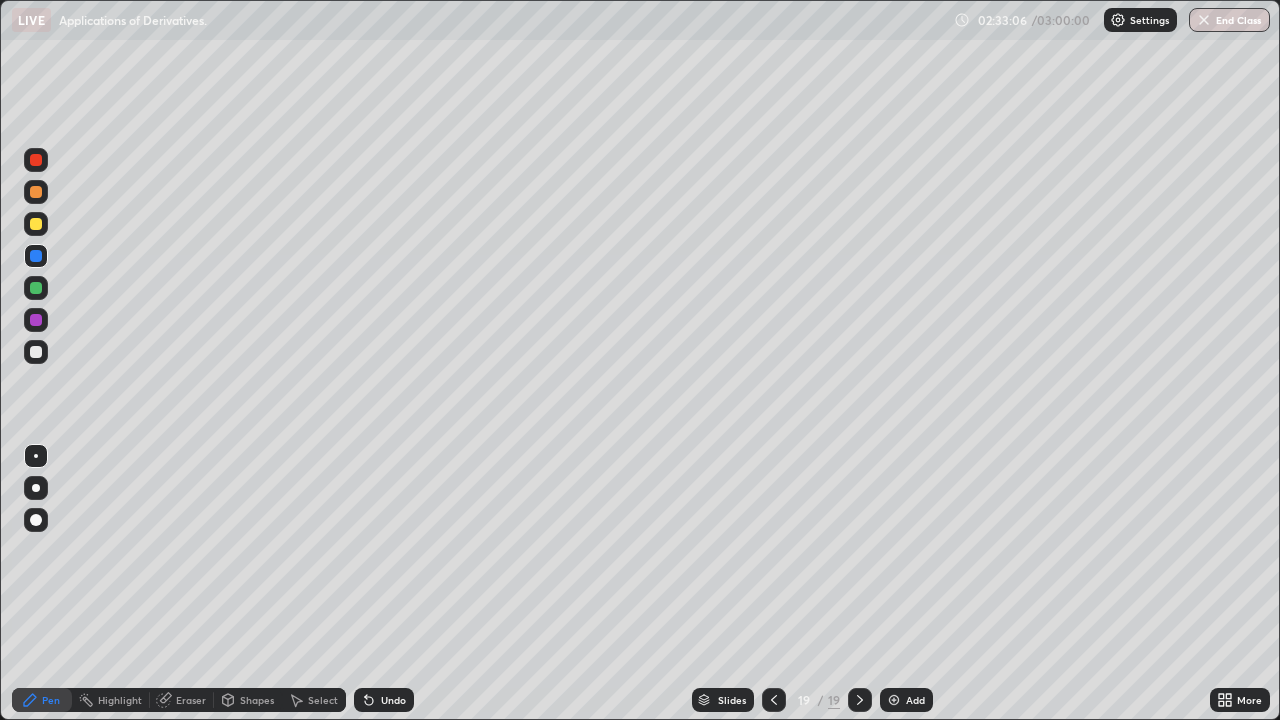 click on "Eraser" at bounding box center (191, 700) 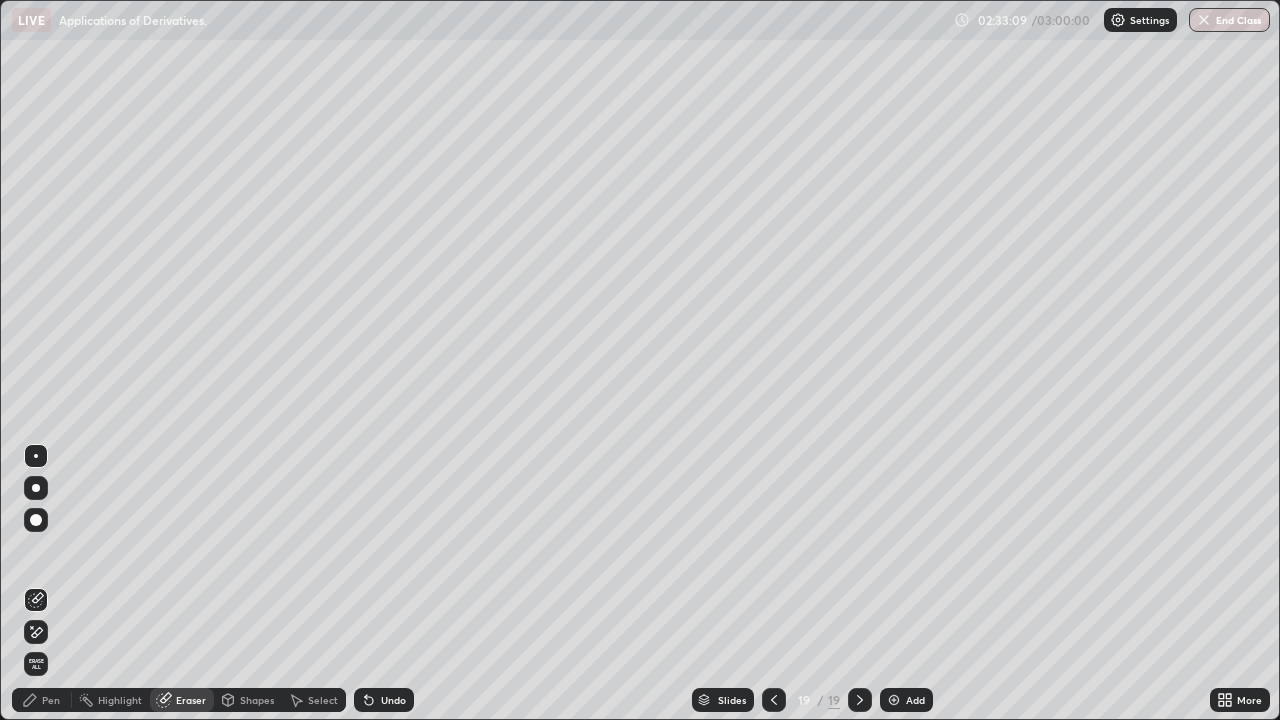 click on "Pen" at bounding box center (42, 700) 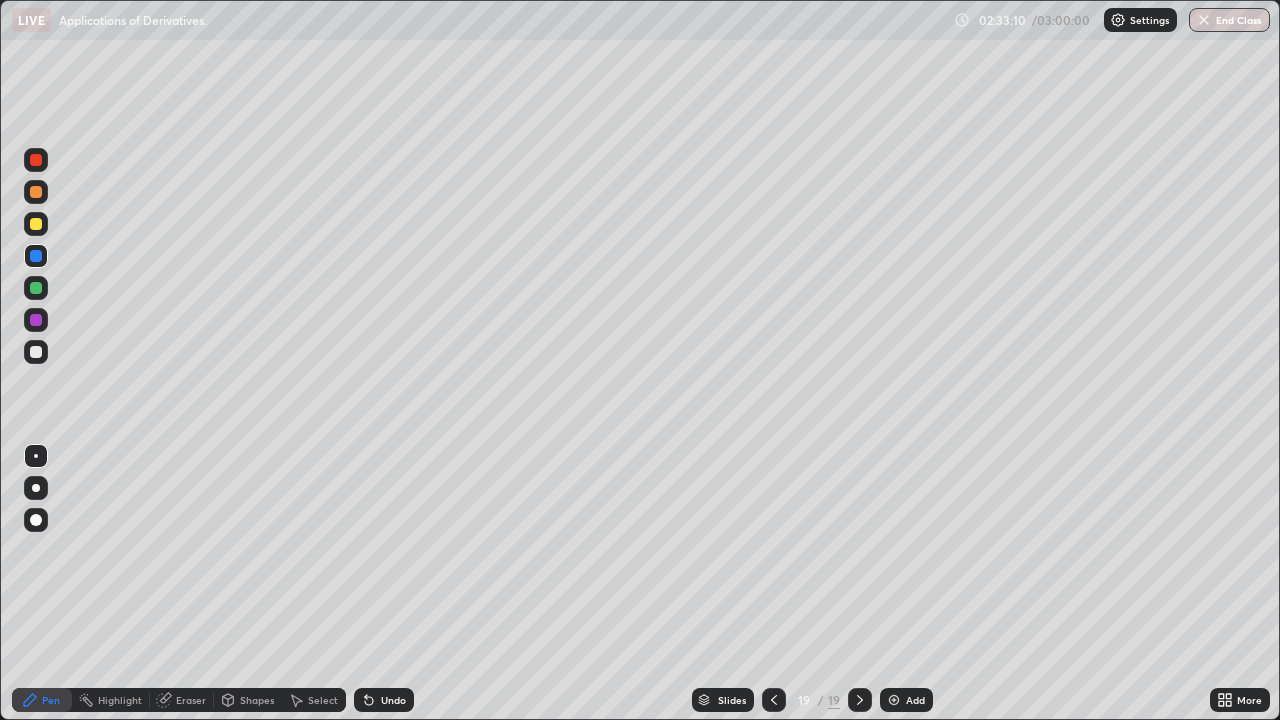 click at bounding box center (36, 256) 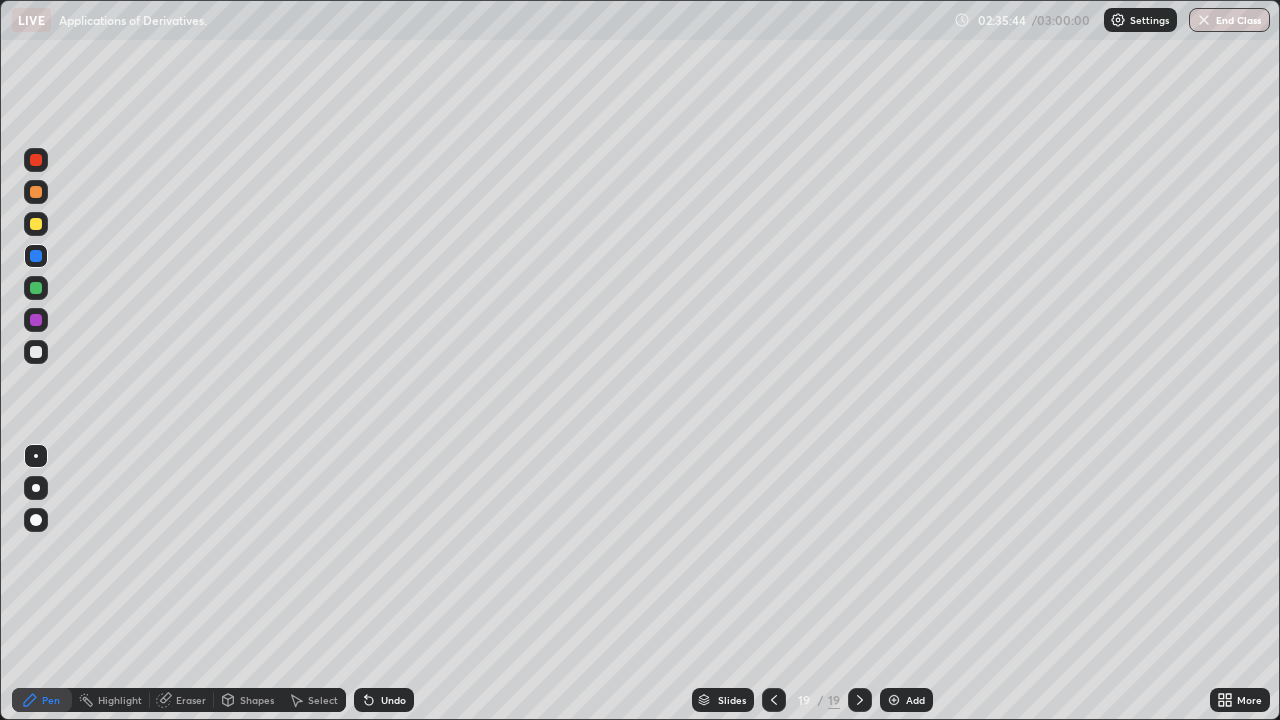 click on "Add" at bounding box center [906, 700] 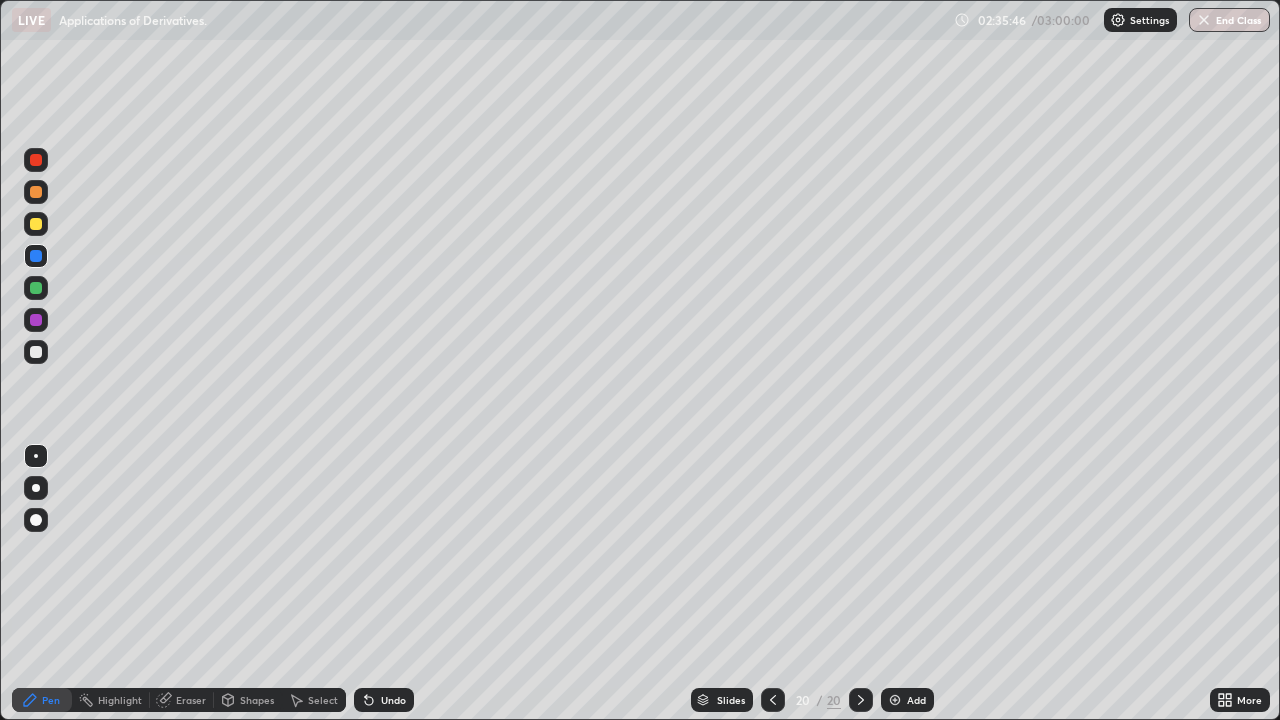 click at bounding box center (36, 192) 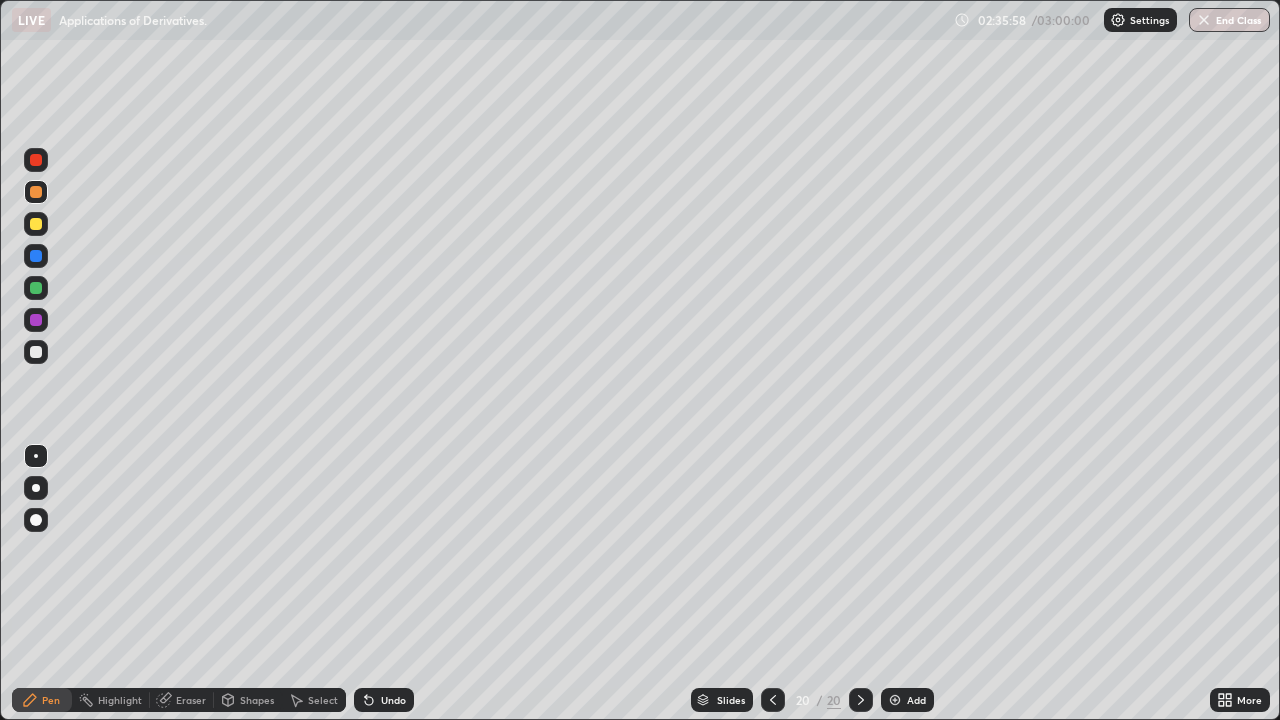 click at bounding box center [36, 320] 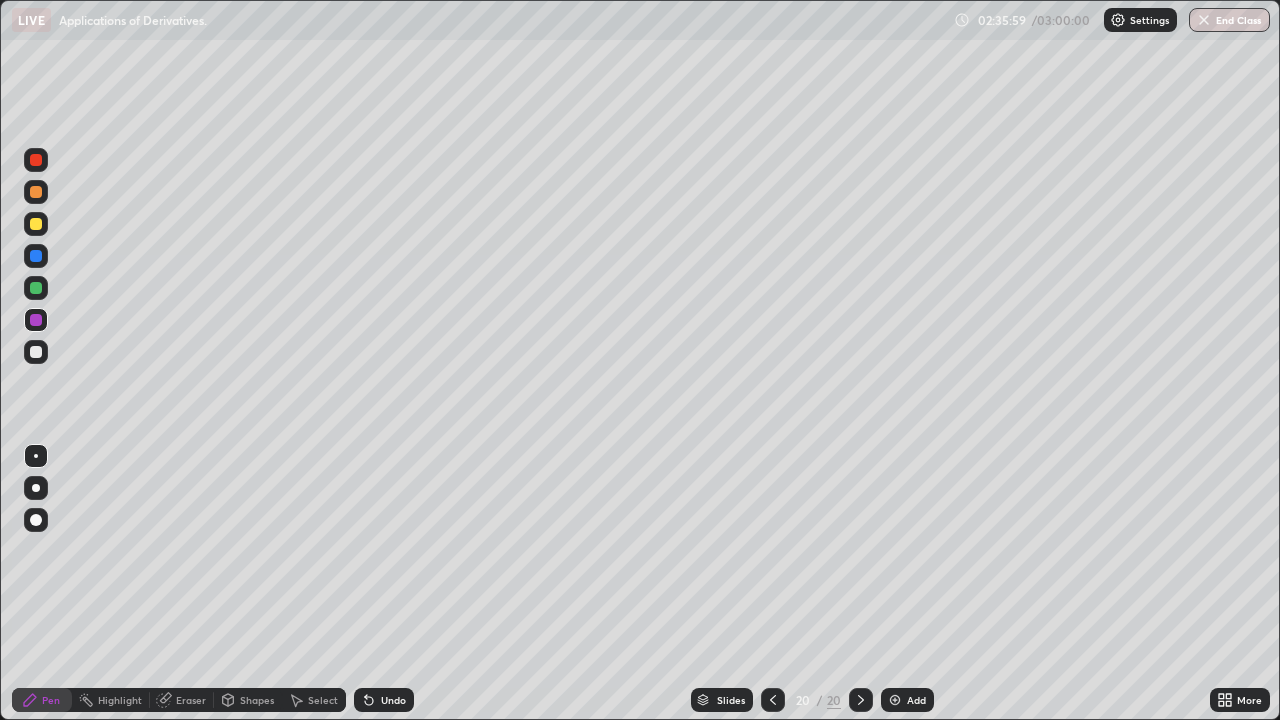 click at bounding box center (36, 320) 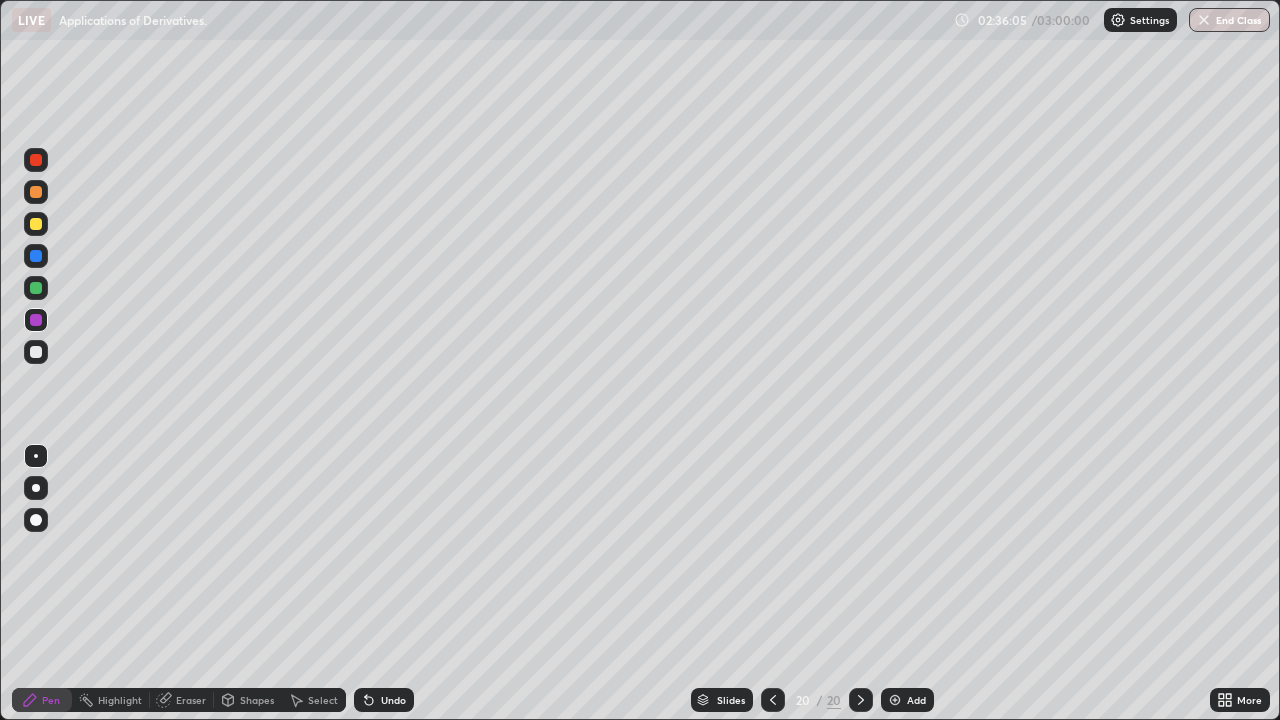 click at bounding box center [36, 352] 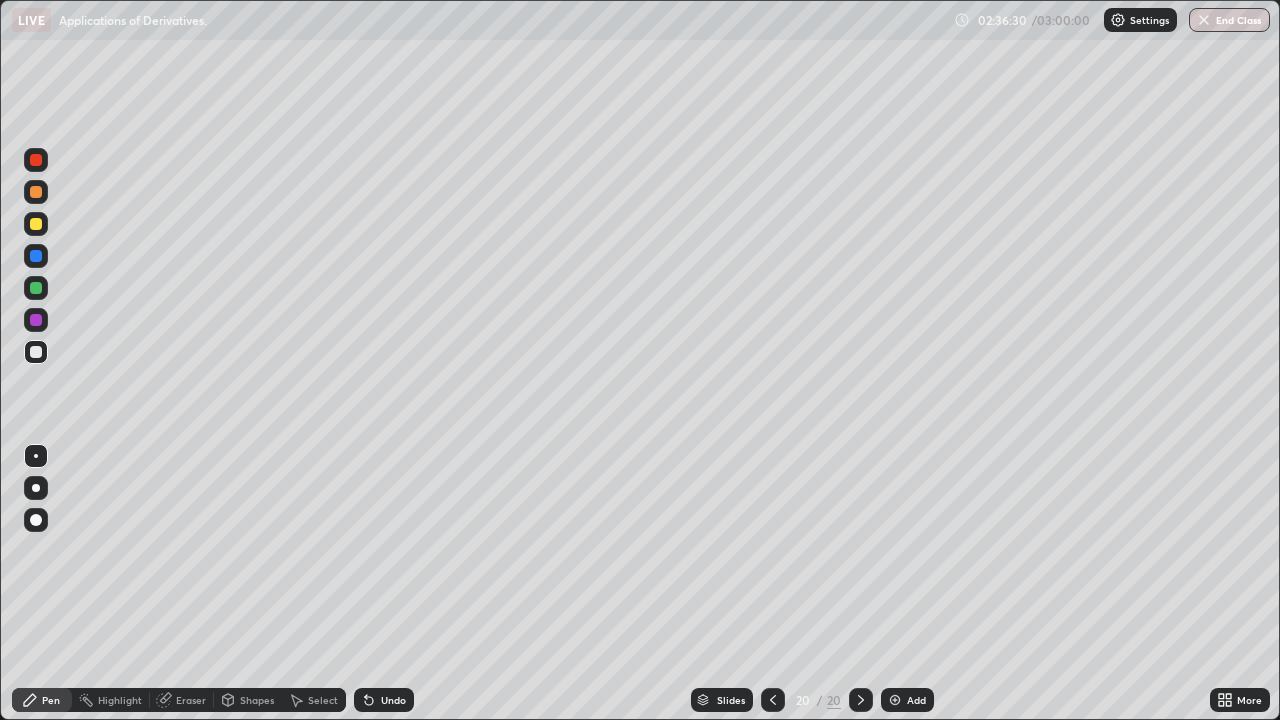 click on "Eraser" at bounding box center [182, 700] 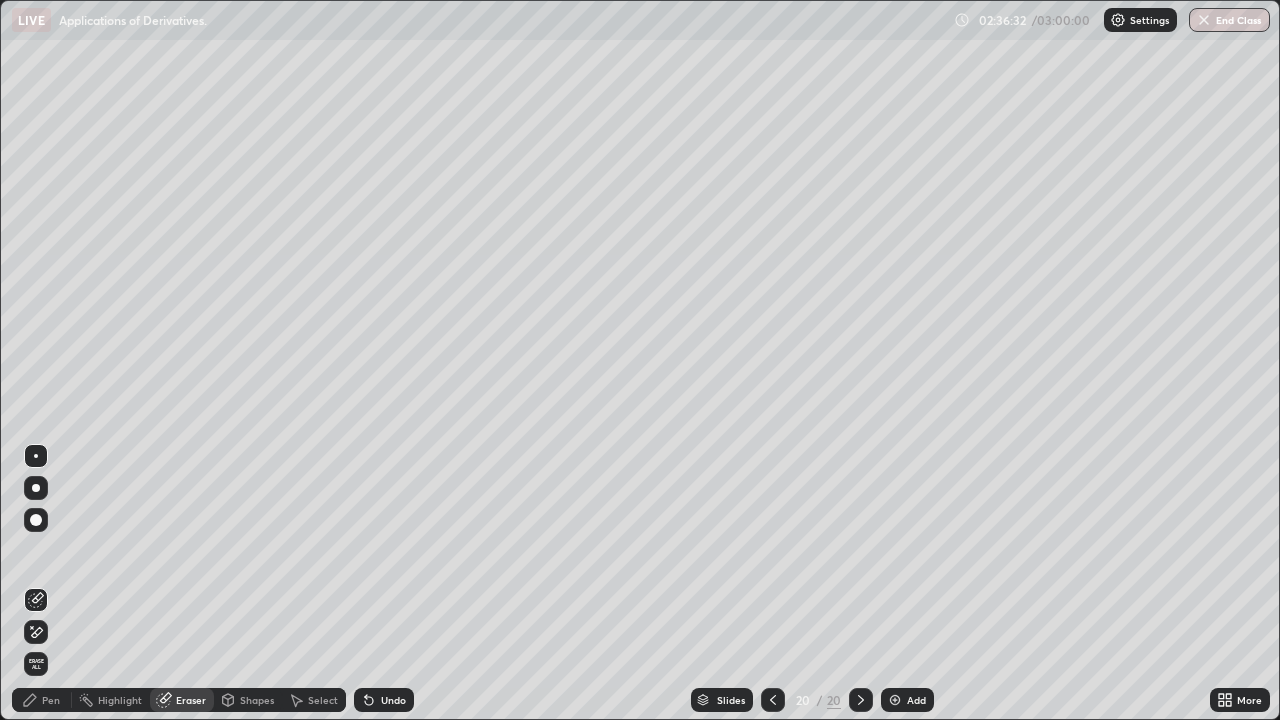 click on "Pen" at bounding box center [42, 700] 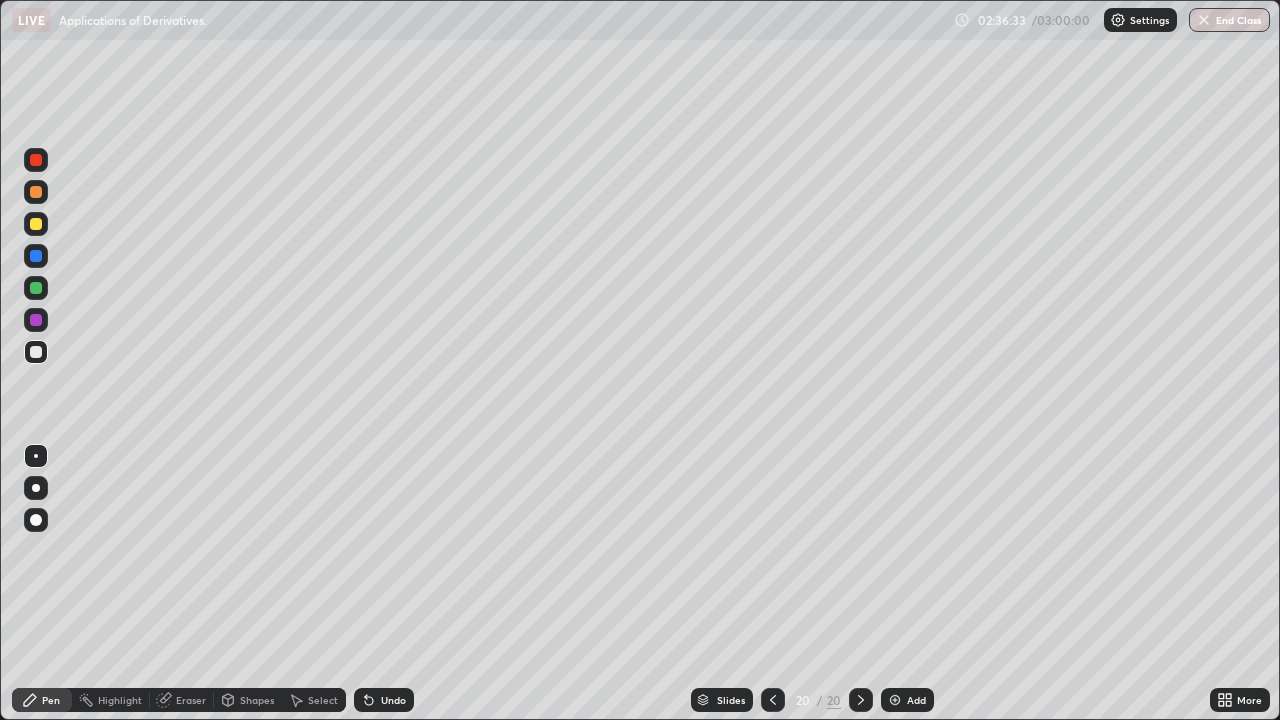 click at bounding box center [36, 352] 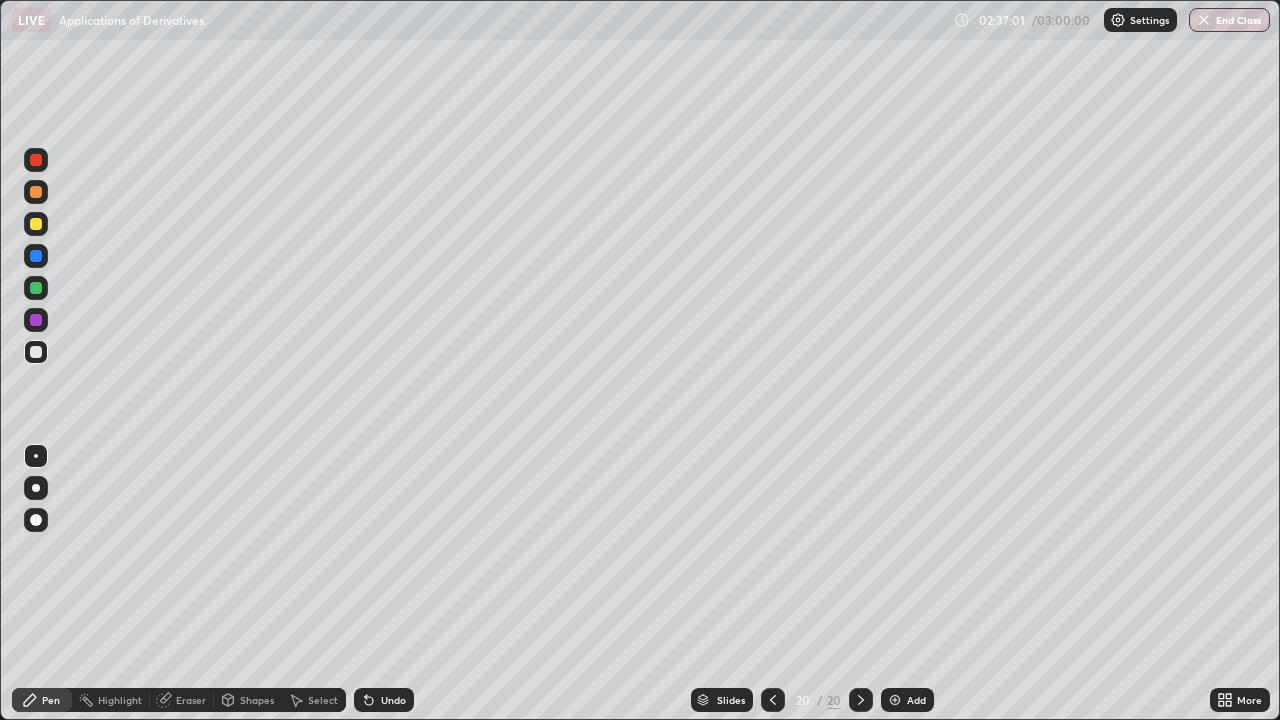 click at bounding box center (36, 160) 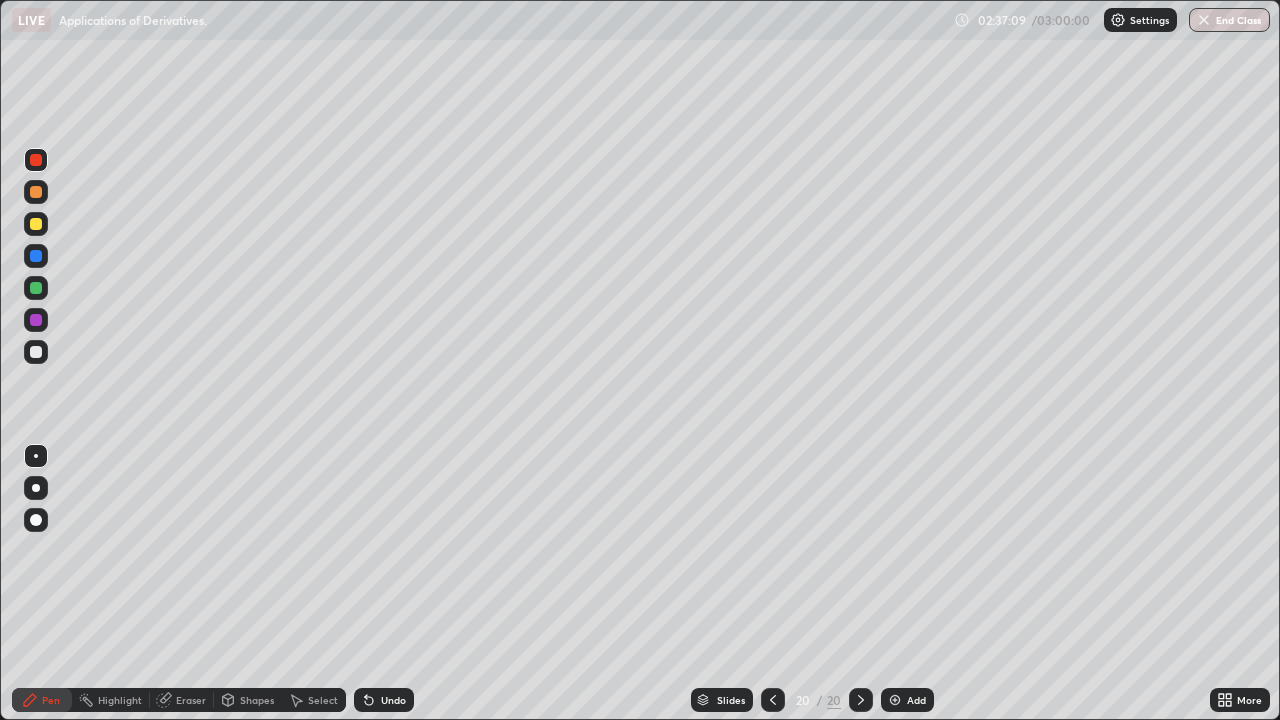click at bounding box center [36, 352] 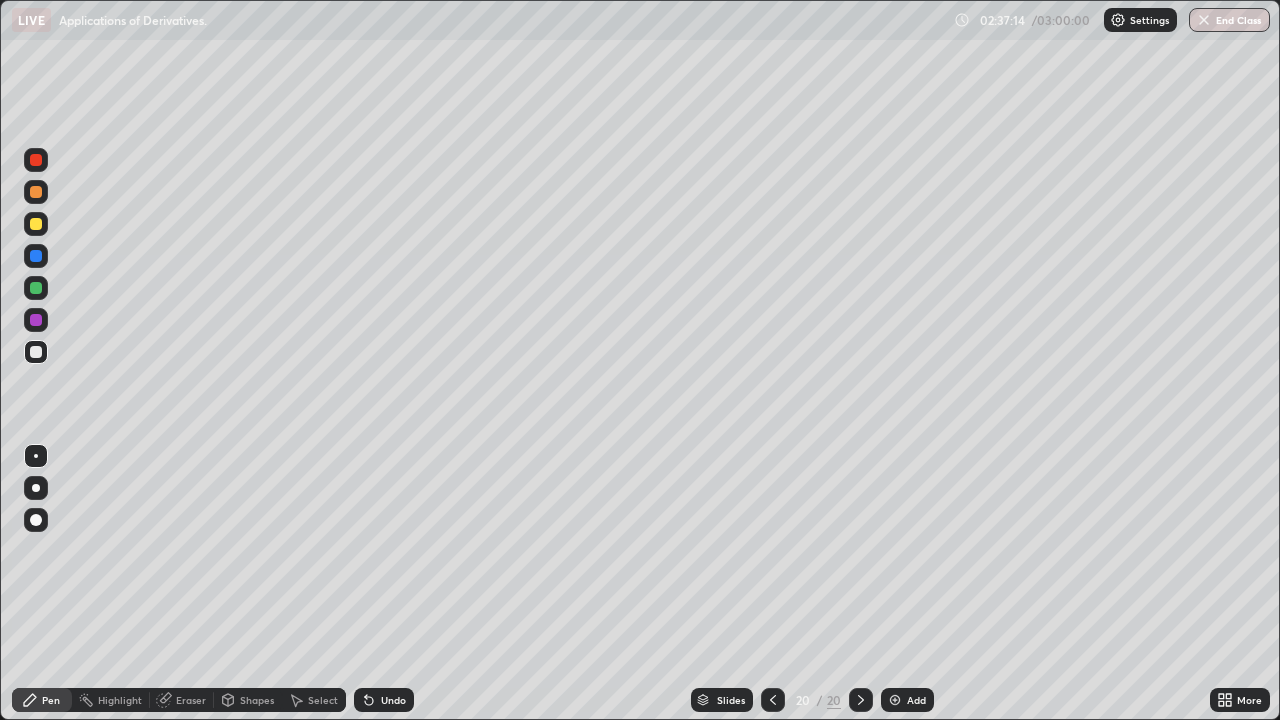 click at bounding box center [36, 288] 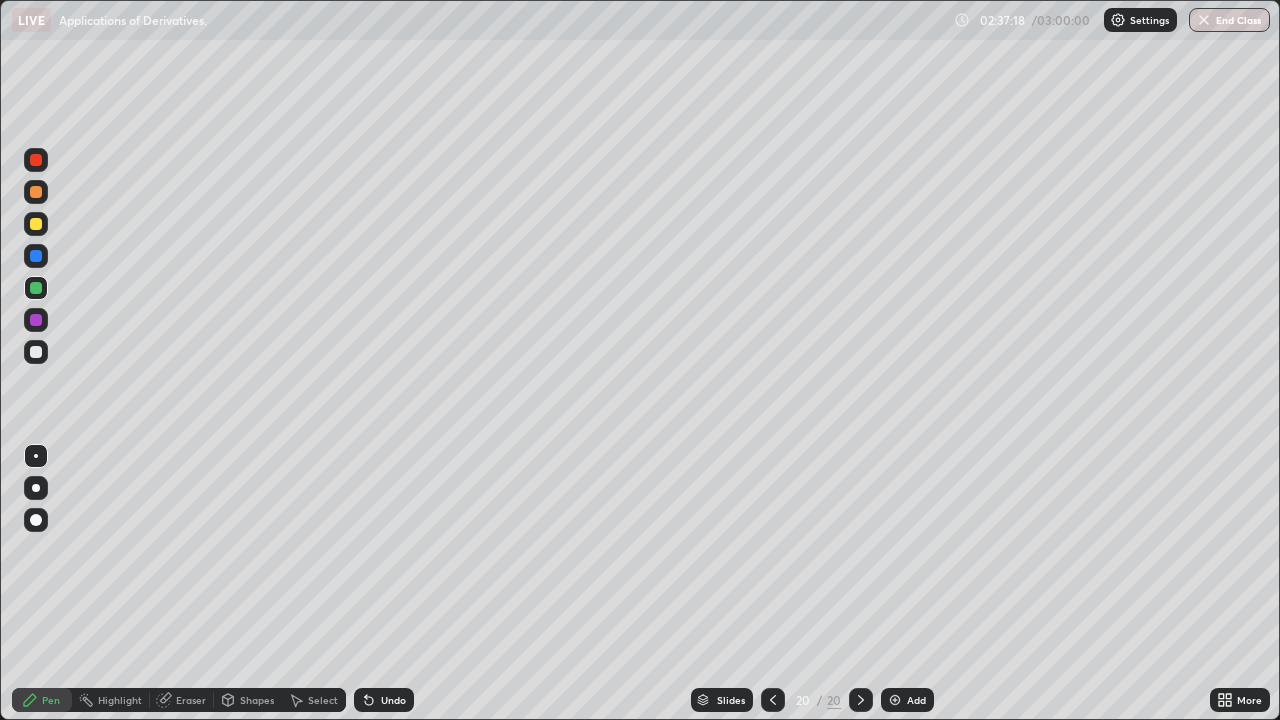 click at bounding box center [36, 352] 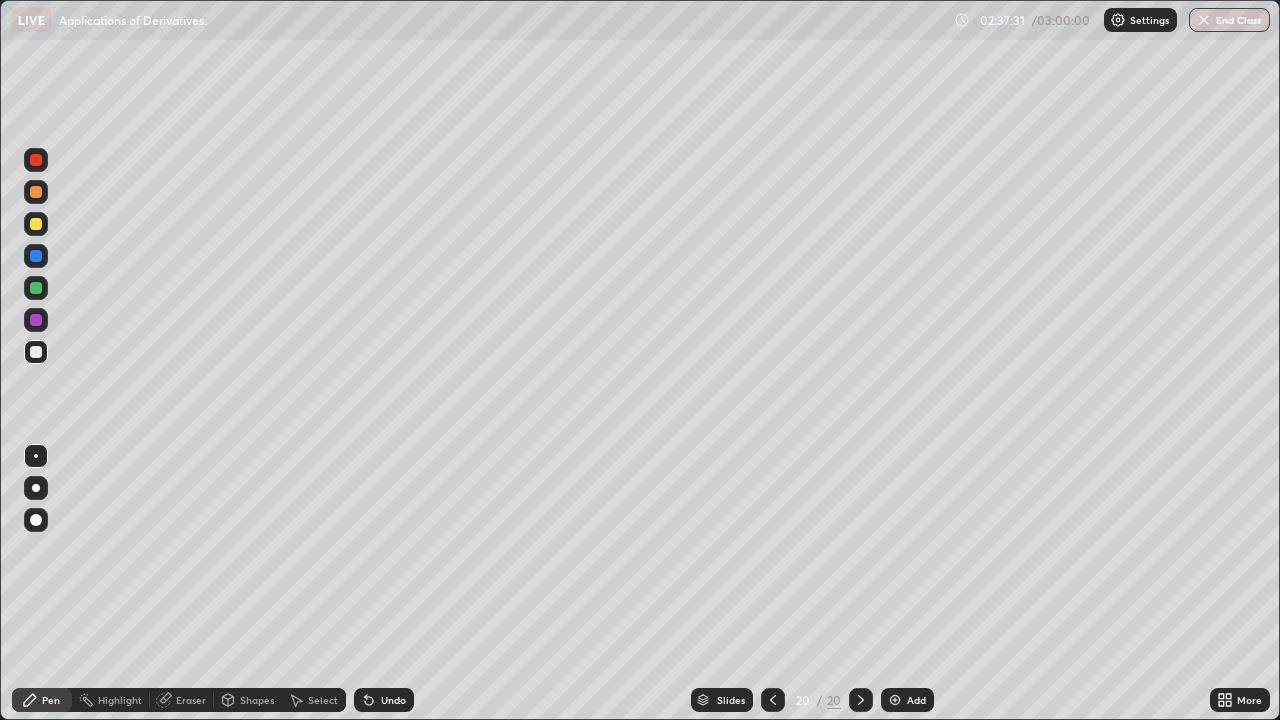 click at bounding box center [36, 192] 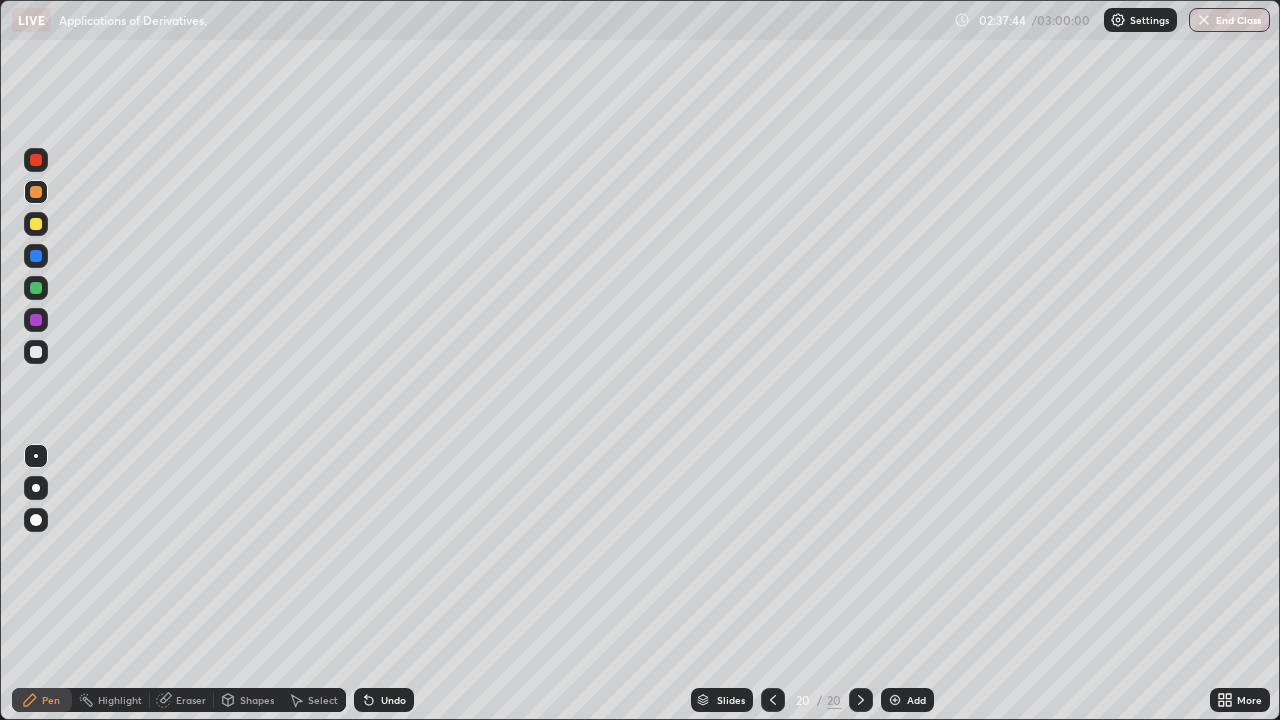 click at bounding box center [36, 352] 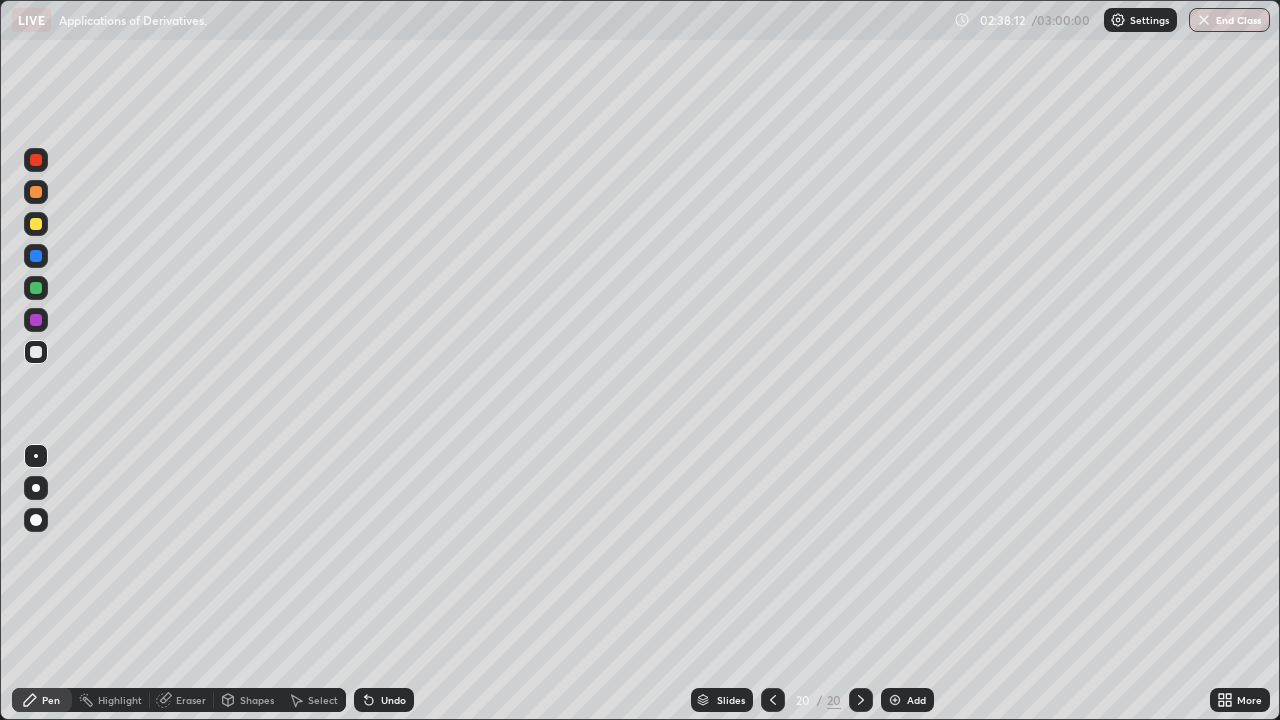 click on "Eraser" at bounding box center (182, 700) 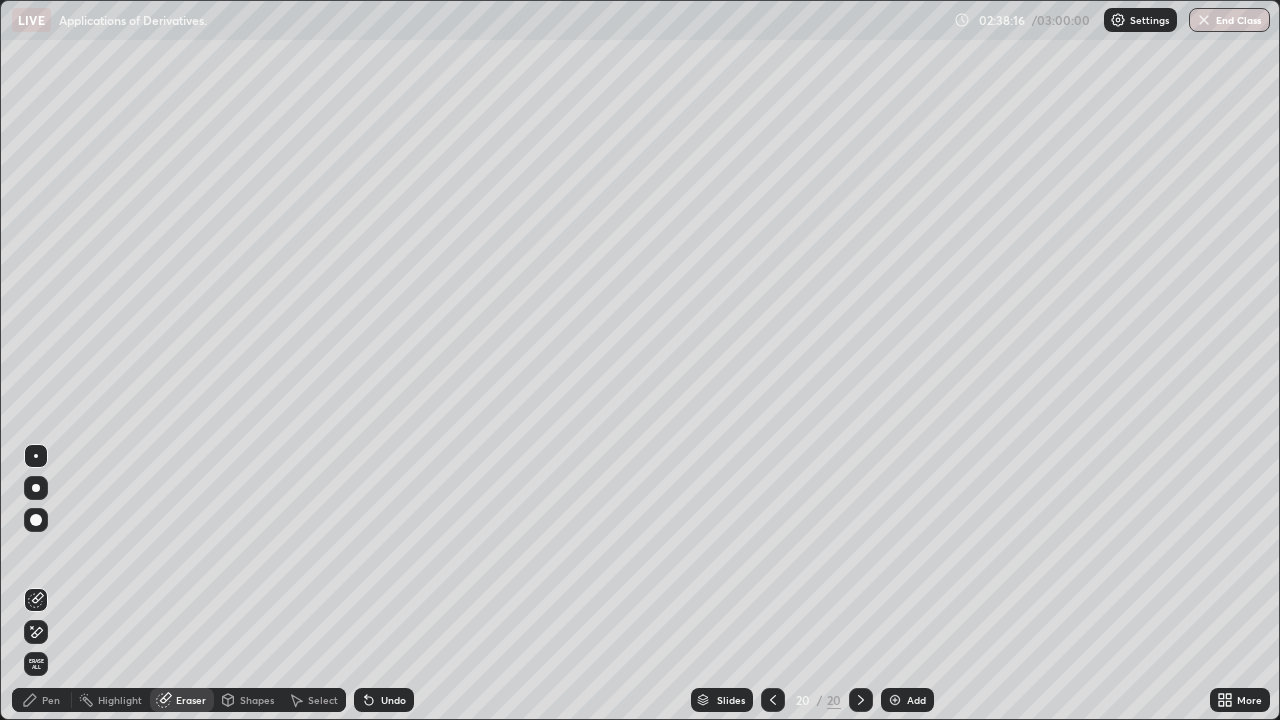 click on "Pen" at bounding box center [51, 700] 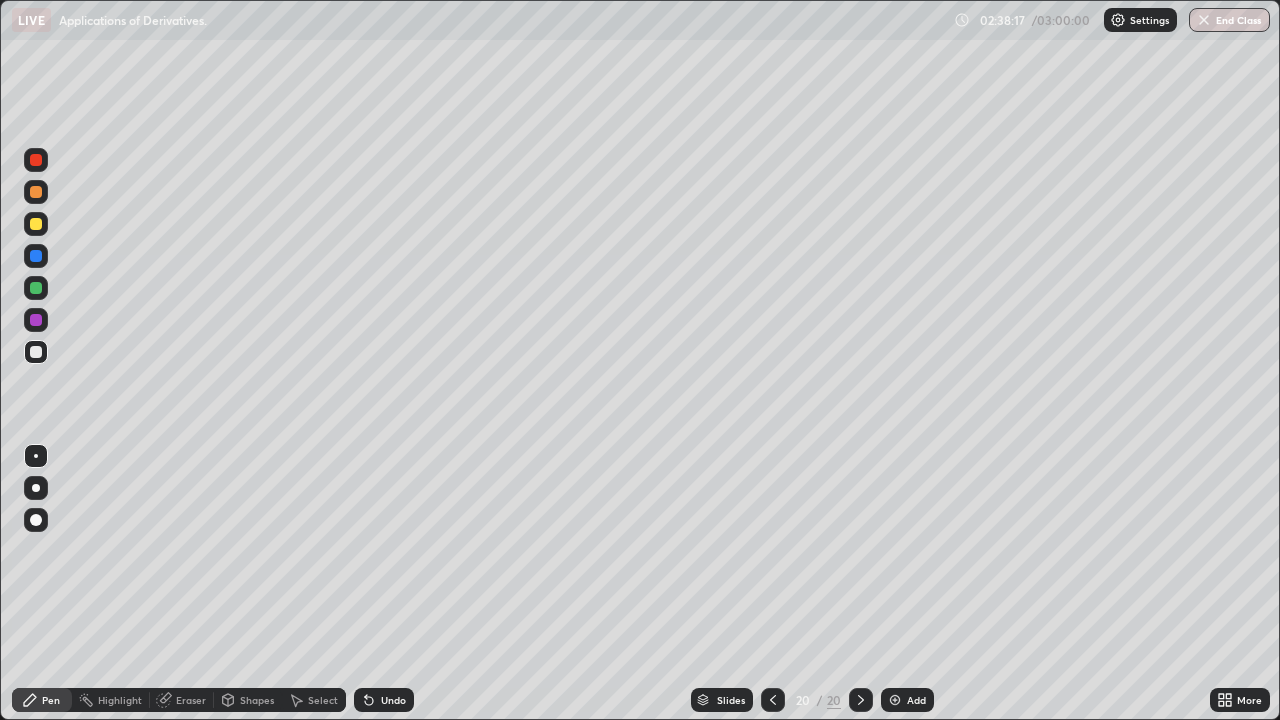 click at bounding box center [36, 288] 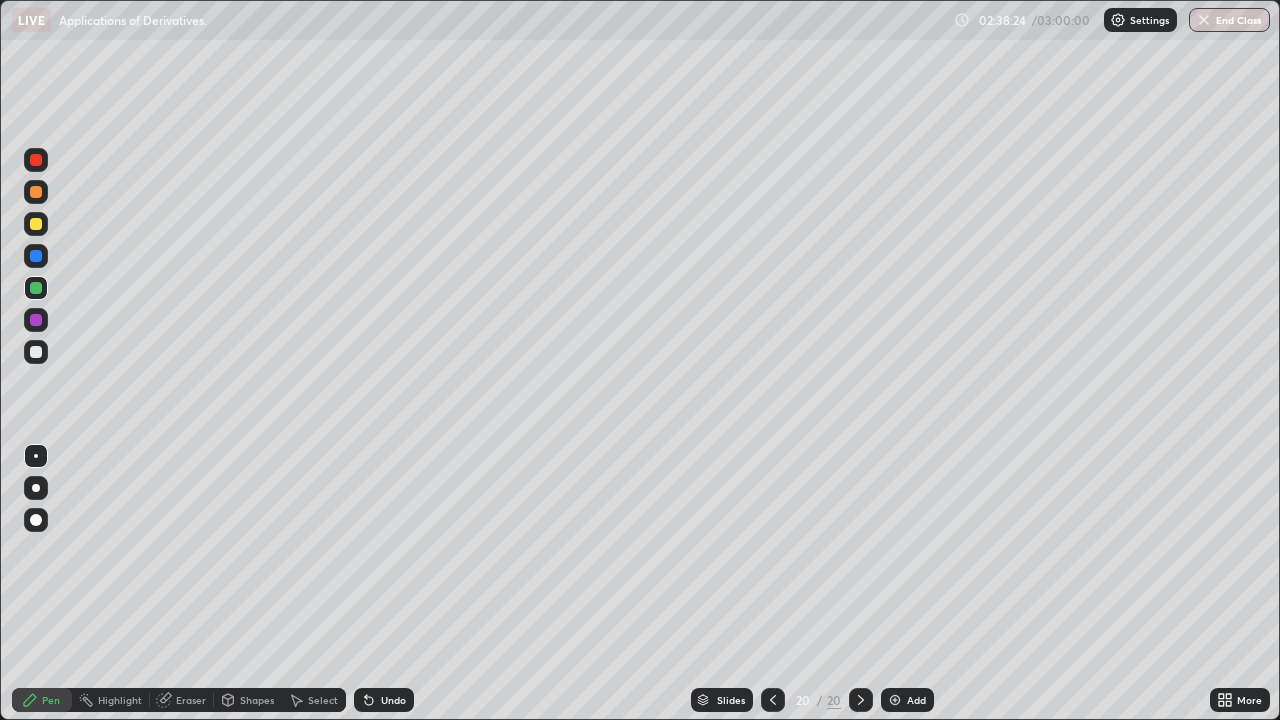 click at bounding box center (36, 352) 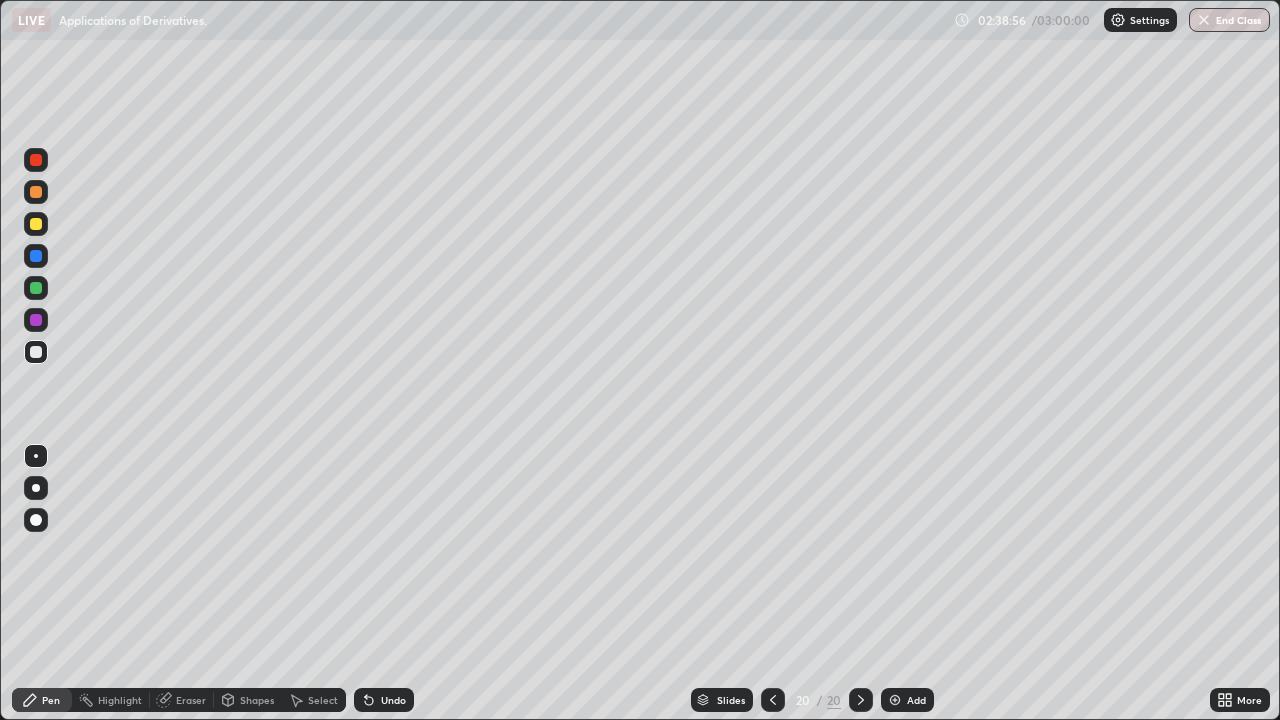 click at bounding box center (36, 352) 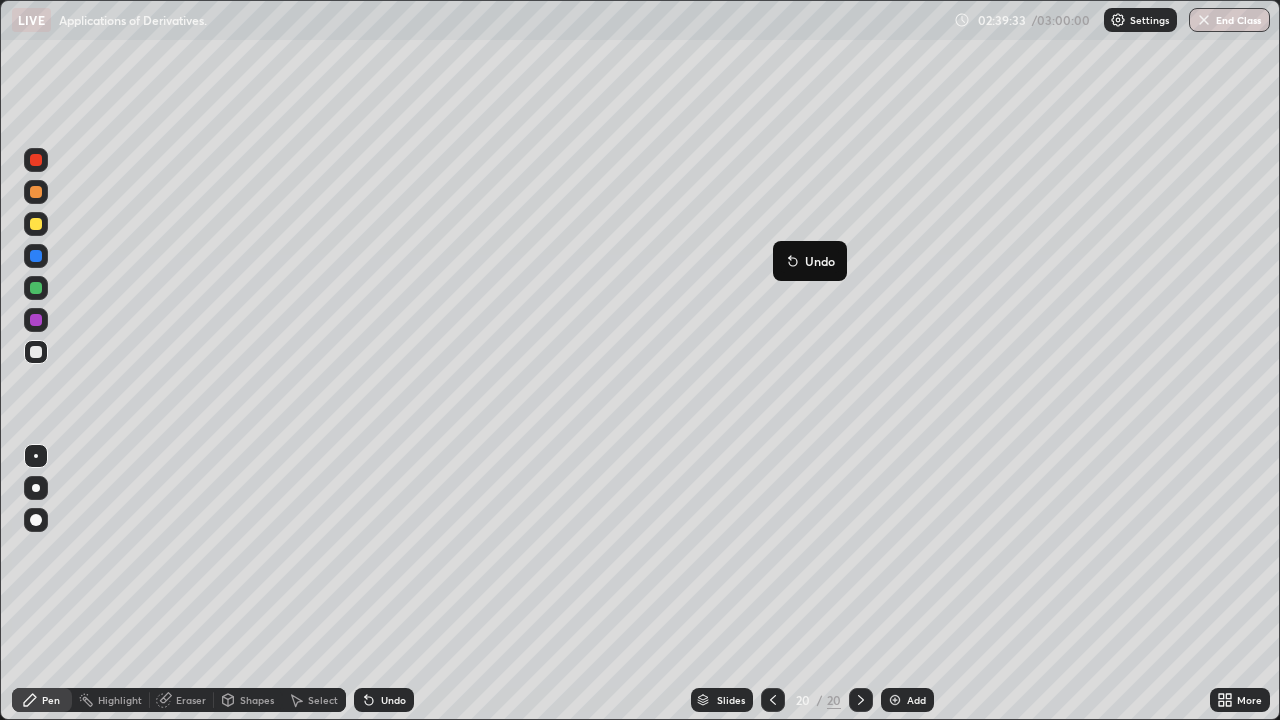 click 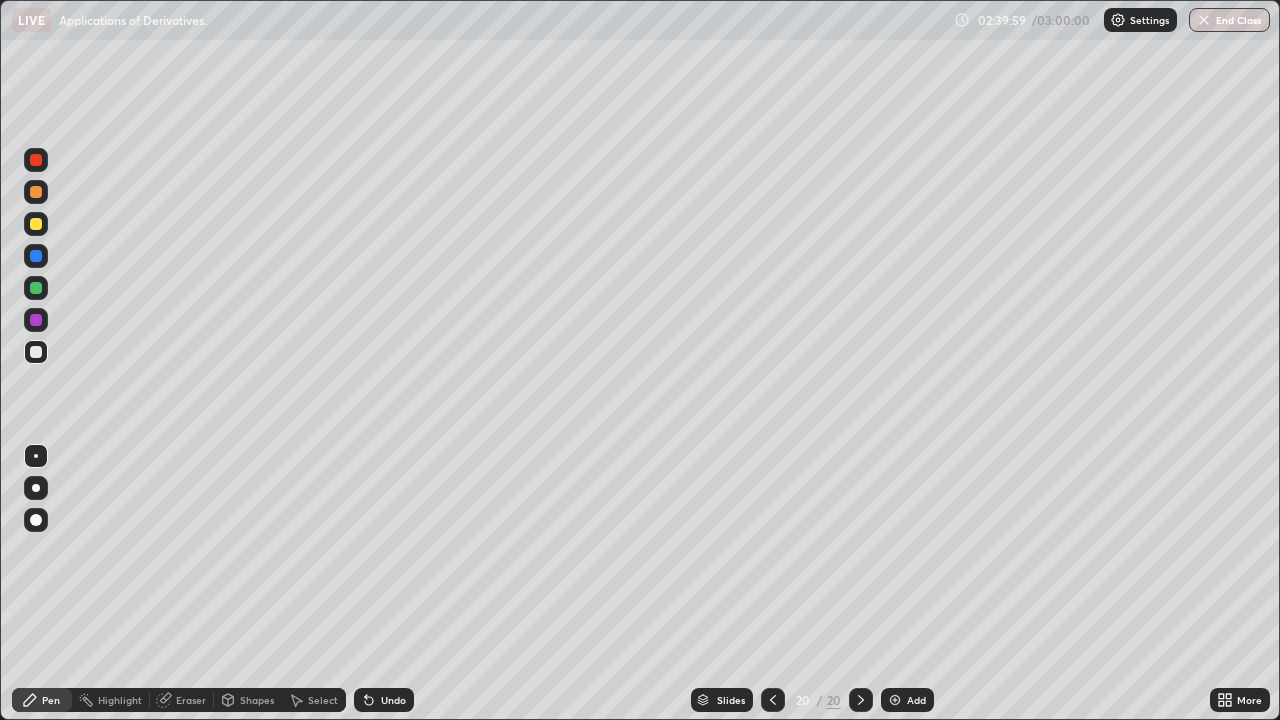 click at bounding box center (36, 192) 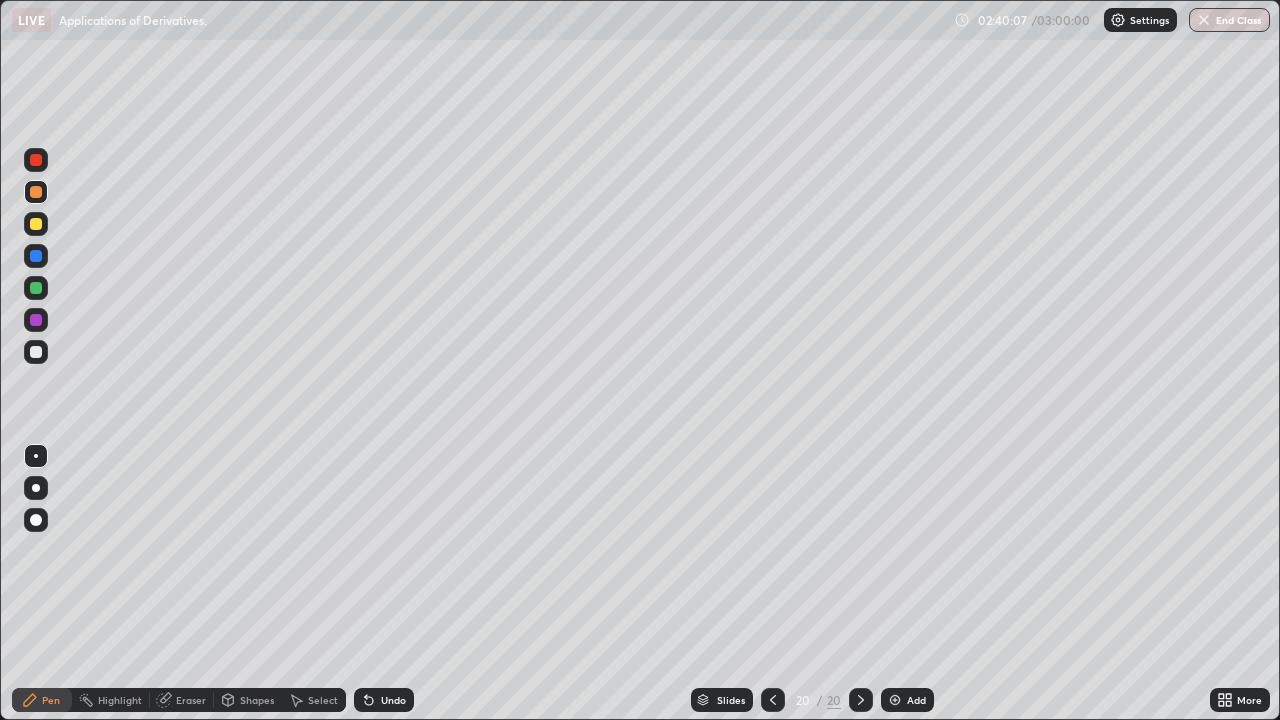 click at bounding box center (36, 160) 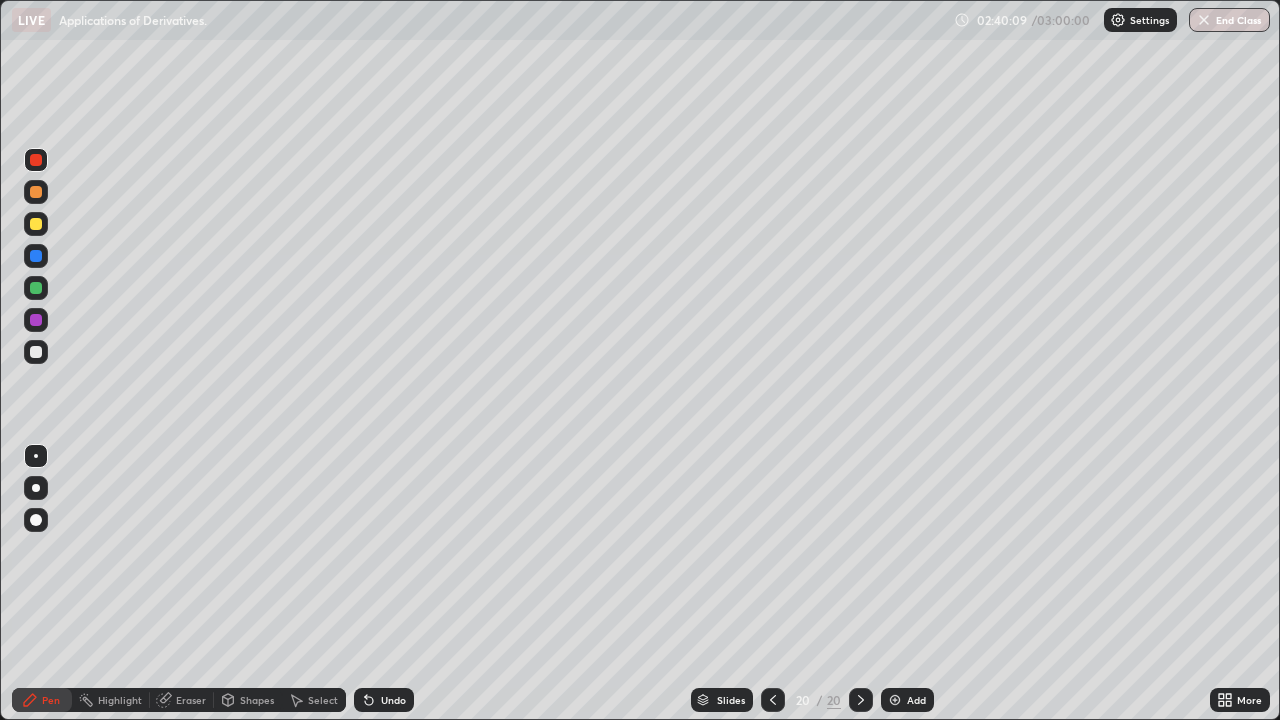 click at bounding box center [36, 160] 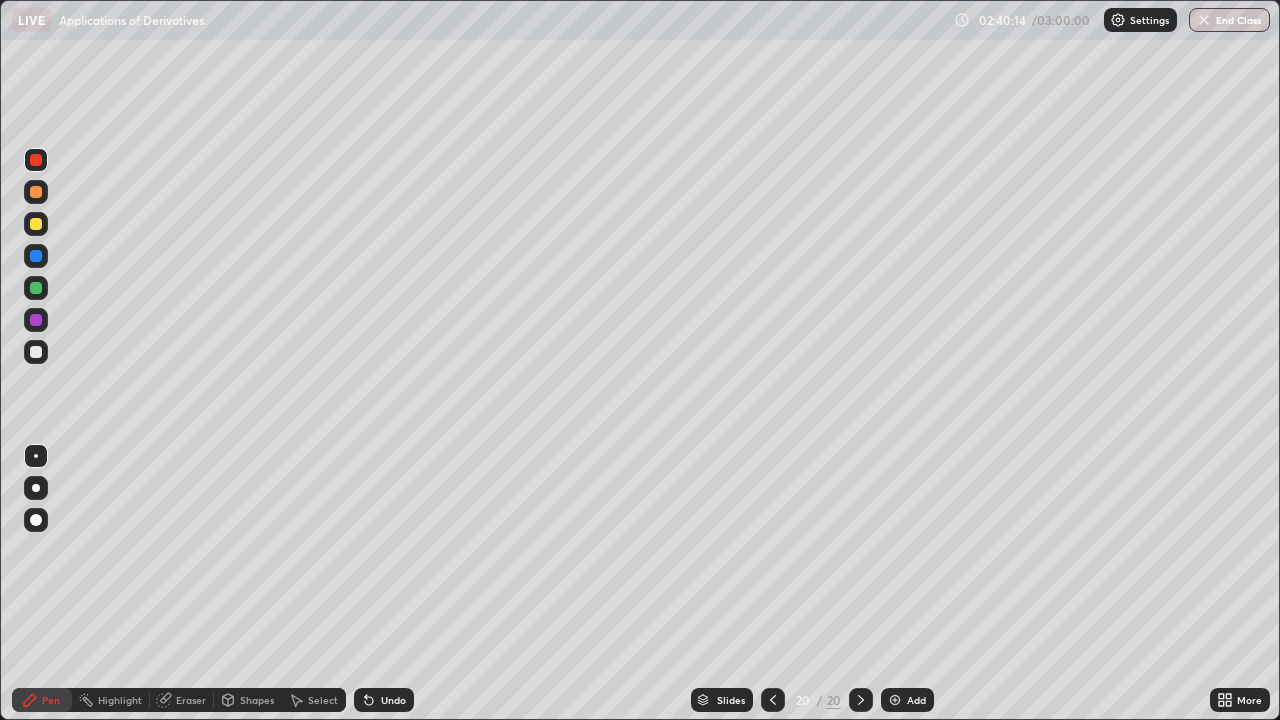 click at bounding box center (36, 352) 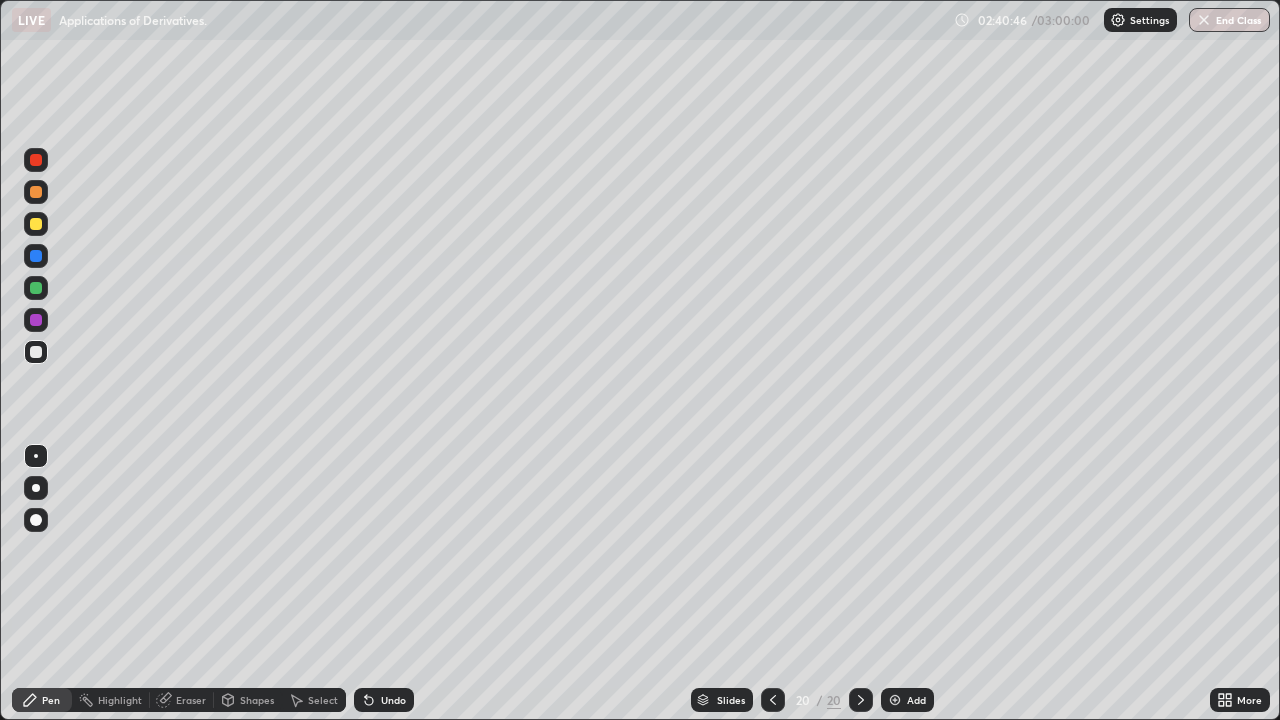 click on "Eraser" at bounding box center (191, 700) 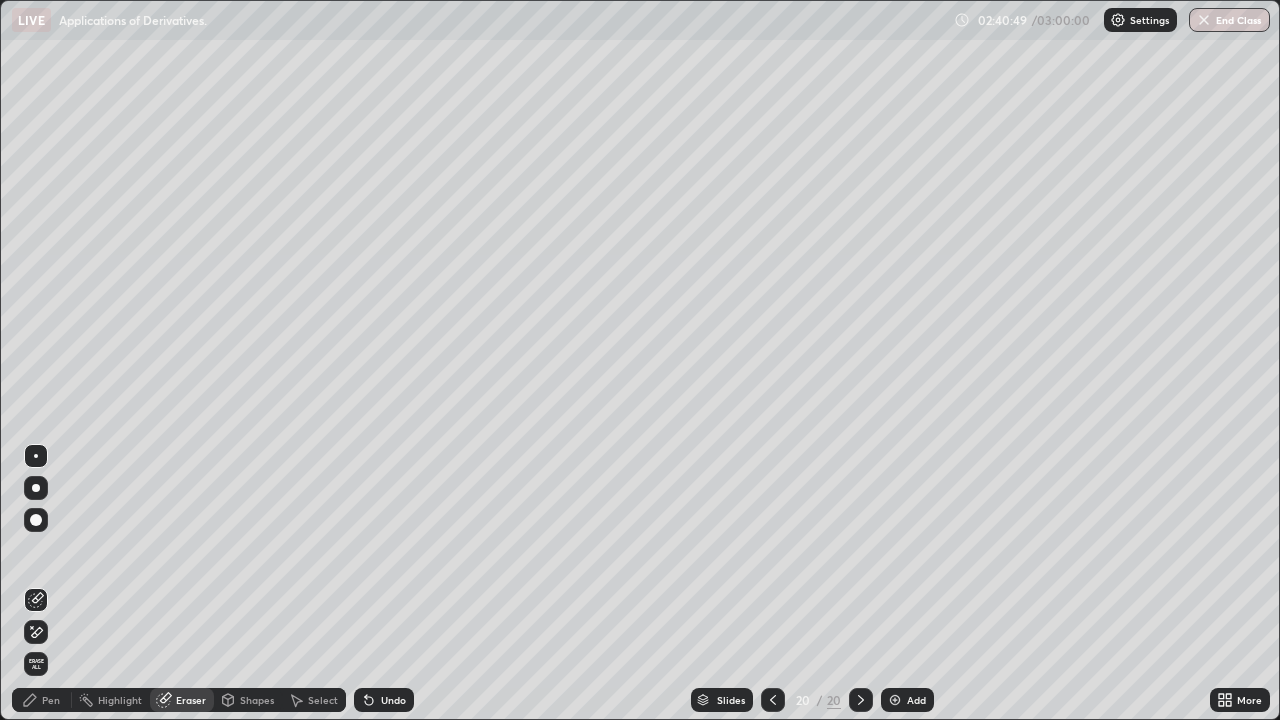 click on "Pen" at bounding box center (42, 700) 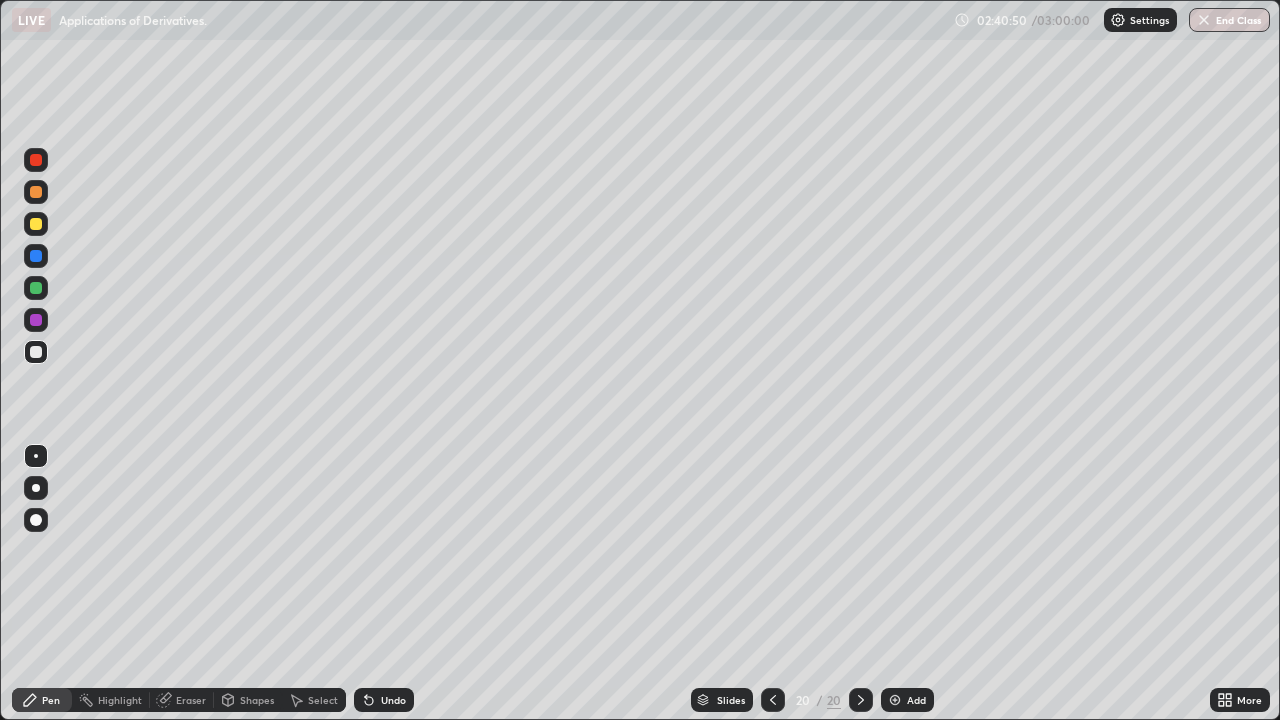 click at bounding box center (36, 352) 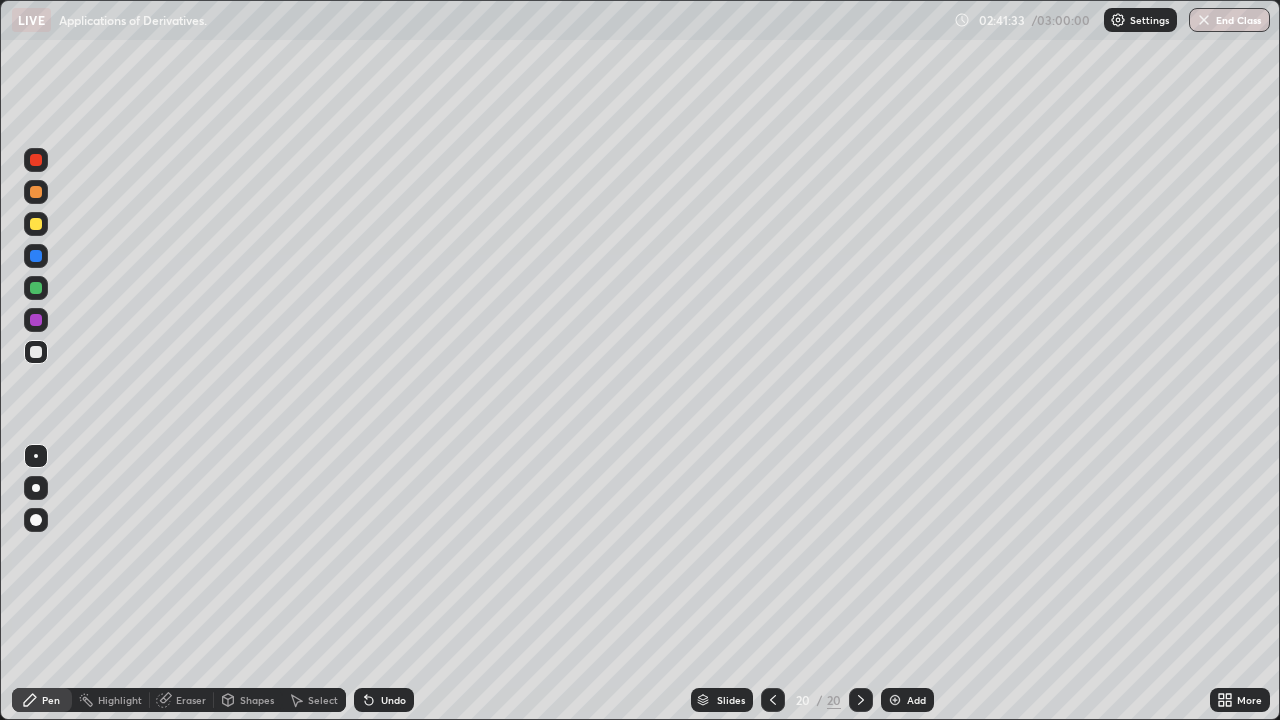 click at bounding box center [36, 352] 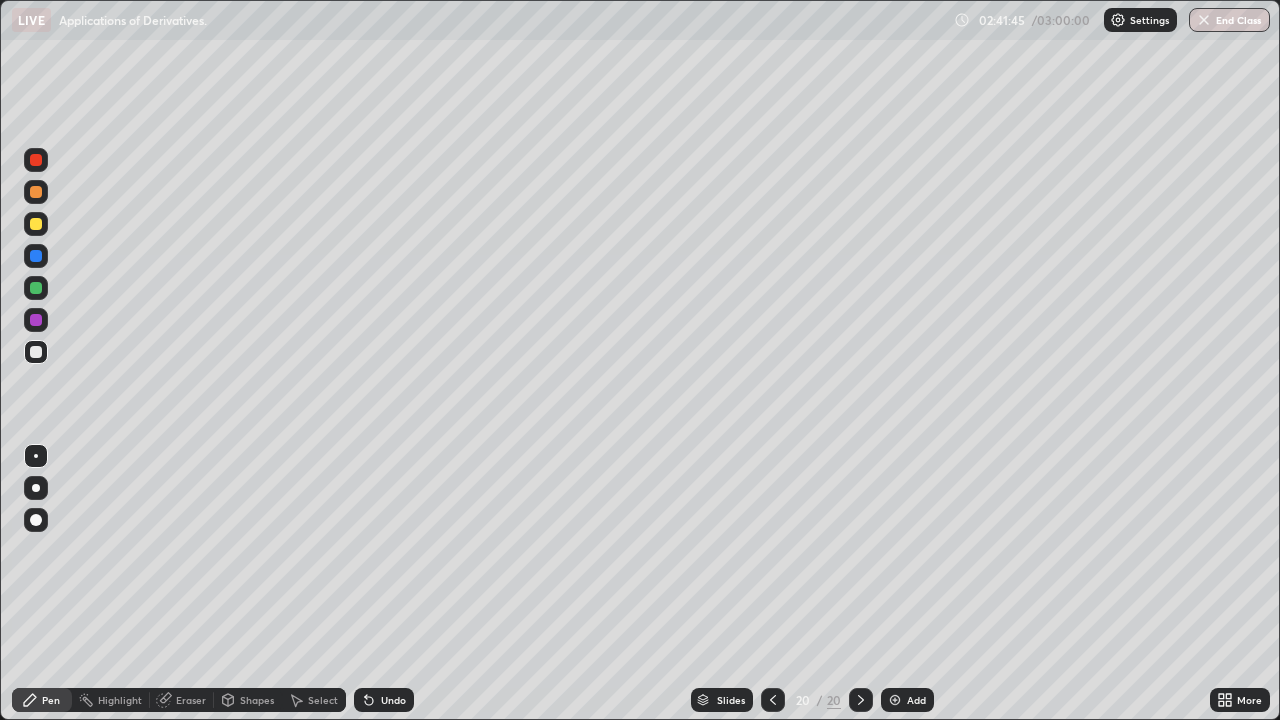 click at bounding box center [36, 192] 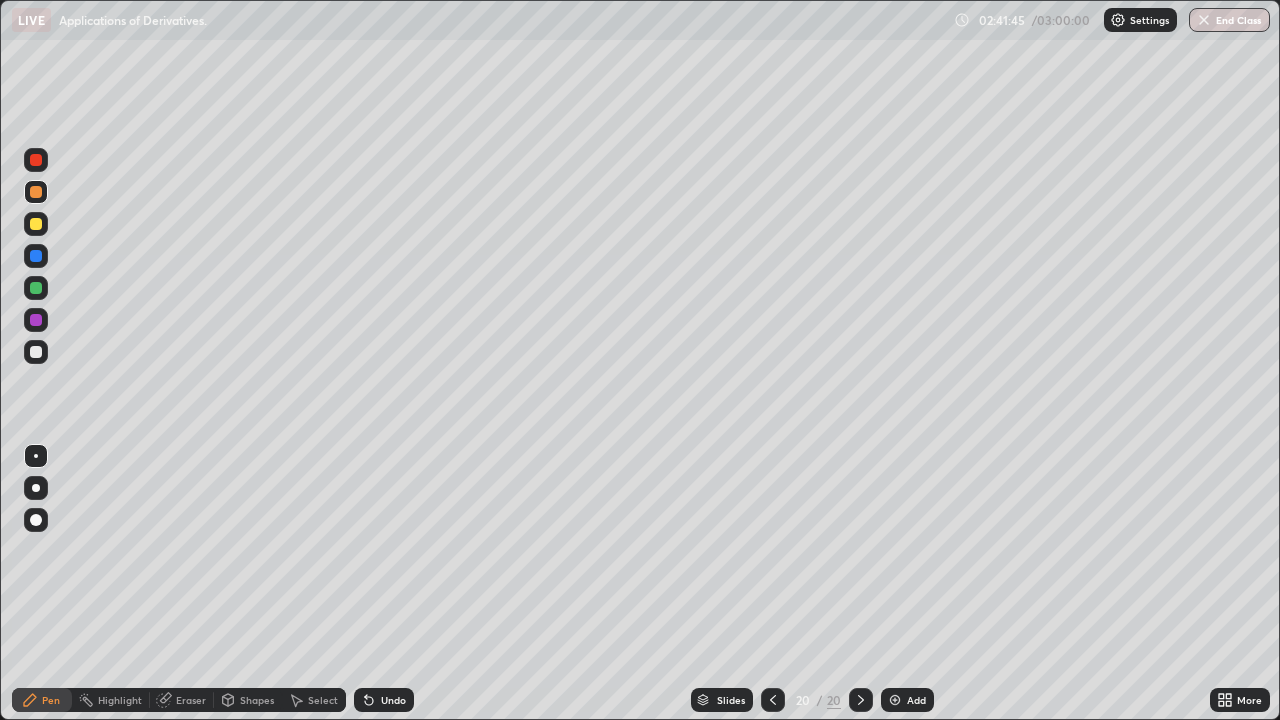 click at bounding box center [36, 192] 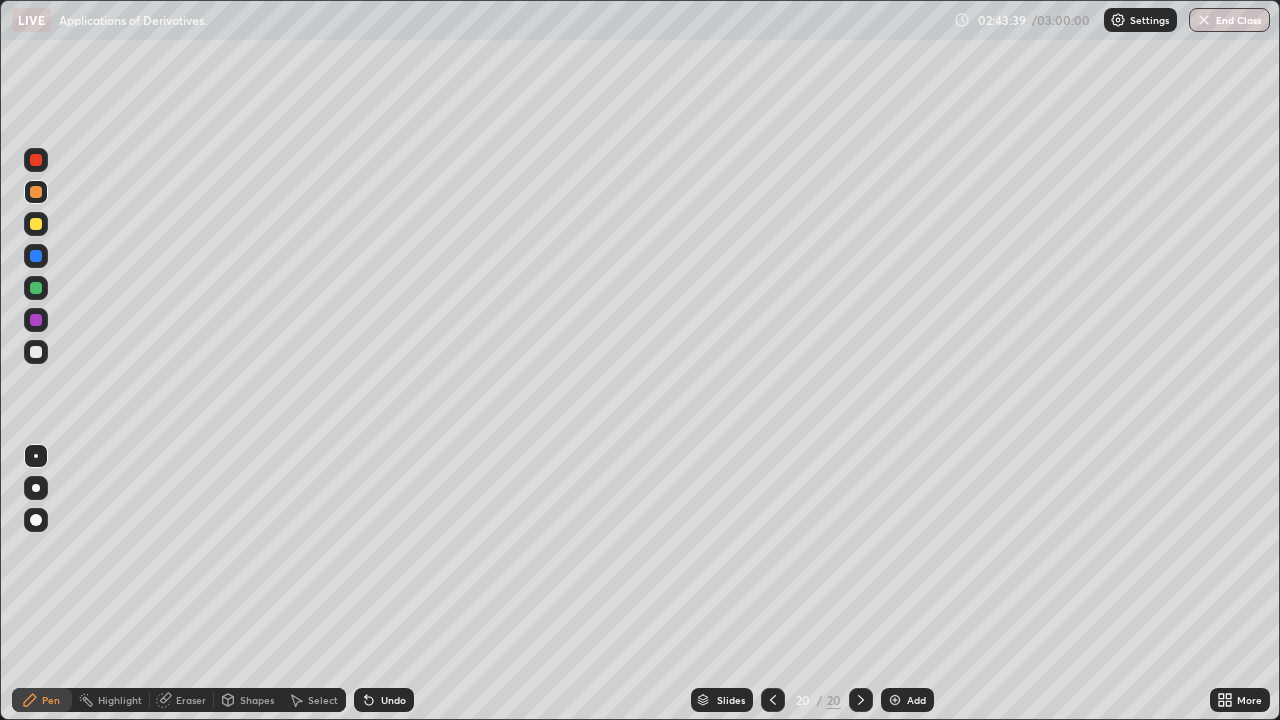 click on "Add" at bounding box center (907, 700) 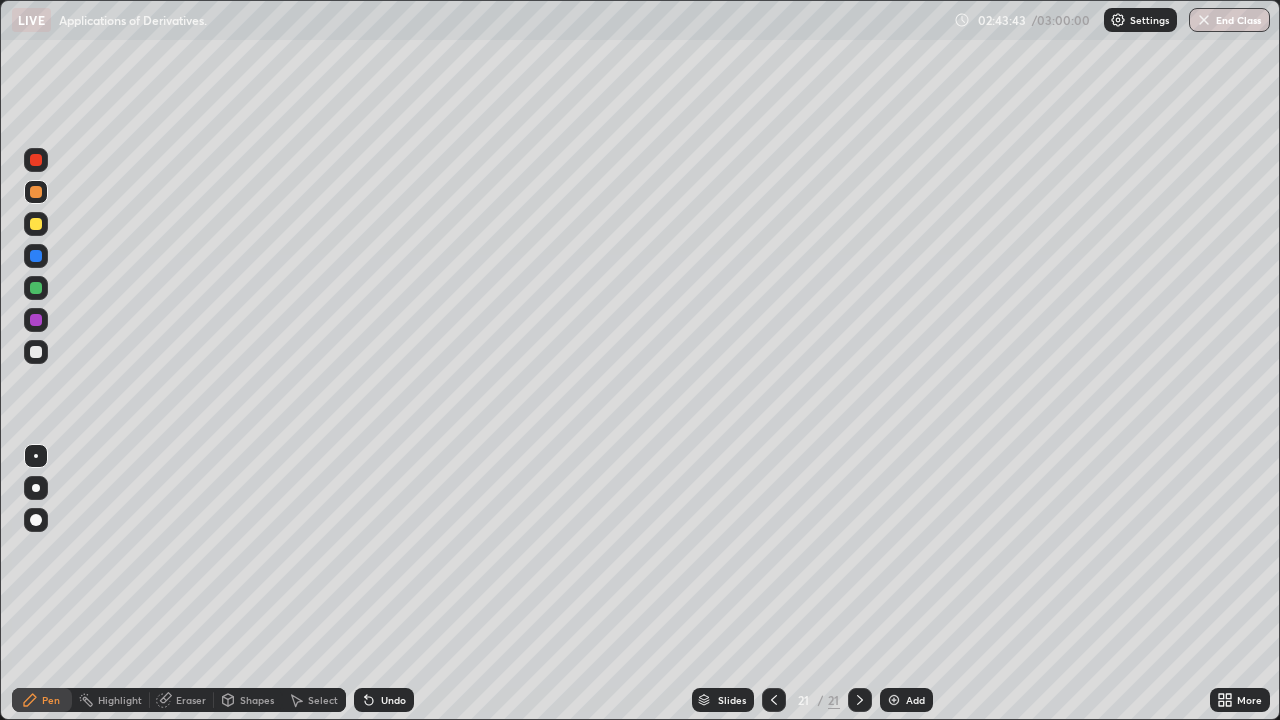 click 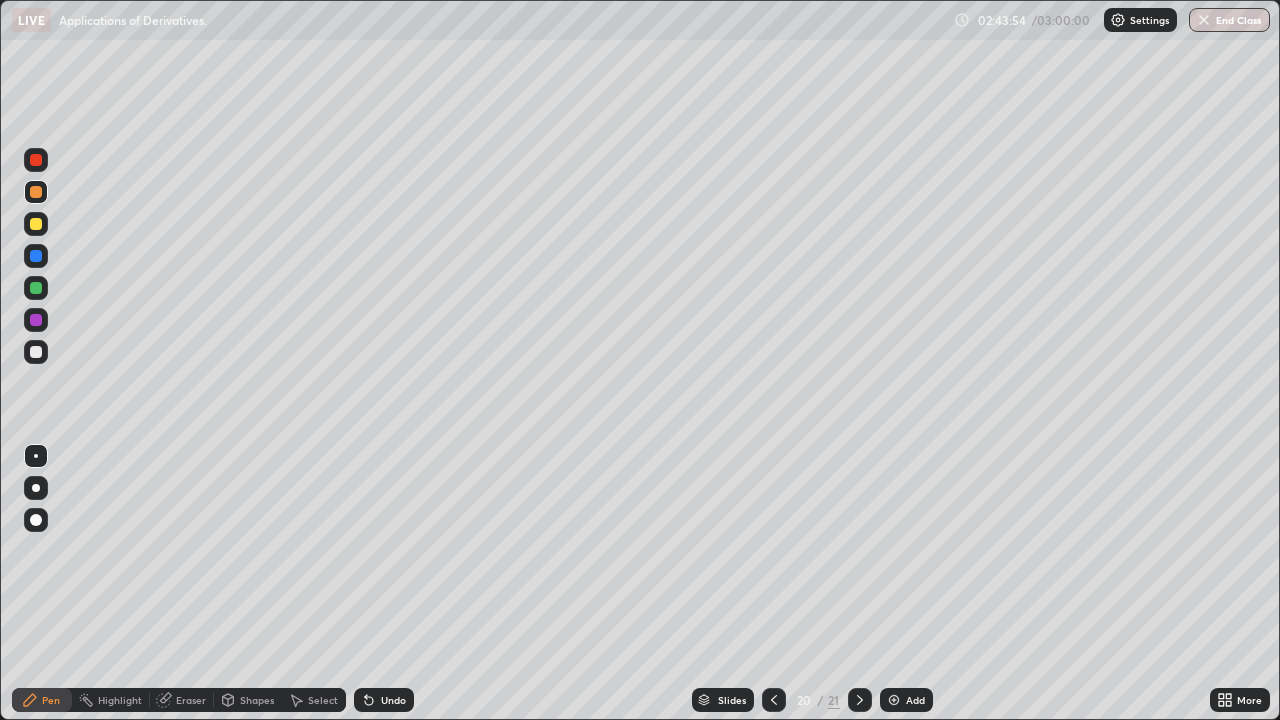 click 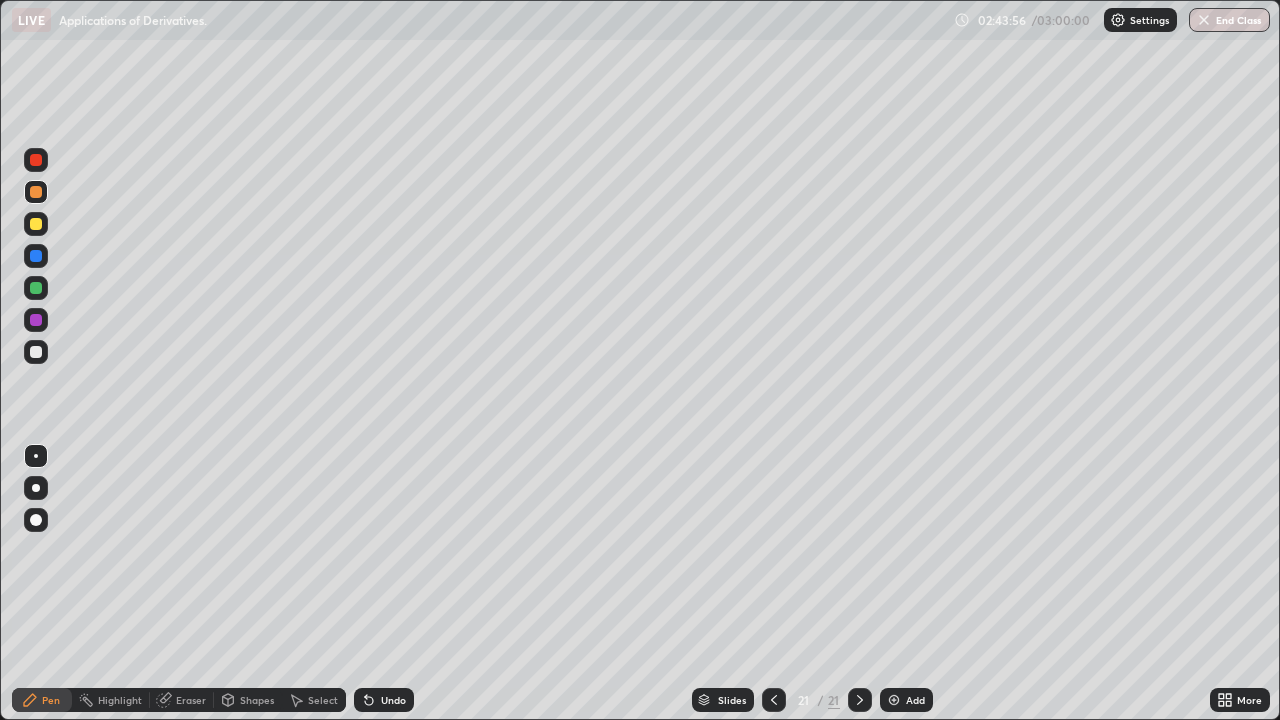 click at bounding box center [36, 192] 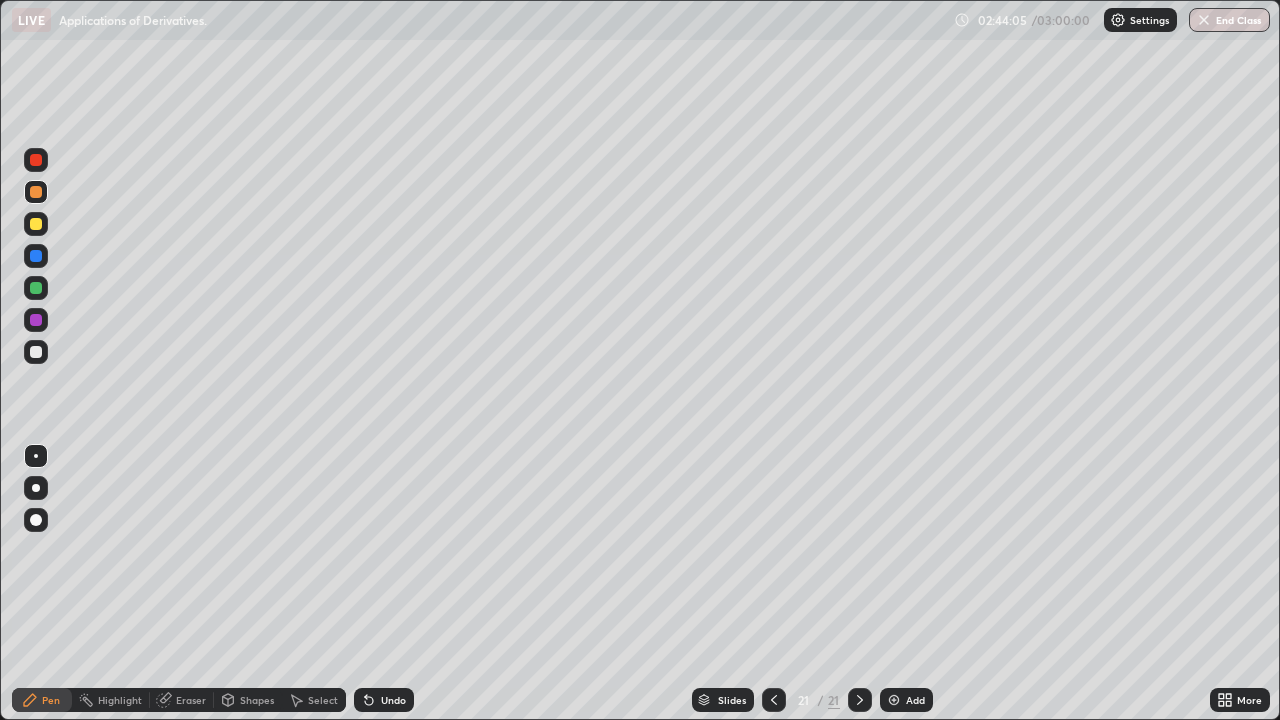 click at bounding box center [36, 288] 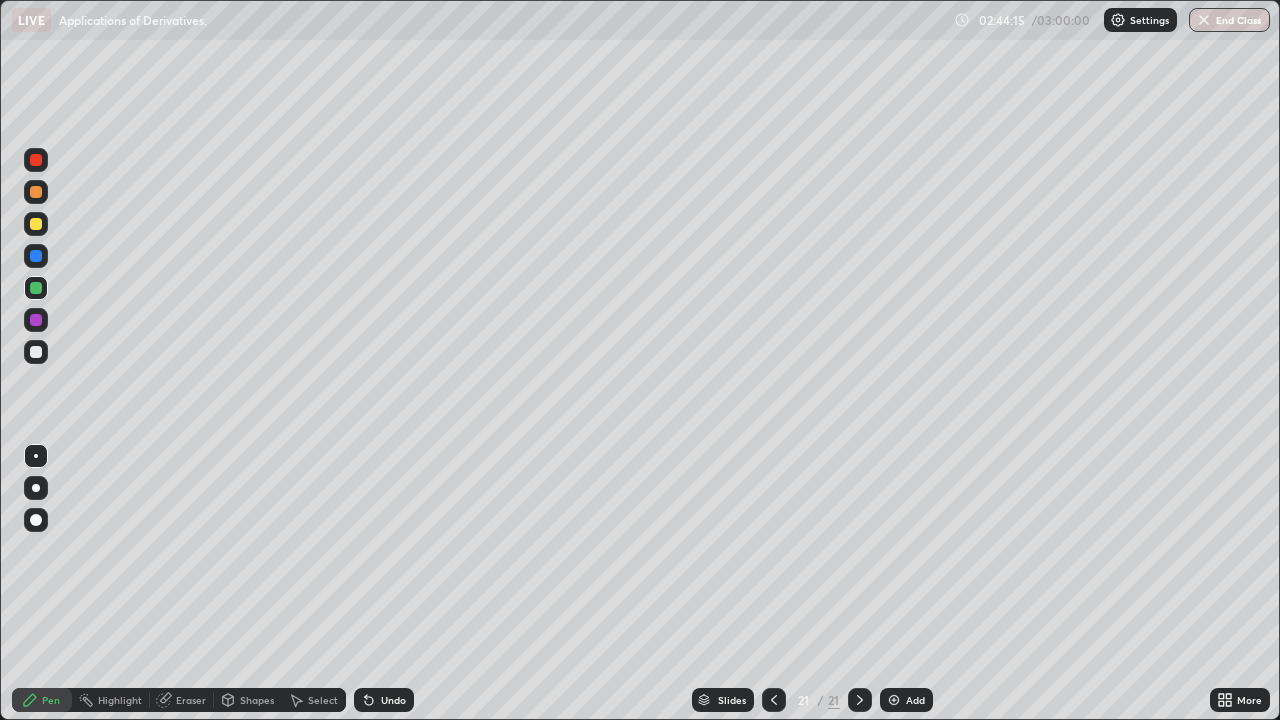 click at bounding box center [36, 320] 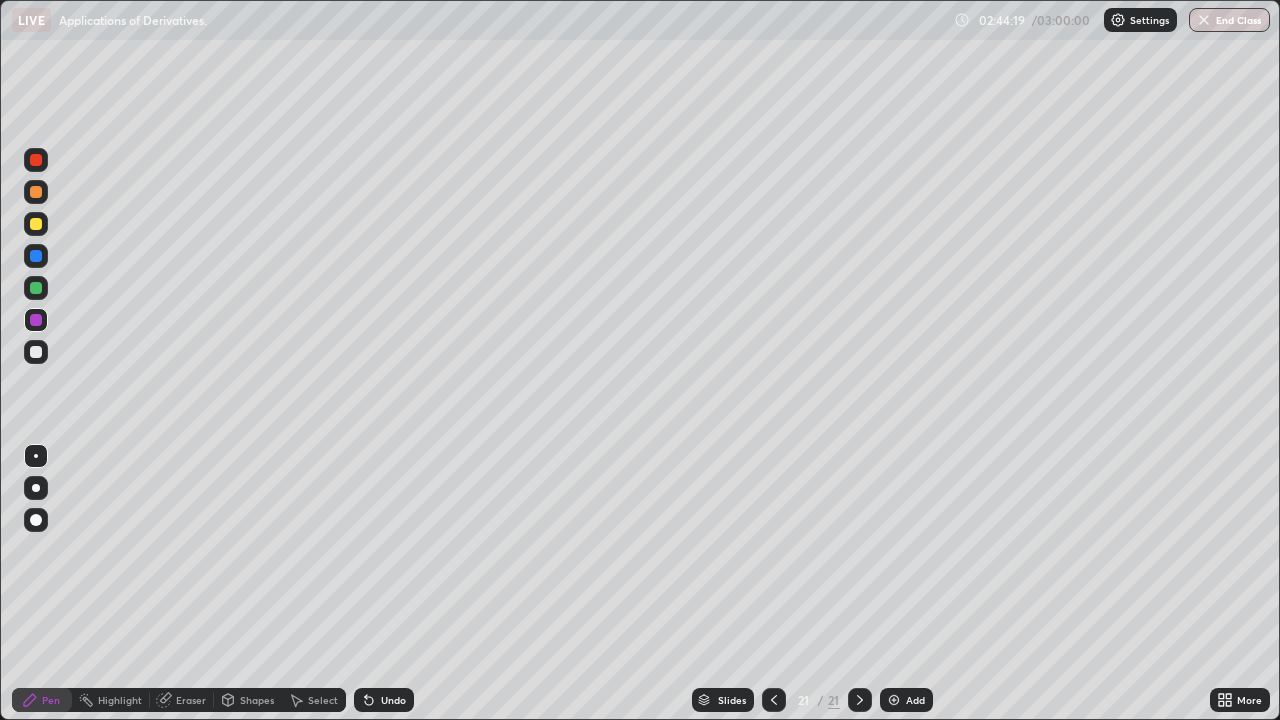 click at bounding box center (36, 352) 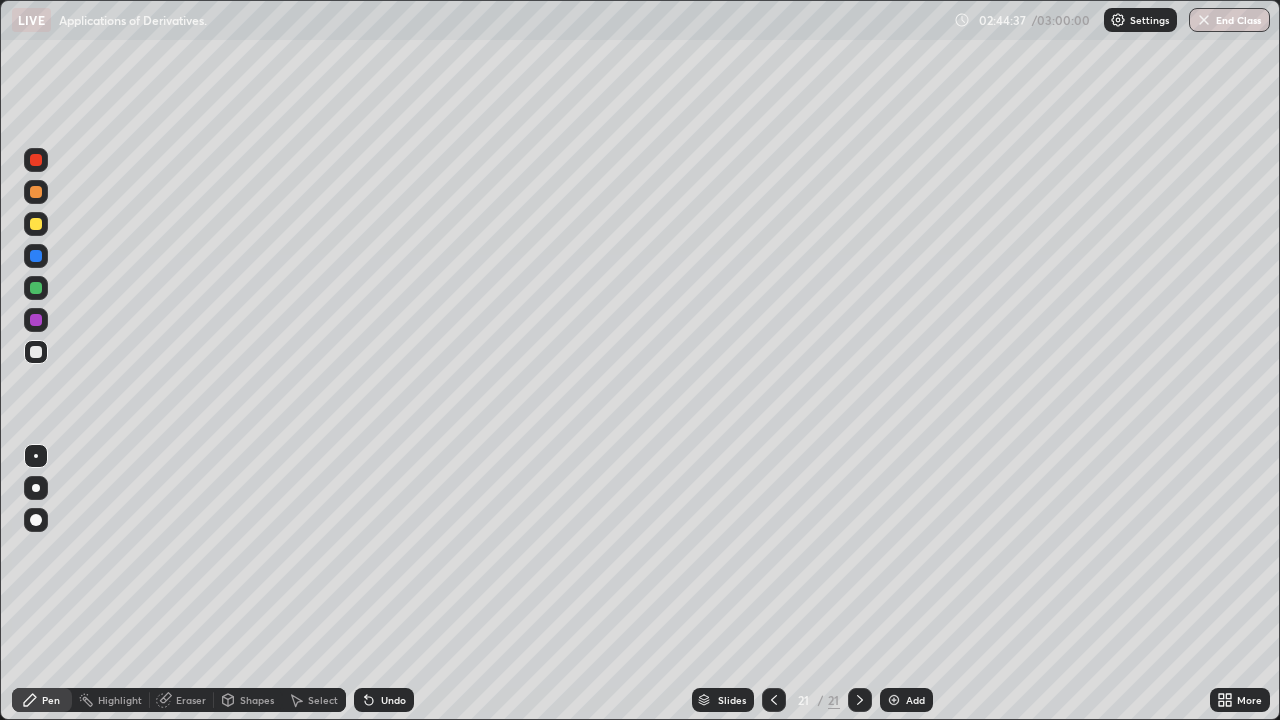 click at bounding box center [36, 352] 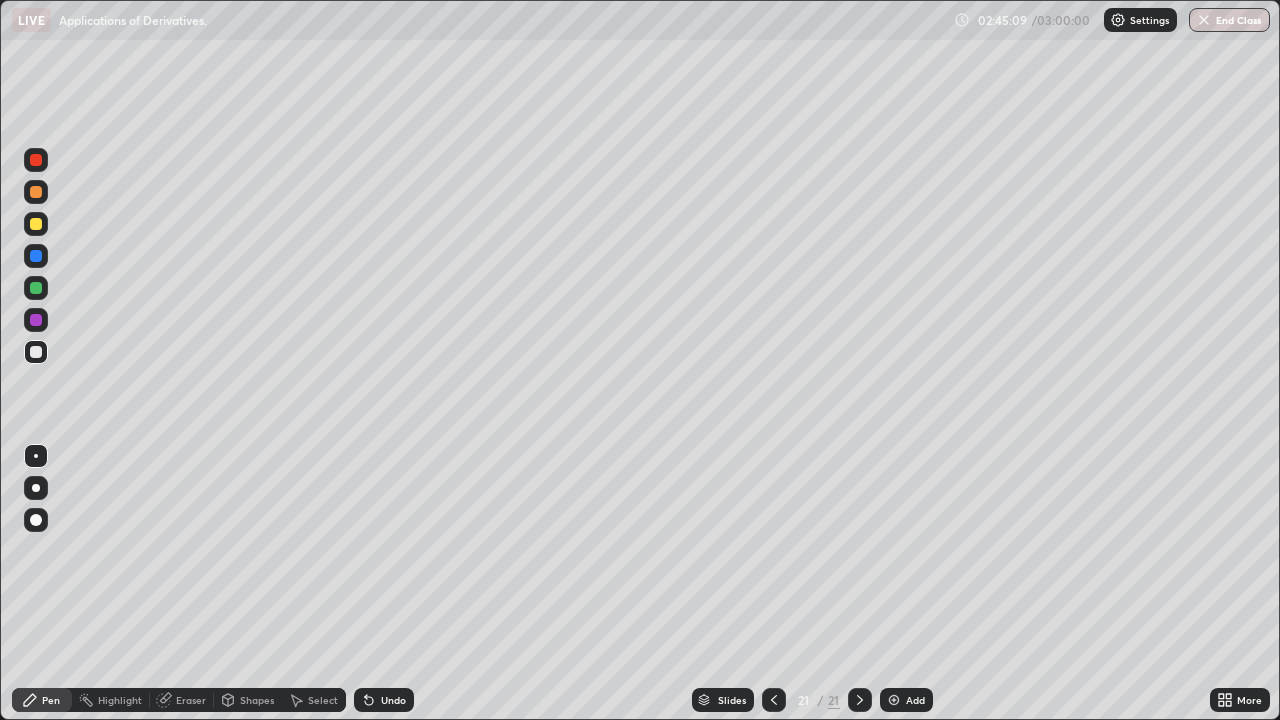 click at bounding box center [36, 352] 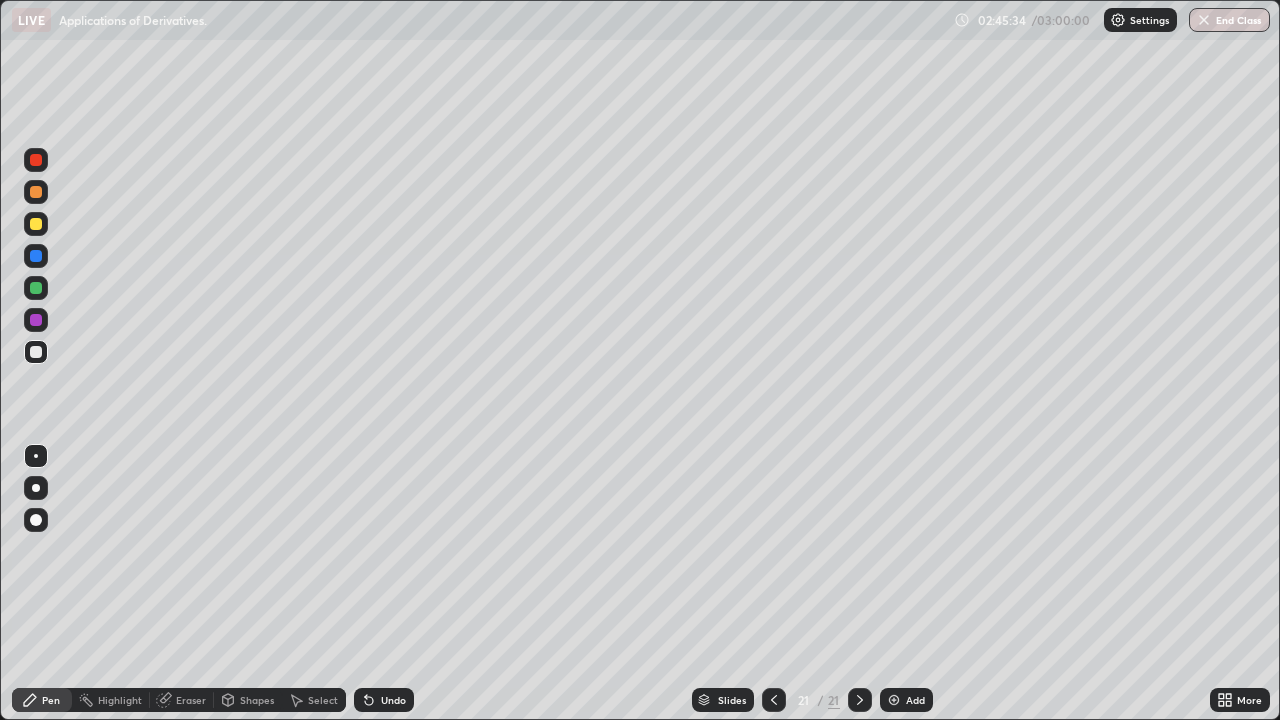 click at bounding box center (36, 288) 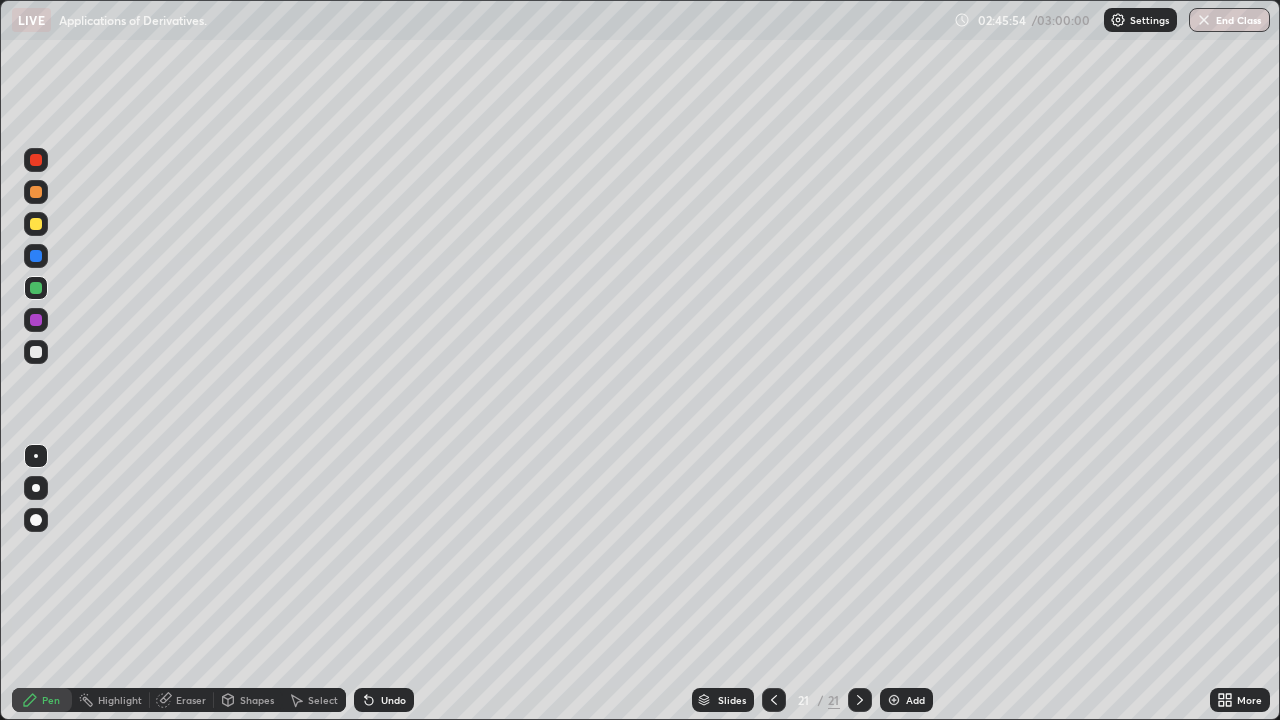 click at bounding box center [36, 320] 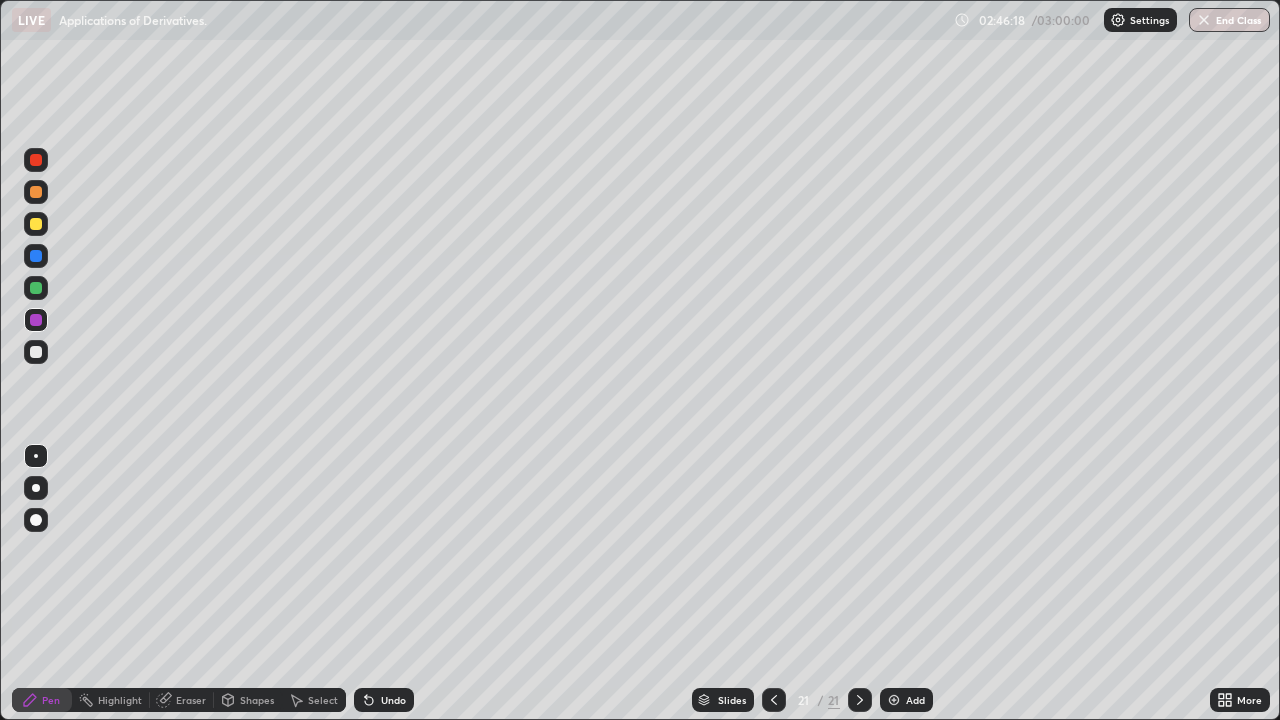 click at bounding box center (36, 192) 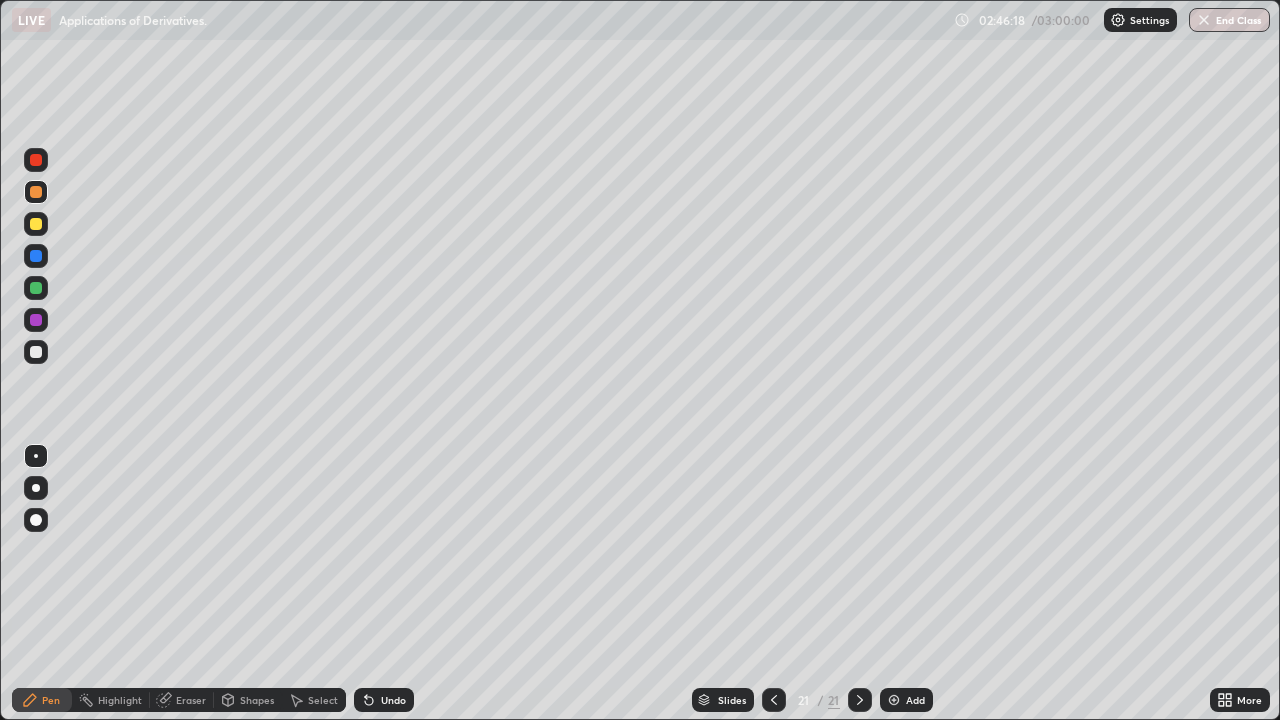 click at bounding box center [36, 224] 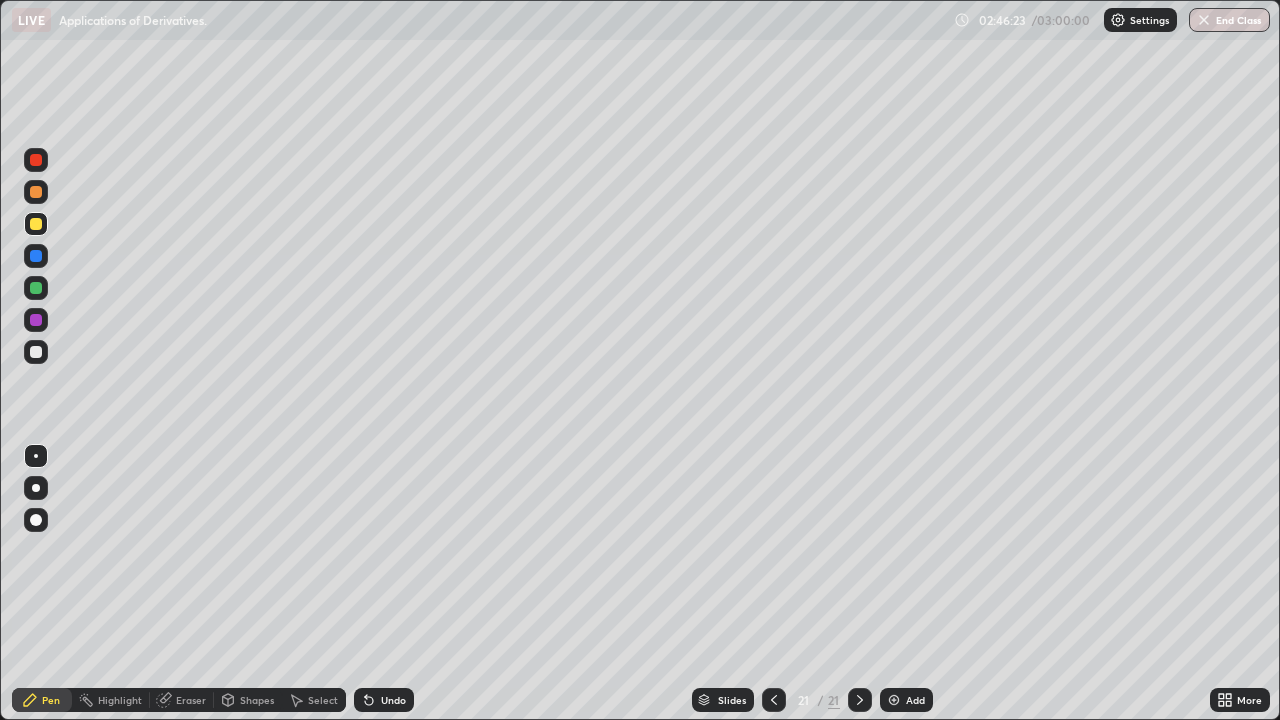 click at bounding box center (36, 352) 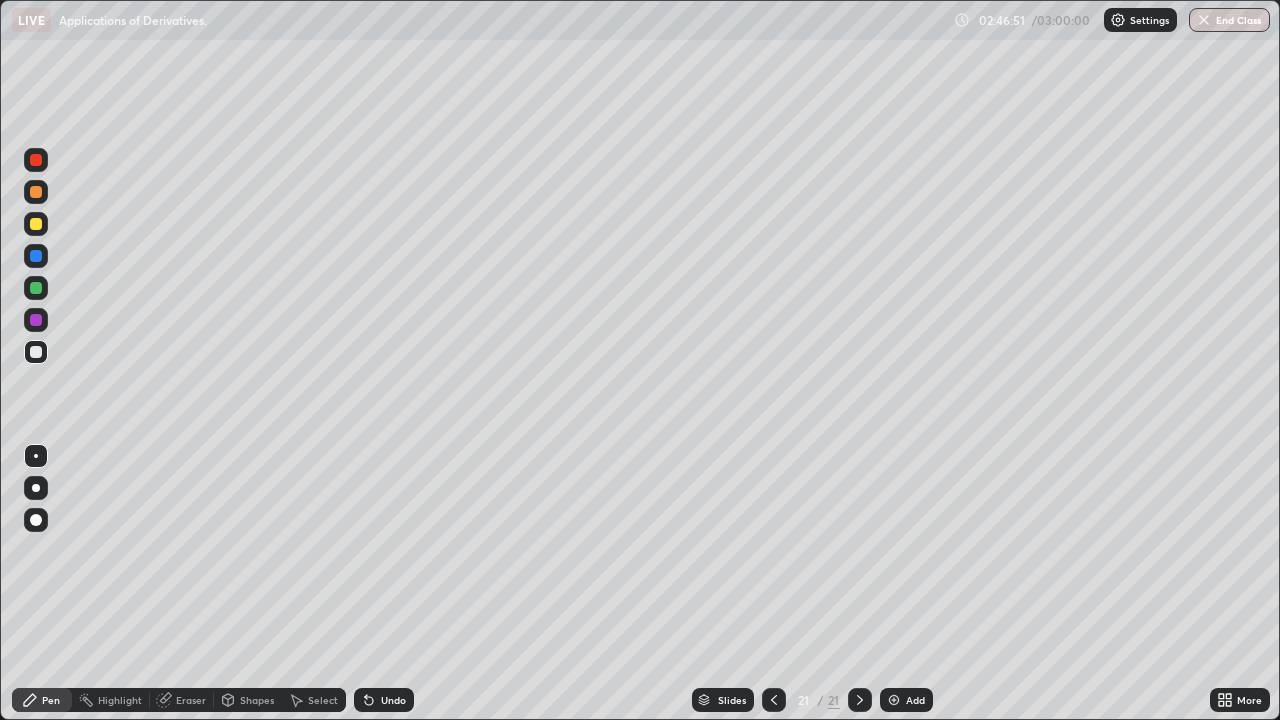 click at bounding box center [36, 192] 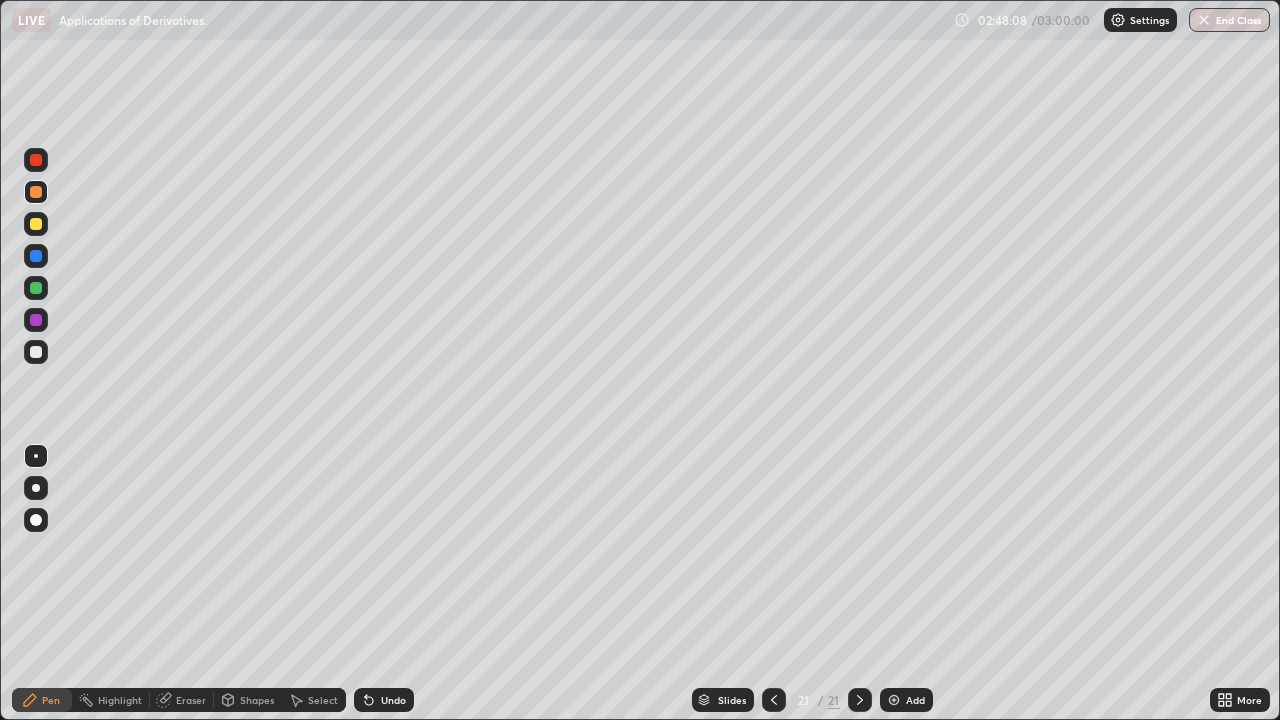 click at bounding box center [36, 192] 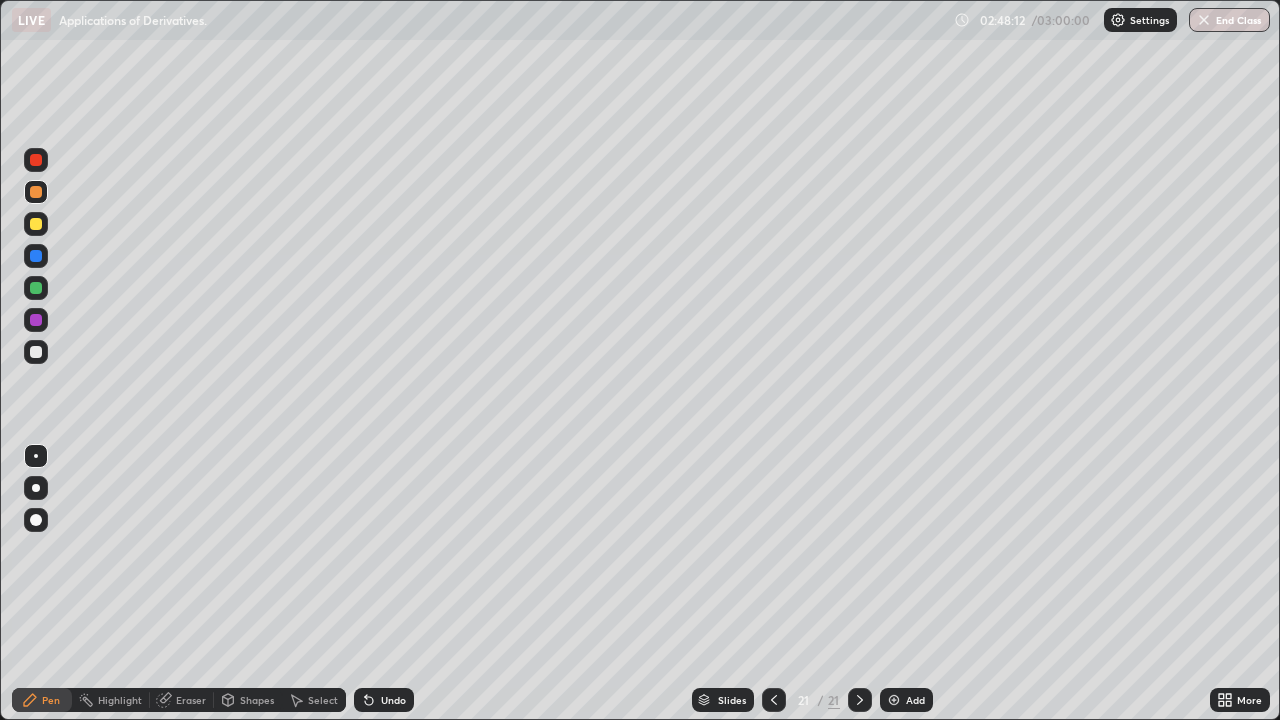 click at bounding box center [36, 352] 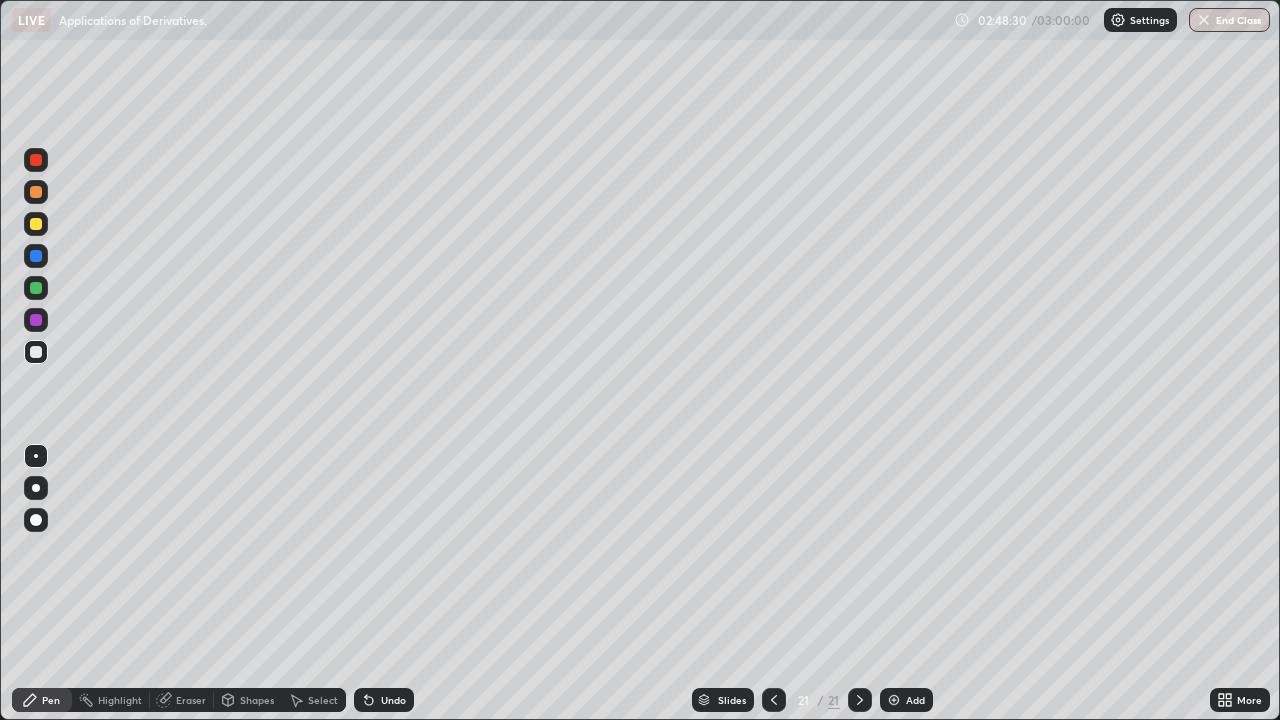 click at bounding box center (36, 160) 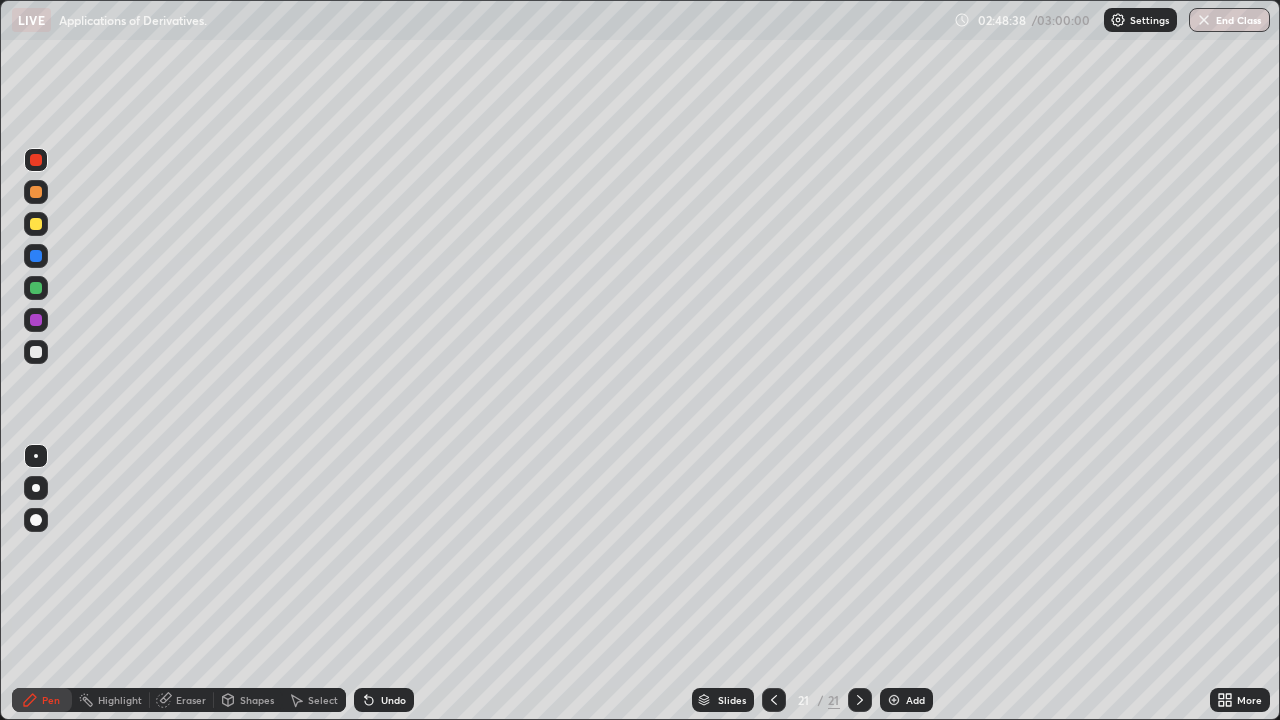 click on "Eraser" at bounding box center (182, 700) 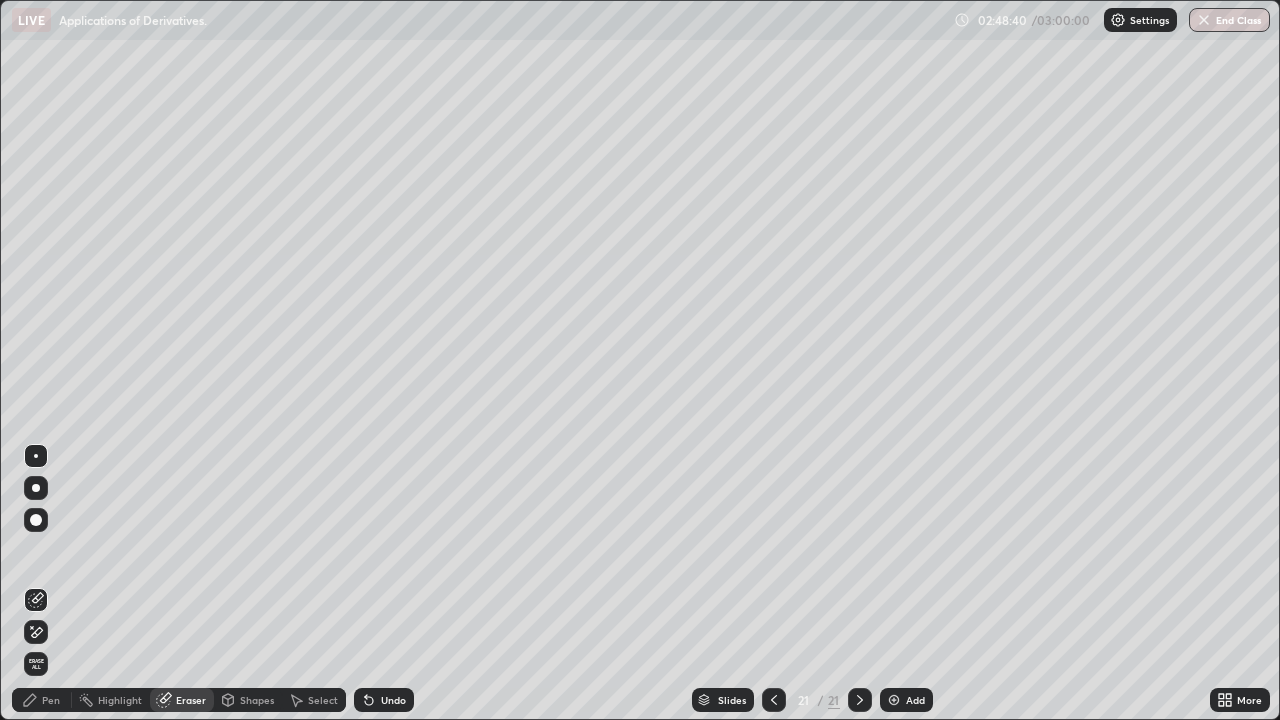 click on "Pen" at bounding box center [42, 700] 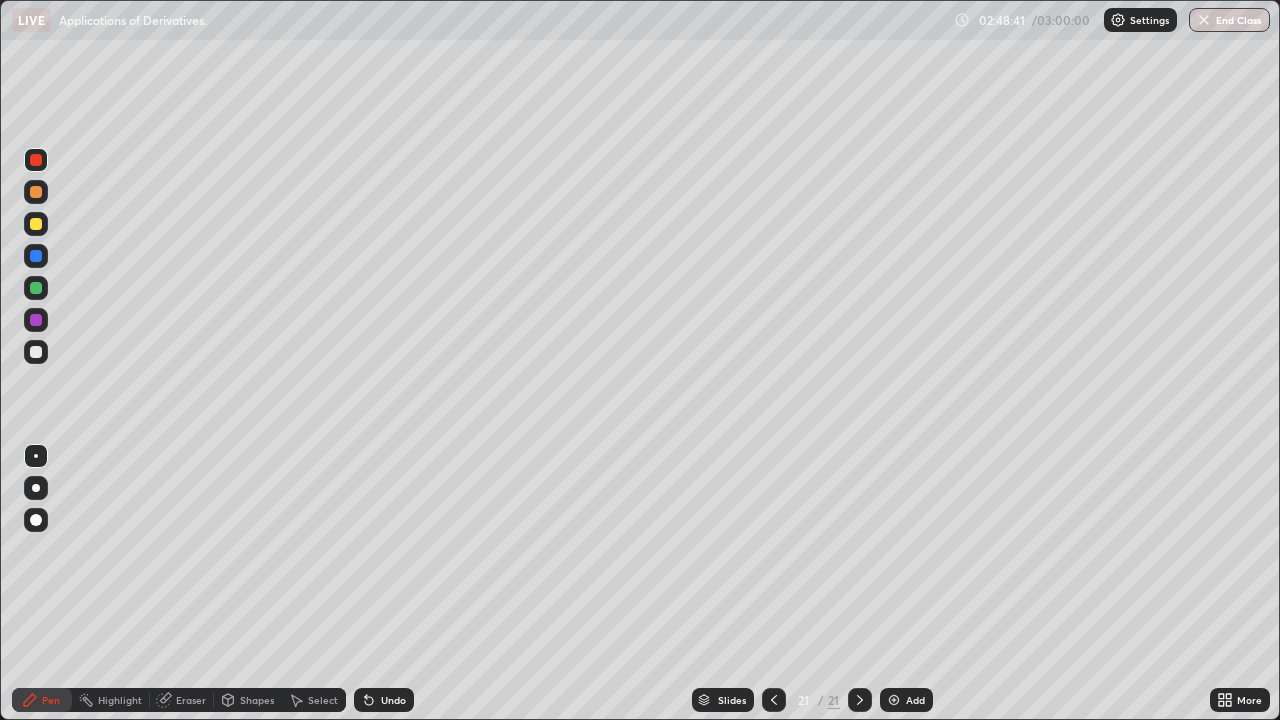 click at bounding box center [36, 352] 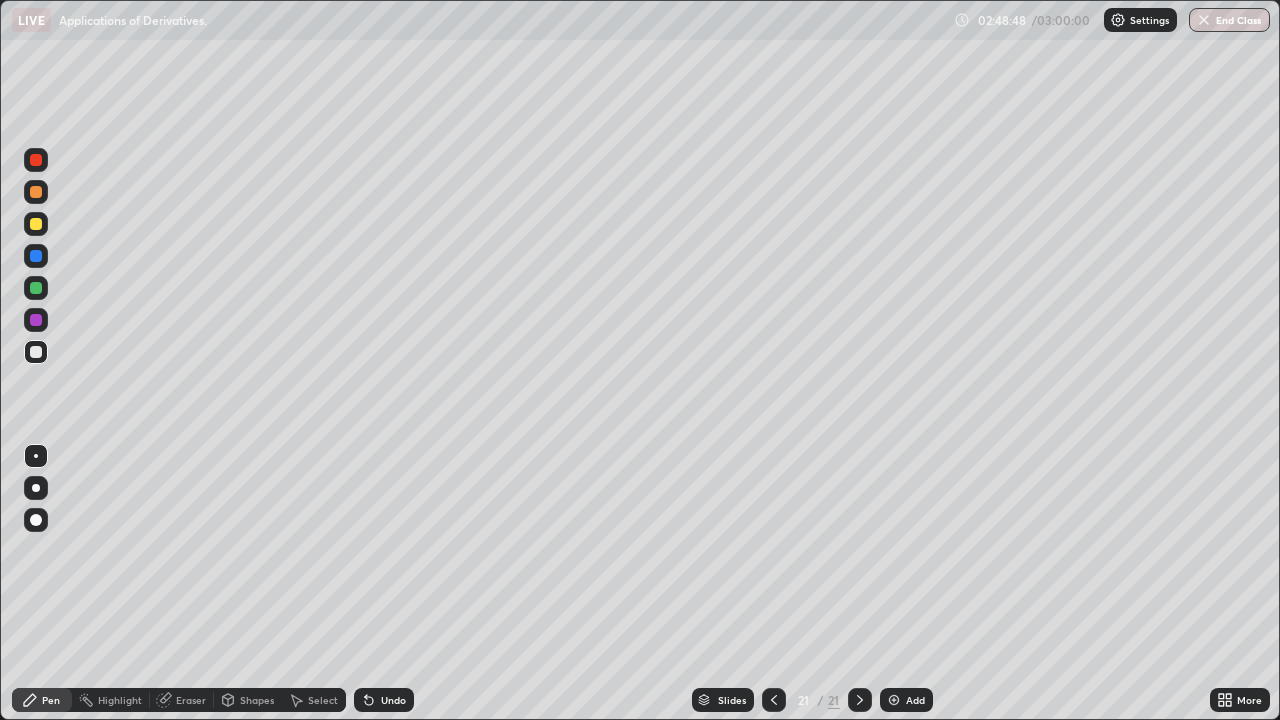 click at bounding box center [36, 160] 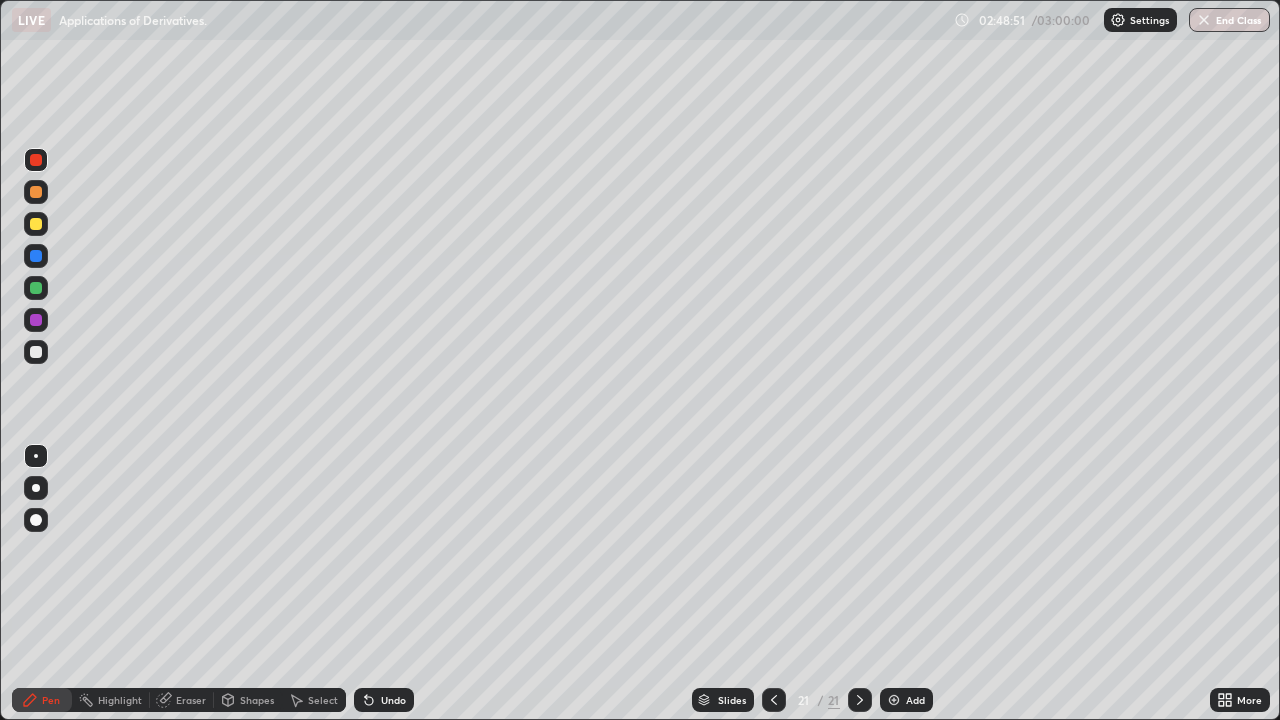 click at bounding box center (36, 352) 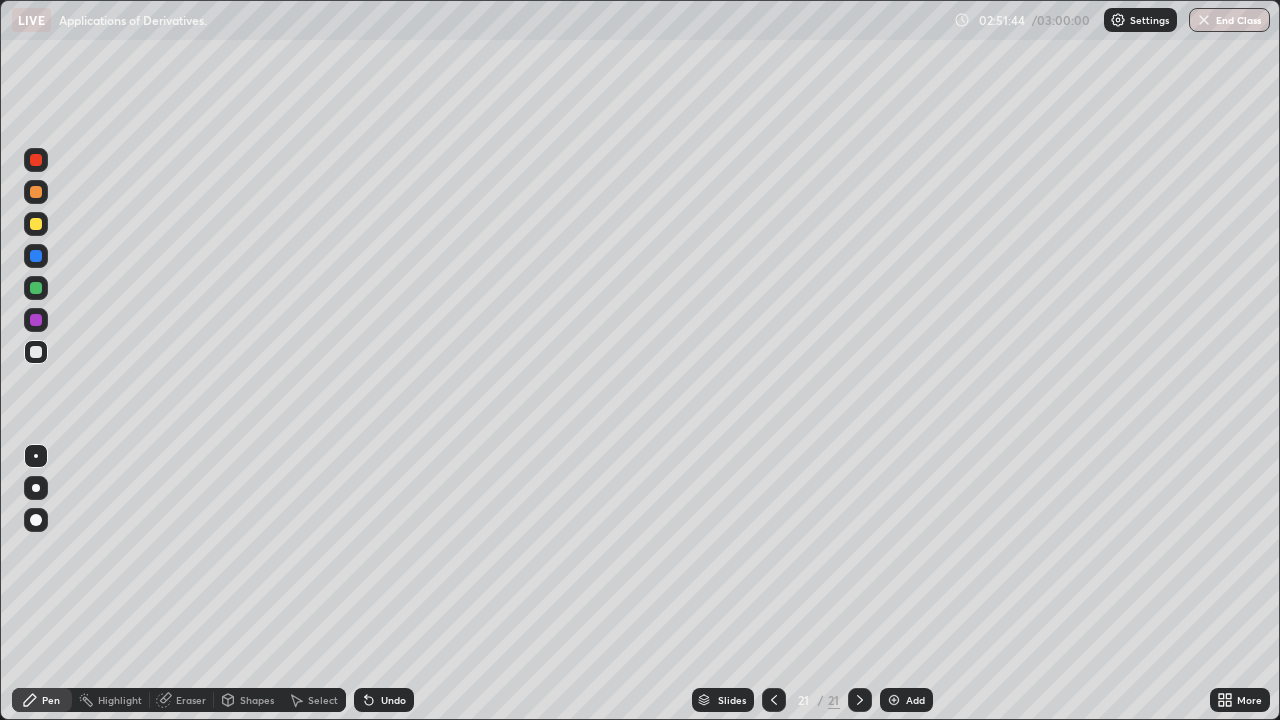 click on "Add" at bounding box center [906, 700] 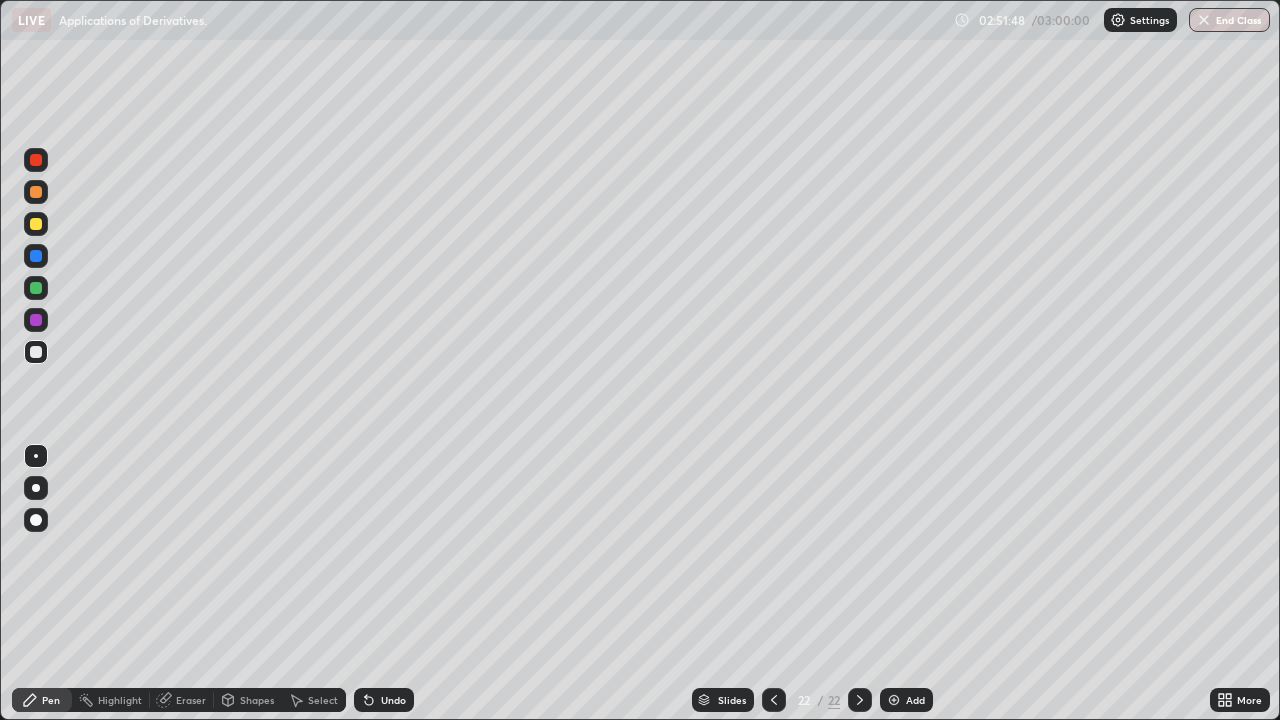 click at bounding box center [36, 352] 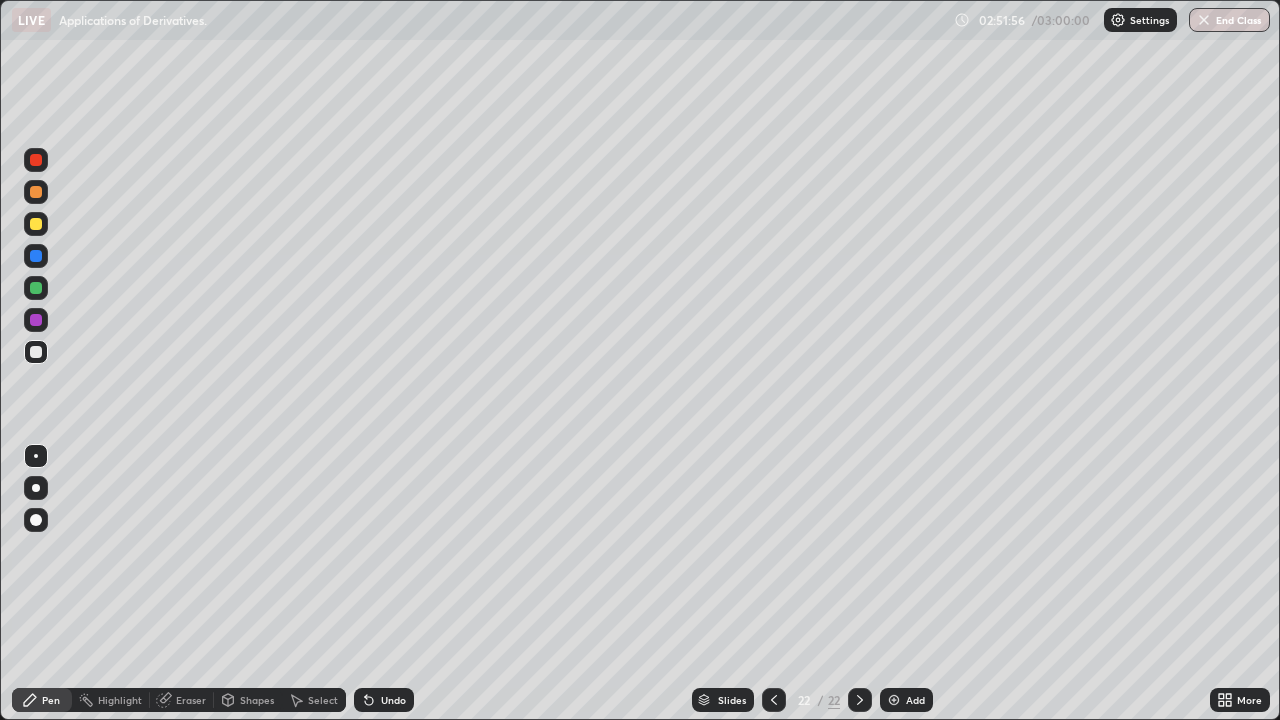 click at bounding box center (36, 352) 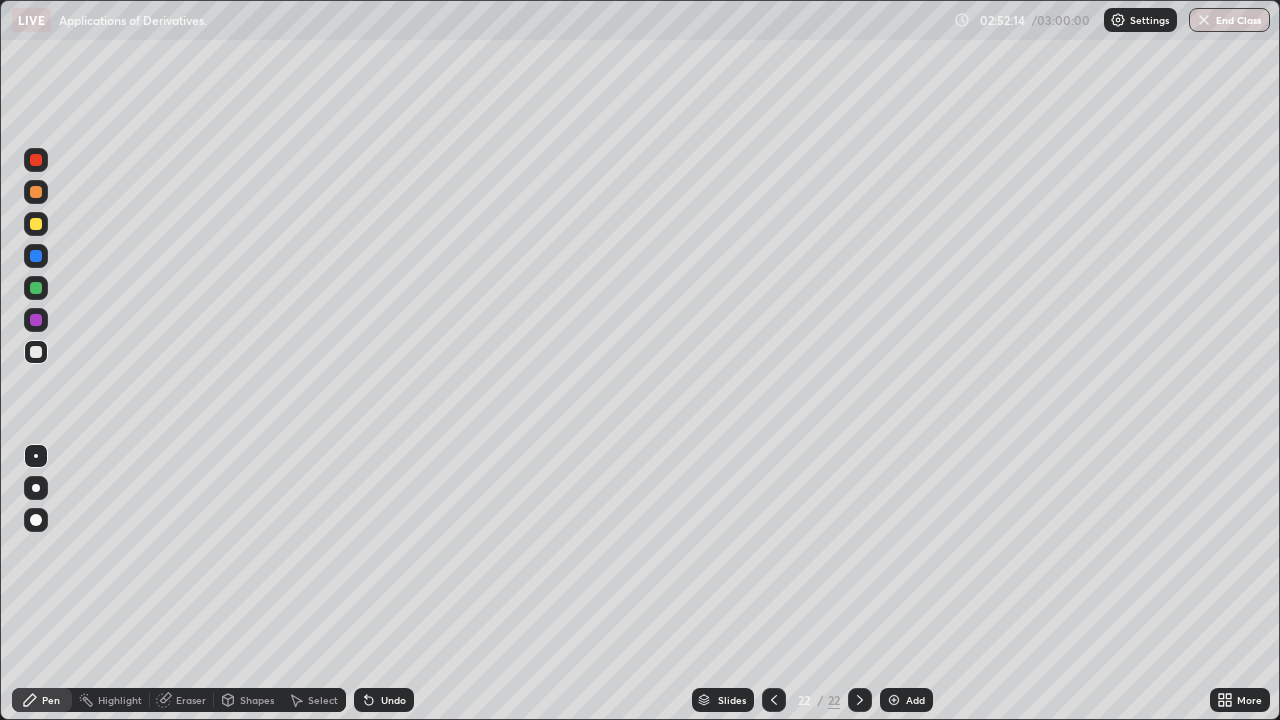 click at bounding box center [36, 352] 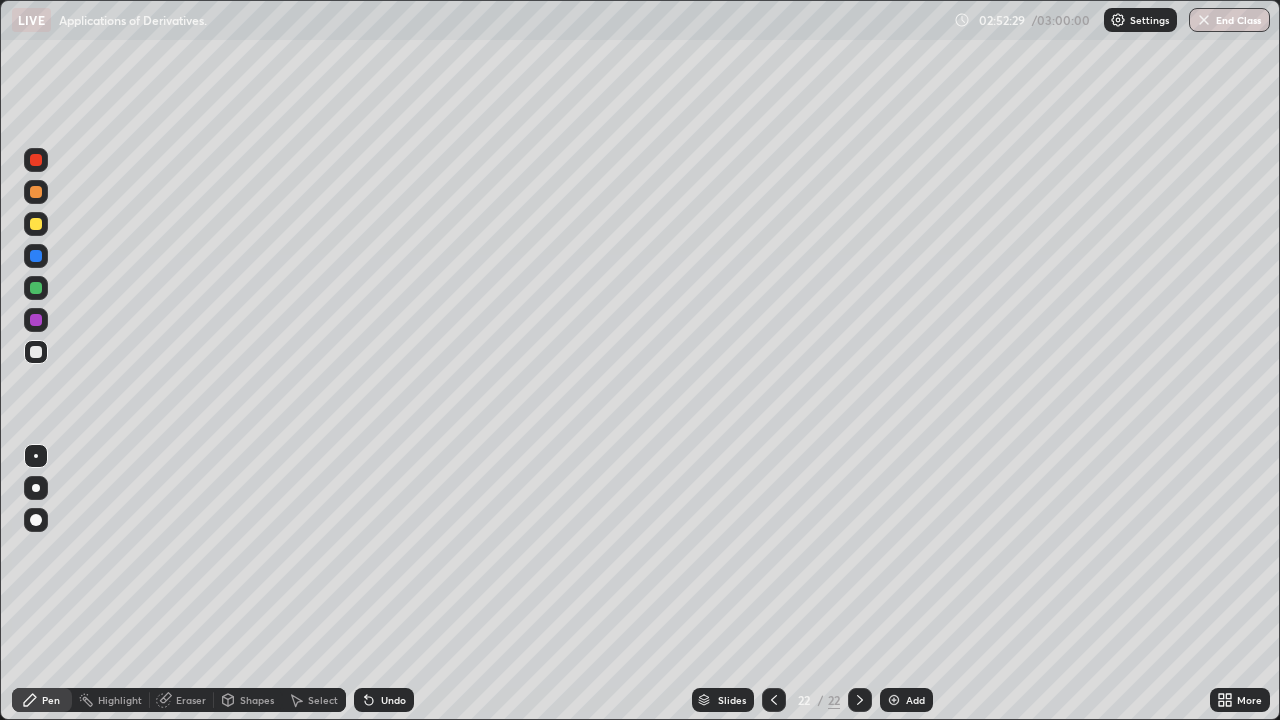 click on "Eraser" at bounding box center (182, 700) 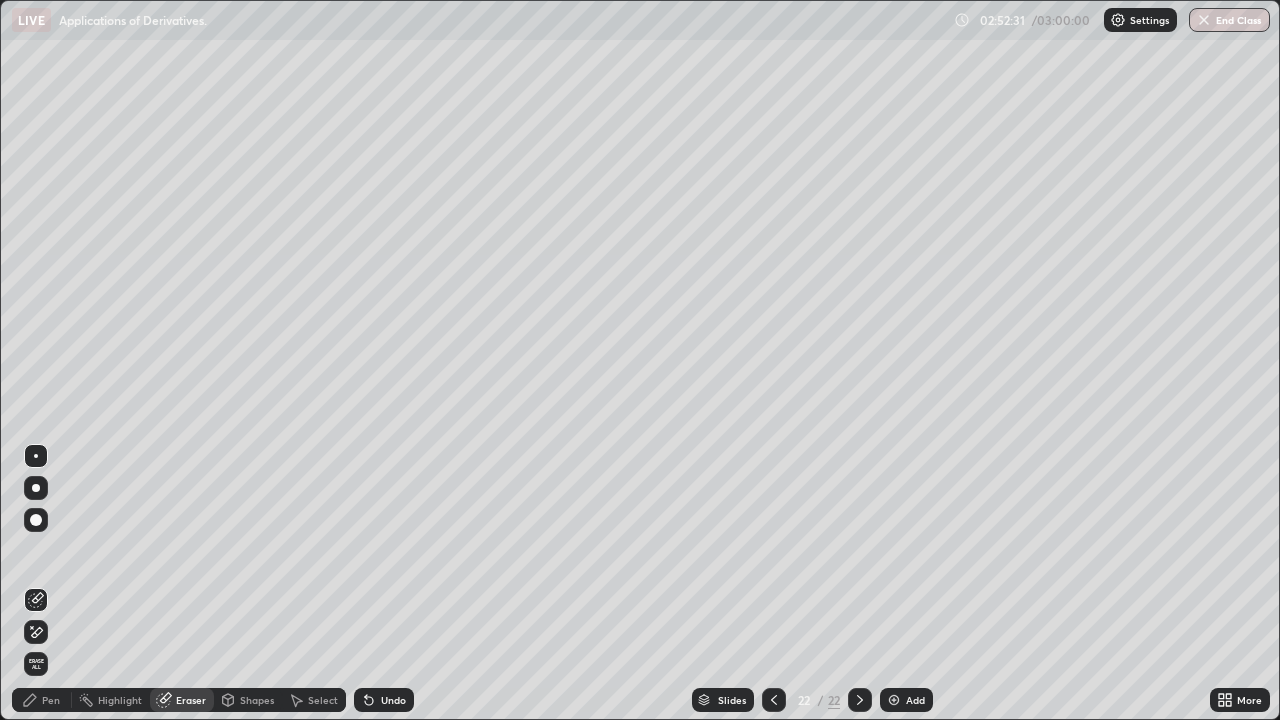 click on "Pen" at bounding box center (42, 700) 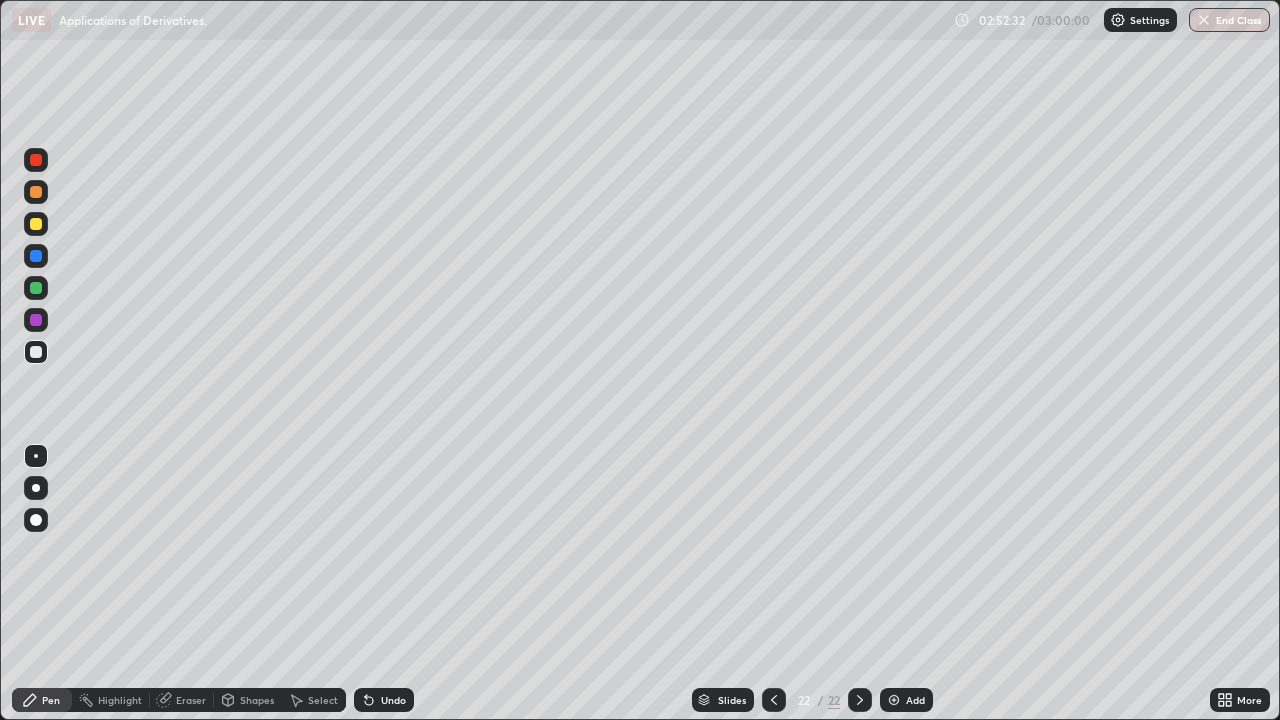 click at bounding box center [36, 352] 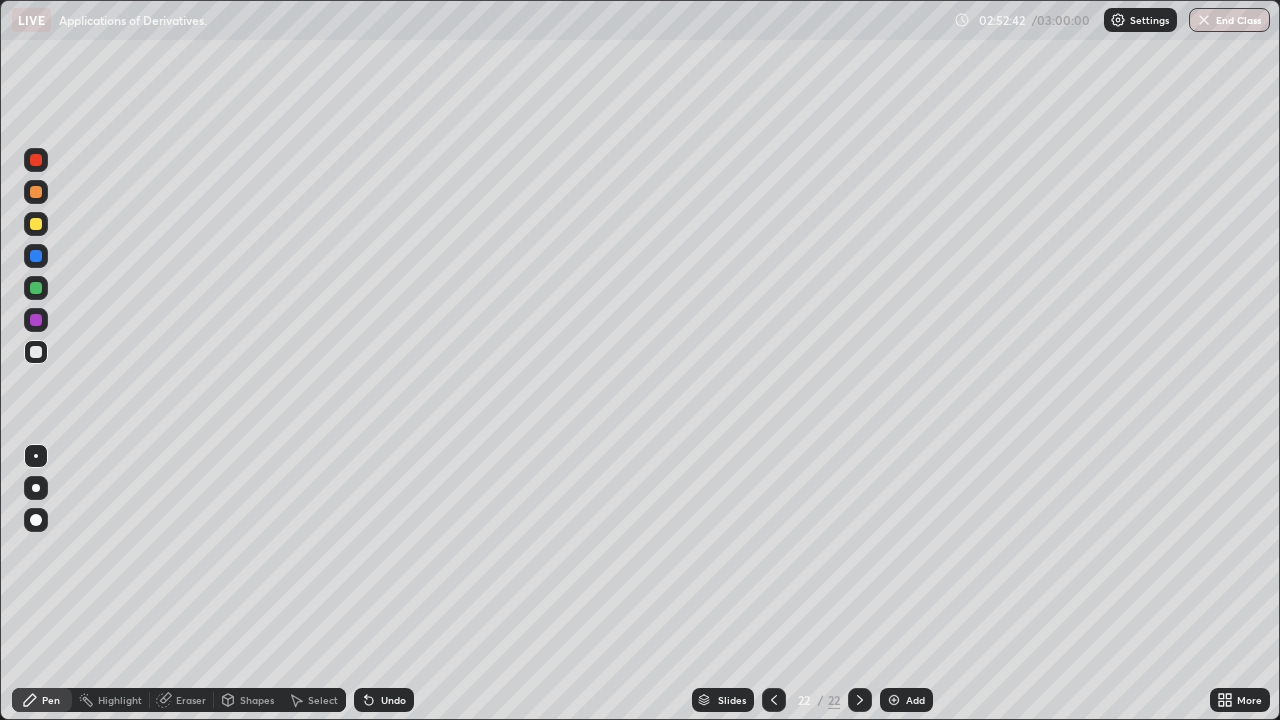 click at bounding box center (36, 224) 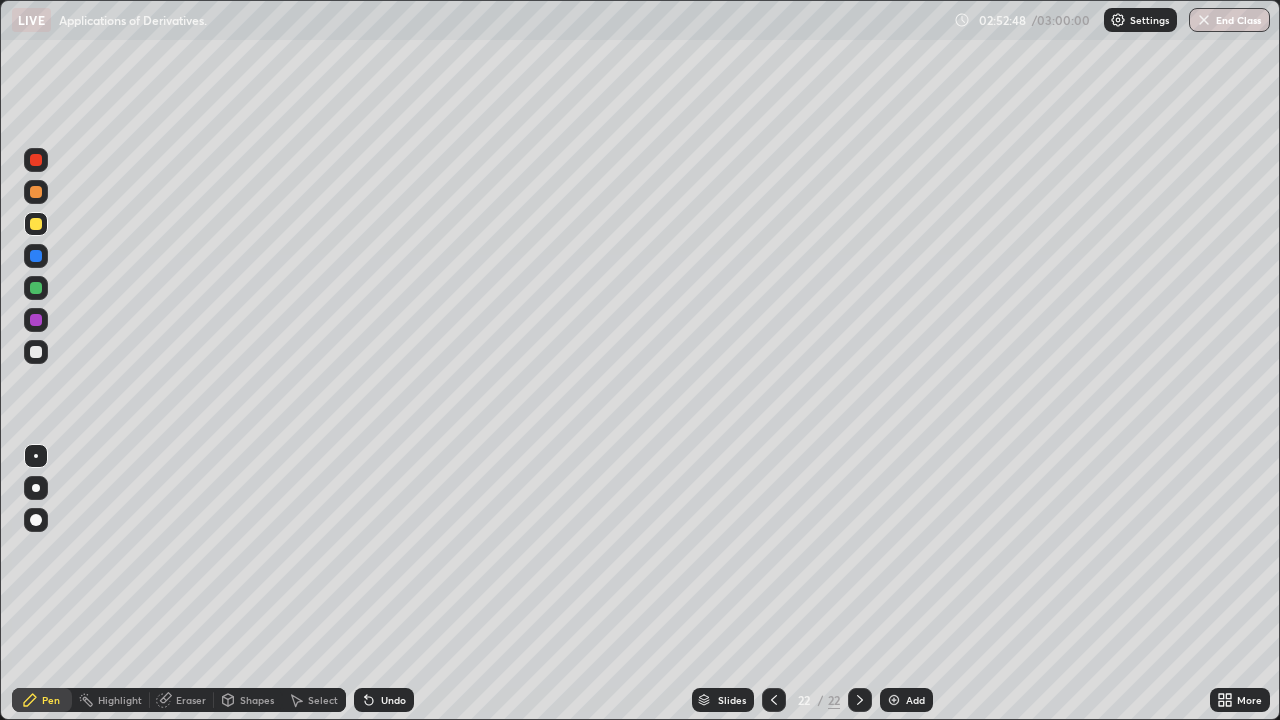 click at bounding box center [36, 352] 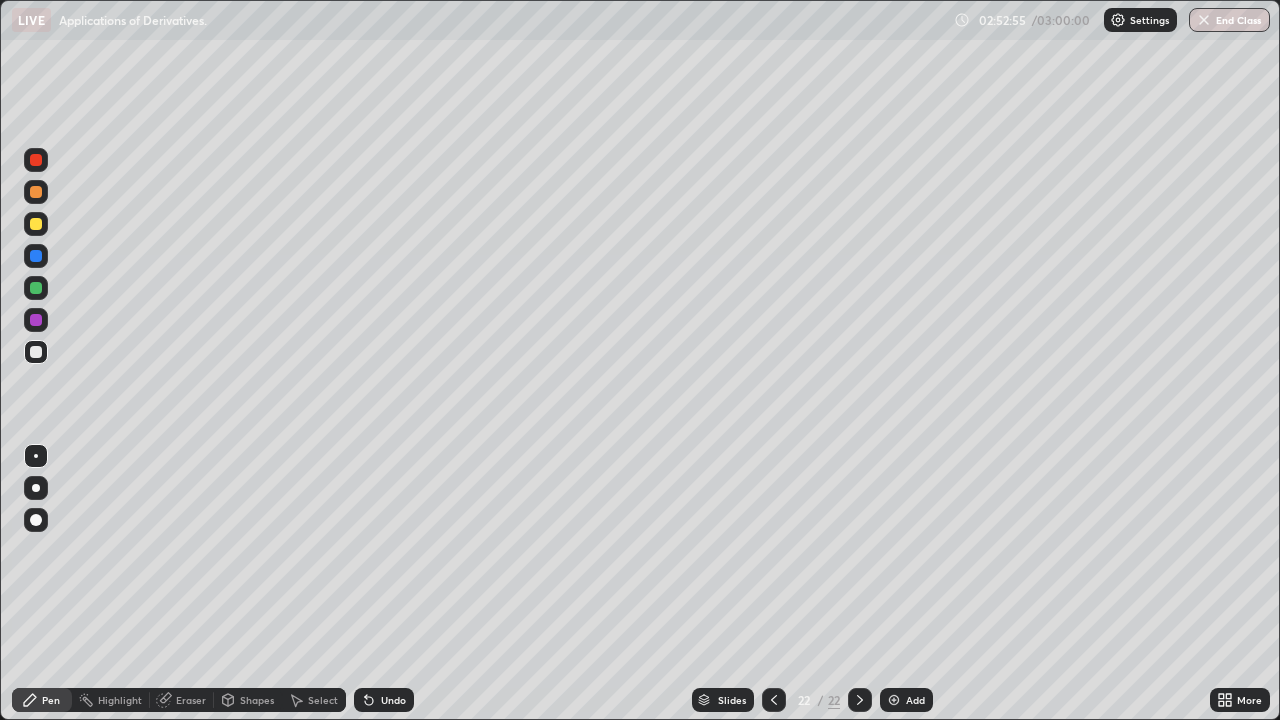 click on "Eraser" at bounding box center [182, 700] 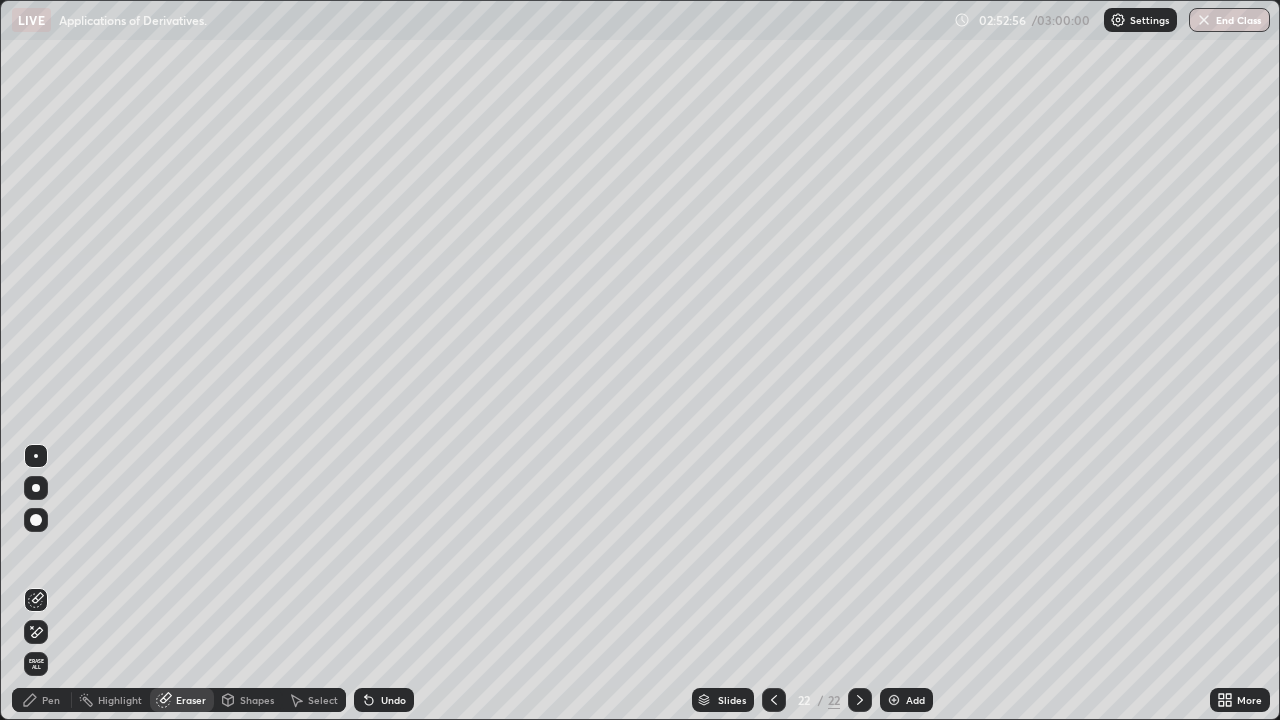click on "Pen" at bounding box center [42, 700] 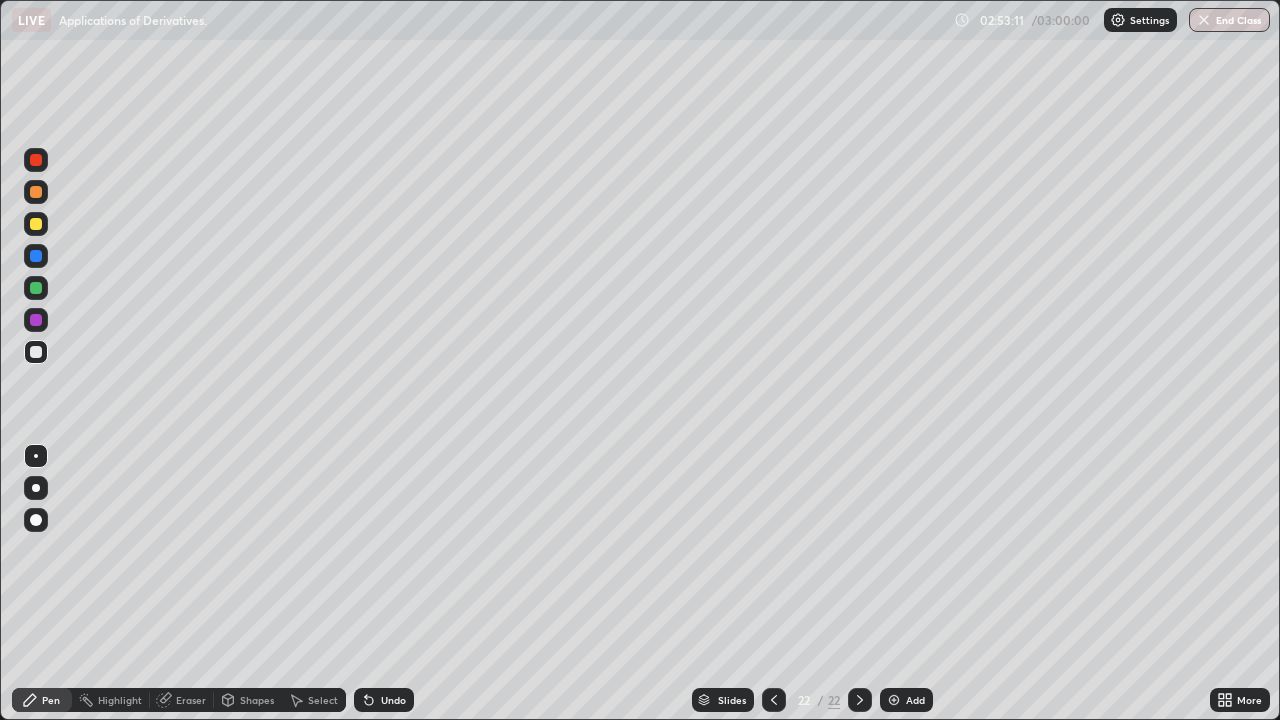 click at bounding box center [36, 352] 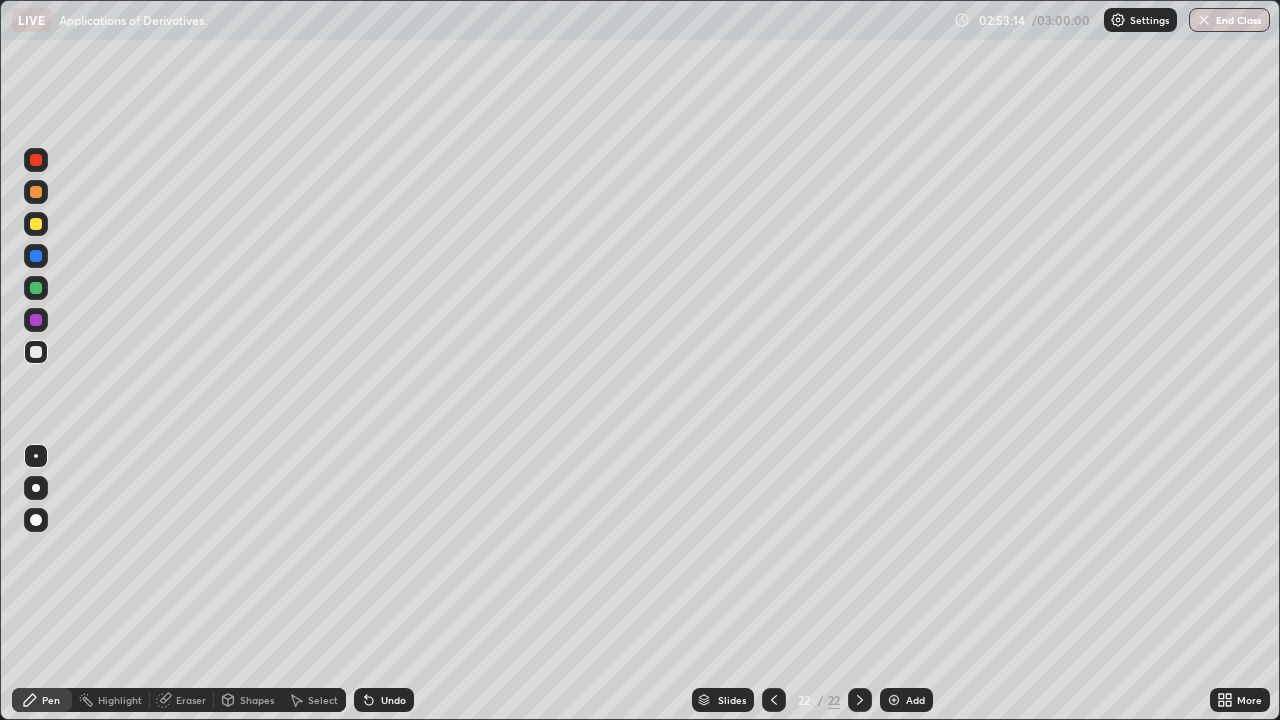 click on "Eraser" at bounding box center (182, 700) 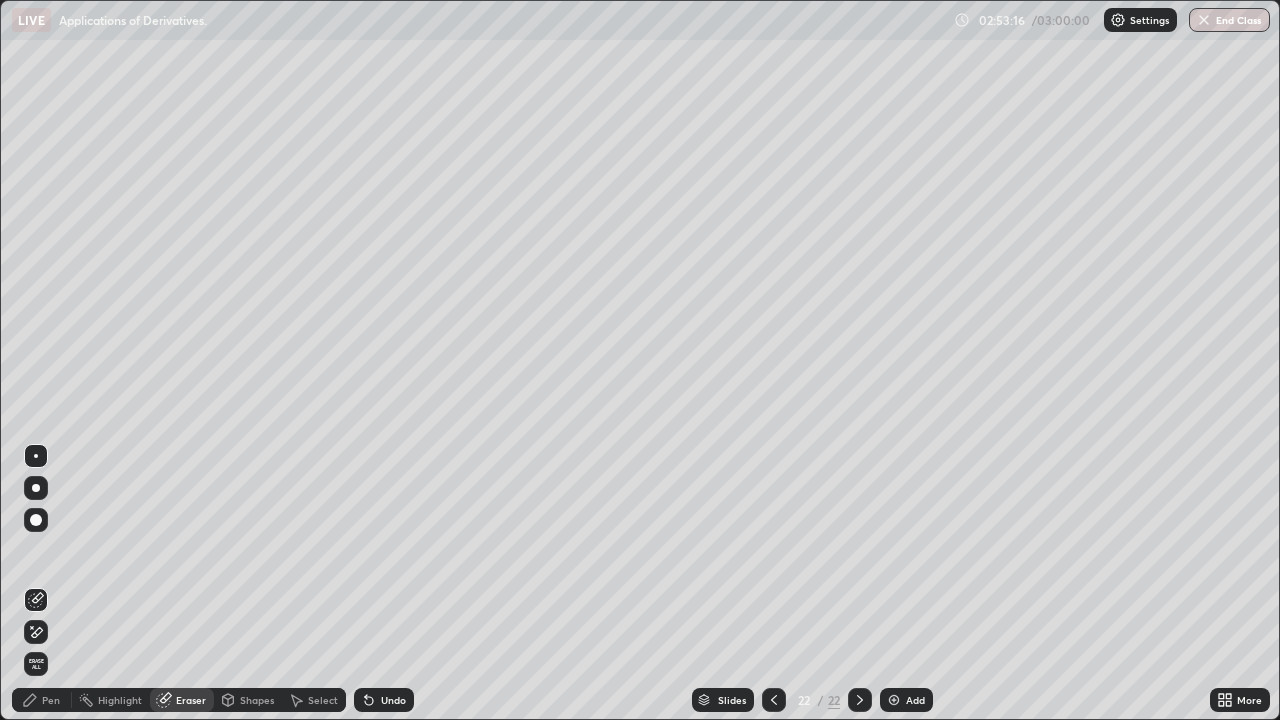 click on "Pen" at bounding box center [42, 700] 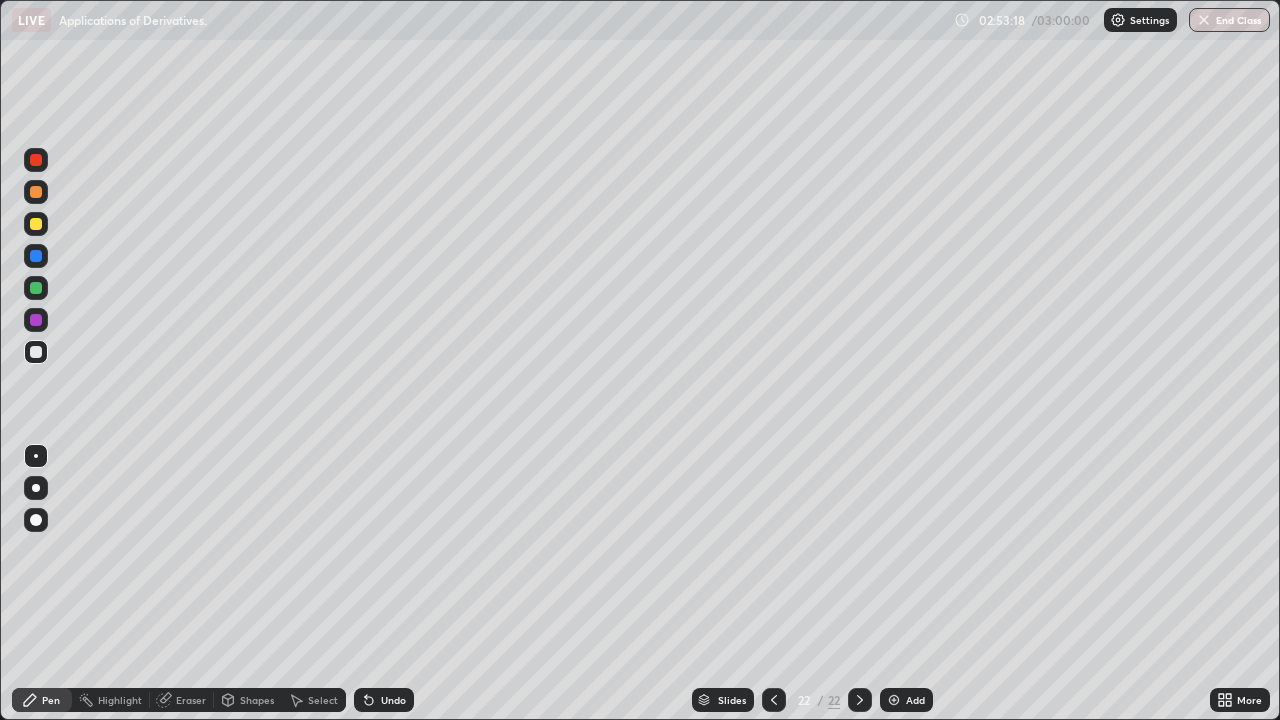 click at bounding box center [36, 352] 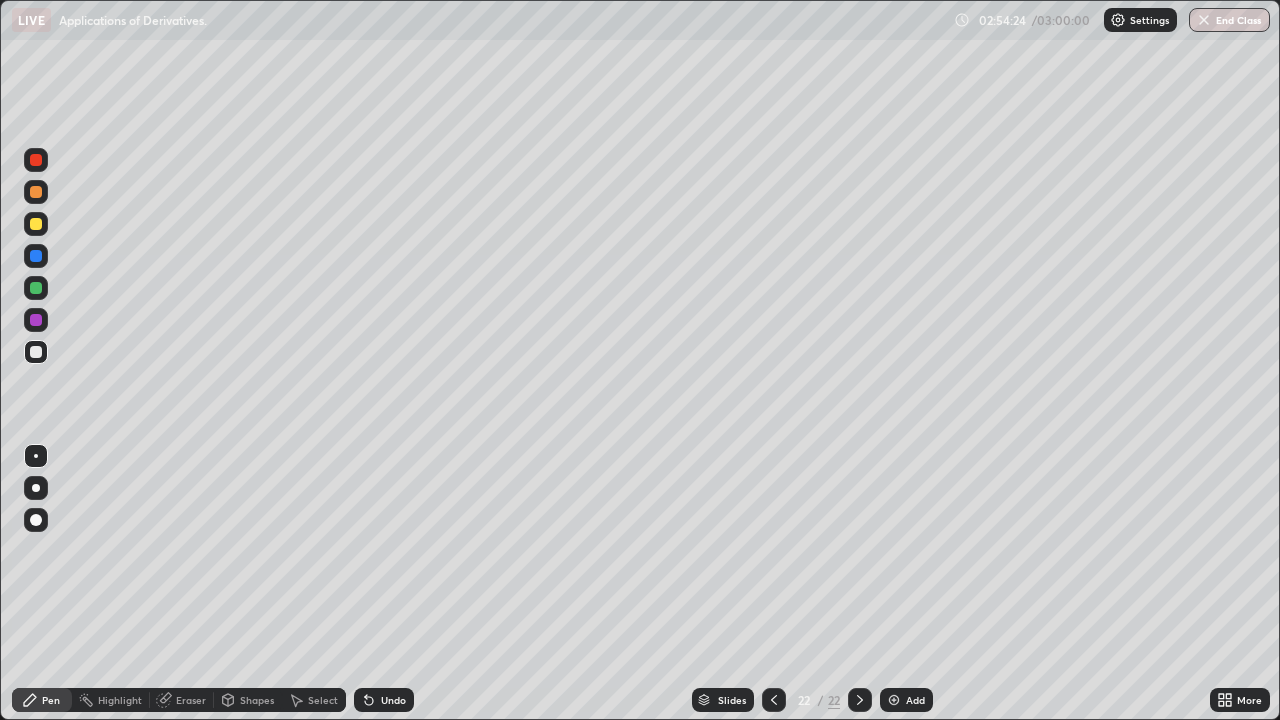 click at bounding box center [36, 160] 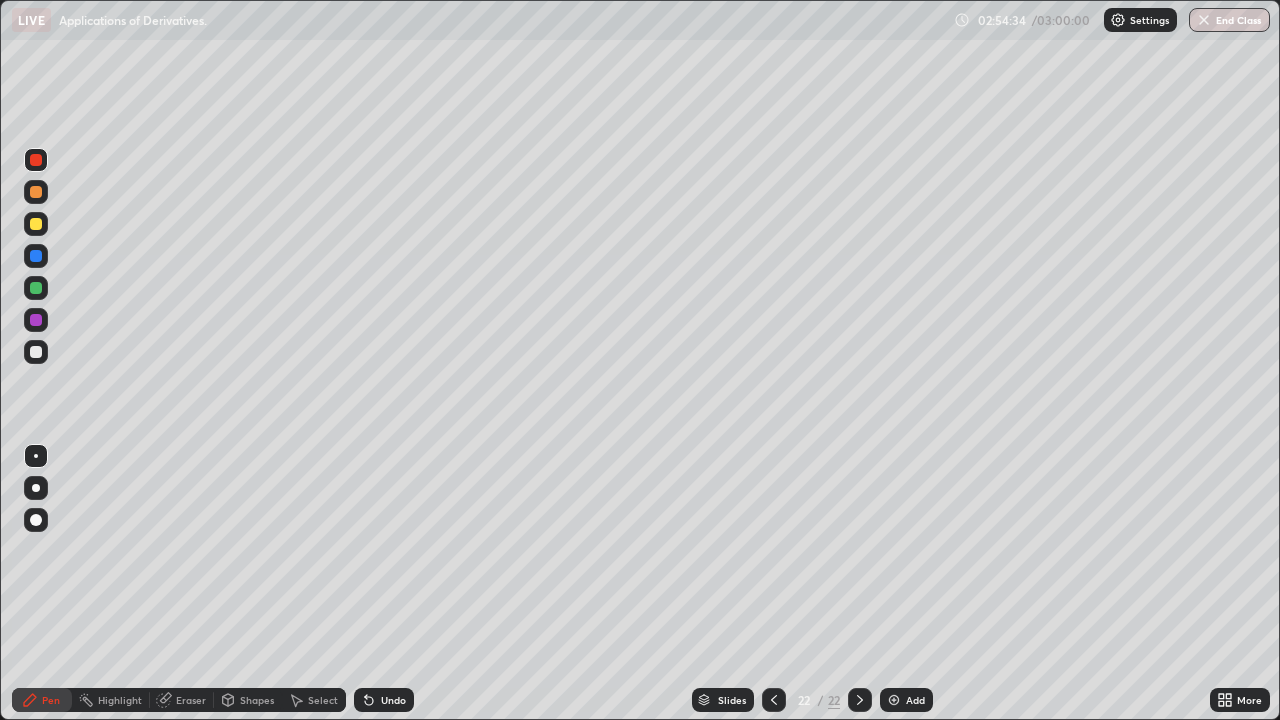click at bounding box center [36, 288] 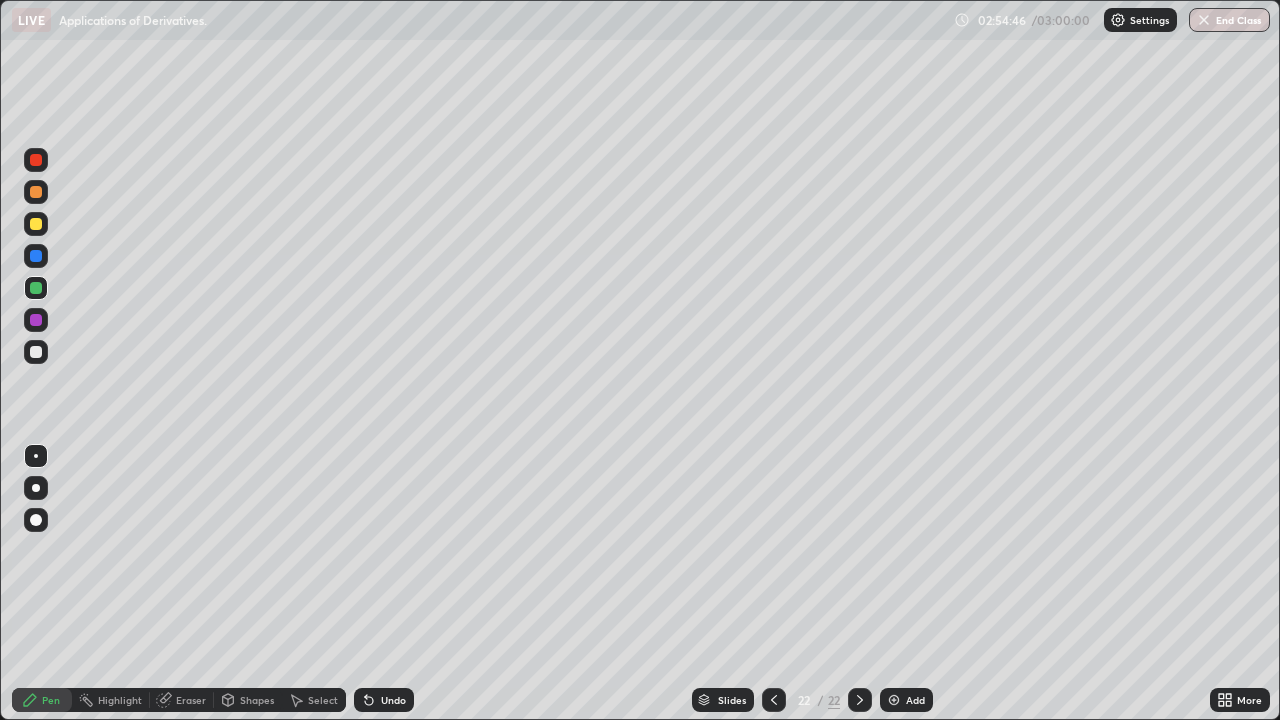 click at bounding box center (36, 352) 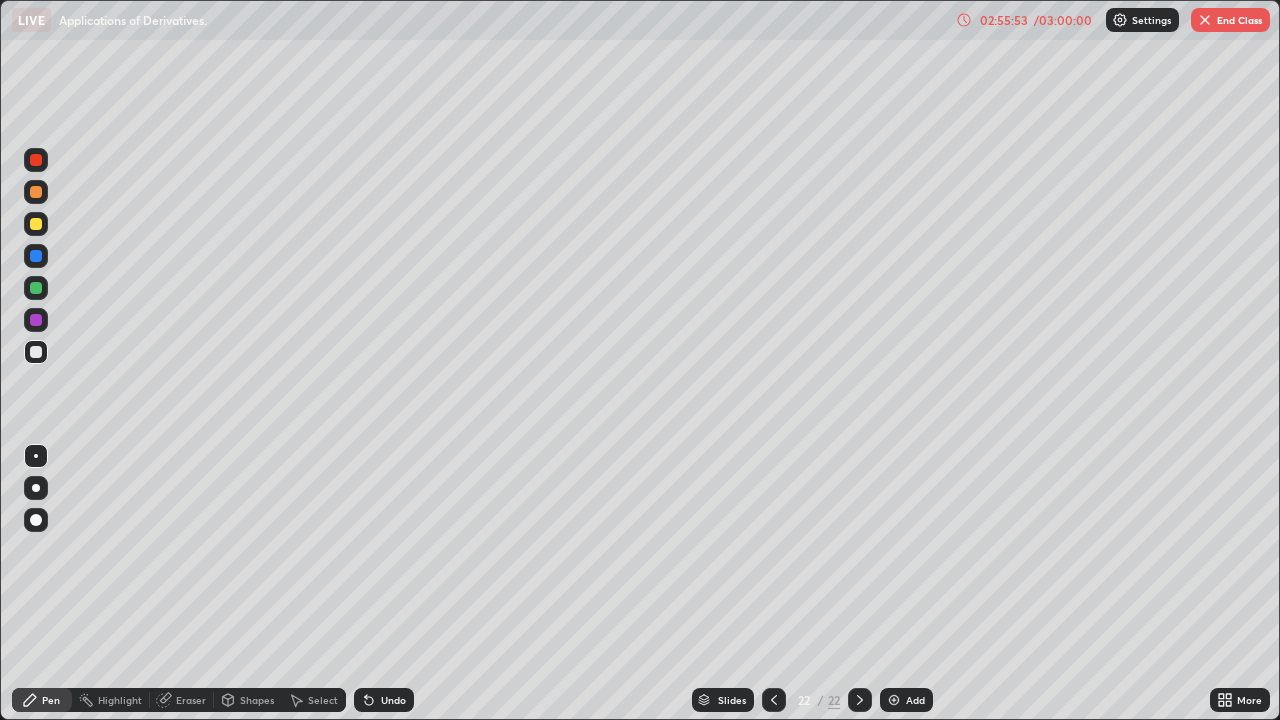 click on "Eraser" at bounding box center [191, 700] 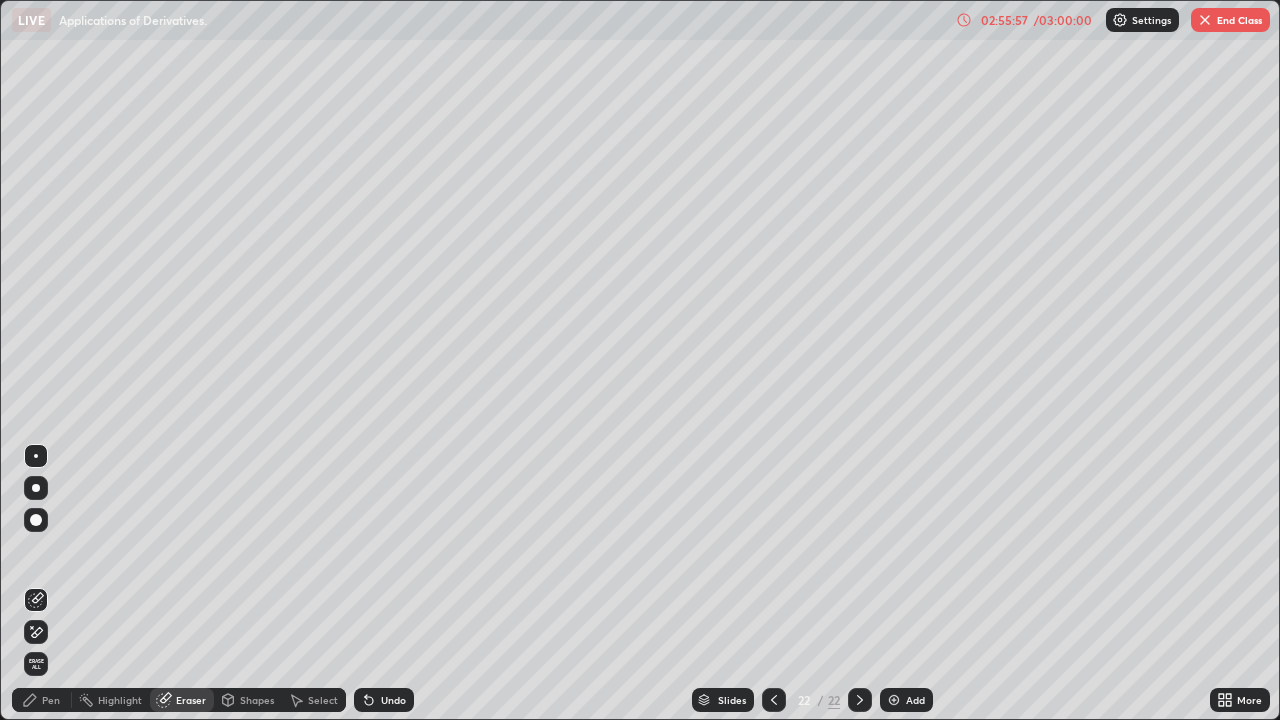 click on "Pen" at bounding box center (42, 700) 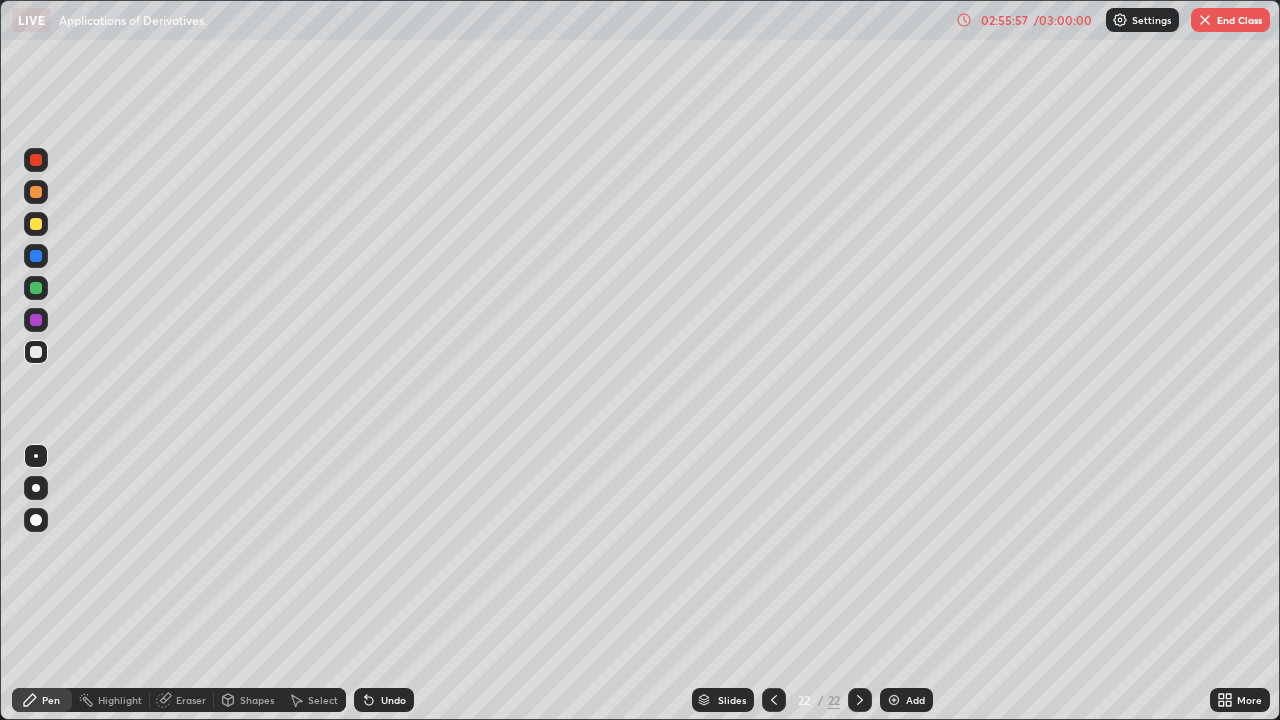 click at bounding box center (36, 224) 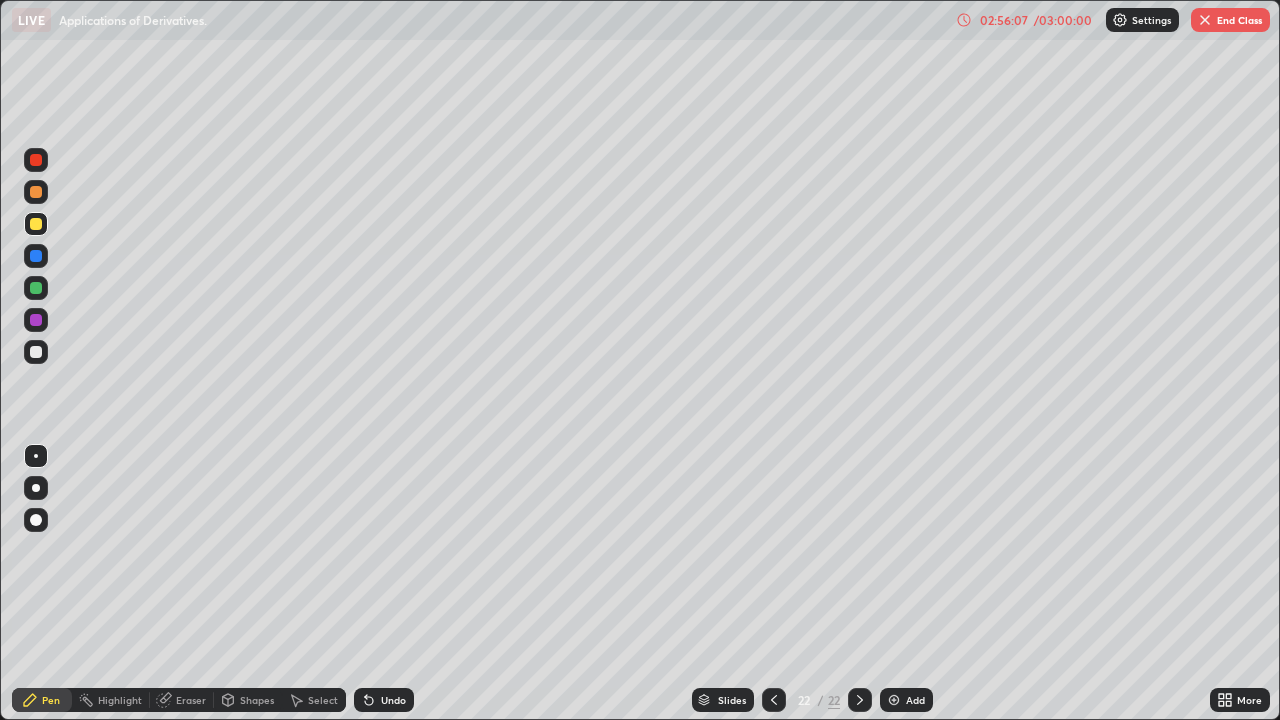click at bounding box center (36, 352) 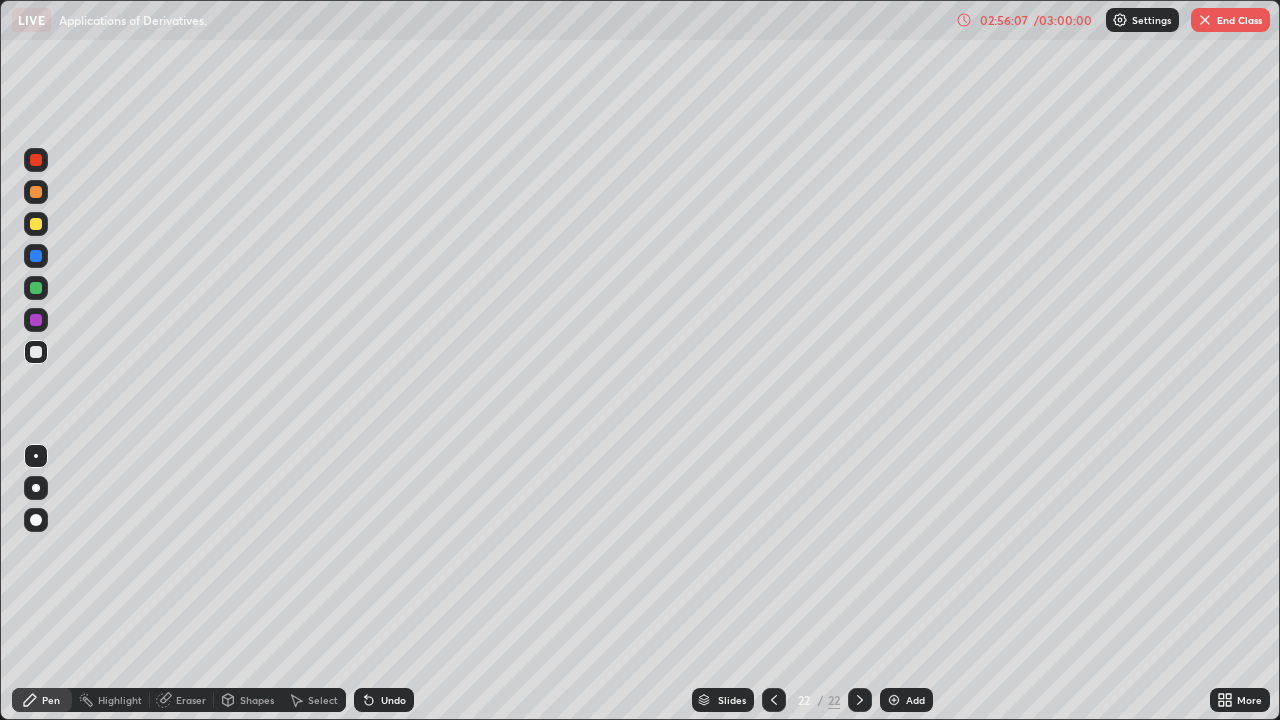 click at bounding box center [36, 352] 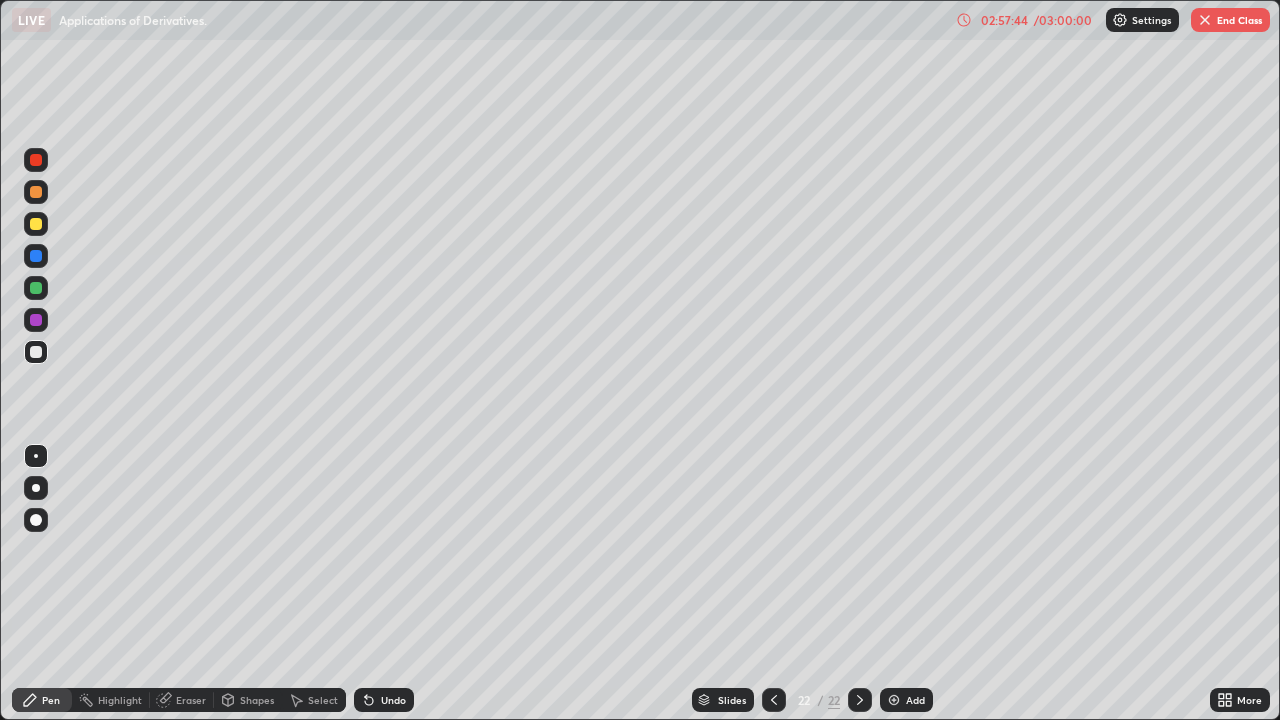 click at bounding box center [36, 192] 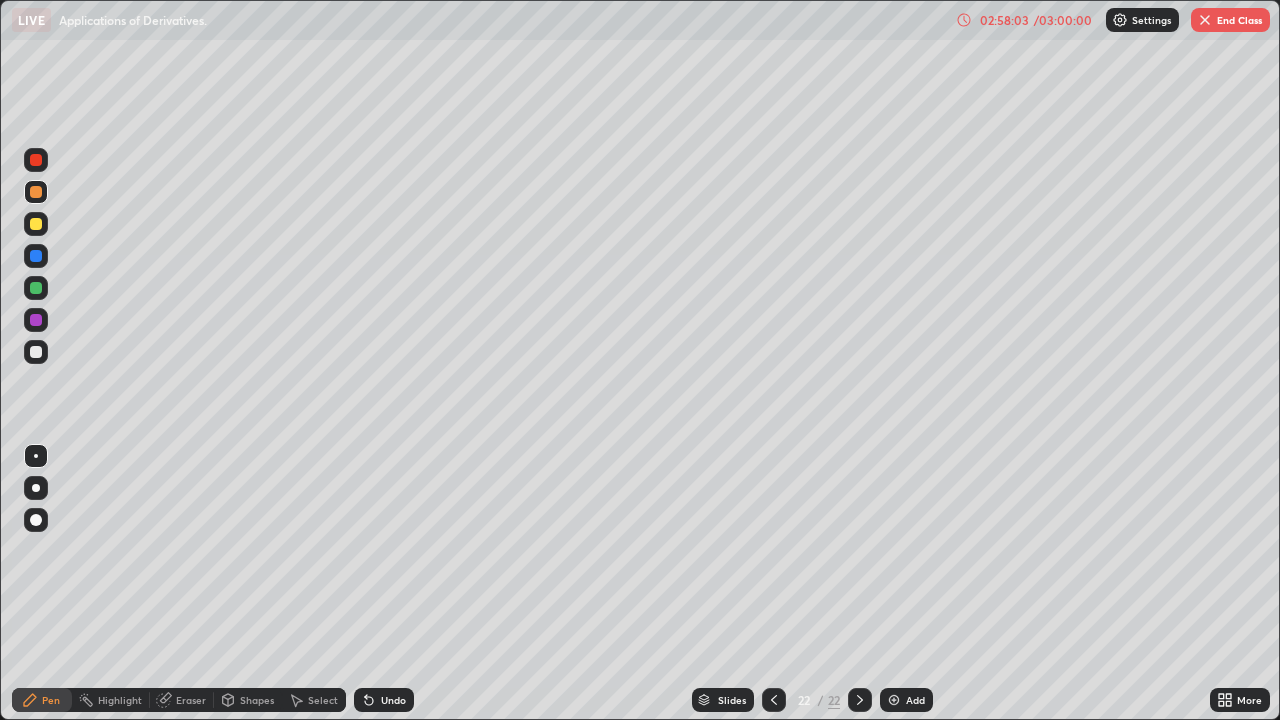 click at bounding box center [36, 288] 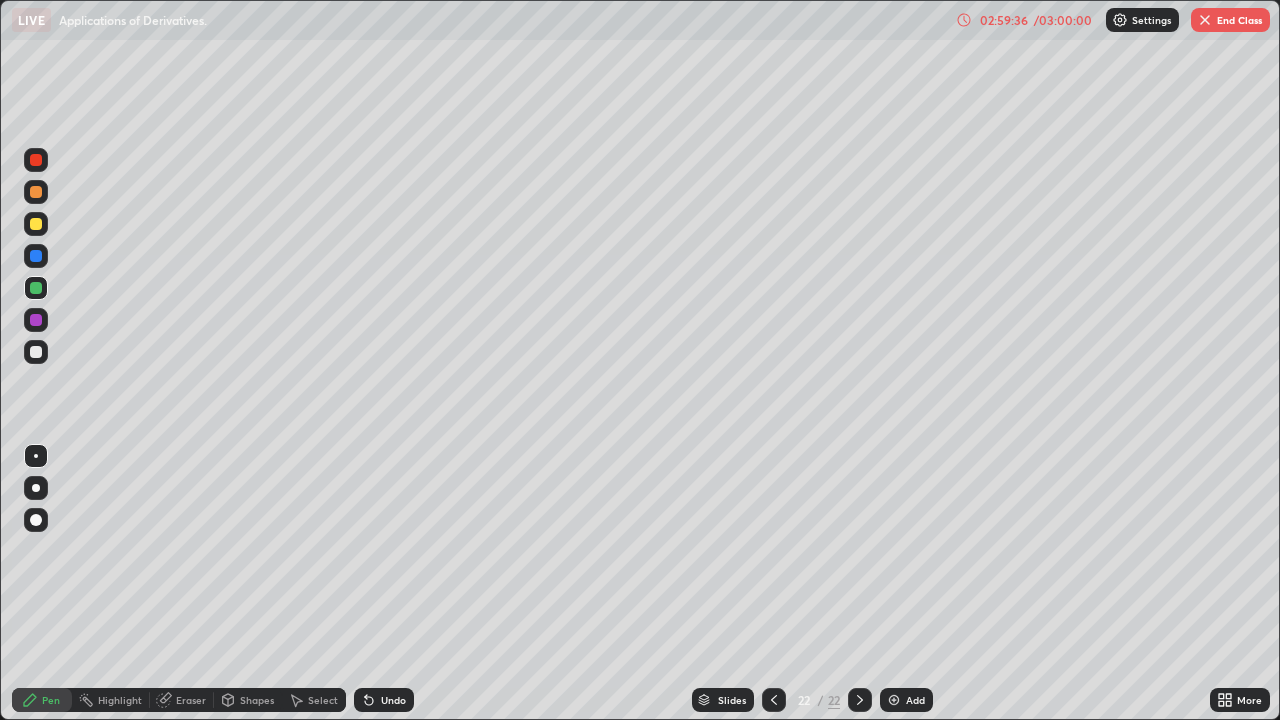 click on "Add" at bounding box center [915, 700] 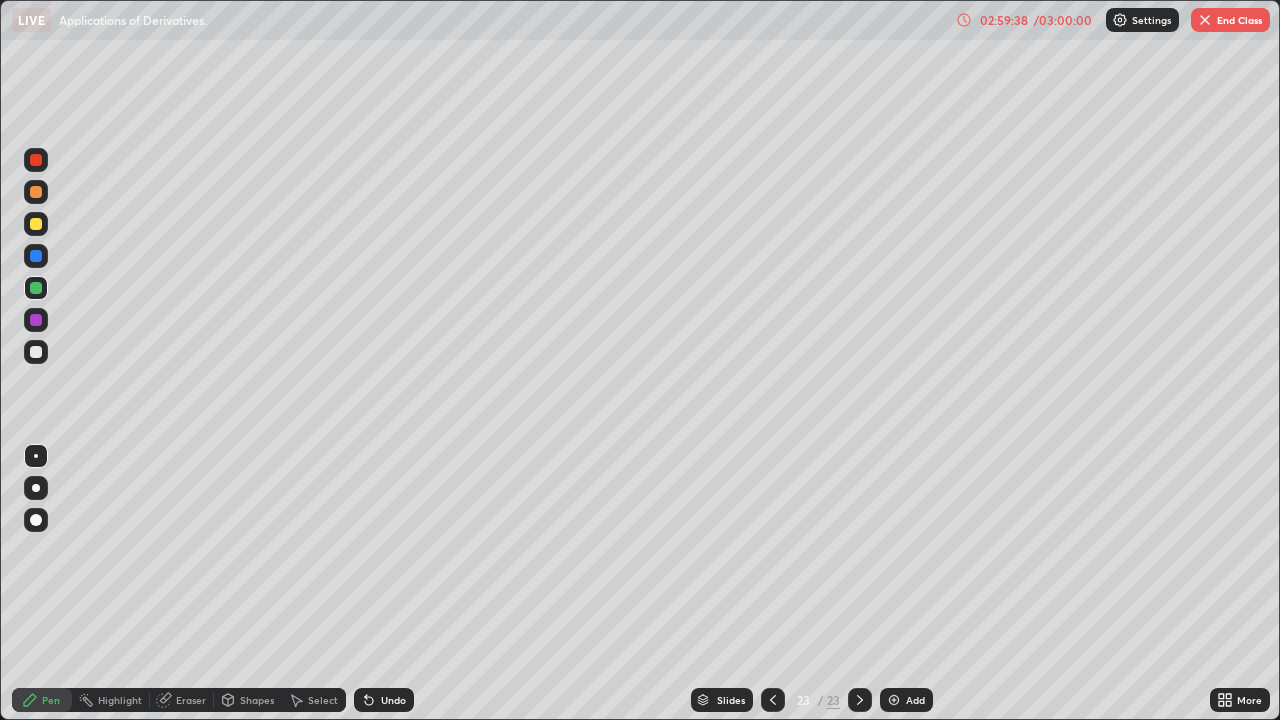 click at bounding box center (36, 352) 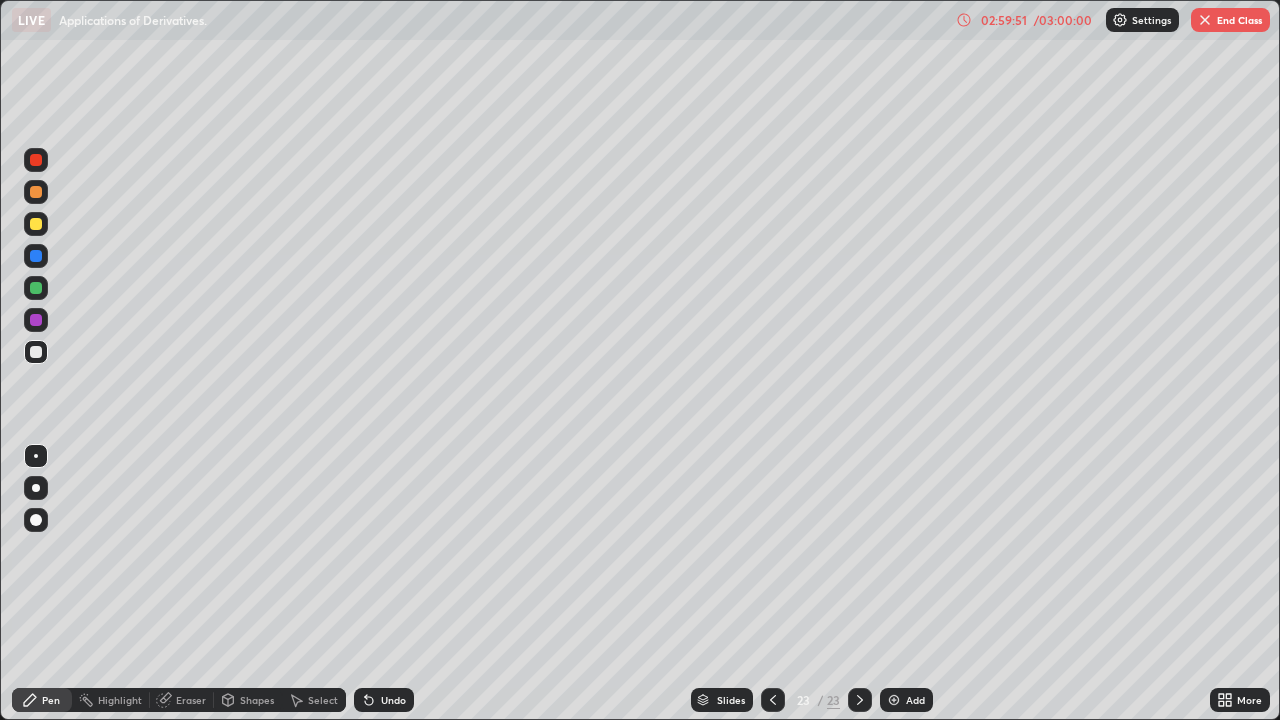 click at bounding box center [773, 700] 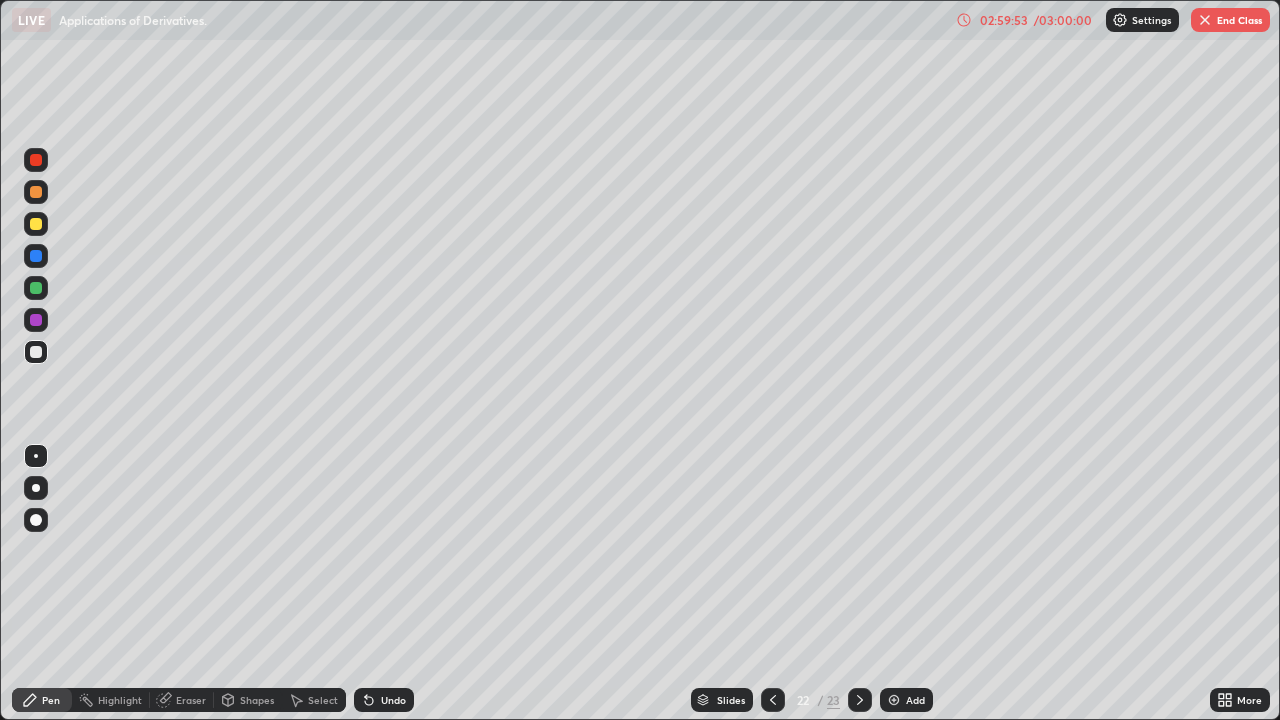 click 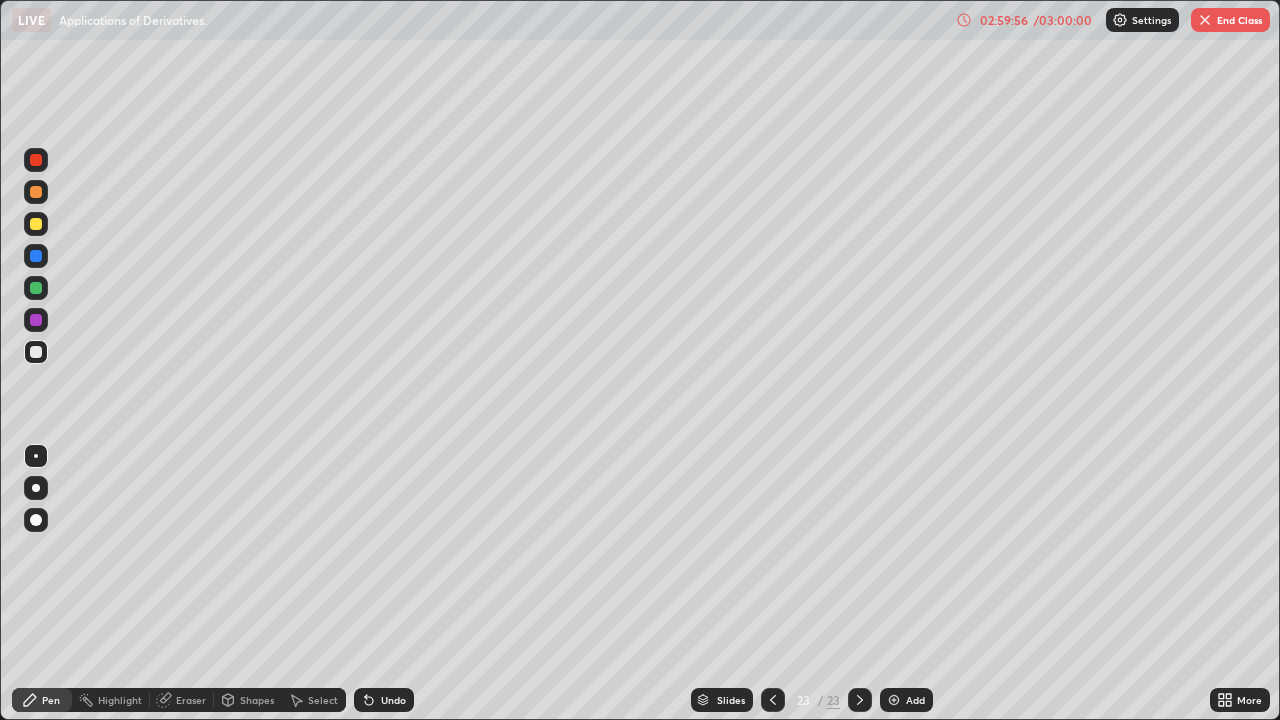 click at bounding box center (36, 288) 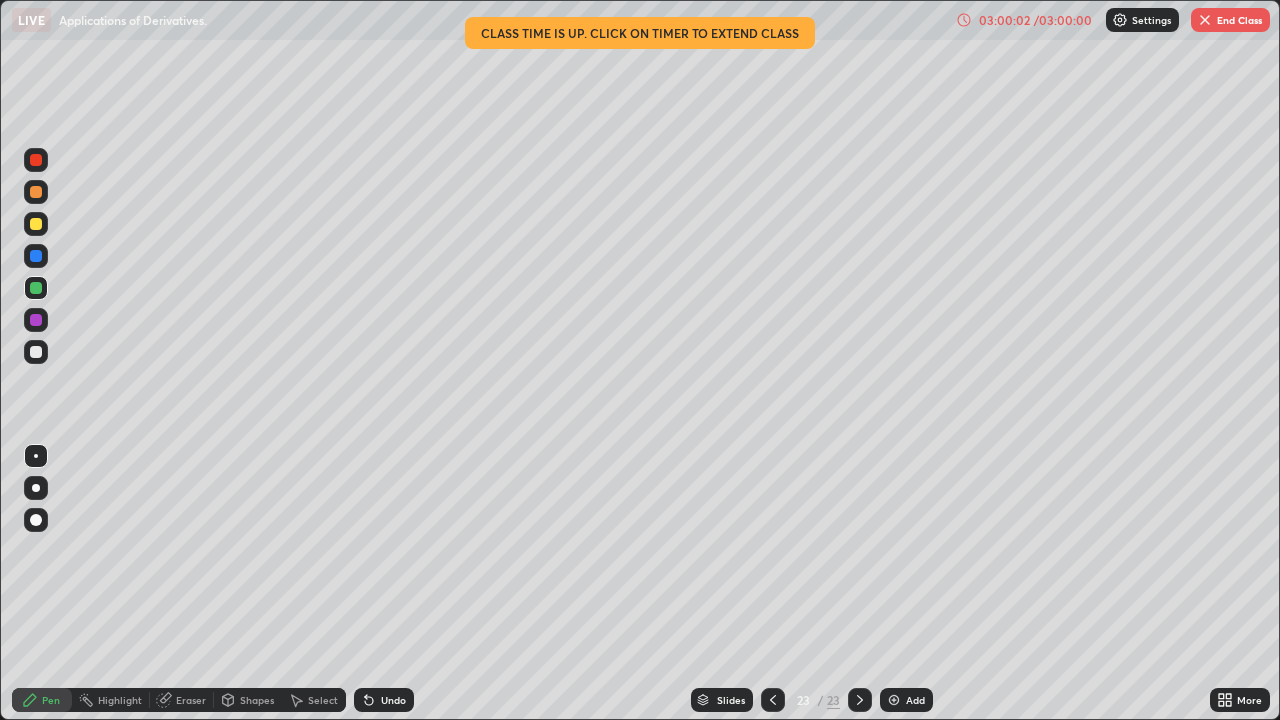 click at bounding box center [36, 352] 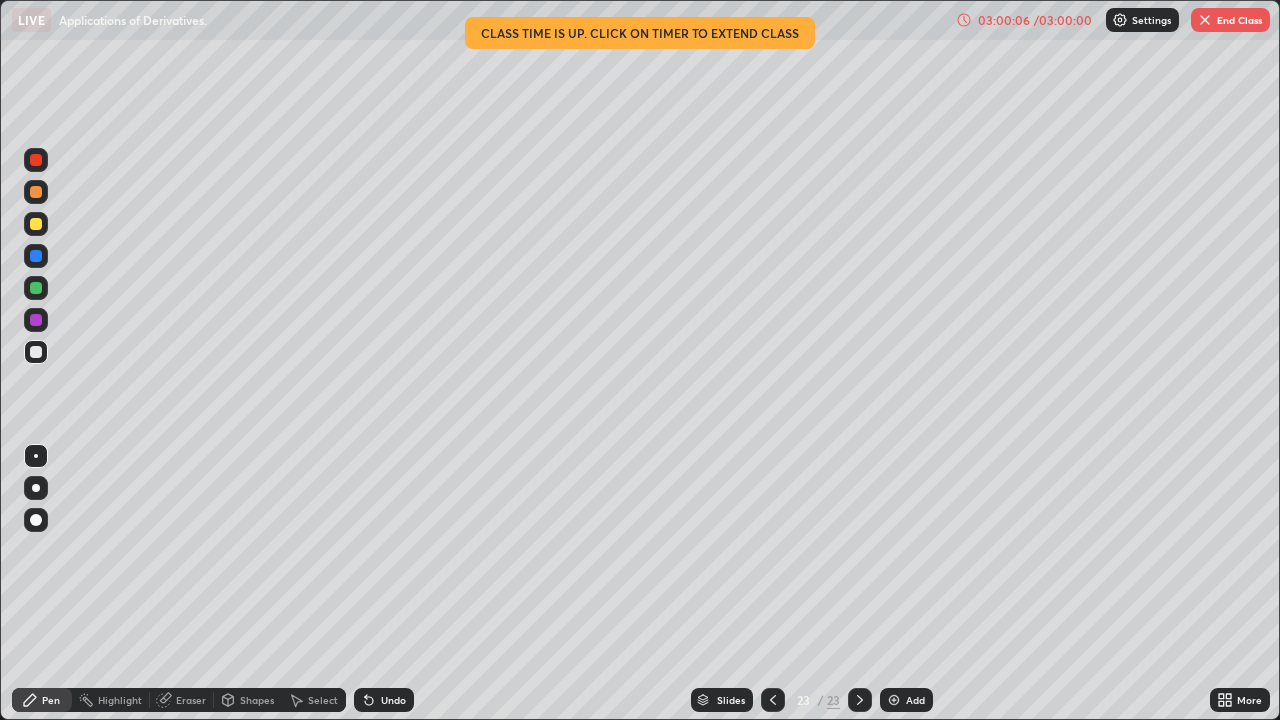click on "03:00:06" at bounding box center [1004, 20] 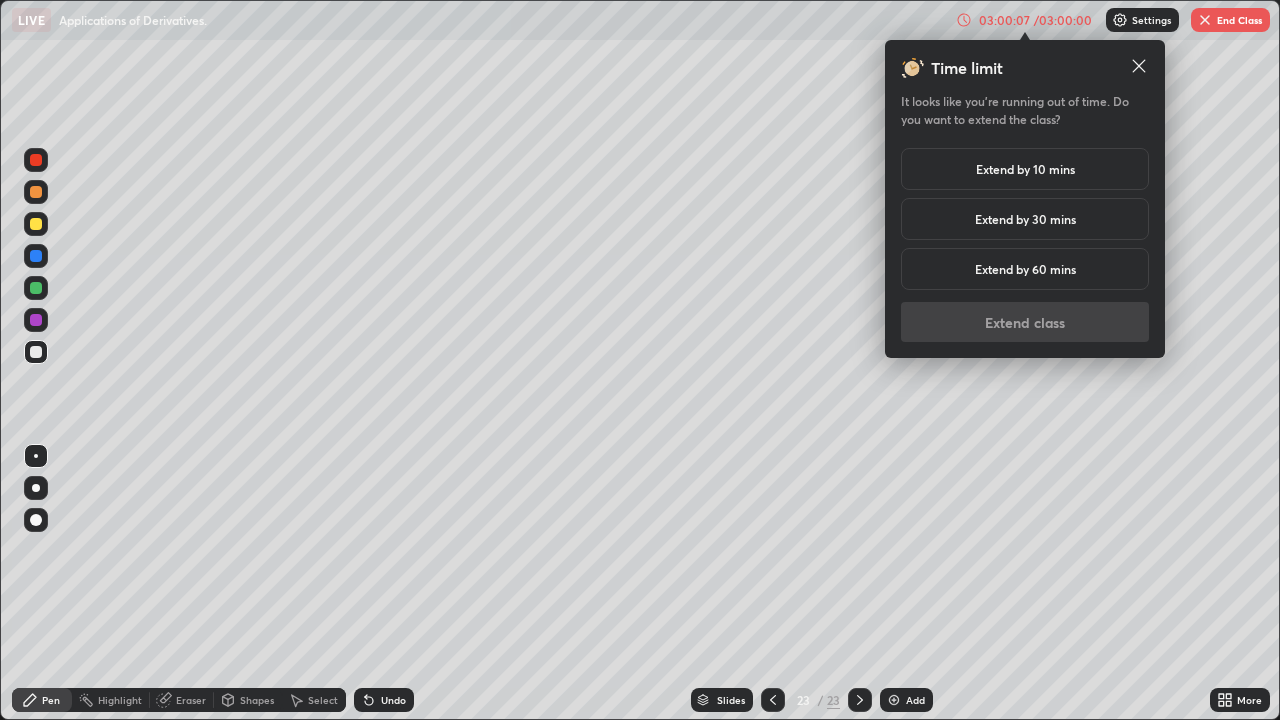 click on "Extend by 10 mins" at bounding box center [1025, 169] 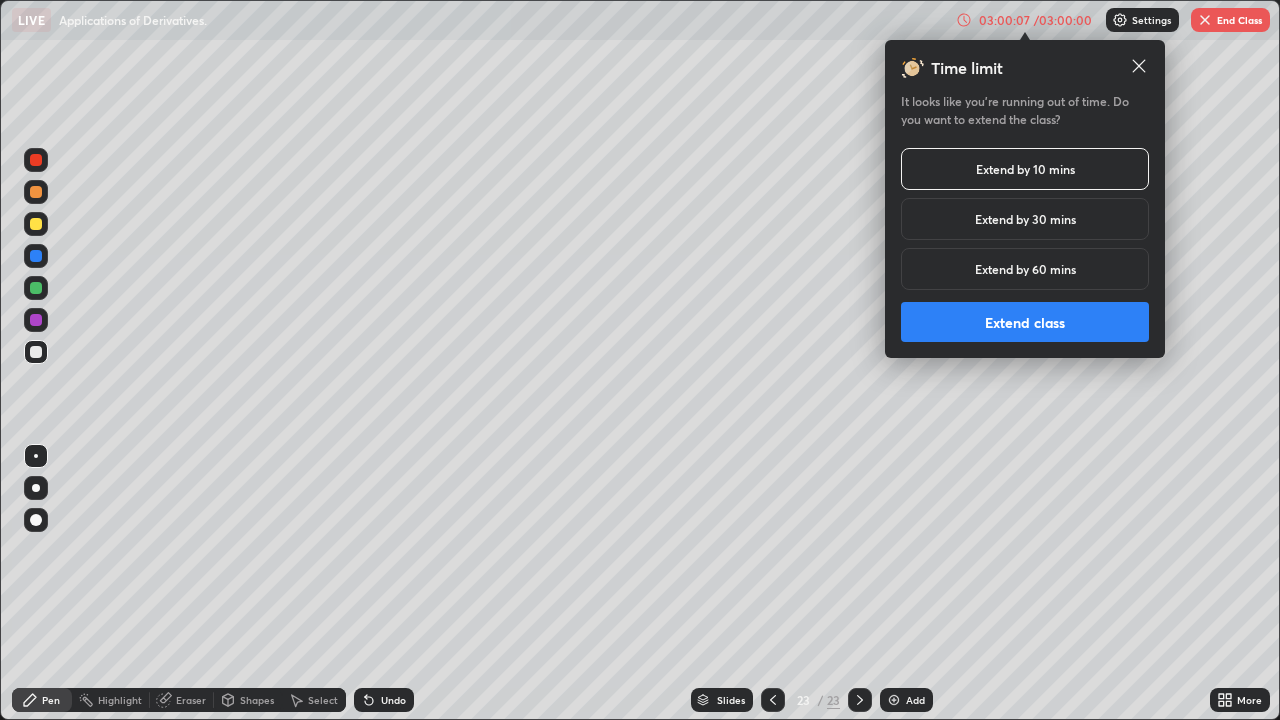 click on "Extend class" at bounding box center (1025, 322) 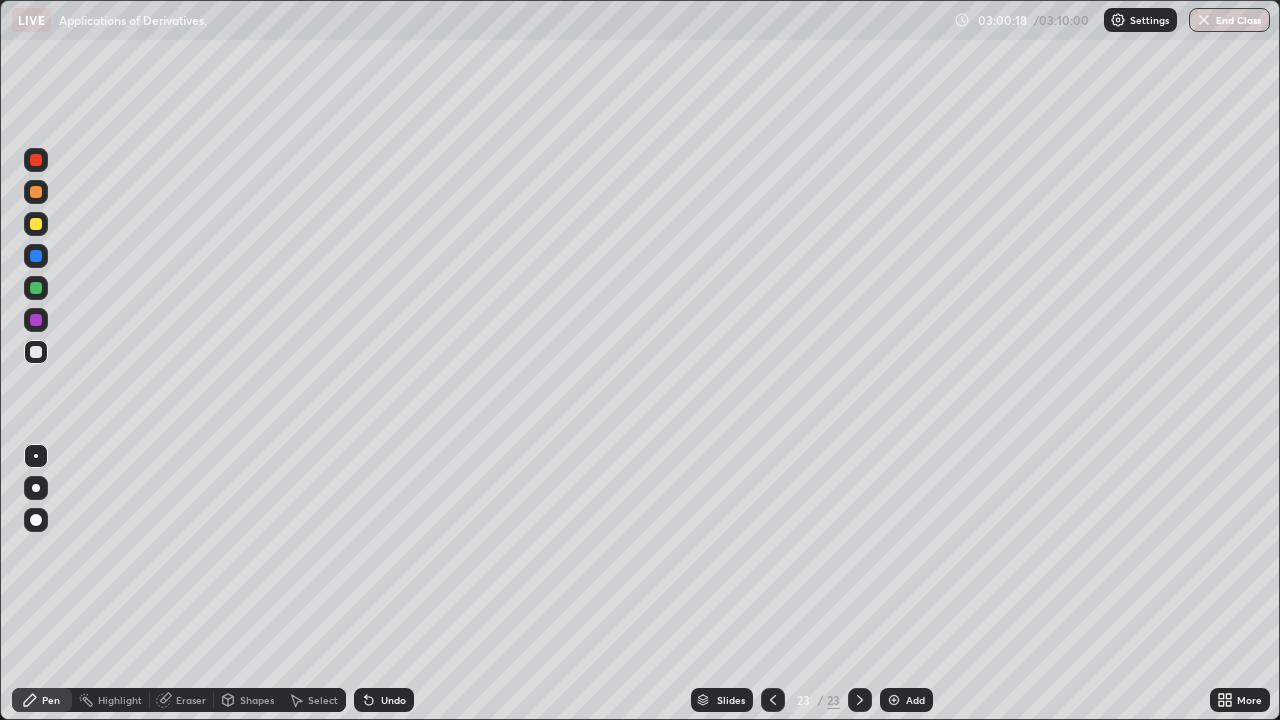 click at bounding box center [36, 352] 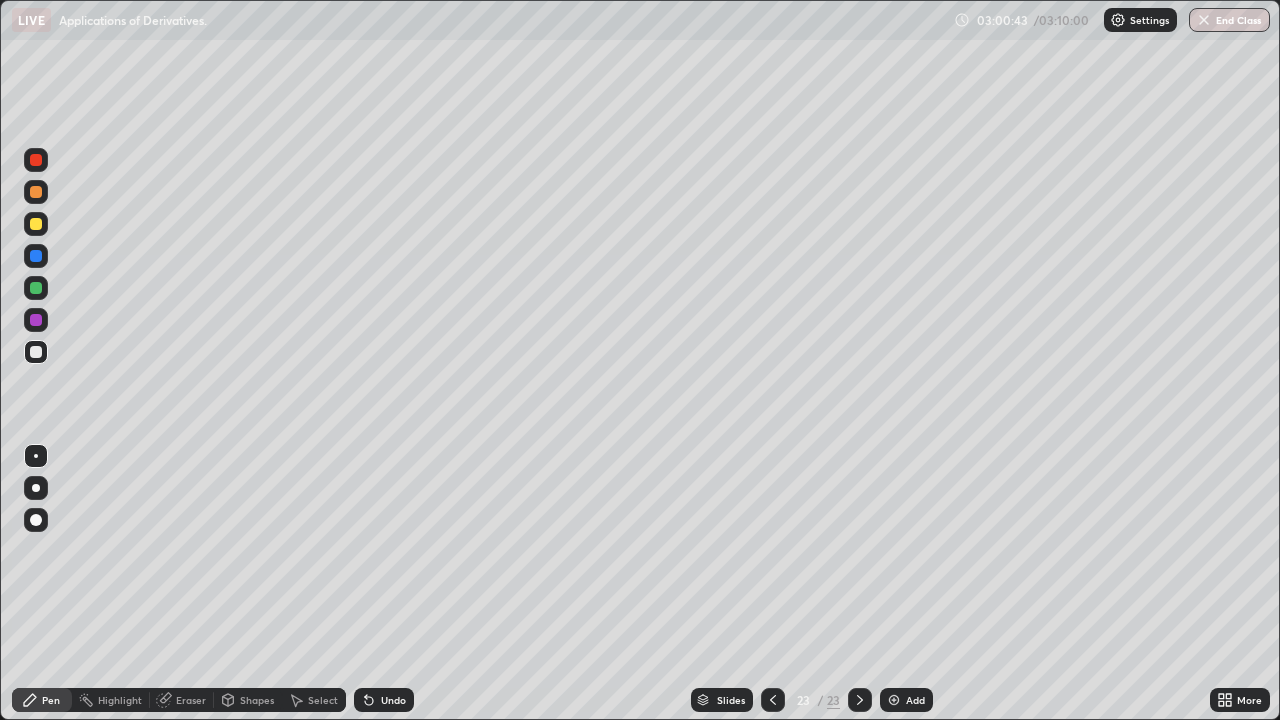click at bounding box center [36, 288] 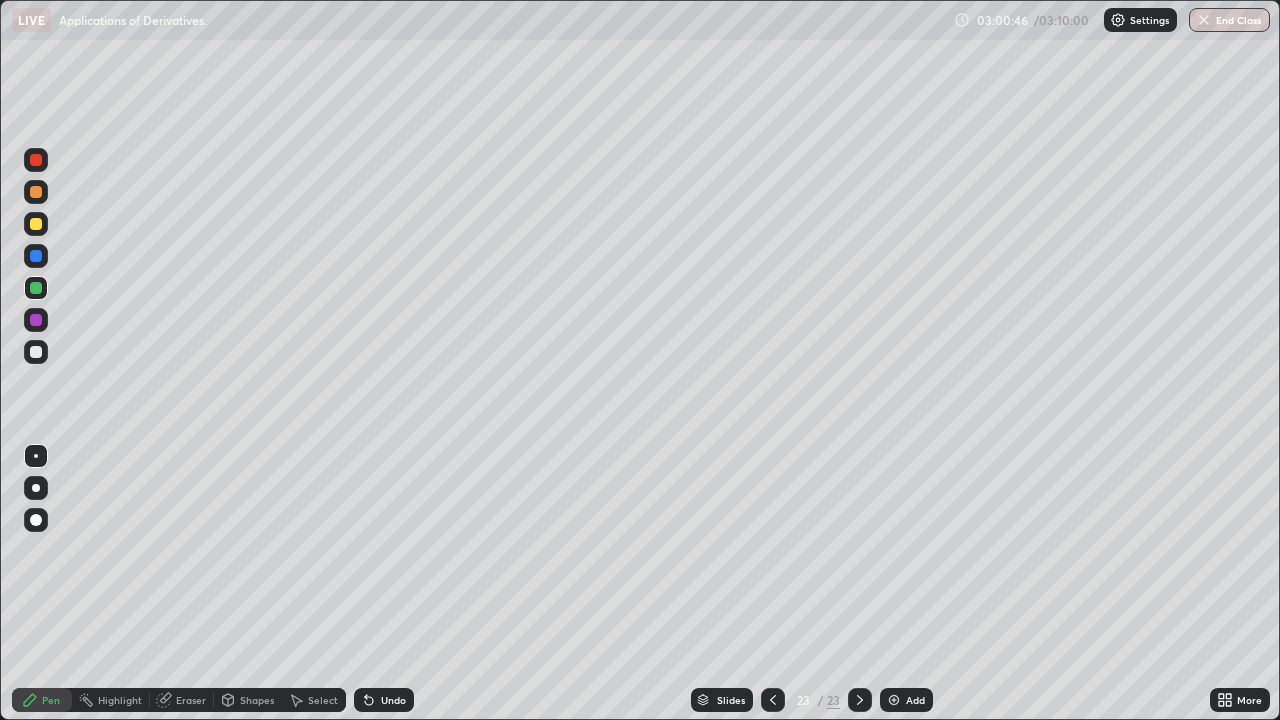 click on "Eraser" at bounding box center (182, 700) 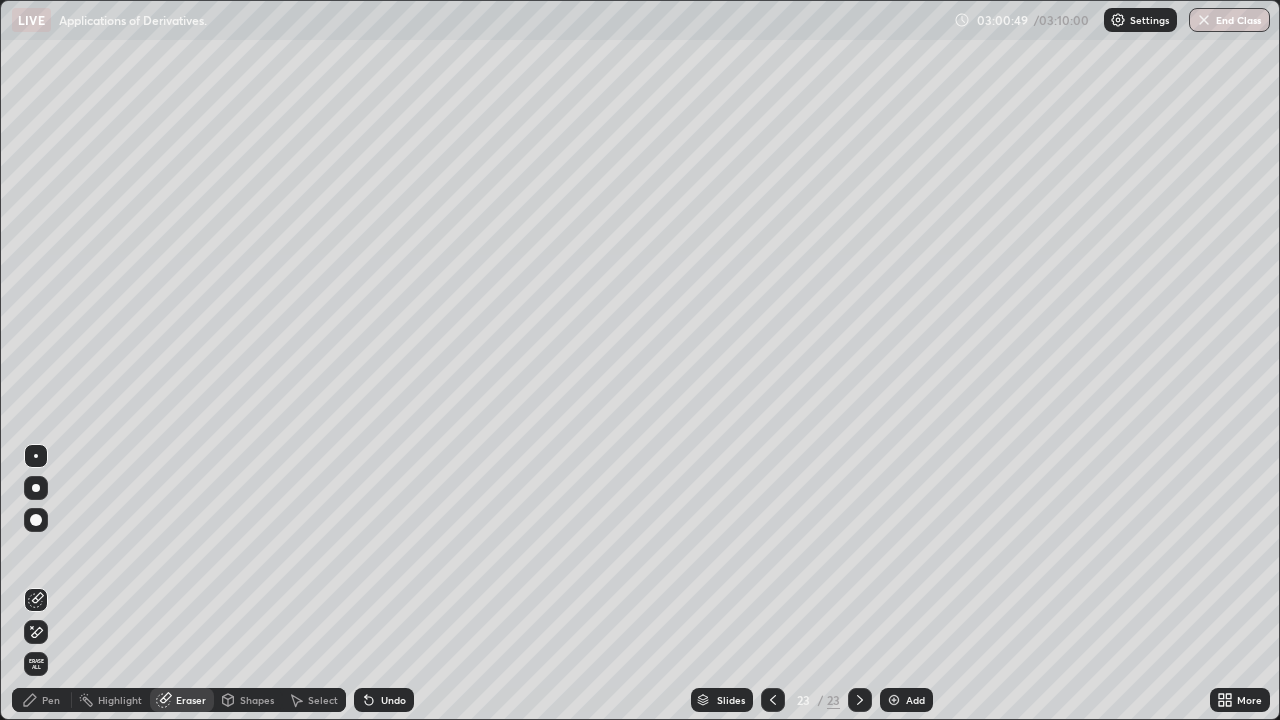 click on "Pen" at bounding box center (42, 700) 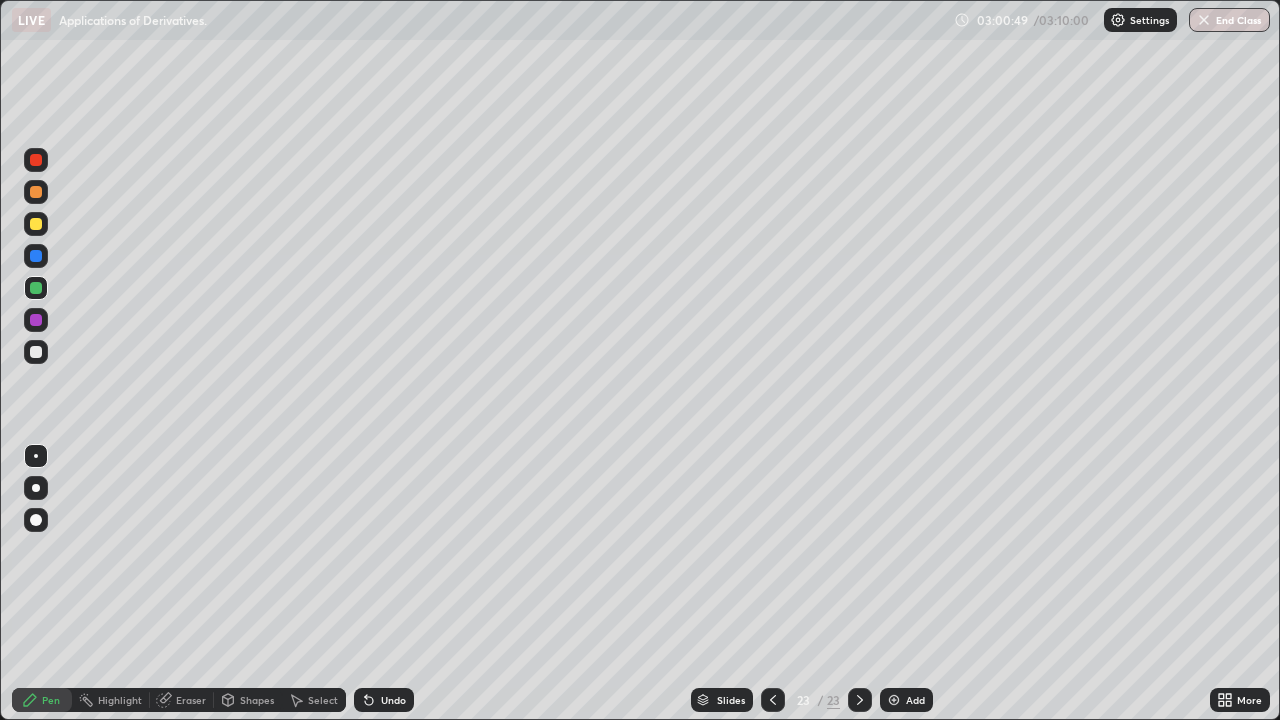 click on "Pen" at bounding box center [42, 700] 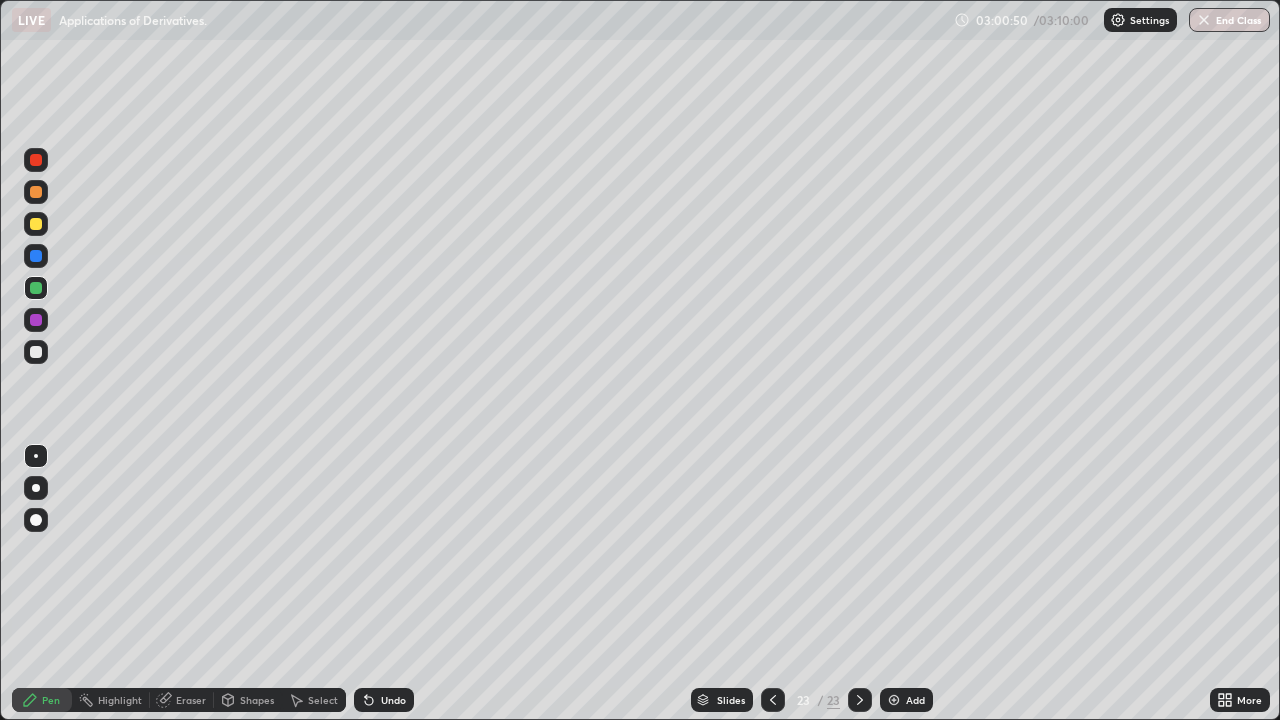 click at bounding box center [36, 352] 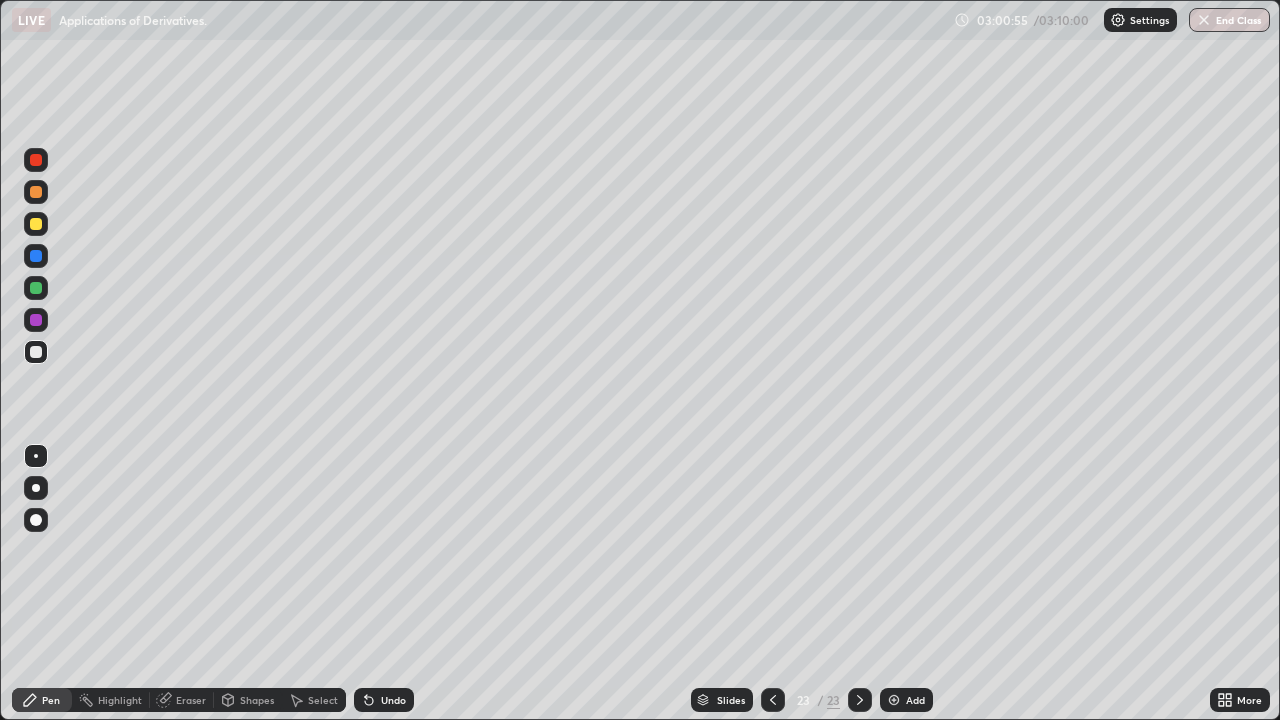 click on "Eraser" at bounding box center [191, 700] 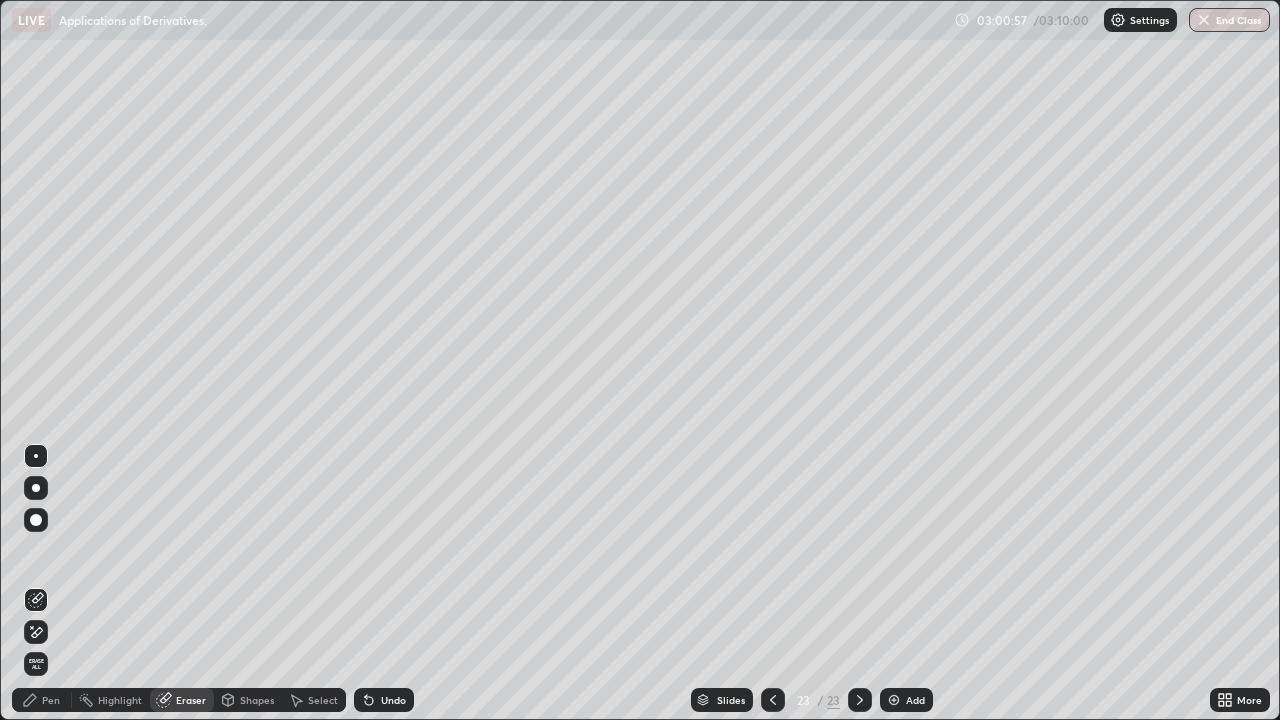 click on "Pen" at bounding box center (42, 700) 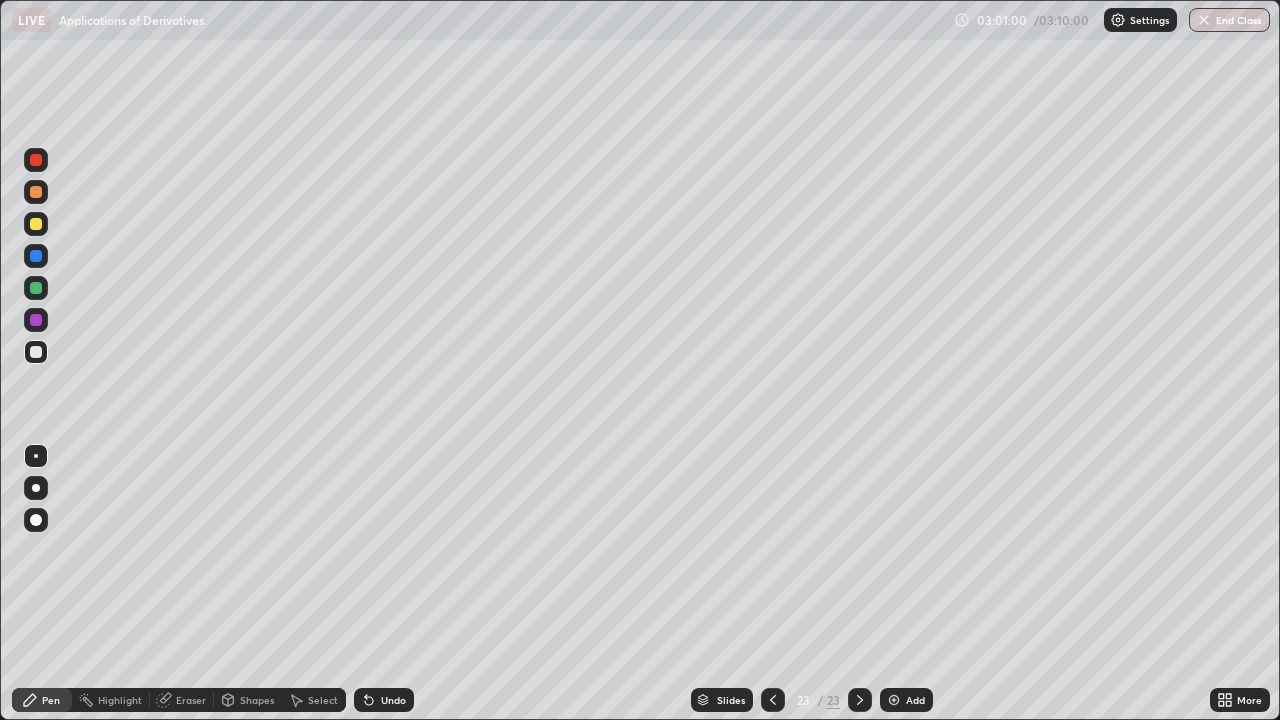 click on "Eraser" at bounding box center (191, 700) 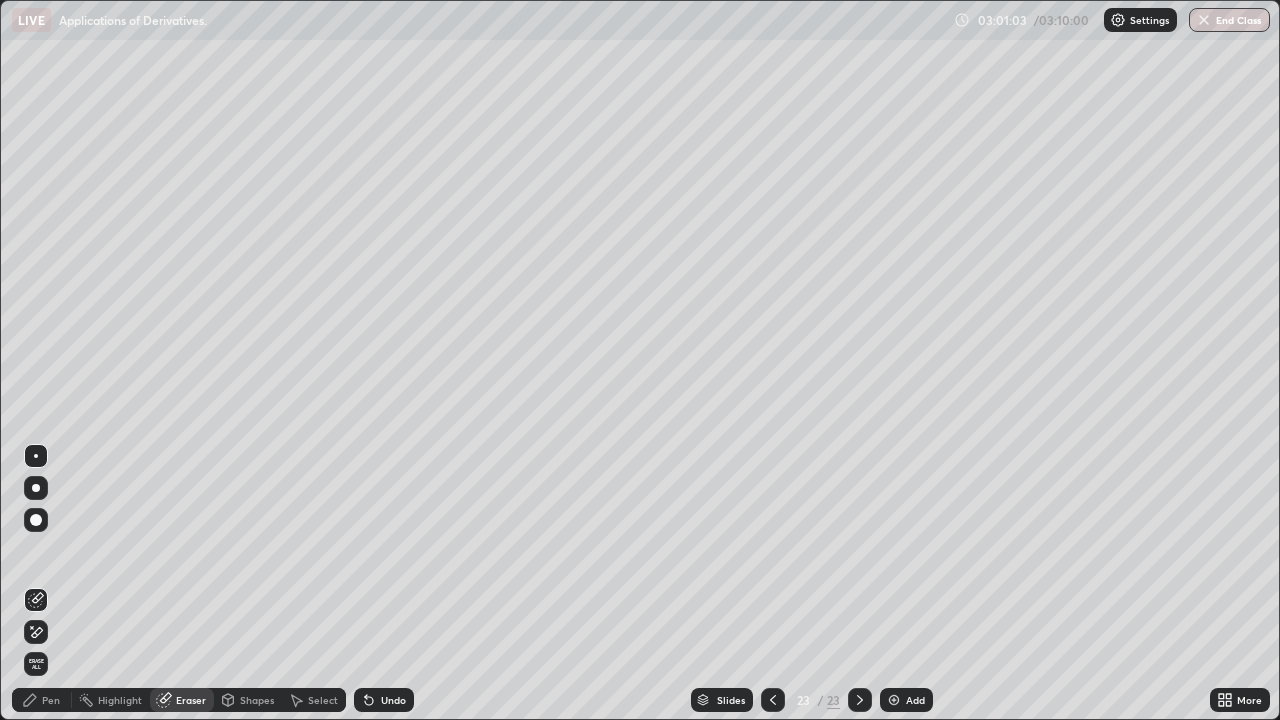 click on "Pen" at bounding box center (42, 700) 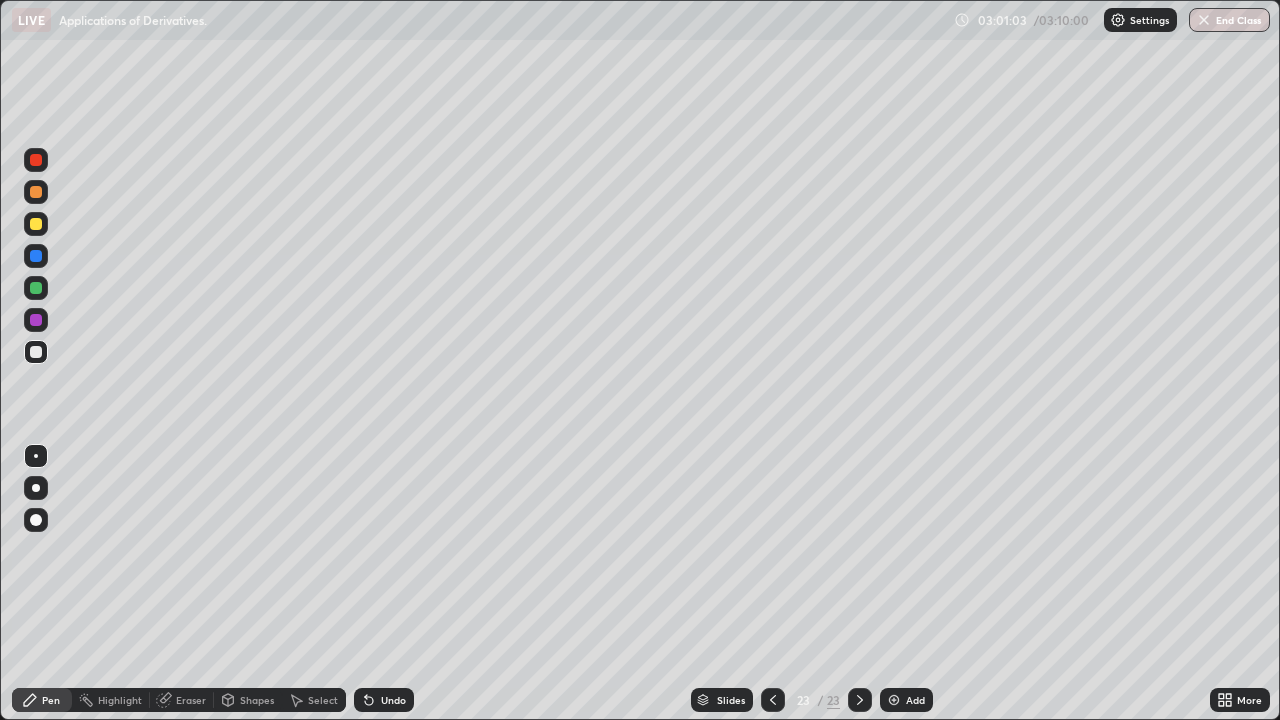 click on "Pen" at bounding box center (42, 700) 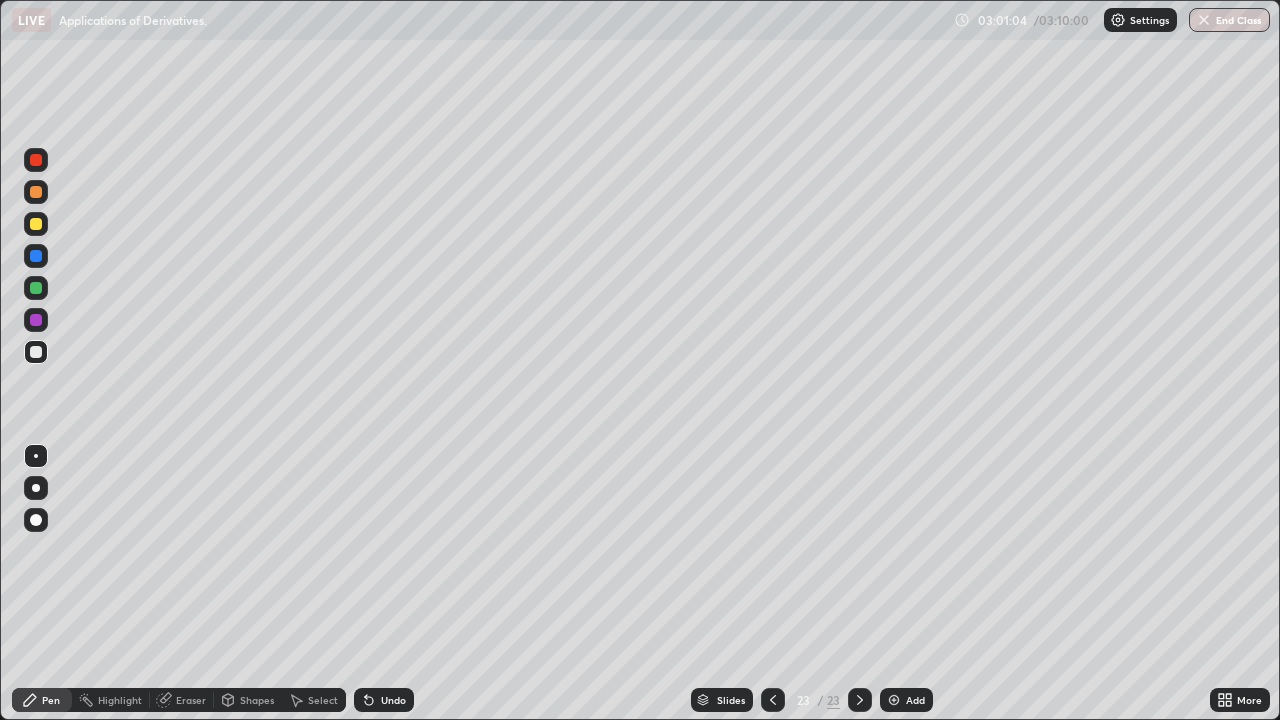 click at bounding box center [36, 352] 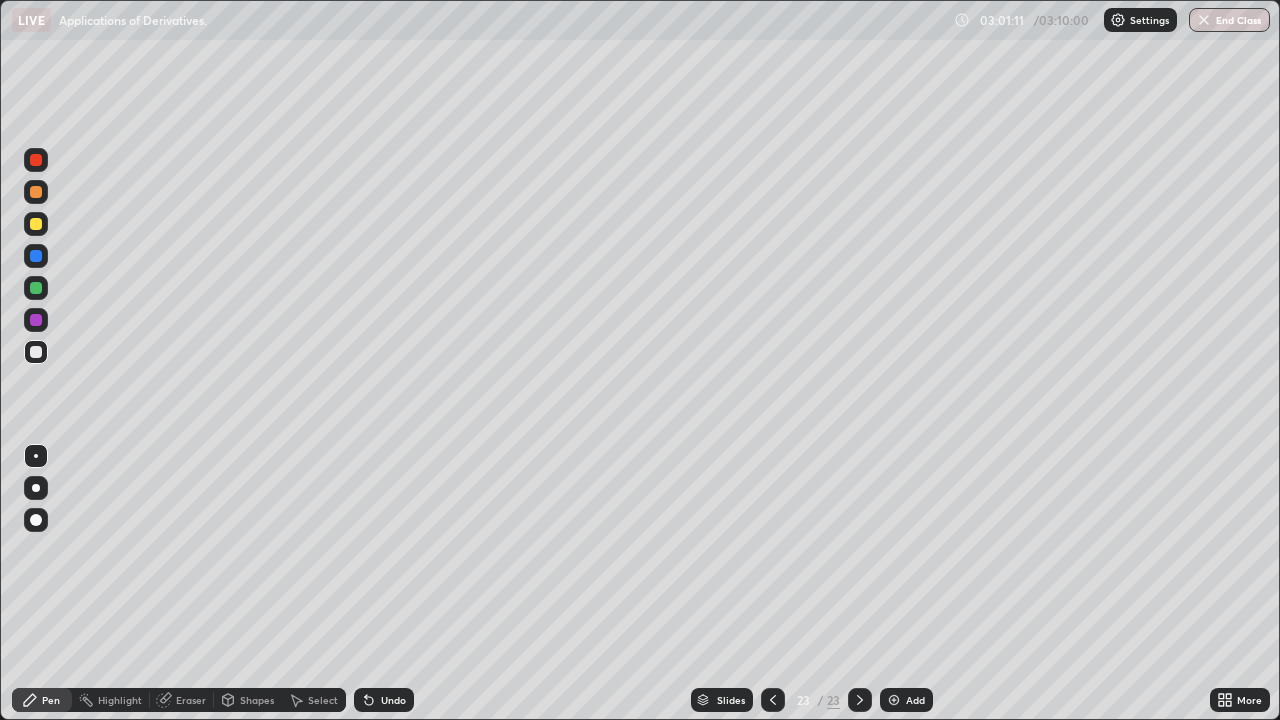 click at bounding box center [36, 224] 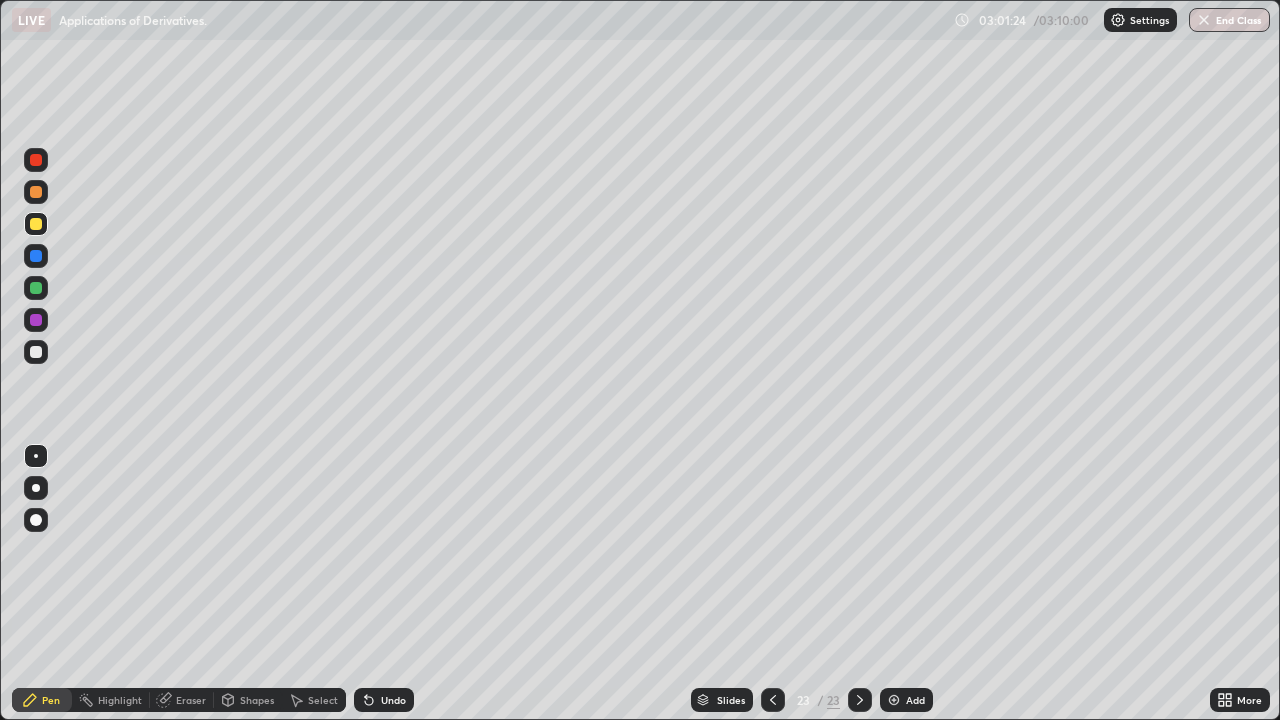 click at bounding box center [36, 352] 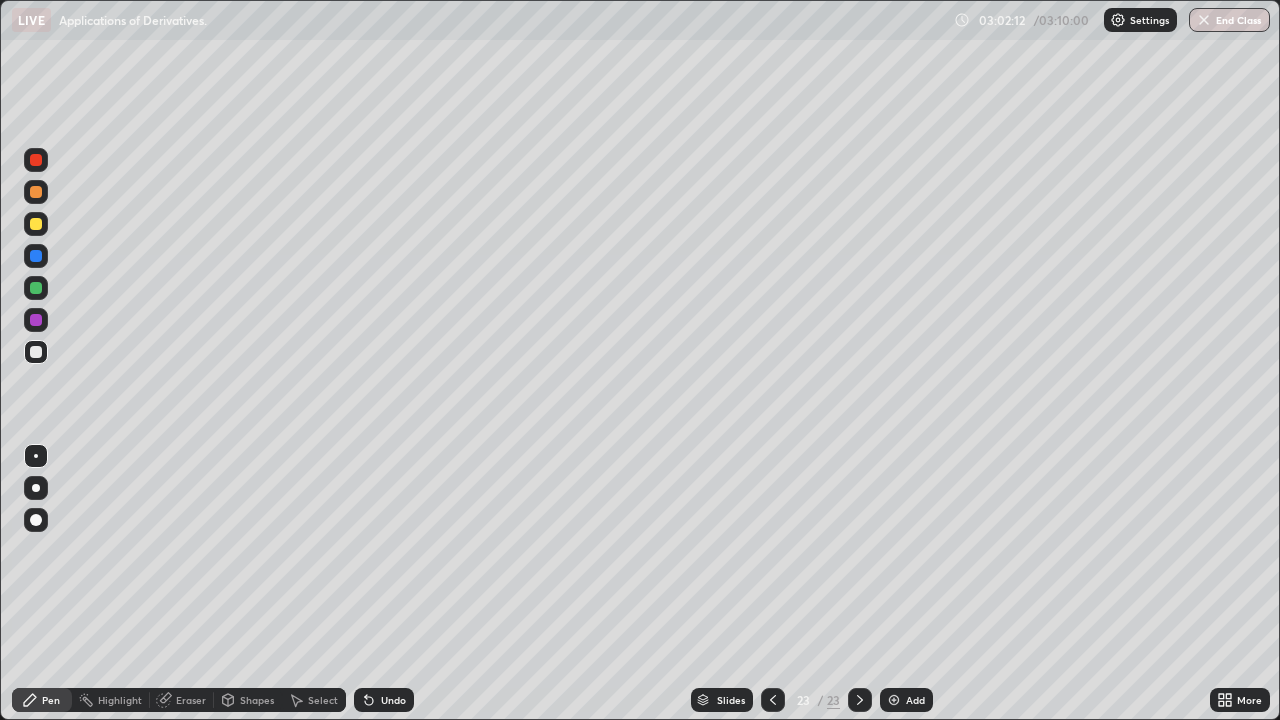 click at bounding box center [36, 352] 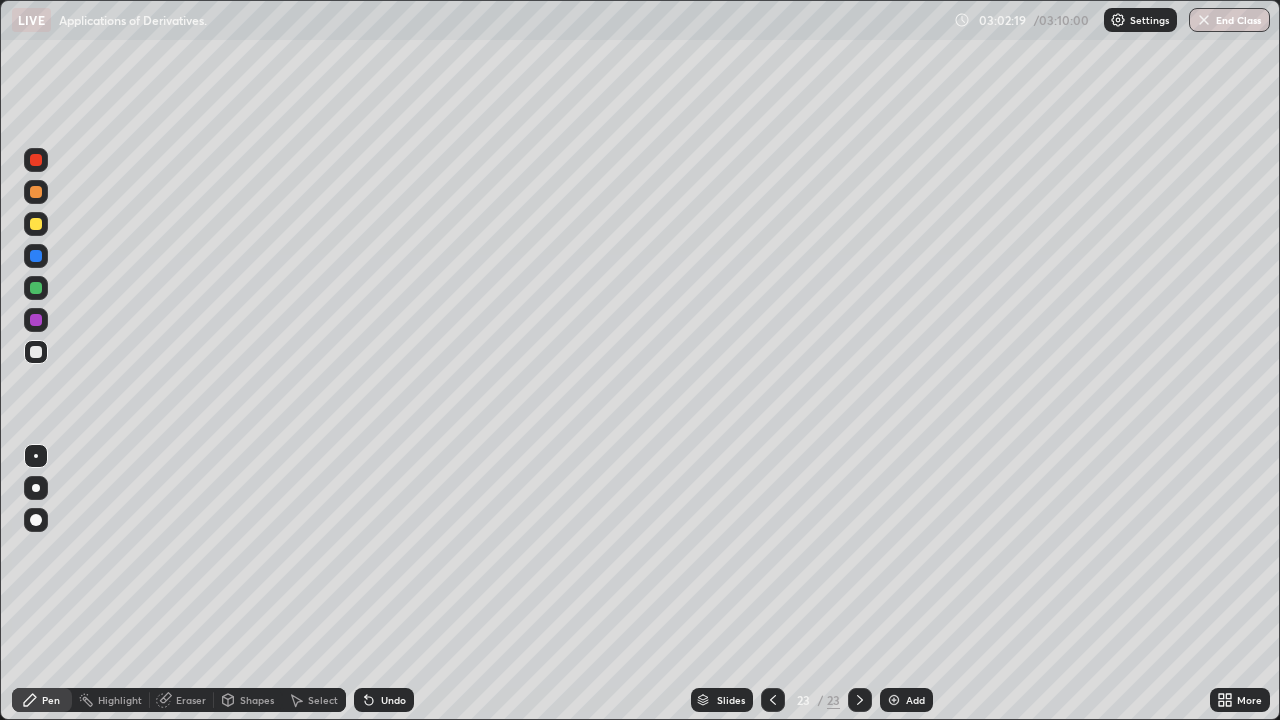 click at bounding box center [36, 352] 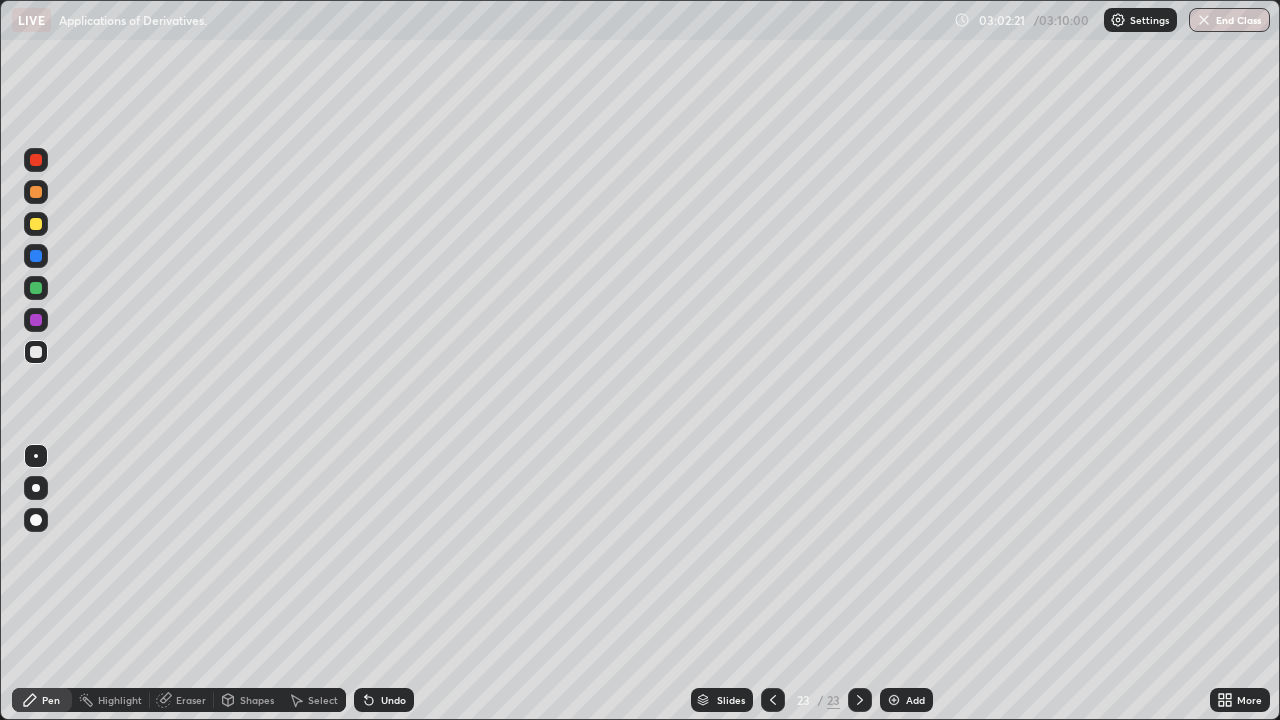 click on "Eraser" at bounding box center (182, 700) 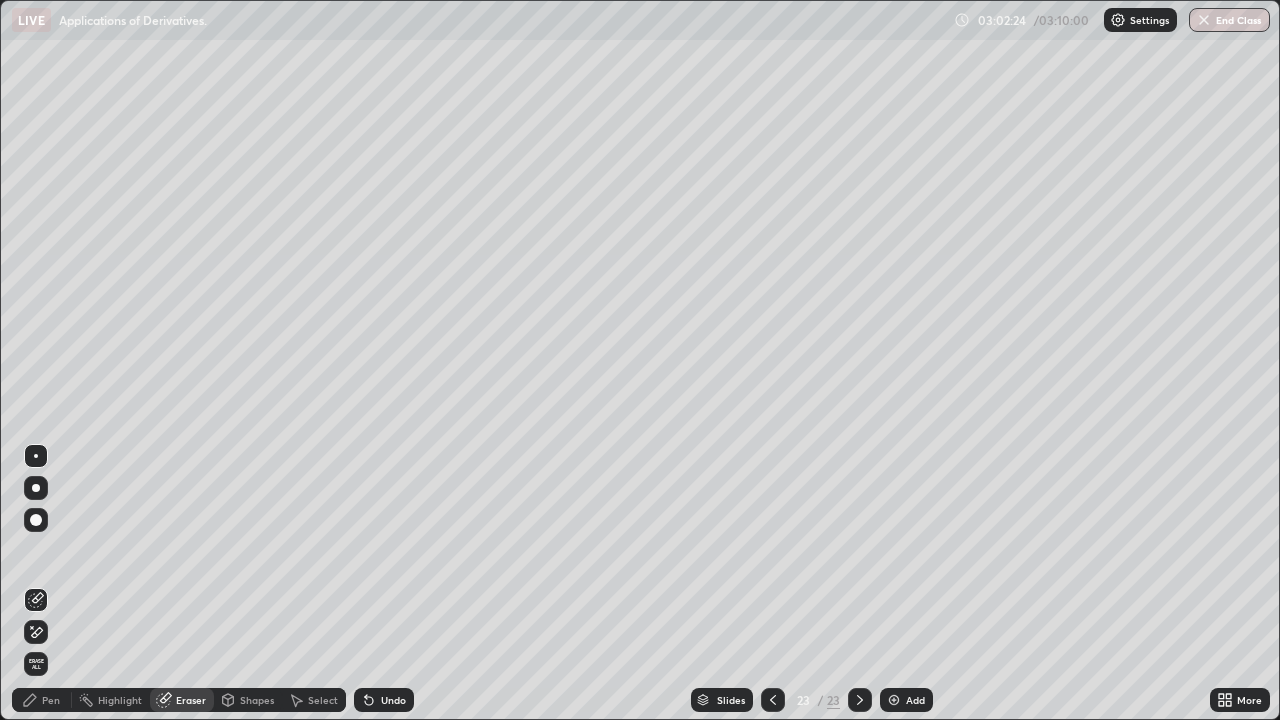 click on "Pen" at bounding box center [42, 700] 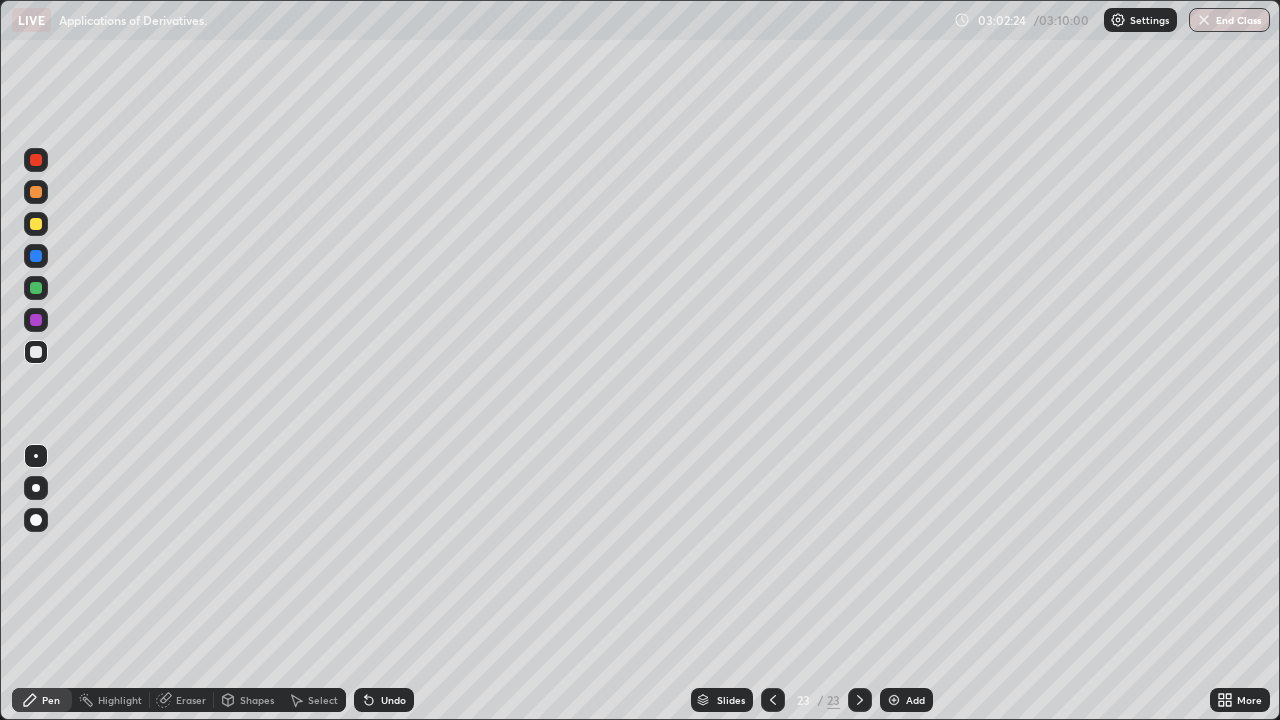 click at bounding box center (36, 352) 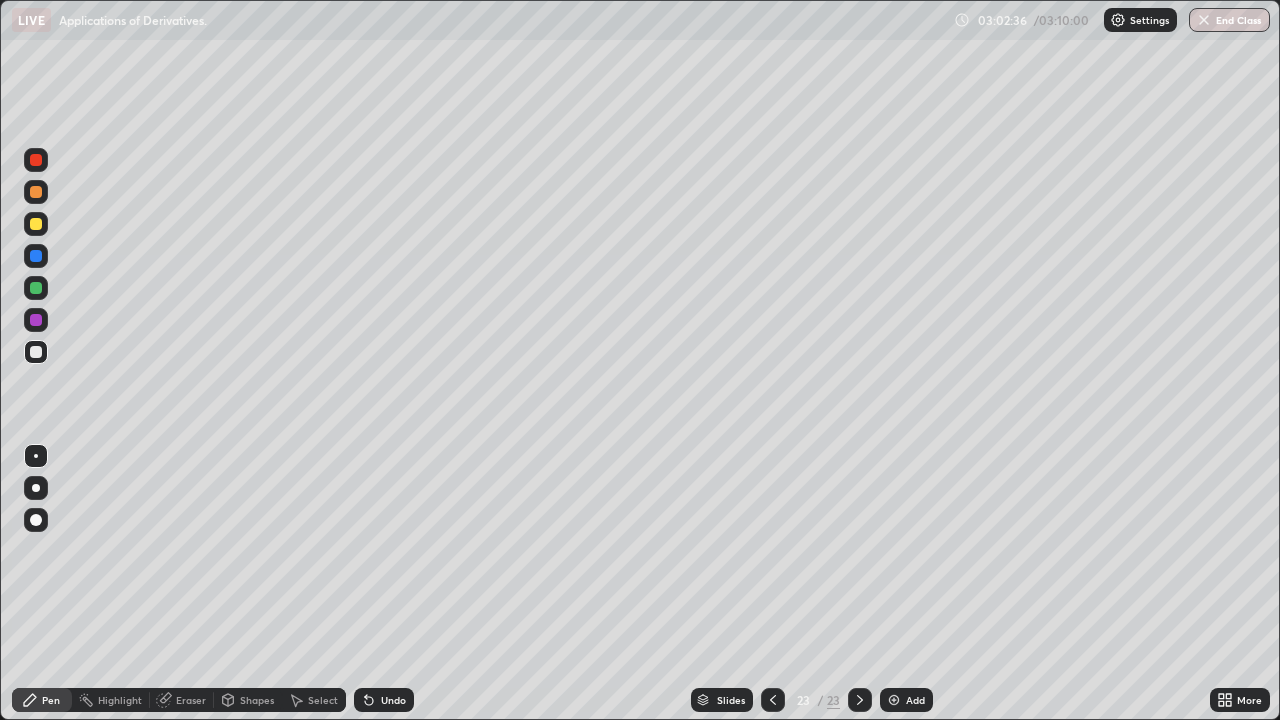 click on "Eraser" at bounding box center [191, 700] 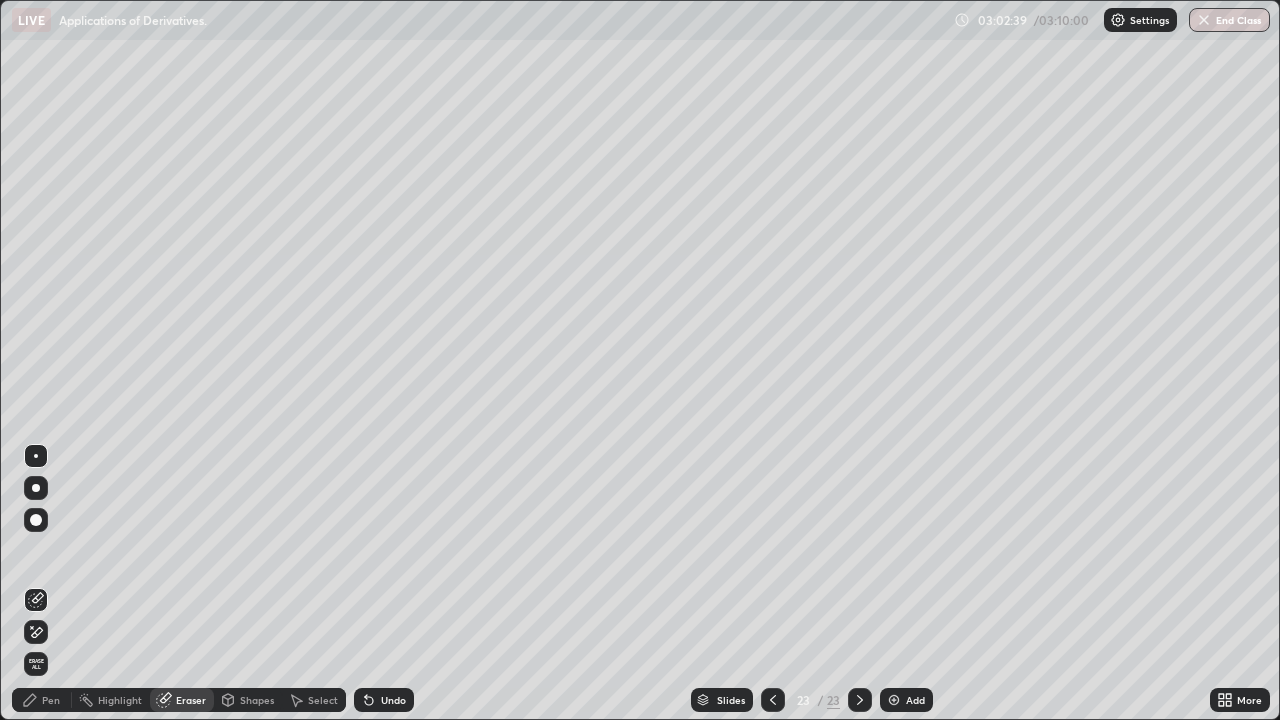click on "Pen" at bounding box center [42, 700] 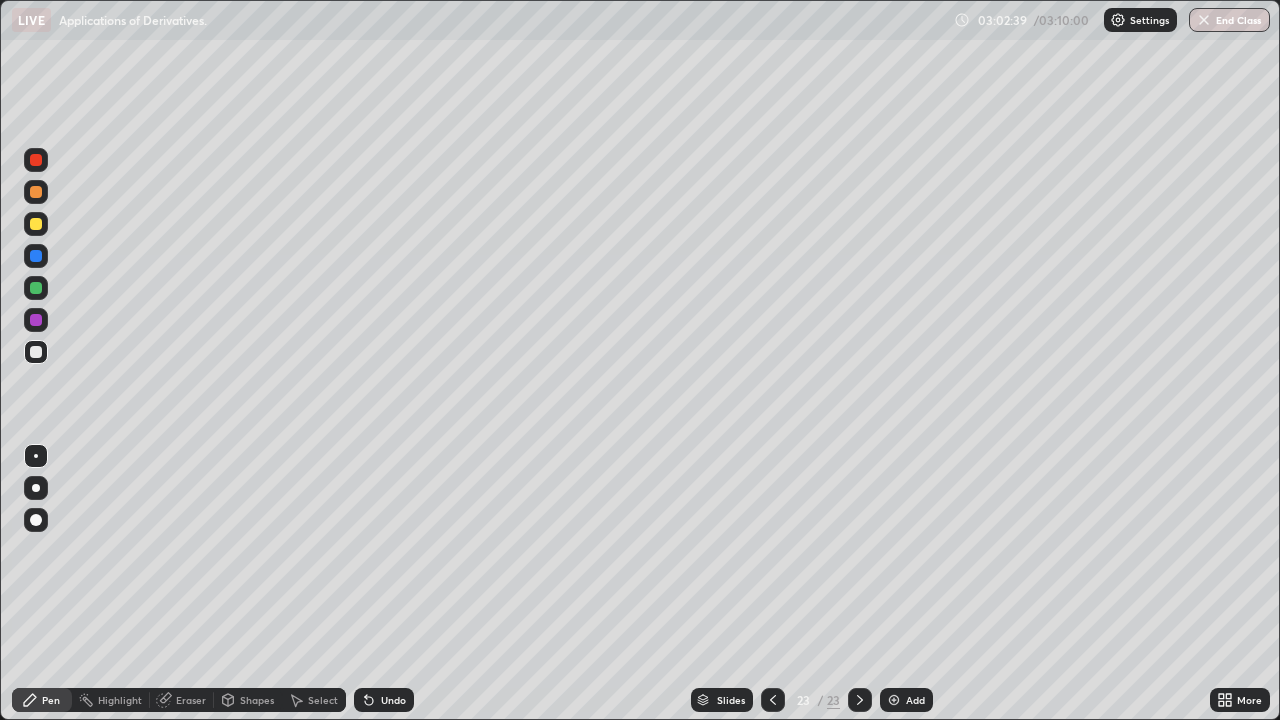 click at bounding box center [36, 352] 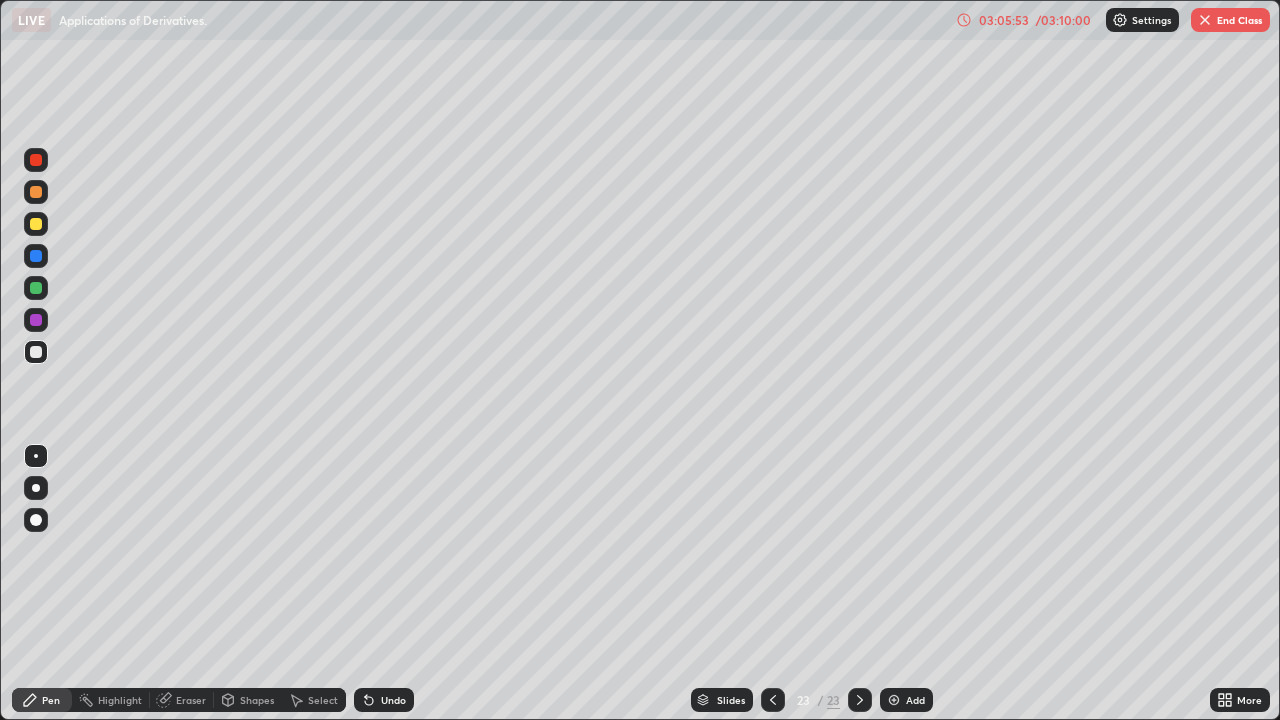 click on "Add" at bounding box center (906, 700) 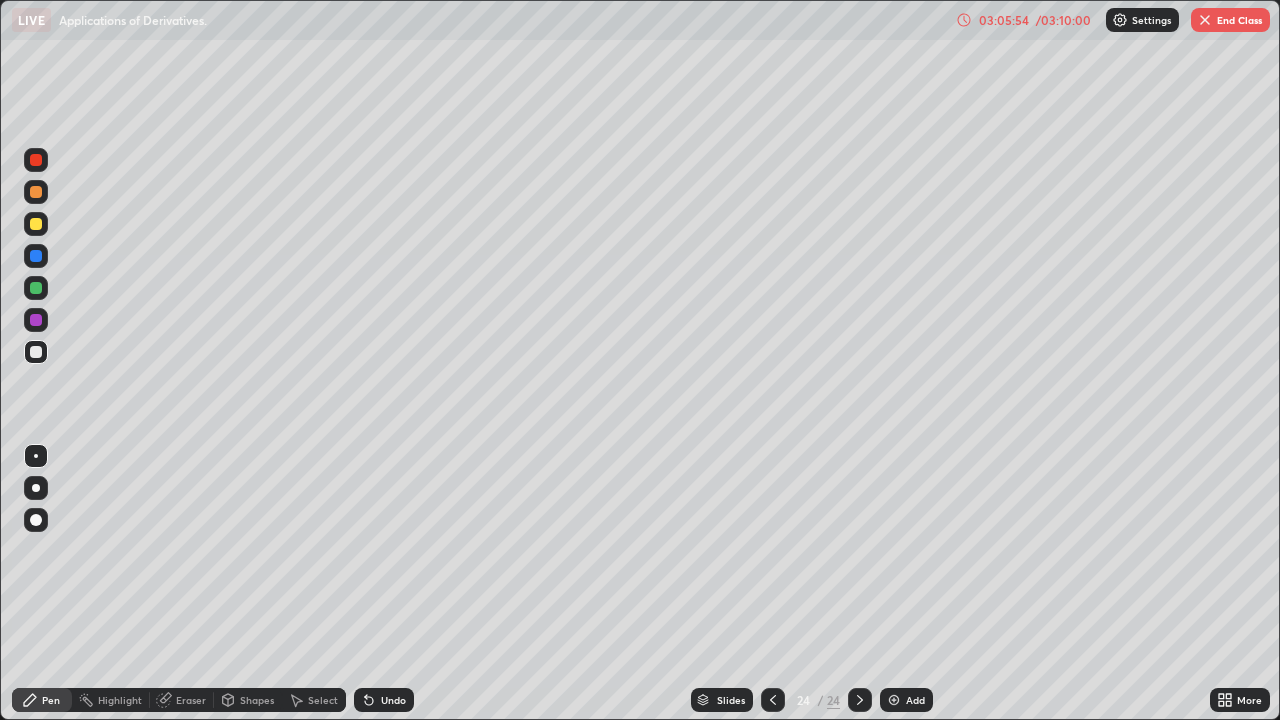 click at bounding box center [36, 352] 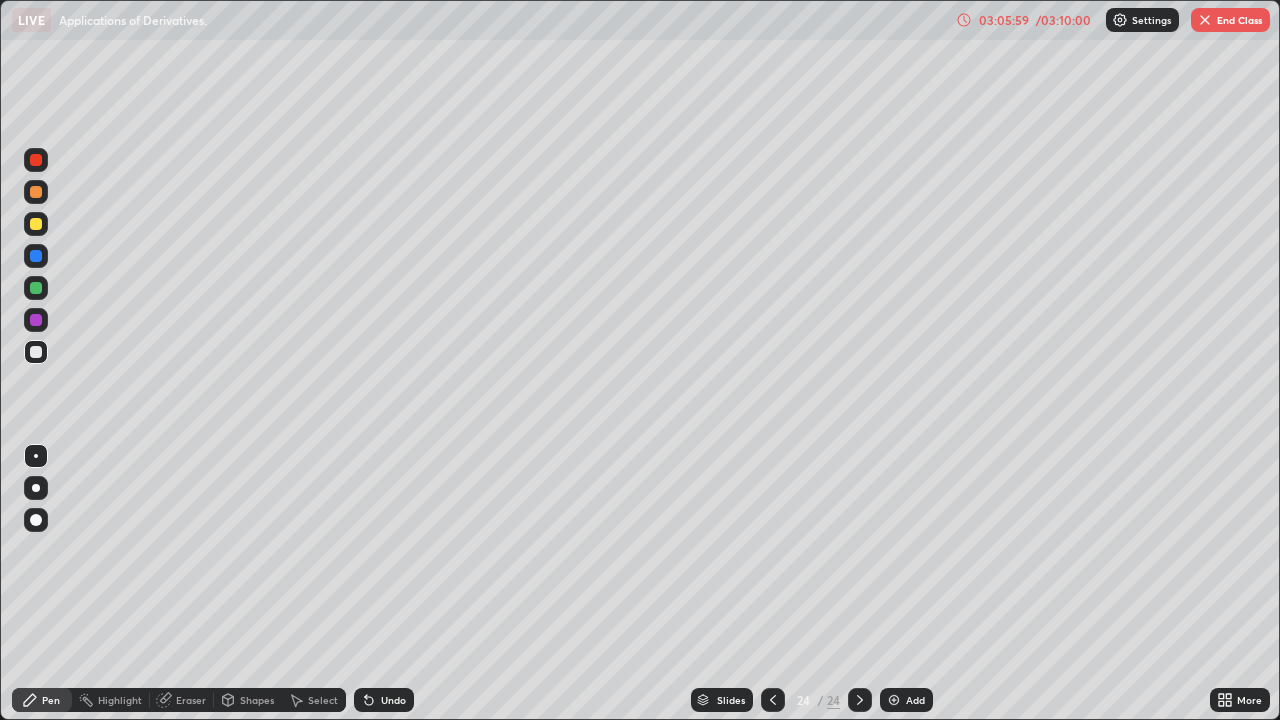 click 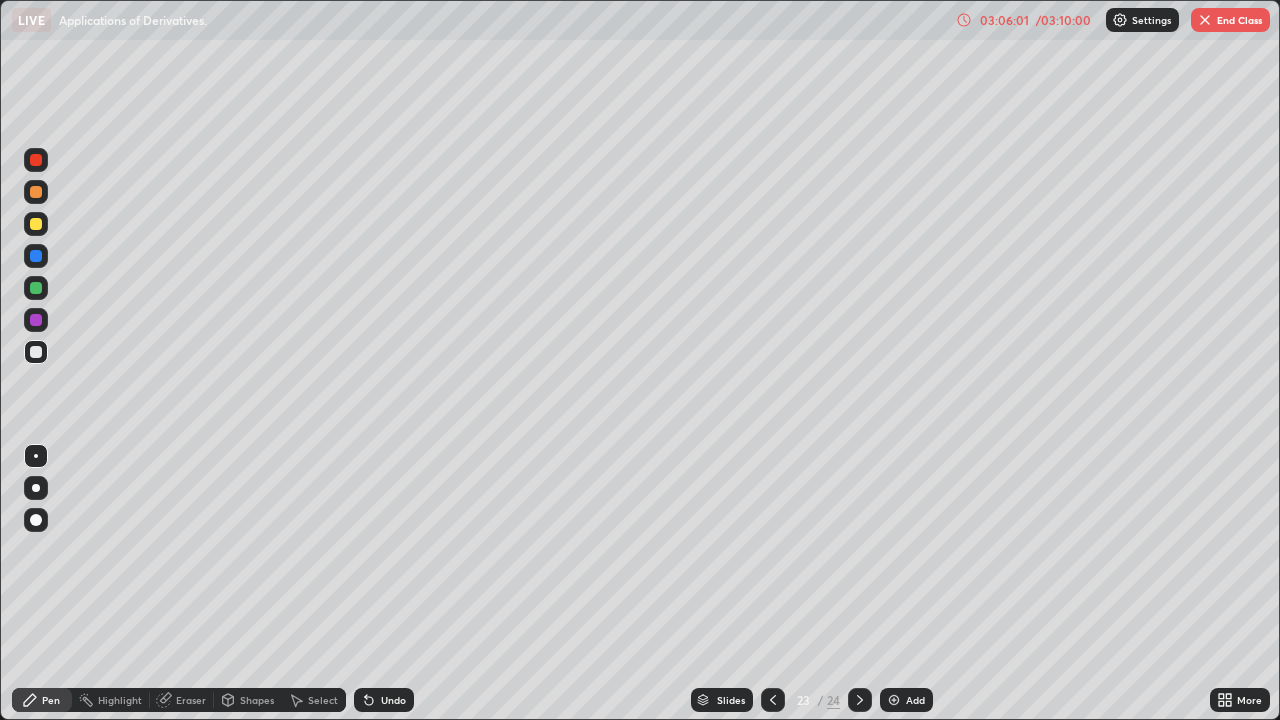 click 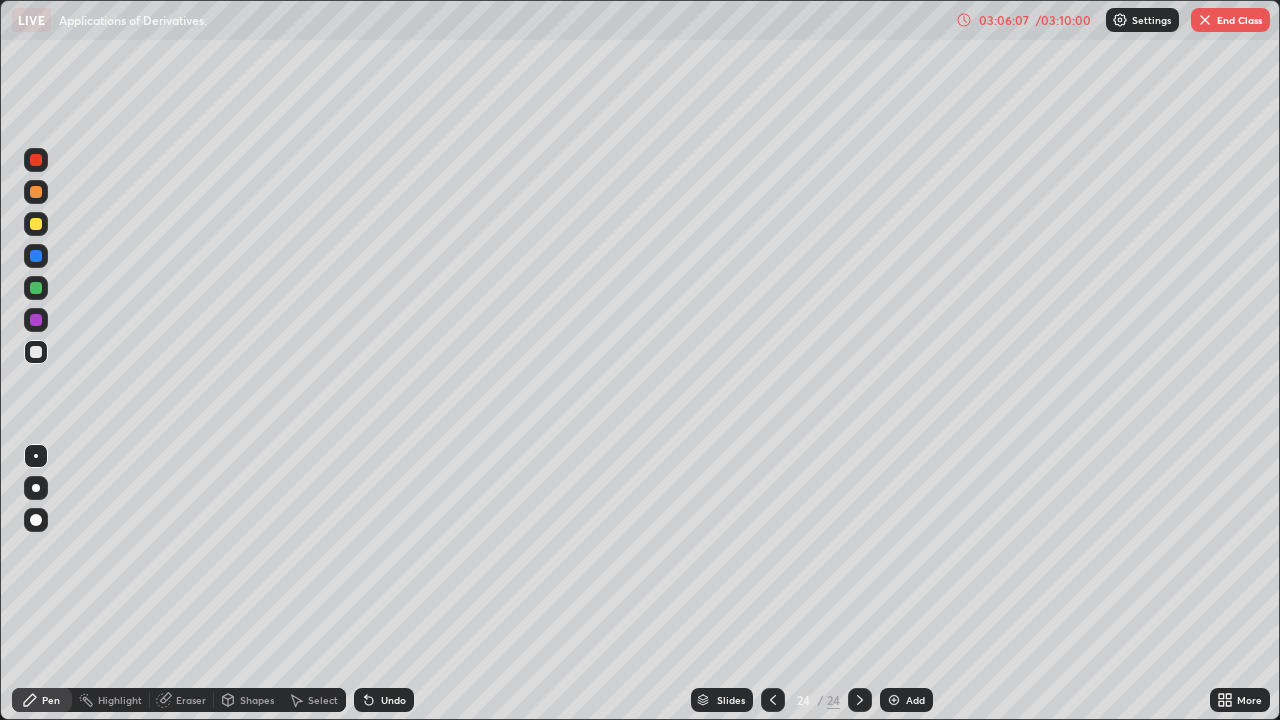 click 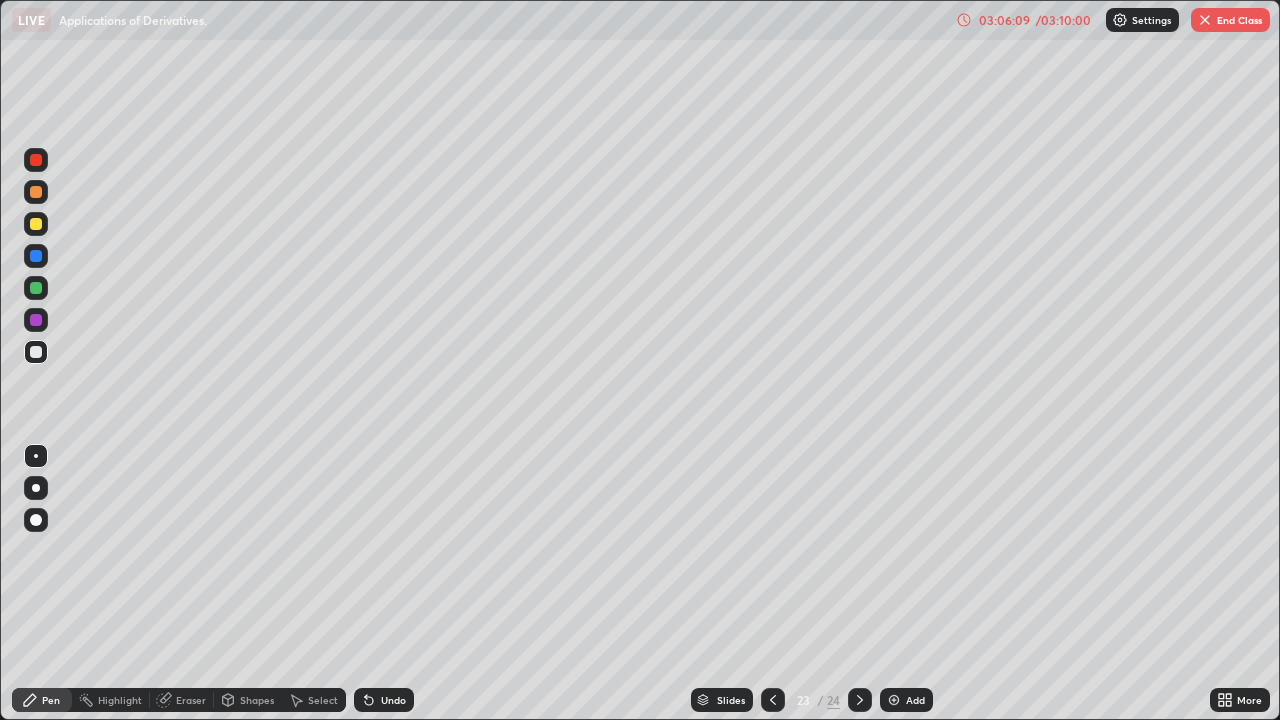 click 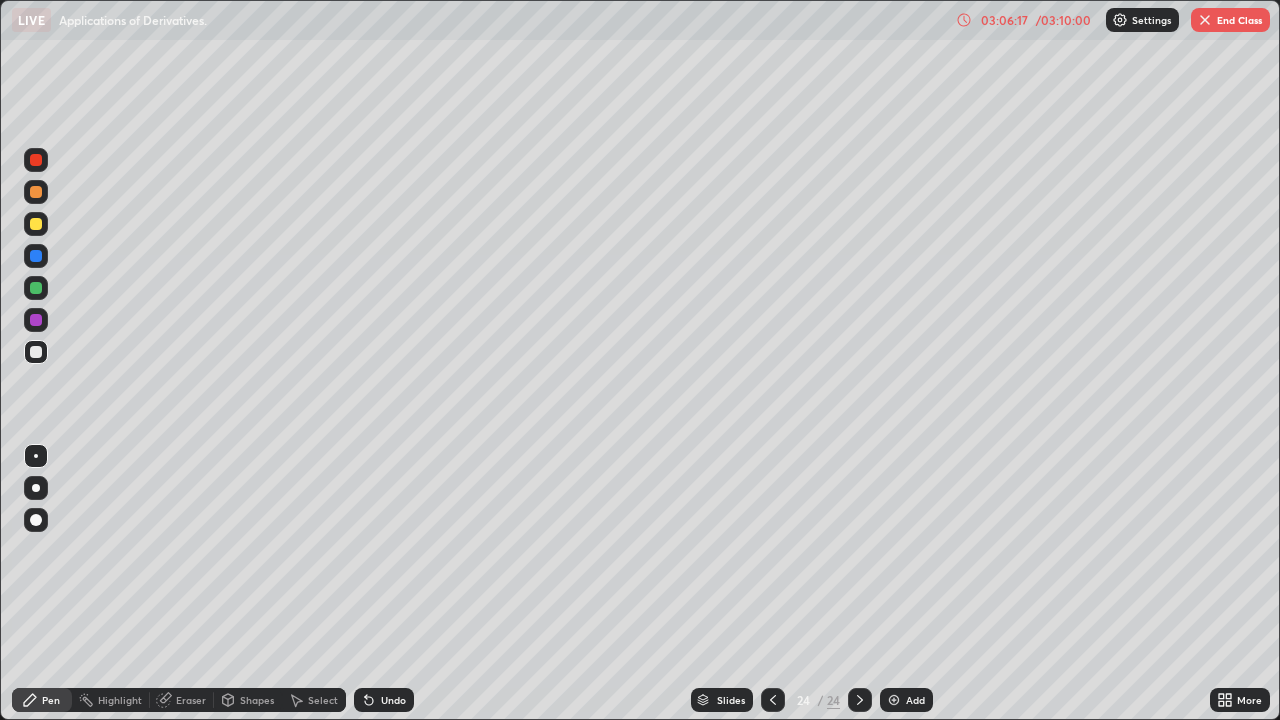 click at bounding box center (36, 224) 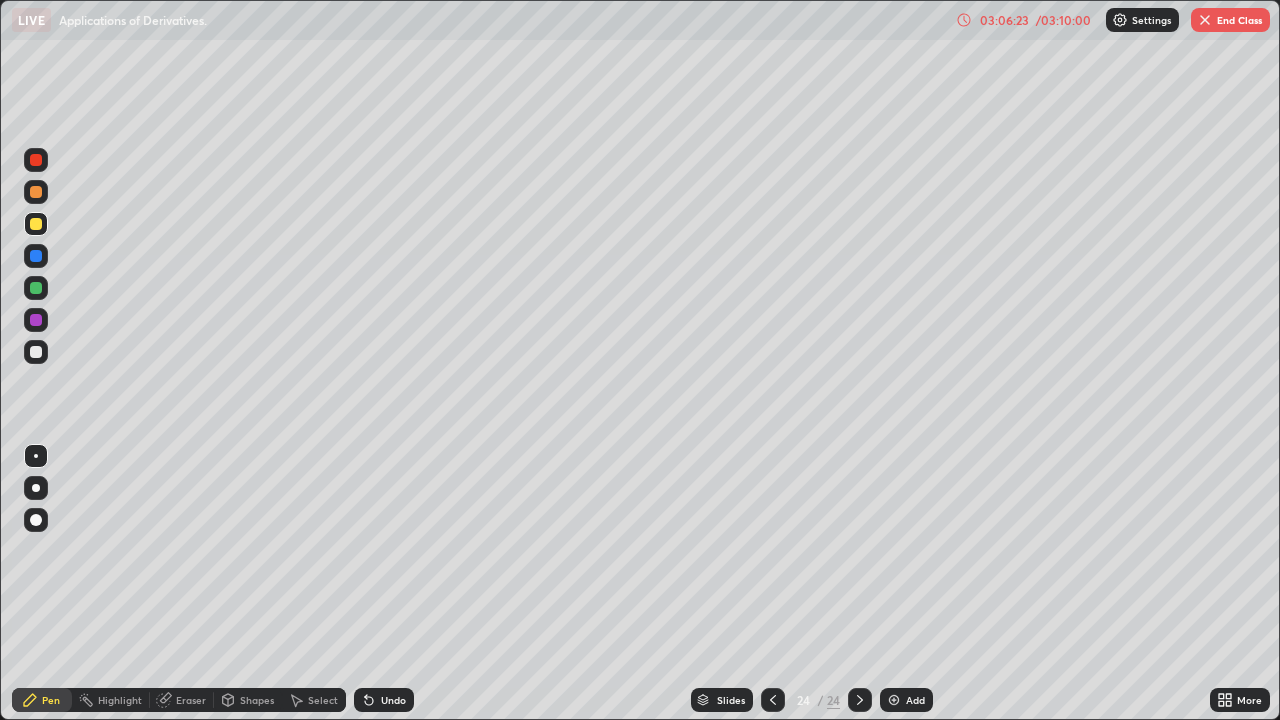 click at bounding box center [36, 352] 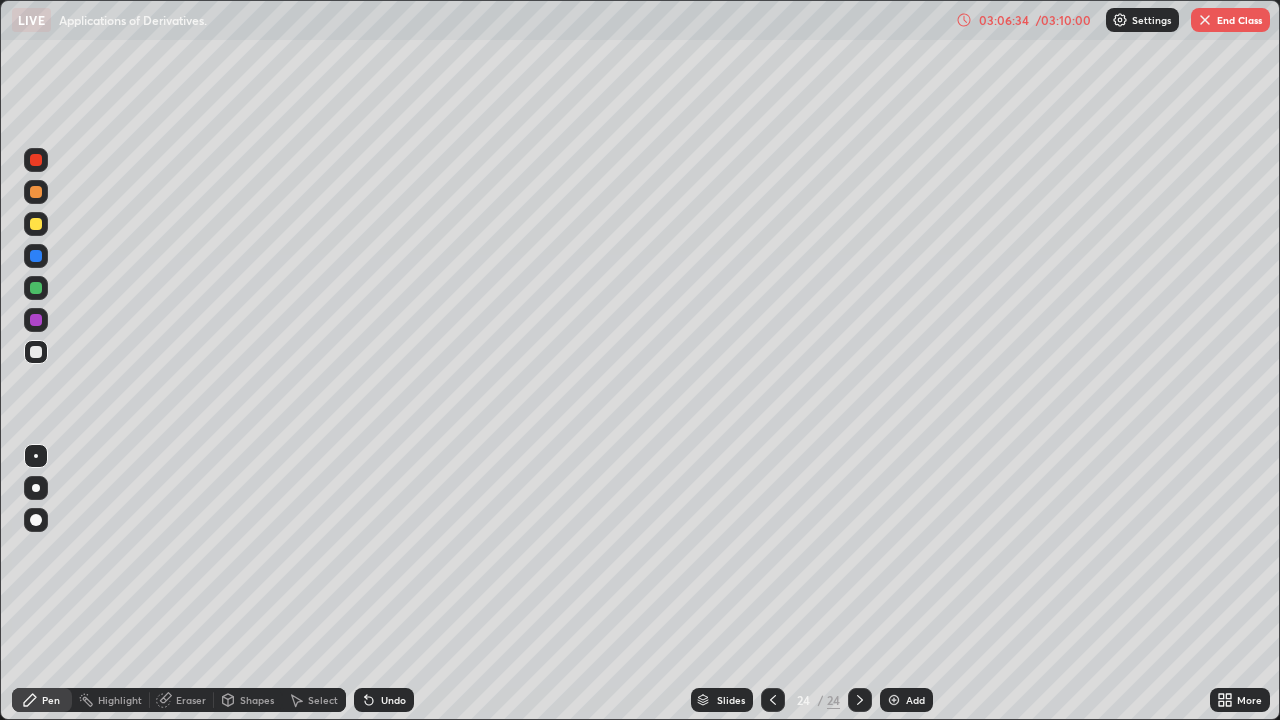 click at bounding box center [36, 224] 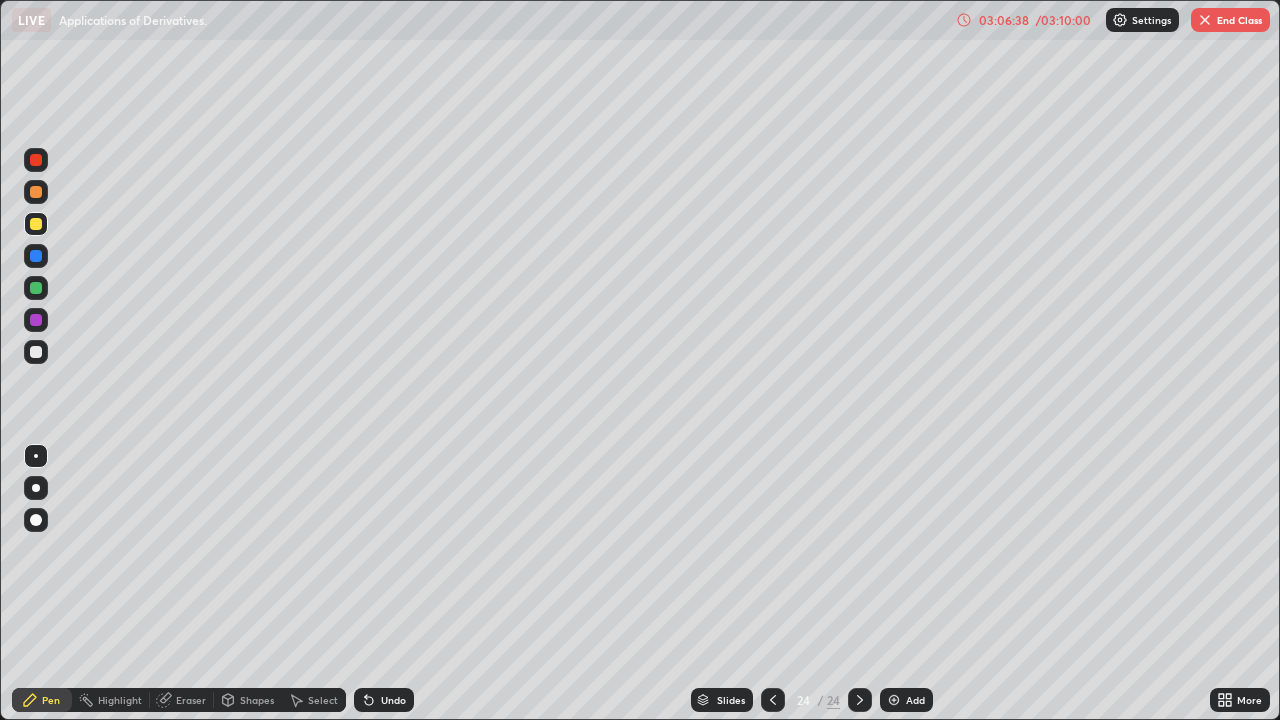 click at bounding box center (36, 352) 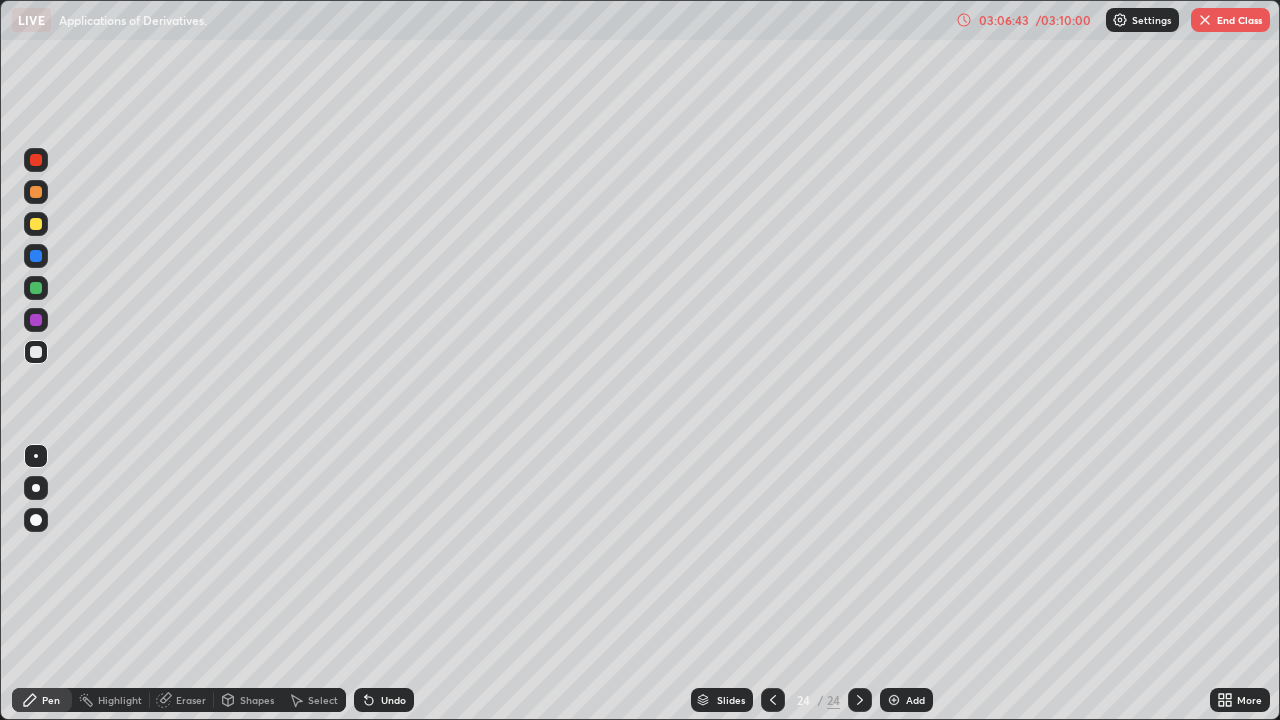 click on "Eraser" at bounding box center [182, 700] 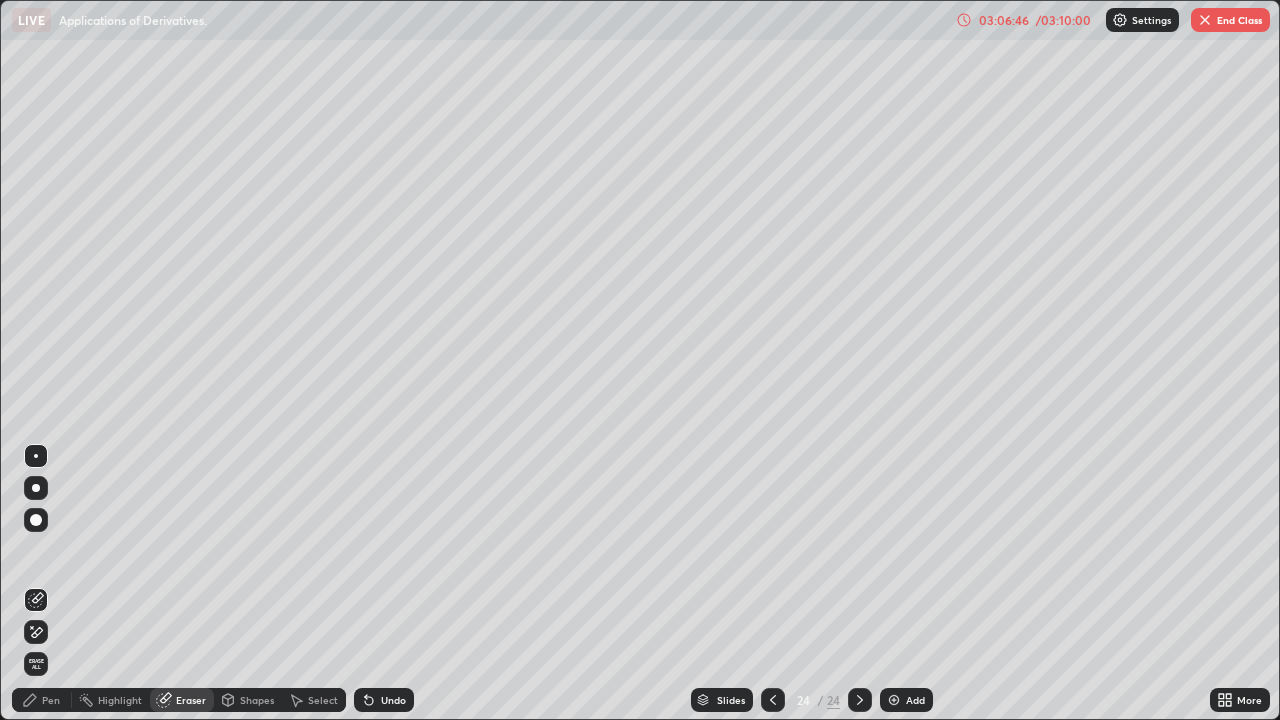 click on "Pen" at bounding box center (42, 700) 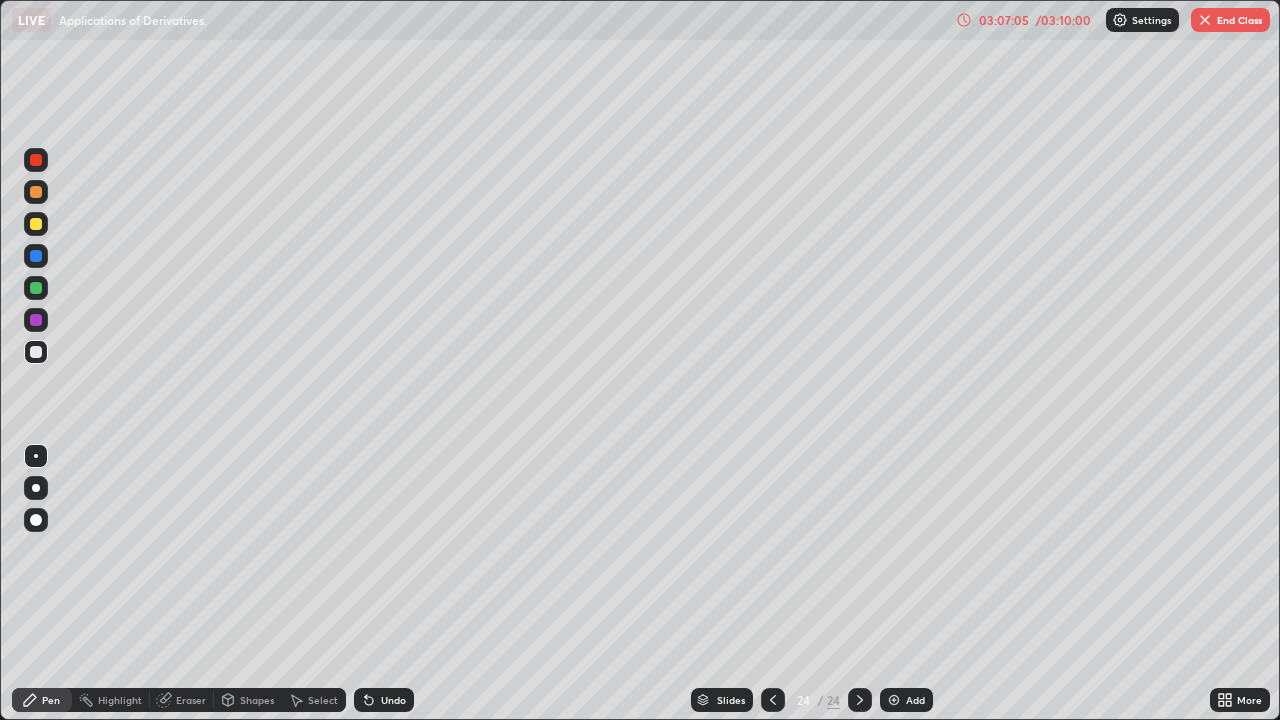 click at bounding box center [36, 160] 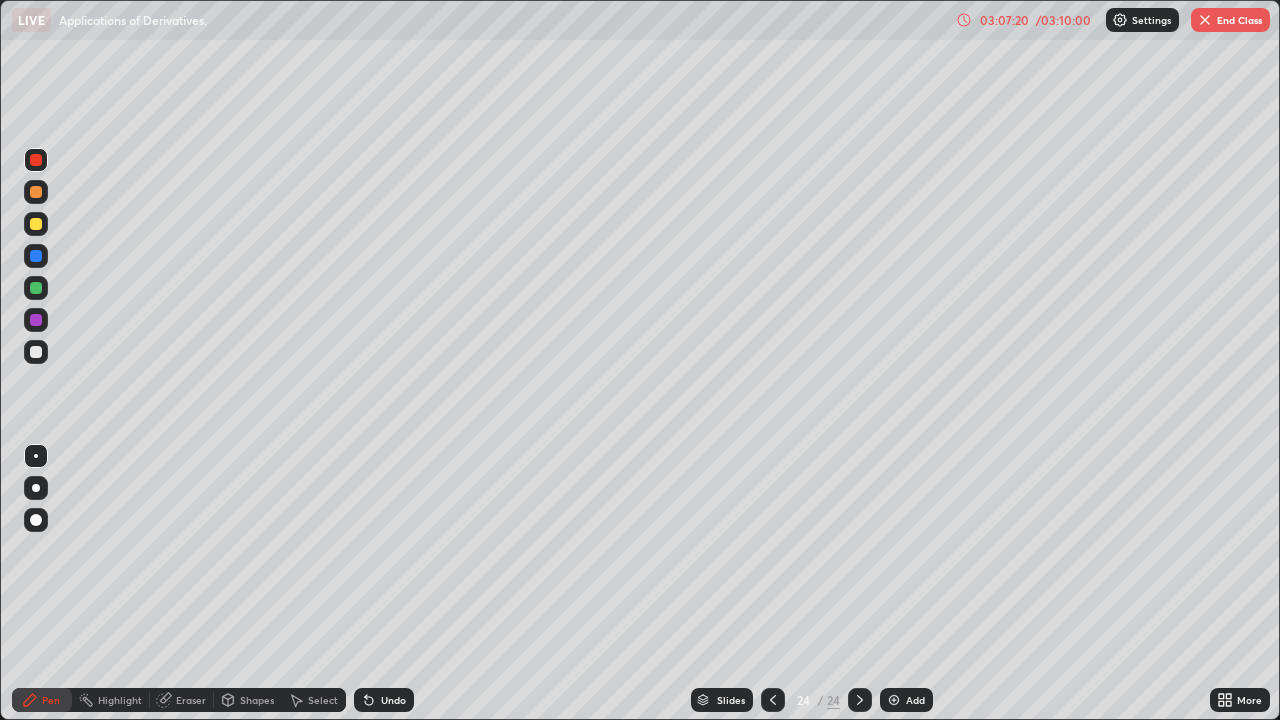 click at bounding box center [36, 288] 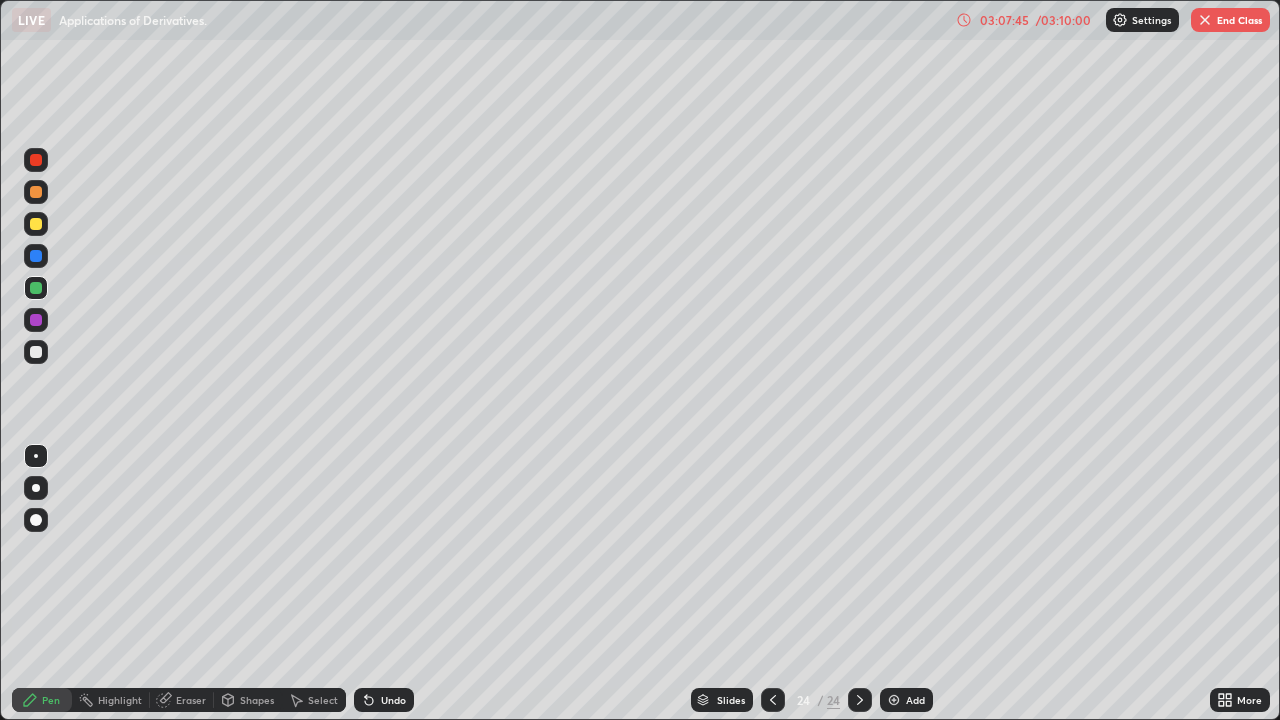click at bounding box center [36, 192] 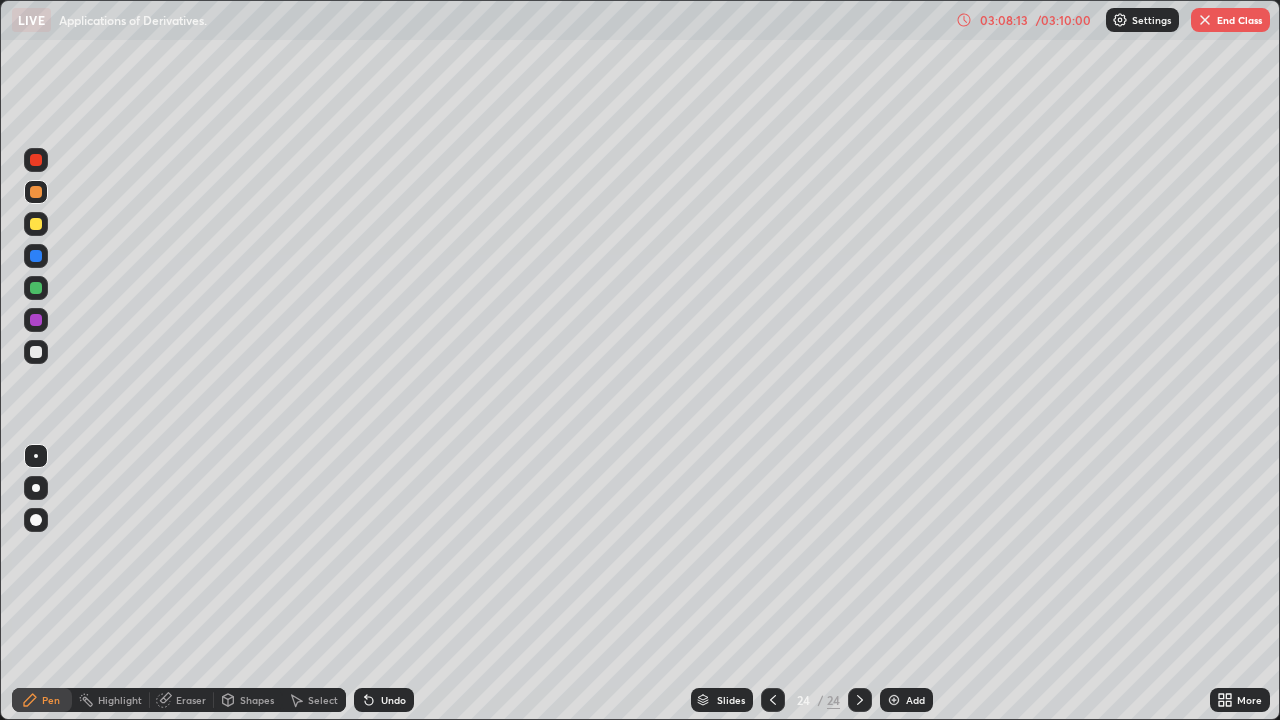 click at bounding box center [36, 320] 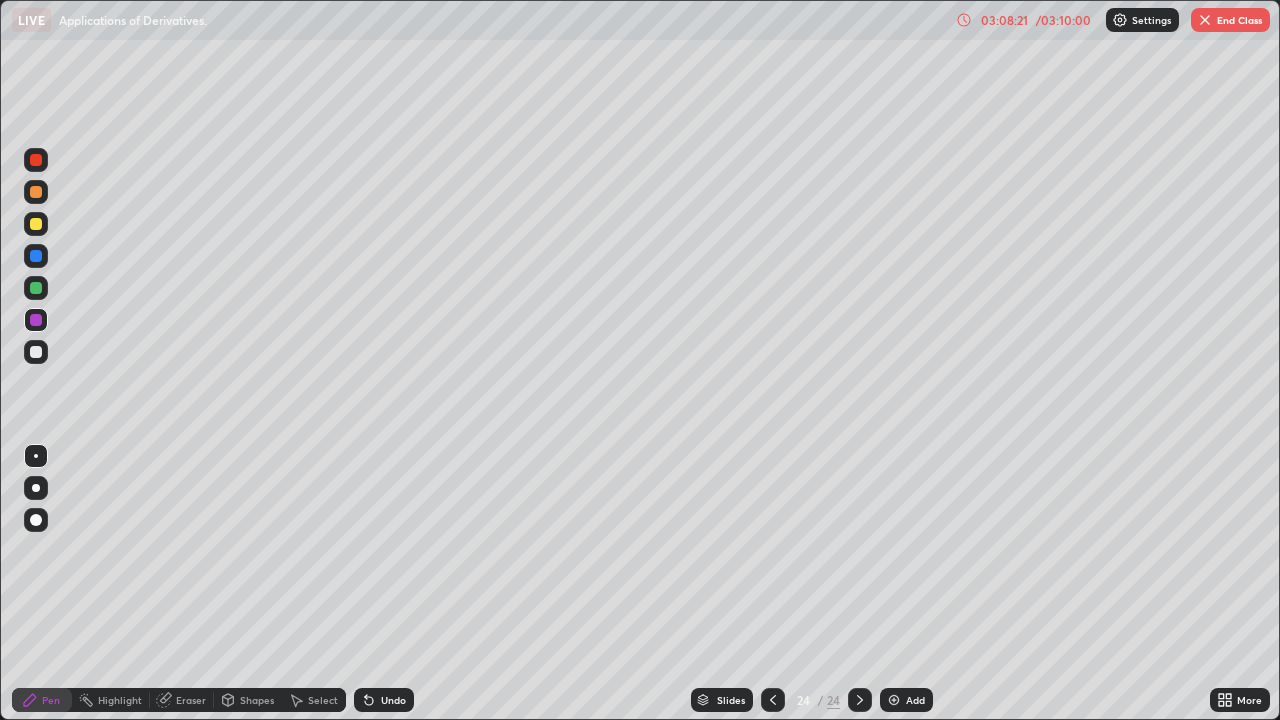 click at bounding box center (36, 320) 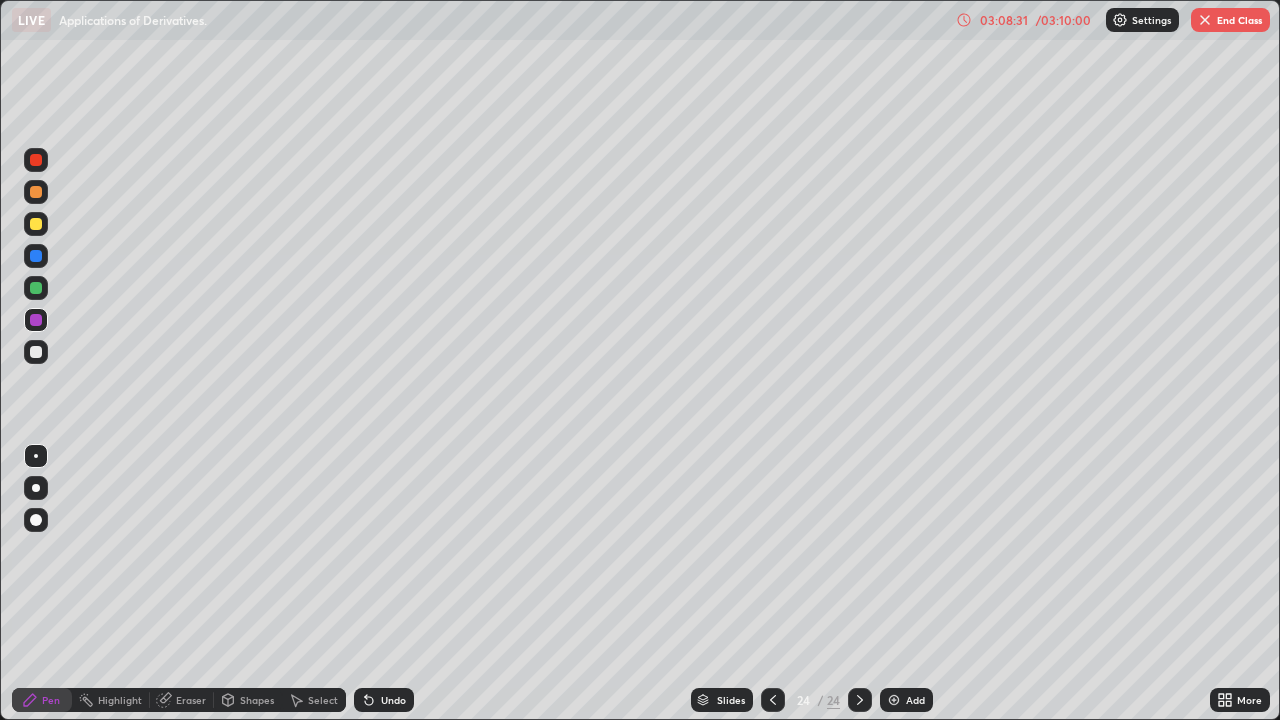 click at bounding box center [36, 352] 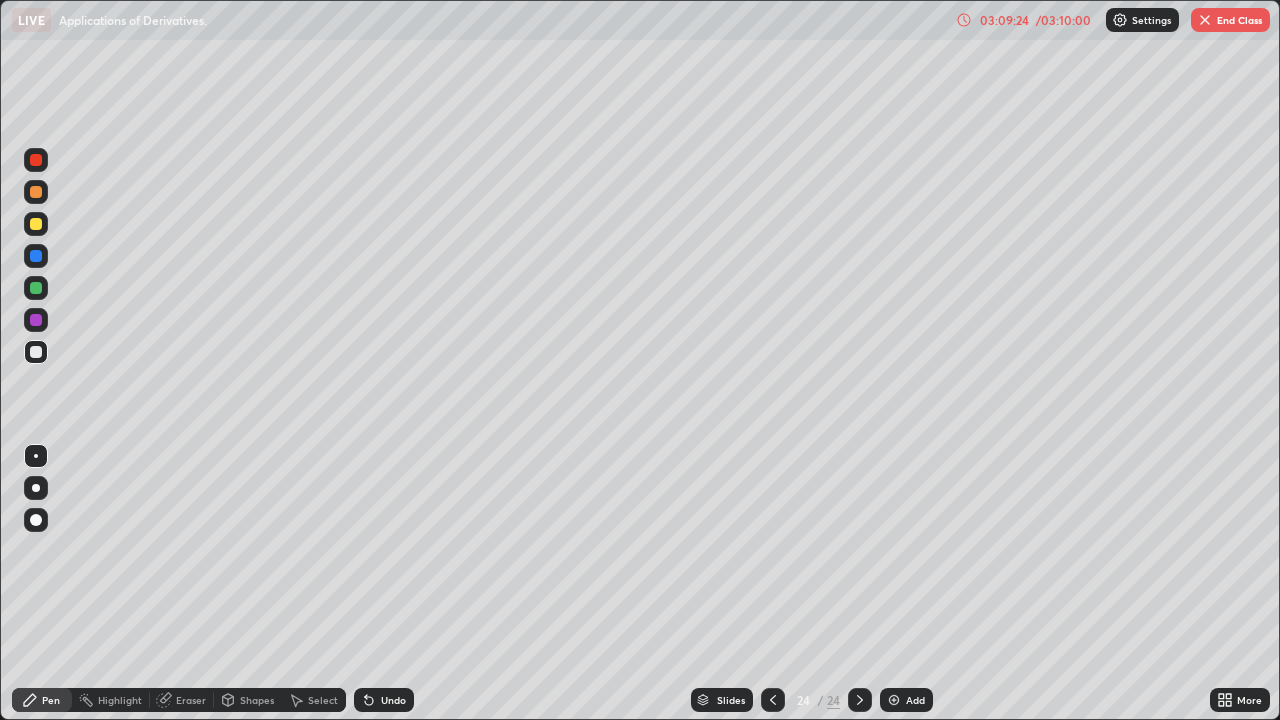 click at bounding box center [36, 160] 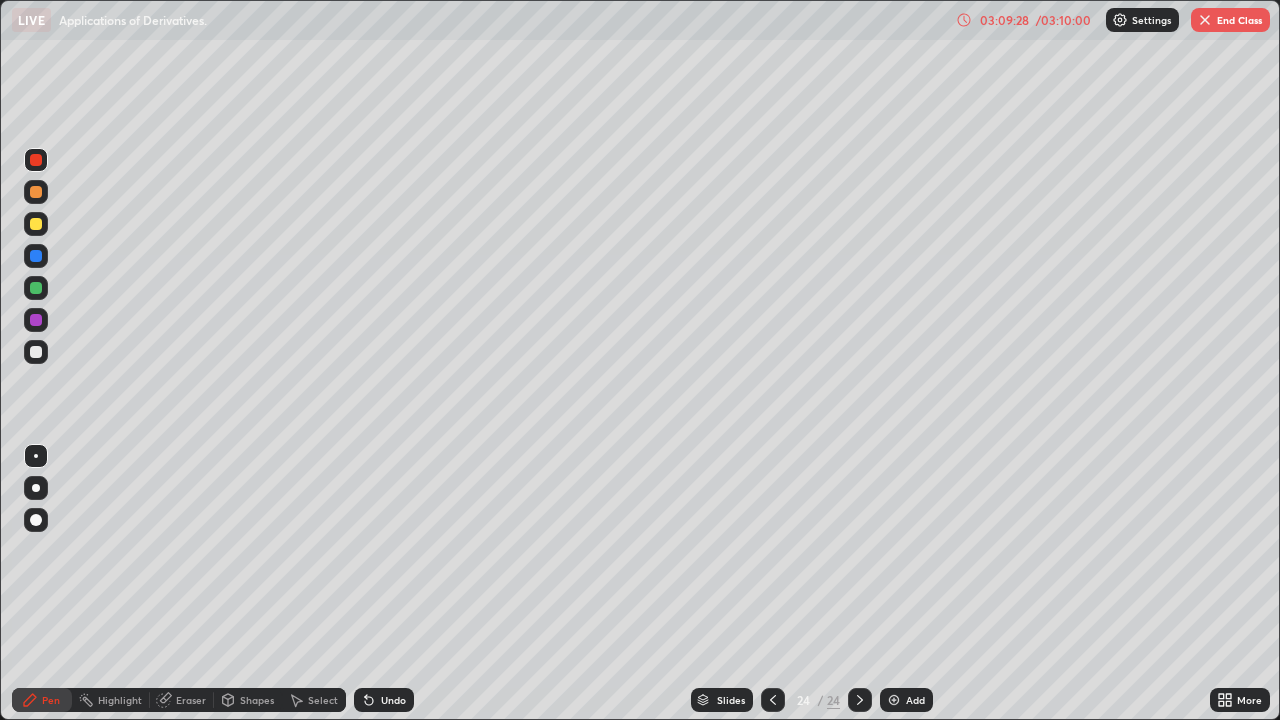 click at bounding box center [36, 352] 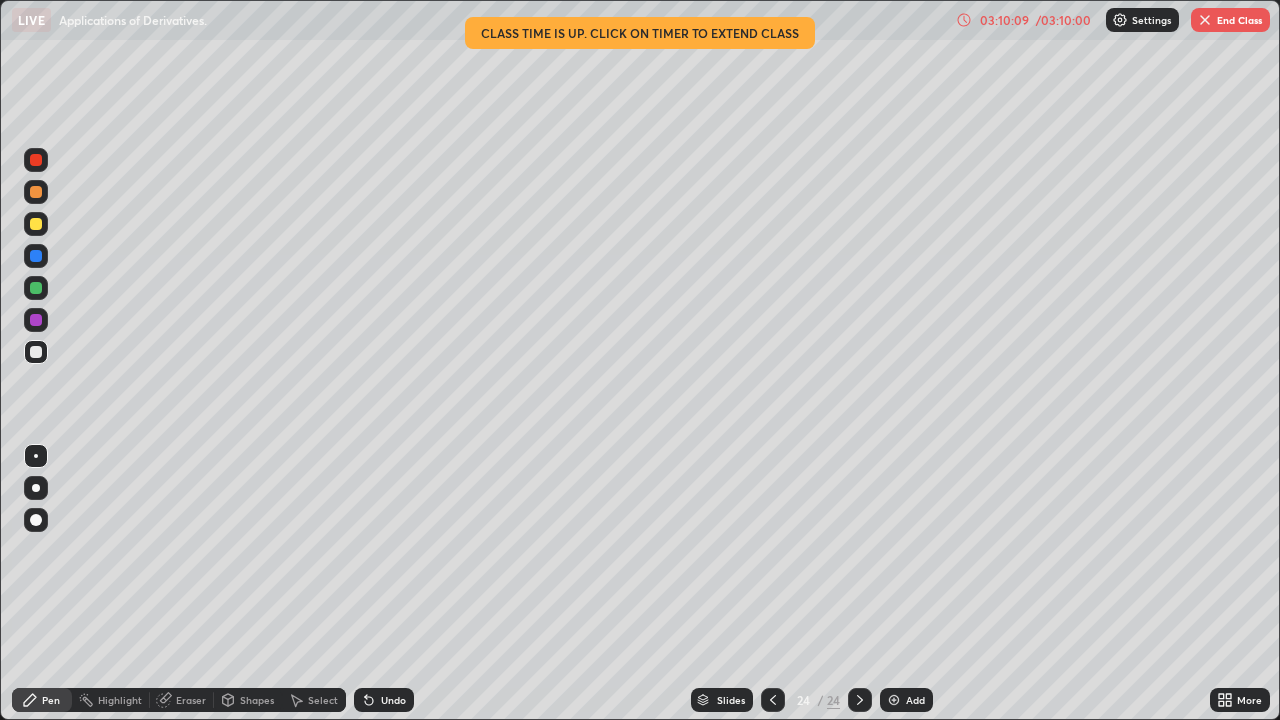 click at bounding box center [36, 320] 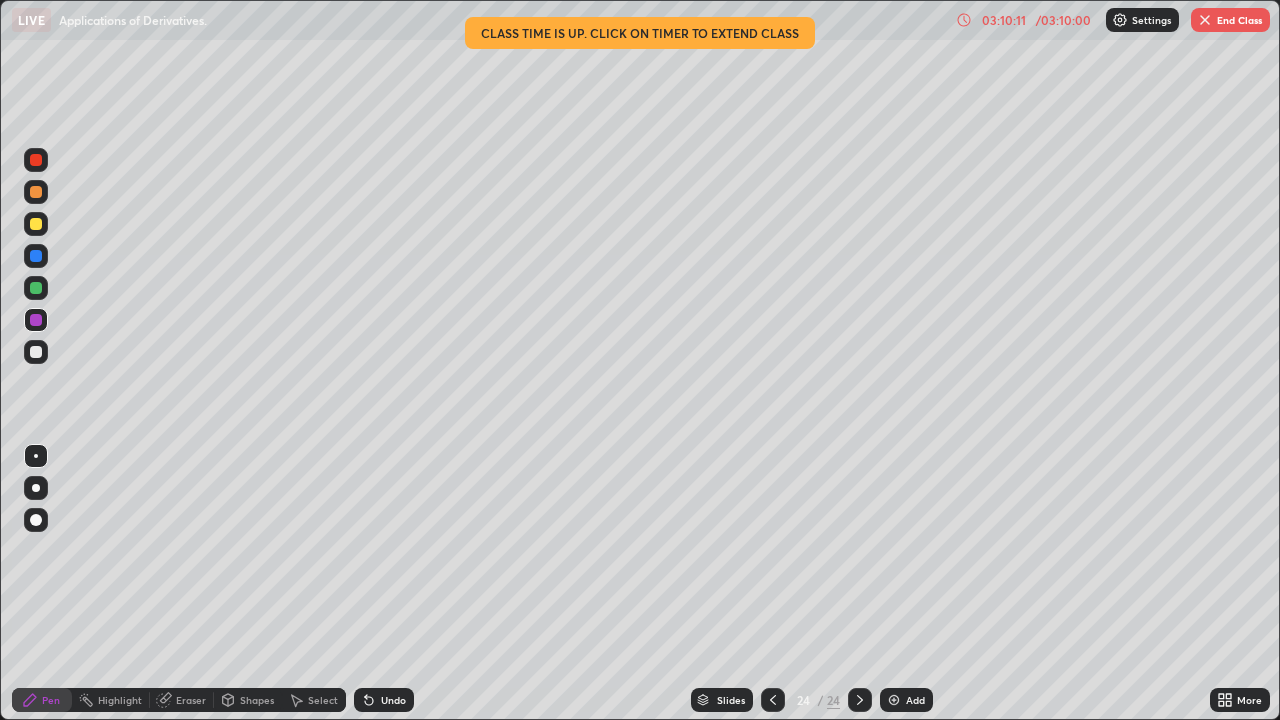 click on "03:10:11" at bounding box center (1004, 20) 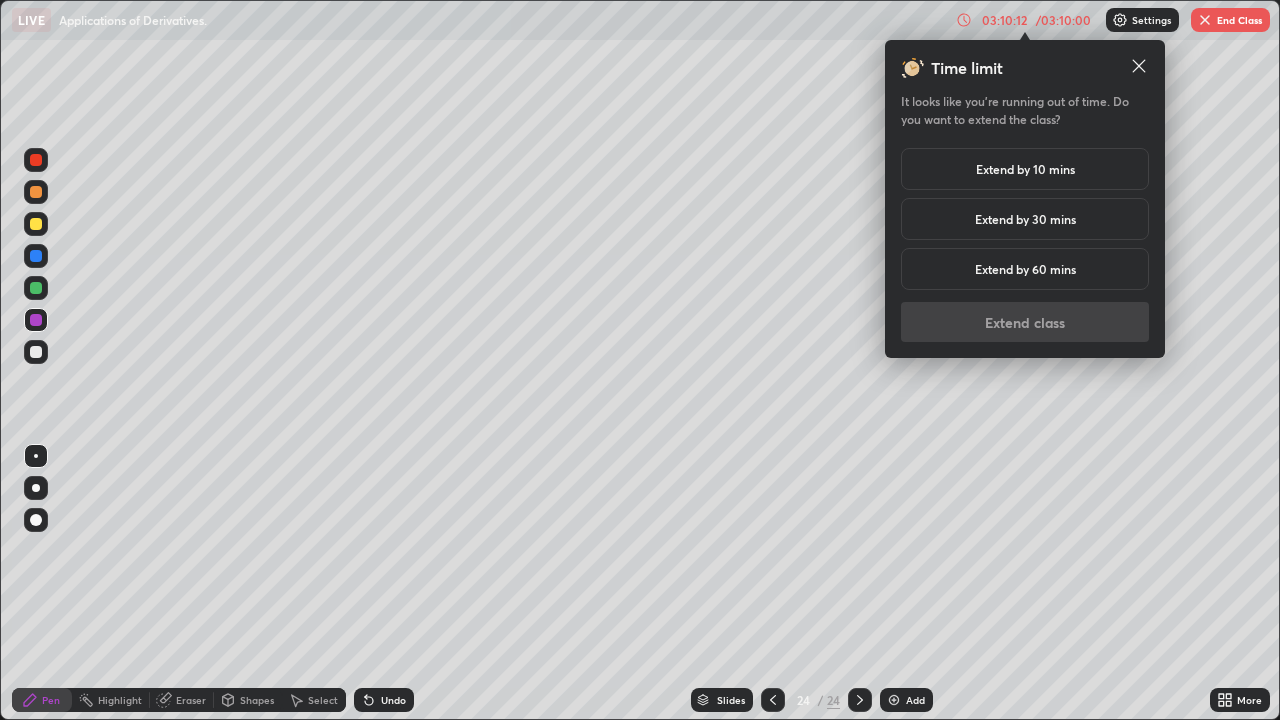 click on "Extend by 10 mins" at bounding box center [1025, 169] 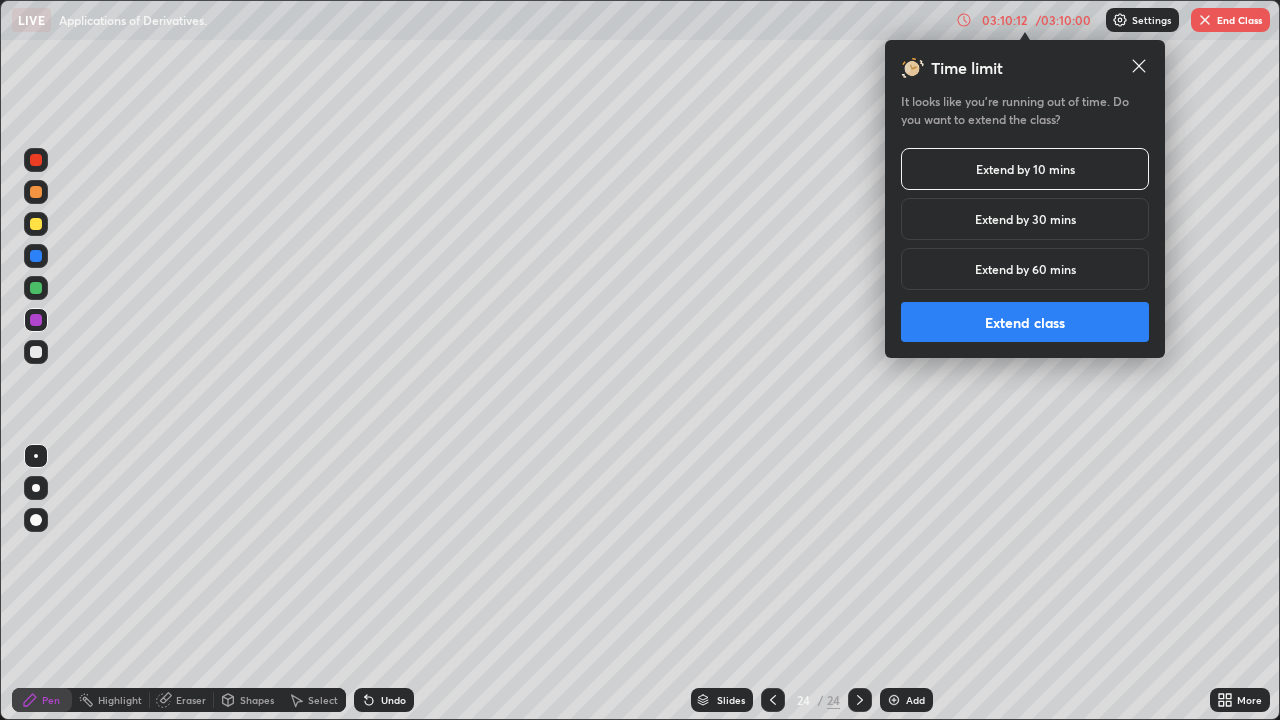 click on "Extend class" at bounding box center (1025, 322) 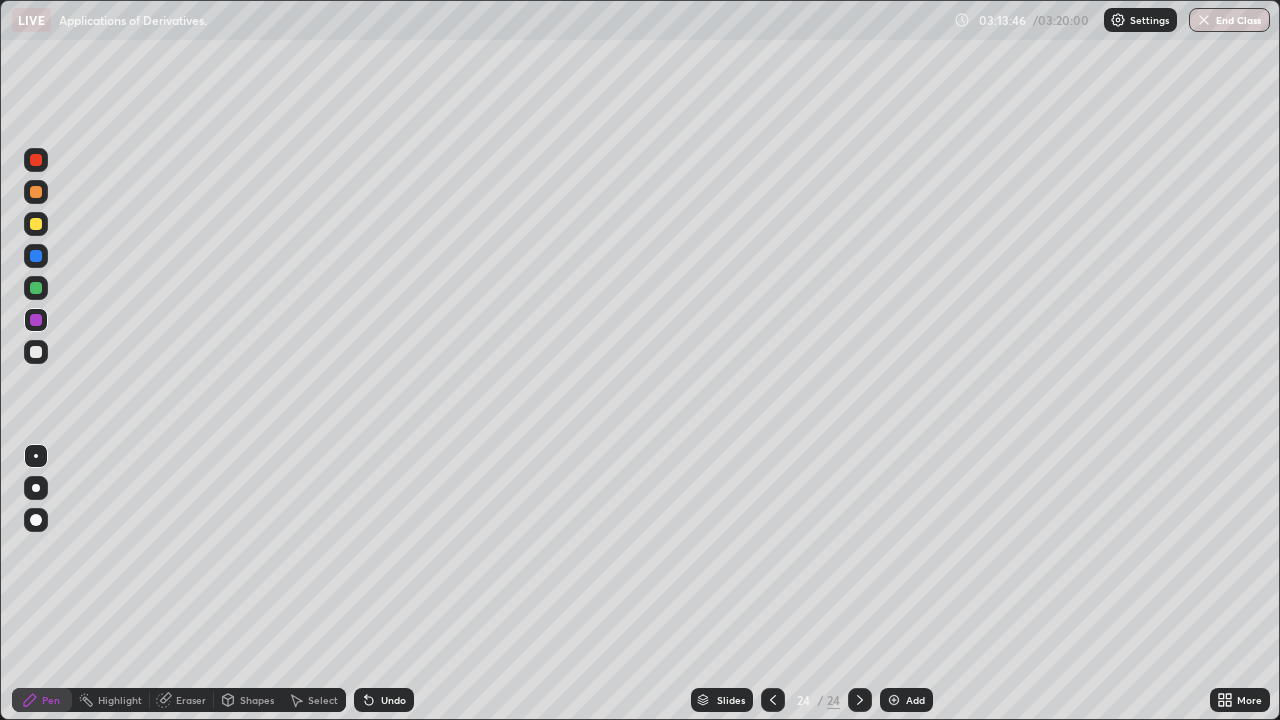 click on "Add" at bounding box center [906, 700] 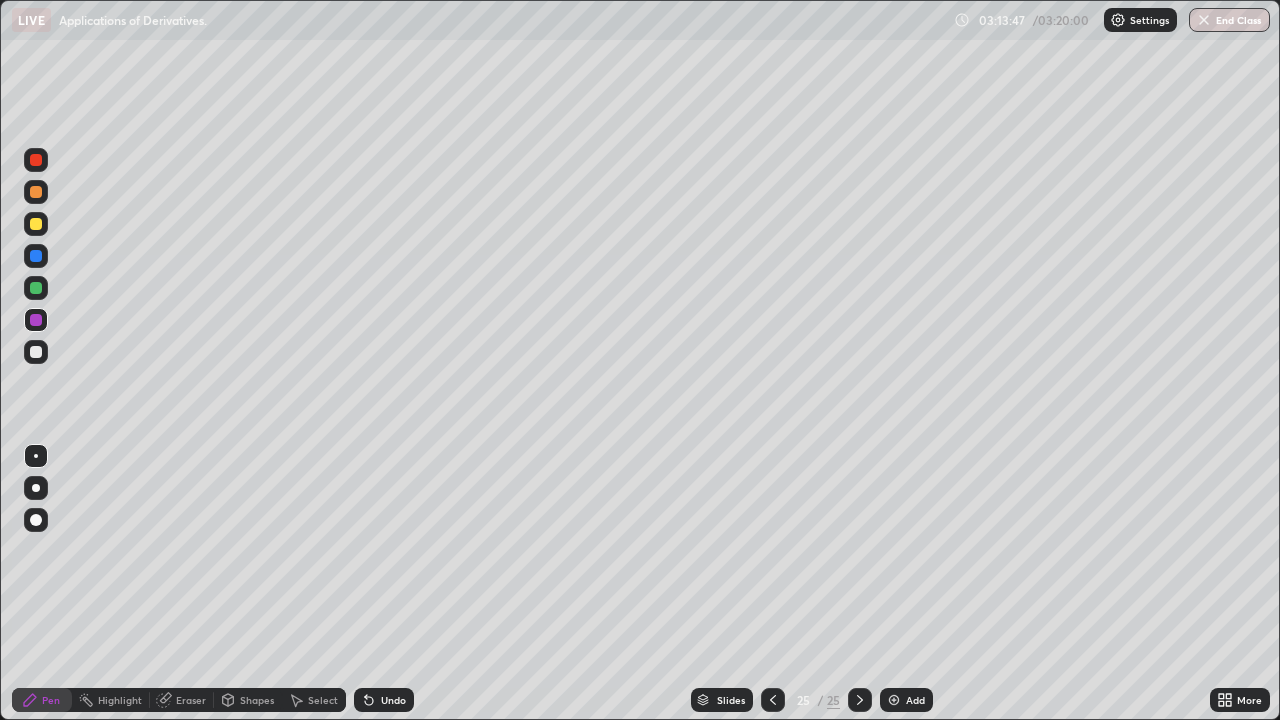 click at bounding box center [36, 352] 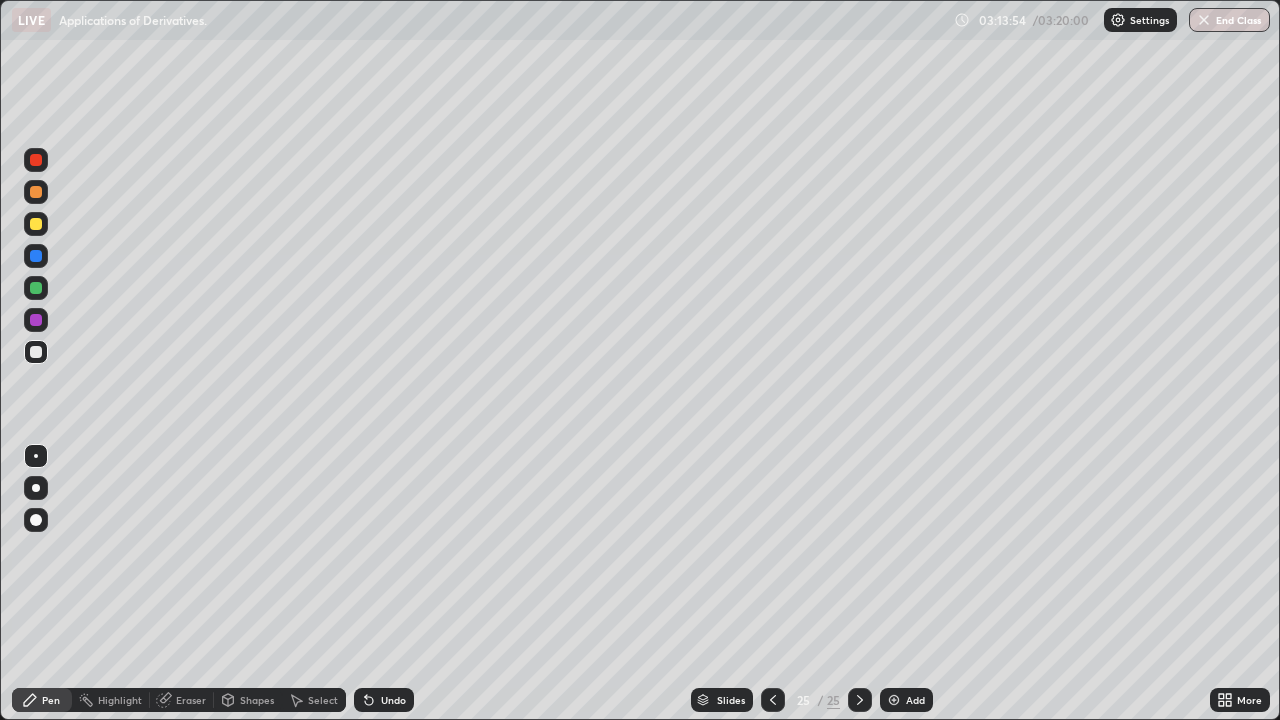 click 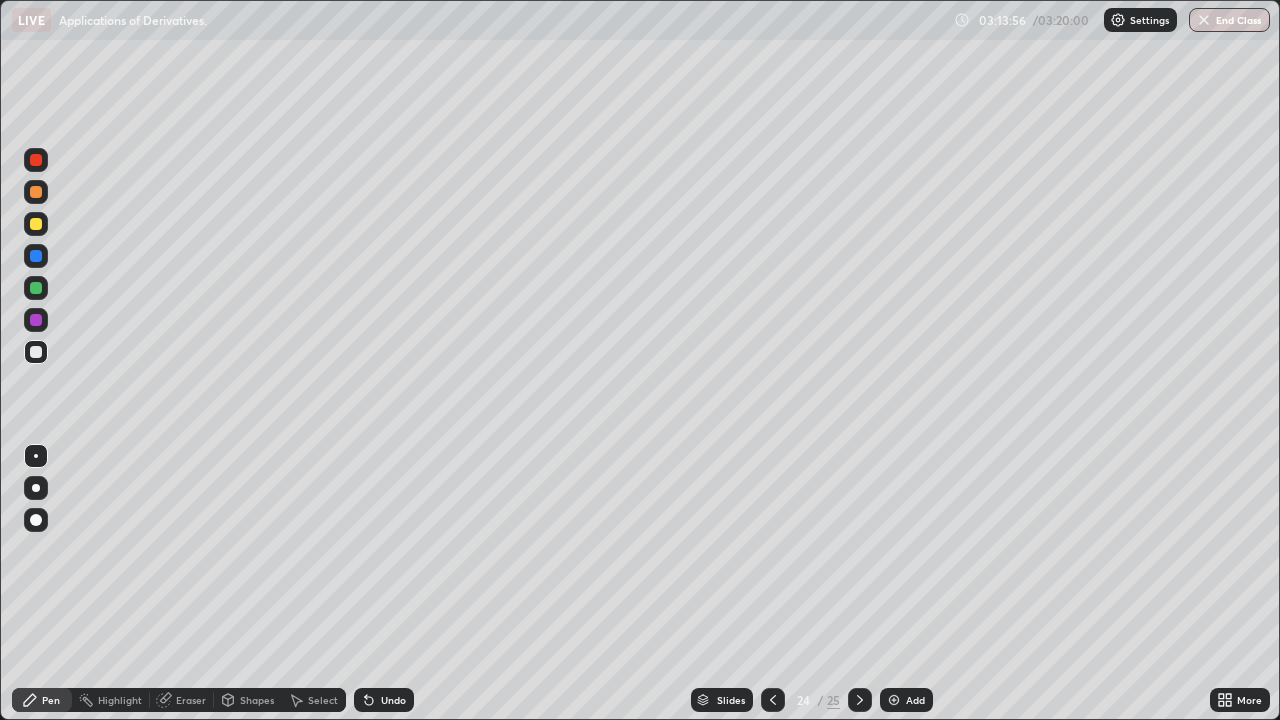 click 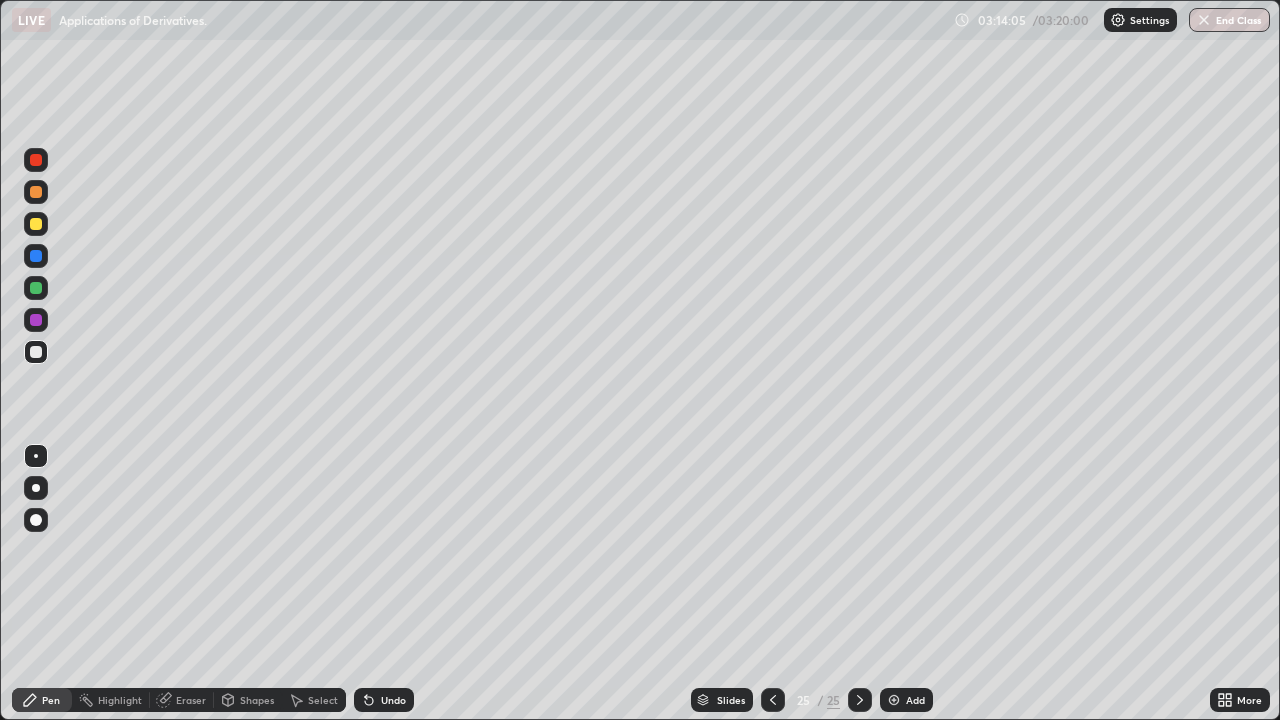 click 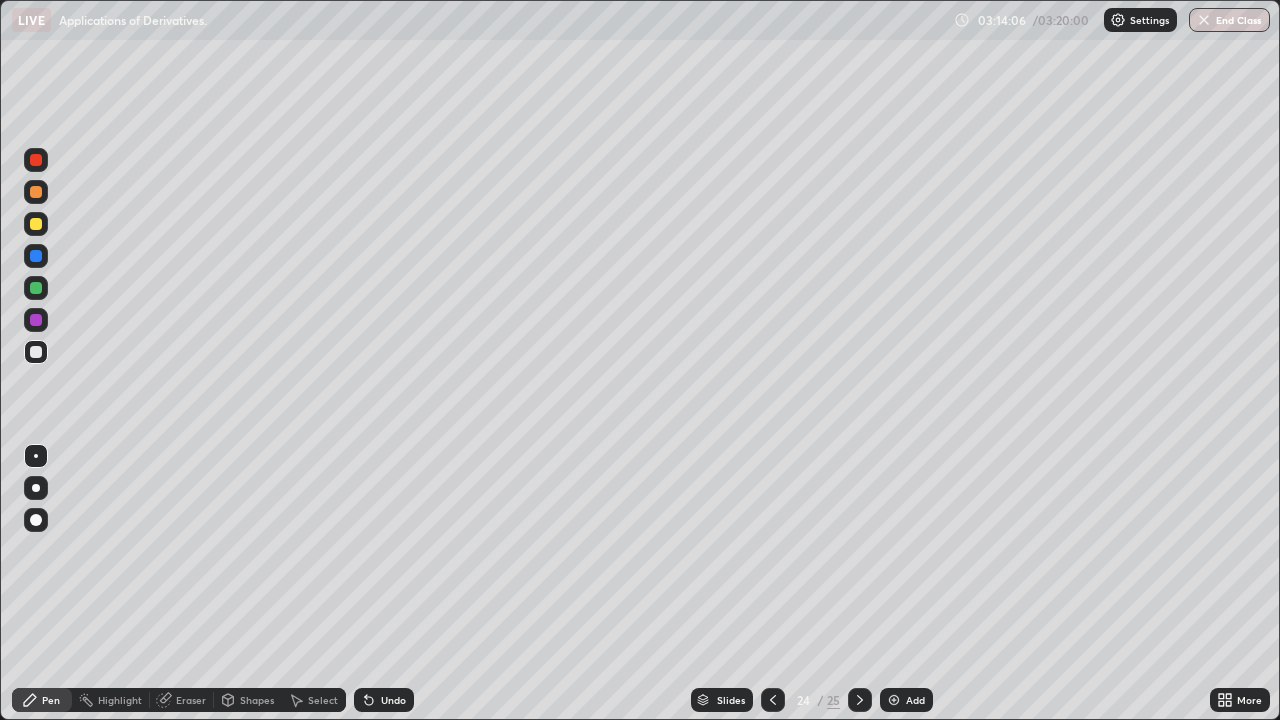 click 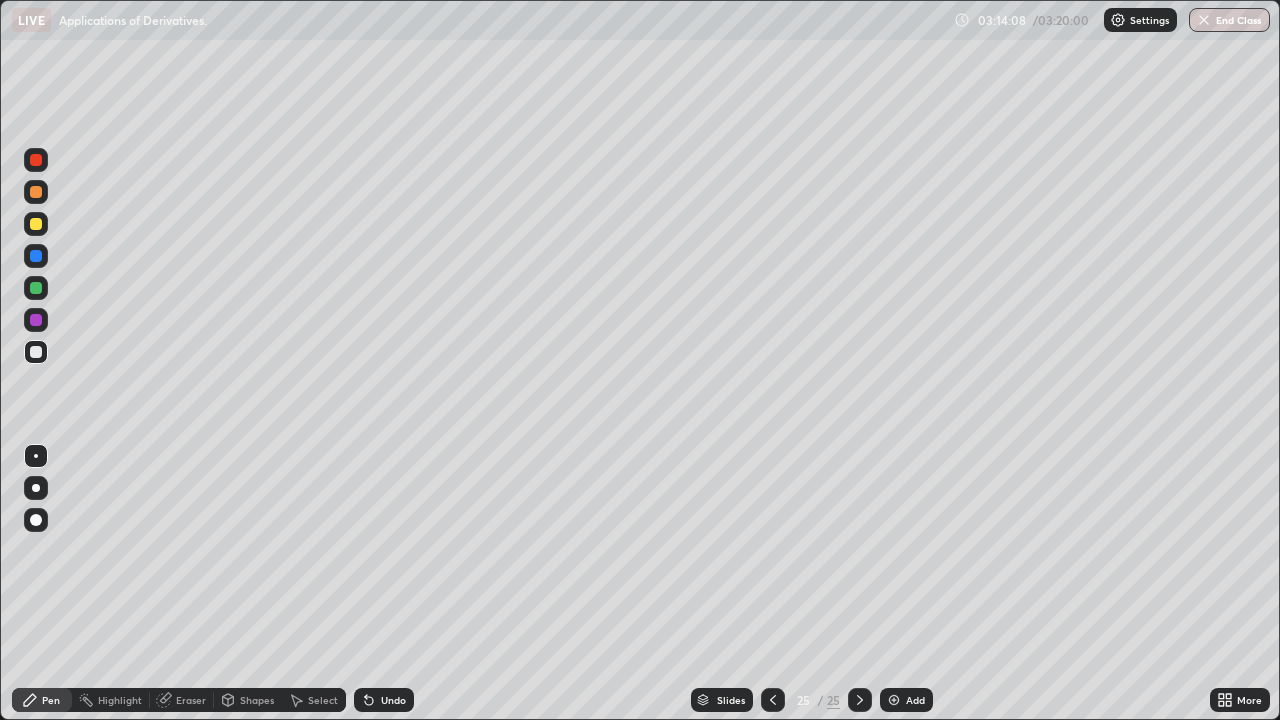 click at bounding box center [36, 352] 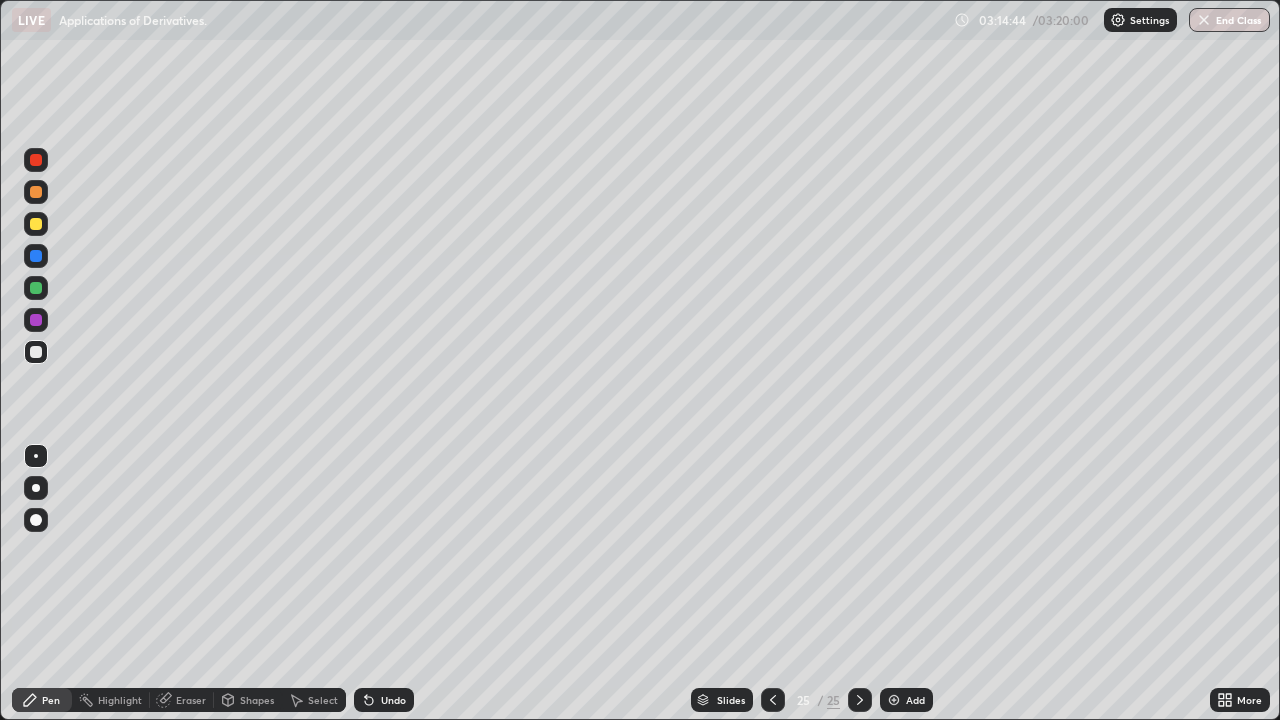click at bounding box center [36, 352] 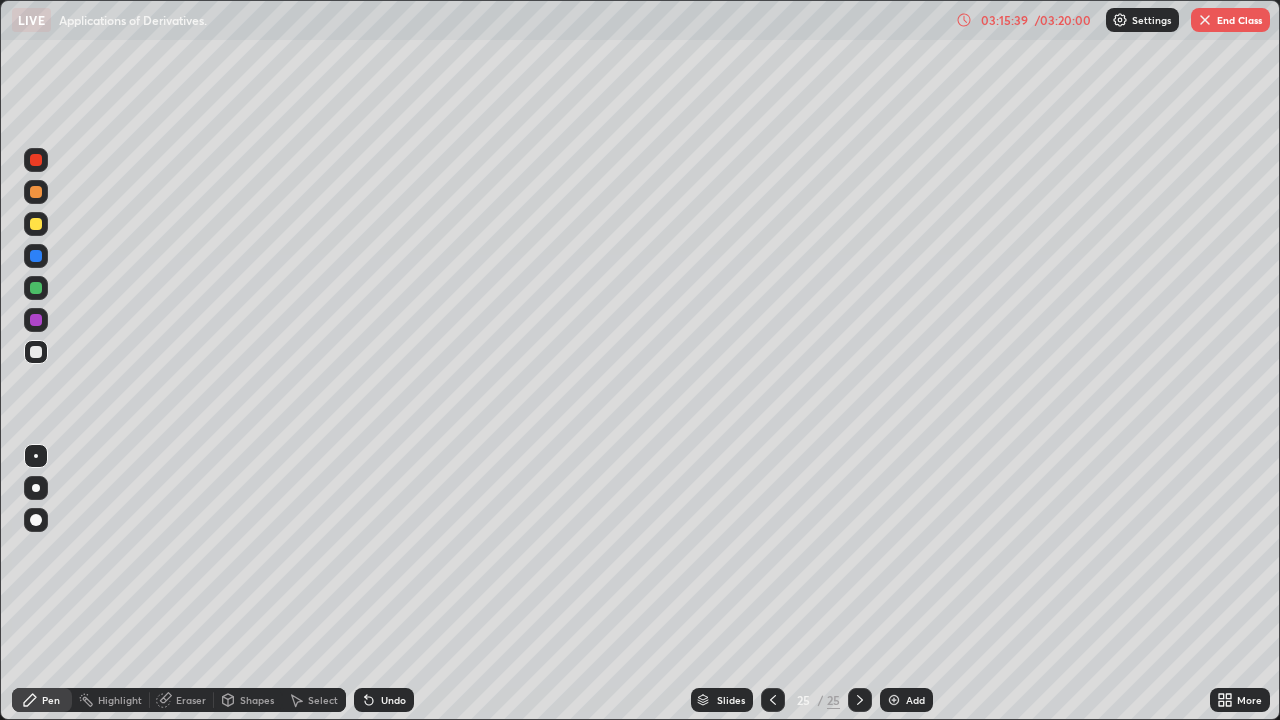 click at bounding box center [36, 288] 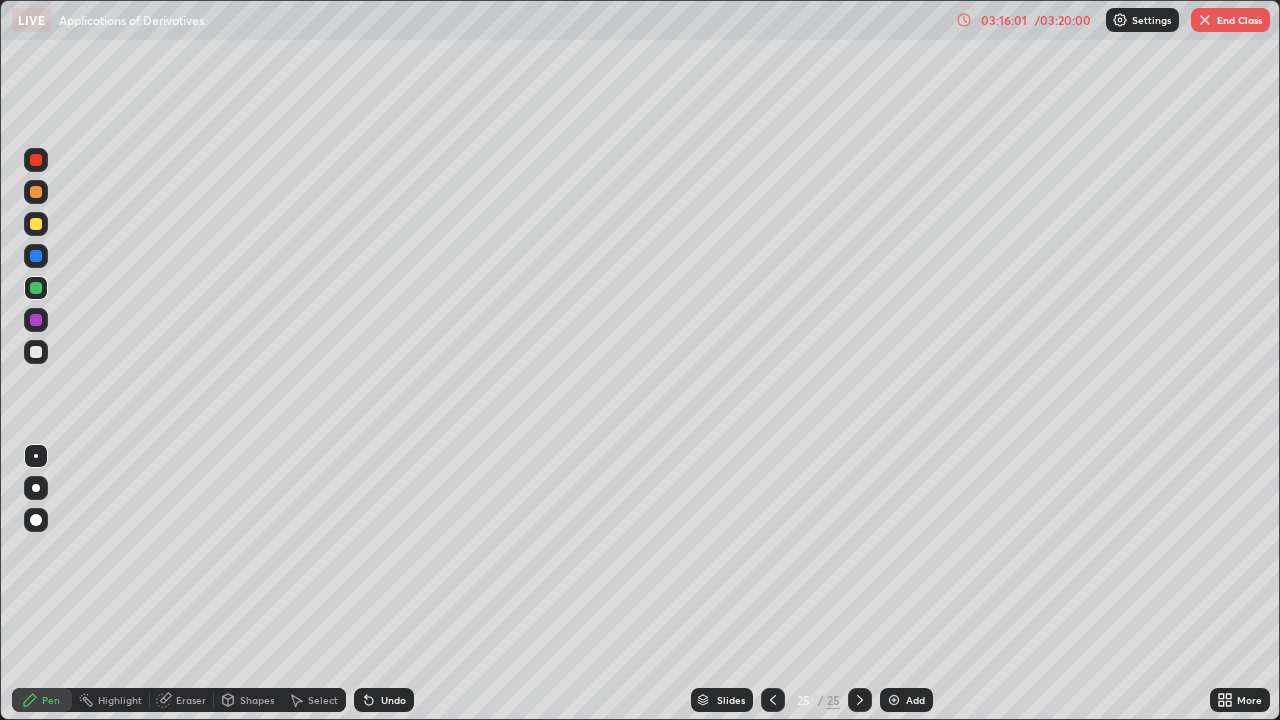 click on "Eraser" at bounding box center [182, 700] 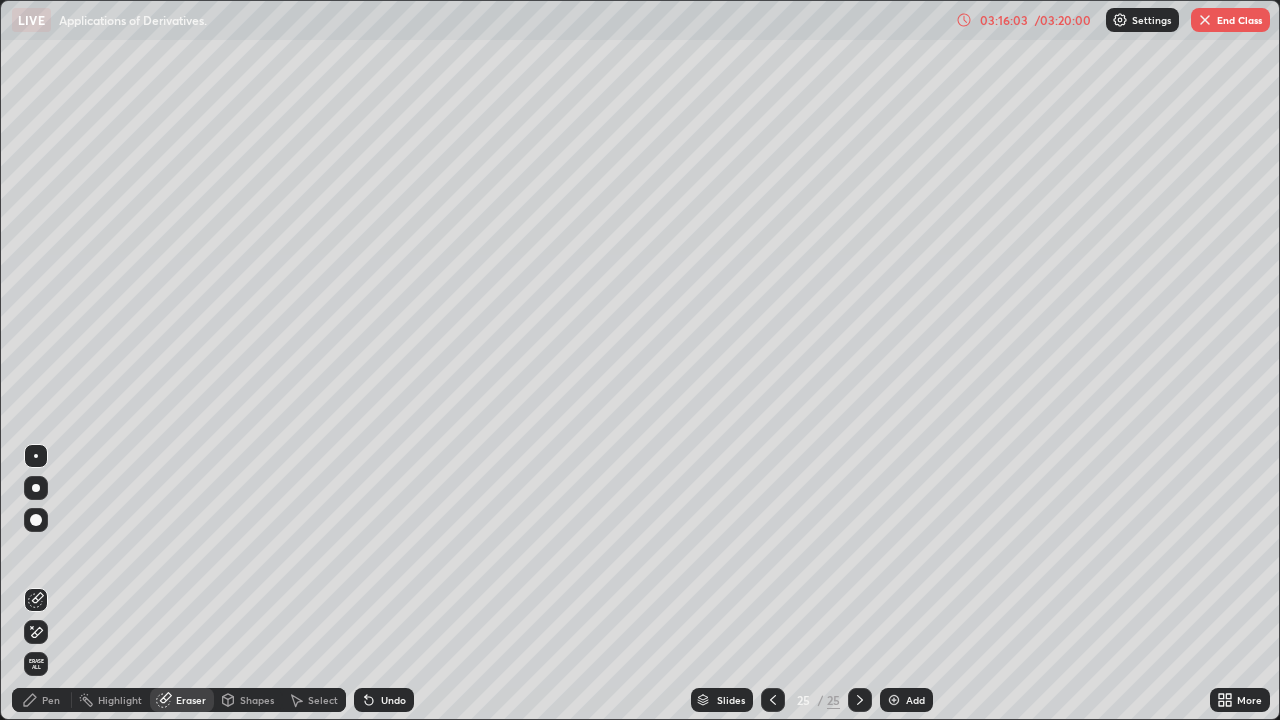 click on "Pen" at bounding box center (51, 700) 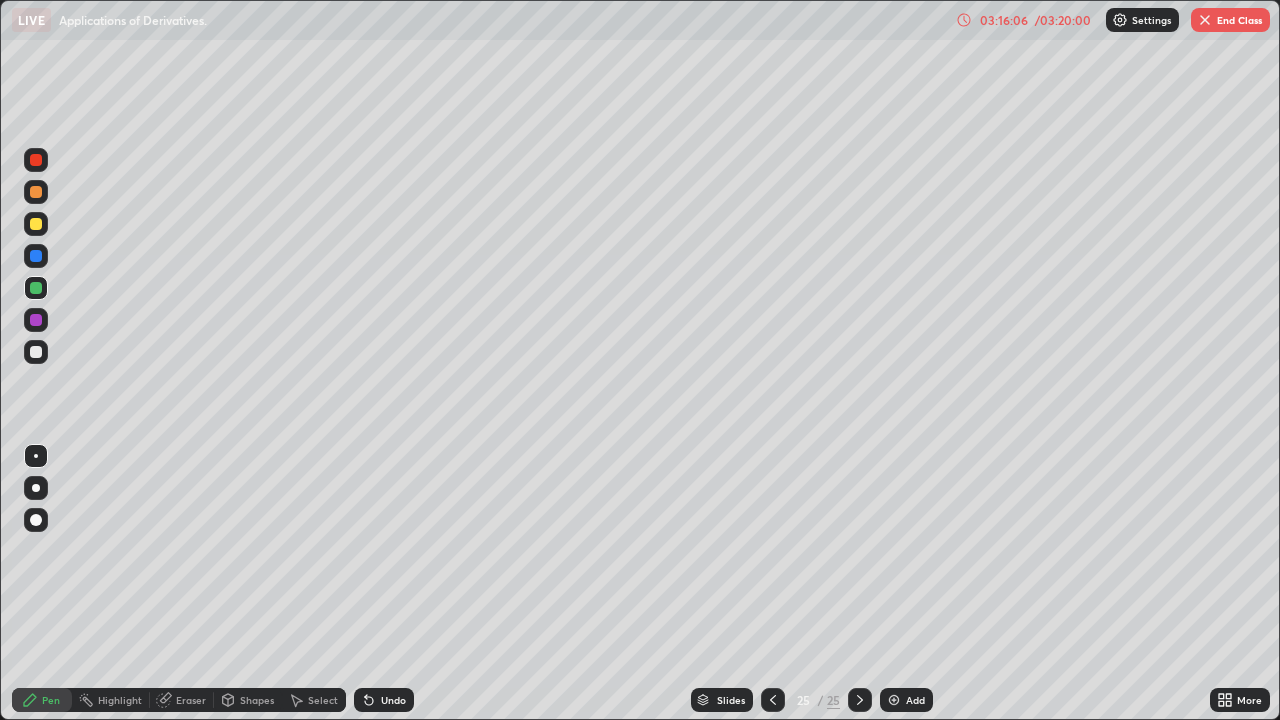 click at bounding box center [36, 352] 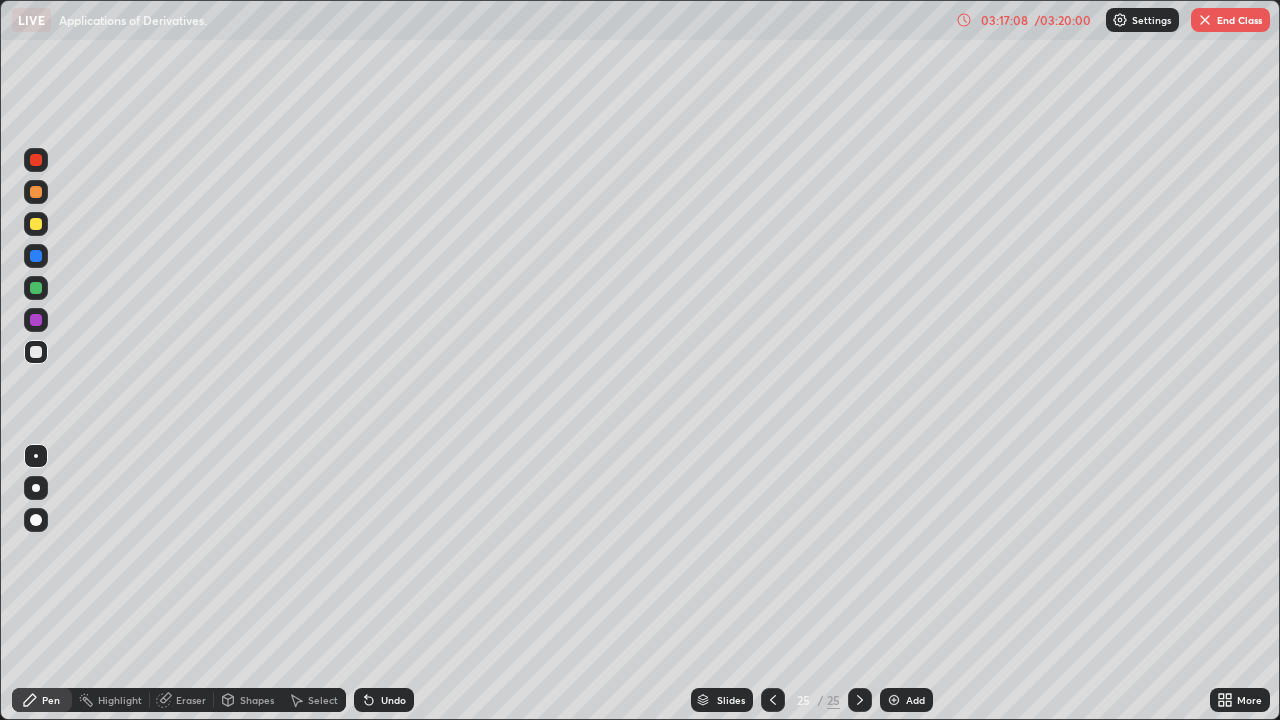 click at bounding box center (36, 320) 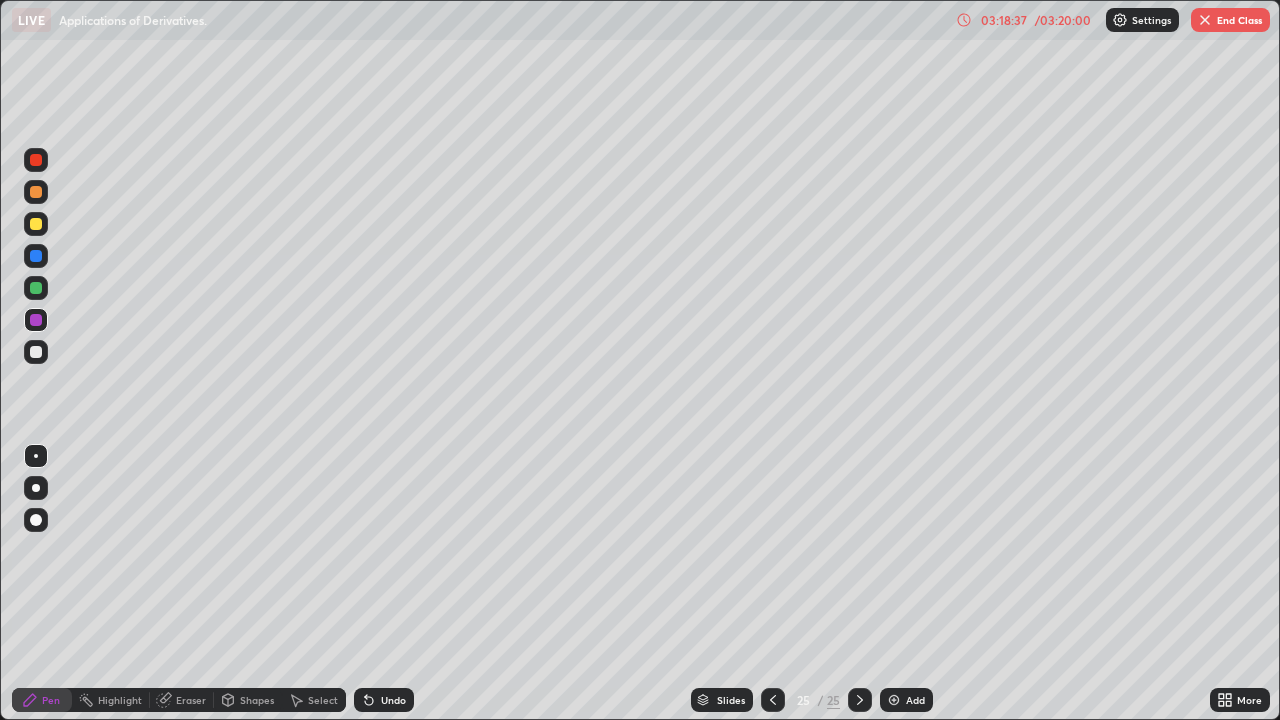 click on "Slides" at bounding box center (731, 700) 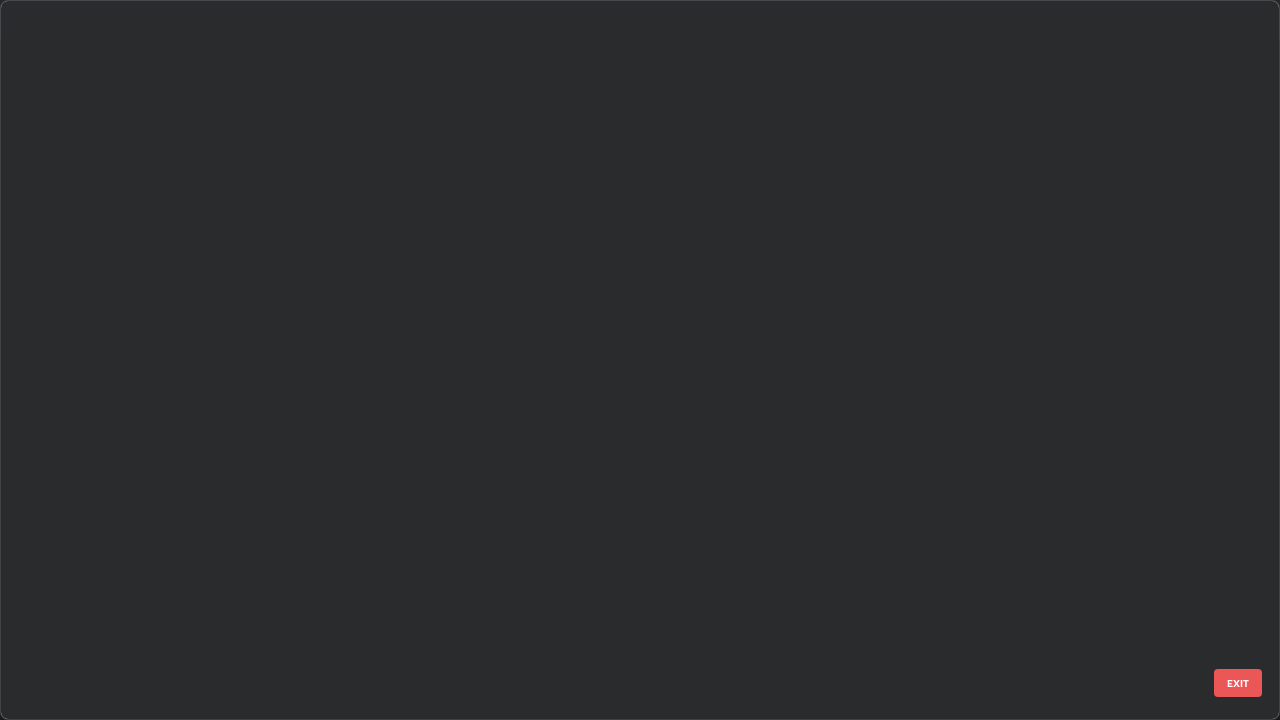 scroll, scrollTop: 1303, scrollLeft: 0, axis: vertical 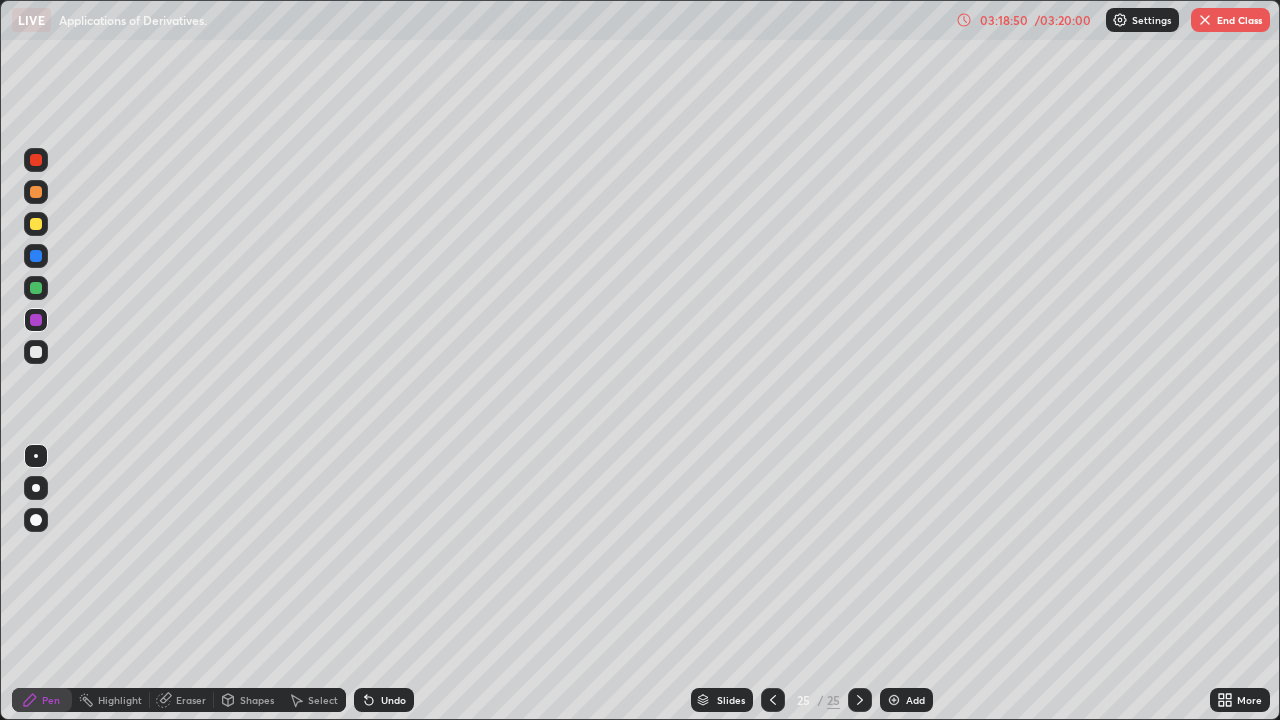click on "Add" at bounding box center [915, 700] 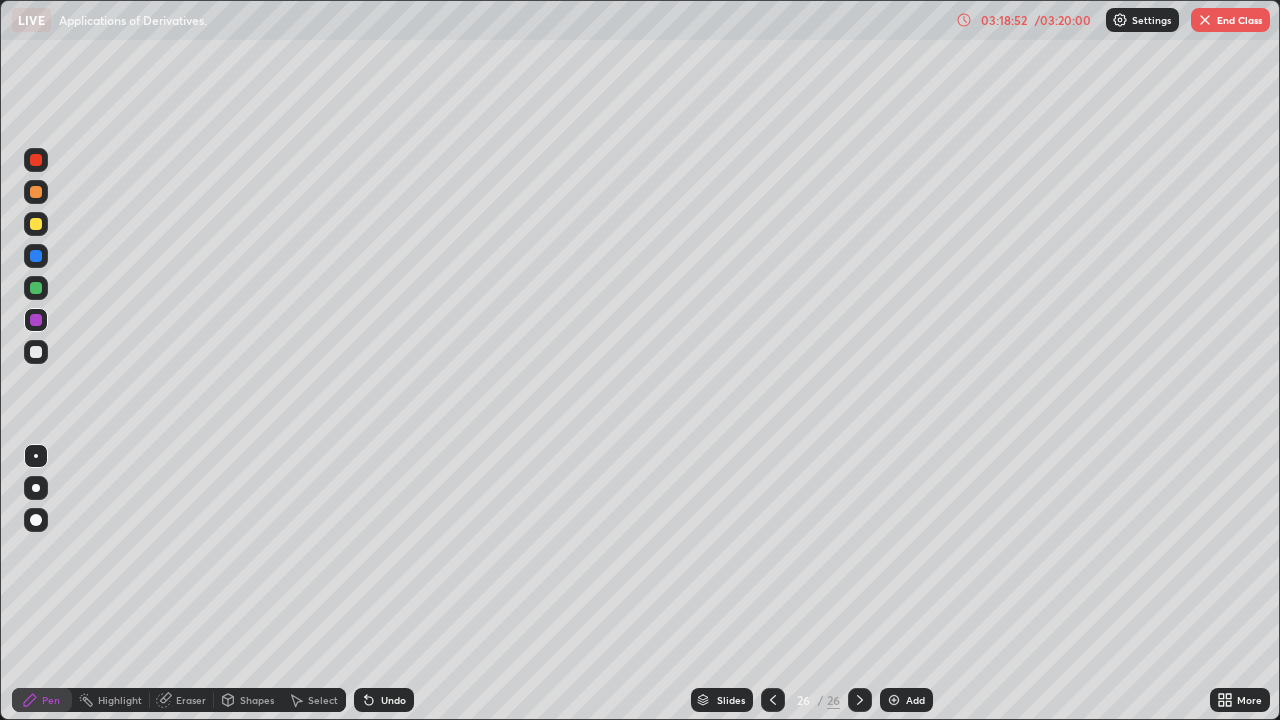 click at bounding box center [36, 224] 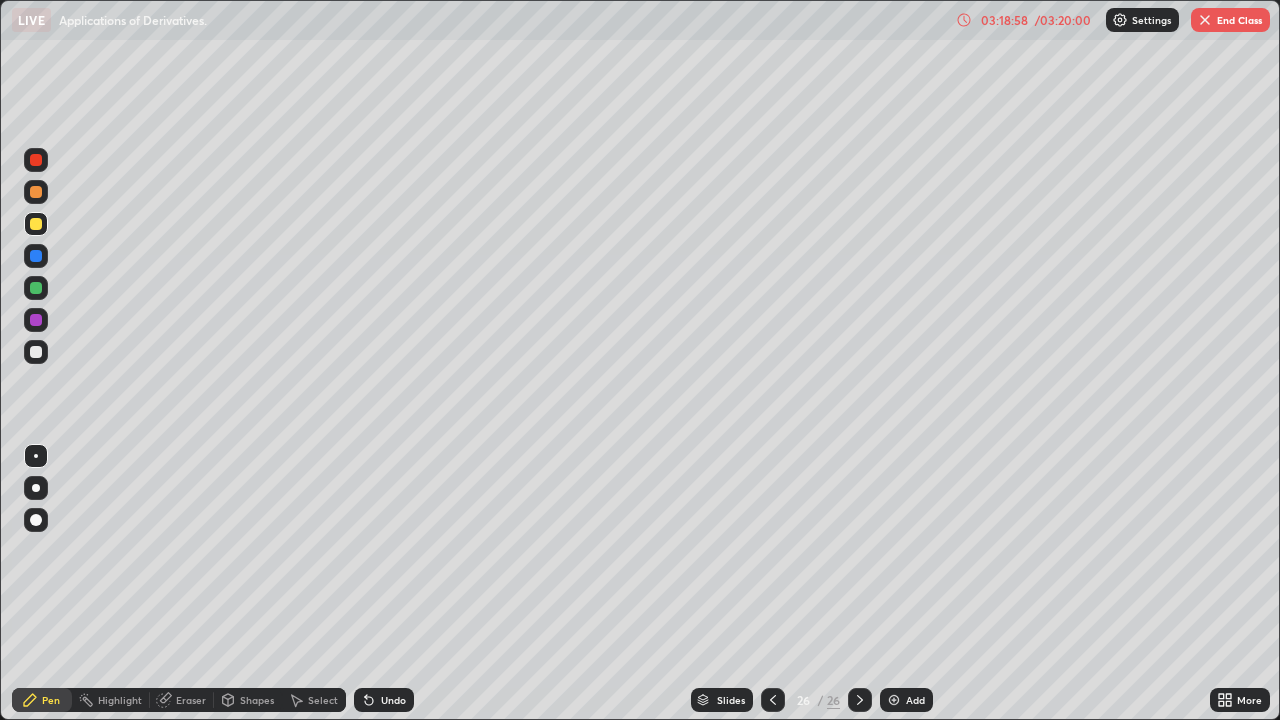 click at bounding box center [36, 352] 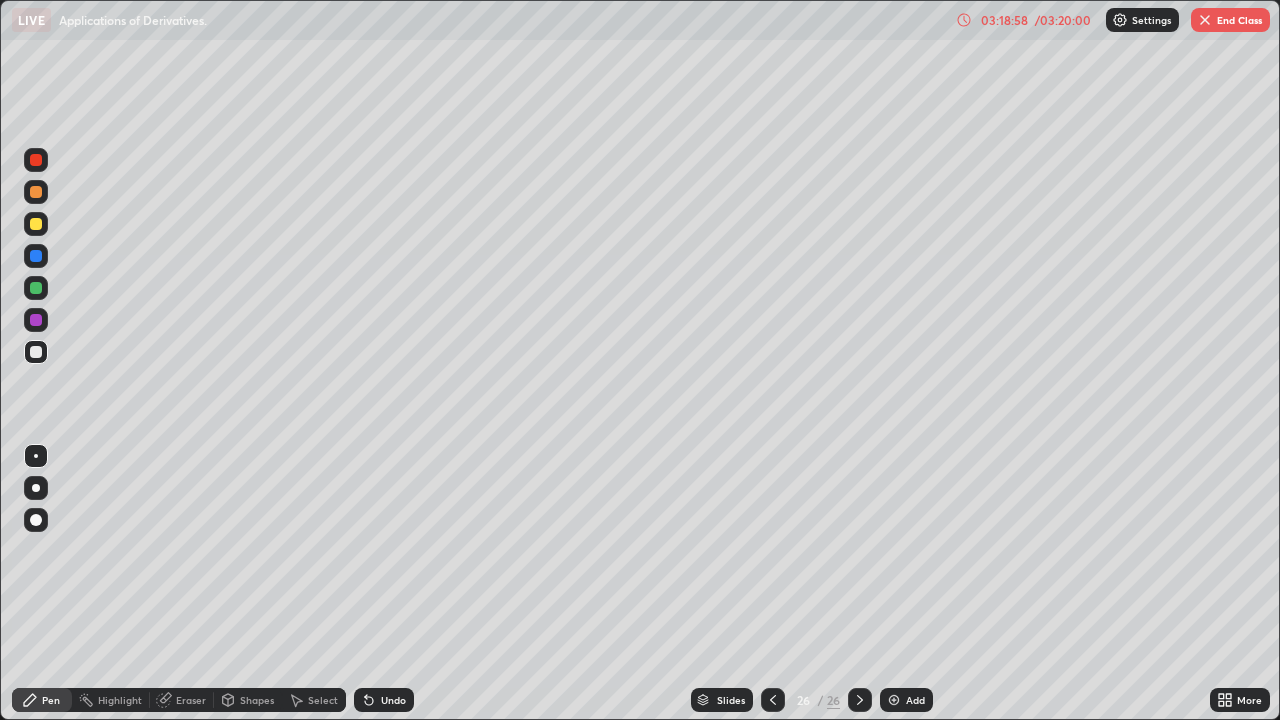click at bounding box center [36, 288] 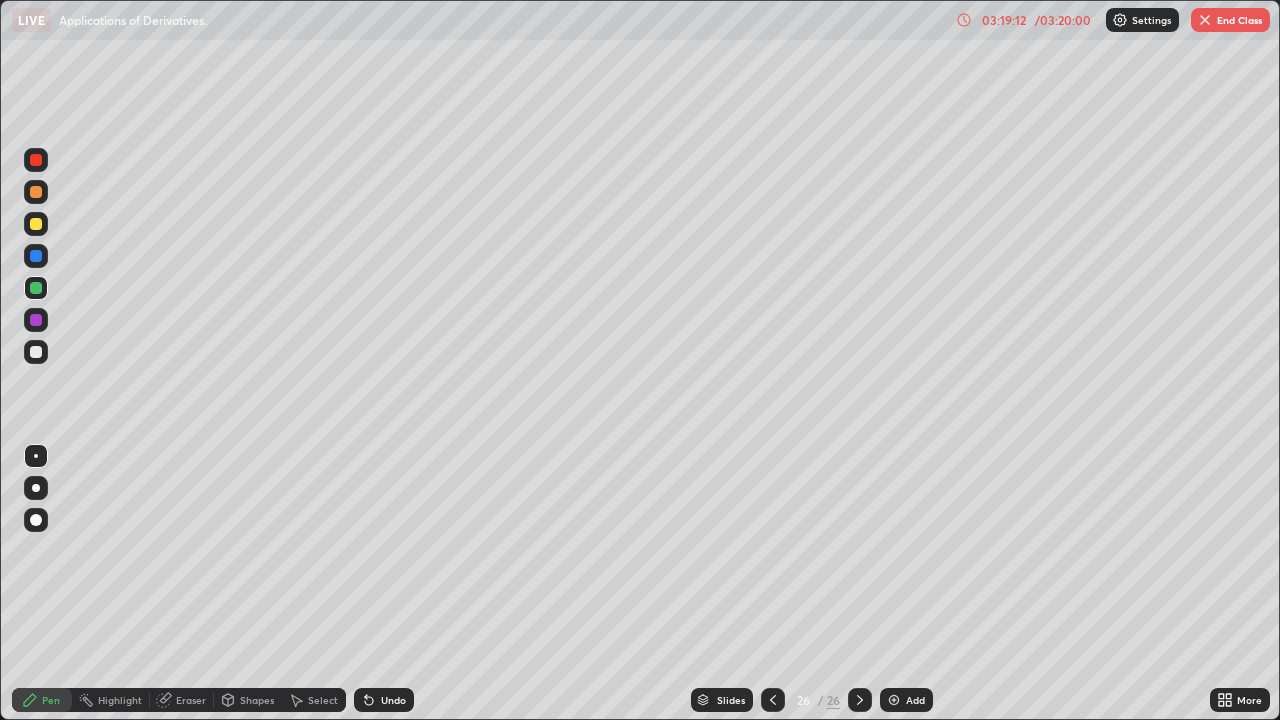 click at bounding box center [36, 256] 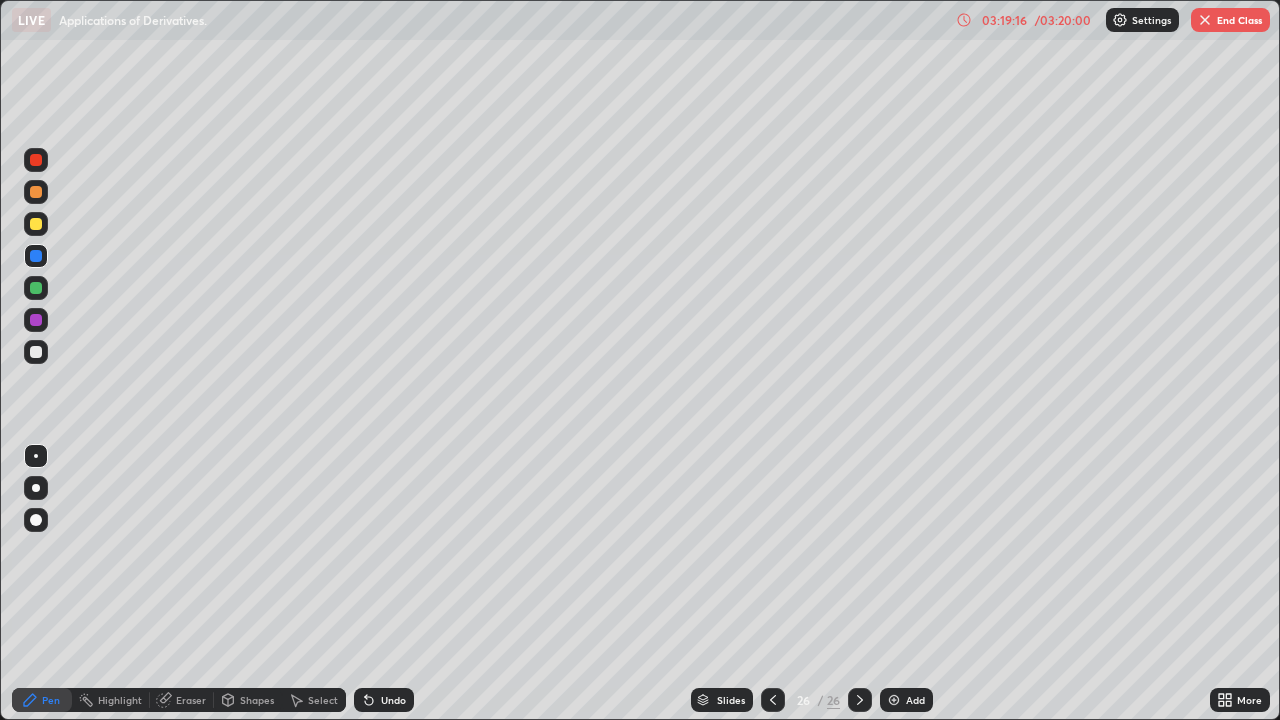 click at bounding box center [36, 352] 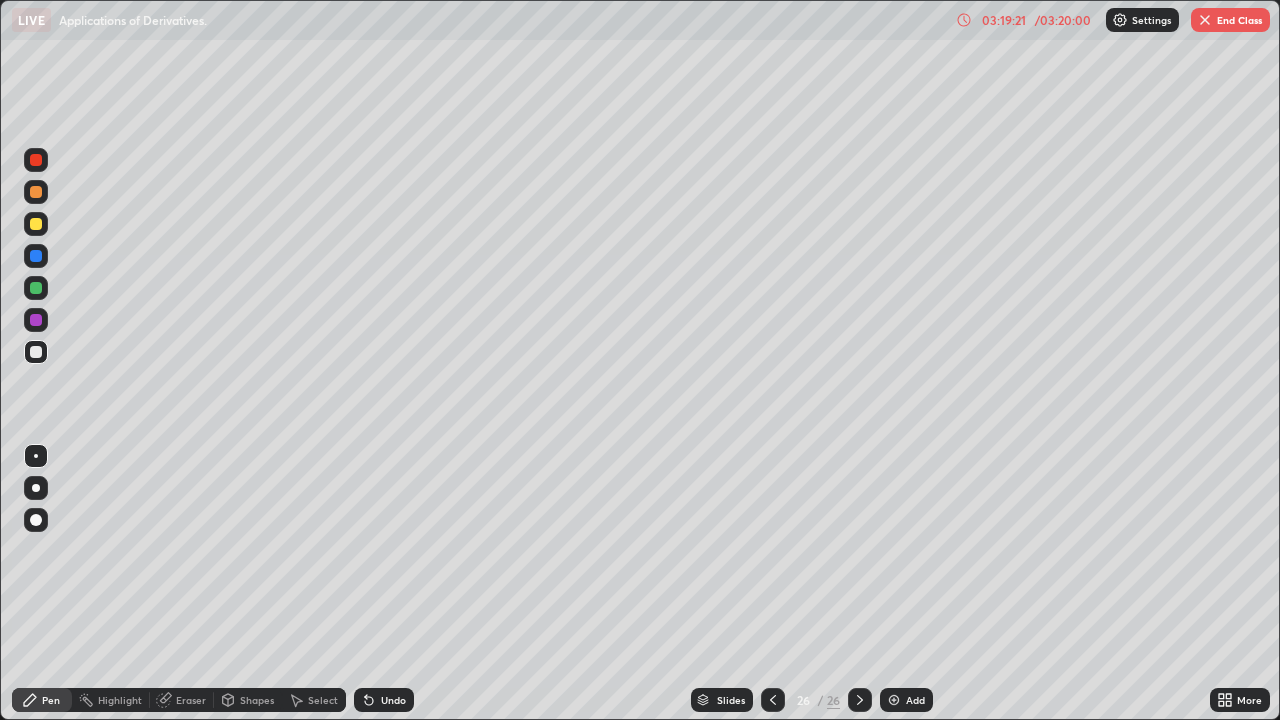 click at bounding box center [36, 352] 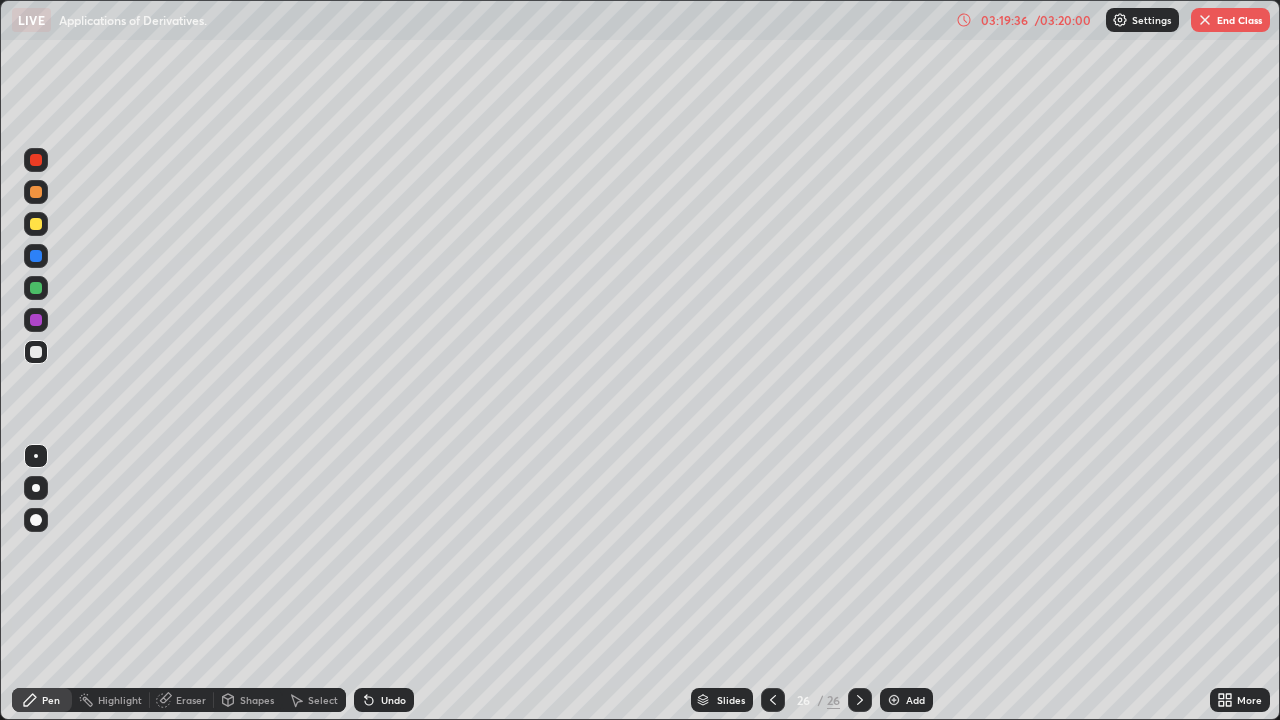 click on "Eraser" at bounding box center (182, 700) 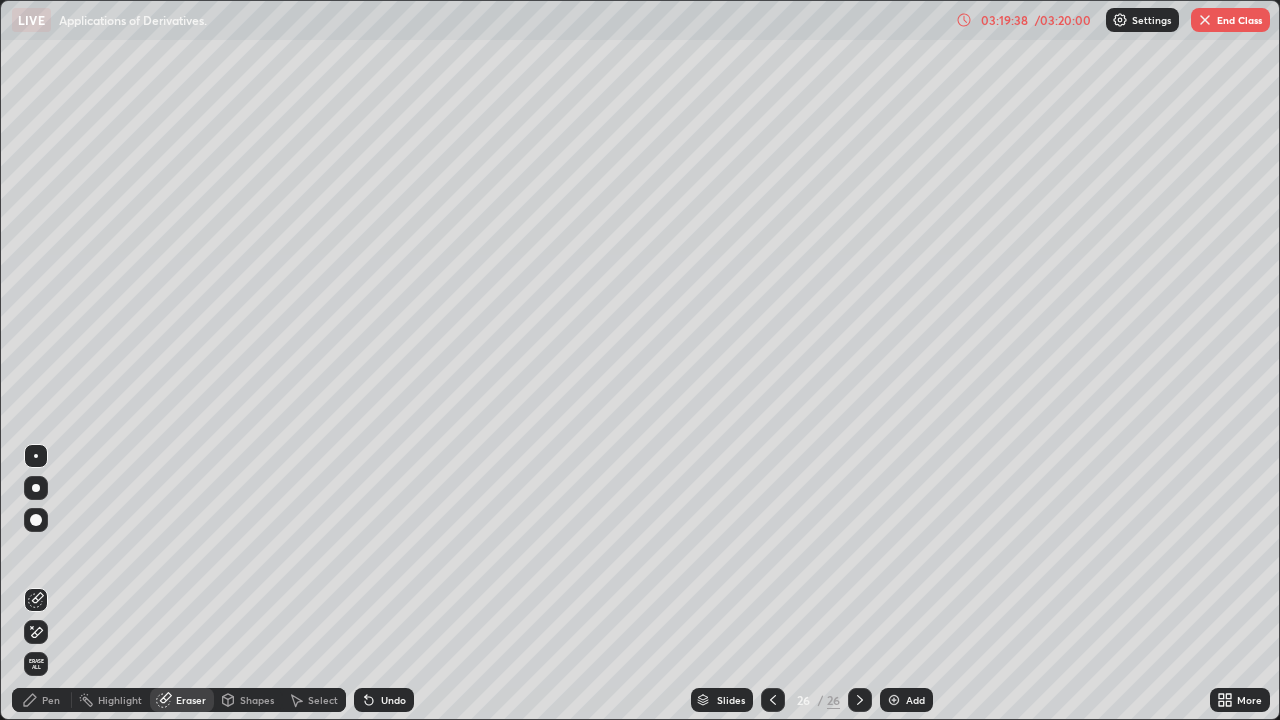 click on "Pen" at bounding box center [51, 700] 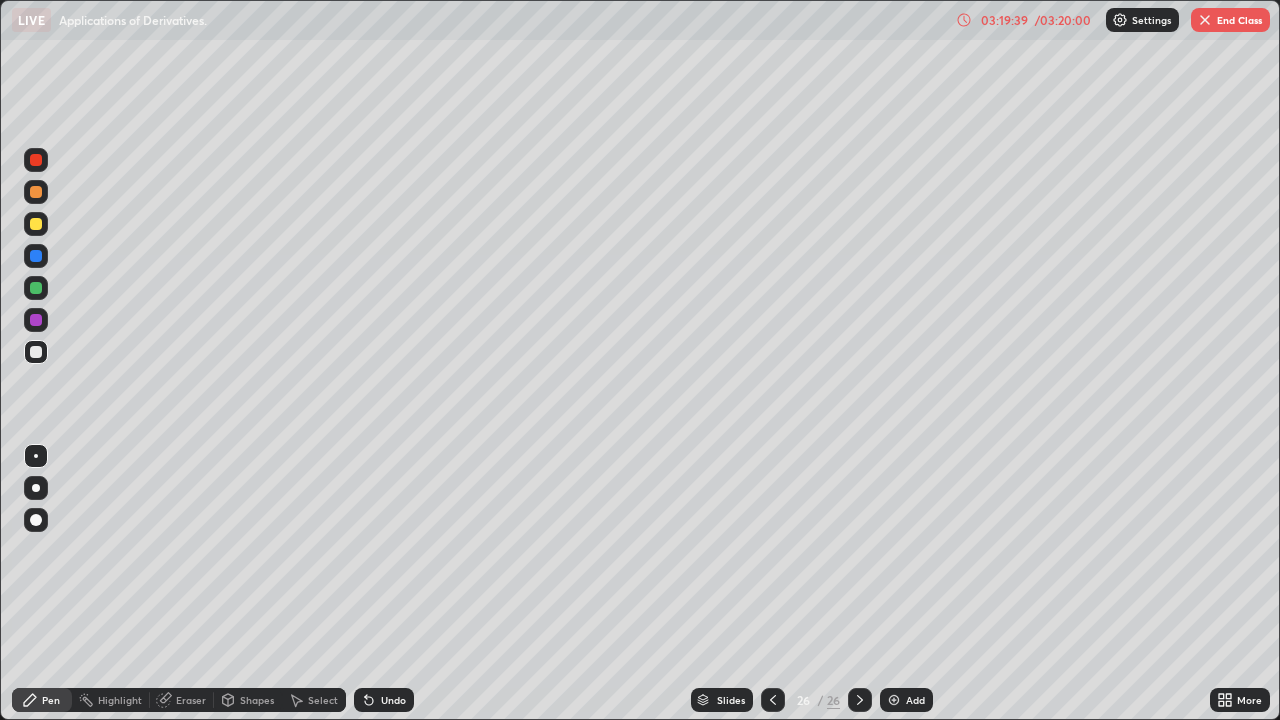 click at bounding box center [36, 352] 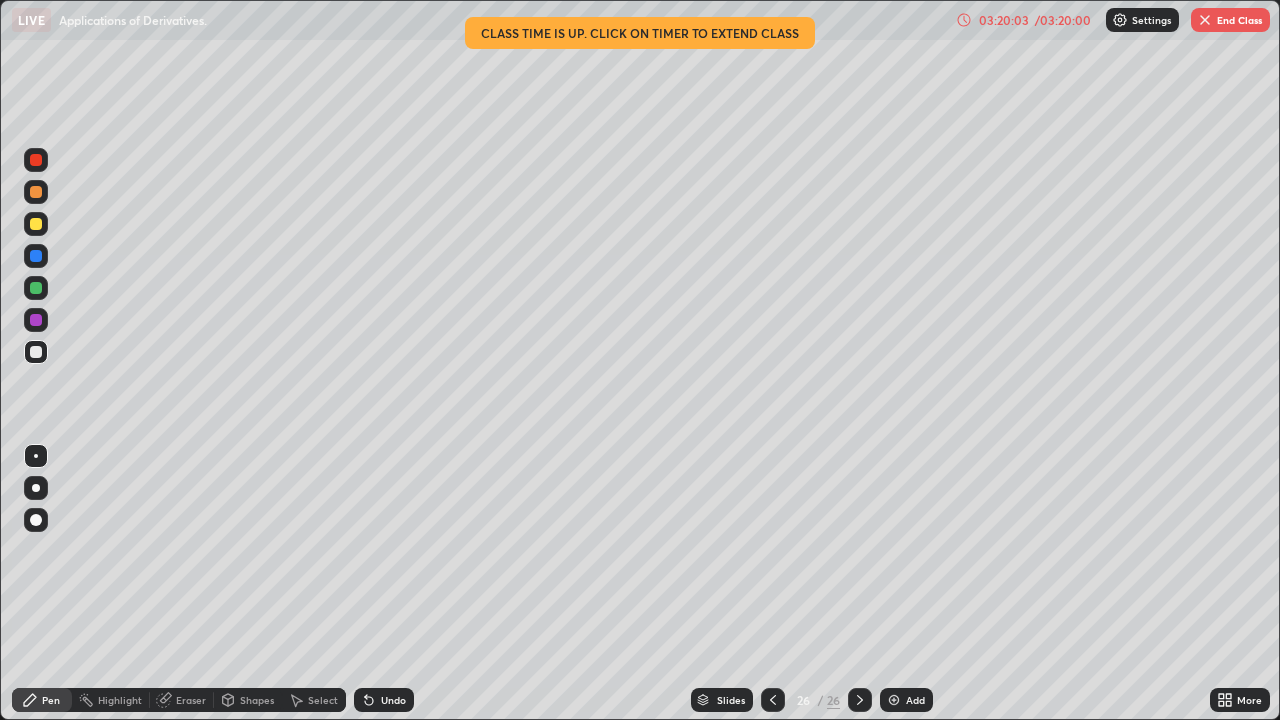 click on "03:20:03" at bounding box center [1004, 20] 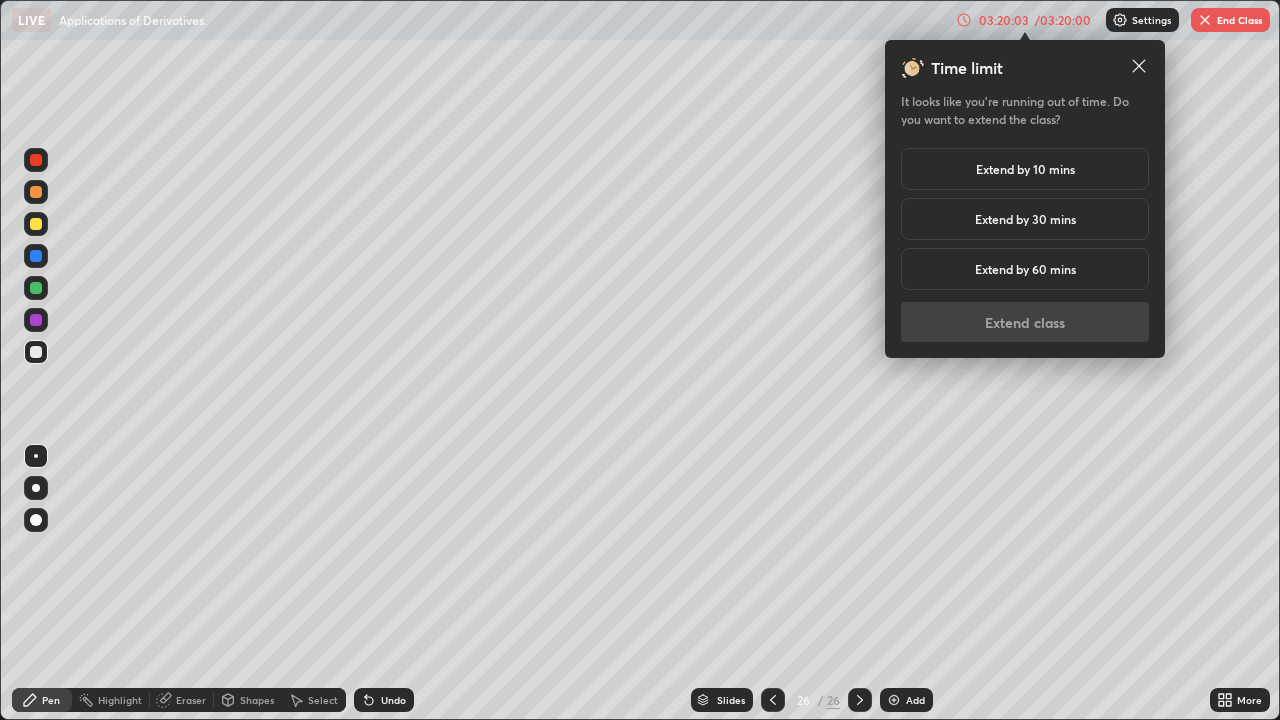 click on "Extend by 10 mins" at bounding box center (1025, 169) 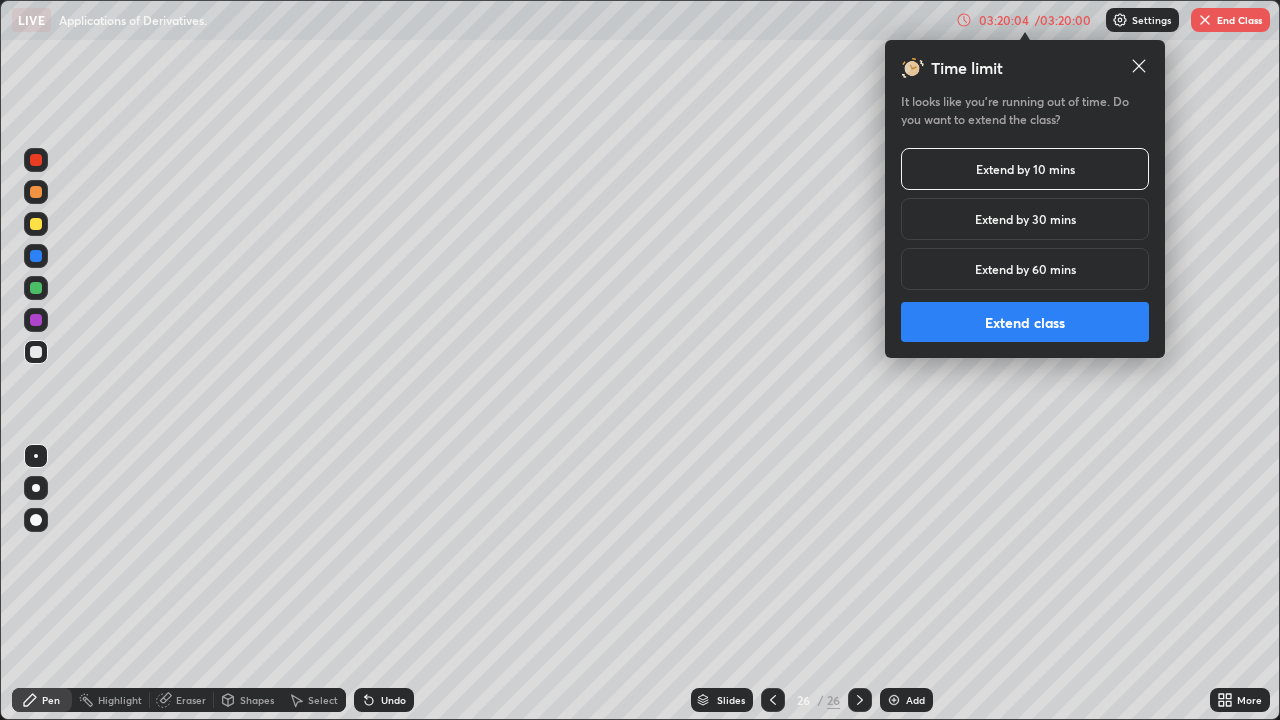 click on "Extend class" at bounding box center [1025, 322] 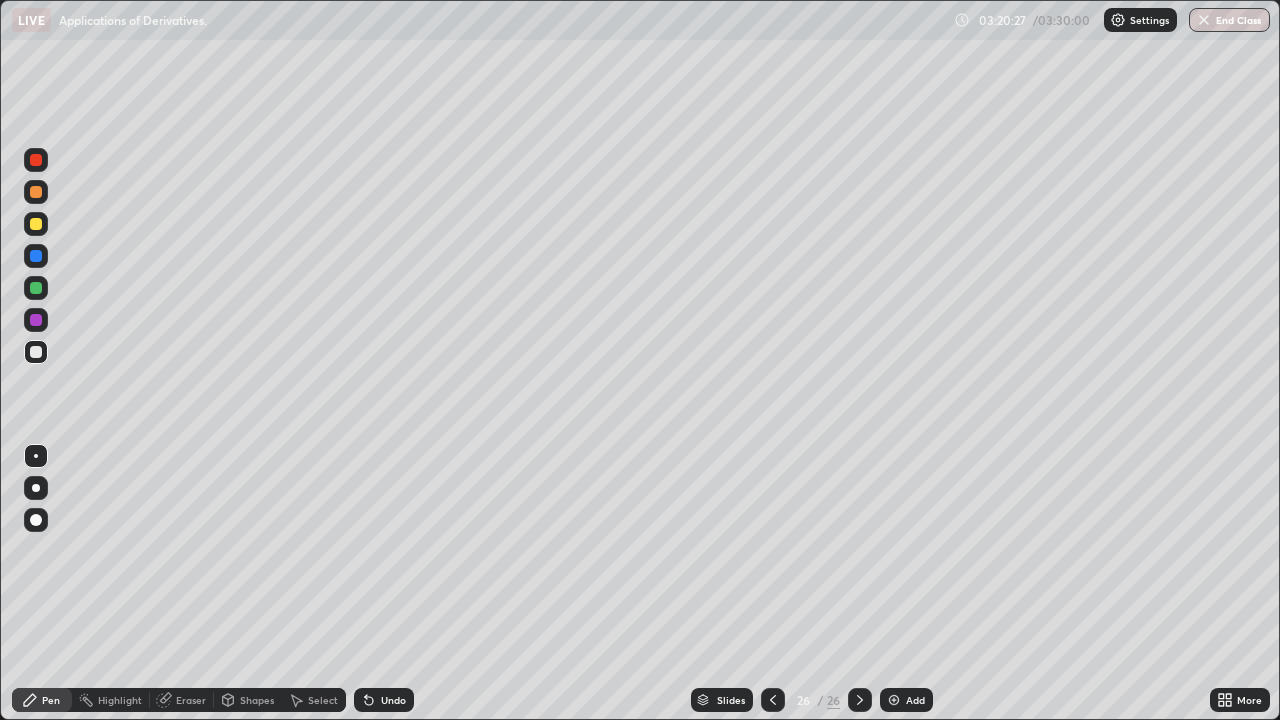 click at bounding box center [36, 288] 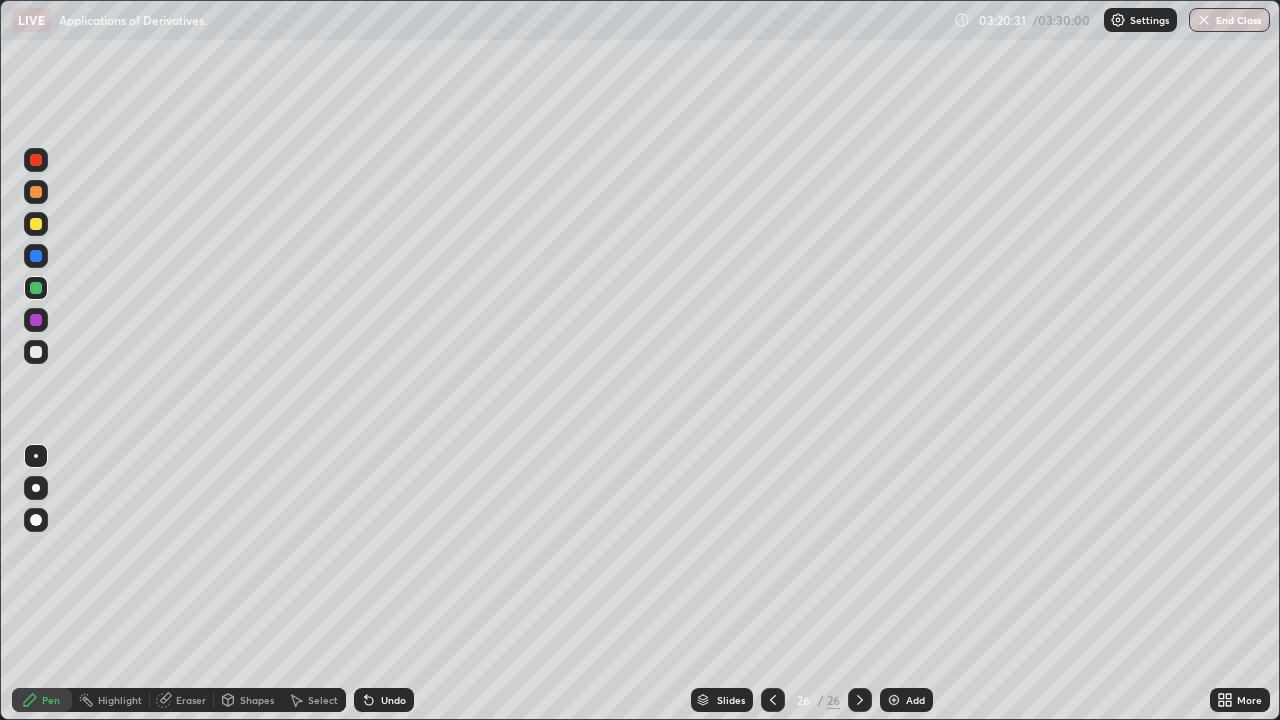click at bounding box center [36, 320] 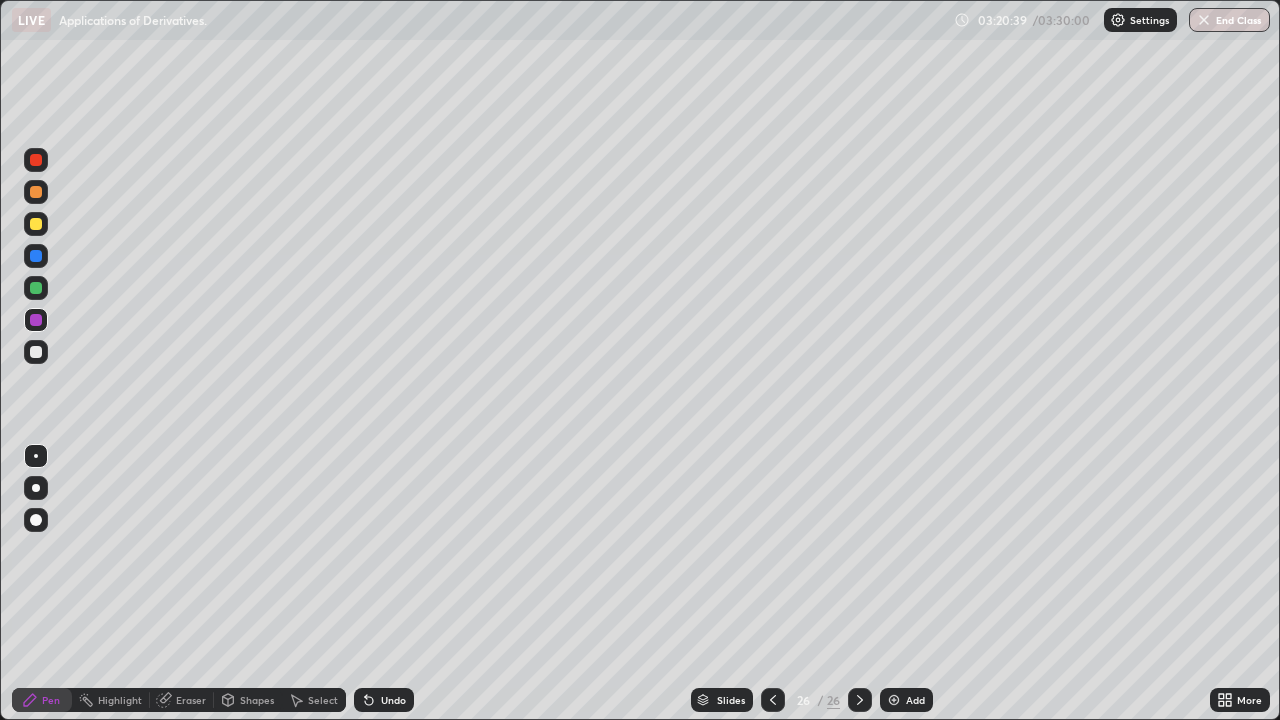 click at bounding box center (36, 352) 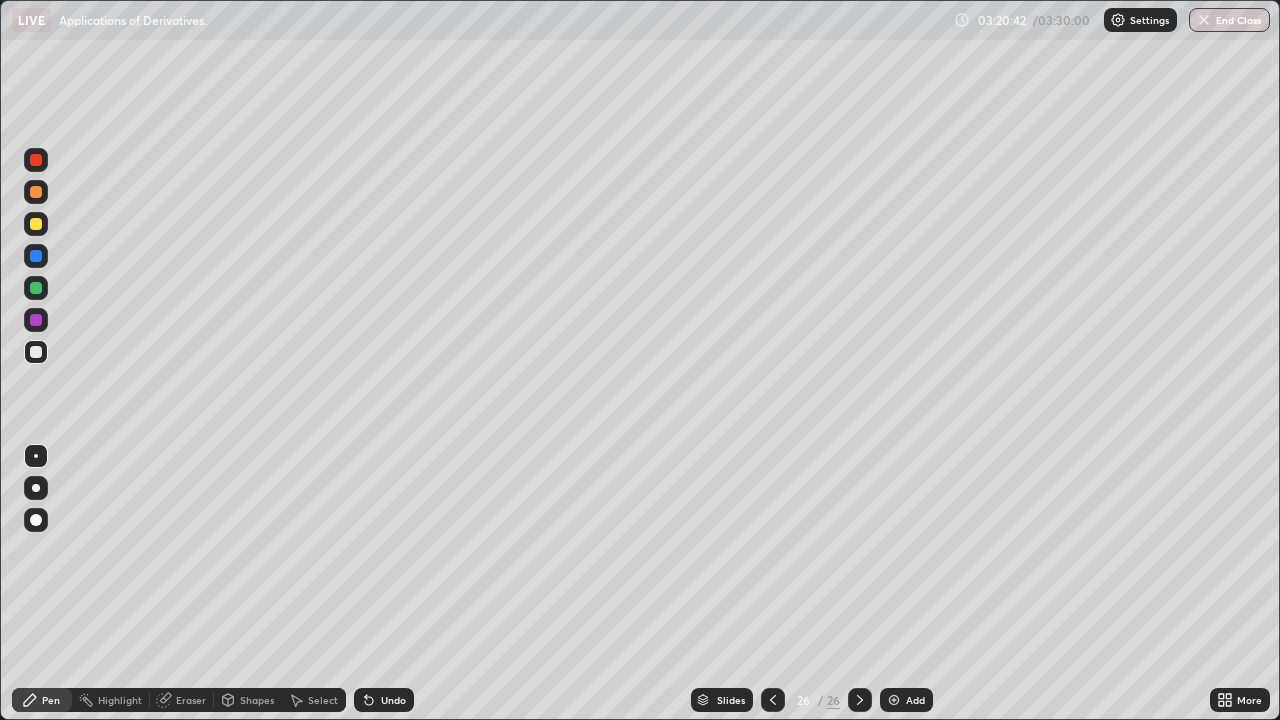 click on "Eraser" at bounding box center (191, 700) 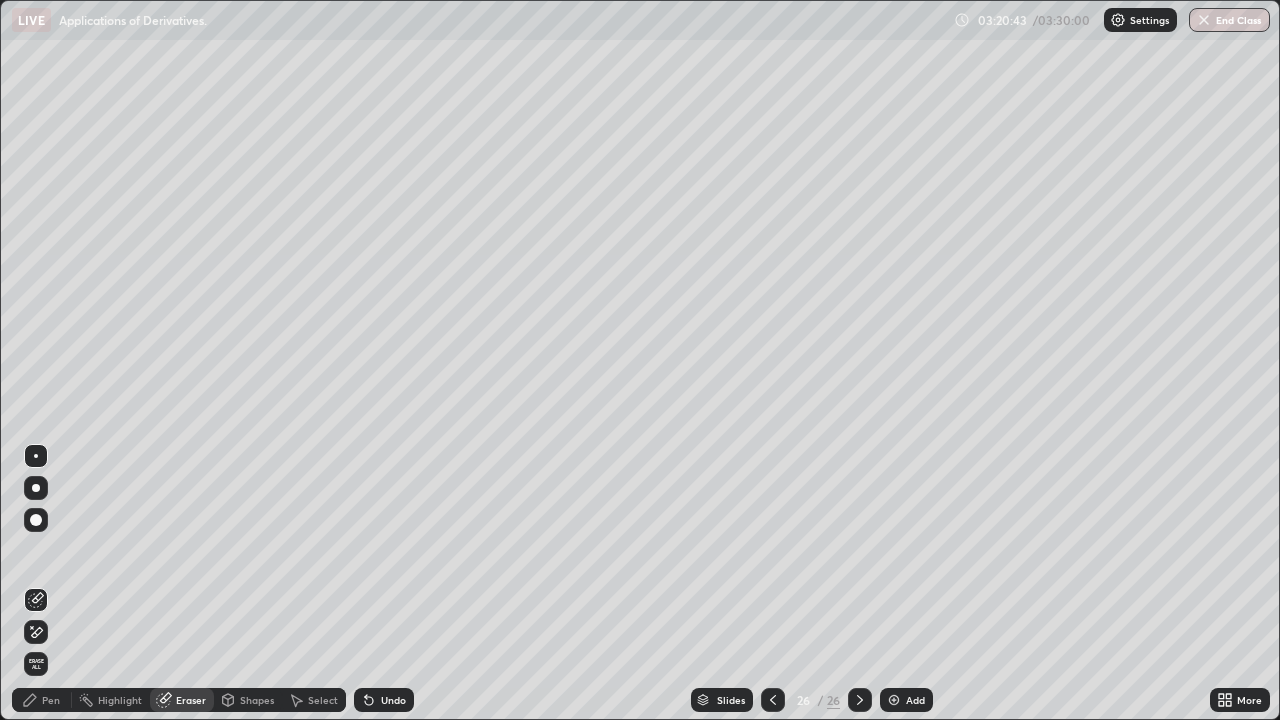 click on "Pen" at bounding box center (42, 700) 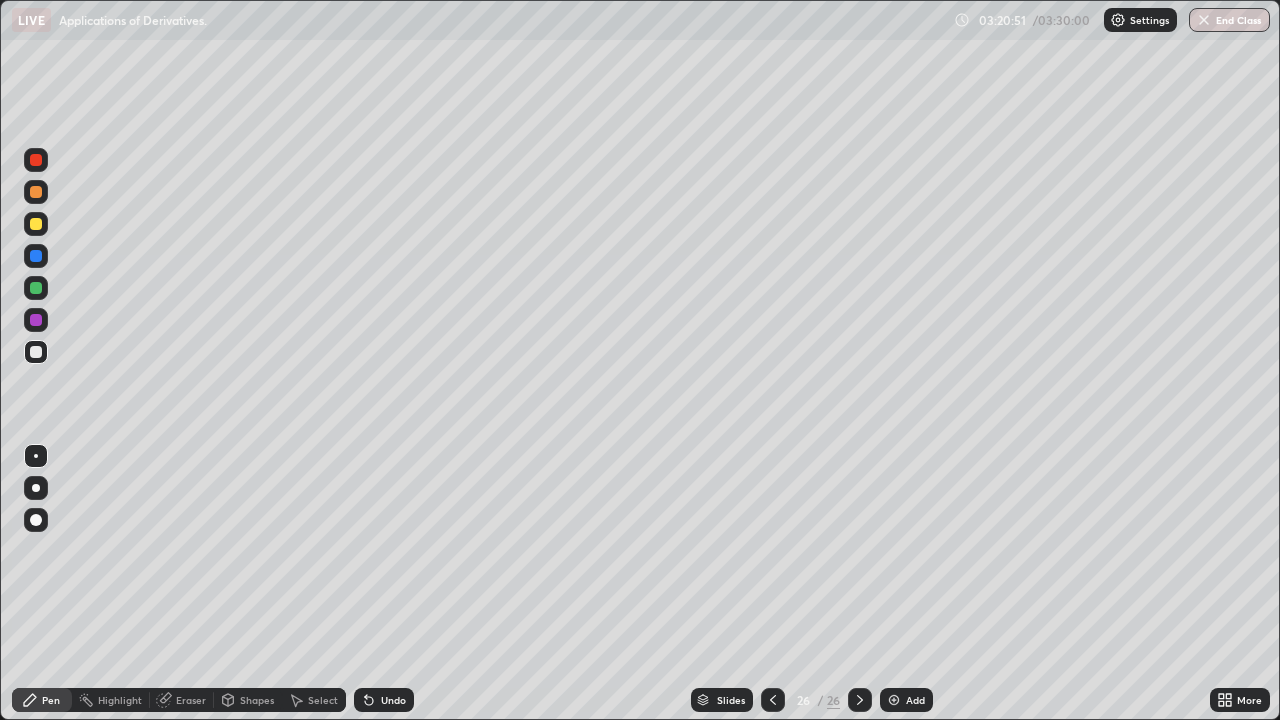 click on "Eraser" at bounding box center [191, 700] 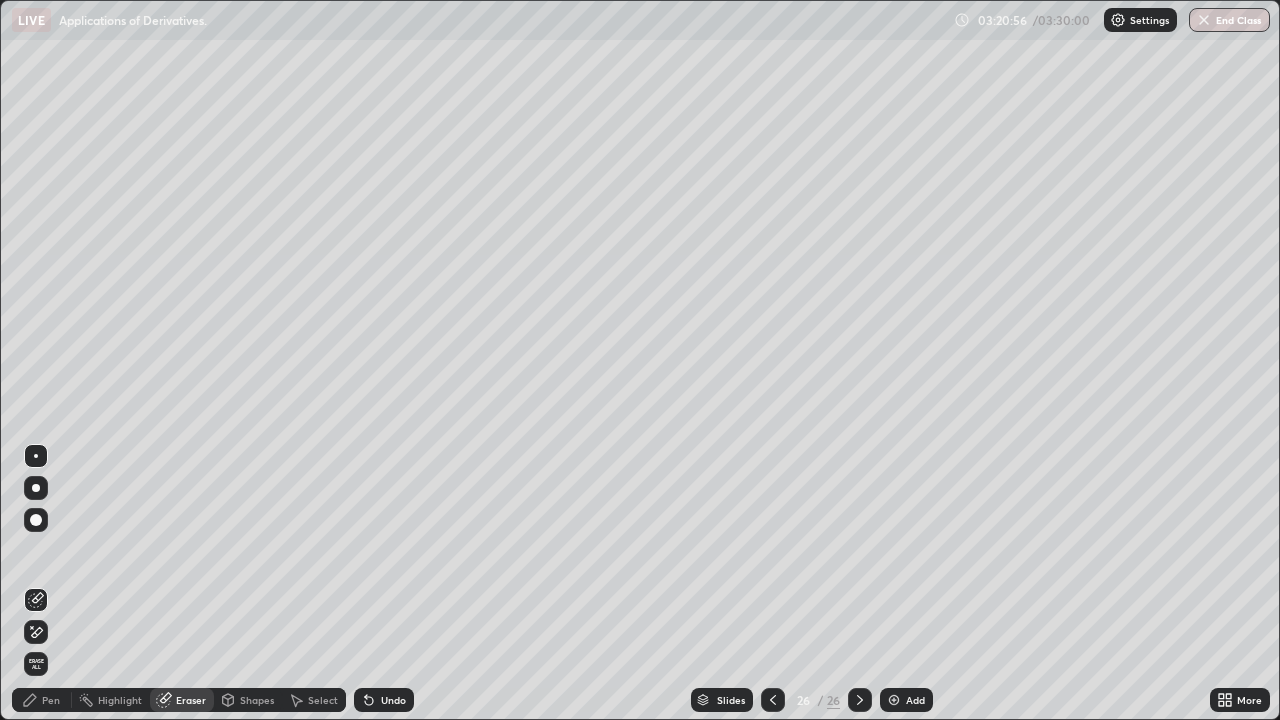 click on "Pen" at bounding box center [51, 700] 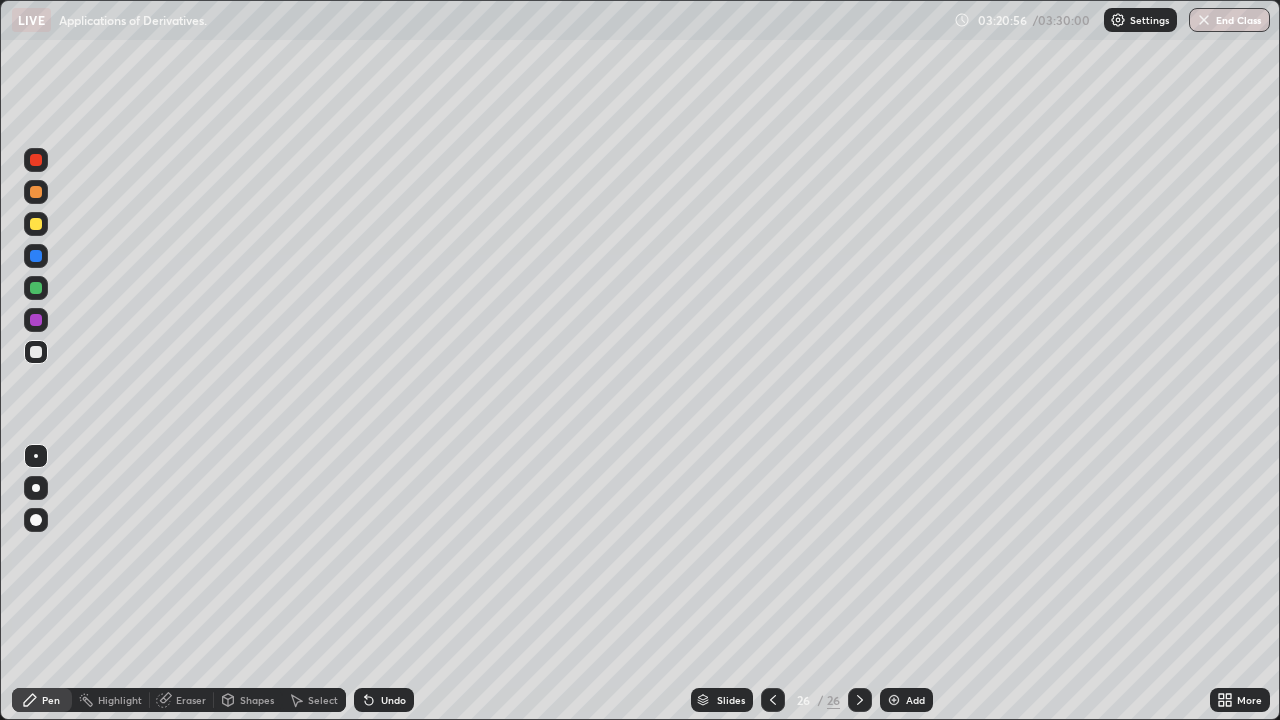 click at bounding box center (36, 352) 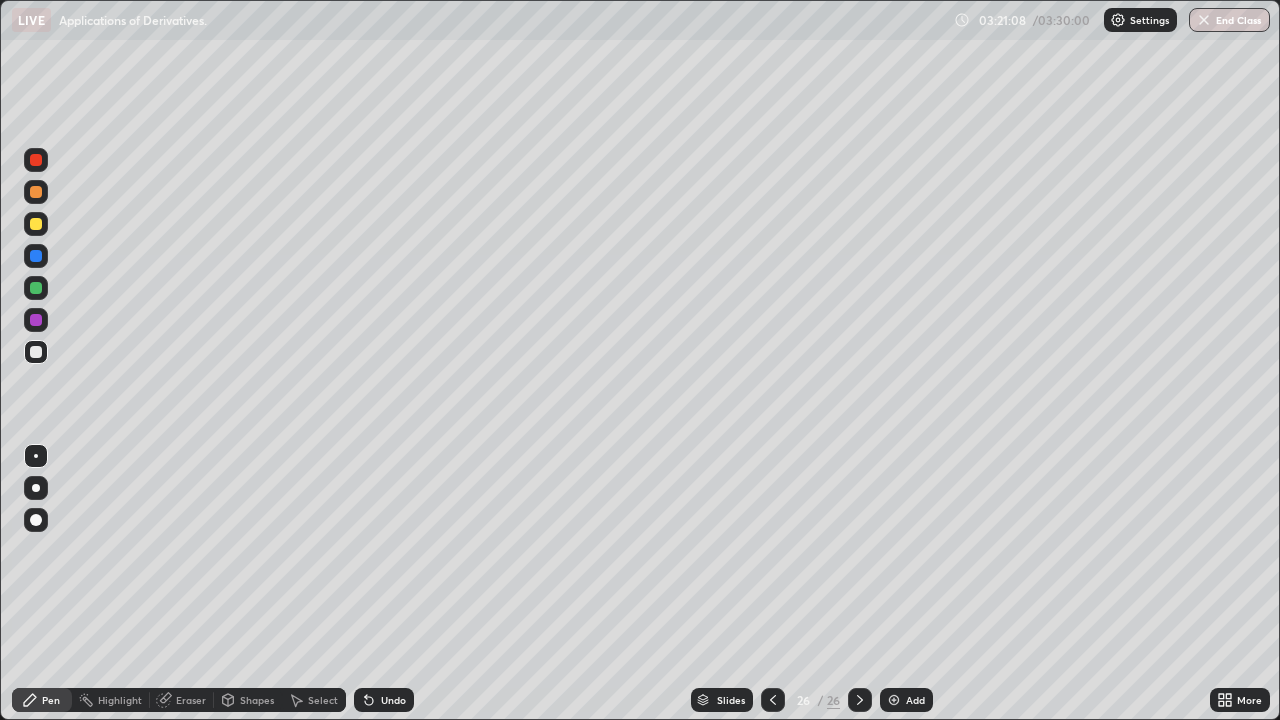 click at bounding box center [36, 224] 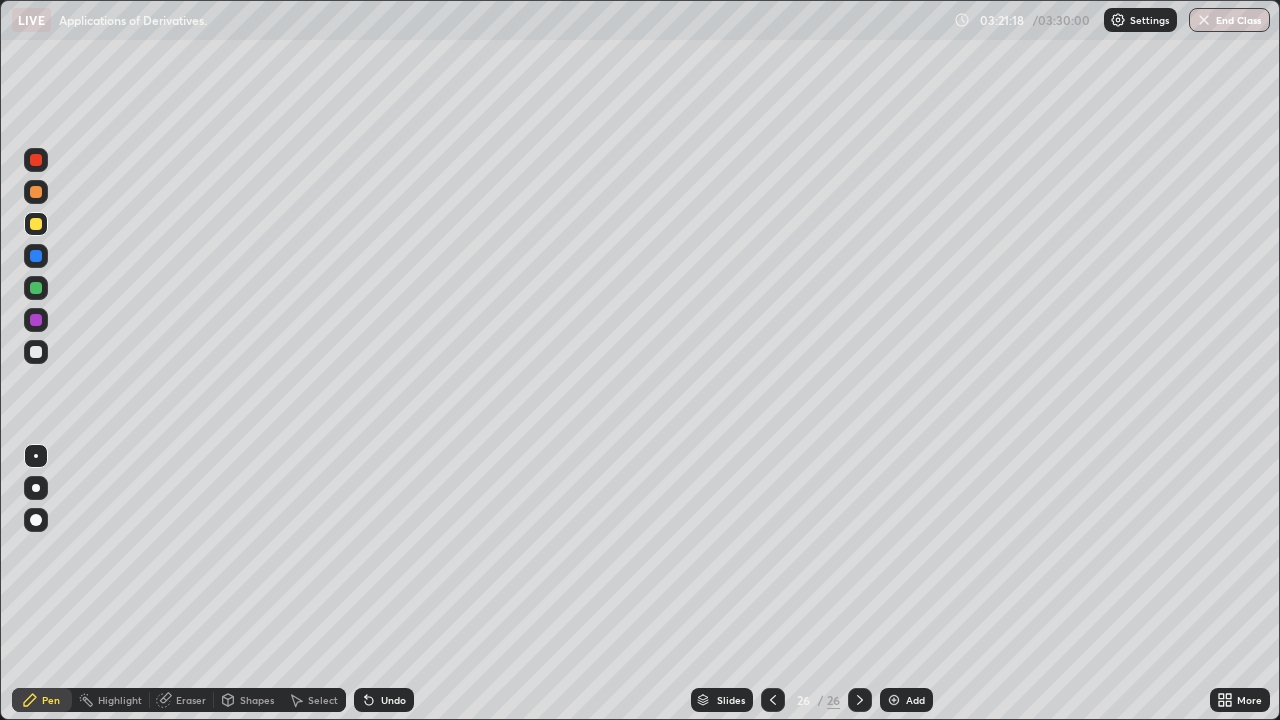 click at bounding box center [36, 352] 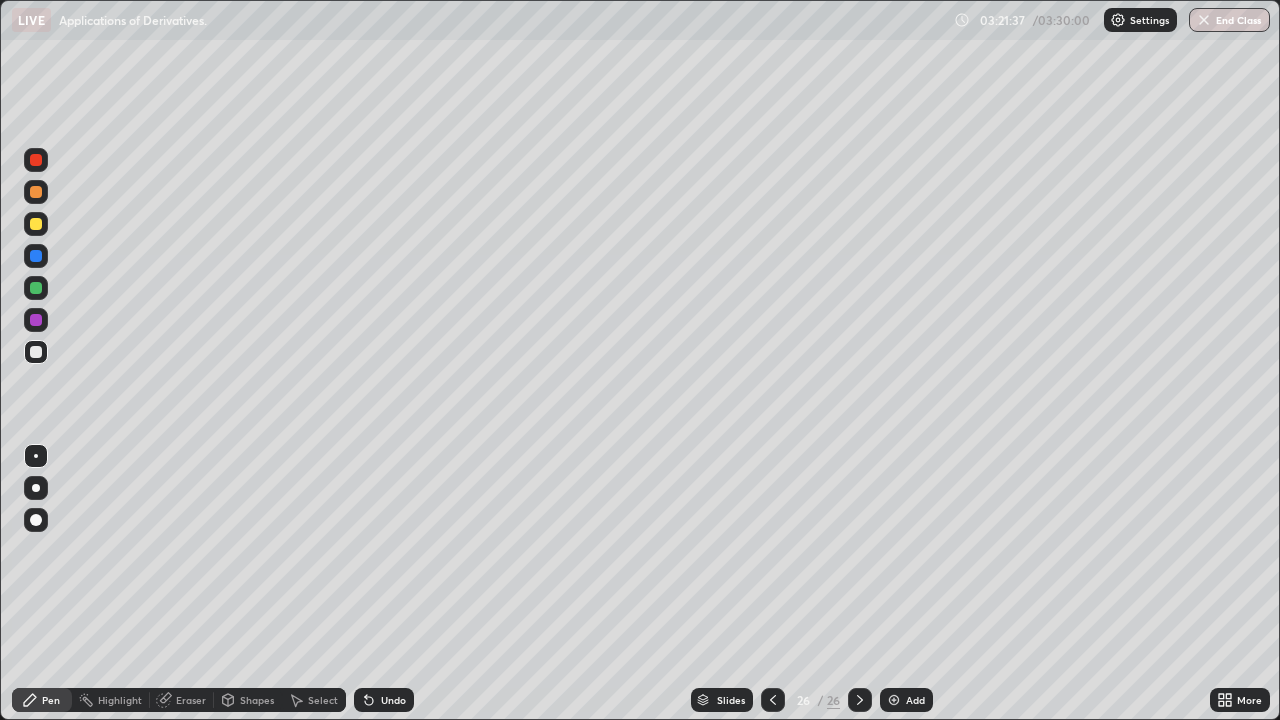 click at bounding box center [36, 352] 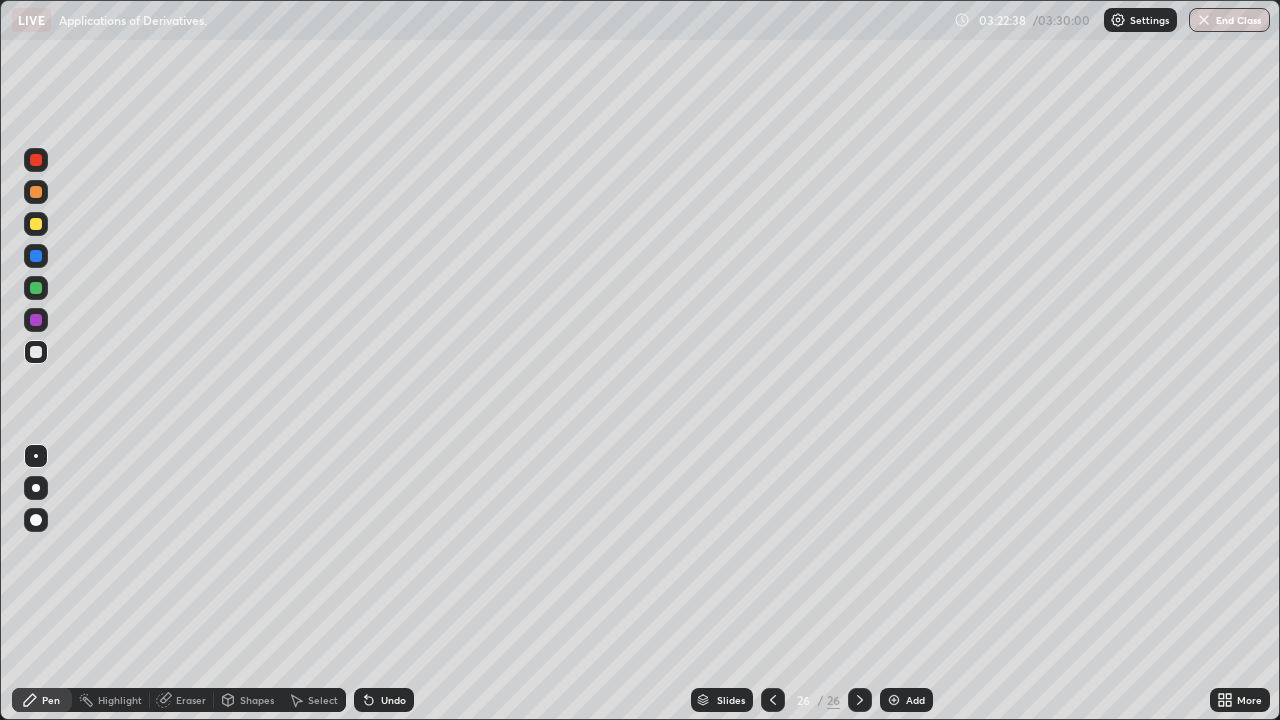 click at bounding box center [36, 160] 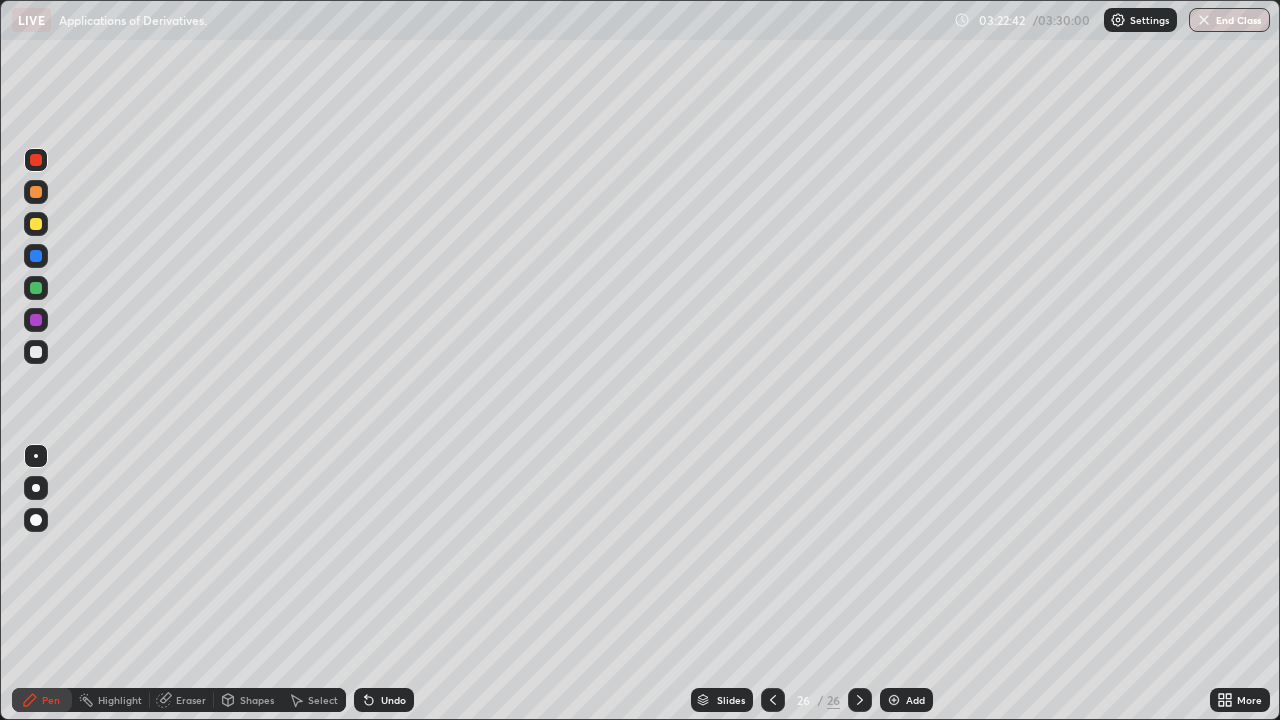 click at bounding box center (36, 352) 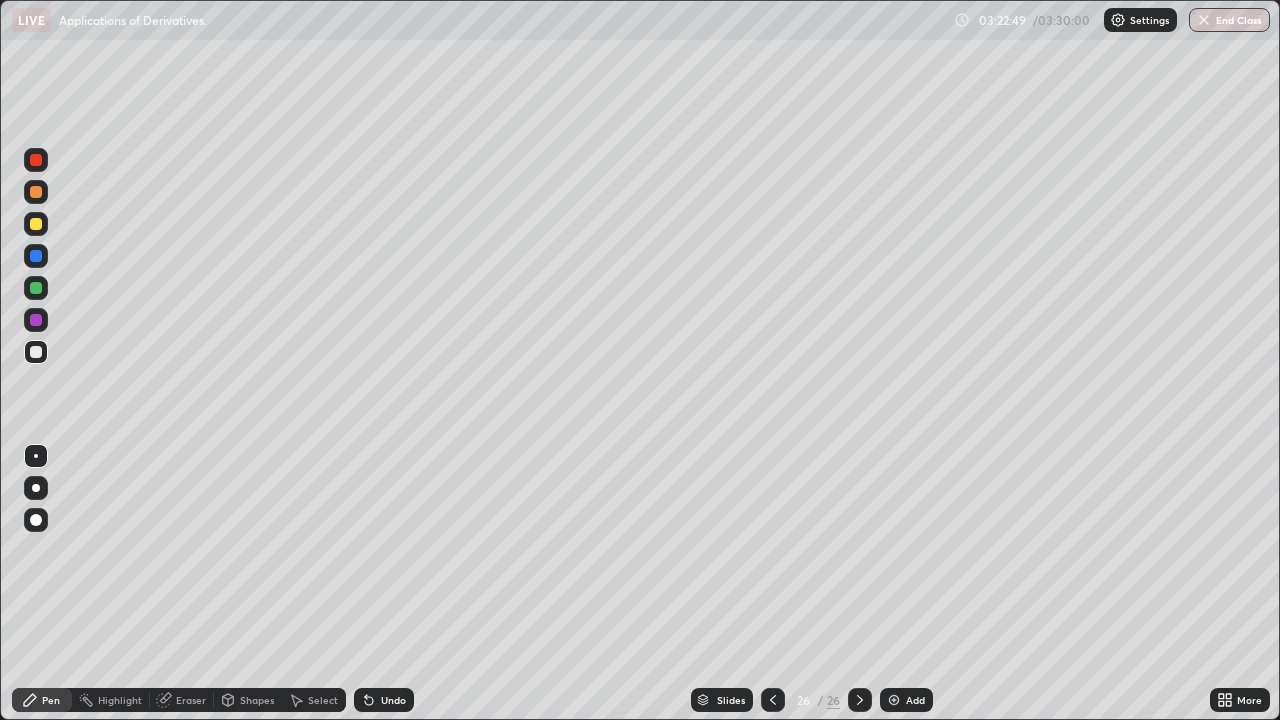 click on "Add" at bounding box center [906, 700] 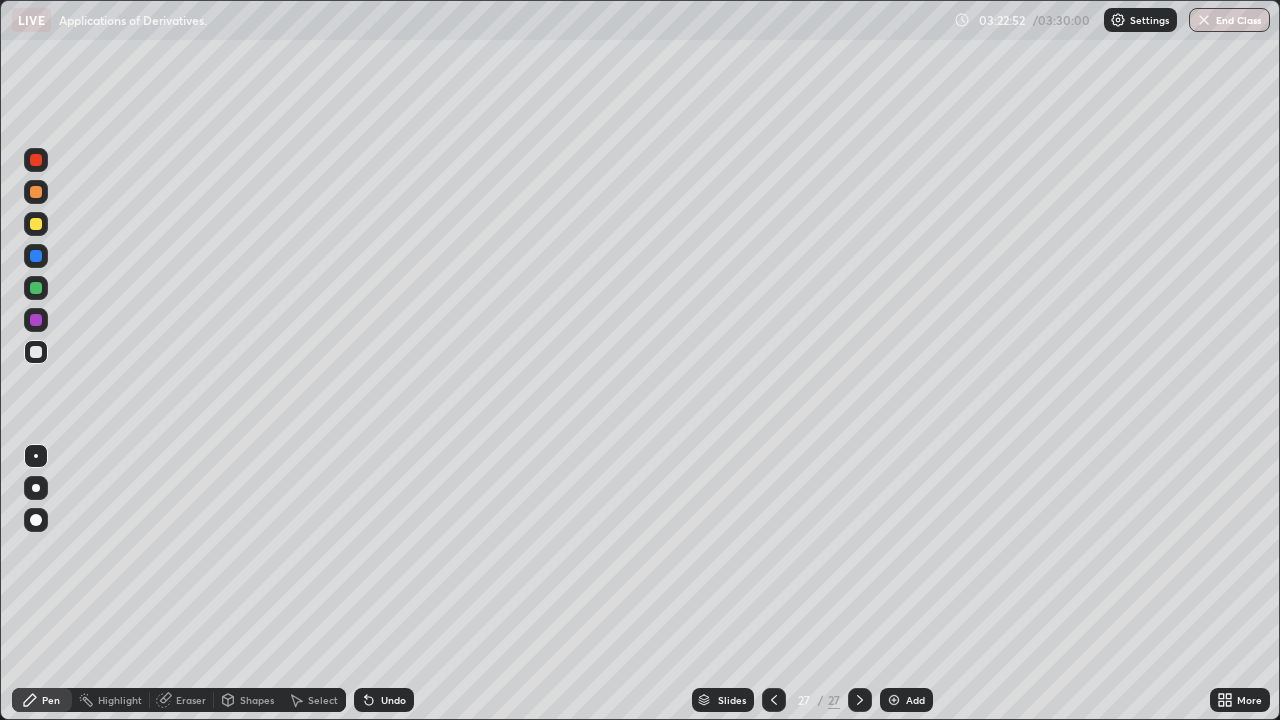 click at bounding box center (36, 352) 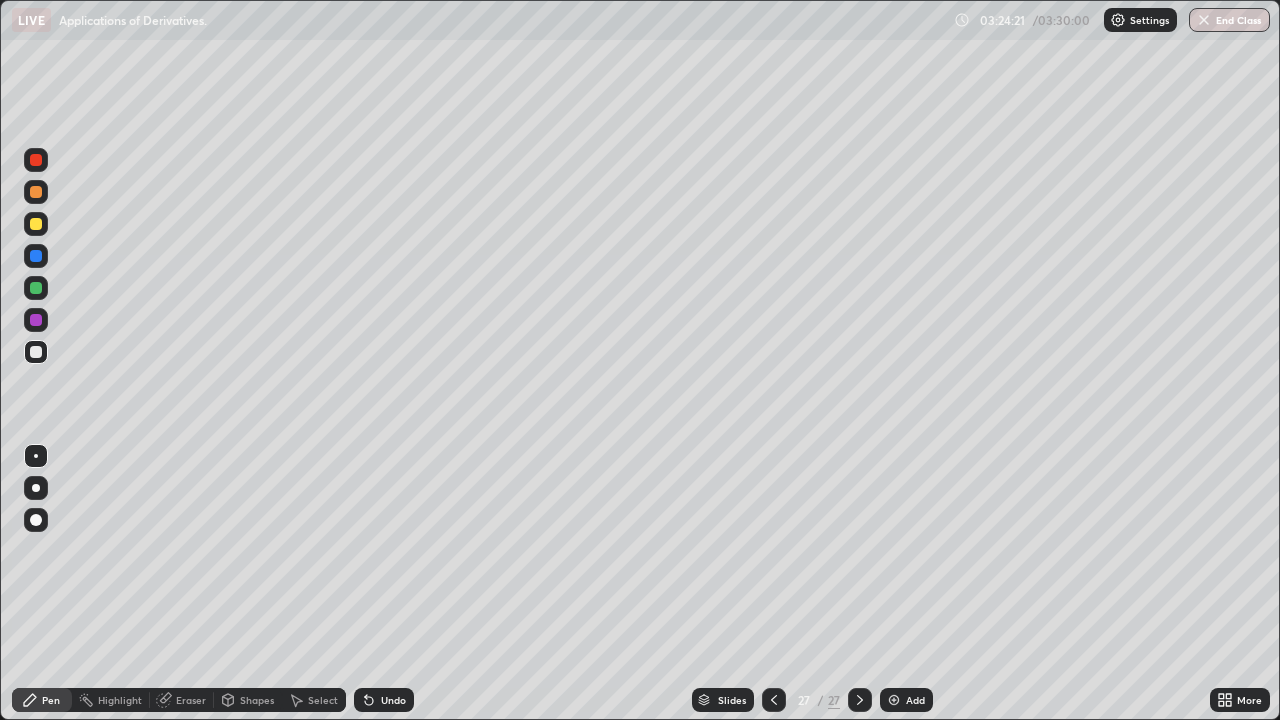 click at bounding box center [36, 224] 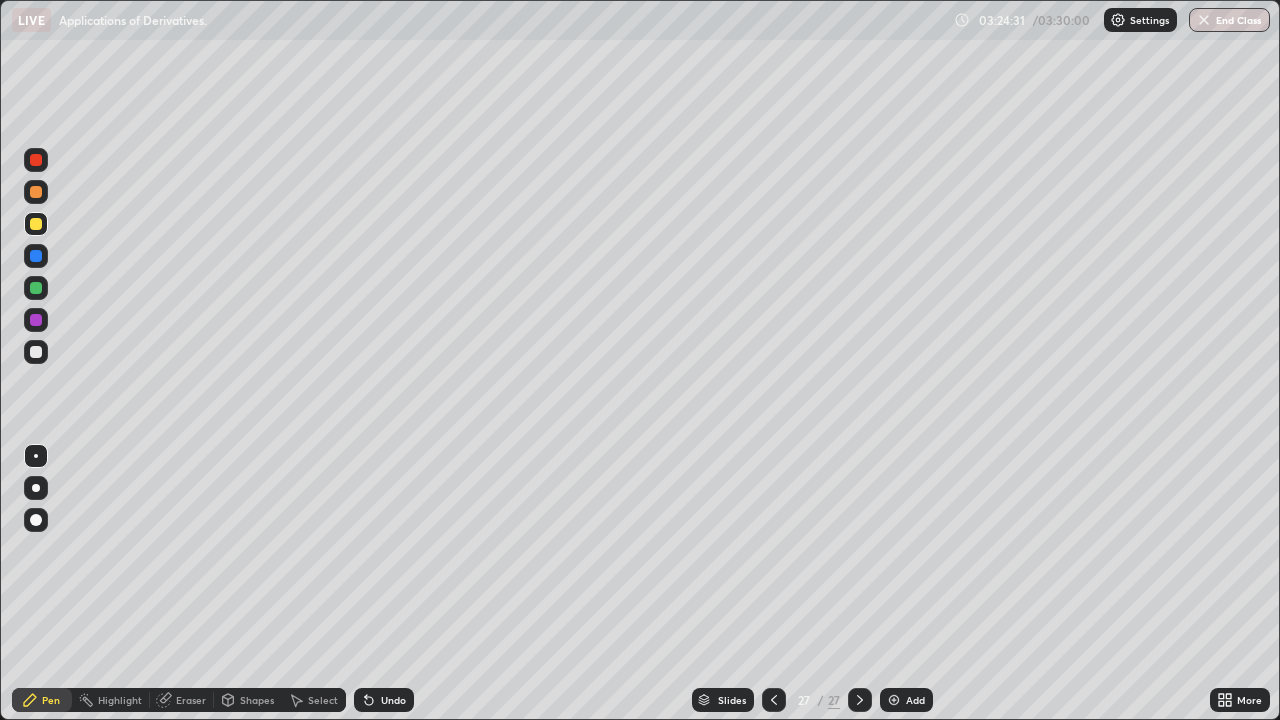 click at bounding box center [36, 352] 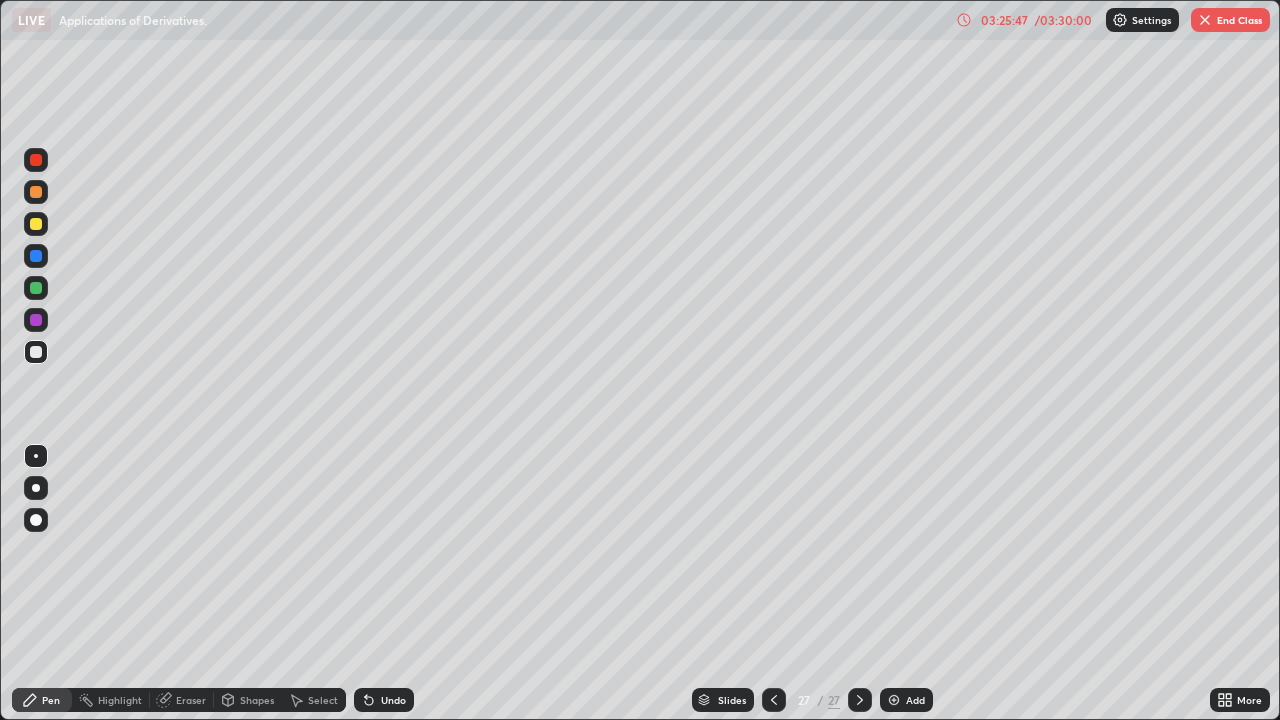click on "Eraser" at bounding box center (191, 700) 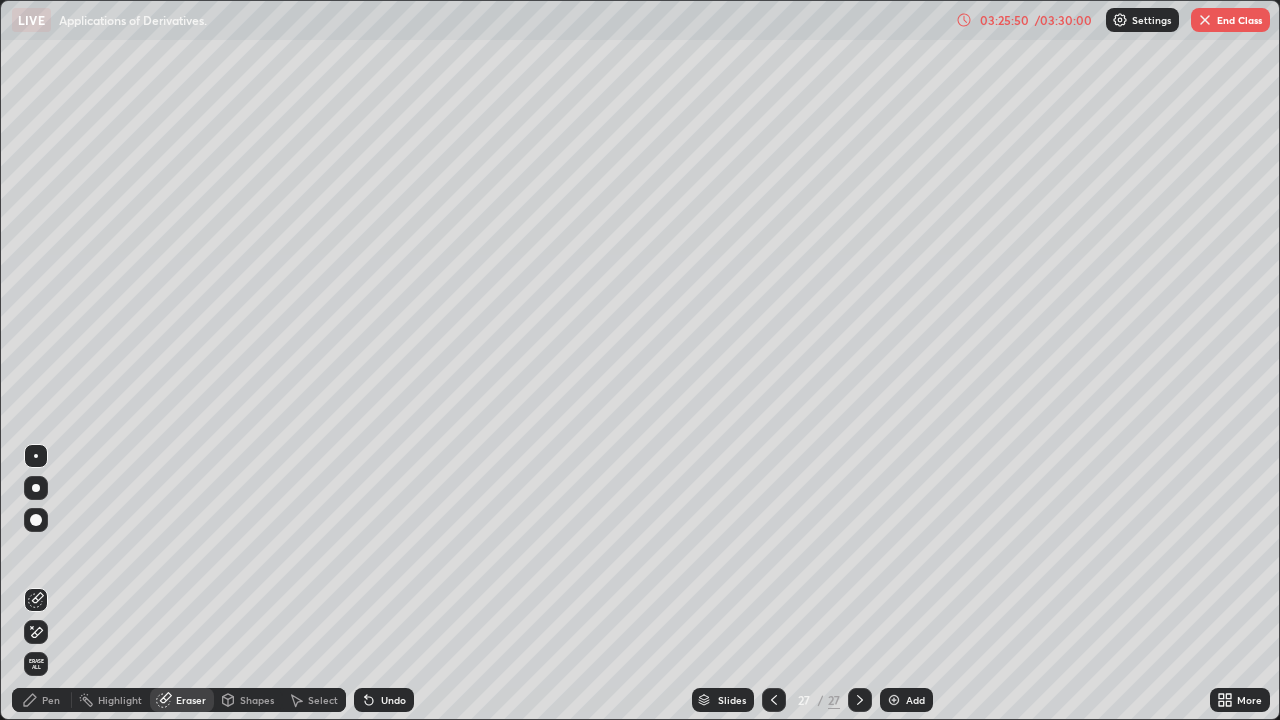 click on "Pen" at bounding box center (42, 700) 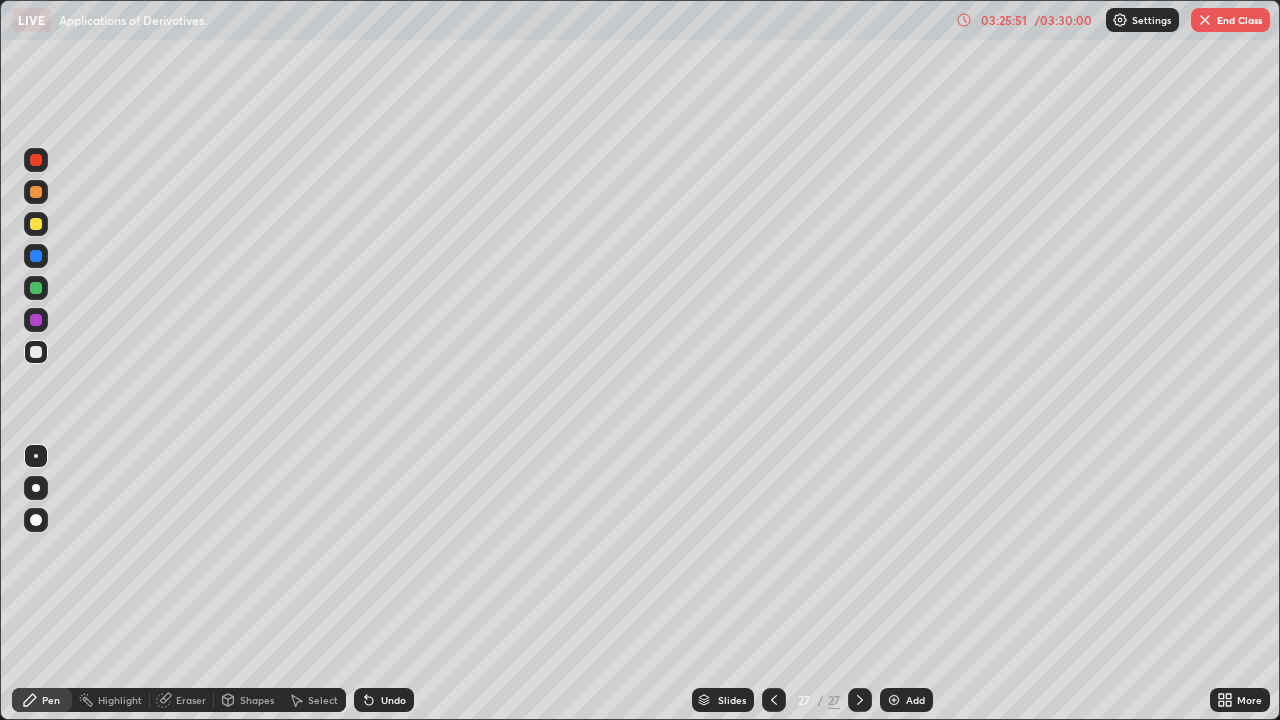 click at bounding box center [36, 352] 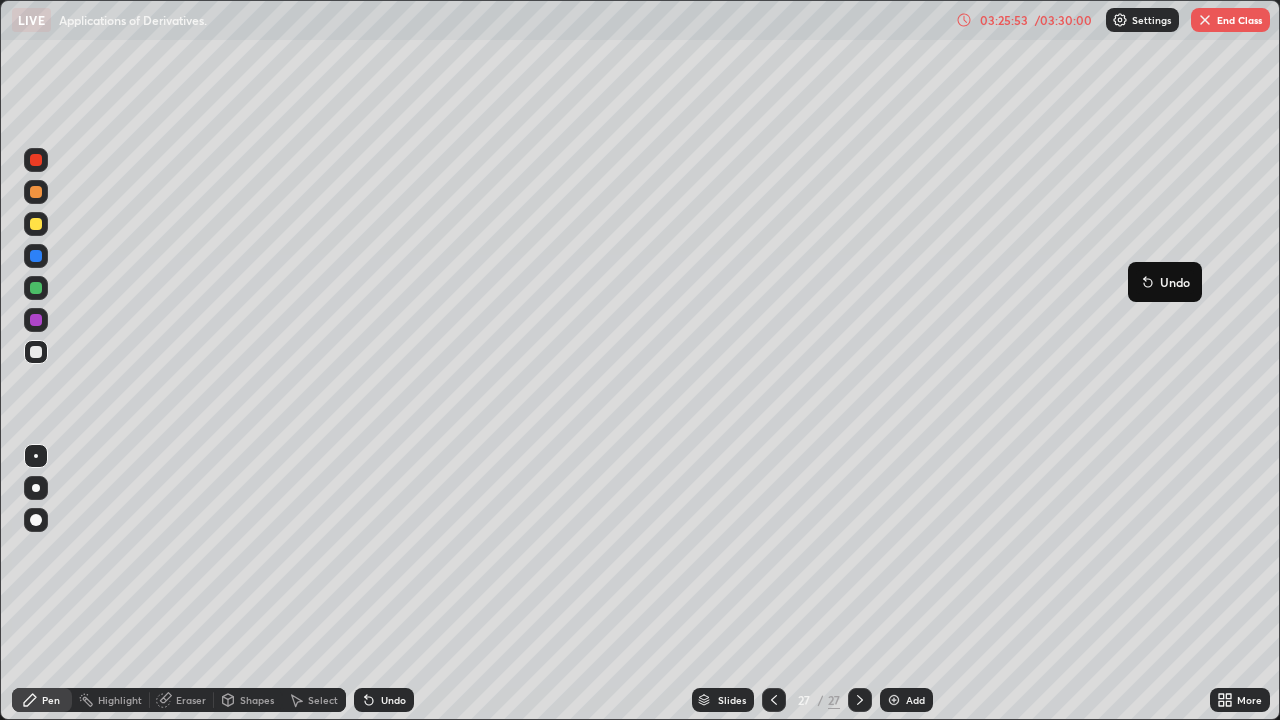 click on "Undo" at bounding box center (1165, 282) 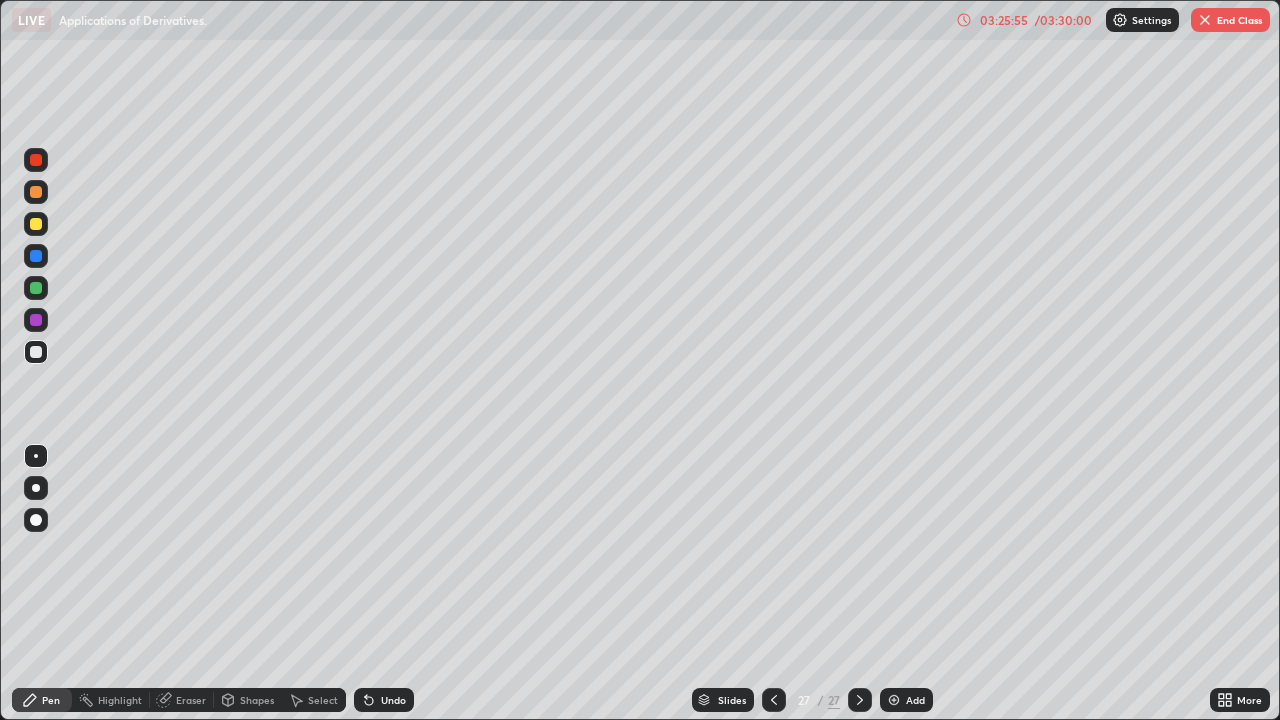 click on "Eraser" at bounding box center [191, 700] 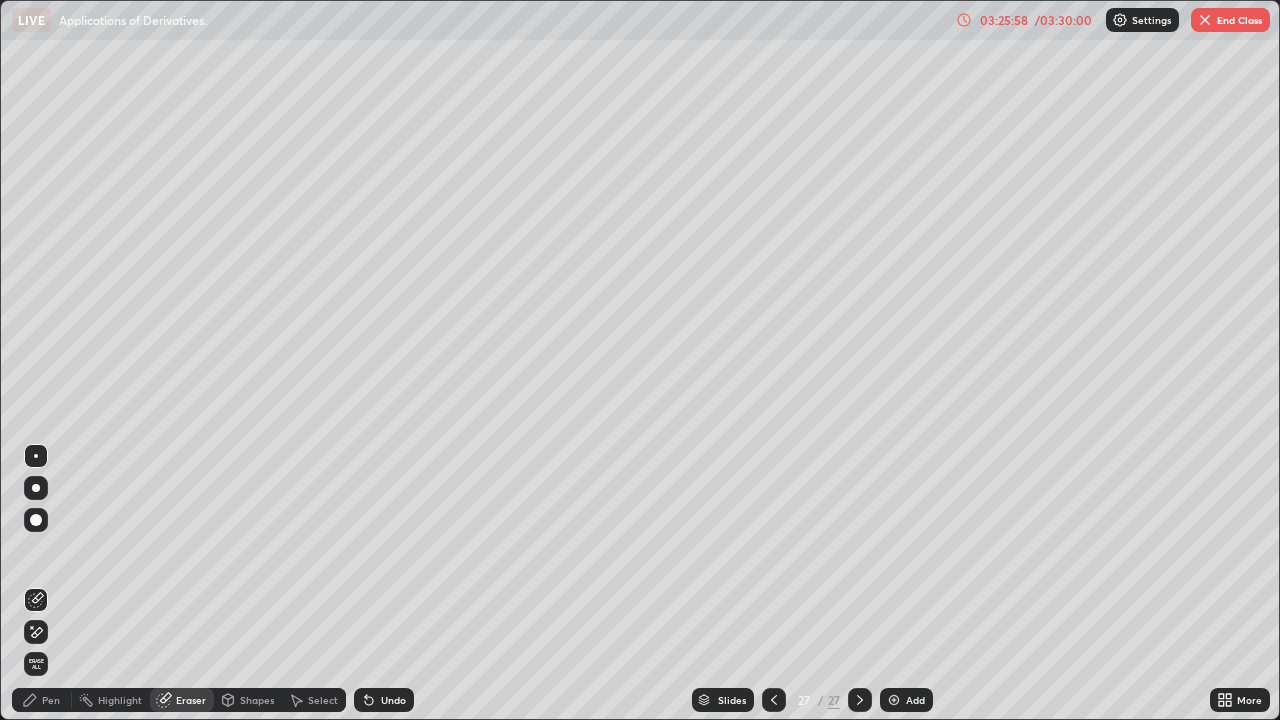 click on "Pen" at bounding box center [42, 700] 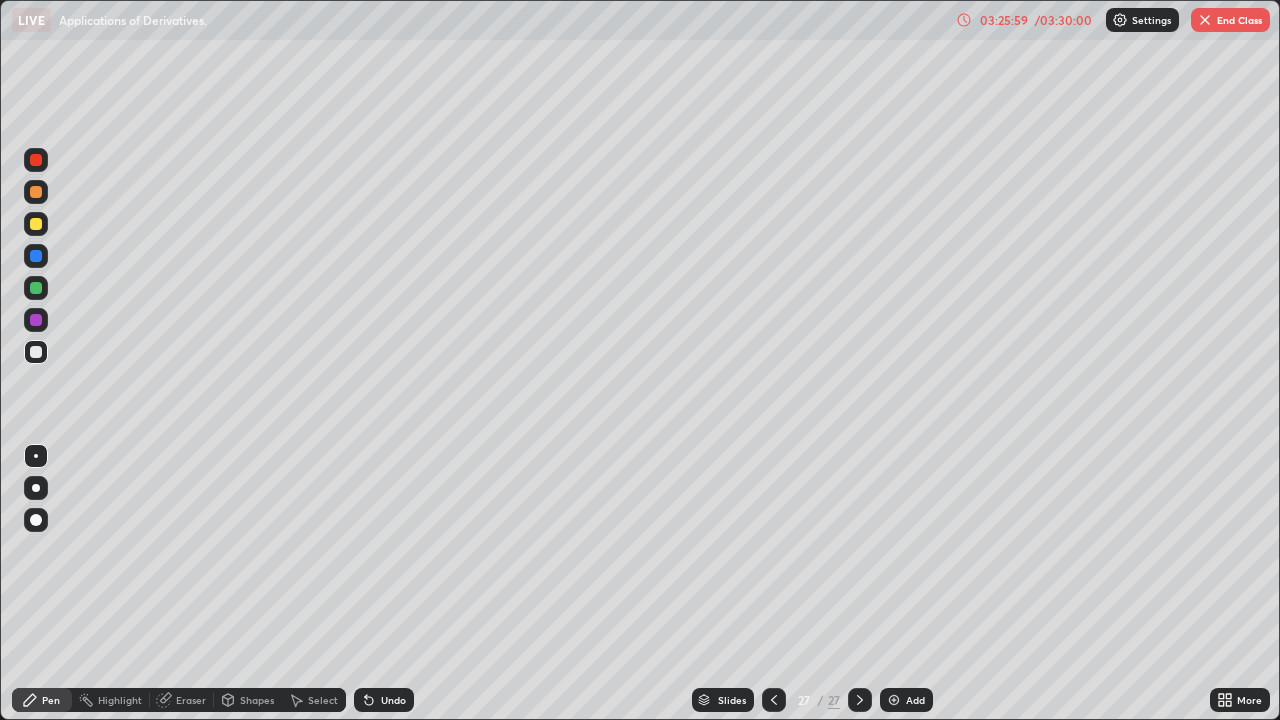 click at bounding box center (36, 352) 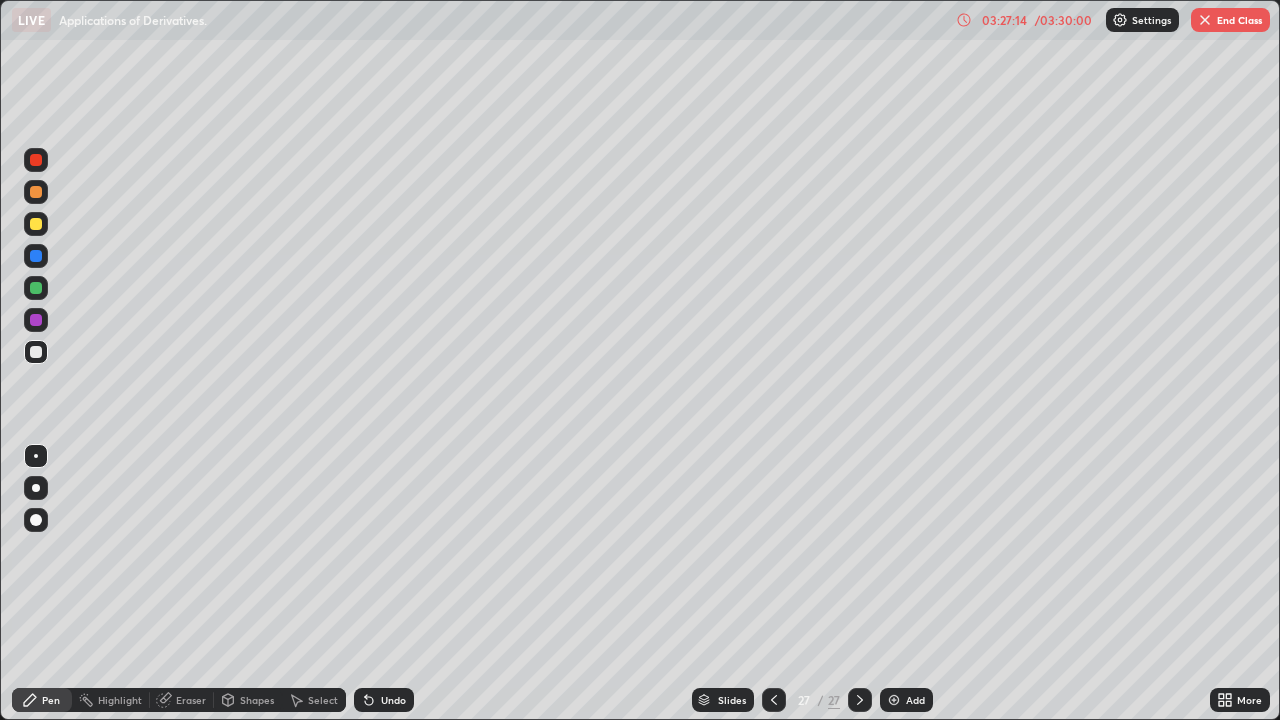 click at bounding box center [36, 320] 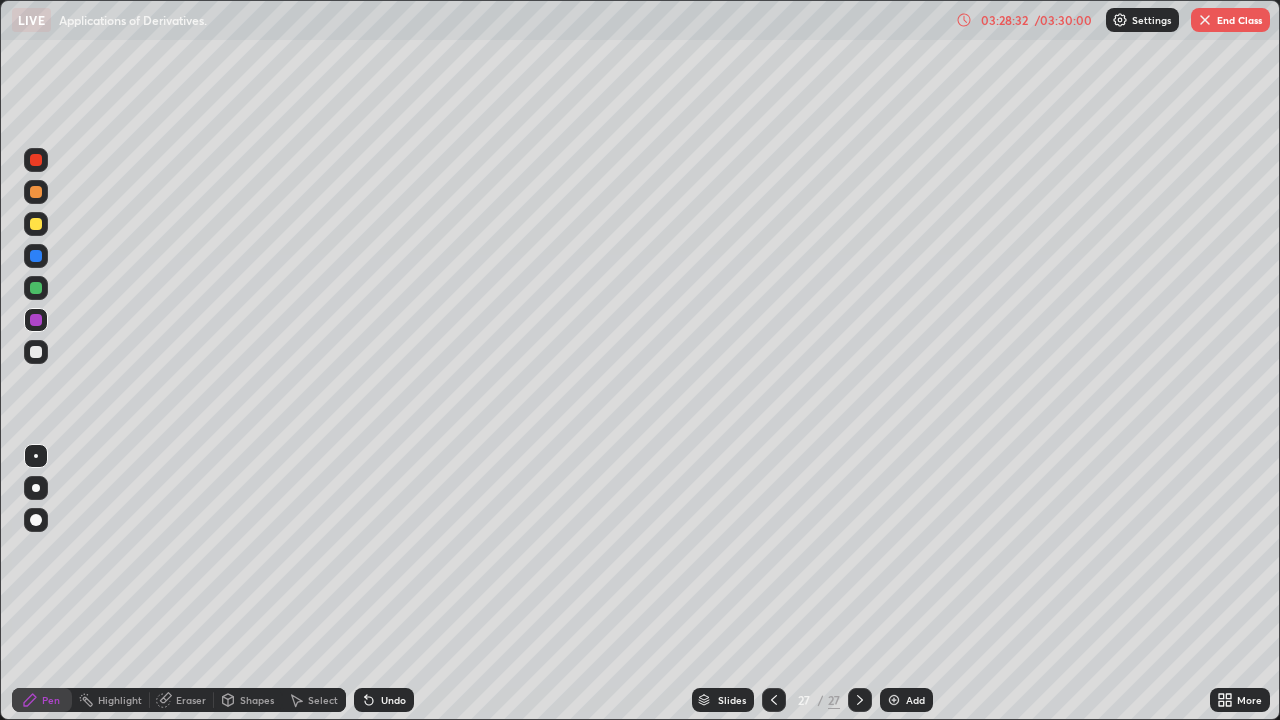click at bounding box center (894, 700) 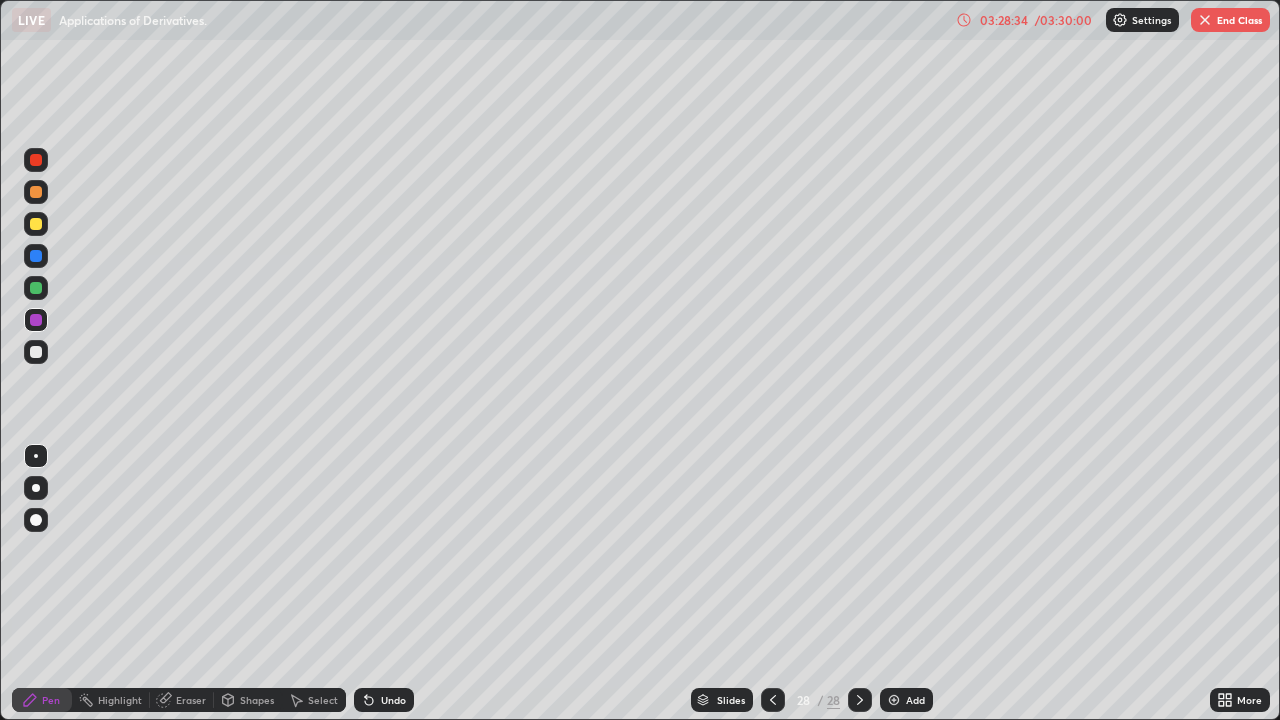 click at bounding box center [36, 352] 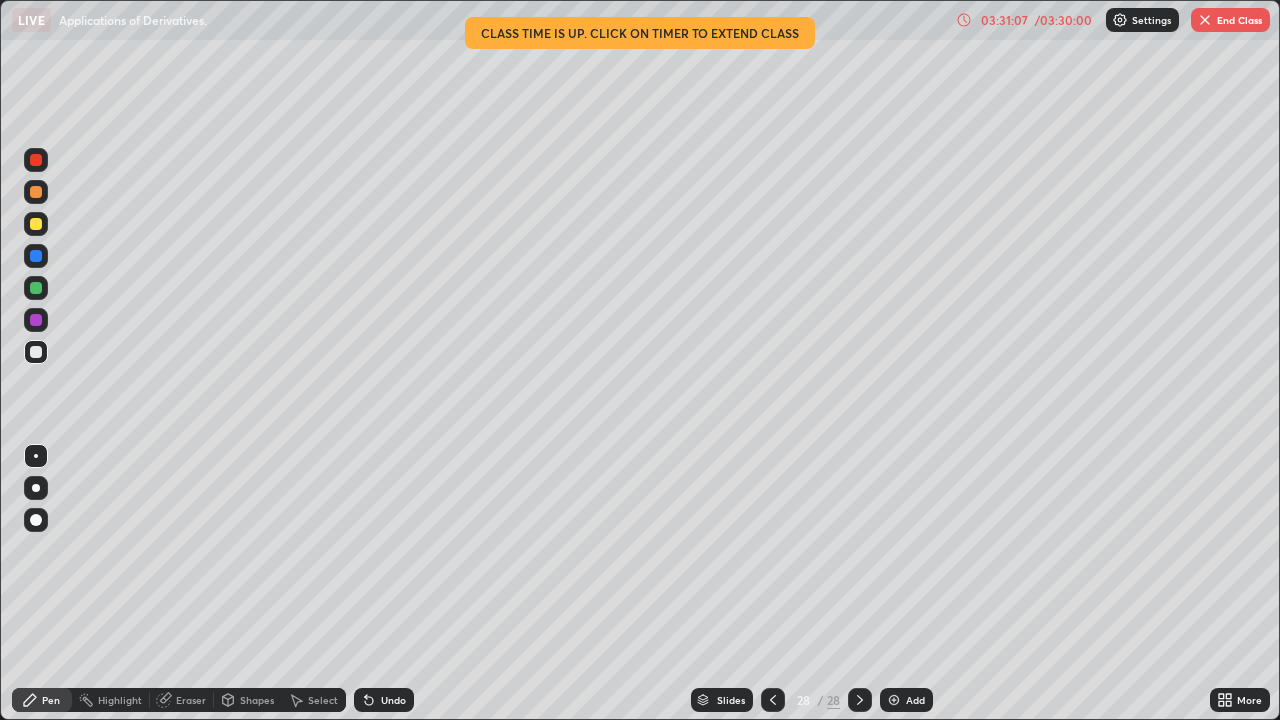 click at bounding box center (36, 352) 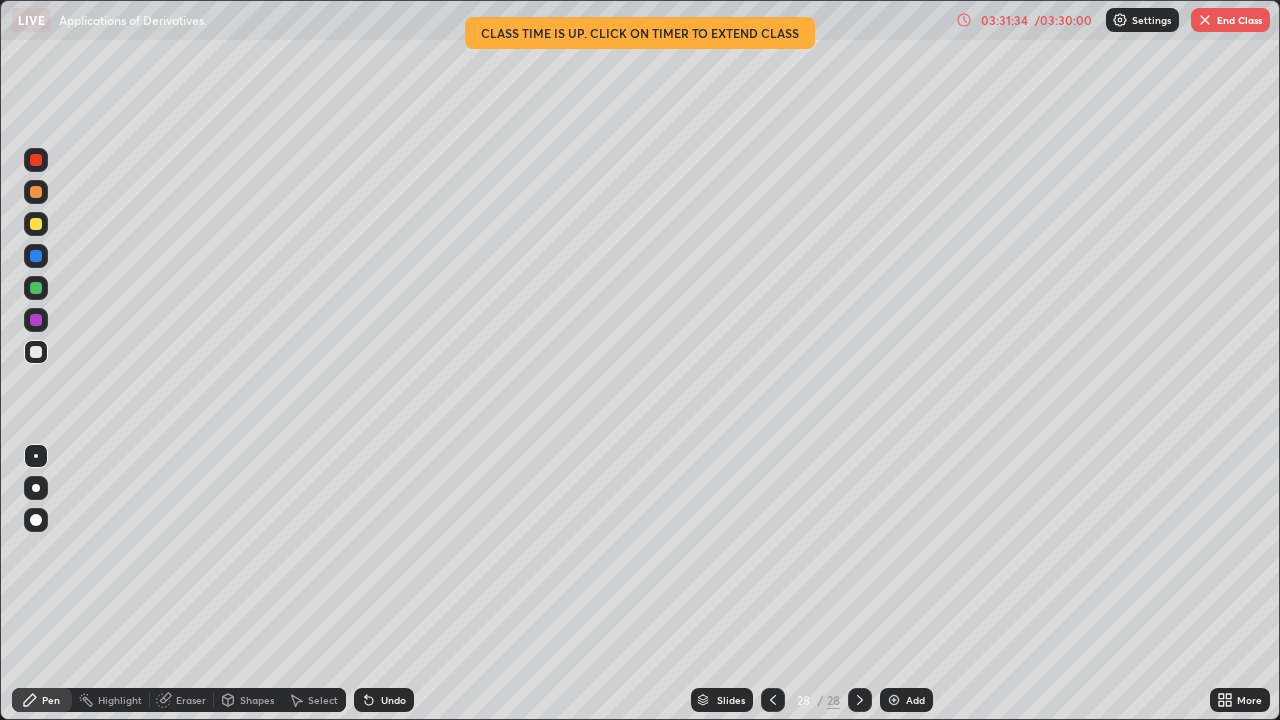 click at bounding box center (36, 224) 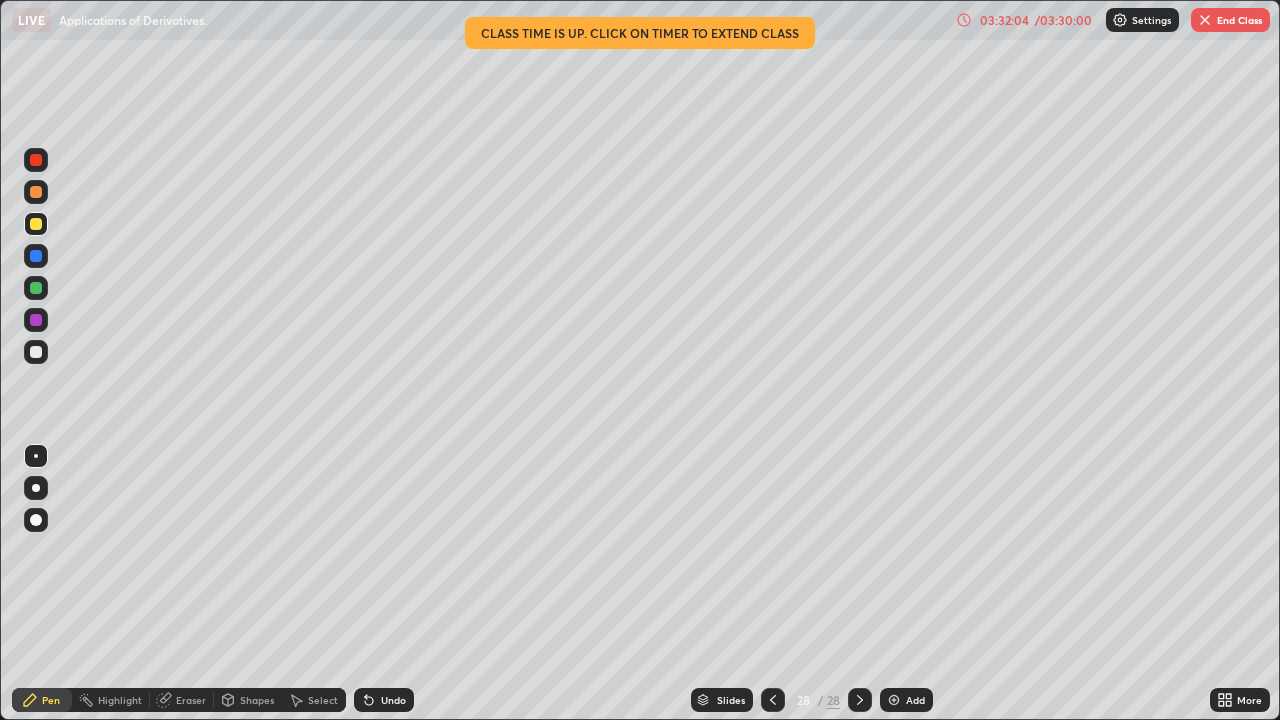 click at bounding box center [36, 352] 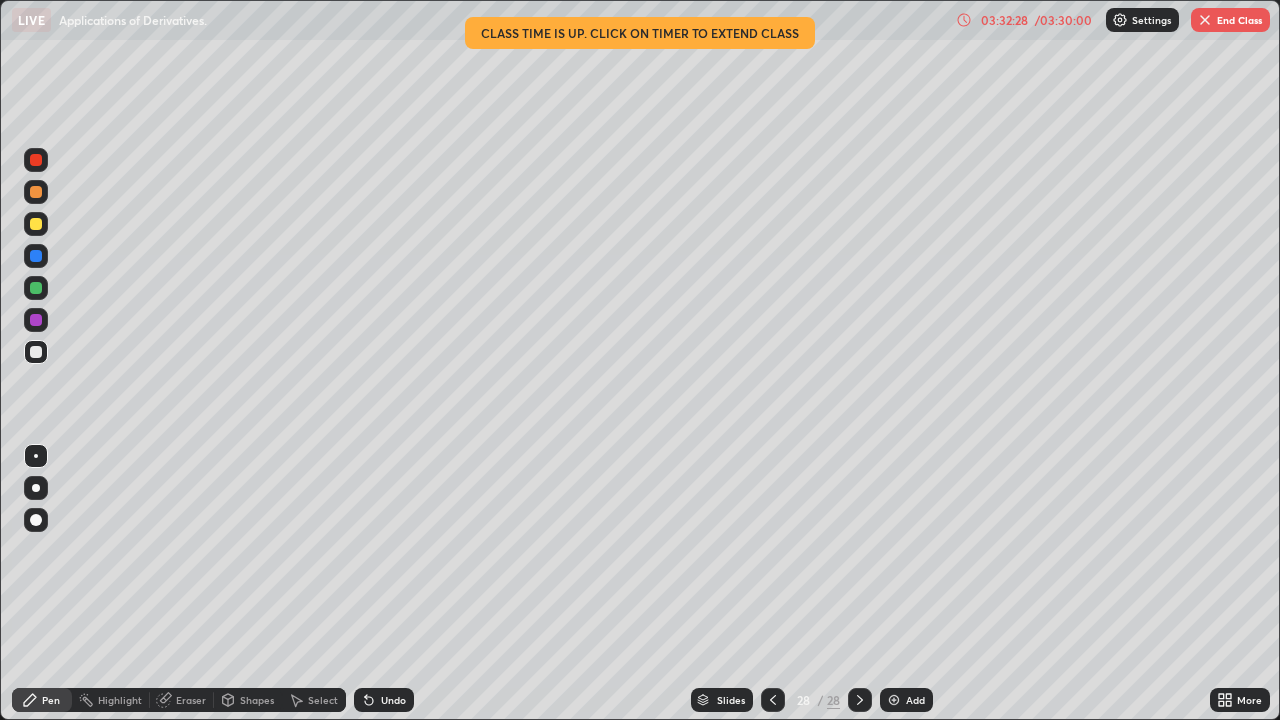 click at bounding box center (36, 320) 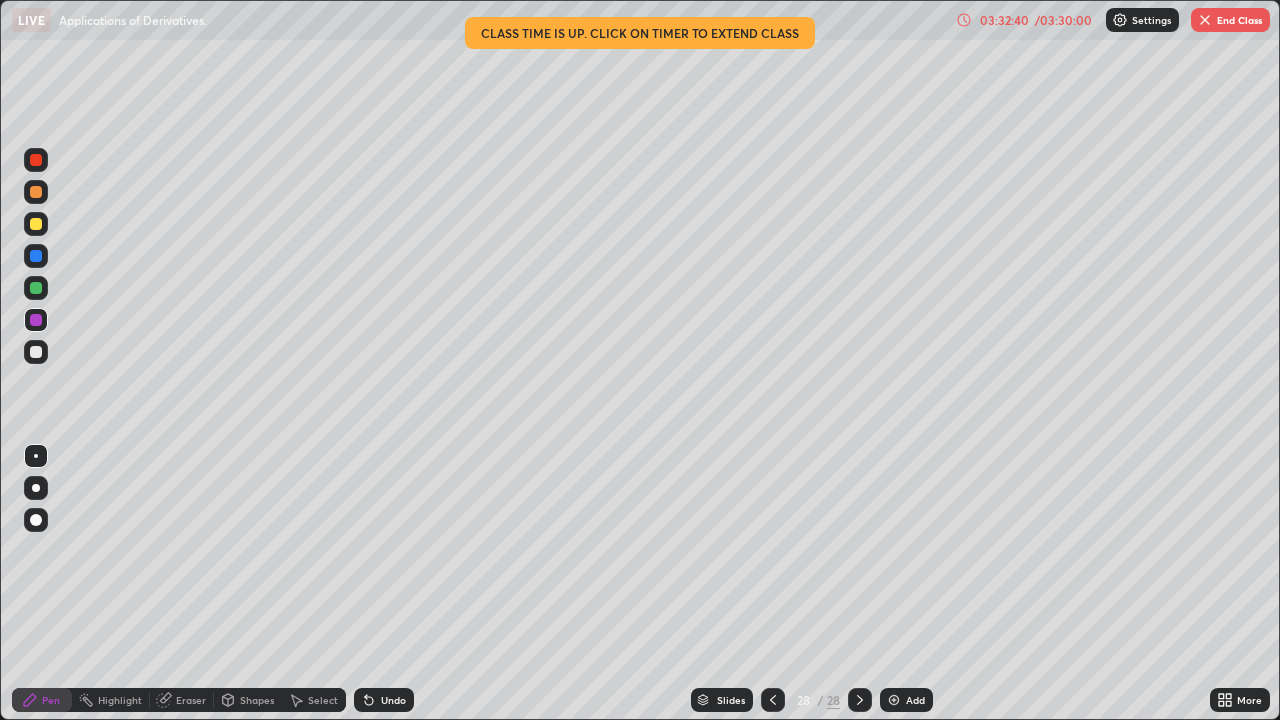 click at bounding box center (36, 352) 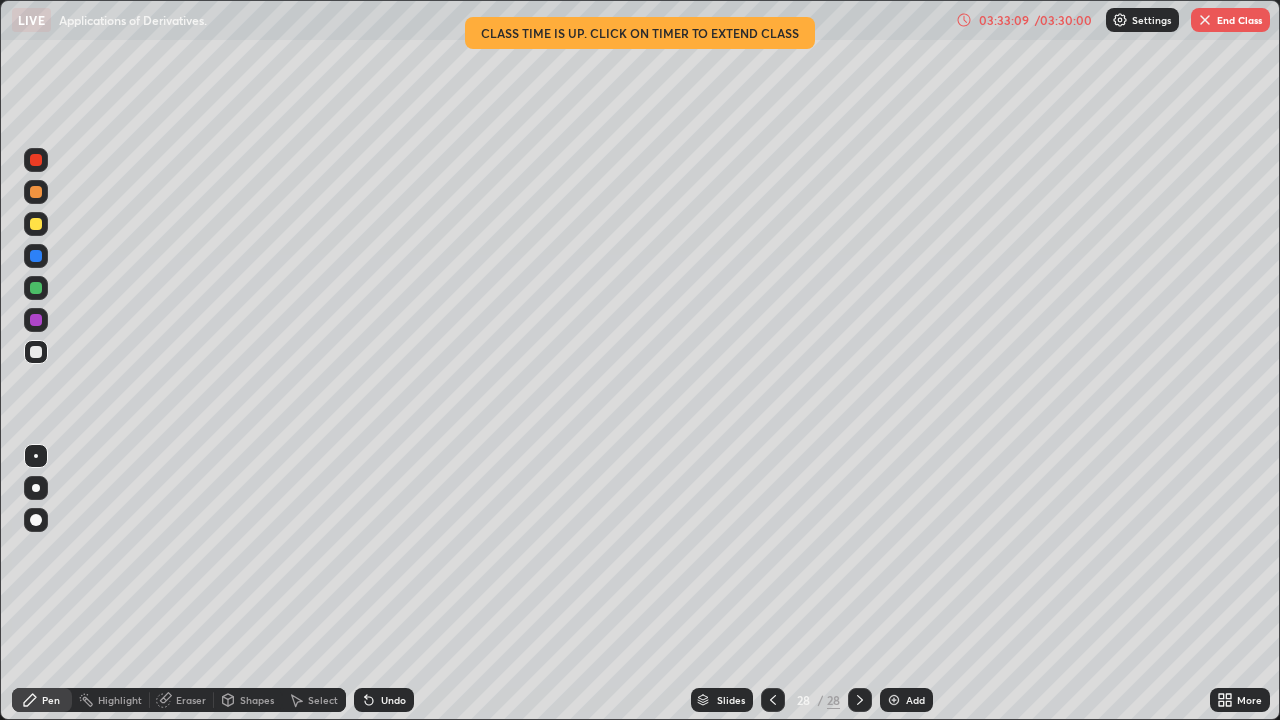 click at bounding box center (36, 288) 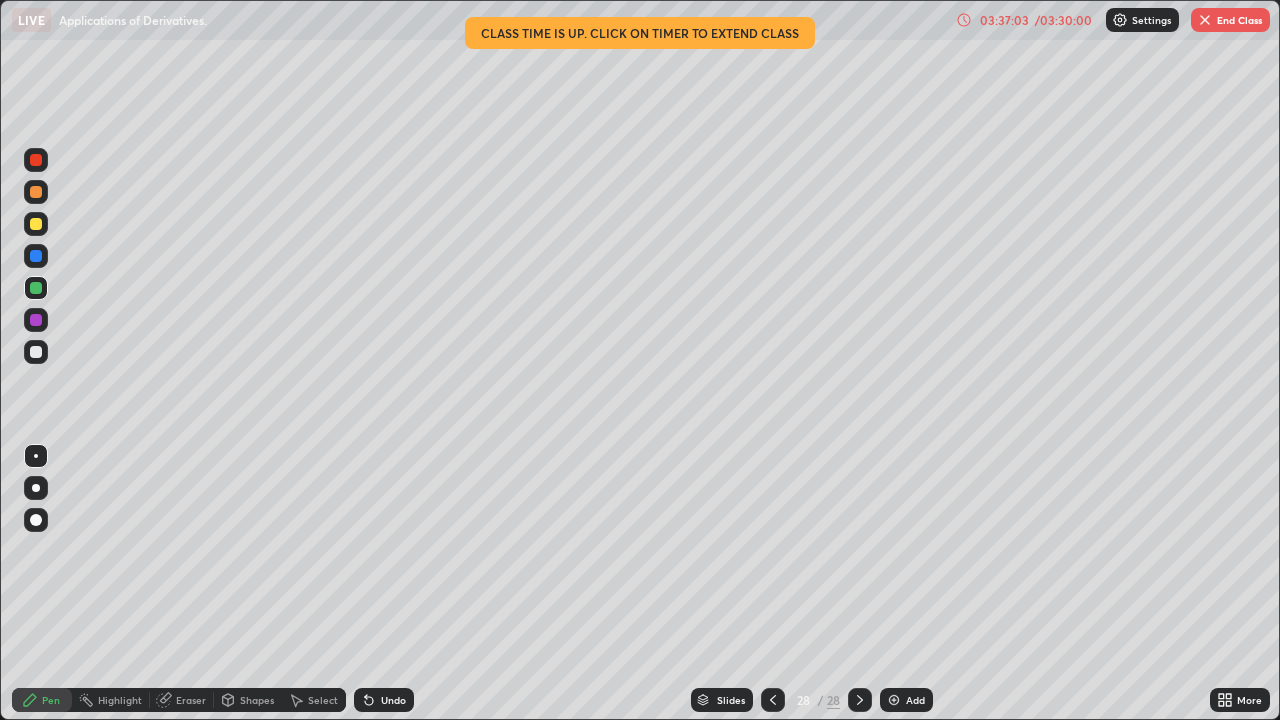 click at bounding box center [1205, 20] 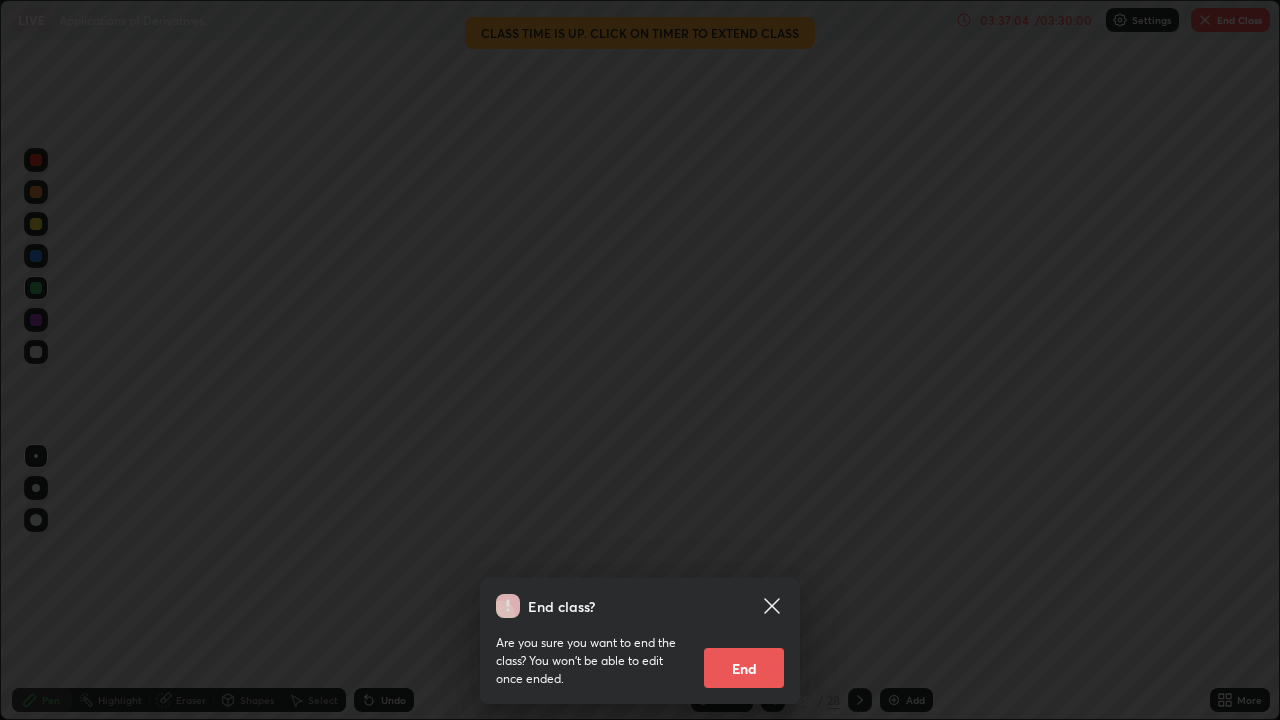 click on "End" at bounding box center (744, 668) 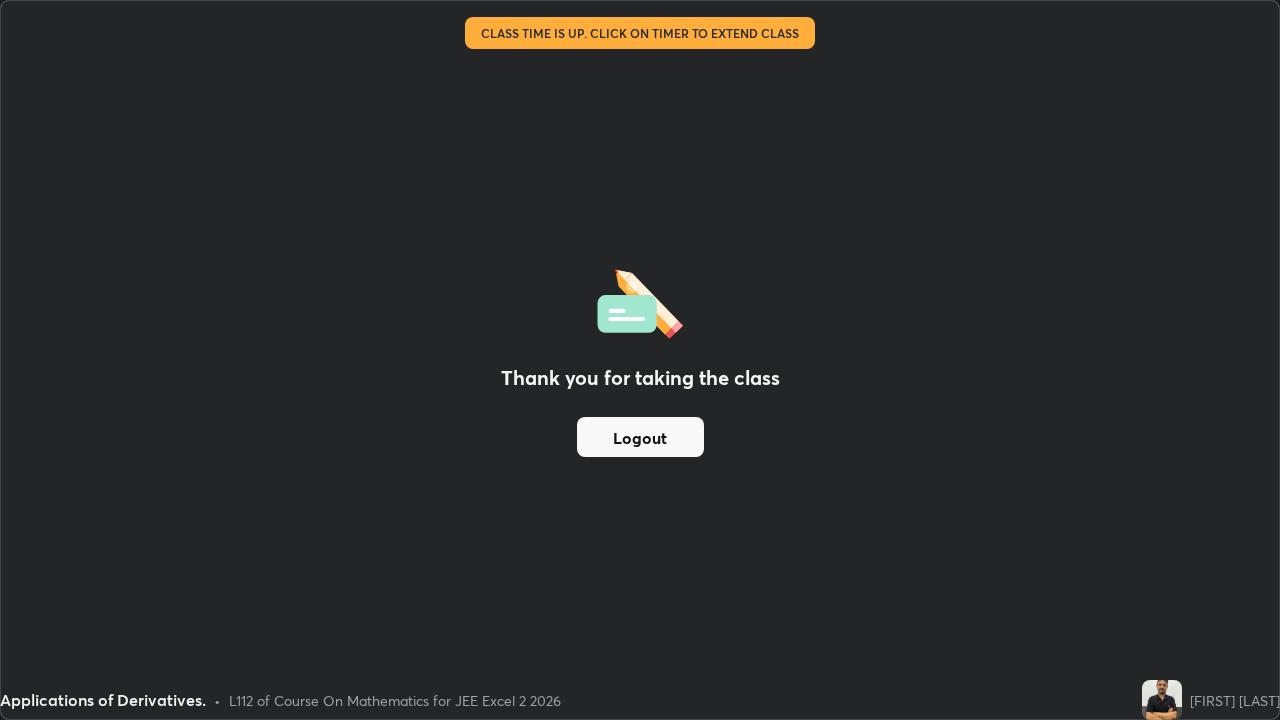 click on "Logout" at bounding box center (640, 437) 